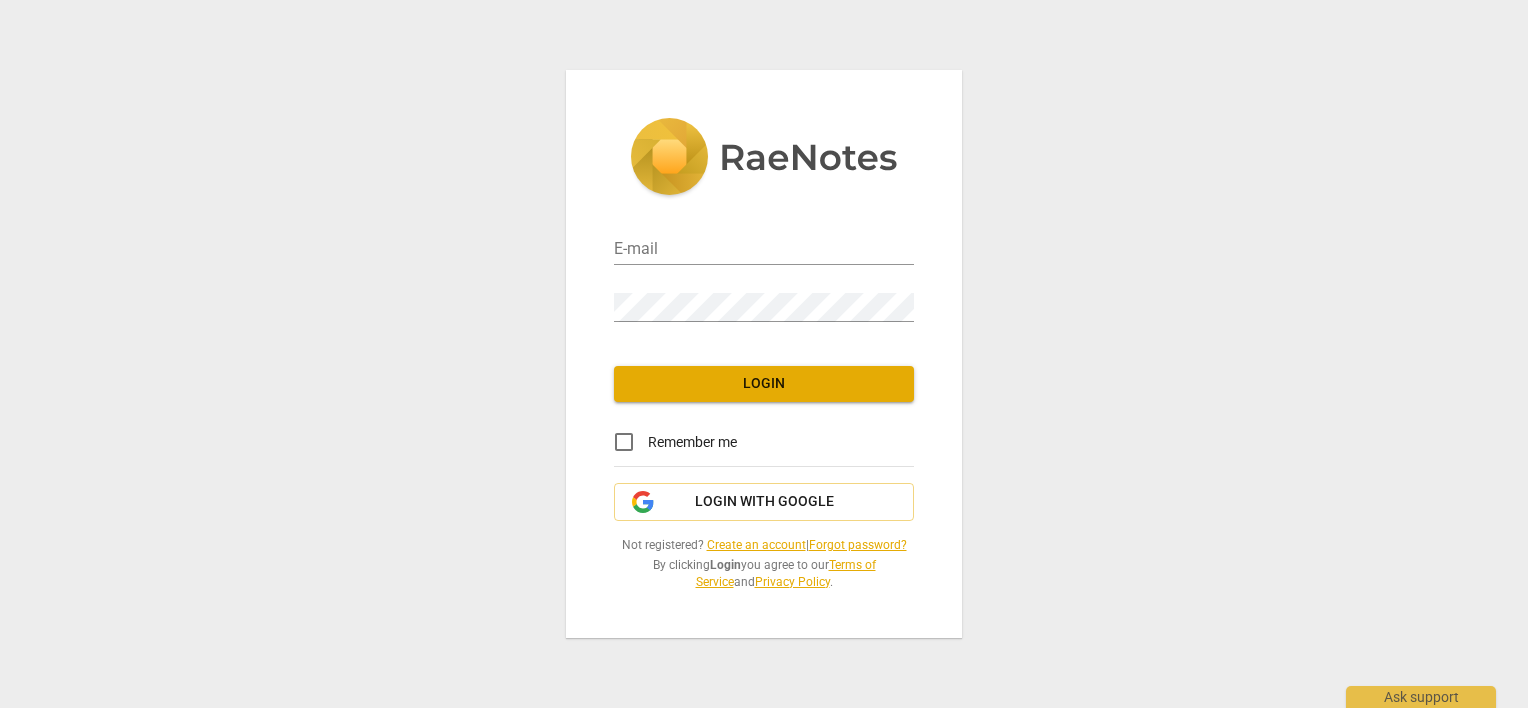 scroll, scrollTop: 0, scrollLeft: 0, axis: both 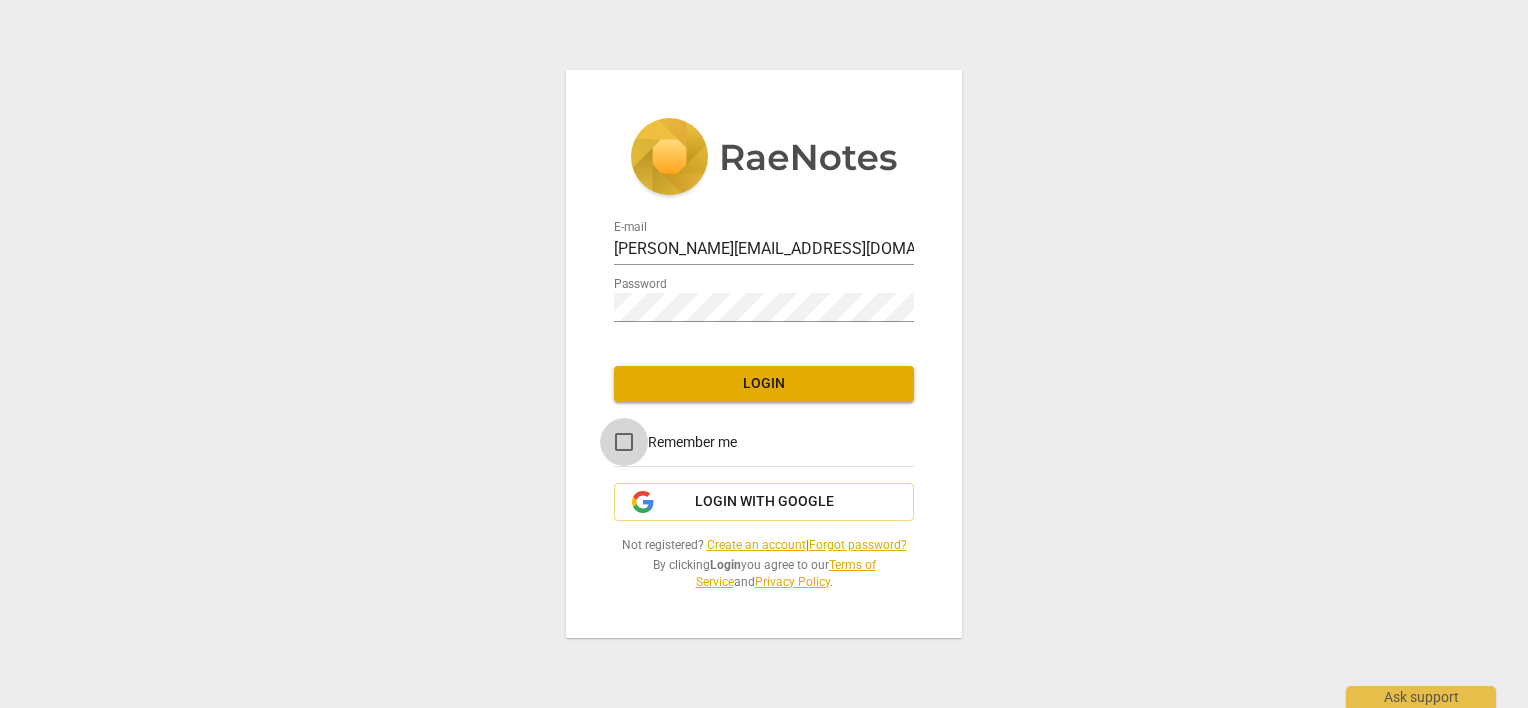 click on "Remember me" at bounding box center (624, 442) 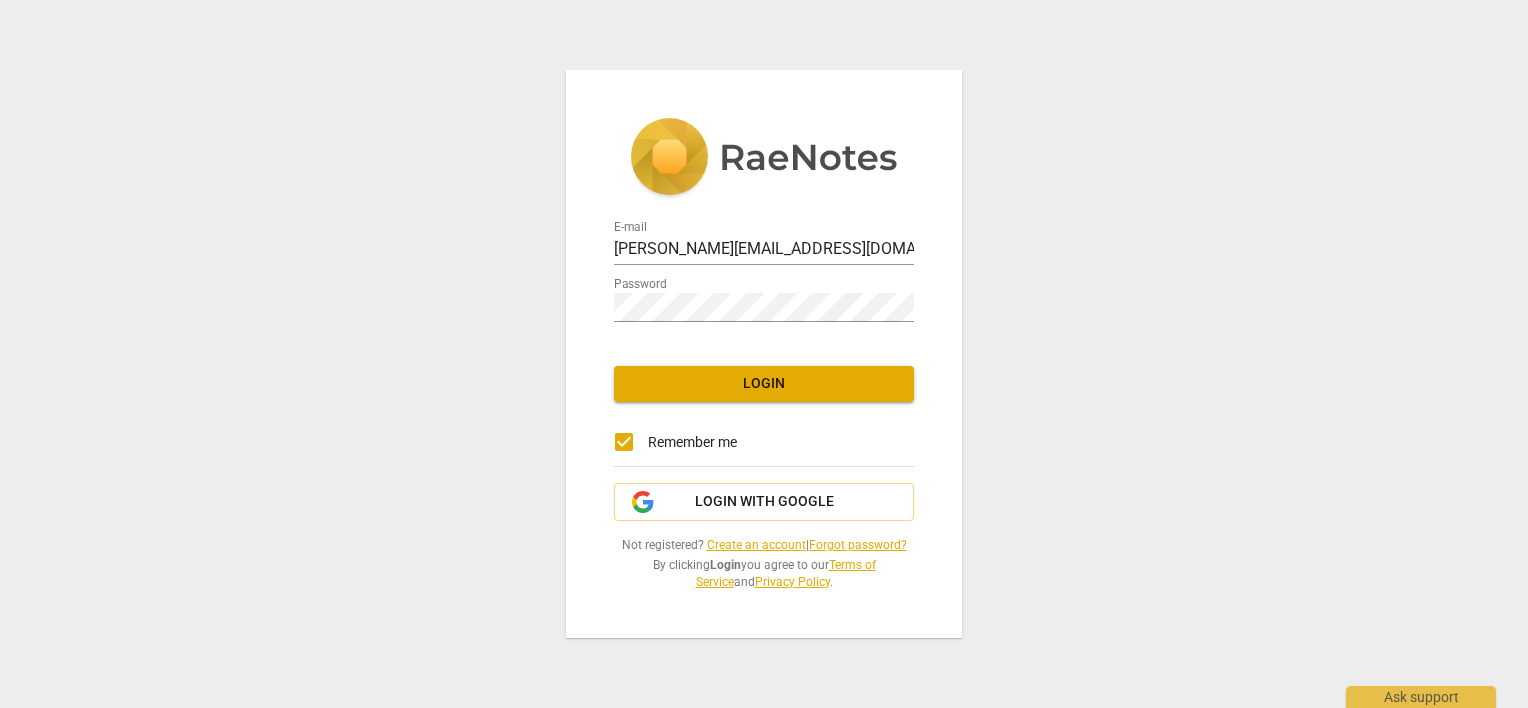 click on "Login" at bounding box center (764, 384) 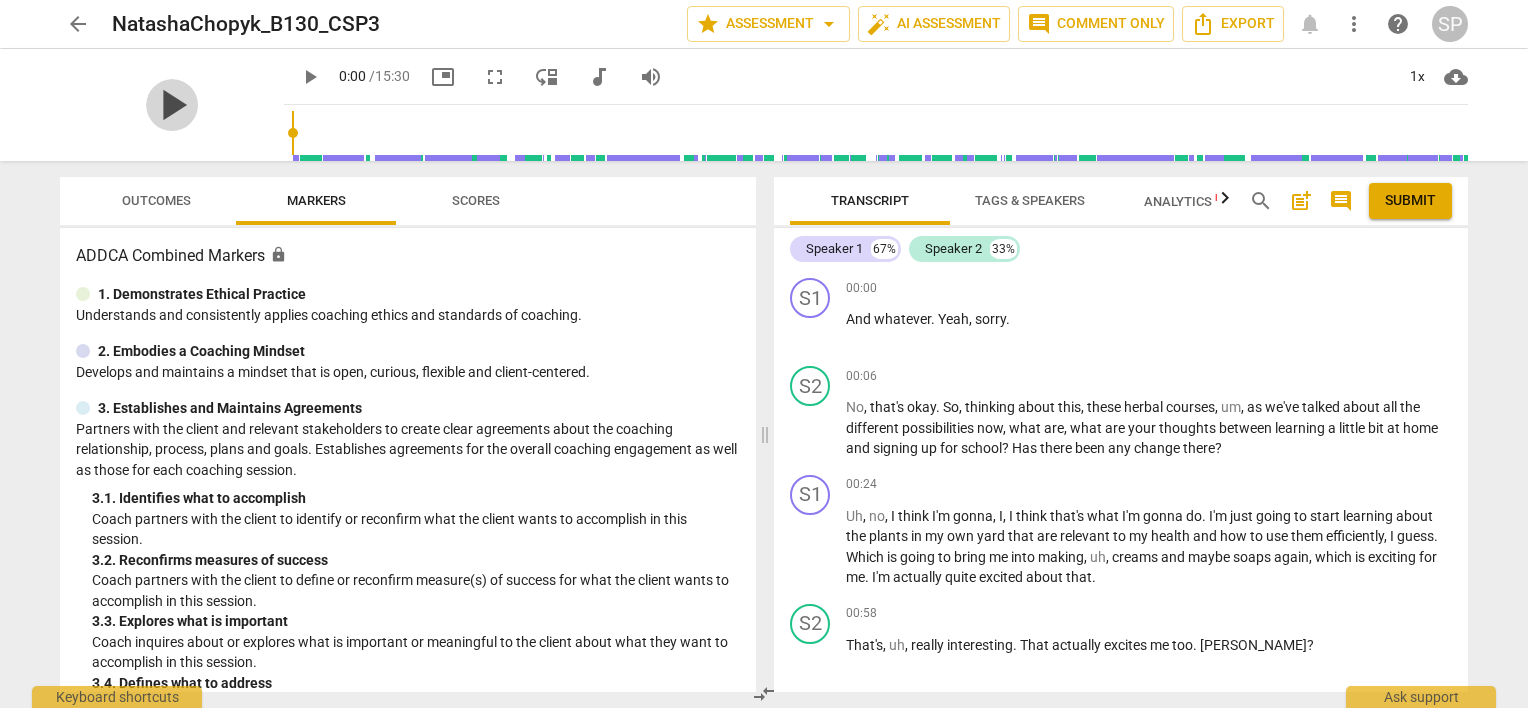 click on "play_arrow" at bounding box center (172, 105) 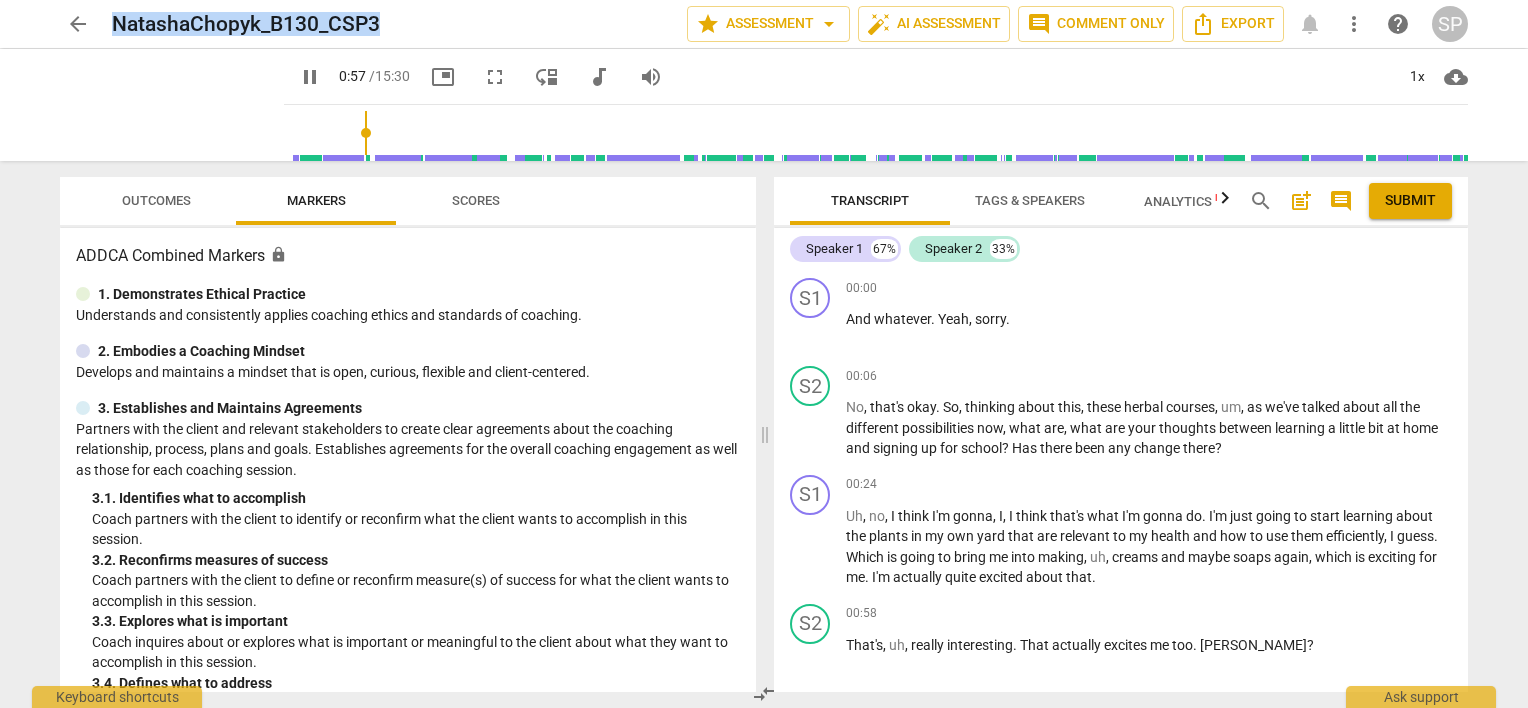 drag, startPoint x: 400, startPoint y: 24, endPoint x: 117, endPoint y: 20, distance: 283.02826 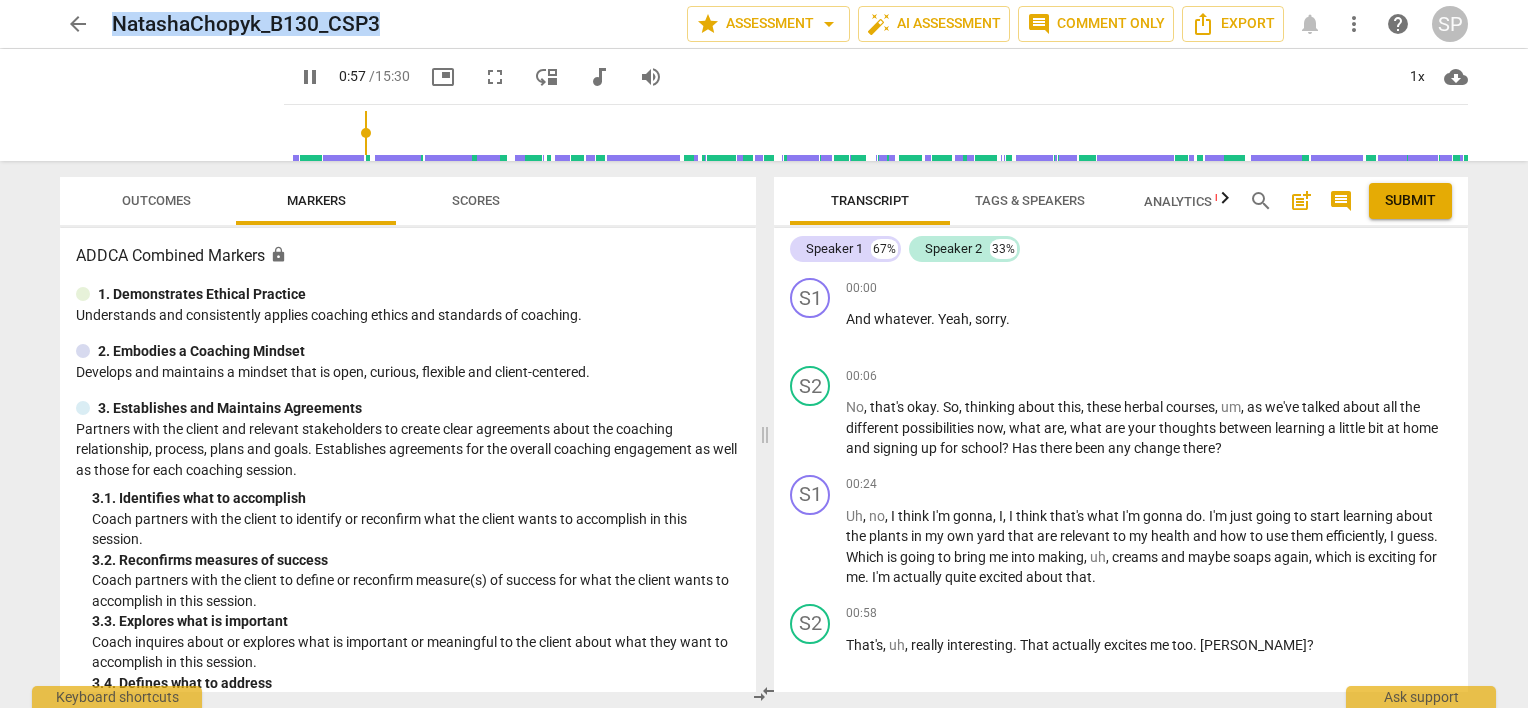 click on "NatashaChopyk_B130_CSP3" at bounding box center [391, 24] 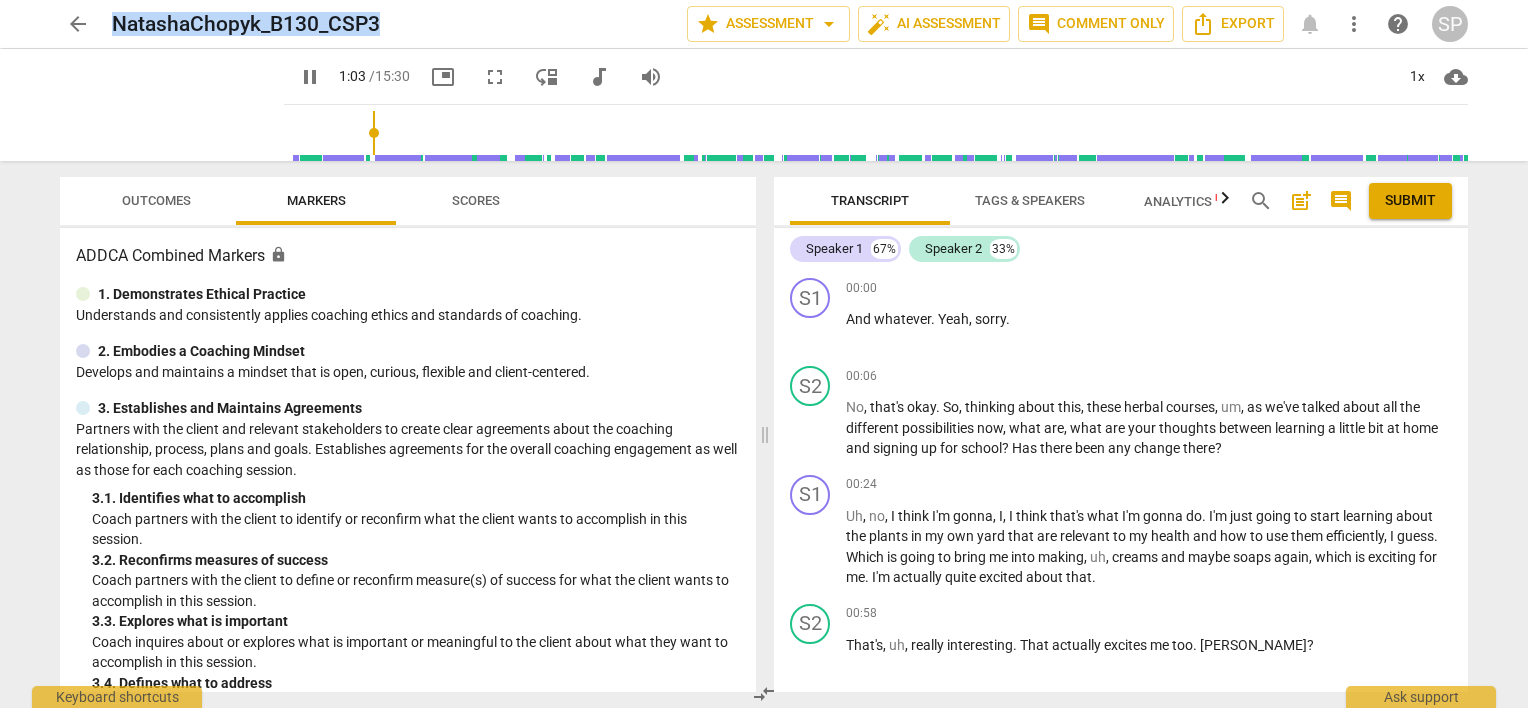 copy on "NatashaChopyk_B130_CSP3" 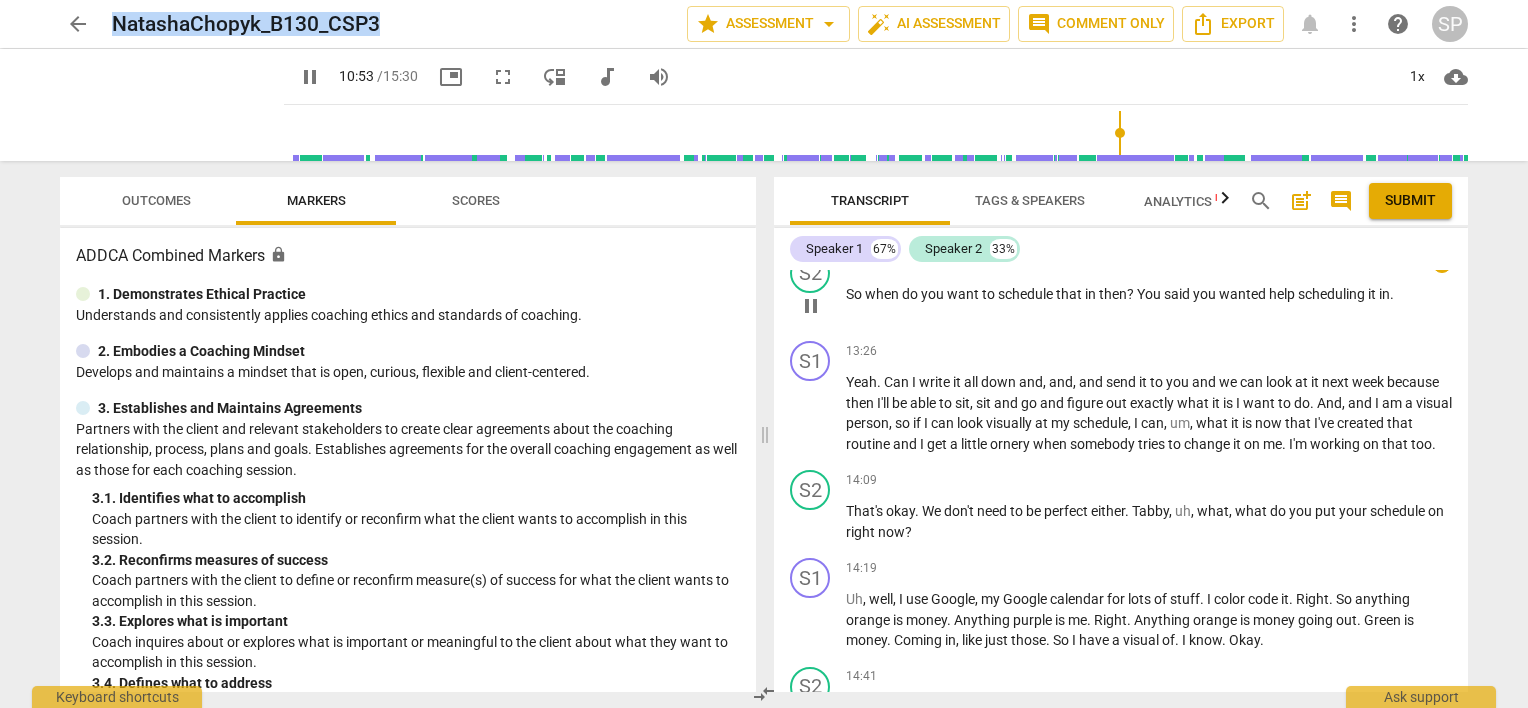 scroll, scrollTop: 6362, scrollLeft: 0, axis: vertical 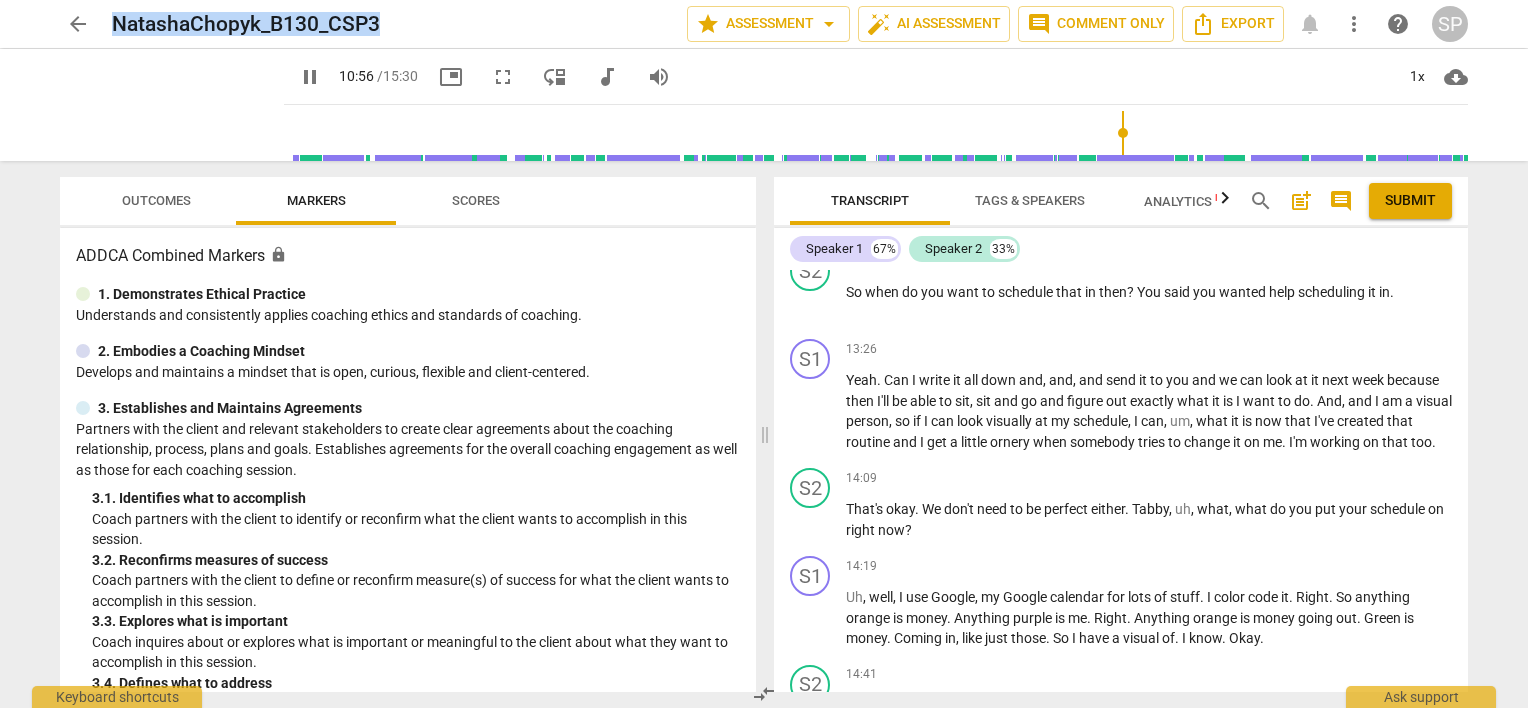 type on "657" 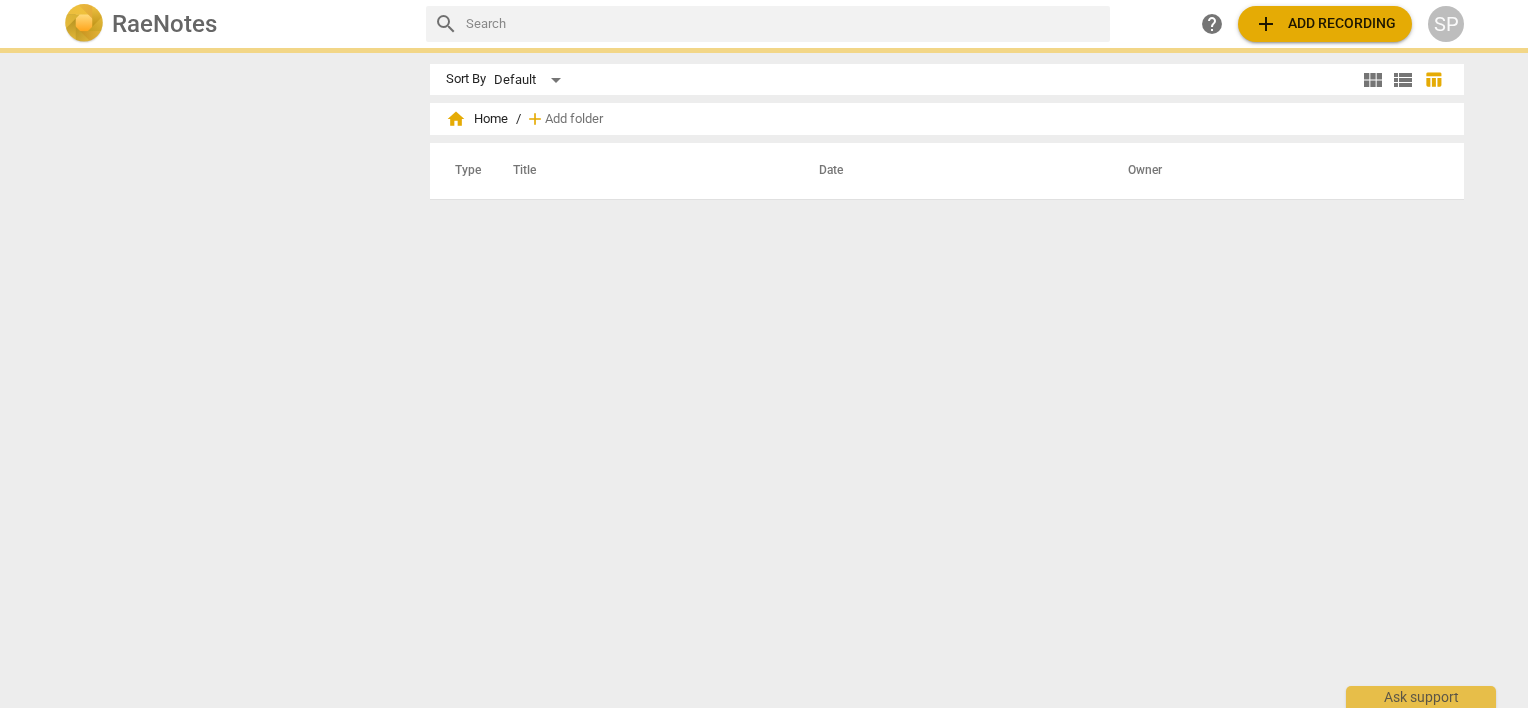 scroll, scrollTop: 0, scrollLeft: 0, axis: both 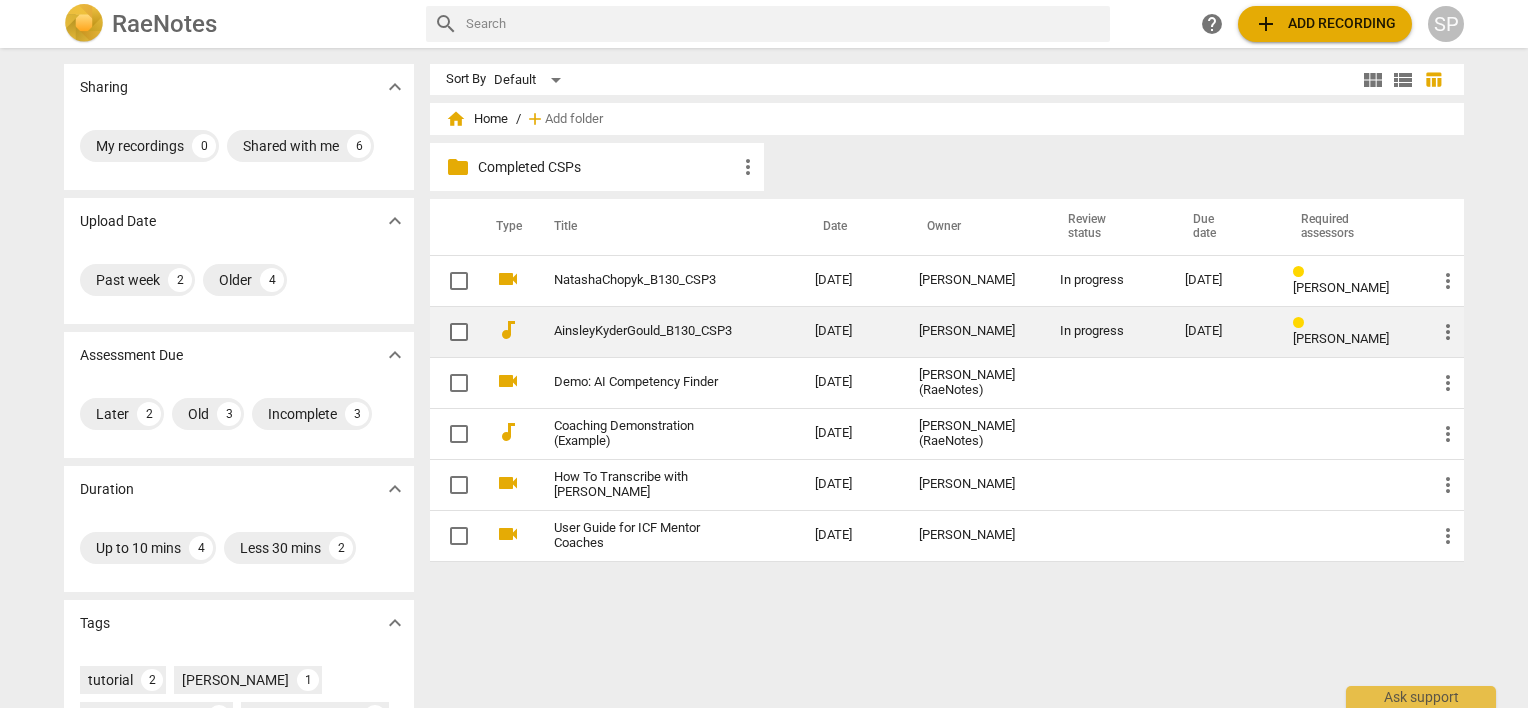 click on "AinsleyKyderGould_B130_CSP3" at bounding box center (648, 331) 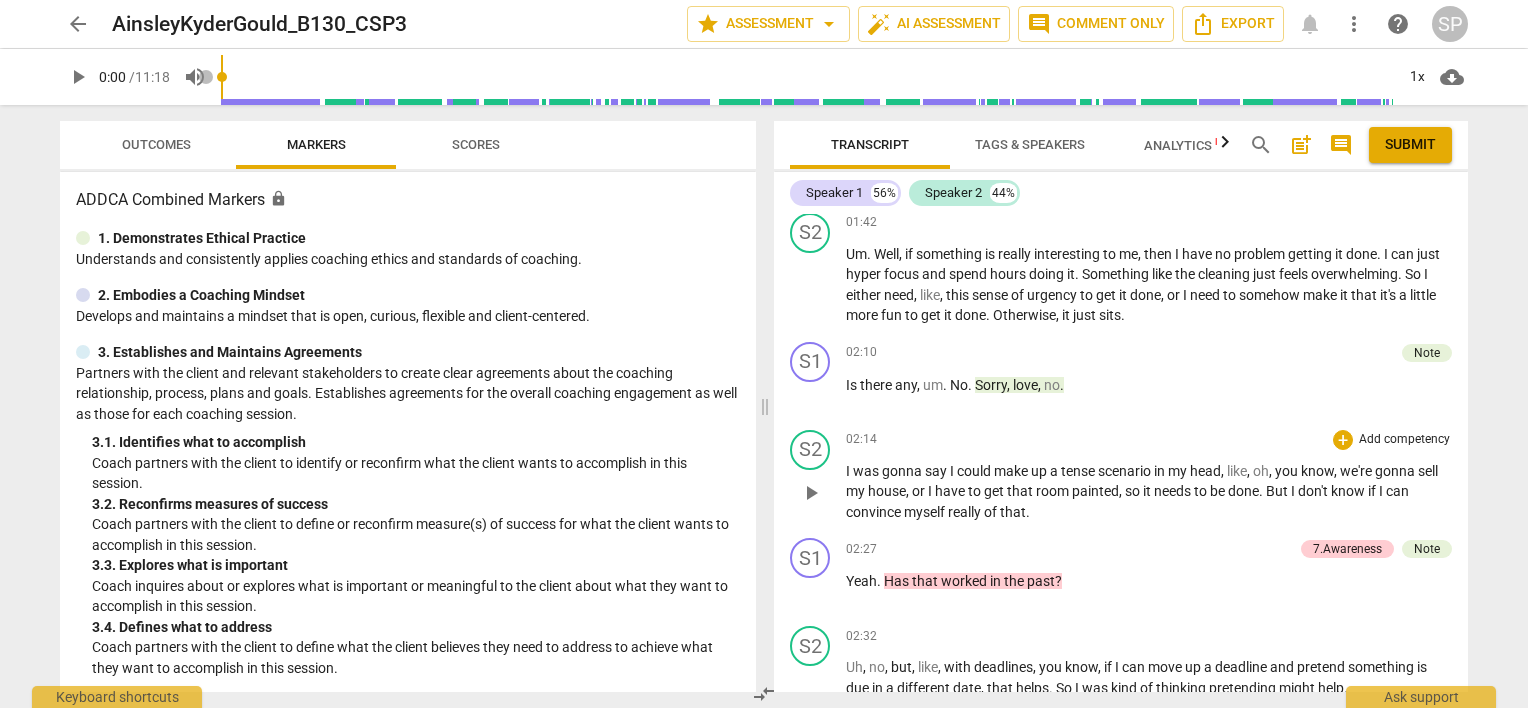 scroll, scrollTop: 700, scrollLeft: 0, axis: vertical 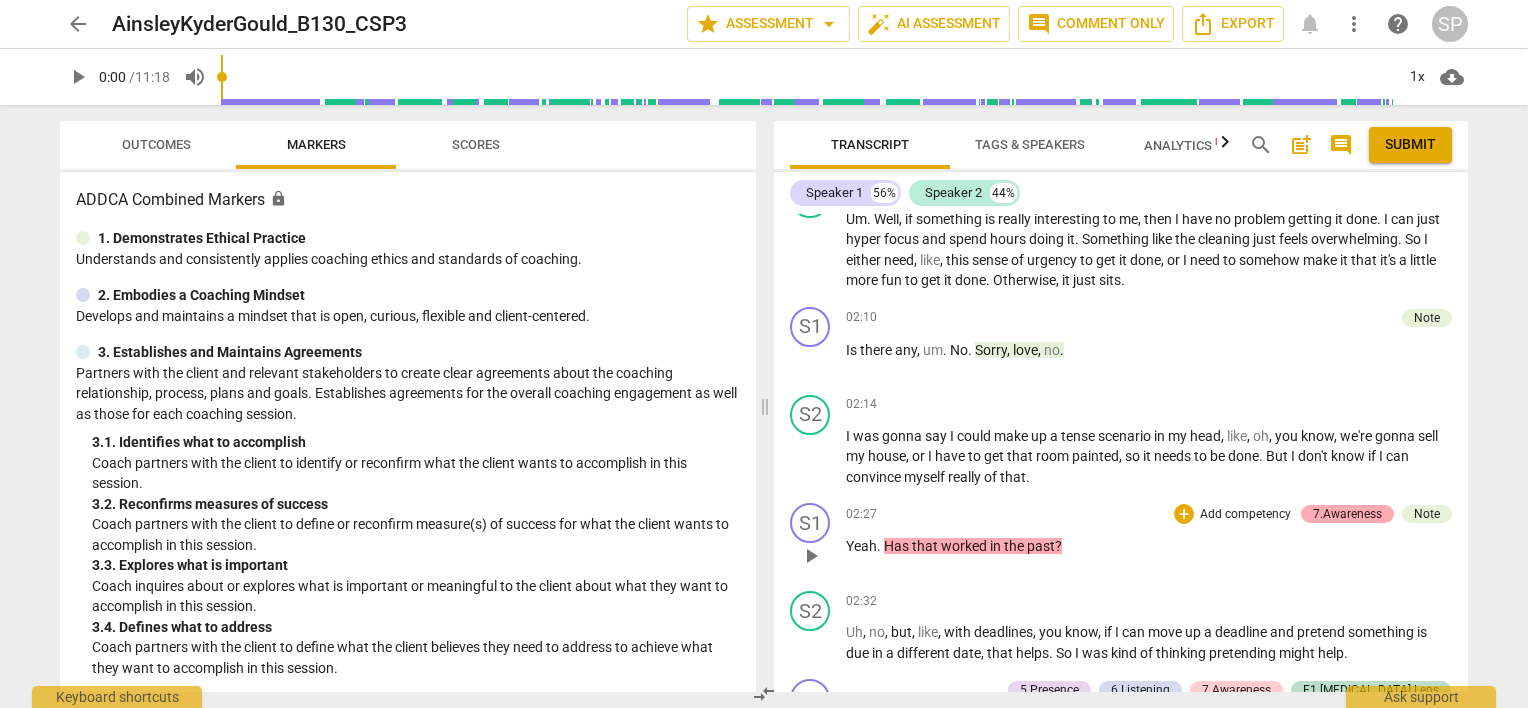 click on "7.Awareness" at bounding box center [1347, 514] 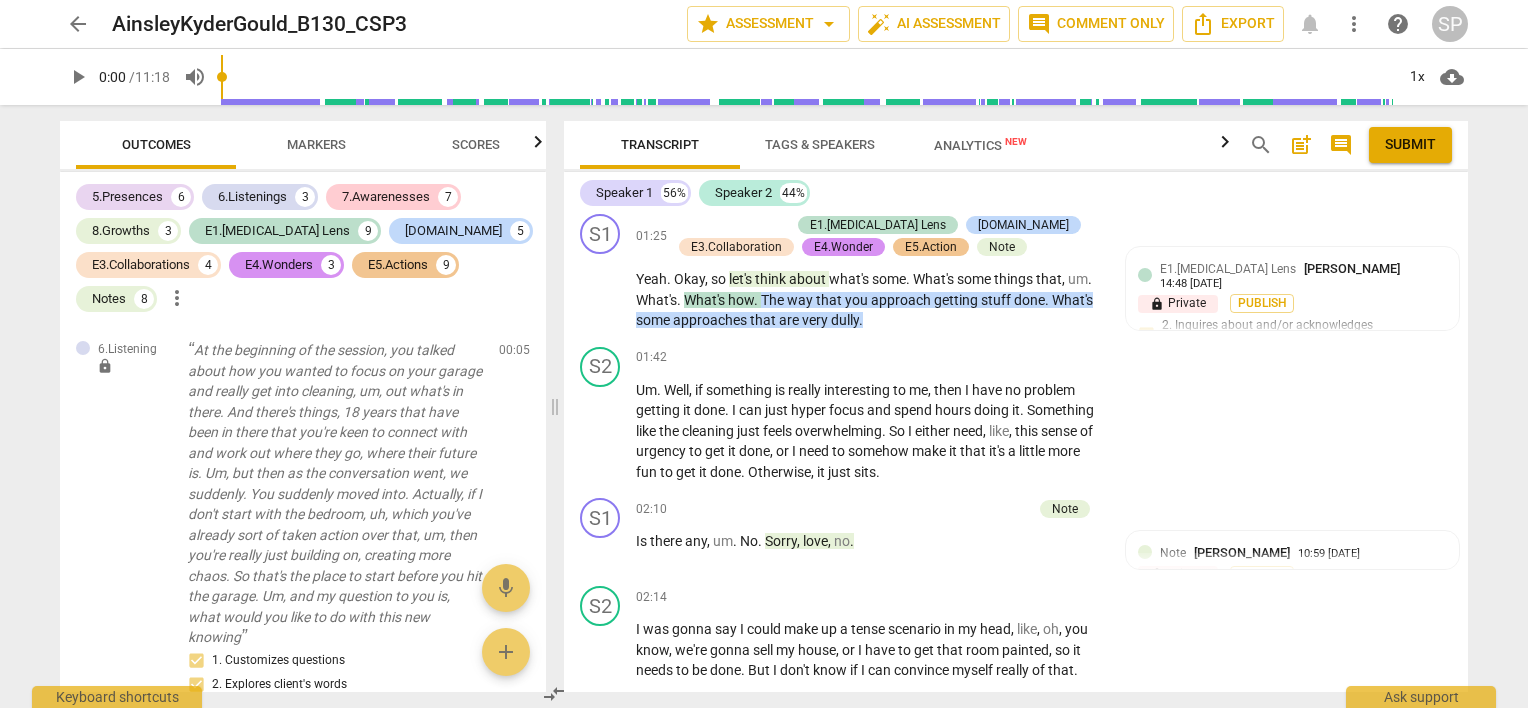 scroll, scrollTop: 869, scrollLeft: 0, axis: vertical 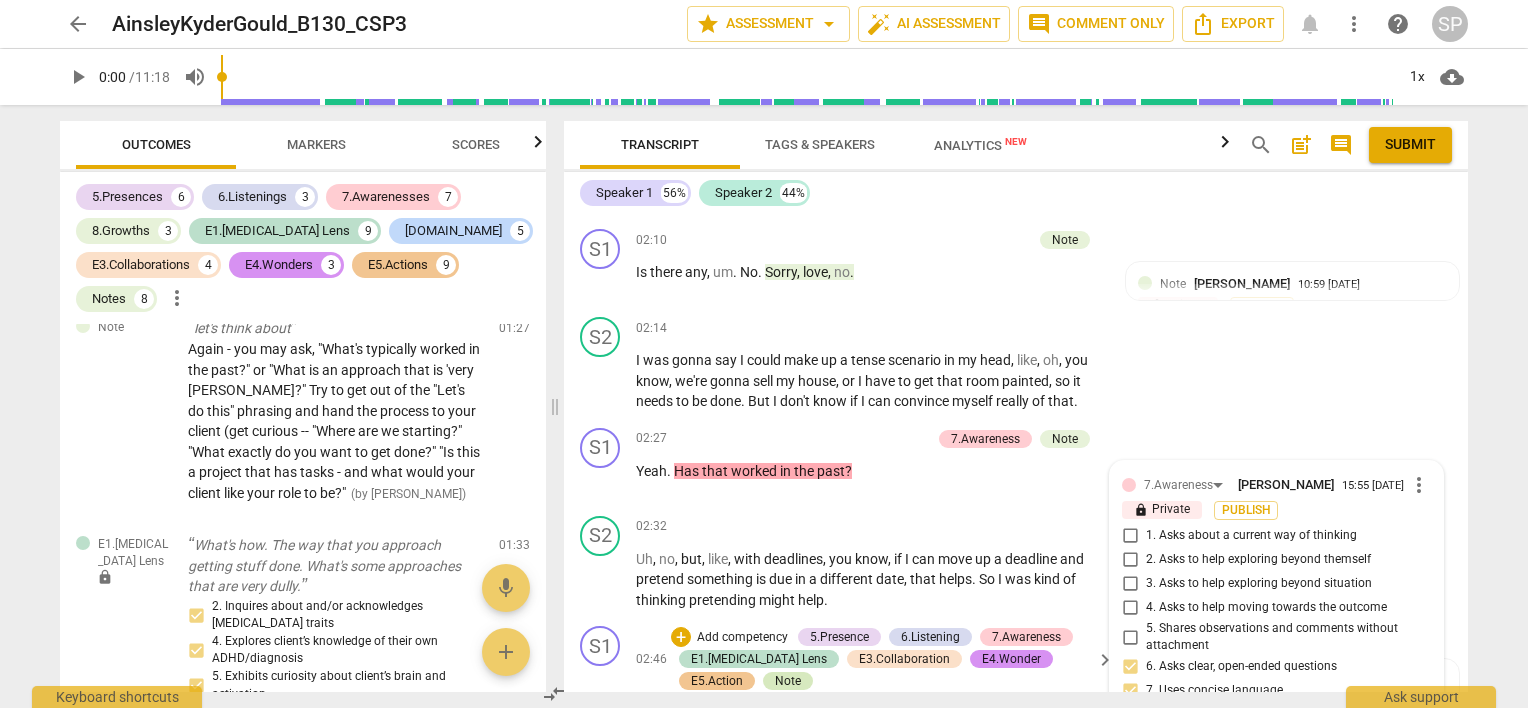 click on "Note" at bounding box center [788, 681] 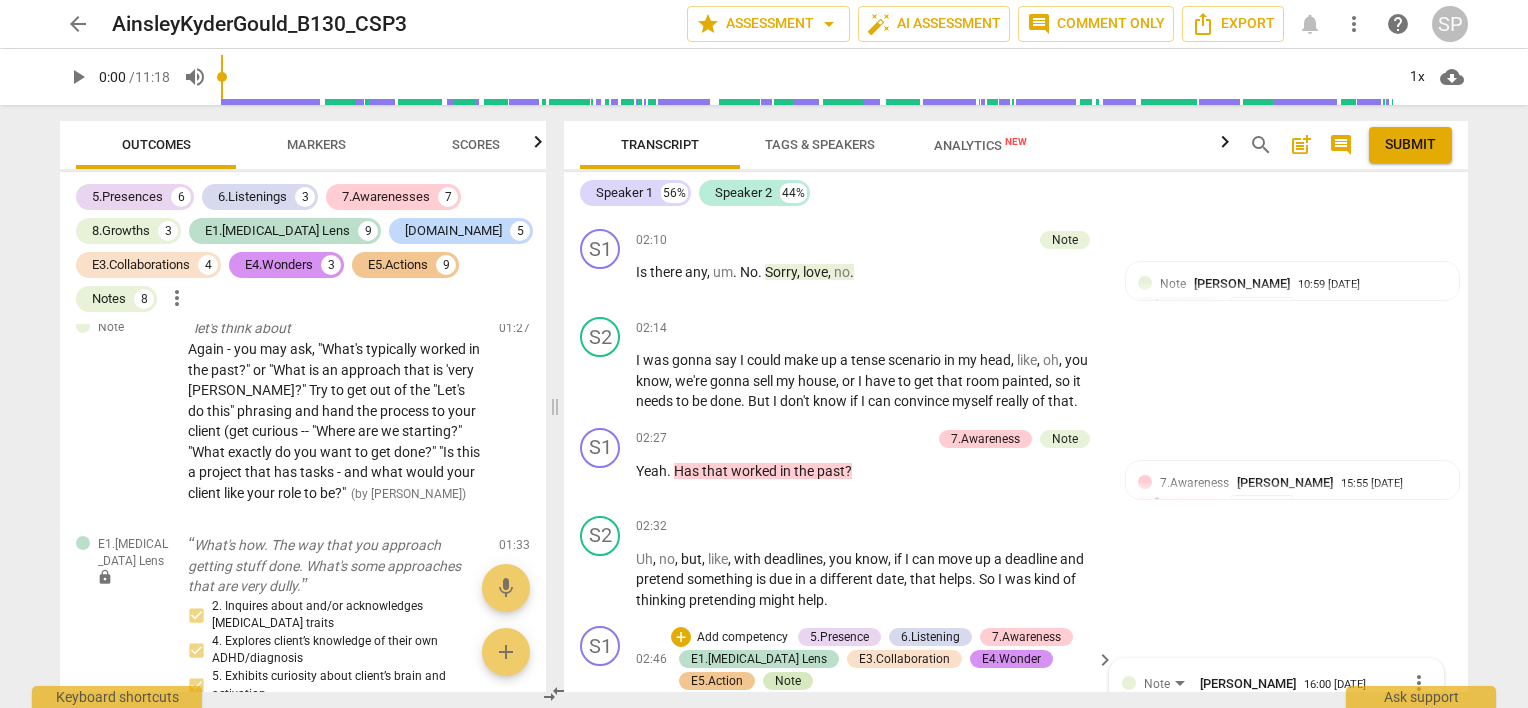 scroll, scrollTop: 1191, scrollLeft: 0, axis: vertical 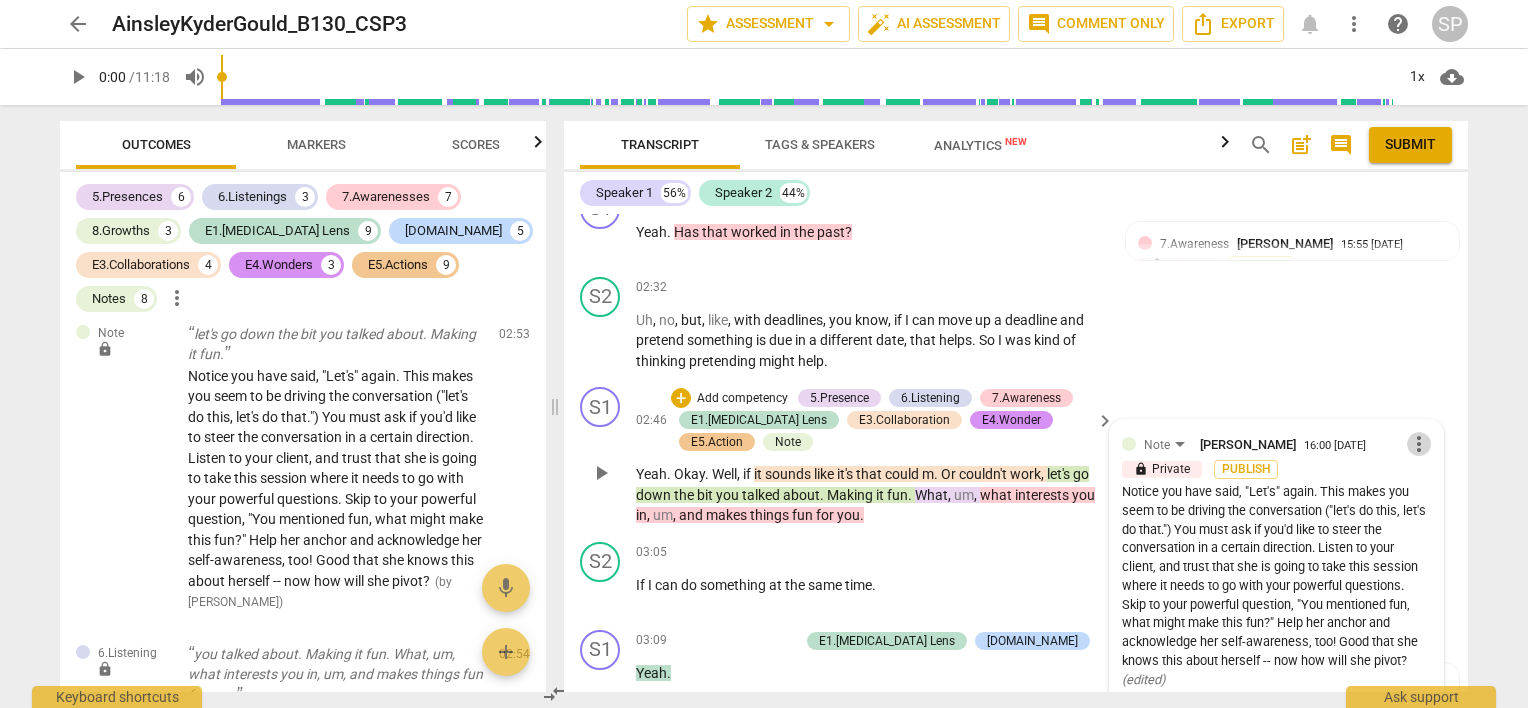 click on "more_vert" at bounding box center (1419, 444) 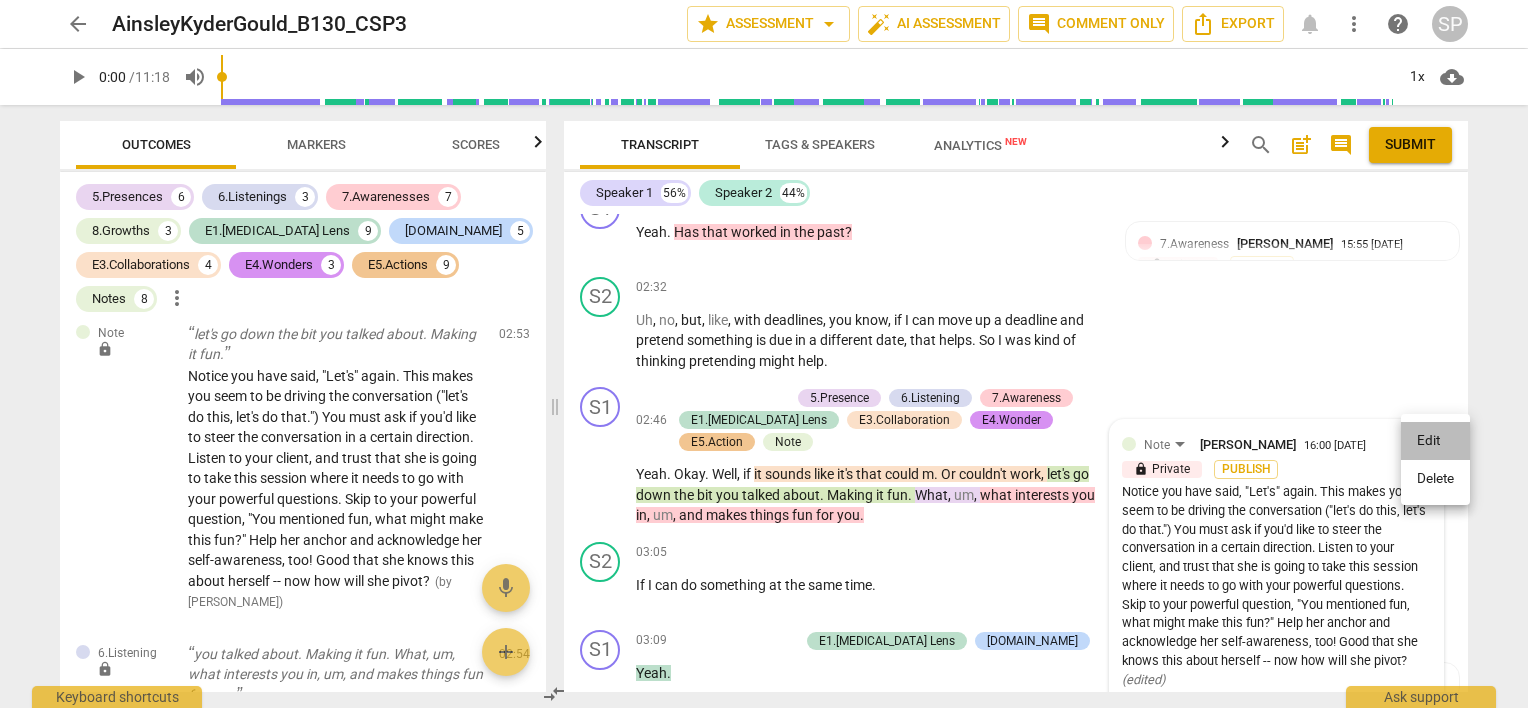click on "Edit" at bounding box center (1435, 441) 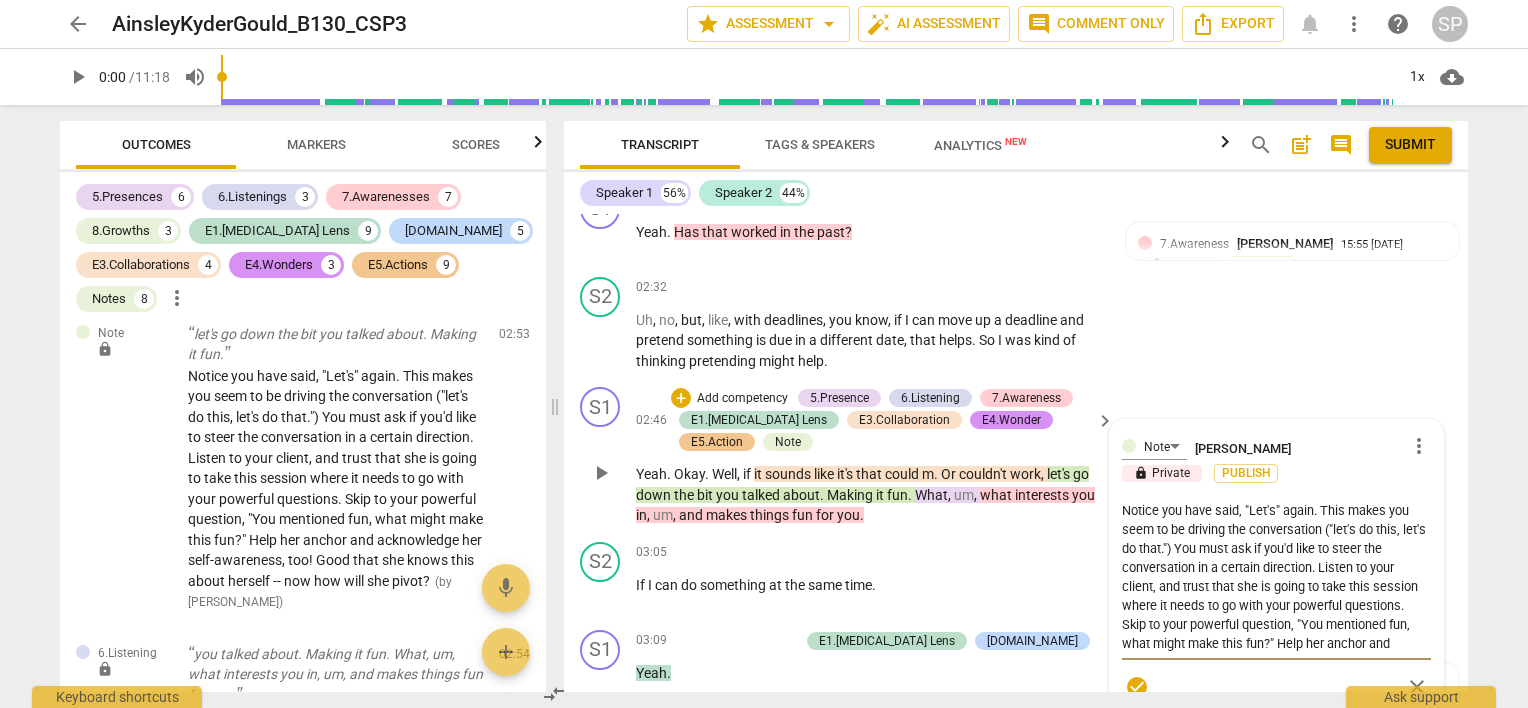 click on "Notice you have said, "Let's" again. This makes you seem to be driving the conversation ("let's do this, let's do that.") You must ask if you'd like to steer the conversation in a certain direction. Listen to your client, and trust that she is going to take this session where it needs to go with your powerful questions. Skip to your powerful question, "You mentioned fun, what might make this fun?" Help her anchor and acknowledge her self-awareness, too! Good that she knows this about herself -- now how will she pivot?" at bounding box center (1276, 577) 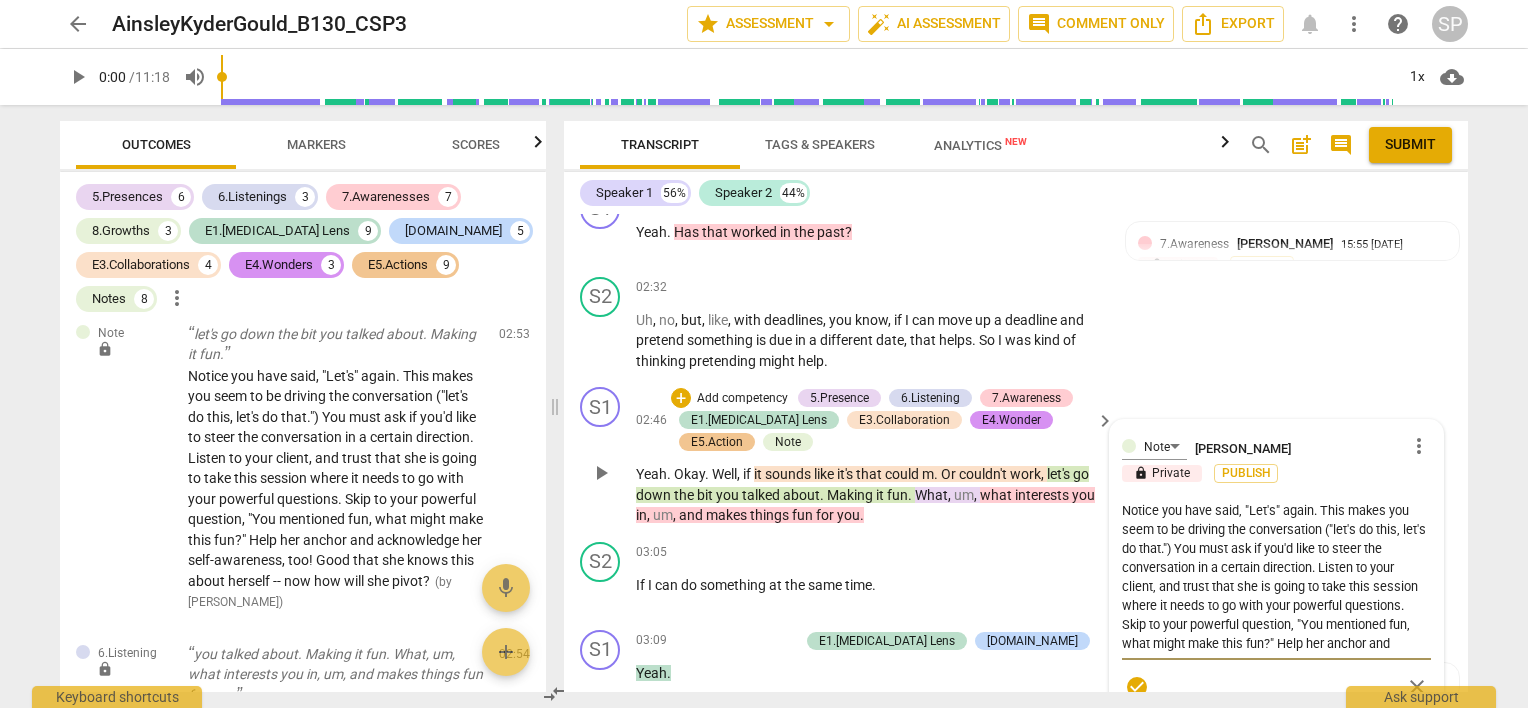 type on "Notice you have said, "Let's" again. This makes you seem to be driving the conversation ("et's do this, let's do that.") You must ask if you'd like to steer the conversation in a certain direction. Listen to your client, and trust that she is going to take this session where it needs to go with your powerful questions. Skip to your powerful question, "You mentioned fun, what might make this fun?" Help her anchor and acknowledge her self-awareness, too! Good that she knows this about herself -- now how will she pivot?" 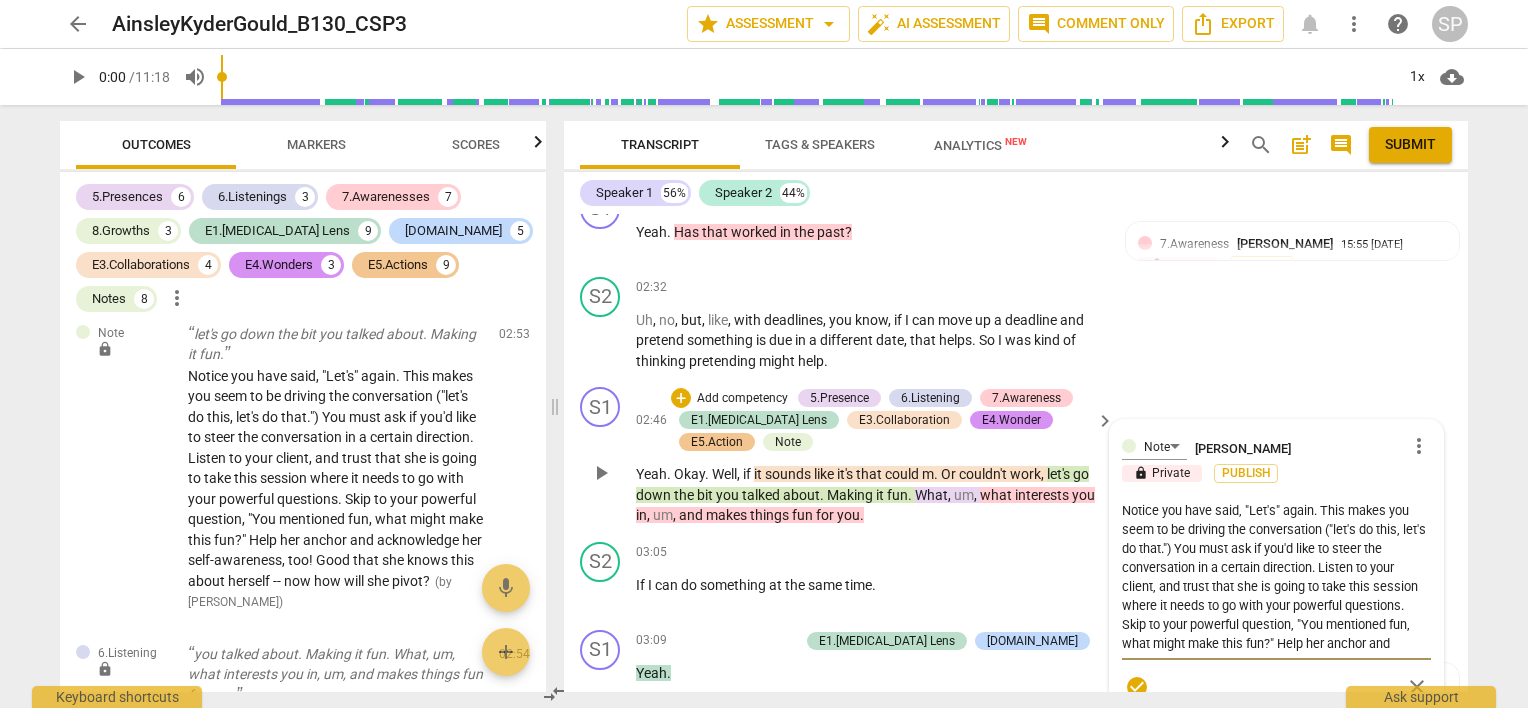 type on "Notice you have said, "Let's" again. This makes you seem to be driving the conversation ("et's do this, let's do that.") You must ask if you'd like to steer the conversation in a certain direction. Listen to your client, and trust that she is going to take this session where it needs to go with your powerful questions. Skip to your powerful question, "You mentioned fun, what might make this fun?" Help her anchor and acknowledge her self-awareness, too! Good that she knows this about herself -- now how will she pivot?" 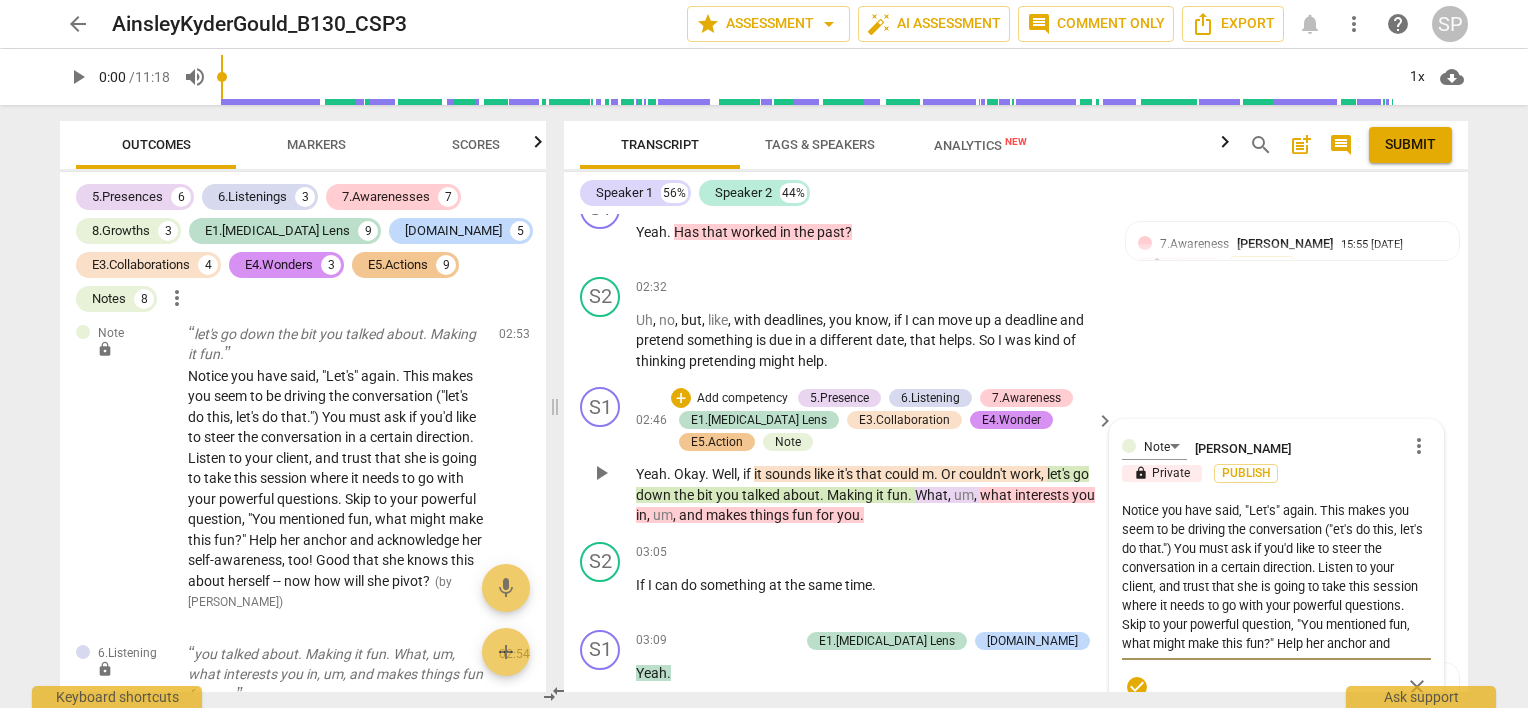 type on "Notice you have said, "Let's" again. This makes you seem to be driving the conversation ("Let's do this, let's do that.") You must ask if you'd like to steer the conversation in a certain direction. Listen to your client, and trust that she is going to take this session where it needs to go with your powerful questions. Skip to your powerful question, "You mentioned fun, what might make this fun?" Help her anchor and acknowledge her self-awareness, too! Good that she knows this about herself -- now how will she pivot?" 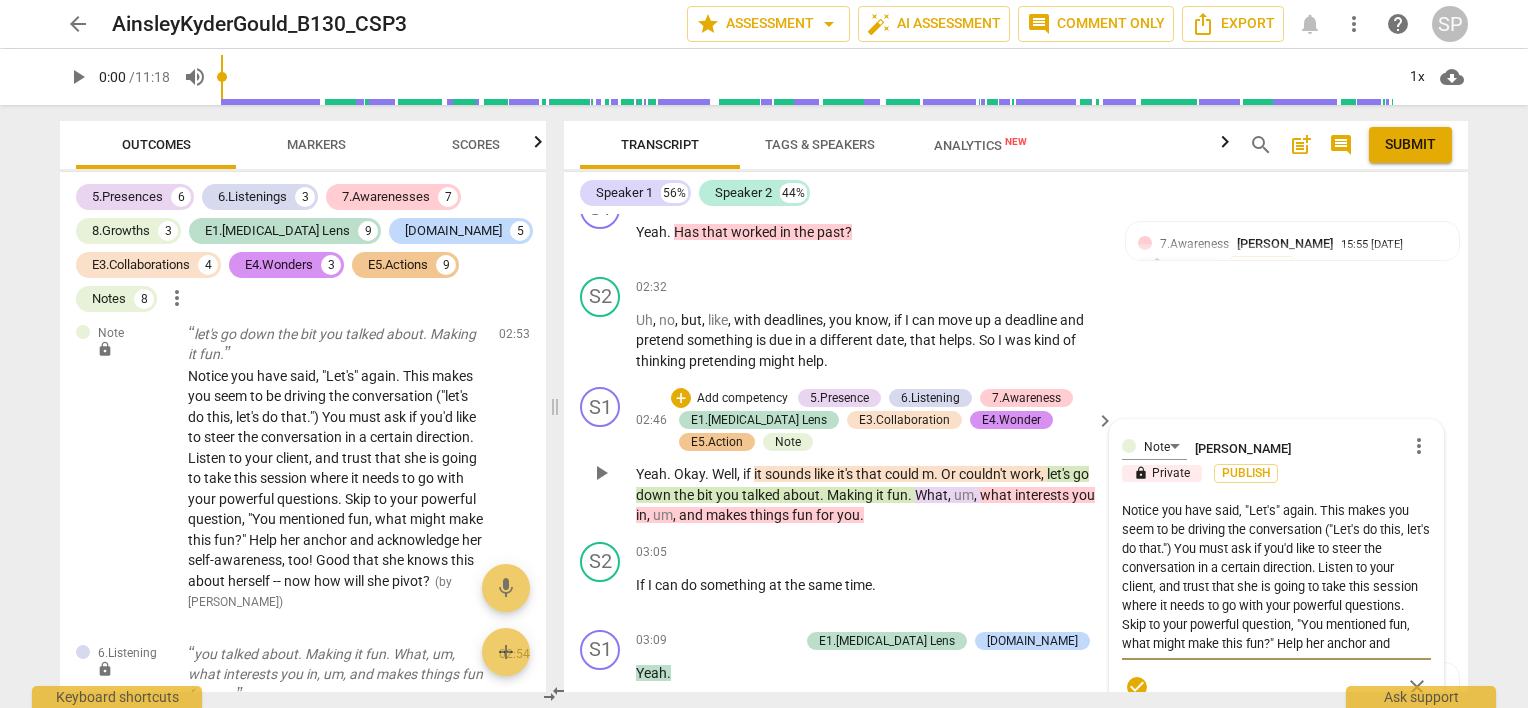 click on "Notice you have said, "Let's" again. This makes you seem to be driving the conversation ("Let's do this, let's do that.") You must ask if you'd like to steer the conversation in a certain direction. Listen to your client, and trust that she is going to take this session where it needs to go with your powerful questions. Skip to your powerful question, "You mentioned fun, what might make this fun?" Help her anchor and acknowledge her self-awareness, too! Good that she knows this about herself -- now how will she pivot?" at bounding box center [1276, 577] 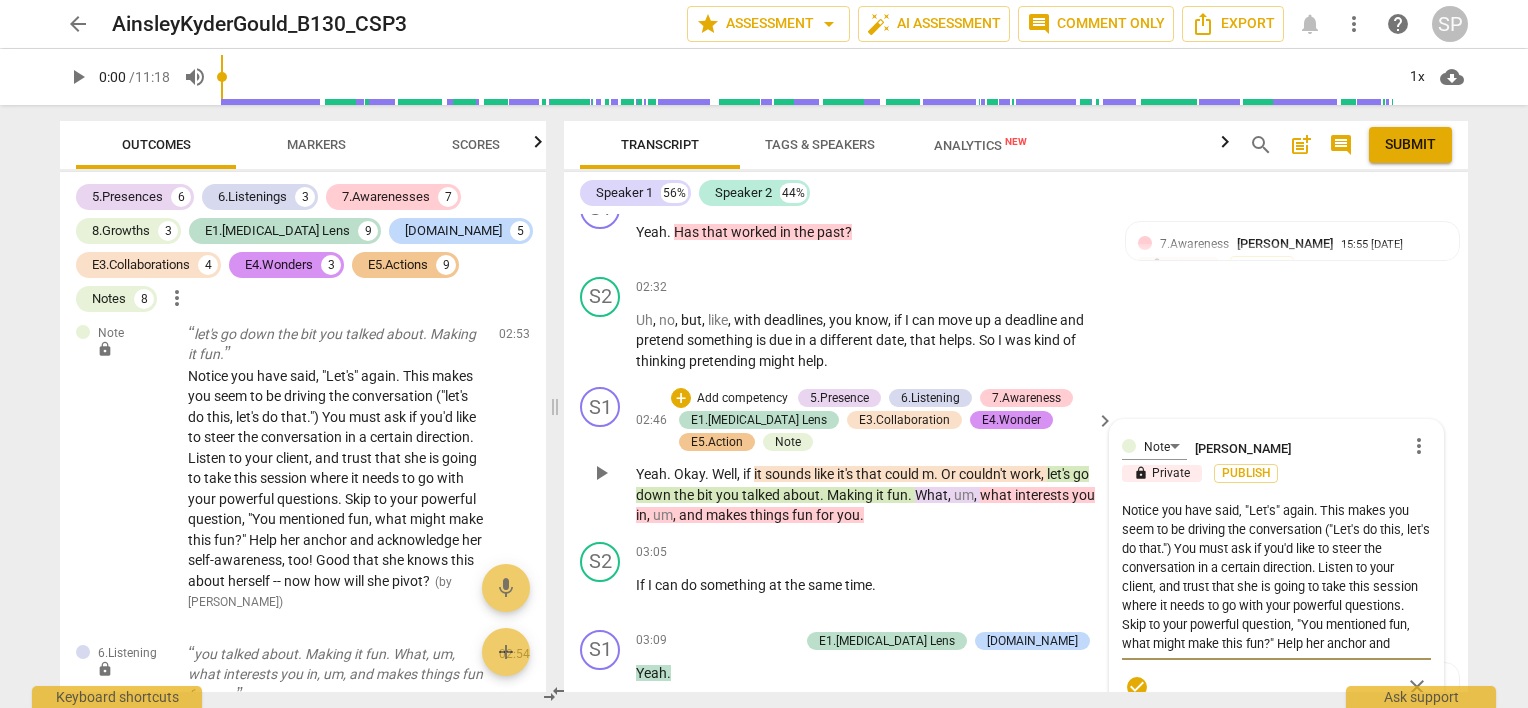 type on "Notice you have said, "Let's" again. This makes you seem to be driving the conversation ("Let's do this, let's do that.") You must as if you'd like to steer the conversation in a certain direction. Listen to your client, and trust that she is going to take this session where it needs to go with your powerful questions. Skip to your powerful question, "You mentioned fun, what might make this fun?" Help her anchor and acknowledge her self-awareness, too! Good that she knows this about herself -- now how will she pivot?" 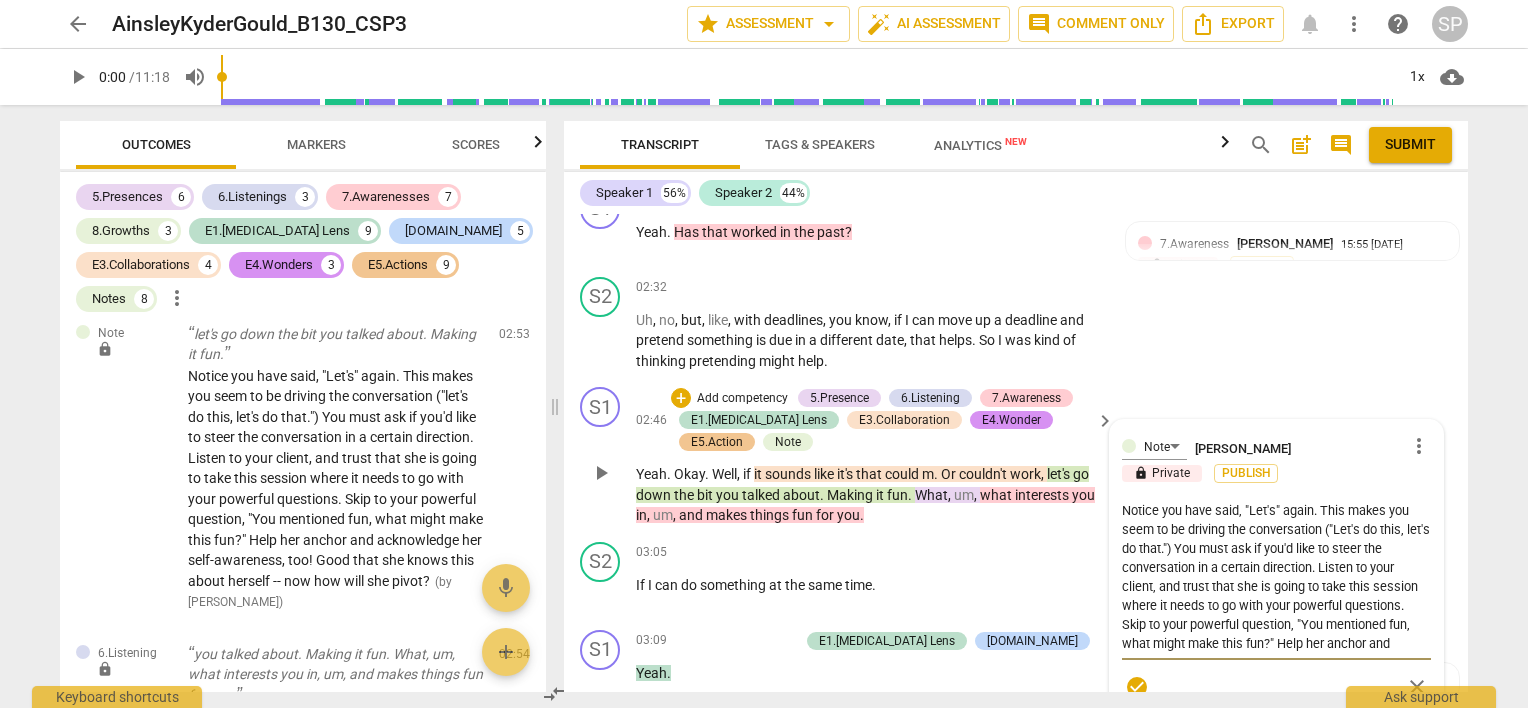 type on "Notice you have said, "Let's" again. This makes you seem to be driving the conversation ("Let's do this, let's do that.") You must as if you'd like to steer the conversation in a certain direction. Listen to your client, and trust that she is going to take this session where it needs to go with your powerful questions. Skip to your powerful question, "You mentioned fun, what might make this fun?" Help her anchor and acknowledge her self-awareness, too! Good that she knows this about herself -- now how will she pivot?" 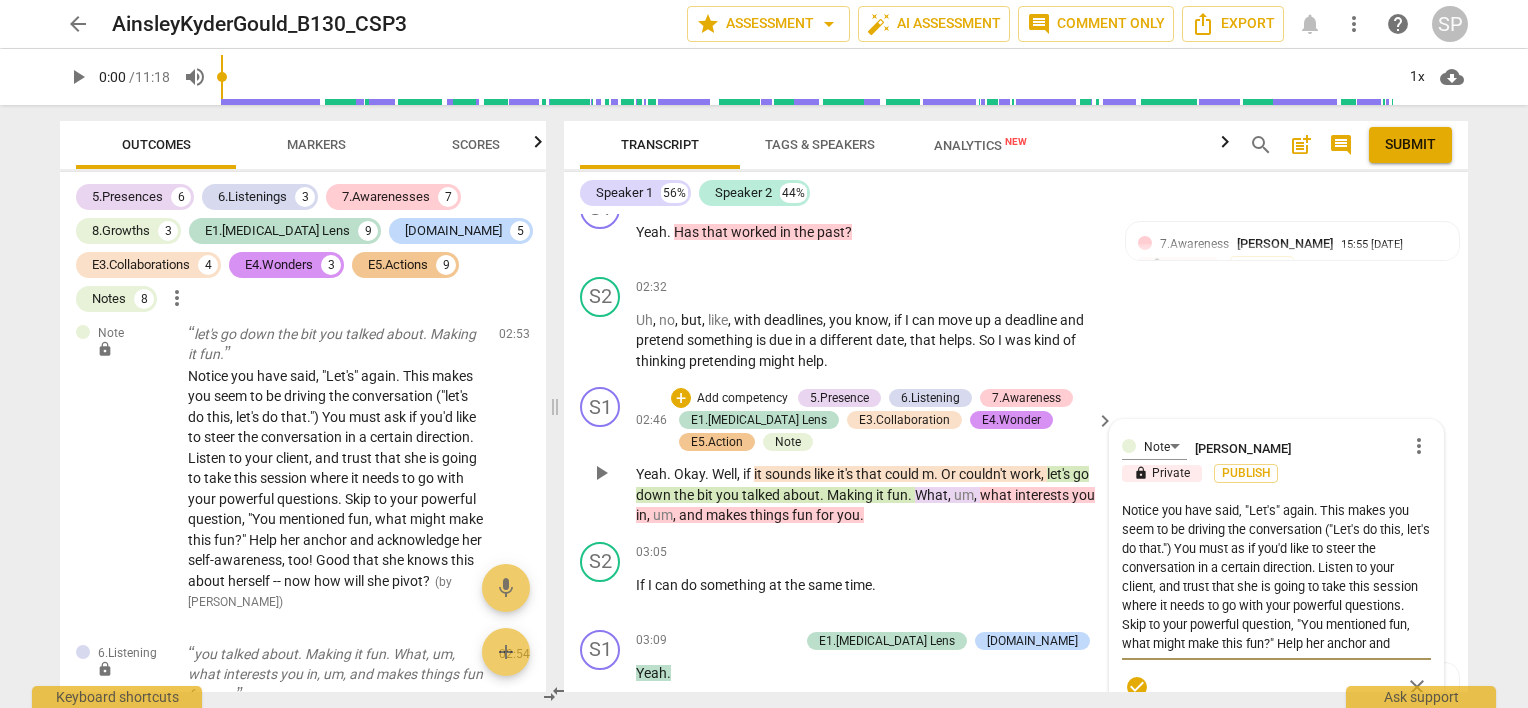 type on "Notice you have said, "Let's" again. This makes you seem to be driving the conversation ("Let's do this, let's do that.") You must a if you'd like to steer the conversation in a certain direction. Listen to your client, and trust that she is going to take this session where it needs to go with your powerful questions. Skip to your powerful question, "You mentioned fun, what might make this fun?" Help her anchor and acknowledge her self-awareness, too! Good that she knows this about herself -- now how will she pivot?" 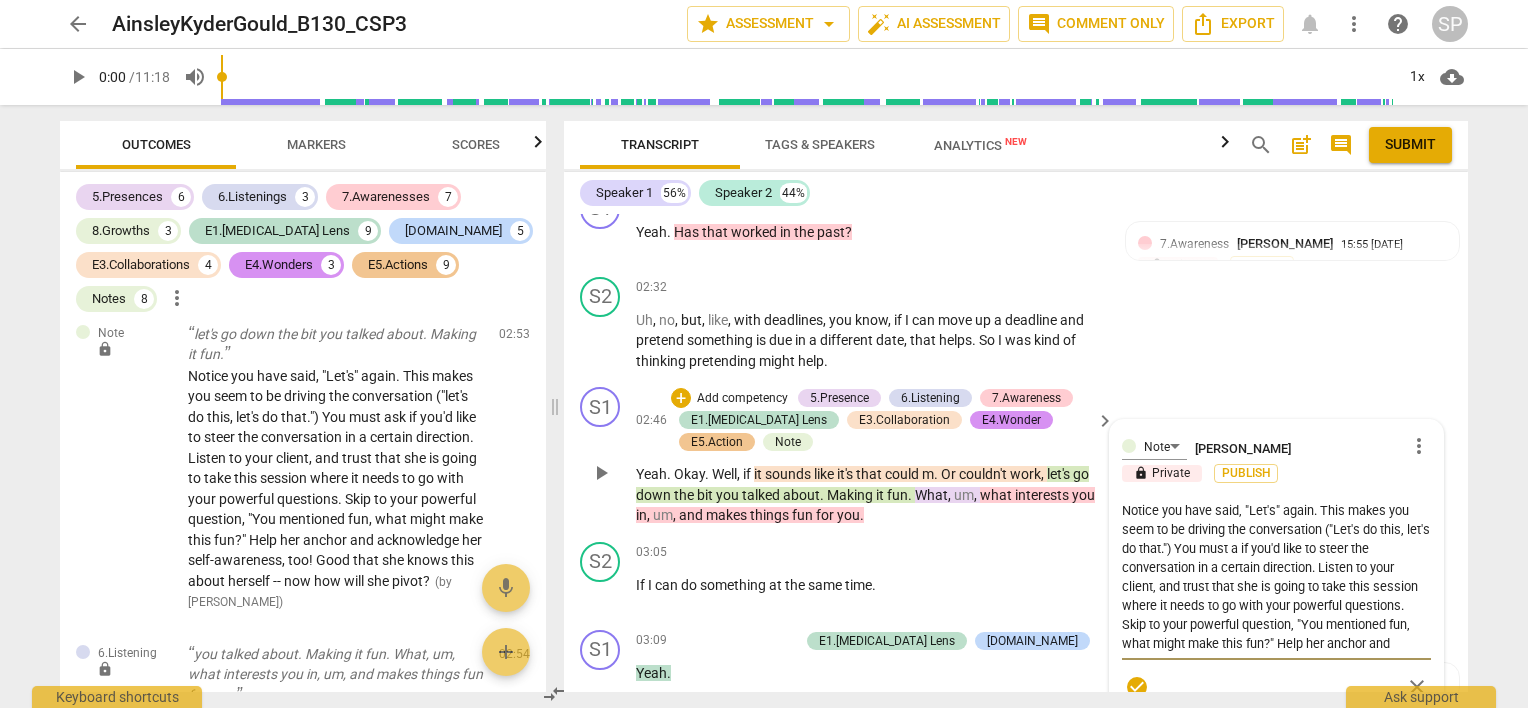 type on "Notice you have said, "Let's" again. This makes you seem to be driving the conversation ("Let's do this, let's do that.") You must  if you'd like to steer the conversation in a certain direction. Listen to your client, and trust that she is going to take this session where it needs to go with your powerful questions. Skip to your powerful question, "You mentioned fun, what might make this fun?" Help her anchor and acknowledge her self-awareness, too! Good that she knows this about herself -- now how will she pivot?" 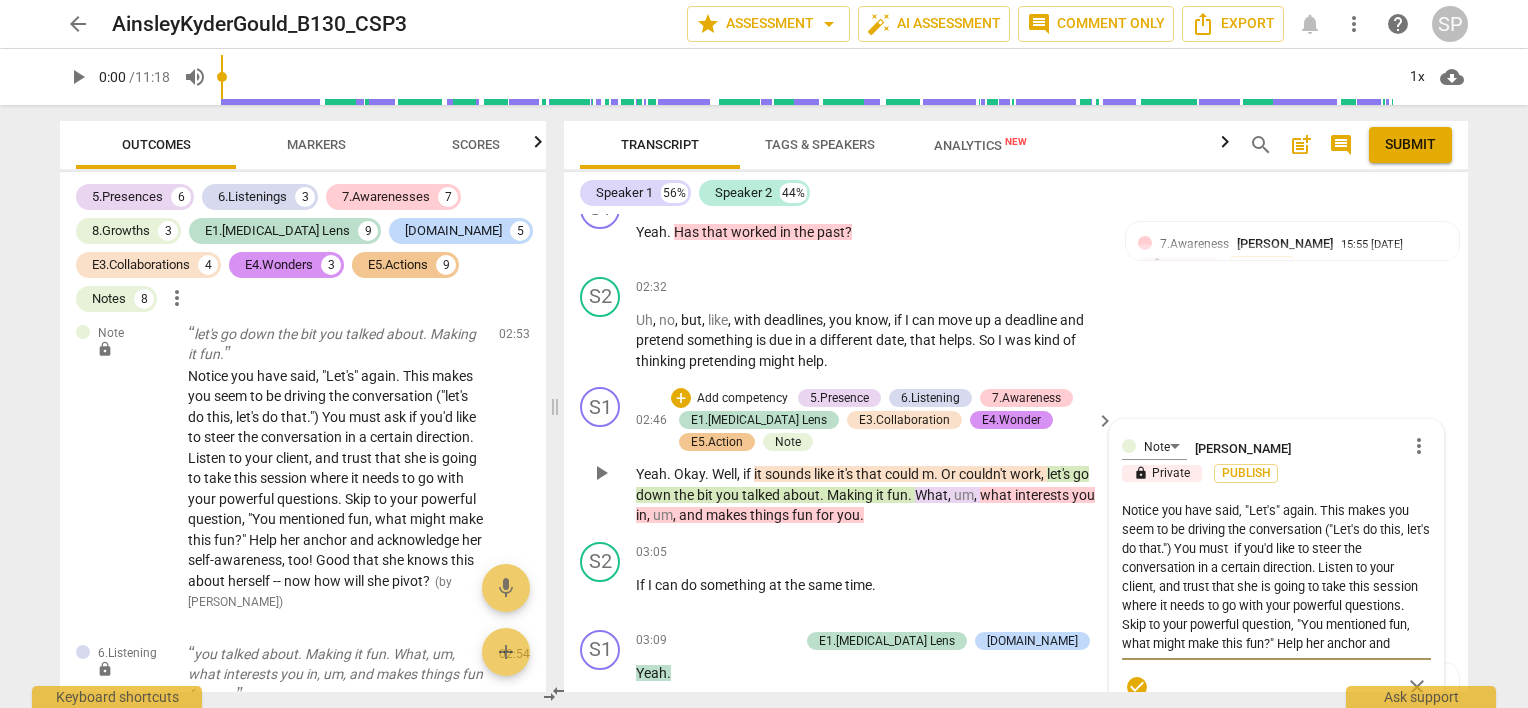 type on "Notice you have said, "Let's" again. This makes you seem to be driving the conversation ("Let's do this, let's do that.") You must if you'd like to steer the conversation in a certain direction. Listen to your client, and trust that she is going to take this session where it needs to go with your powerful questions. Skip to your powerful question, "You mentioned fun, what might make this fun?" Help her anchor and acknowledge her self-awareness, too! Good that she knows this about herself -- now how will she pivot?" 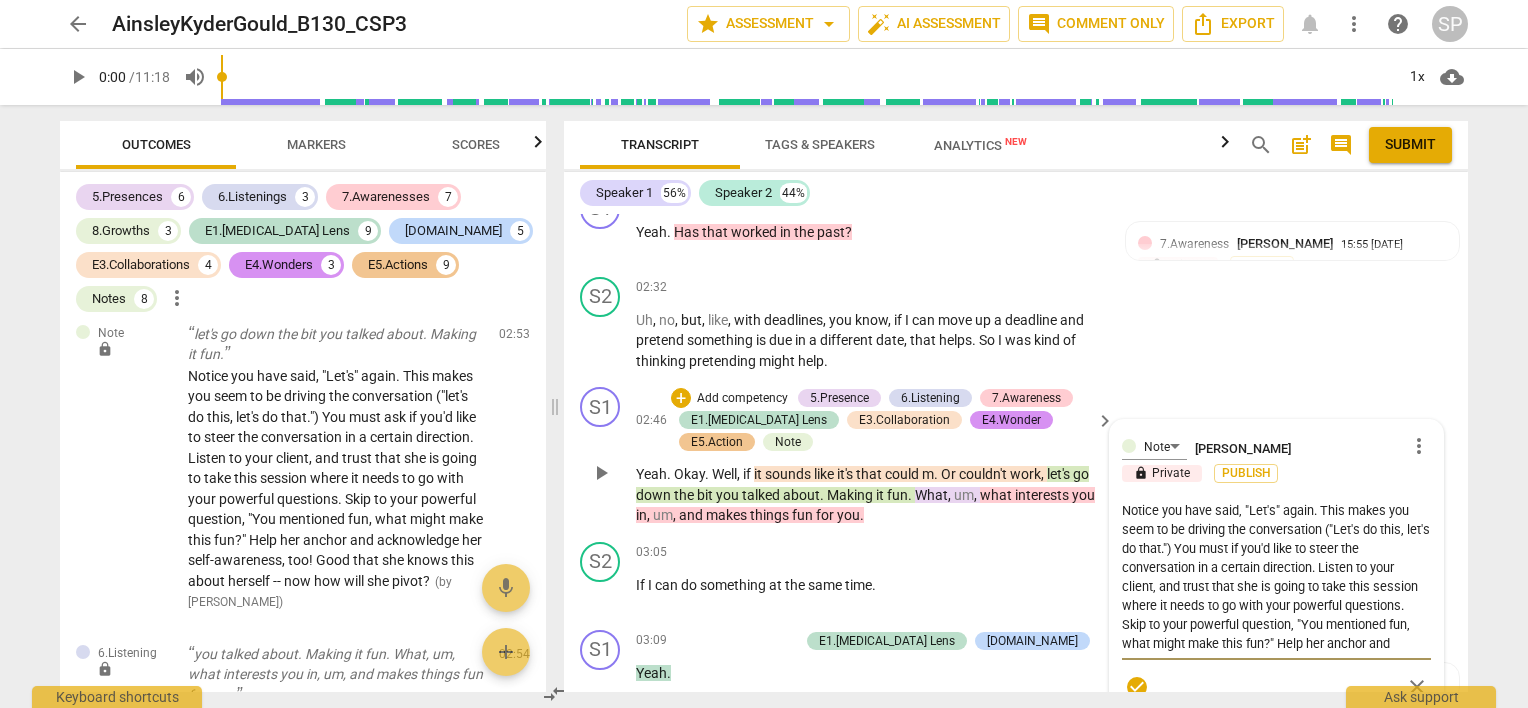 type on "Notice you have said, "Let's" again. This makes you seem to be driving the conversation ("Let's do this, let's do that.") You mus if you'd like to steer the conversation in a certain direction. Listen to your client, and trust that she is going to take this session where it needs to go with your powerful questions. Skip to your powerful question, "You mentioned fun, what might make this fun?" Help her anchor and acknowledge her self-awareness, too! Good that she knows this about herself -- now how will she pivot?" 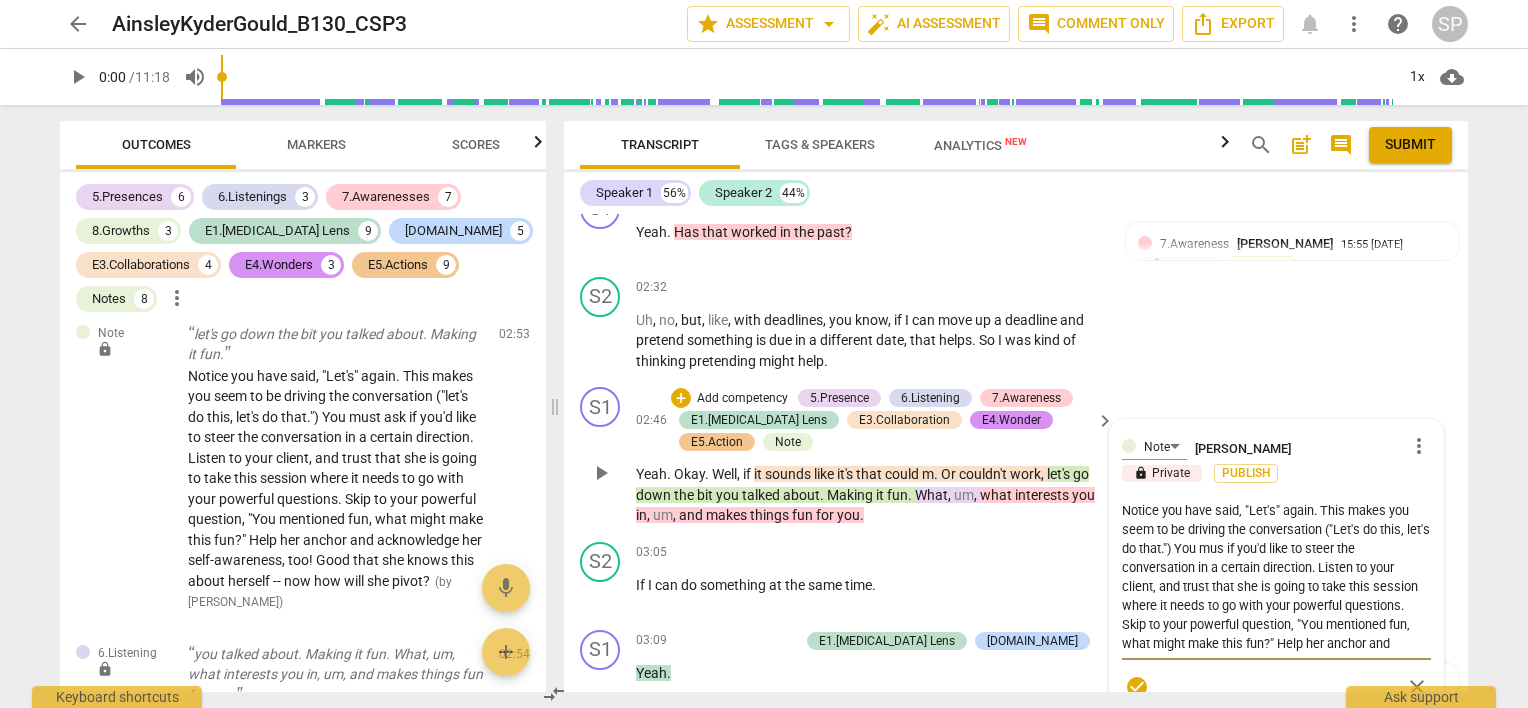 type on "Notice you have said, "Let's" again. This makes you seem to be driving the conversation ("Let's do this, let's do that.") You mu if you'd like to steer the conversation in a certain direction. Listen to your client, and trust that she is going to take this session where it needs to go with your powerful questions. Skip to your powerful question, "You mentioned fun, what might make this fun?" Help her anchor and acknowledge her self-awareness, too! Good that she knows this about herself -- now how will she pivot?" 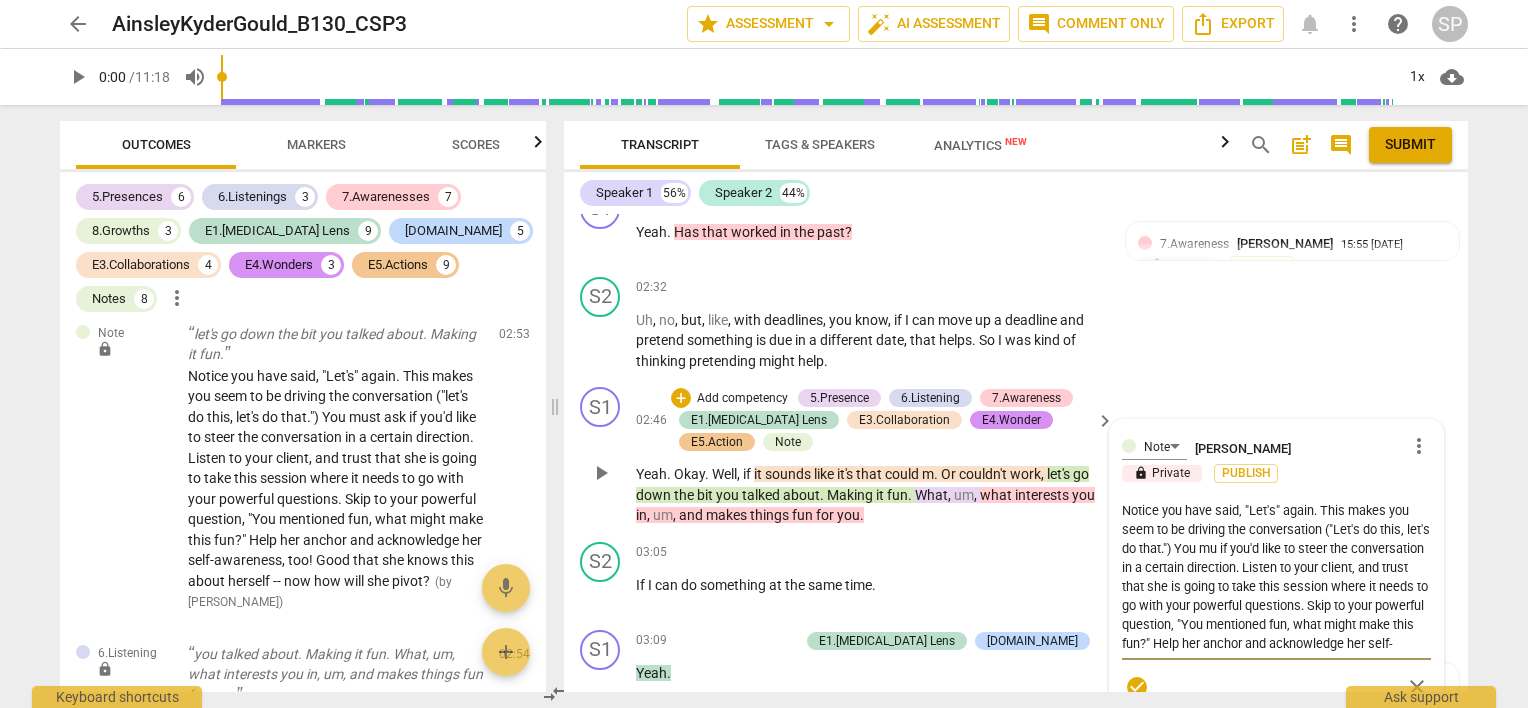 type on "Notice you have said, "Let's" again. This makes you seem to be driving the conversation ("Let's do this, let's do that.") You m if you'd like to steer the conversation in a certain direction. Listen to your client, and trust that she is going to take this session where it needs to go with your powerful questions. Skip to your powerful question, "You mentioned fun, what might make this fun?" Help her anchor and acknowledge her self-awareness, too! Good that she knows this about herself -- now how will she pivot?" 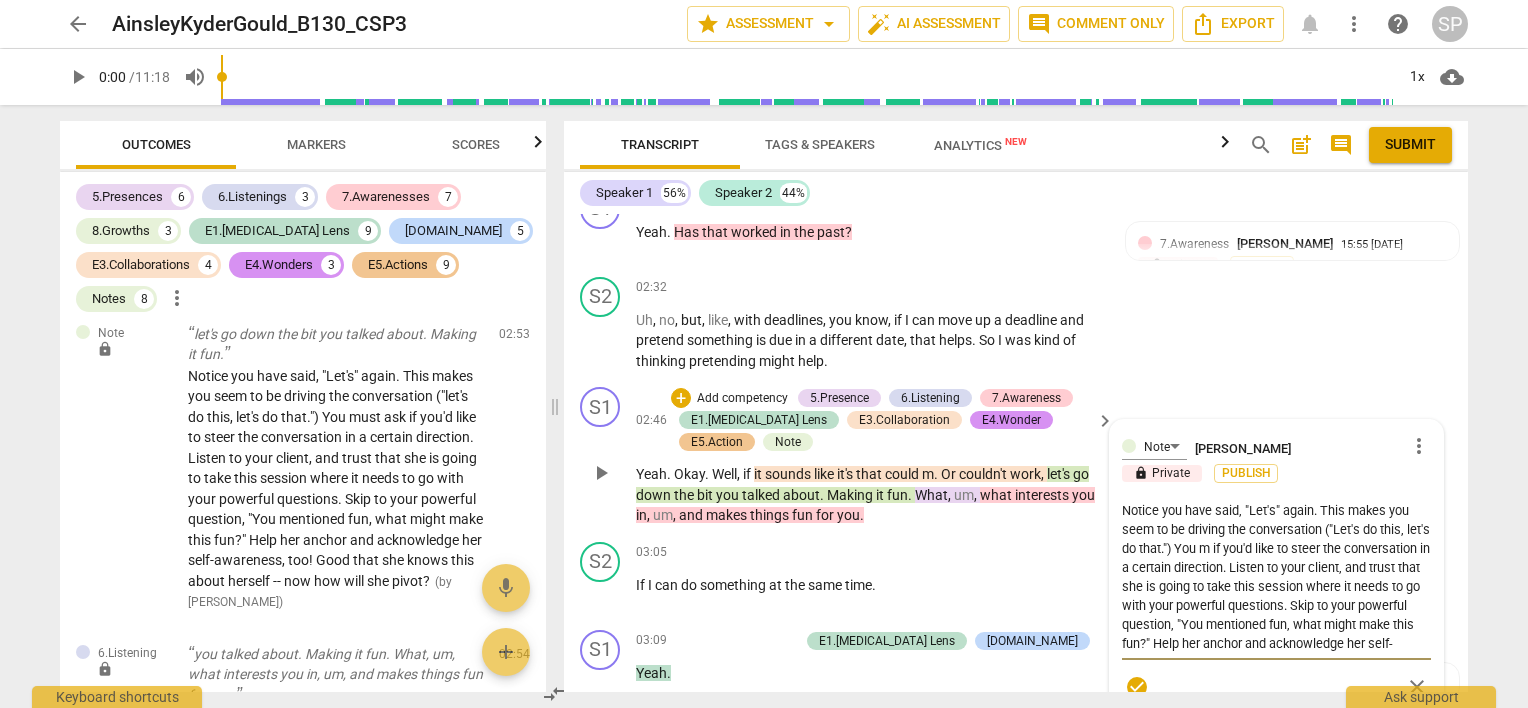type on "Notice you have said, "Let's" again. This makes you seem to be driving the conversation ("Let's do this, let's do that.") You  if you'd like to steer the conversation in a certain direction. Listen to your client, and trust that she is going to take this session where it needs to go with your powerful questions. Skip to your powerful question, "You mentioned fun, what might make this fun?" Help her anchor and acknowledge her self-awareness, too! Good that she knows this about herself -- now how will she pivot?" 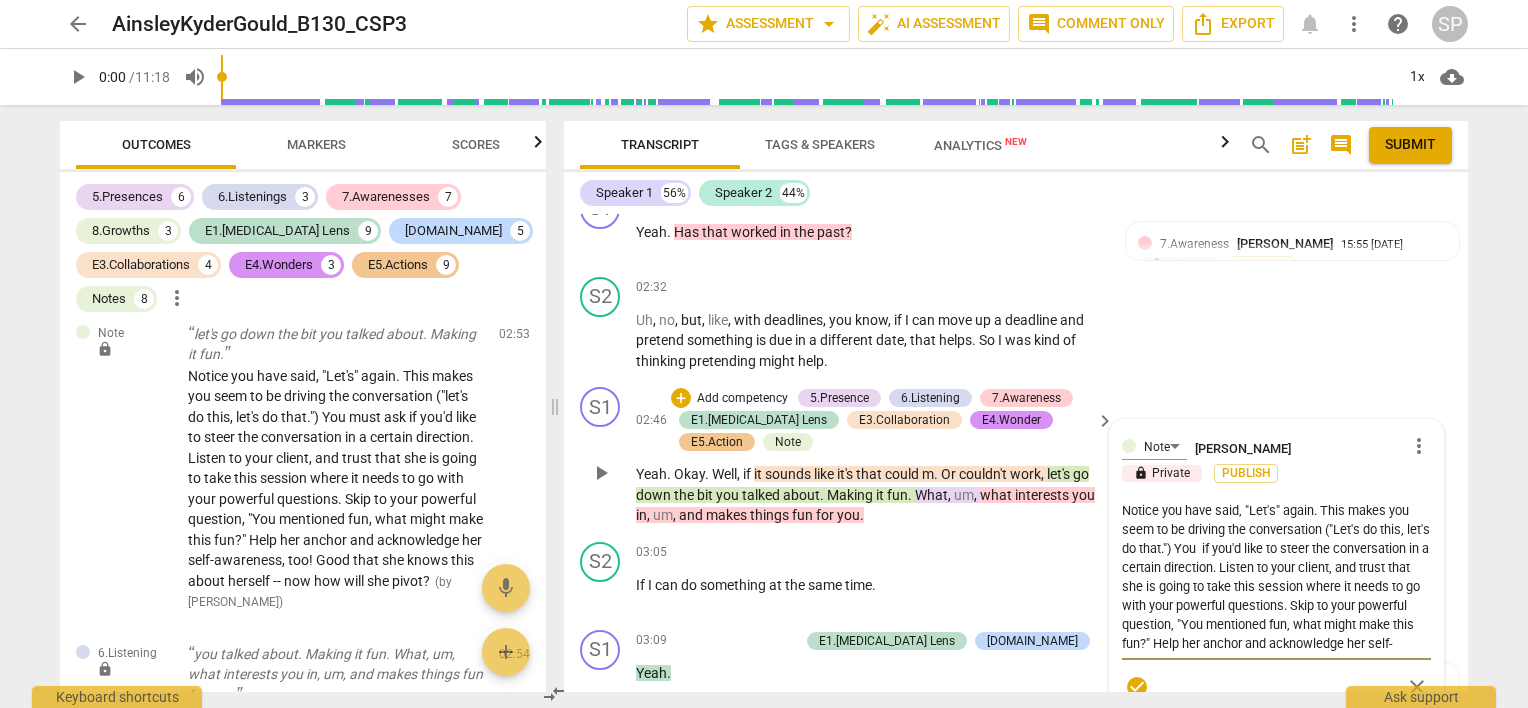 type on "Notice you have said, "Let's" again. This makes you seem to be driving the conversation ("Let's do this, let's do that.") You if you'd like to steer the conversation in a certain direction. Listen to your client, and trust that she is going to take this session where it needs to go with your powerful questions. Skip to your powerful question, "You mentioned fun, what might make this fun?" Help her anchor and acknowledge her self-awareness, too! Good that she knows this about herself -- now how will she pivot?" 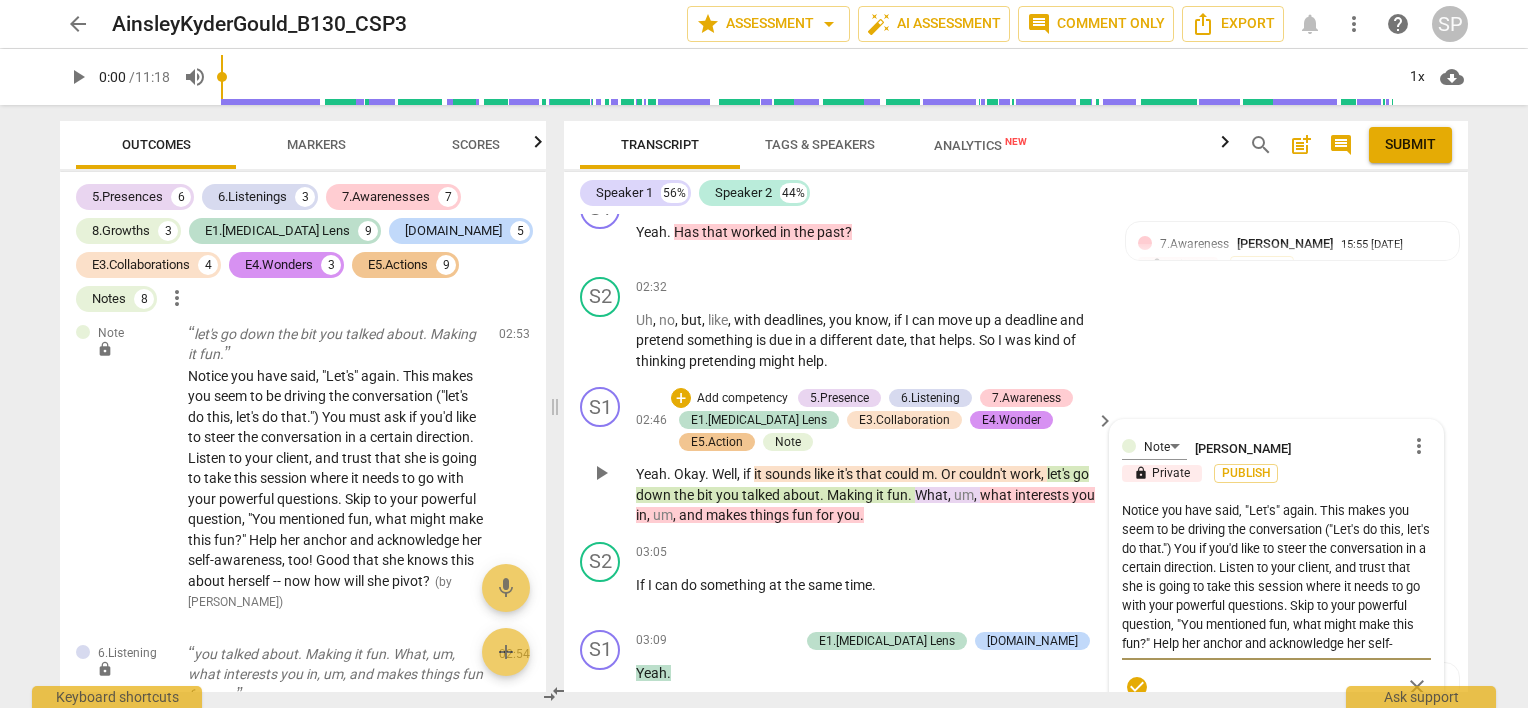 type on "Notice you have said, "Let's" again. This makes you seem to be driving the conversation ("Let's do this, let's do that.") Yo if you'd like to steer the conversation in a certain direction. Listen to your client, and trust that she is going to take this session where it needs to go with your powerful questions. Skip to your powerful question, "You mentioned fun, what might make this fun?" Help her anchor and acknowledge her self-awareness, too! Good that she knows this about herself -- now how will she pivot?" 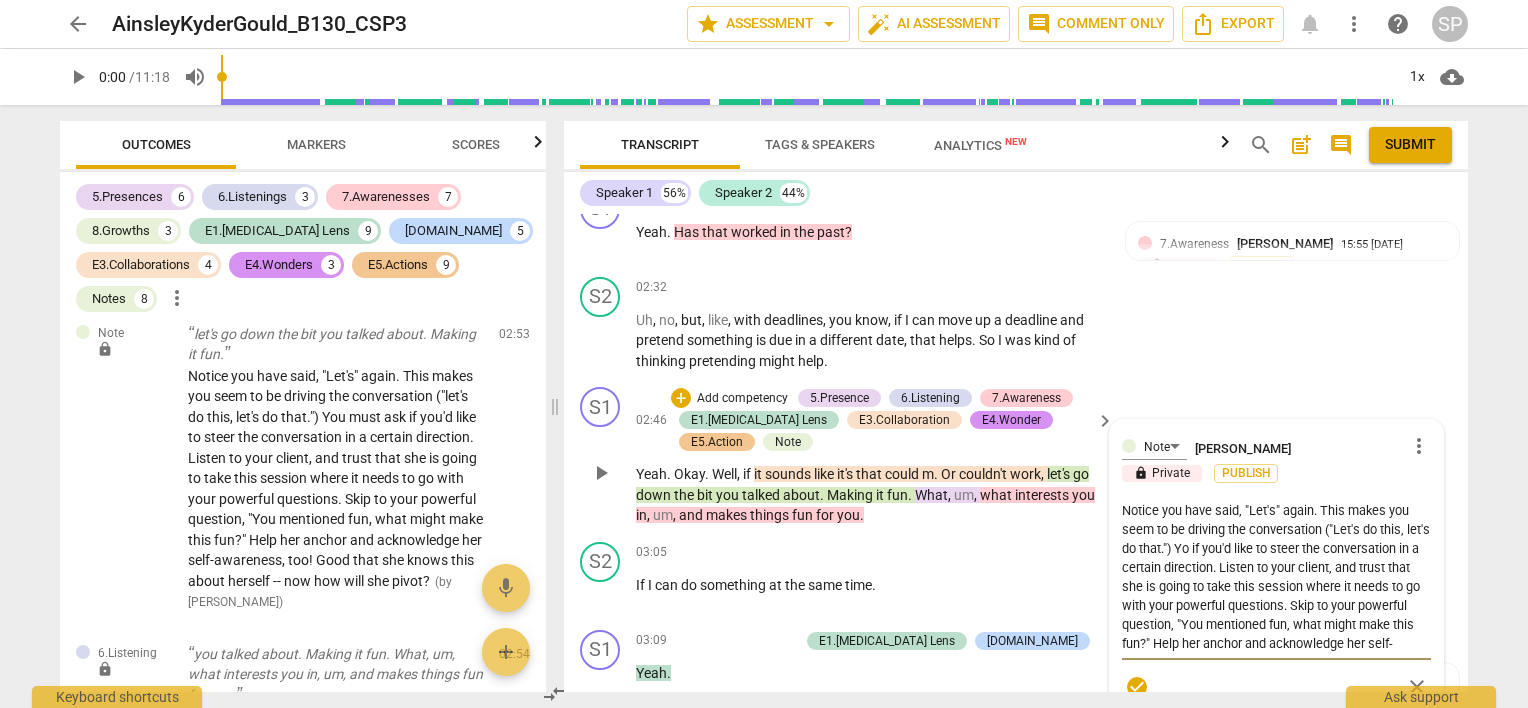 type on "Notice you have said, "Let's" again. This makes you seem to be driving the conversation ("Let's do this, let's do that.") Y if you'd like to steer the conversation in a certain direction. Listen to your client, and trust that she is going to take this session where it needs to go with your powerful questions. Skip to your powerful question, "You mentioned fun, what might make this fun?" Help her anchor and acknowledge her self-awareness, too! Good that she knows this about herself -- now how will she pivot?" 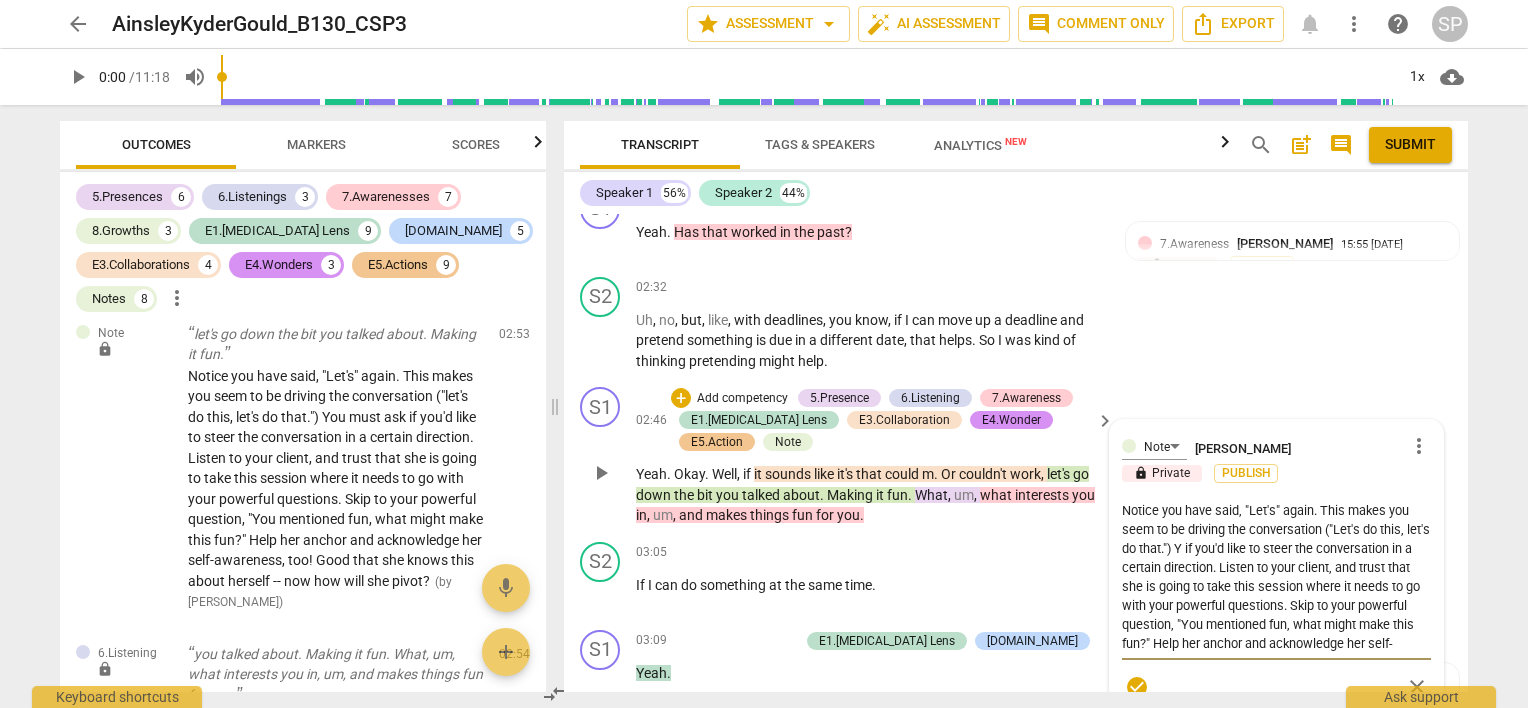 type on "Notice you have said, "Let's" again. This makes you seem to be driving the conversation ("Let's do this, let's do that.")  if you'd like to steer the conversation in a certain direction. Listen to your client, and trust that she is going to take this session where it needs to go with your powerful questions. Skip to your powerful question, "You mentioned fun, what might make this fun?" Help her anchor and acknowledge her self-awareness, too! Good that she knows this about herself -- now how will she pivot?" 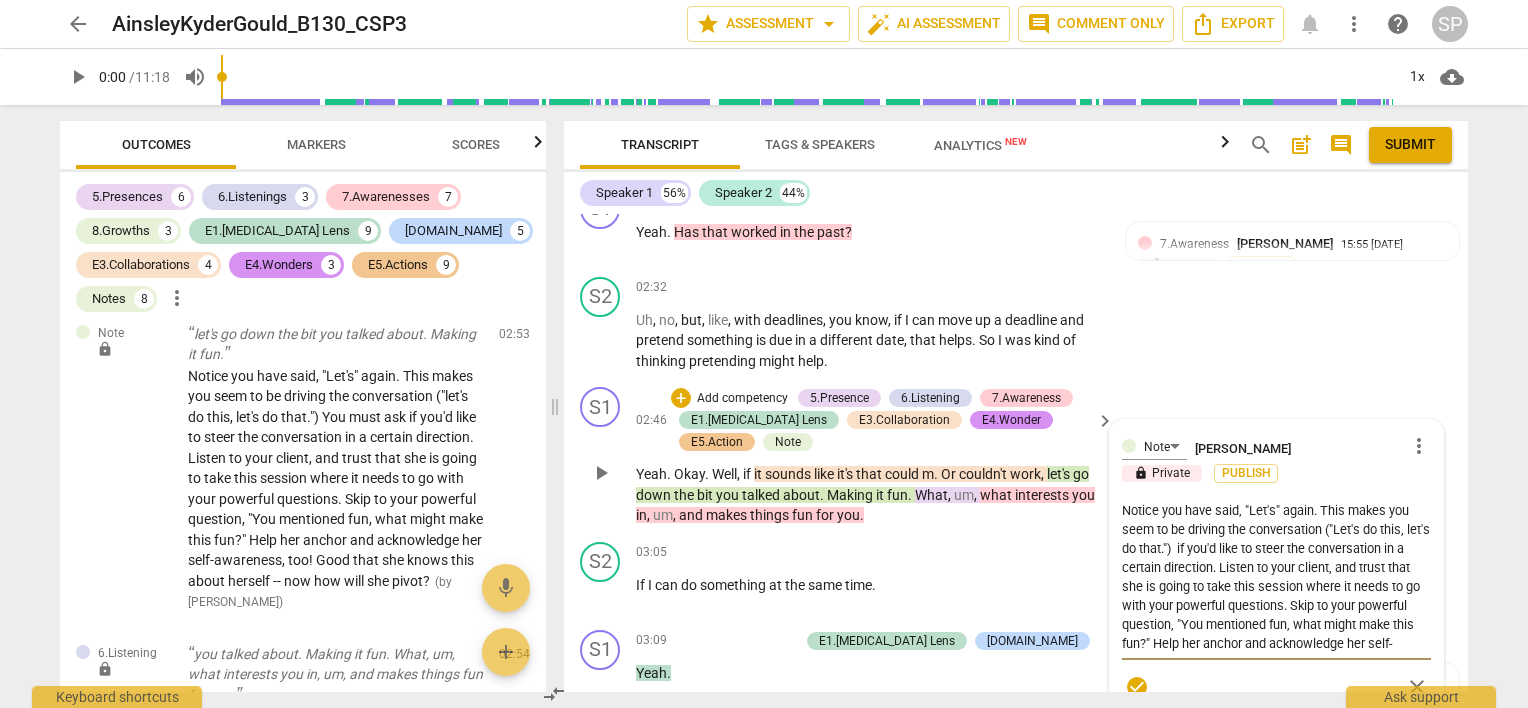 type on "Notice you have said, "Let's" again. This makes you seem to be driving the conversation ("Let's do this, let's do that.") P if you'd like to steer the conversation in a certain direction. Listen to your client, and trust that she is going to take this session where it needs to go with your powerful questions. Skip to your powerful question, "You mentioned fun, what might make this fun?" Help her anchor and acknowledge her self-awareness, too! Good that she knows this about herself -- now how will she pivot?" 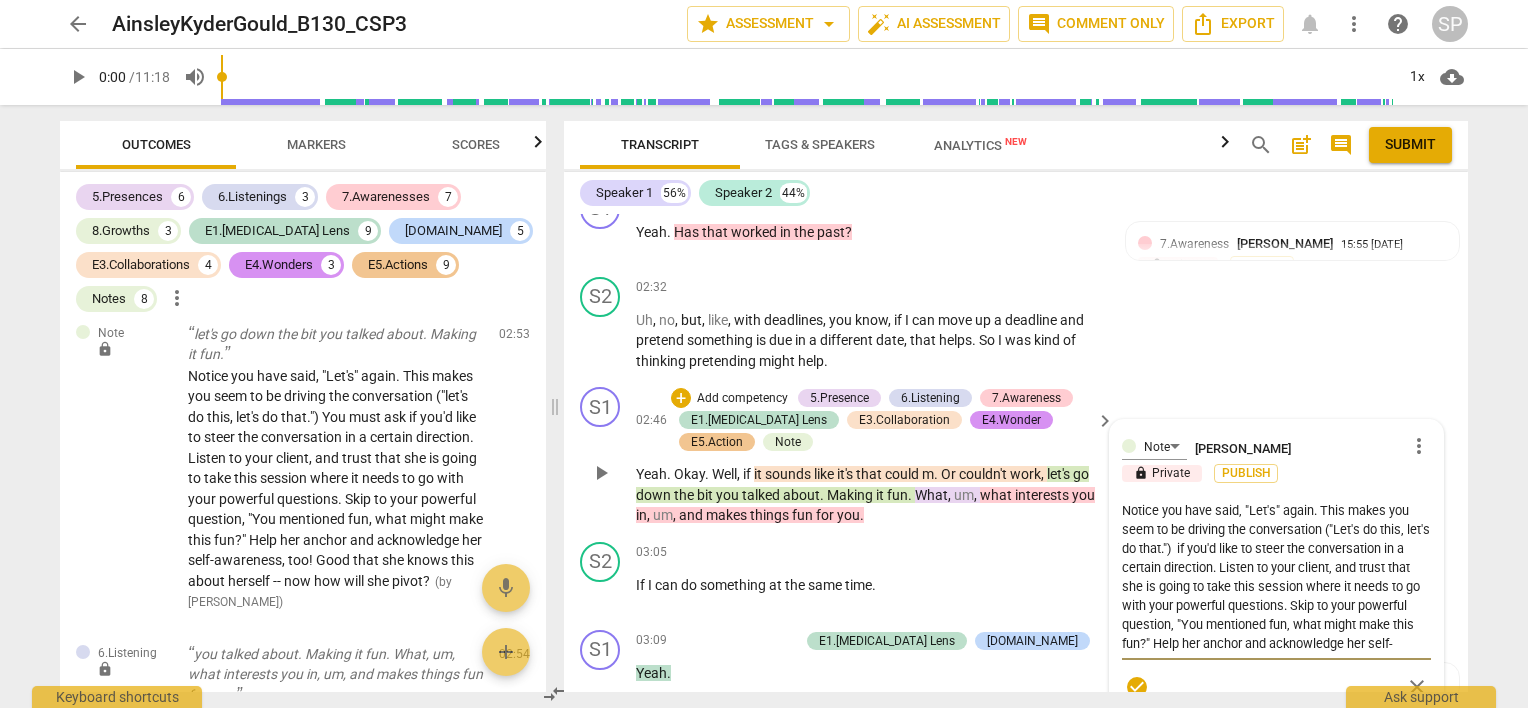 type on "Notice you have said, "Let's" again. This makes you seem to be driving the conversation ("Let's do this, let's do that.") P if you'd like to steer the conversation in a certain direction. Listen to your client, and trust that she is going to take this session where it needs to go with your powerful questions. Skip to your powerful question, "You mentioned fun, what might make this fun?" Help her anchor and acknowledge her self-awareness, too! Good that she knows this about herself -- now how will she pivot?" 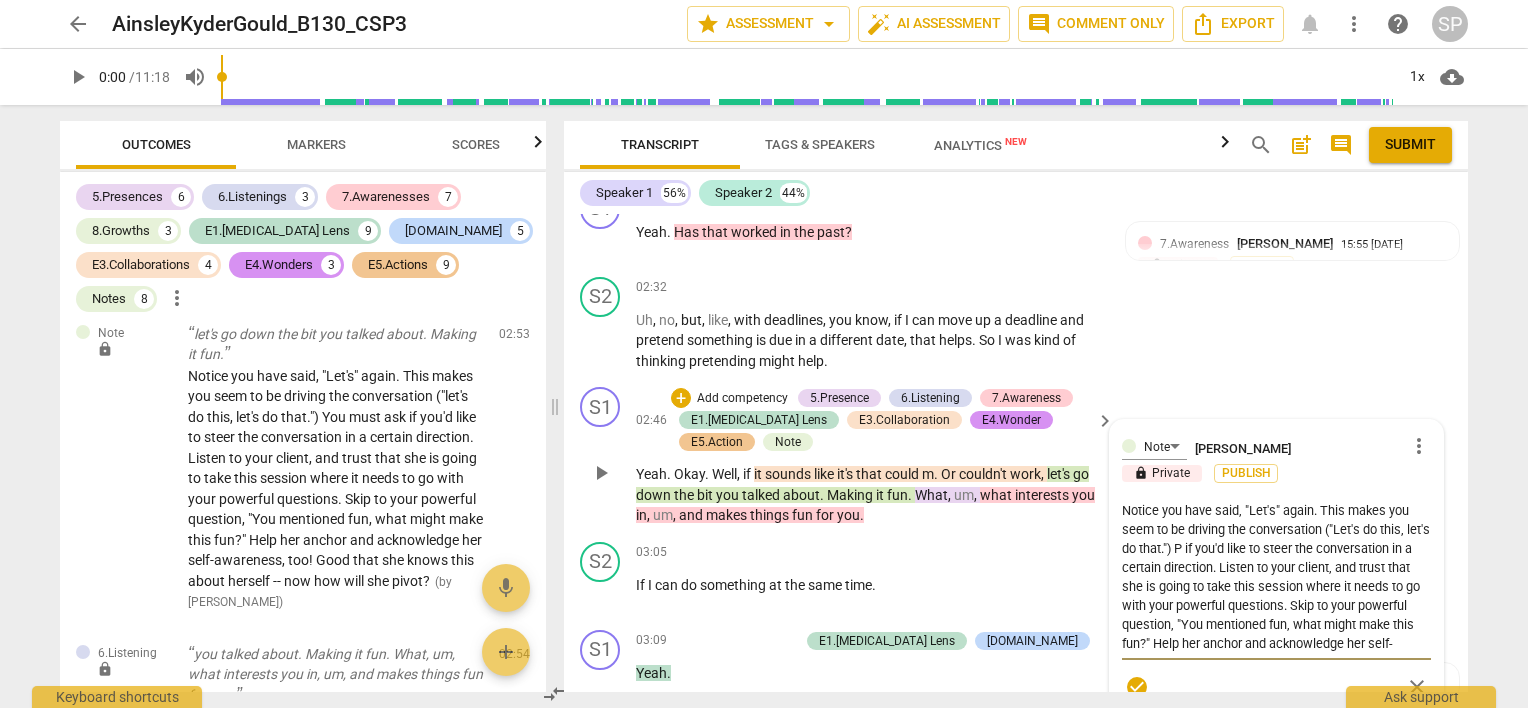 type on "Notice you have said, "Let's" again. This makes you seem to be driving the conversation ("Let's do this, let's do that.") Pk if you'd like to steer the conversation in a certain direction. Listen to your client, and trust that she is going to take this session where it needs to go with your powerful questions. Skip to your powerful question, "You mentioned fun, what might make this fun?" Help her anchor and acknowledge her self-awareness, too! Good that she knows this about herself -- now how will she pivot?" 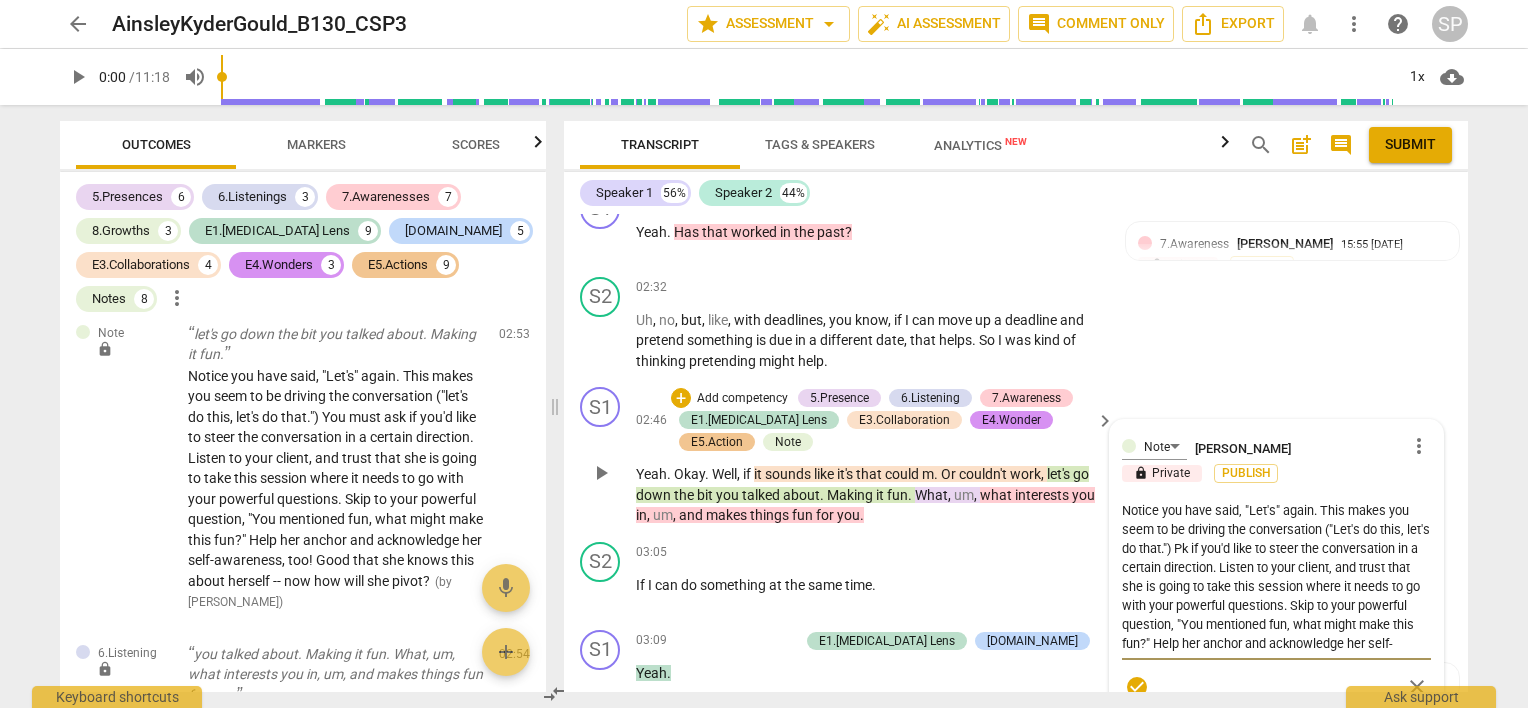 type on "Notice you have said, "Let's" again. This makes you seem to be driving the conversation ("Let's do this, let's do that.") Pke if you'd like to steer the conversation in a certain direction. Listen to your client, and trust that she is going to take this session where it needs to go with your powerful questions. Skip to your powerful question, "You mentioned fun, what might make this fun?" Help her anchor and acknowledge her self-awareness, too! Good that she knows this about herself -- now how will she pivot?" 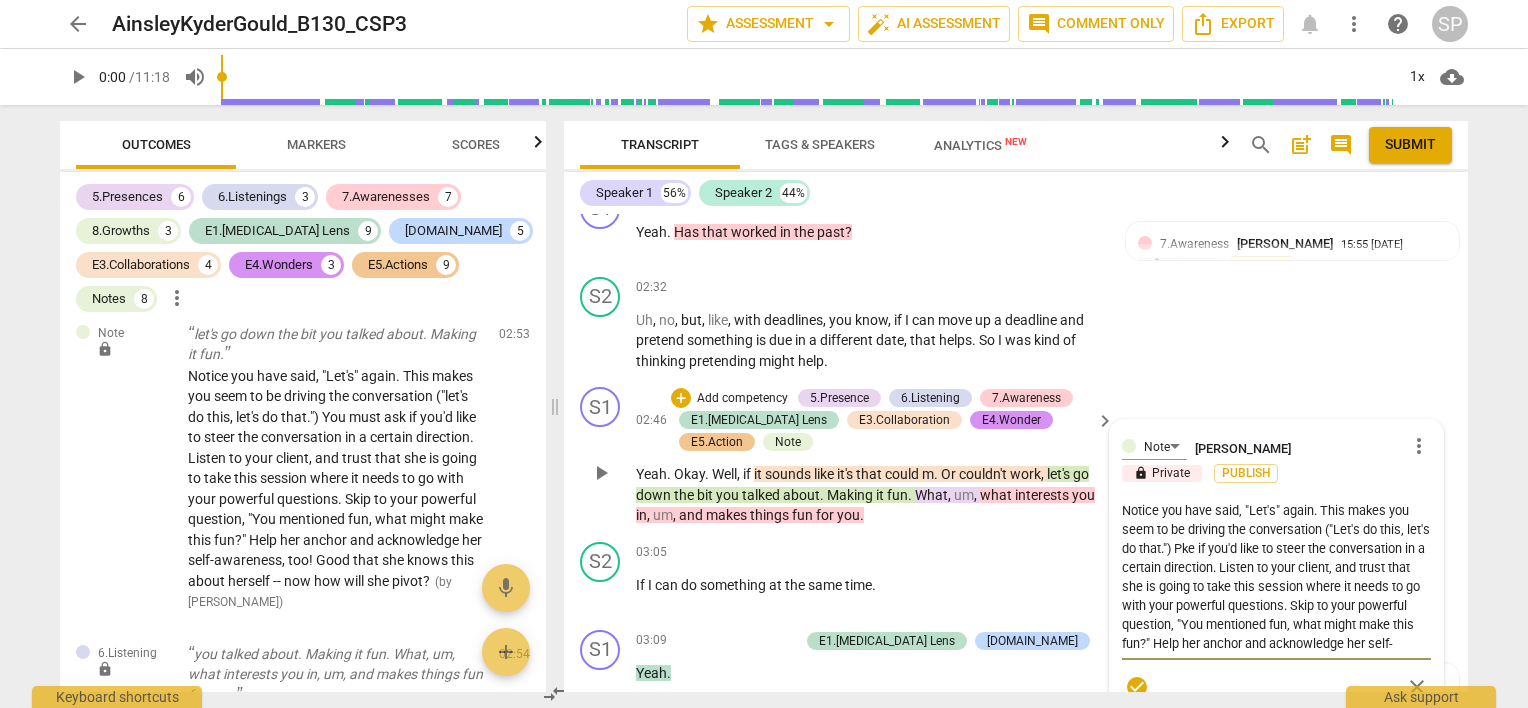 type on "Notice you have said, "Let's" again. This makes you seem to be driving the conversation ("Let's do this, let's do that.") Pkea if you'd like to steer the conversation in a certain direction. Listen to your client, and trust that she is going to take this session where it needs to go with your powerful questions. Skip to your powerful question, "You mentioned fun, what might make this fun?" Help her anchor and acknowledge her self-awareness, too! Good that she knows this about herself -- now how will she pivot?" 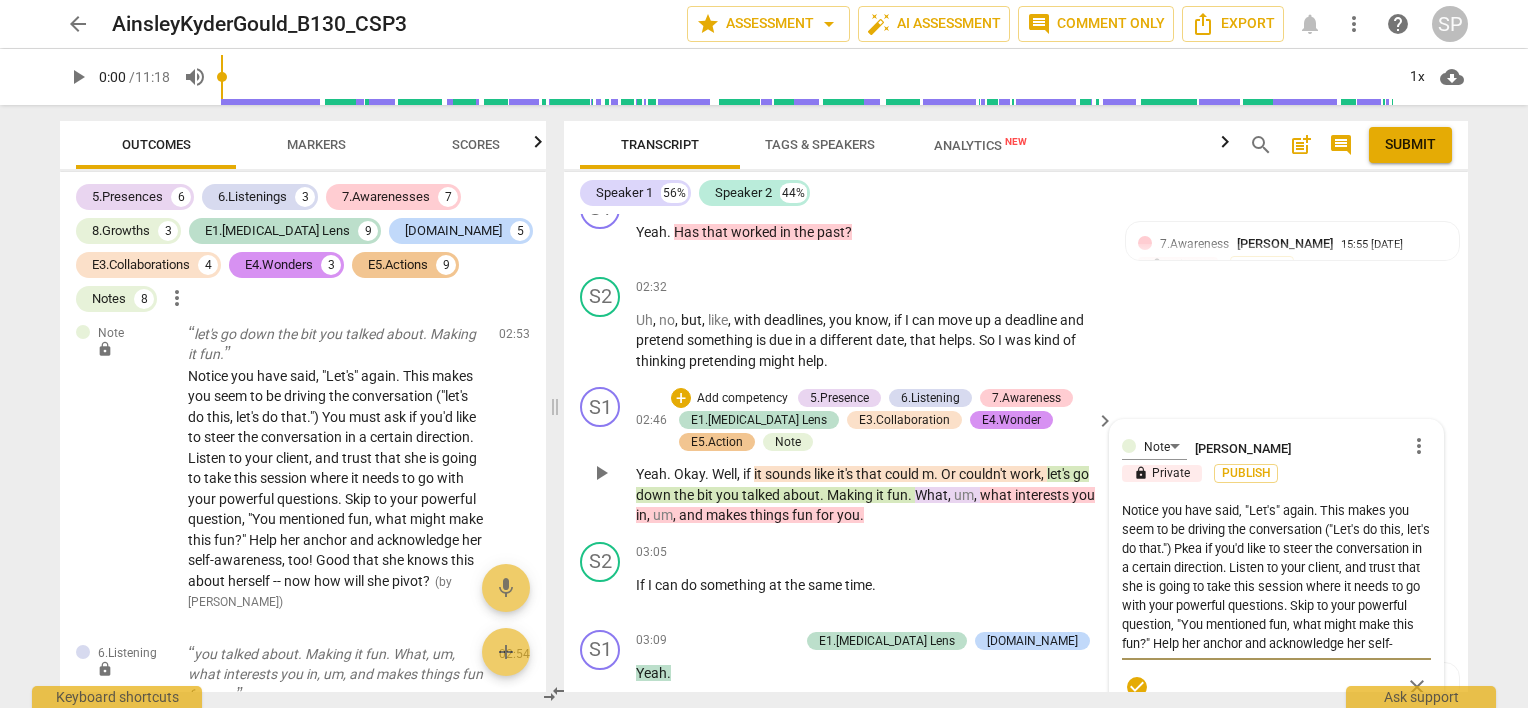 type on "Notice you have said, "Let's" again. This makes you seem to be driving the conversation ("Let's do this, let's do that.") Pke if you'd like to steer the conversation in a certain direction. Listen to your client, and trust that she is going to take this session where it needs to go with your powerful questions. Skip to your powerful question, "You mentioned fun, what might make this fun?" Help her anchor and acknowledge her self-awareness, too! Good that she knows this about herself -- now how will she pivot?" 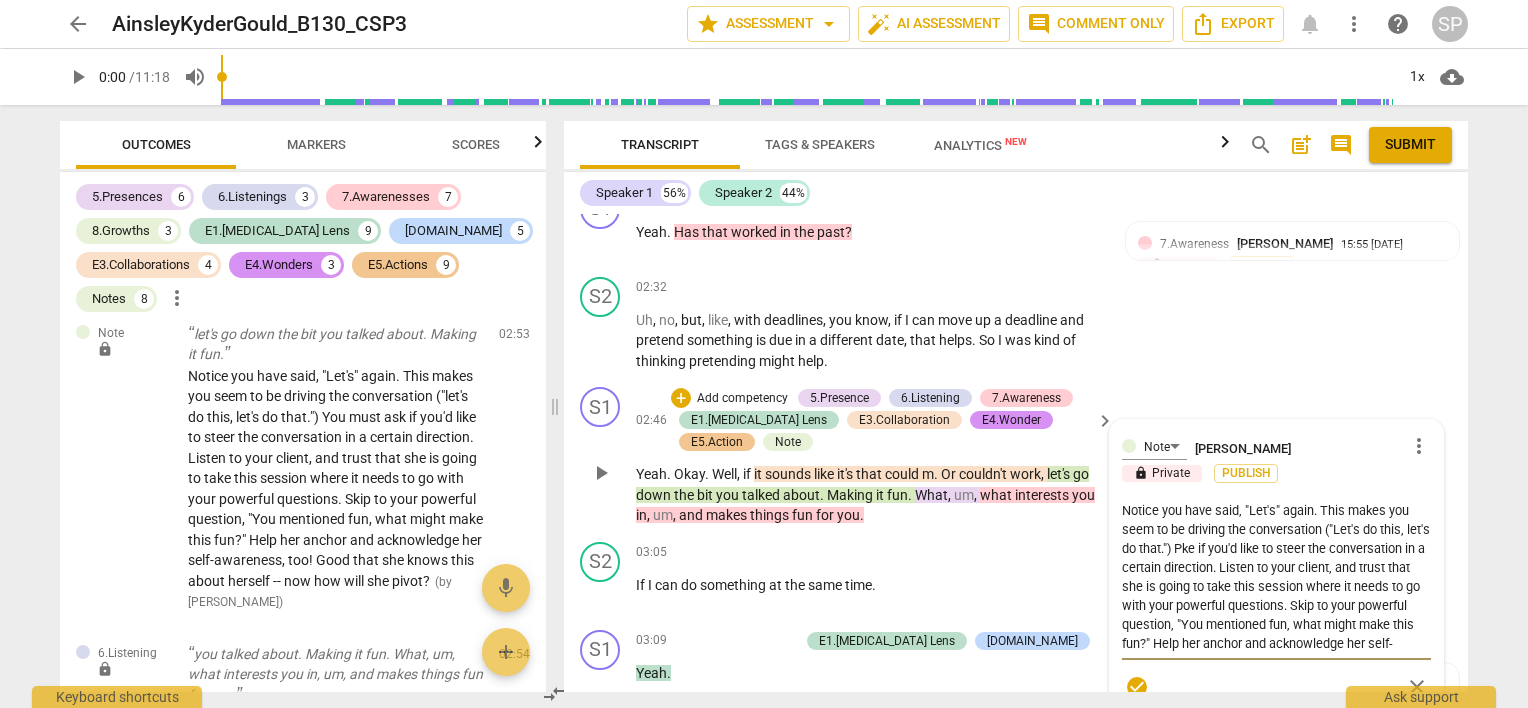 type on "Notice you have said, "Let's" again. This makes you seem to be driving the conversation ("Let's do this, let's do that.") Pk if you'd like to steer the conversation in a certain direction. Listen to your client, and trust that she is going to take this session where it needs to go with your powerful questions. Skip to your powerful question, "You mentioned fun, what might make this fun?" Help her anchor and acknowledge her self-awareness, too! Good that she knows this about herself -- now how will she pivot?" 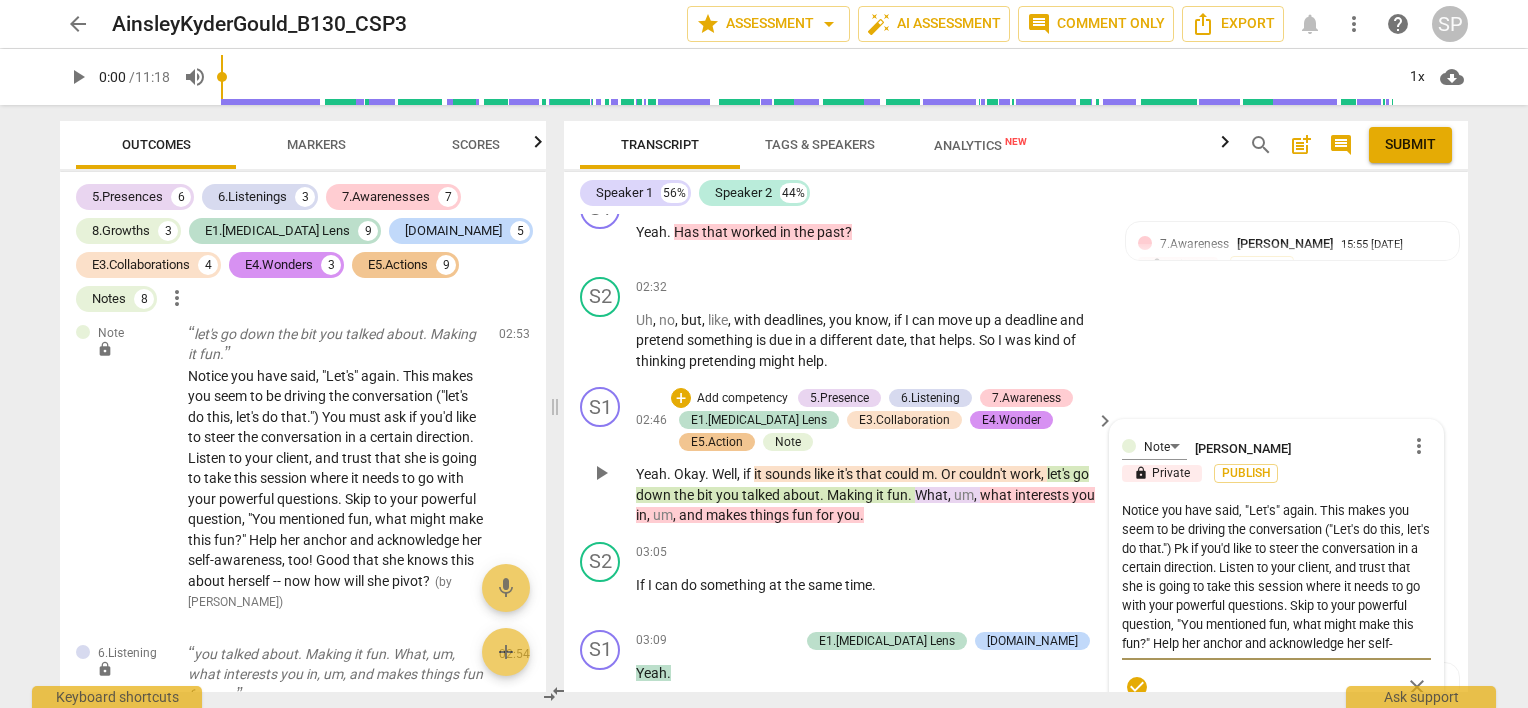 type on "Notice you have said, "Let's" again. This makes you seem to be driving the conversation ("Let's do this, let's do that.") P if you'd like to steer the conversation in a certain direction. Listen to your client, and trust that she is going to take this session where it needs to go with your powerful questions. Skip to your powerful question, "You mentioned fun, what might make this fun?" Help her anchor and acknowledge her self-awareness, too! Good that she knows this about herself -- now how will she pivot?" 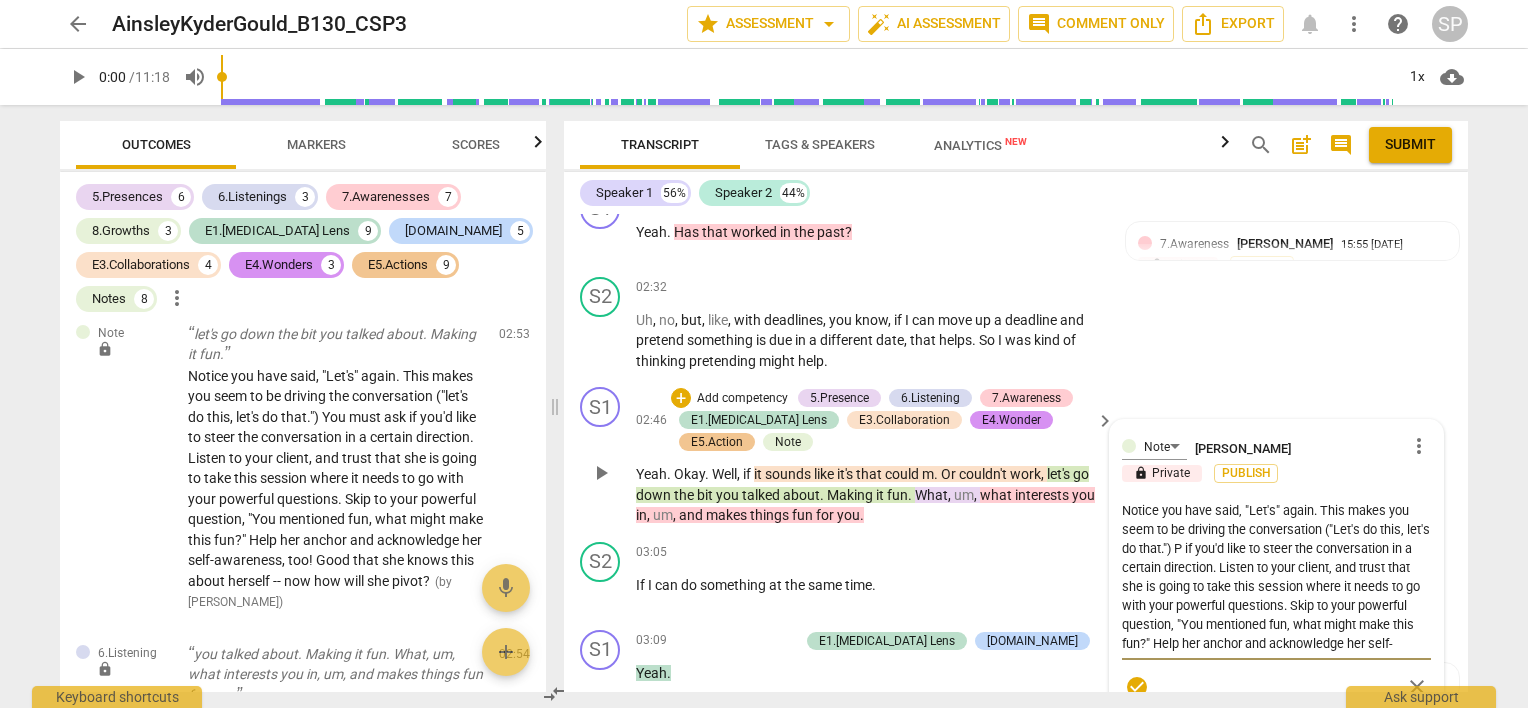 type on "Notice you have said, "Let's" again. This makes you seem to be driving the conversation ("Let's do this, let's do that.")  if you'd like to steer the conversation in a certain direction. Listen to your client, and trust that she is going to take this session where it needs to go with your powerful questions. Skip to your powerful question, "You mentioned fun, what might make this fun?" Help her anchor and acknowledge her self-awareness, too! Good that she knows this about herself -- now how will she pivot?" 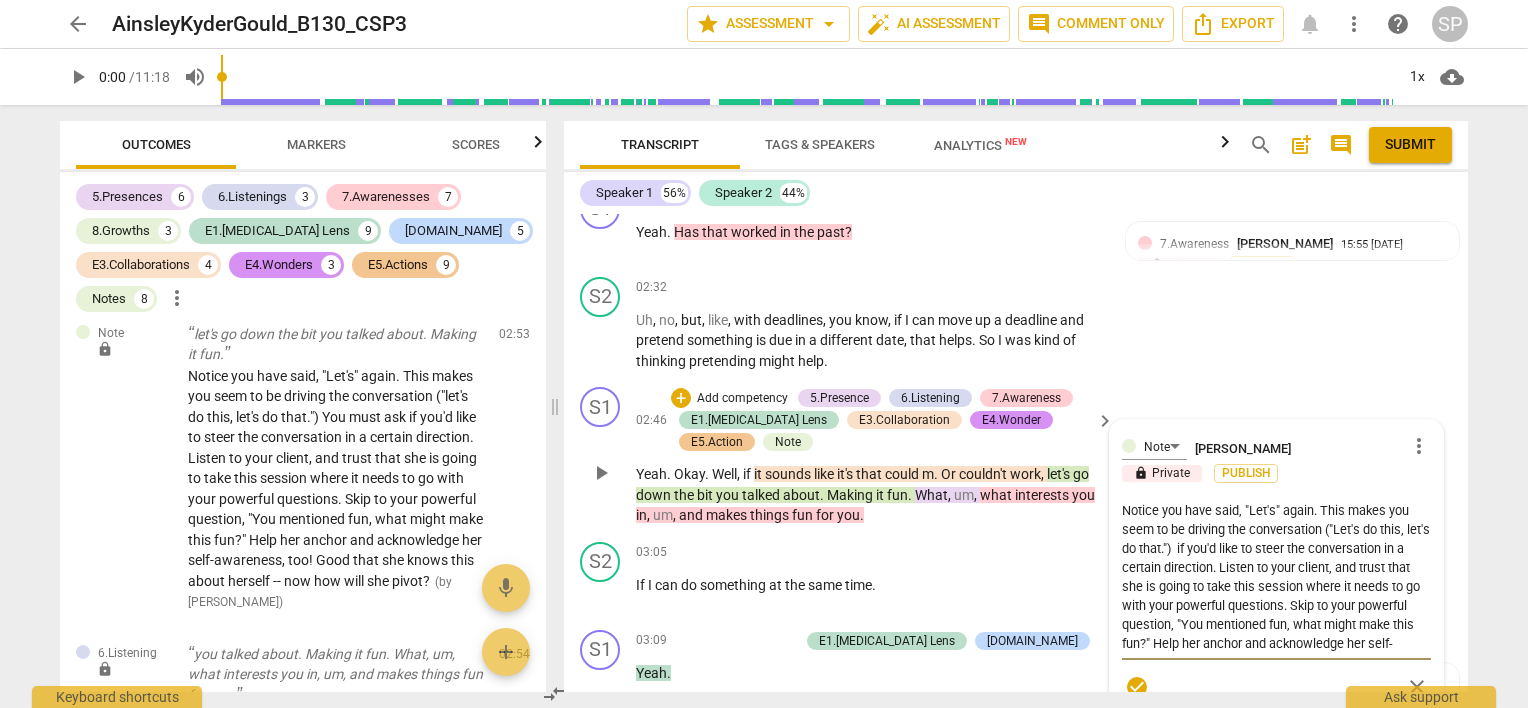 type on "Notice you have said, "Let's" again. This makes you seem to be driving the conversation ("Let's do this, let's do that.") A if you'd like to steer the conversation in a certain direction. Listen to your client, and trust that she is going to take this session where it needs to go with your powerful questions. Skip to your powerful question, "You mentioned fun, what might make this fun?" Help her anchor and acknowledge her self-awareness, too! Good that she knows this about herself -- now how will she pivot?" 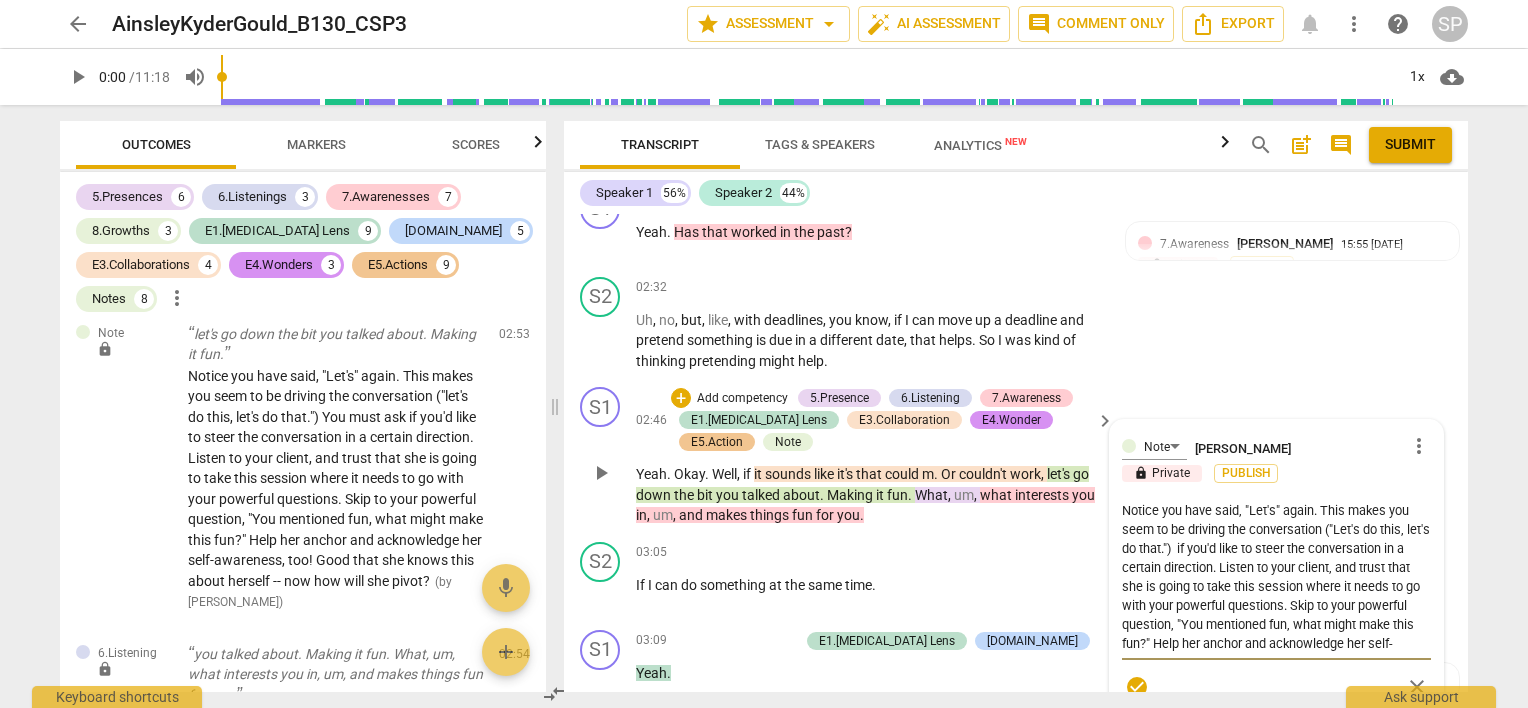 type on "Notice you have said, "Let's" again. This makes you seem to be driving the conversation ("Let's do this, let's do that.") A if you'd like to steer the conversation in a certain direction. Listen to your client, and trust that she is going to take this session where it needs to go with your powerful questions. Skip to your powerful question, "You mentioned fun, what might make this fun?" Help her anchor and acknowledge her self-awareness, too! Good that she knows this about herself -- now how will she pivot?" 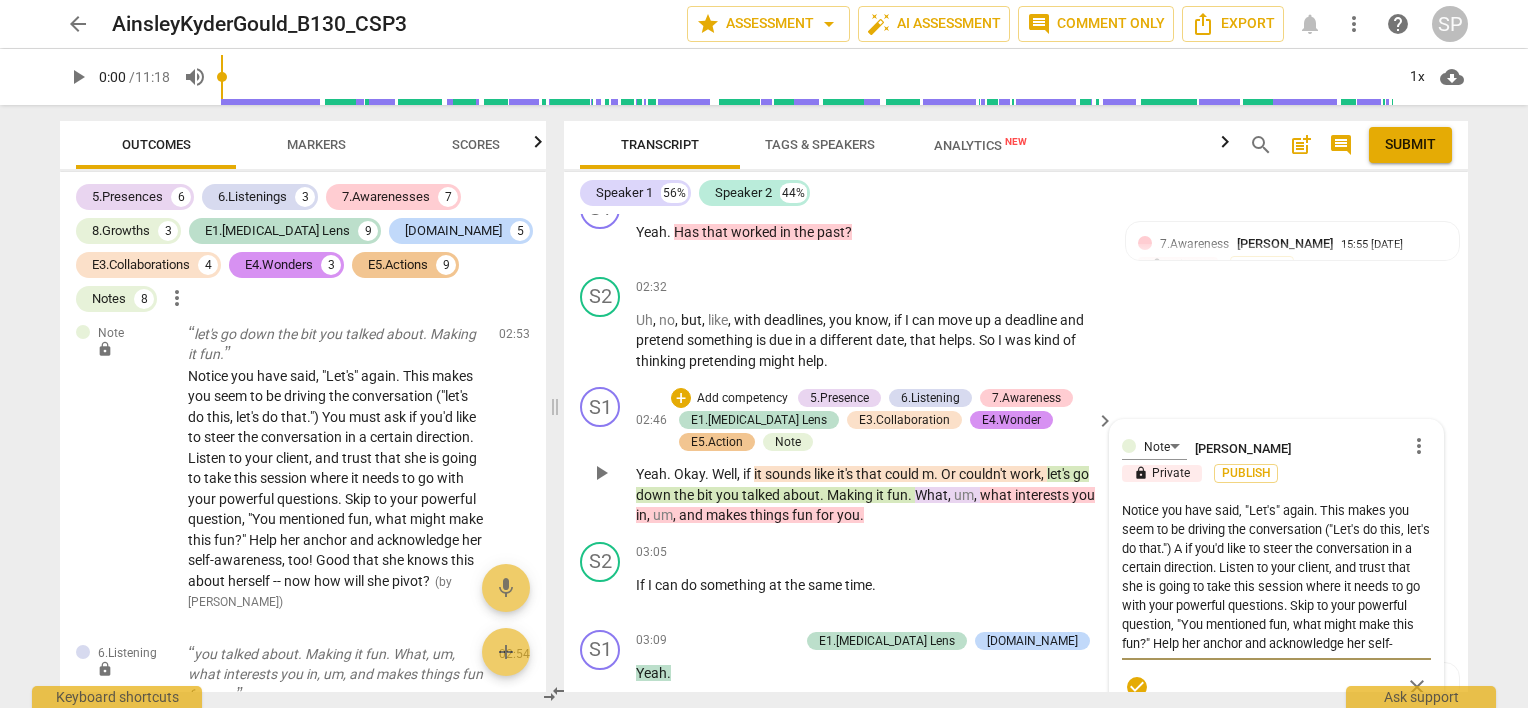 type on "Notice you have said, "Let's" again. This makes you seem to be driving the conversation ("Let's do this, let's do that.") As if you'd like to steer the conversation in a certain direction. Listen to your client, and trust that she is going to take this session where it needs to go with your powerful questions. Skip to your powerful question, "You mentioned fun, what might make this fun?" Help her anchor and acknowledge her self-awareness, too! Good that she knows this about herself -- now how will she pivot?" 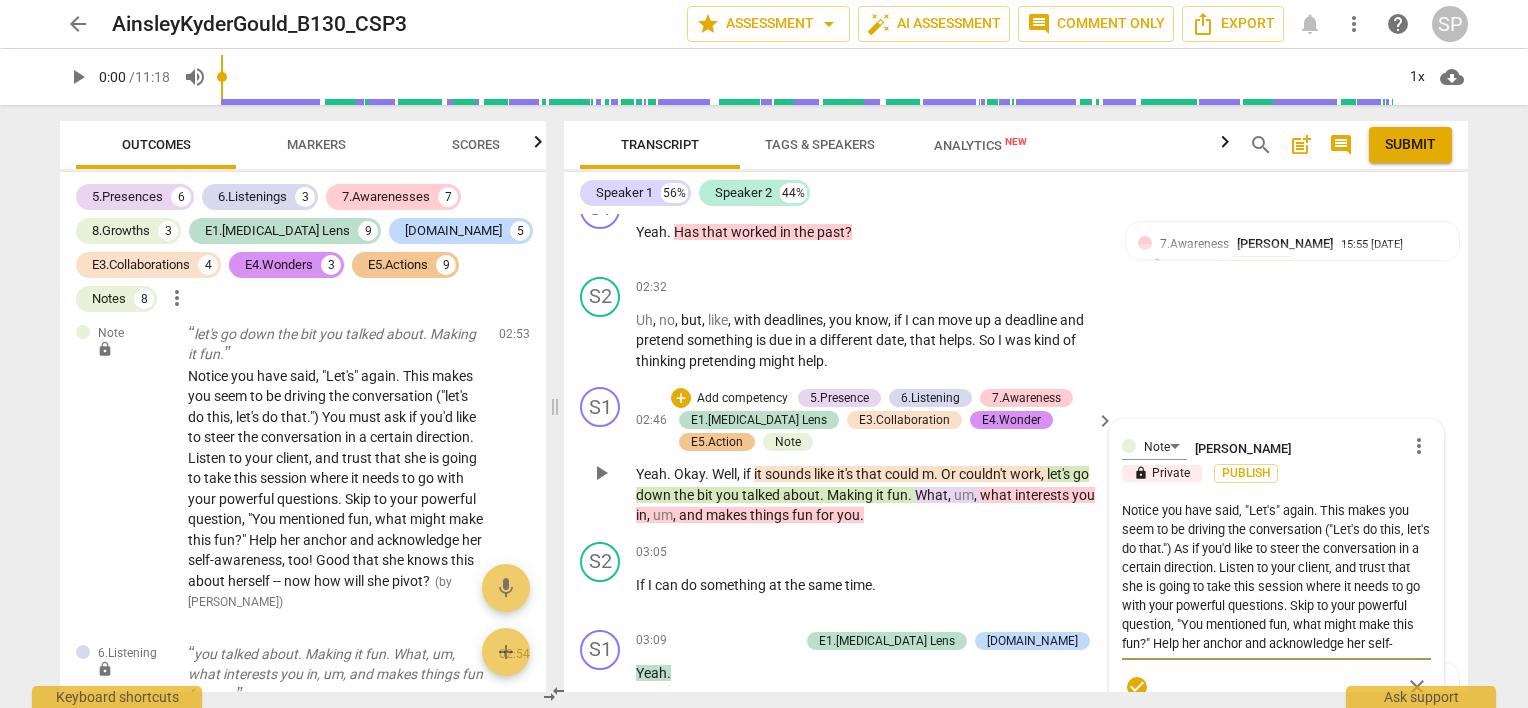 type on "Notice you have said, "Let's" again. This makes you seem to be driving the conversation ("Let's do this, let's do that.") Ask if you'd like to steer the conversation in a certain direction. Listen to your client, and trust that she is going to take this session where it needs to go with your powerful questions. Skip to your powerful question, "You mentioned fun, what might make this fun?" Help her anchor and acknowledge her self-awareness, too! Good that she knows this about herself -- now how will she pivot?" 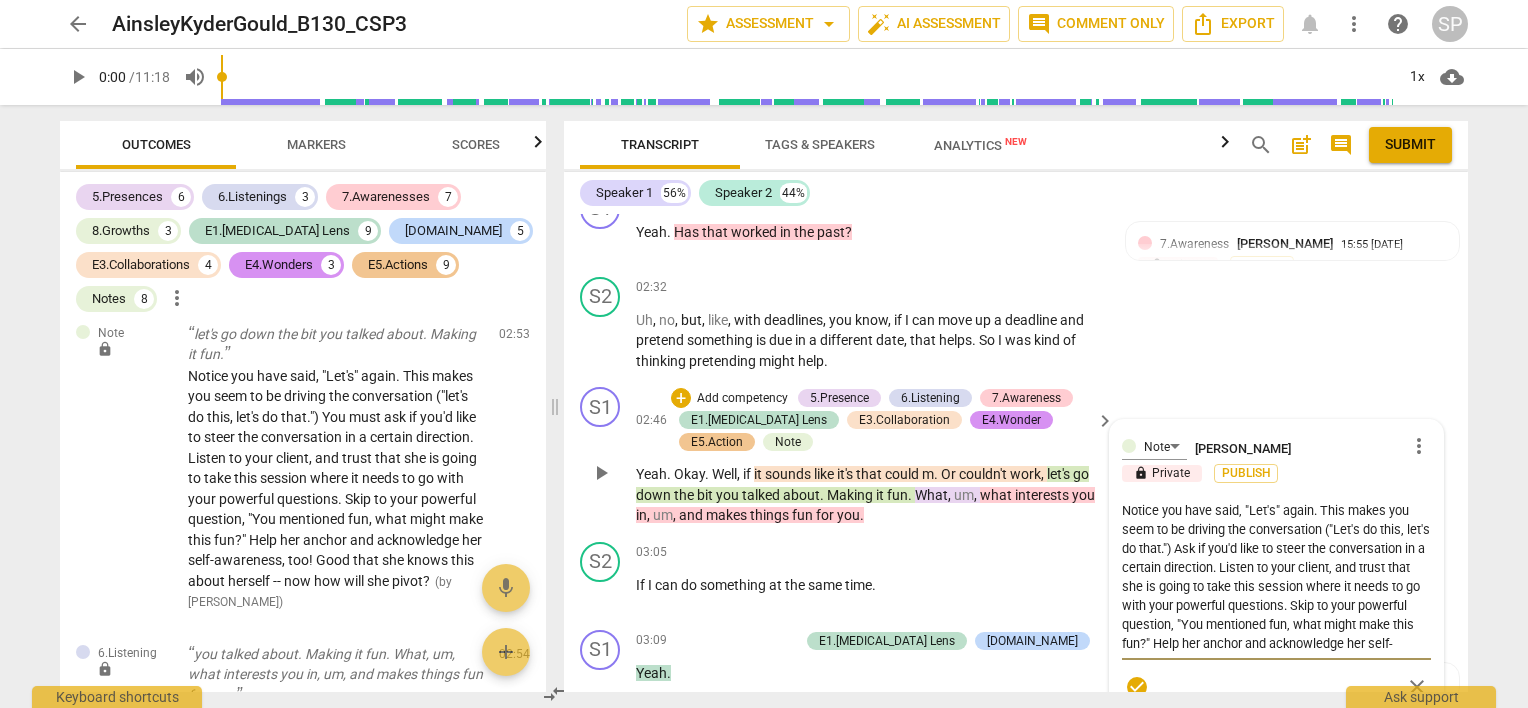 type on "Notice you have said, "Let's" again. This makes you seem to be driving the conversation ("Let's do this, let's do that.") Ask  if you'd like to steer the conversation in a certain direction. Listen to your client, and trust that she is going to take this session where it needs to go with your powerful questions. Skip to your powerful question, "You mentioned fun, what might make this fun?" Help her anchor and acknowledge her self-awareness, too! Good that she knows this about herself -- now how will she pivot?" 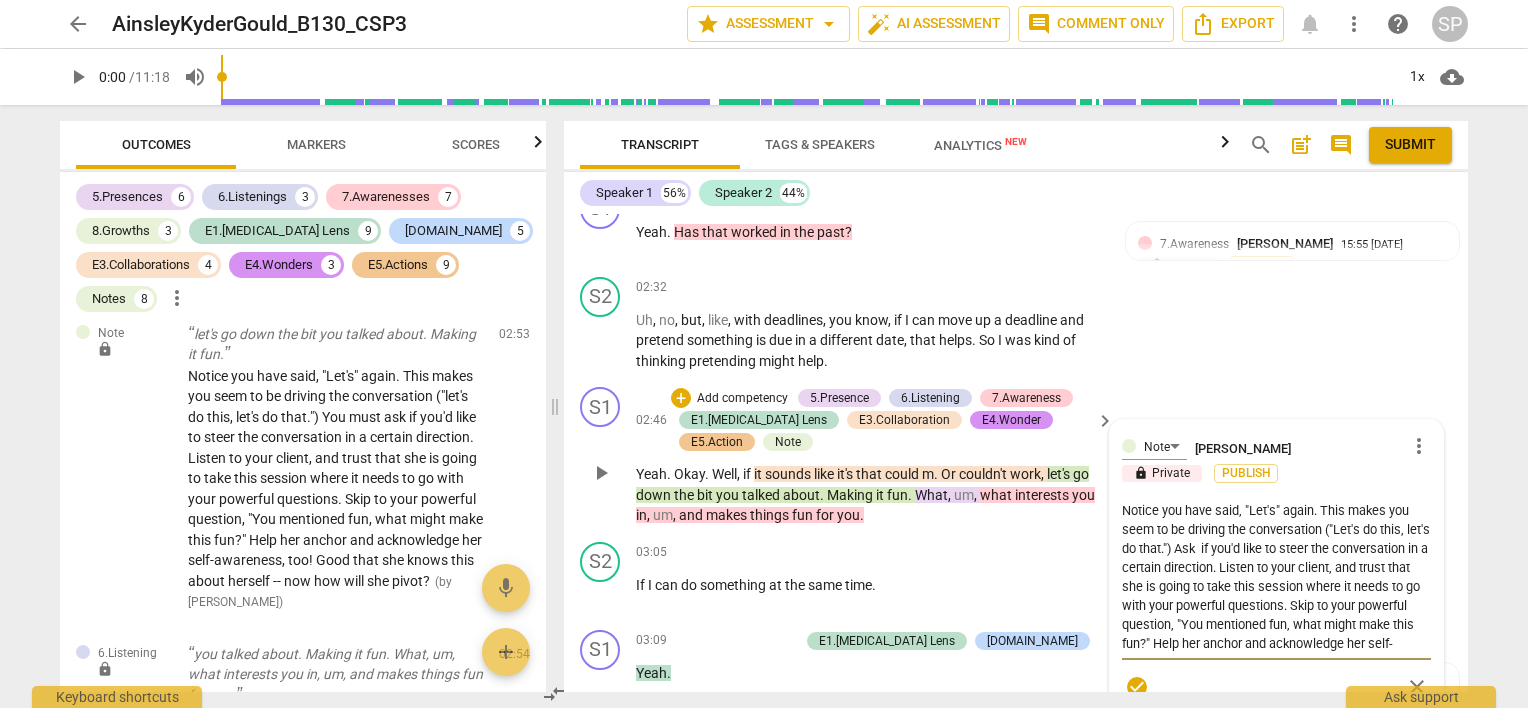 type on "Notice you have said, "Let's" again. This makes you seem to be driving the conversation ("Let's do this, let's do that.") Ask y if you'd like to steer the conversation in a certain direction. Listen to your client, and trust that she is going to take this session where it needs to go with your powerful questions. Skip to your powerful question, "You mentioned fun, what might make this fun?" Help her anchor and acknowledge her self-awareness, too! Good that she knows this about herself -- now how will she pivot?" 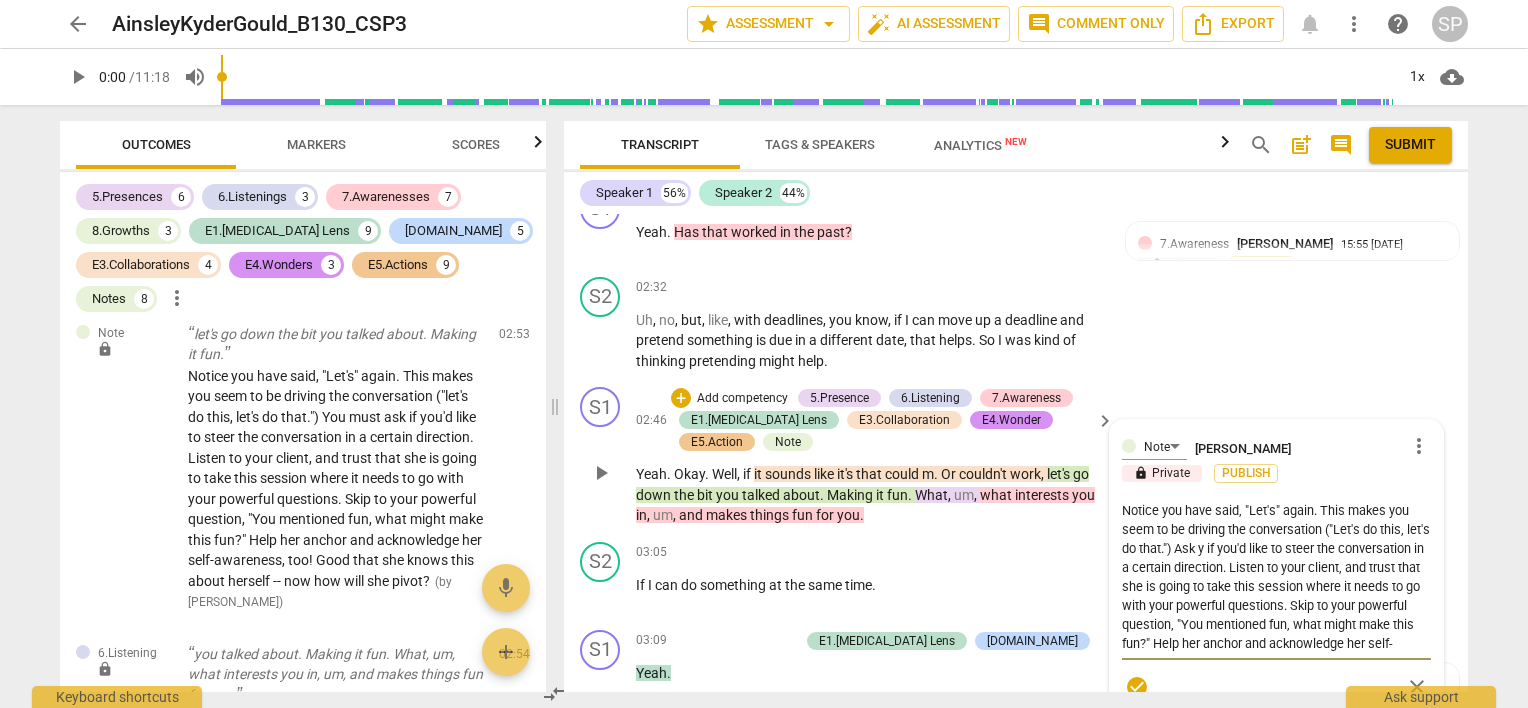 type on "Notice you have said, "Let's" again. This makes you seem to be driving the conversation ("Let's do this, let's do that.") Ask yo if you'd like to steer the conversation in a certain direction. Listen to your client, and trust that she is going to take this session where it needs to go with your powerful questions. Skip to your powerful question, "You mentioned fun, what might make this fun?" Help her anchor and acknowledge her self-awareness, too! Good that she knows this about herself -- now how will she pivot?" 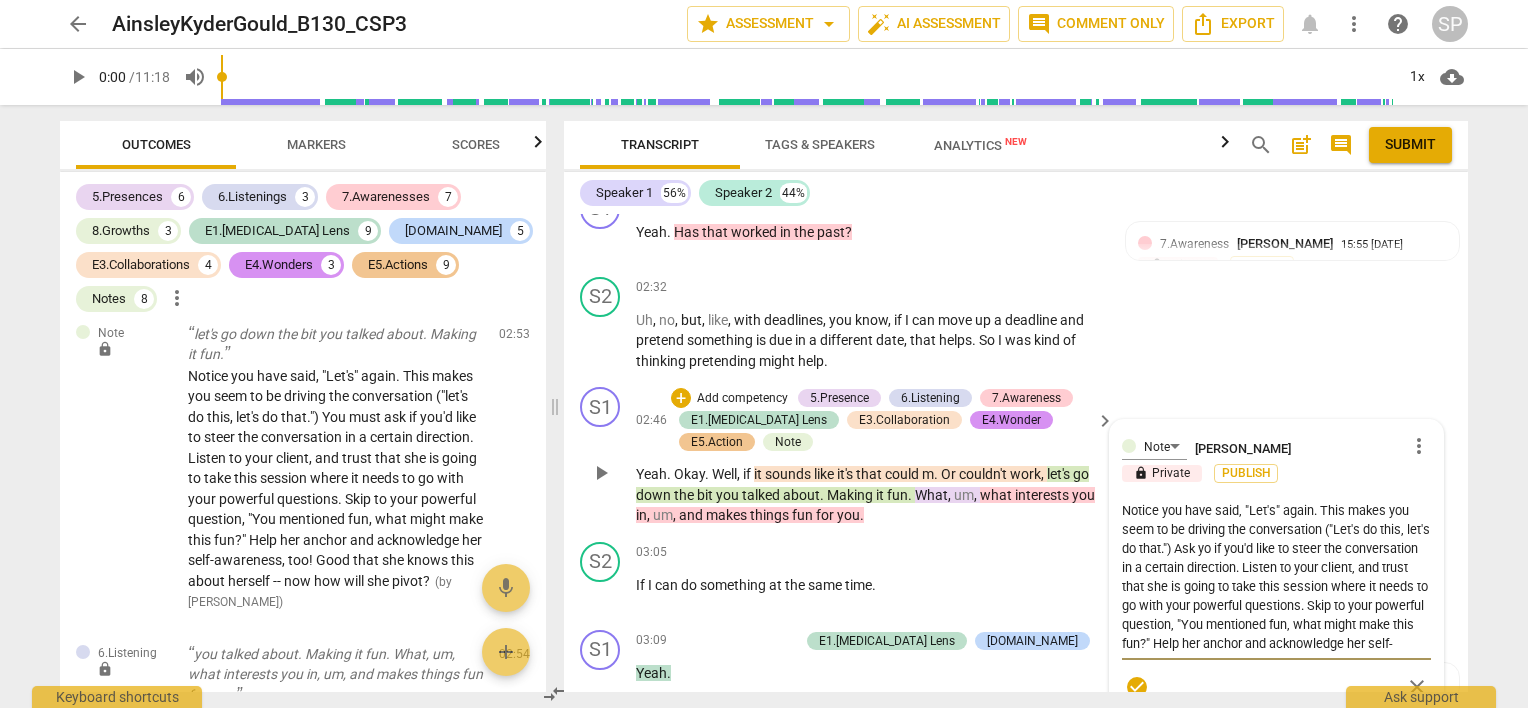 type on "Notice you have said, "Let's" again. This makes you seem to be driving the conversation ("Let's do this, let's do that.") Ask you if you'd like to steer the conversation in a certain direction. Listen to your client, and trust that she is going to take this session where it needs to go with your powerful questions. Skip to your powerful question, "You mentioned fun, what might make this fun?" Help her anchor and acknowledge her self-awareness, too! Good that she knows this about herself -- now how will she pivot?" 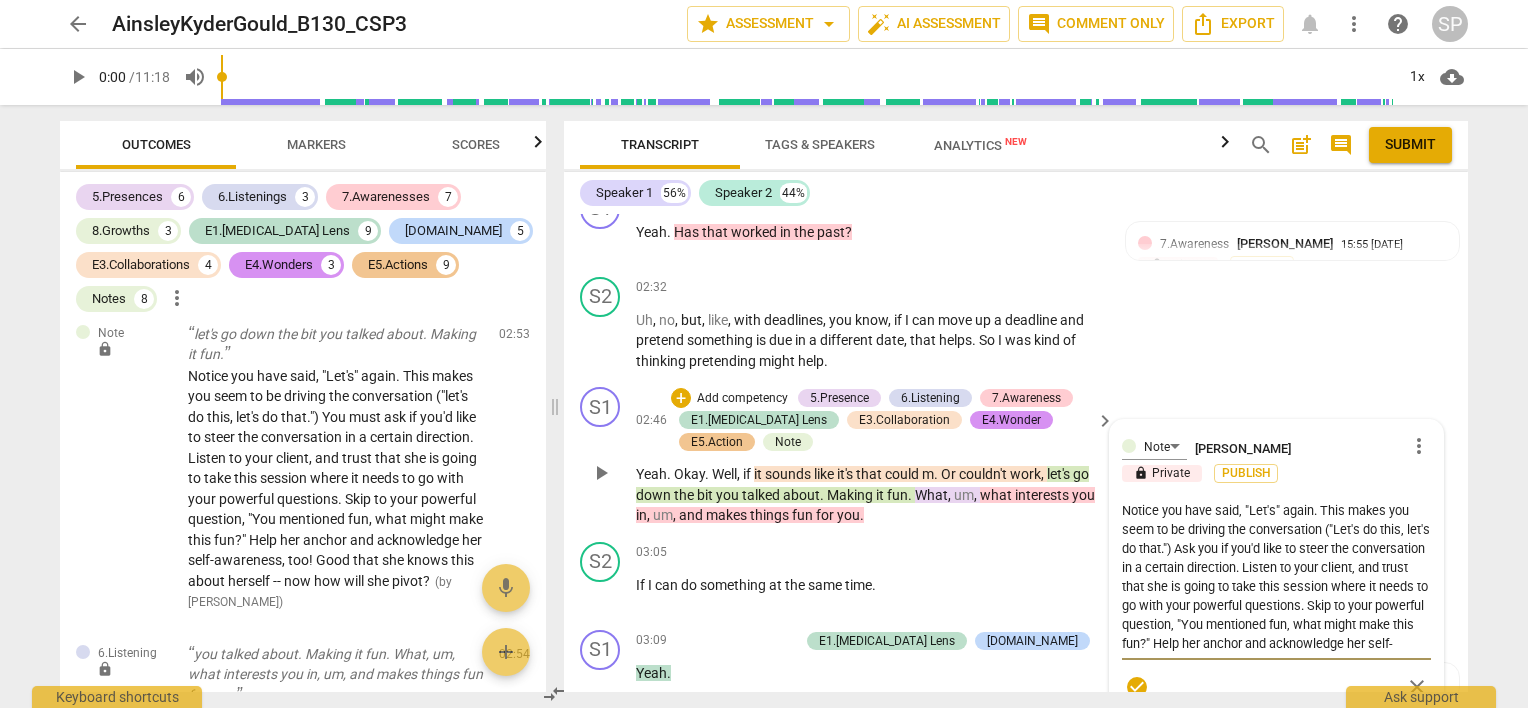 type on "Notice you have said, "Let's" again. This makes you seem to be driving the conversation ("Let's do this, let's do that.") Ask your if you'd like to steer the conversation in a certain direction. Listen to your client, and trust that she is going to take this session where it needs to go with your powerful questions. Skip to your powerful question, "You mentioned fun, what might make this fun?" Help her anchor and acknowledge her self-awareness, too! Good that she knows this about herself -- now how will she pivot?" 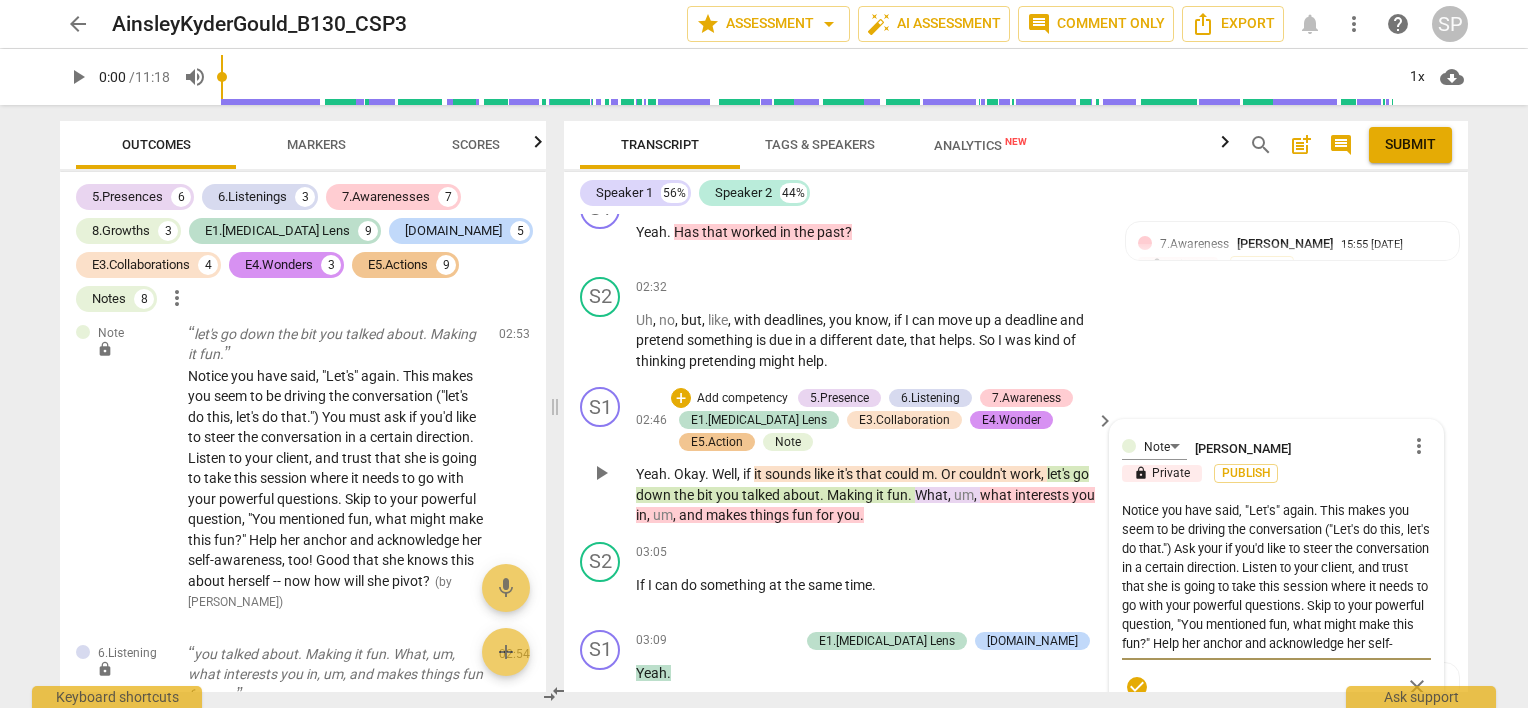 type on "Notice you have said, "Let's" again. This makes you seem to be driving the conversation ("Let's do this, let's do that.") Ask your  if you'd like to steer the conversation in a certain direction. Listen to your client, and trust that she is going to take this session where it needs to go with your powerful questions. Skip to your powerful question, "You mentioned fun, what might make this fun?" Help her anchor and acknowledge her self-awareness, too! Good that she knows this about herself -- now how will she pivot?" 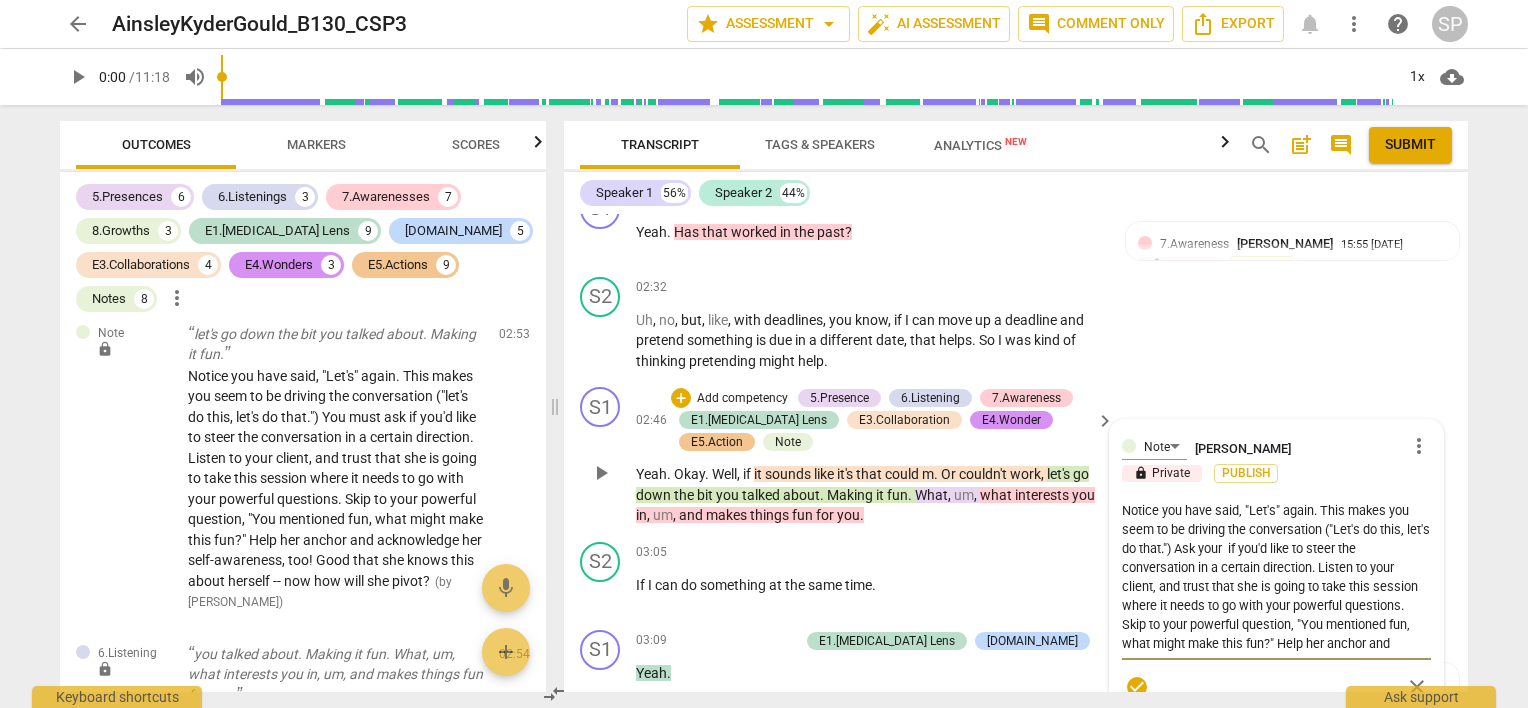 type on "Notice you have said, "Let's" again. This makes you seem to be driving the conversation ("Let's do this, let's do that.") Ask your c if you'd like to steer the conversation in a certain direction. Listen to your client, and trust that she is going to take this session where it needs to go with your powerful questions. Skip to your powerful question, "You mentioned fun, what might make this fun?" Help her anchor and acknowledge her self-awareness, too! Good that she knows this about herself -- now how will she pivot?" 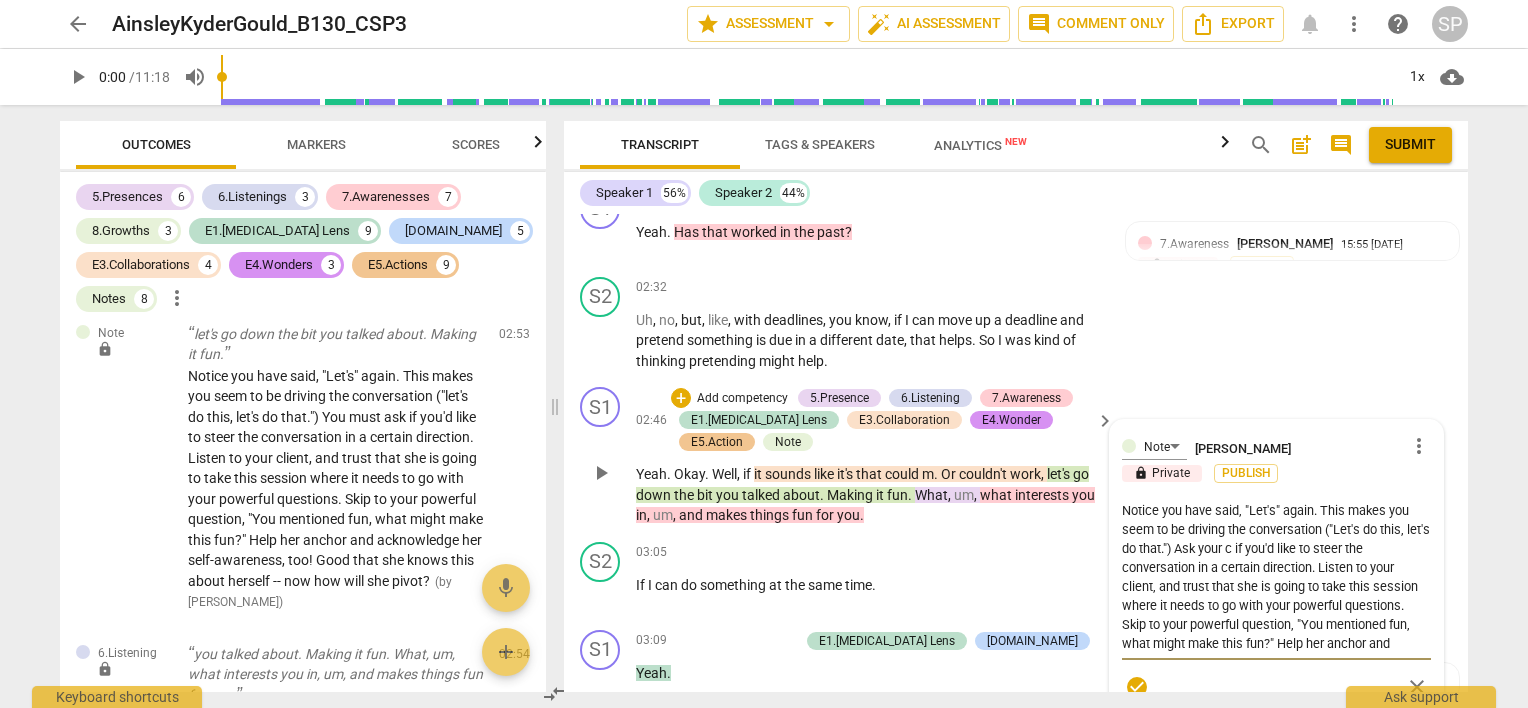 type on "Notice you have said, "Let's" again. This makes you seem to be driving the conversation ("Let's do this, let's do that.") Ask your cl if you'd like to steer the conversation in a certain direction. Listen to your client, and trust that she is going to take this session where it needs to go with your powerful questions. Skip to your powerful question, "You mentioned fun, what might make this fun?" Help her anchor and acknowledge her self-awareness, too! Good that she knows this about herself -- now how will she pivot?" 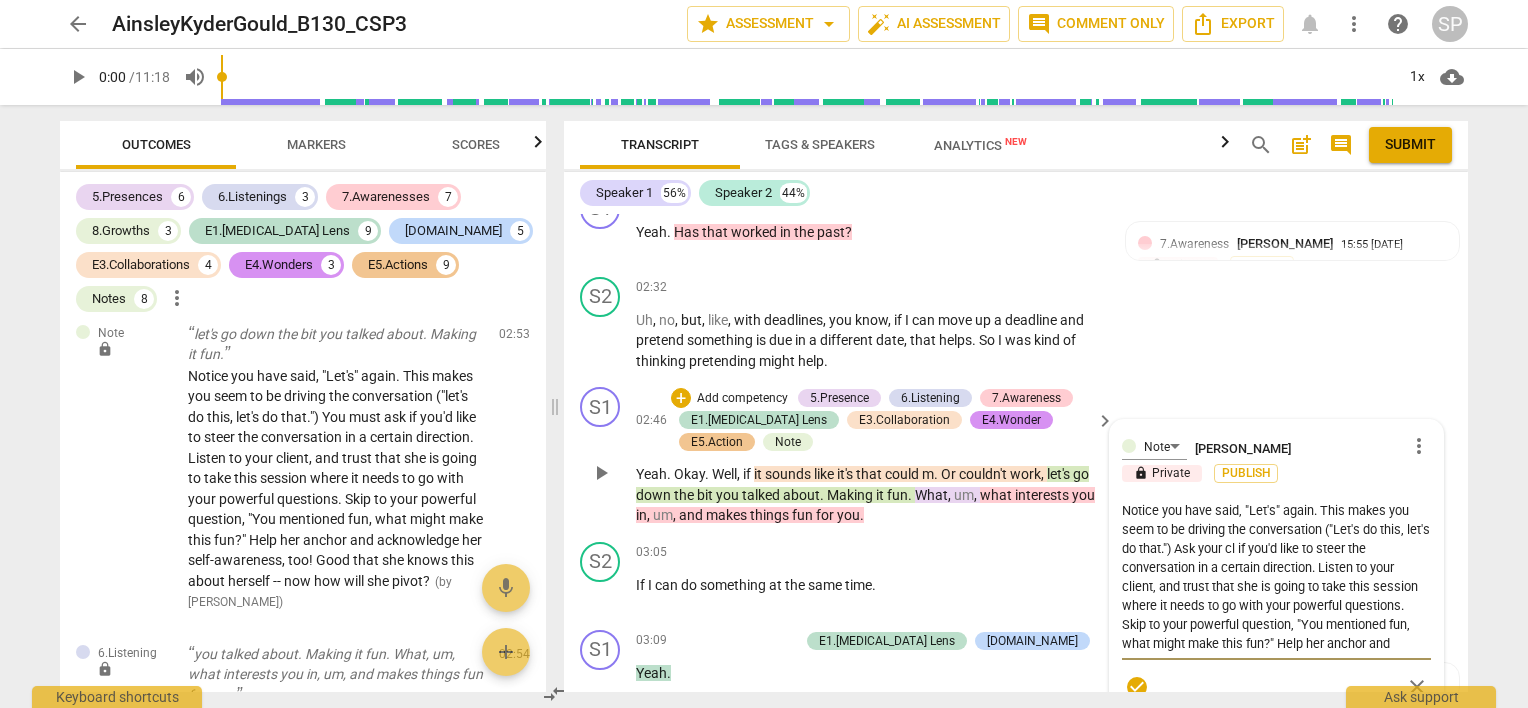 type on "Notice you have said, "Let's" again. This makes you seem to be driving the conversation ("Let's do this, let's do that.") Ask your cli if you'd like to steer the conversation in a certain direction. Listen to your client, and trust that she is going to take this session where it needs to go with your powerful questions. Skip to your powerful question, "You mentioned fun, what might make this fun?" Help her anchor and acknowledge her self-awareness, too! Good that she knows this about herself -- now how will she pivot?" 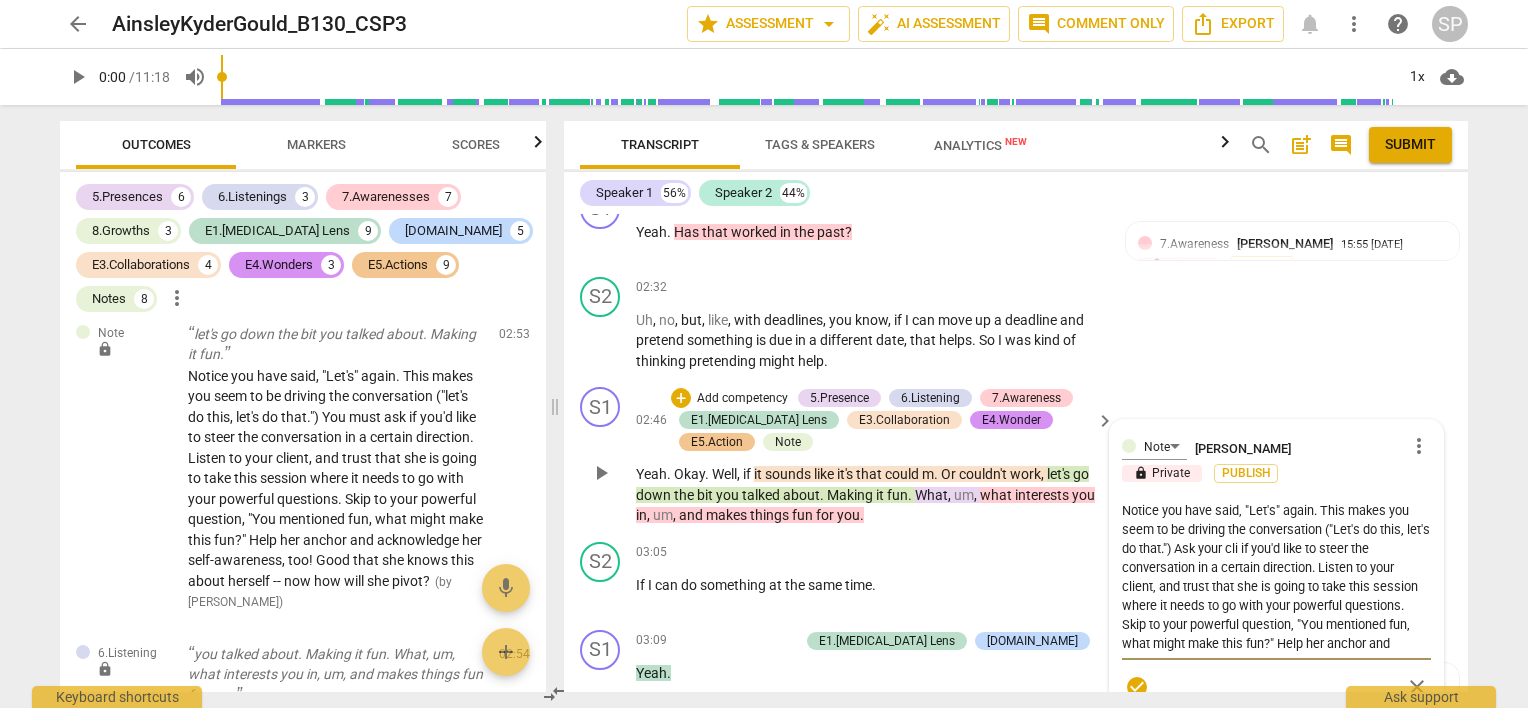 type on "Notice you have said, "Let's" again. This makes you seem to be driving the conversation ("Let's do this, let's do that.") Ask your clie if you'd like to steer the conversation in a certain direction. Listen to your client, and trust that she is going to take this session where it needs to go with your powerful questions. Skip to your powerful question, "You mentioned fun, what might make this fun?" Help her anchor and acknowledge her self-awareness, too! Good that she knows this about herself -- now how will she pivot?" 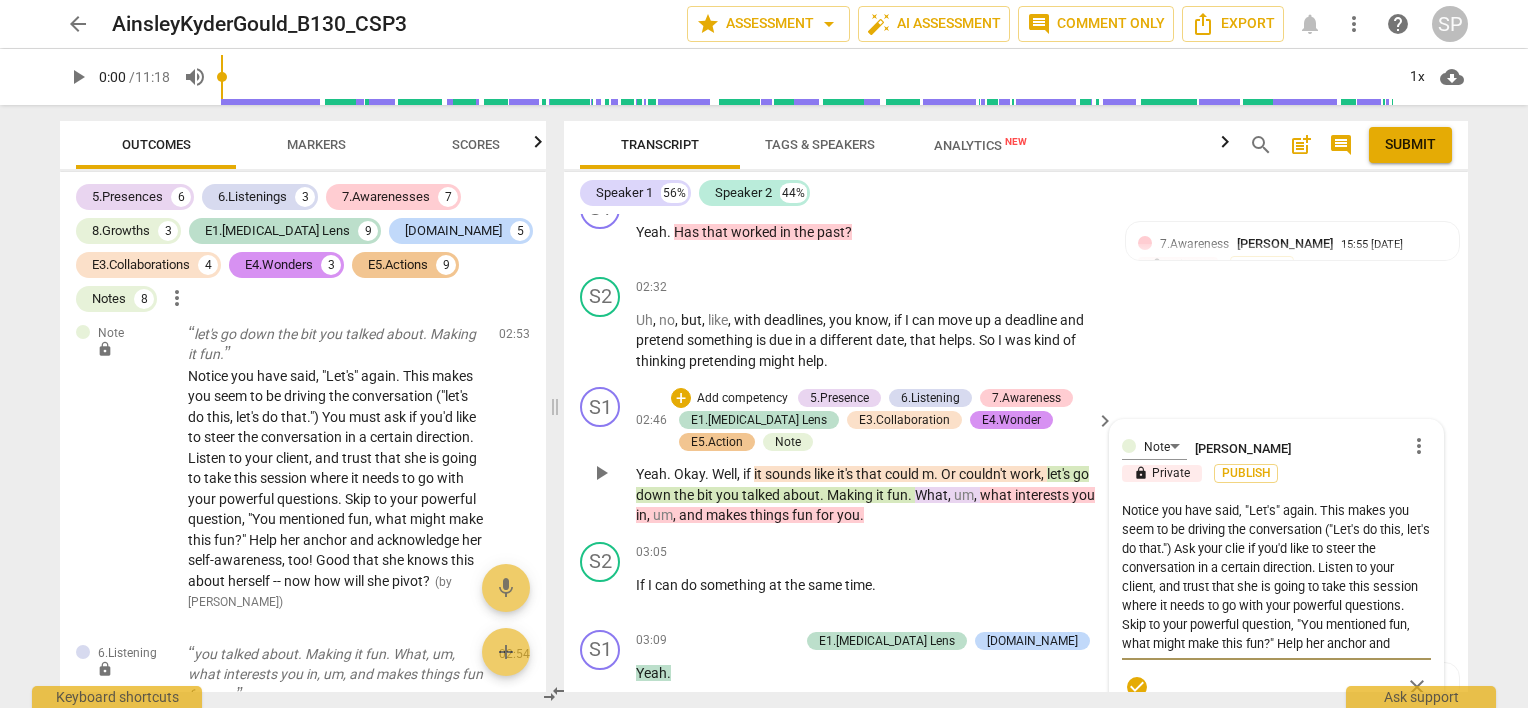 type on "Notice you have said, "Let's" again. This makes you seem to be driving the conversation ("Let's do this, let's do that.") Ask your clien if you'd like to steer the conversation in a certain direction. Listen to your client, and trust that she is going to take this session where it needs to go with your powerful questions. Skip to your powerful question, "You mentioned fun, what might make this fun?" Help her anchor and acknowledge her self-awareness, too! Good that she knows this about herself -- now how will she pivot?" 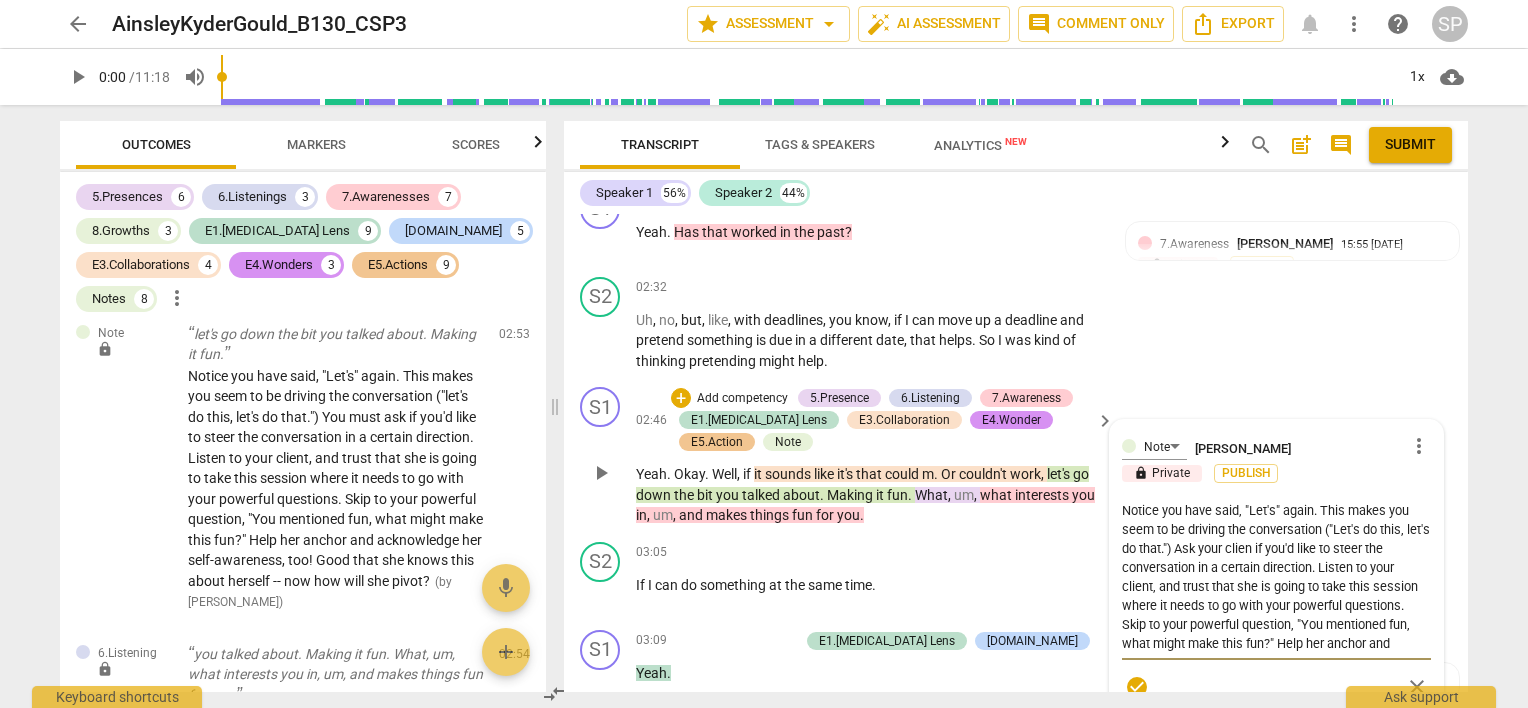 type on "Notice you have said, "Let's" again. This makes you seem to be driving the conversation ("Let's do this, let's do that.") Ask your client if you'd like to steer the conversation in a certain direction. Listen to your client, and trust that she is going to take this session where it needs to go with your powerful questions. Skip to your powerful question, "You mentioned fun, what might make this fun?" Help her anchor and acknowledge her self-awareness, too! Good that she knows this about herself -- now how will she pivot?" 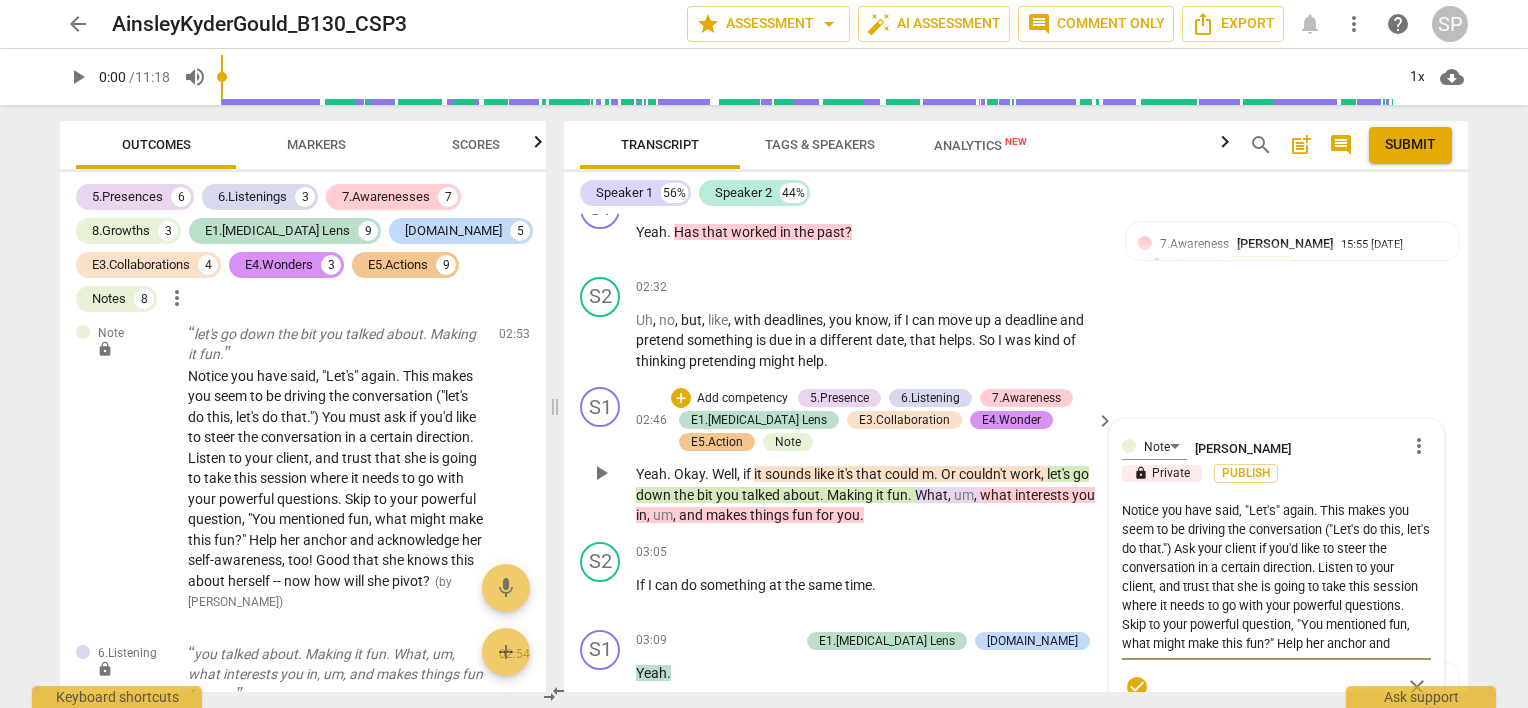 type on "Notice you have said, "Let's" again. This makes you seem to be driving the conversation ("Let's do this, let's do that.") Ask your client  if you'd like to steer the conversation in a certain direction. Listen to your client, and trust that she is going to take this session where it needs to go with your powerful questions. Skip to your powerful question, "You mentioned fun, what might make this fun?" Help her anchor and acknowledge her self-awareness, too! Good that she knows this about herself -- now how will she pivot?" 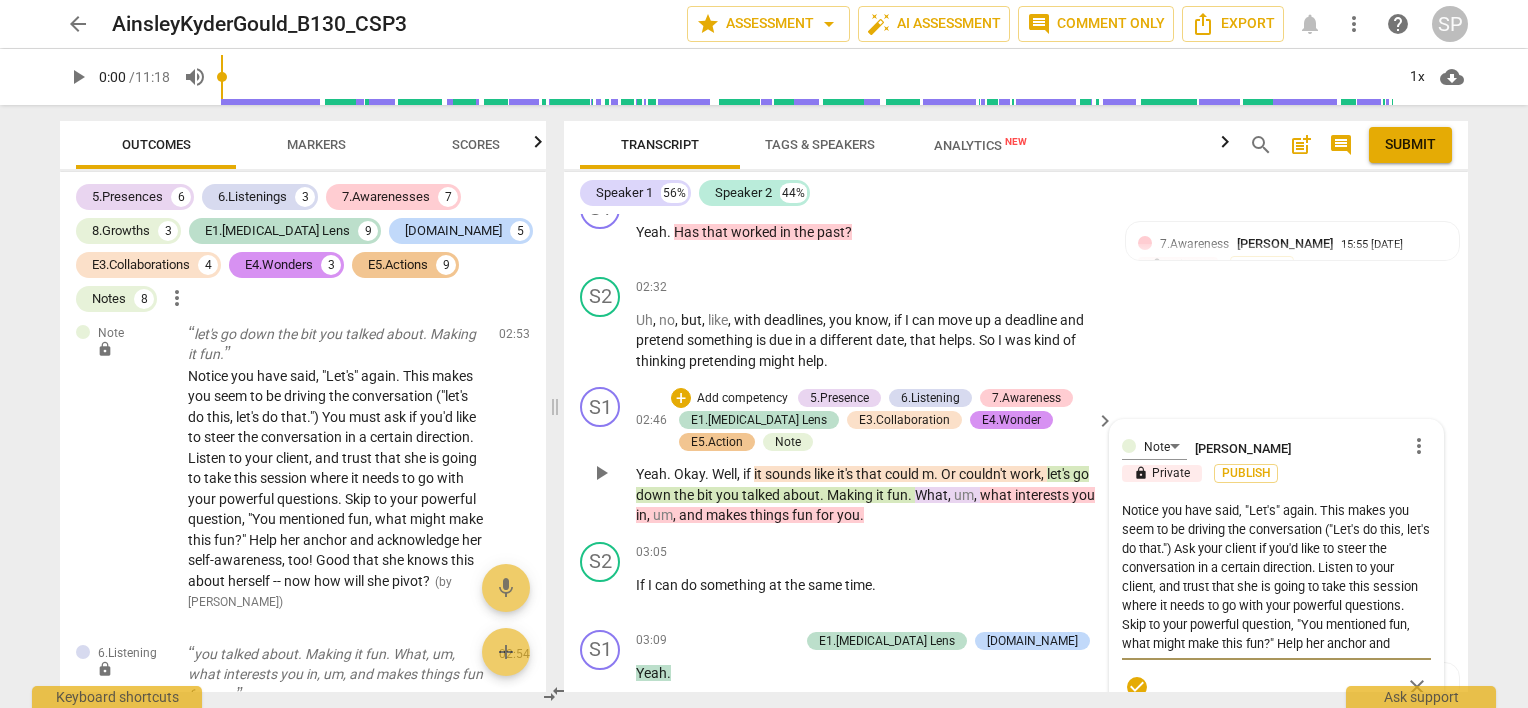 type on "Notice you have said, "Let's" again. This makes you seem to be driving the conversation ("Let's do this, let's do that.") Ask your client  if you'd like to steer the conversation in a certain direction. Listen to your client, and trust that she is going to take this session where it needs to go with your powerful questions. Skip to your powerful question, "You mentioned fun, what might make this fun?" Help her anchor and acknowledge her self-awareness, too! Good that she knows this about herself -- now how will she pivot?" 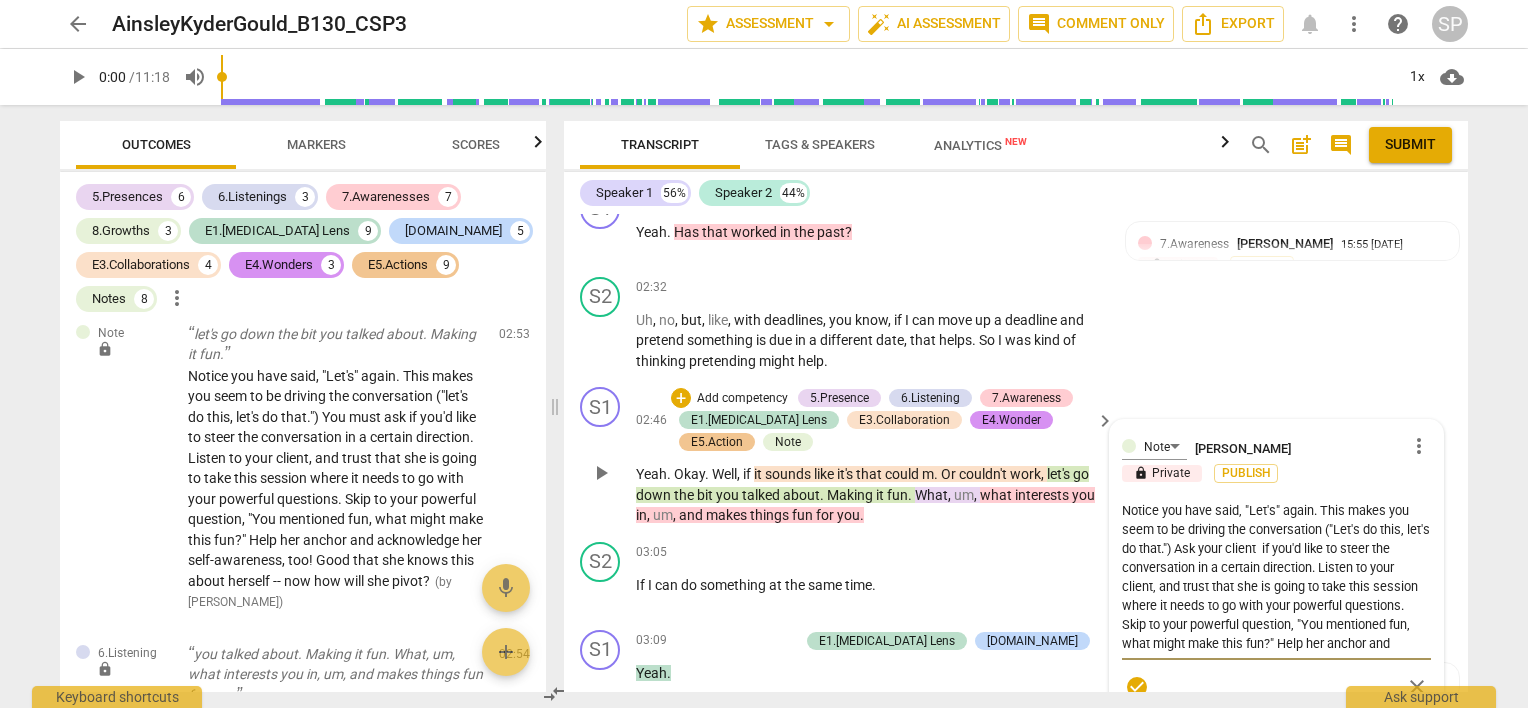 type on "Notice you have said, "Let's" again. This makes you seem to be driving the conversation ("Let's do this, let's do that.") Ask your client if you'd like to steer the conversation in a certain direction. Listen to your client, and trust that she is going to take this session where it needs to go with your powerful questions. Skip to your powerful question, "You mentioned fun, what might make this fun?" Help her anchor and acknowledge her self-awareness, too! Good that she knows this about herself -- now how will she pivot?" 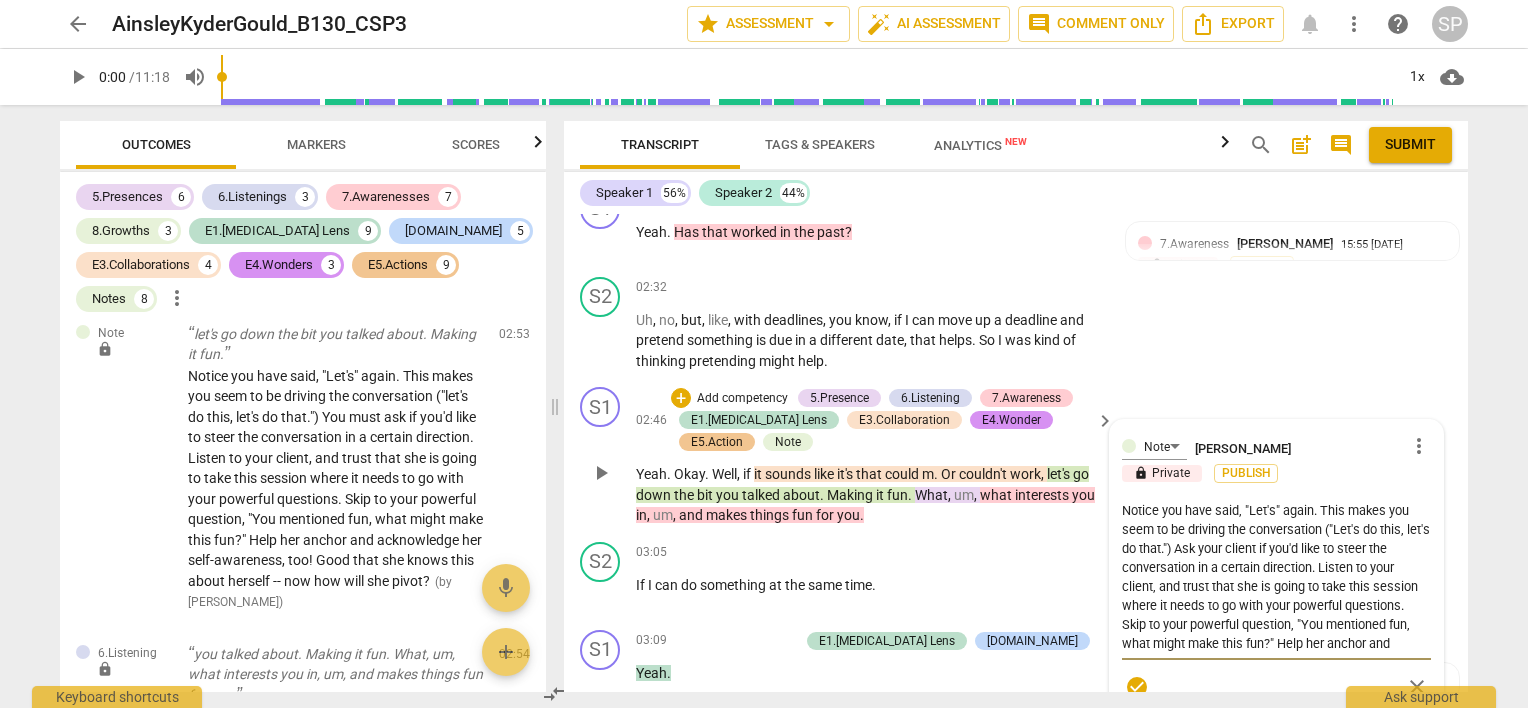 click on "Notice you have said, "Let's" again. This makes you seem to be driving the conversation ("Let's do this, let's do that.") Ask your client if you'd like to steer the conversation in a certain direction. Listen to your client, and trust that she is going to take this session where it needs to go with your powerful questions. Skip to your powerful question, "You mentioned fun, what might make this fun?" Help her anchor and acknowledge her self-awareness, too! Good that she knows this about herself -- now how will she pivot?" at bounding box center (1276, 577) 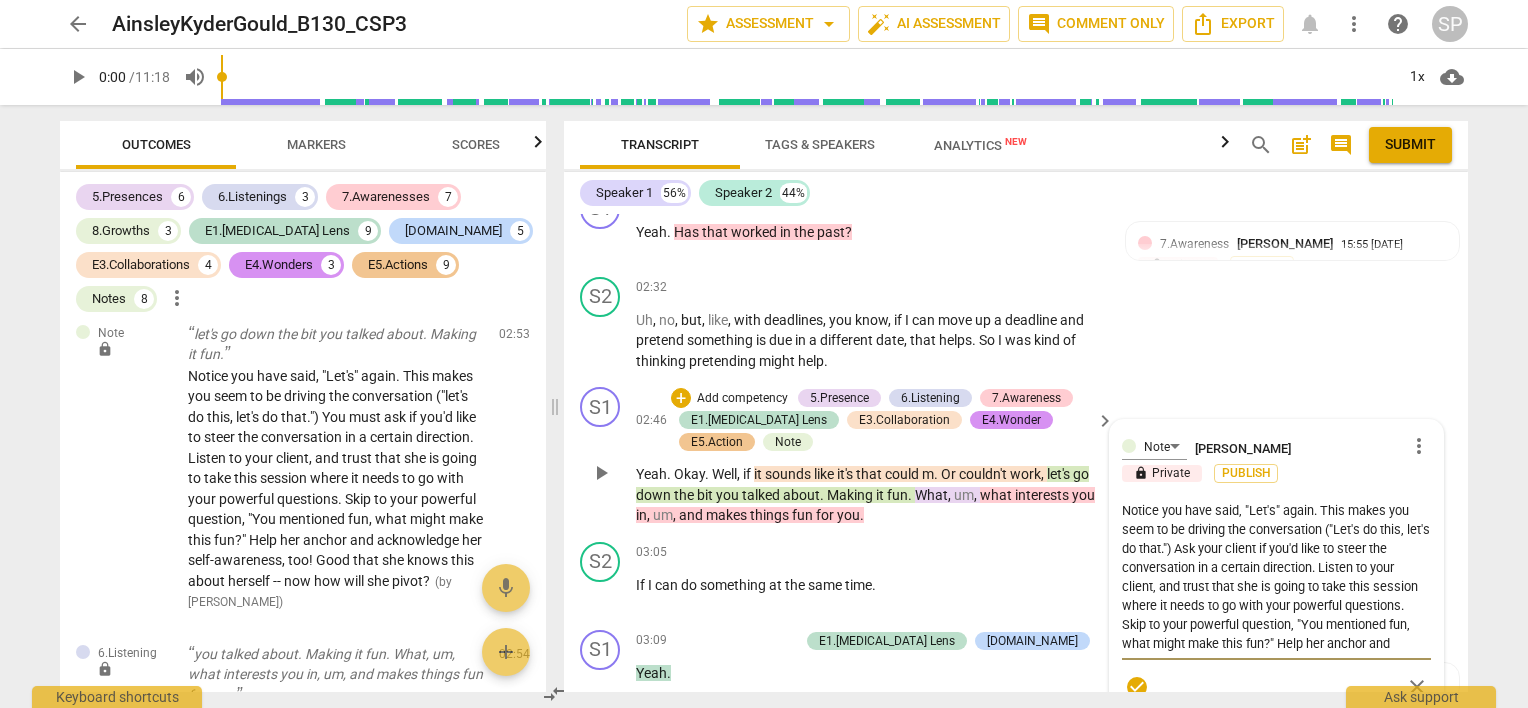 type on "Notice you have said, "Let's" again. This makes you seem to be driving the conversation ("Let's do this, let's do that.") Ask your client if you'd like to steer theconversation in a certain direction. Listen to your client, and trust that she is going to take this session where it needs to go with your powerful questions. Skip to your powerful question, "You mentioned fun, what might make this fun?" Help her anchor and acknowledge her self-awareness, too! Good that she knows this about herself -- now how will she pivot?" 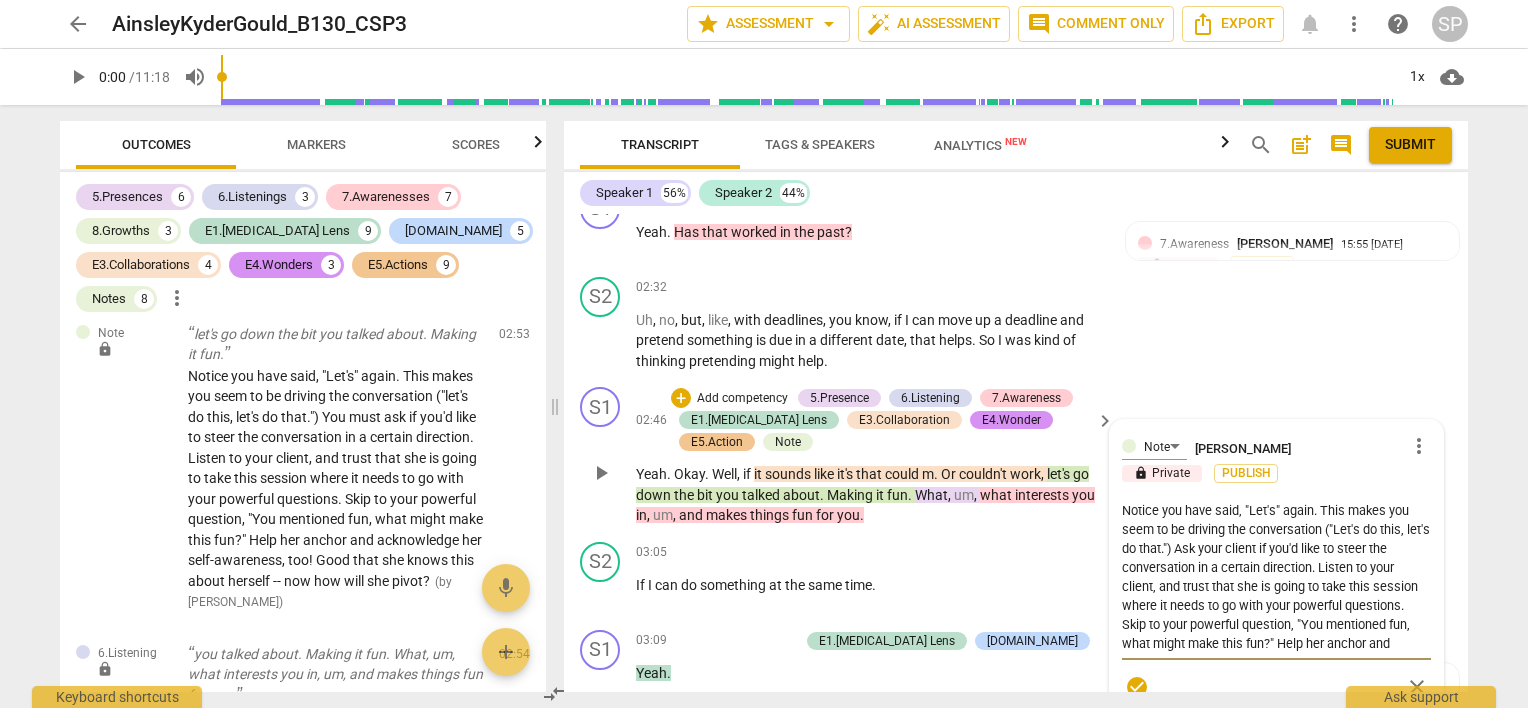 type on "Notice you have said, "Let's" again. This makes you seem to be driving the conversation ("Let's do this, let's do that.") Ask your client if you'd like to steer theconversation in a certain direction. Listen to your client, and trust that she is going to take this session where it needs to go with your powerful questions. Skip to your powerful question, "You mentioned fun, what might make this fun?" Help her anchor and acknowledge her self-awareness, too! Good that she knows this about herself -- now how will she pivot?" 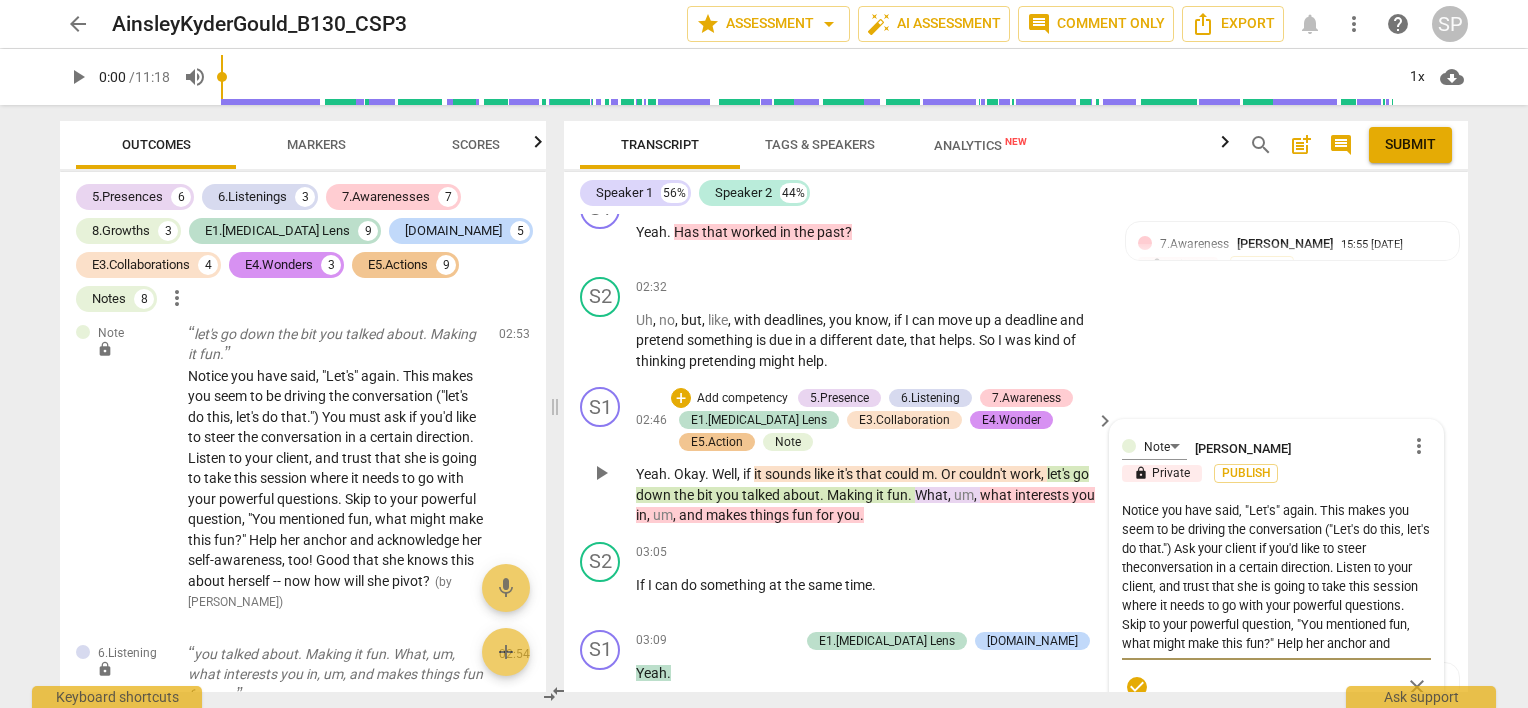 type on "Notice you have said, "Let's" again. This makes you seem to be driving the conversation ("Let's do this, let's do that.") Ask your client if you'd like to steer thconversation in a certain direction. Listen to your client, and trust that she is going to take this session where it needs to go with your powerful questions. Skip to your powerful question, "You mentioned fun, what might make this fun?" Help her anchor and acknowledge her self-awareness, too! Good that she knows this about herself -- now how will she pivot?" 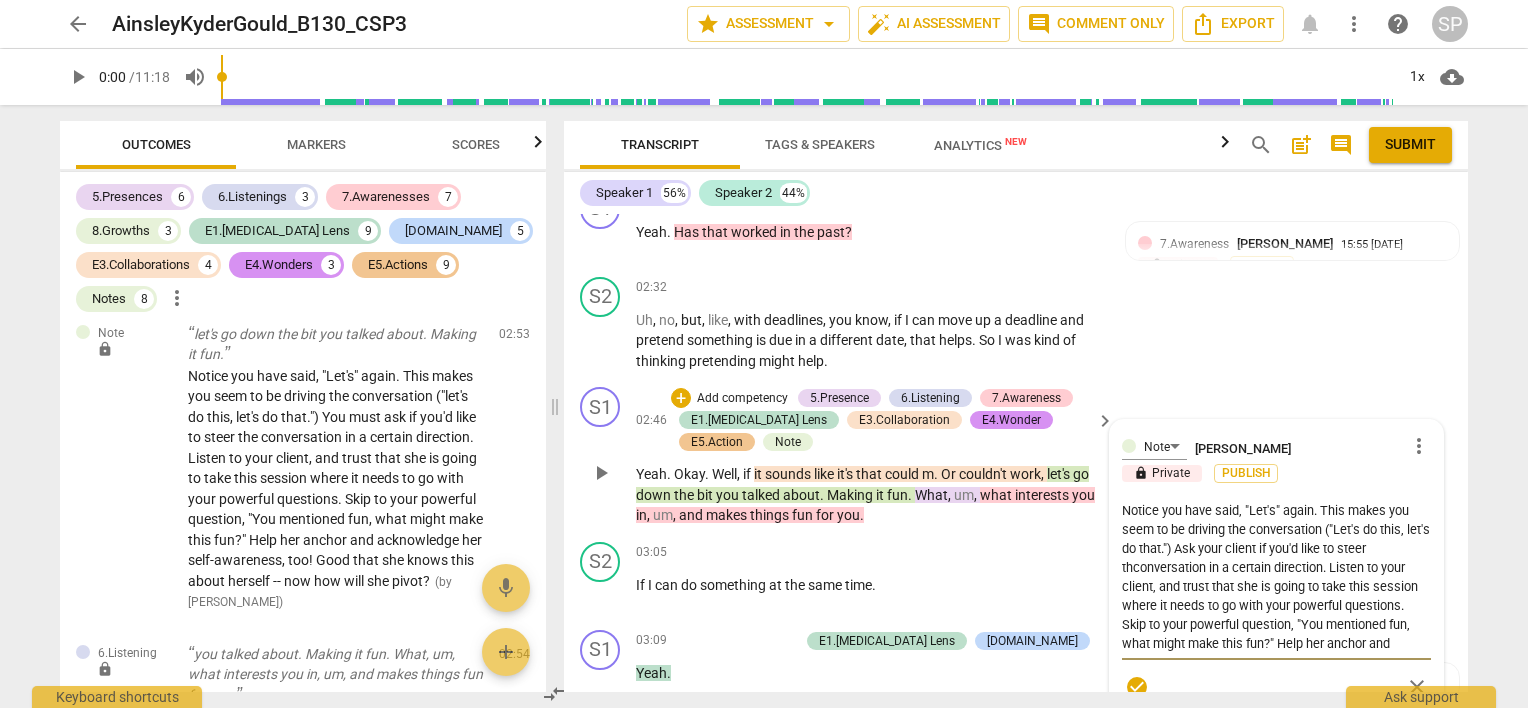 type on "Notice you have said, "Let's" again. This makes you seem to be driving the conversation ("Let's do this, let's do that.") Ask your client if you'd like to steer tconversation in a certain direction. Listen to your client, and trust that she is going to take this session where it needs to go with your powerful questions. Skip to your powerful question, "You mentioned fun, what might make this fun?" Help her anchor and acknowledge her self-awareness, too! Good that she knows this about herself -- now how will she pivot?" 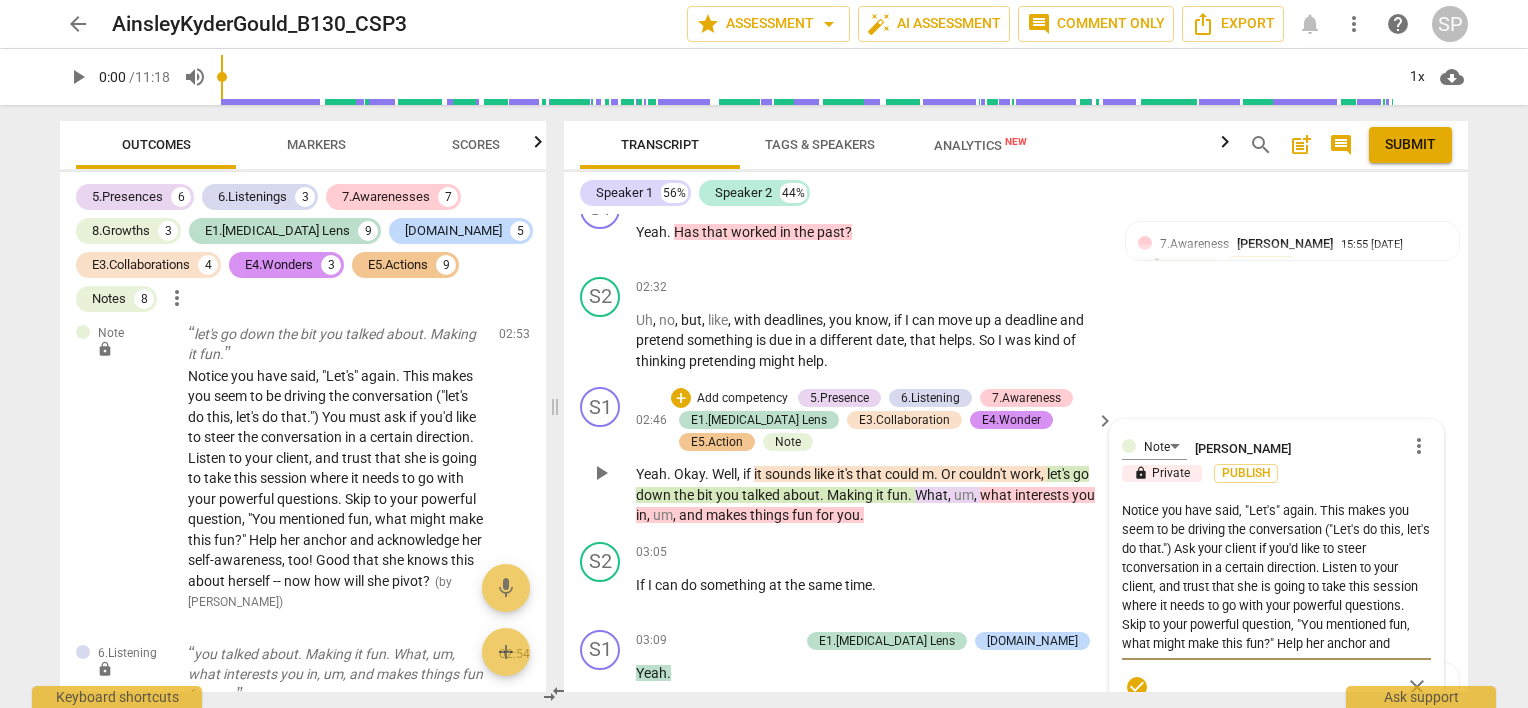 type on "Notice you have said, "Let's" again. This makes you seem to be driving the conversation ("Let's do this, let's do that.") Ask your client if you'd like to steer conversation in a certain direction. Listen to your client, and trust that she is going to take this session where it needs to go with your powerful questions. Skip to your powerful question, "You mentioned fun, what might make this fun?" Help her anchor and acknowledge her self-awareness, too! Good that she knows this about herself -- now how will she pivot?" 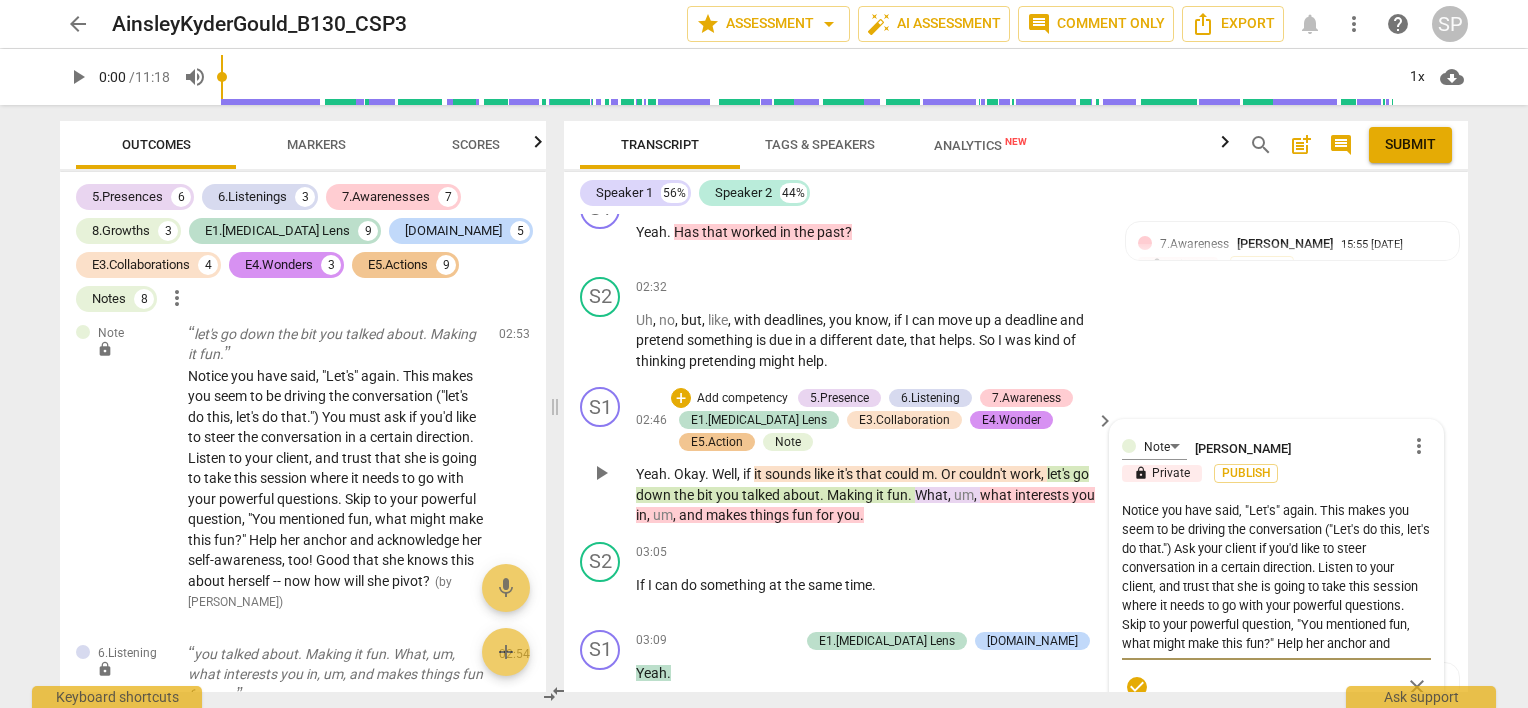 type on "Notice you have said, "Let's" again. This makes you seem to be driving the conversation ("Let's do this, let's do that.") Ask your client if you'd like to steerconversation in a certain direction. Listen to your client, and trust that she is going to take this session where it needs to go with your powerful questions. Skip to your powerful question, "You mentioned fun, what might make this fun?" Help her anchor and acknowledge her self-awareness, too! Good that she knows this about herself -- now how will she pivot?" 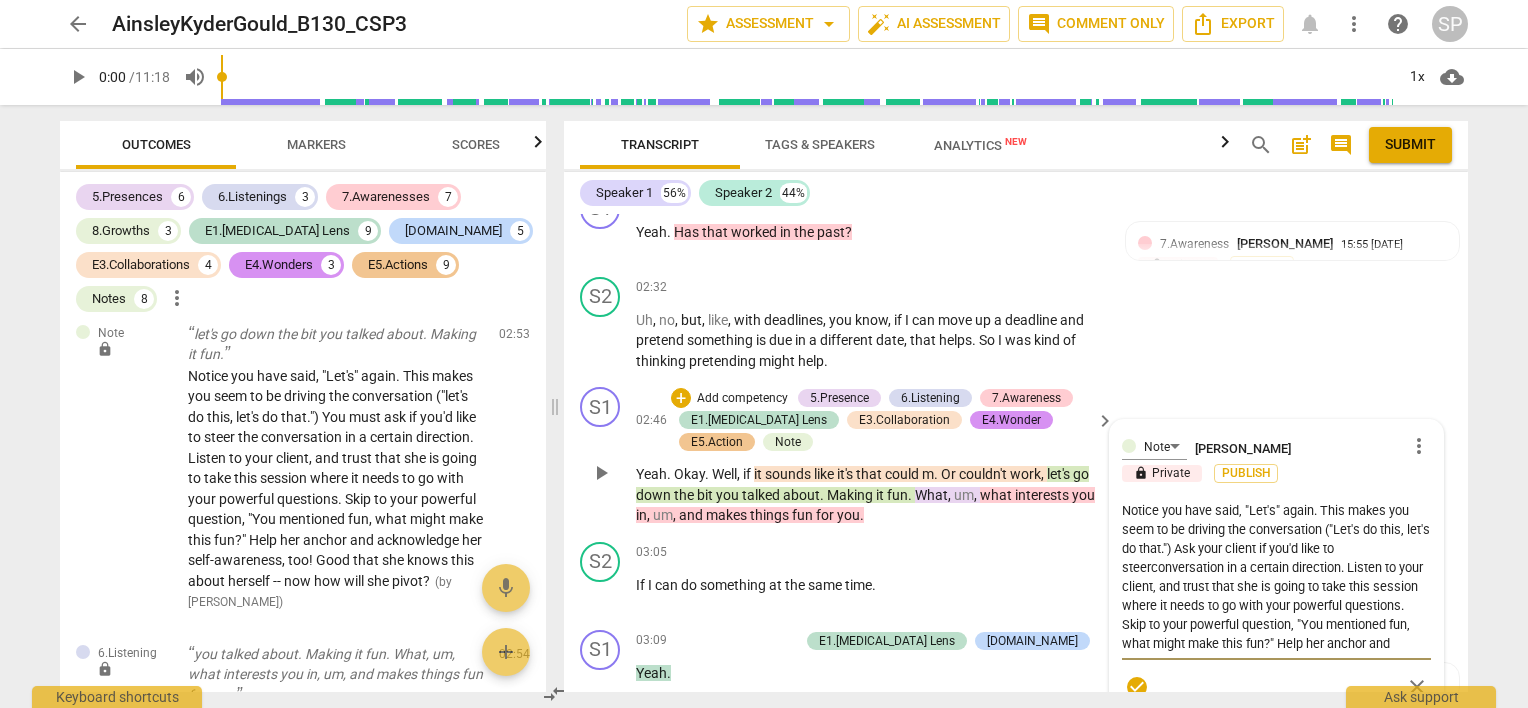type on "Notice you have said, "Let's" again. This makes you seem to be driving the conversation ("Let's do this, let's do that.") Ask your client if you'd like to steeconversation in a certain direction. Listen to your client, and trust that she is going to take this session where it needs to go with your powerful questions. Skip to your powerful question, "You mentioned fun, what might make this fun?" Help her anchor and acknowledge her self-awareness, too! Good that she knows this about herself -- now how will she pivot?" 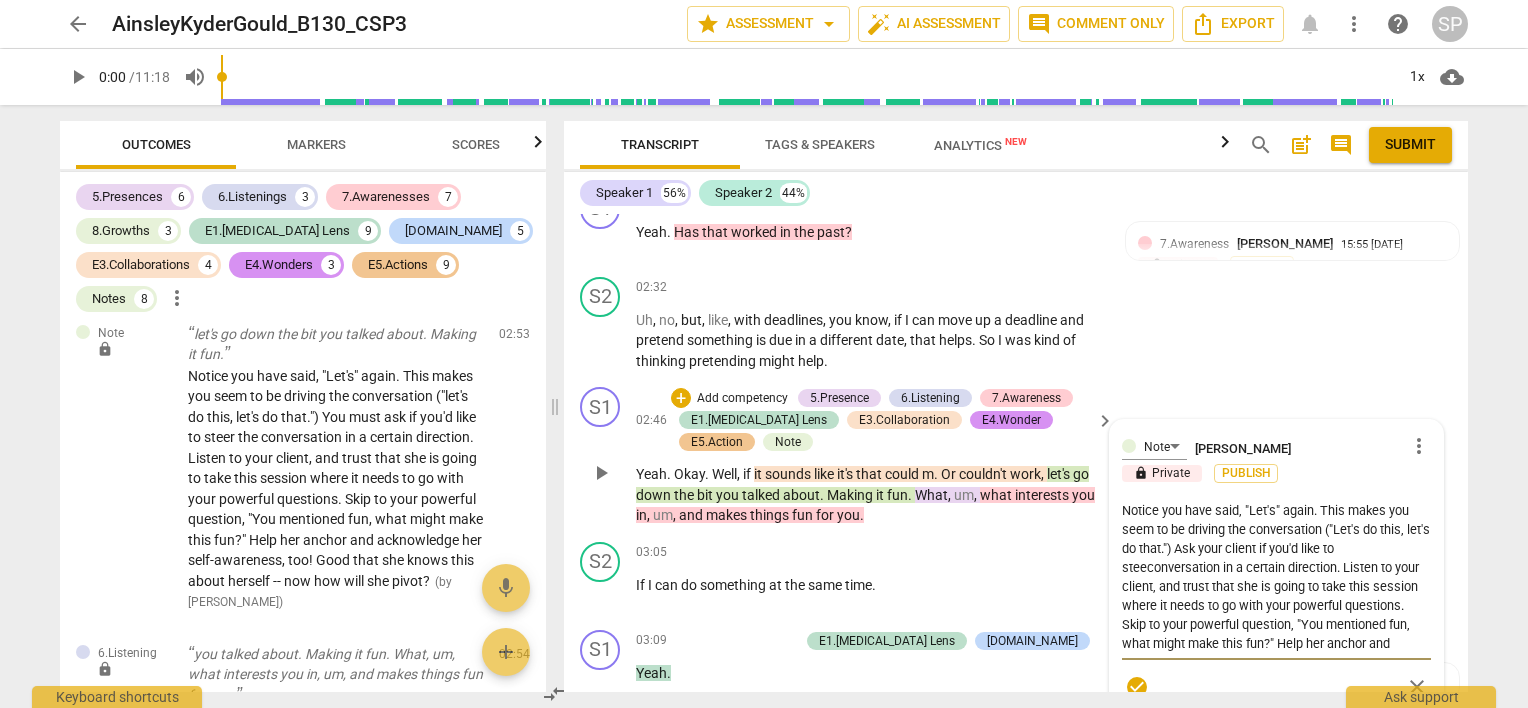 type on "Notice you have said, "Let's" again. This makes you seem to be driving the conversation ("Let's do this, let's do that.") Ask your client if you'd like to steconversation in a certain direction. Listen to your client, and trust that she is going to take this session where it needs to go with your powerful questions. Skip to your powerful question, "You mentioned fun, what might make this fun?" Help her anchor and acknowledge her self-awareness, too! Good that she knows this about herself -- now how will she pivot?" 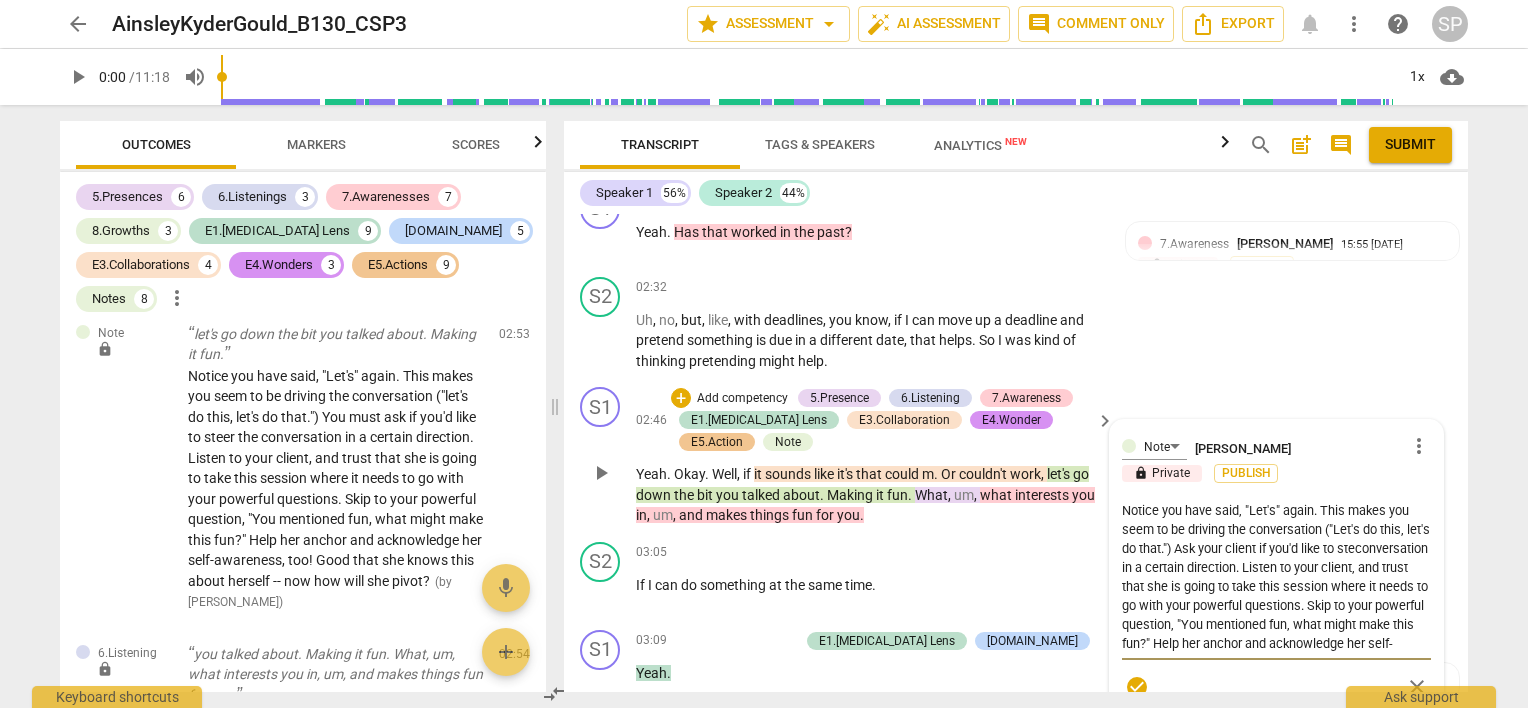 type on "Notice you have said, "Let's" again. This makes you seem to be driving the conversation ("Let's do this, let's do that.") Ask your client if you'd like to stconversation in a certain direction. Listen to your client, and trust that she is going to take this session where it needs to go with your powerful questions. Skip to your powerful question, "You mentioned fun, what might make this fun?" Help her anchor and acknowledge her self-awareness, too! Good that she knows this about herself -- now how will she pivot?" 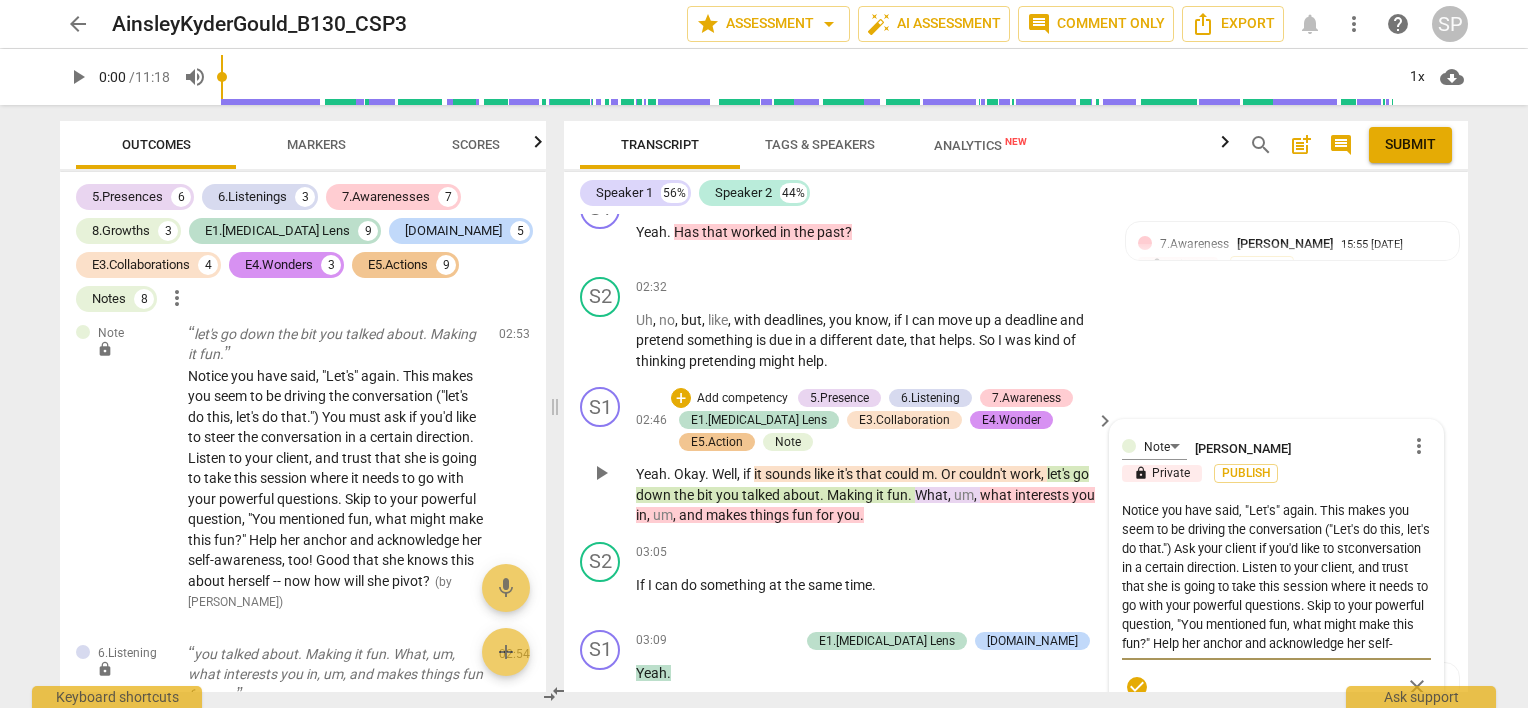 type on "Notice you have said, "Let's" again. This makes you seem to be driving the conversation ("Let's do this, let's do that.") Ask your client if you'd like to sconversation in a certain direction. Listen to your client, and trust that she is going to take this session where it needs to go with your powerful questions. Skip to your powerful question, "You mentioned fun, what might make this fun?" Help her anchor and acknowledge her self-awareness, too! Good that she knows this about herself -- now how will she pivot?" 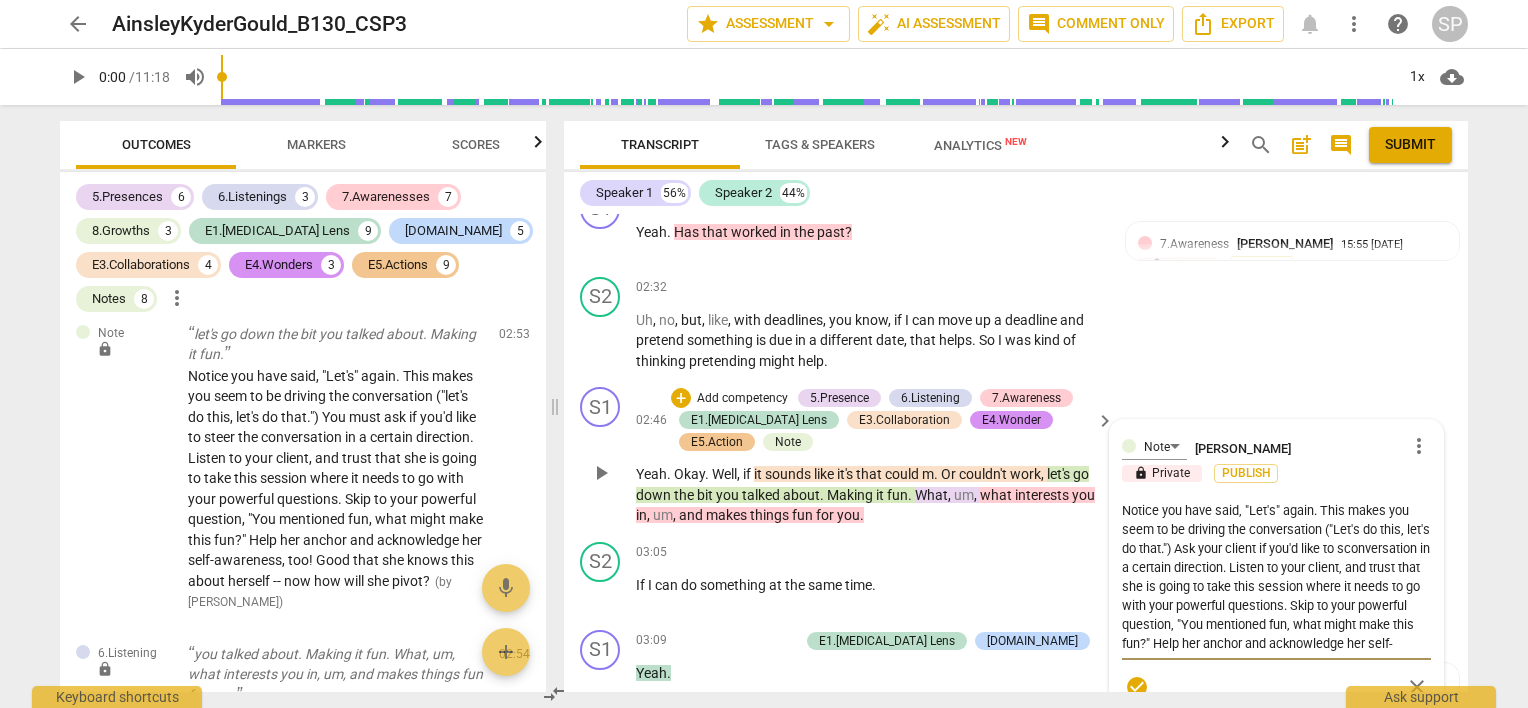 type on "Notice you have said, "Let's" again. This makes you seem to be driving the conversation ("Let's do this, let's do that.") Ask your client if you'd like to conversation in a certain direction. Listen to your client, and trust that she is going to take this session where it needs to go with your powerful questions. Skip to your powerful question, "You mentioned fun, what might make this fun?" Help her anchor and acknowledge her self-awareness, too! Good that she knows this about herself -- now how will she pivot?" 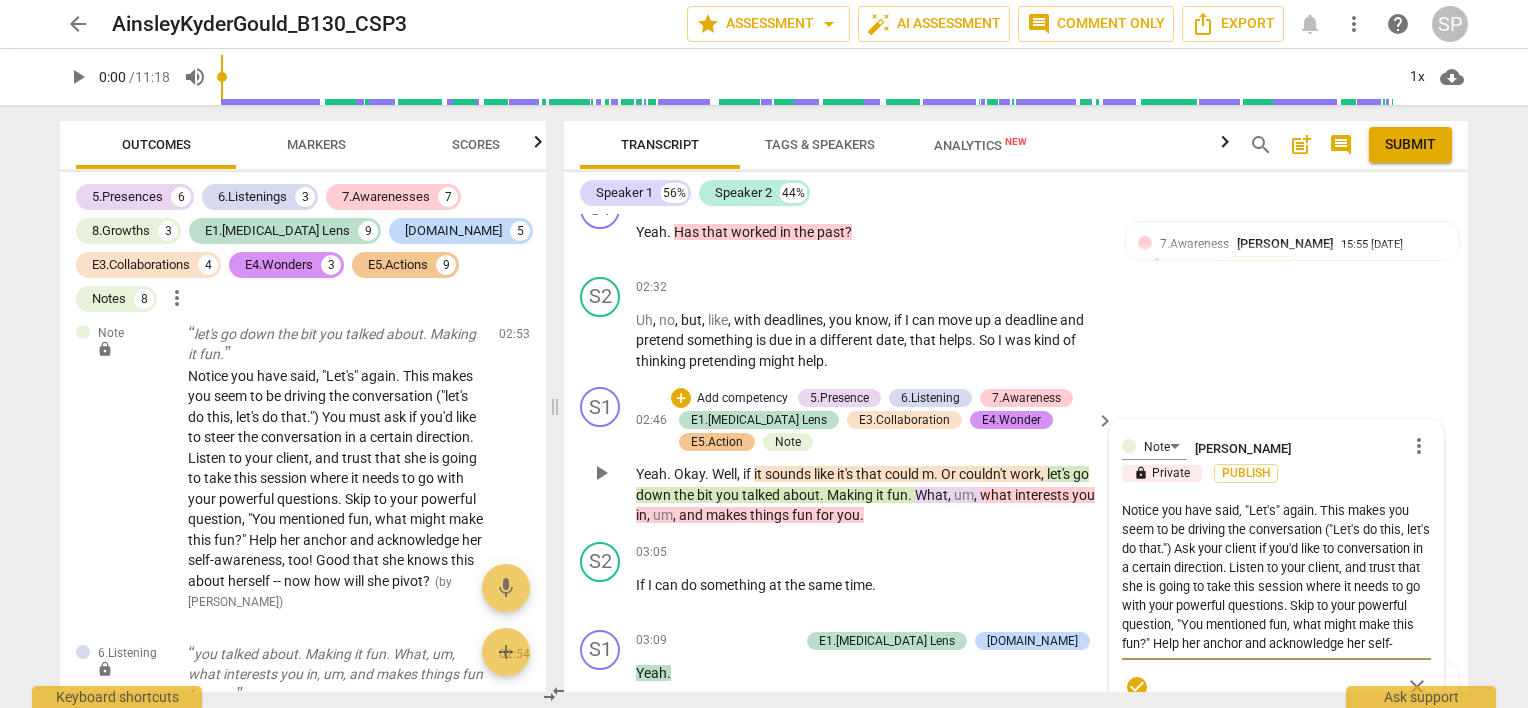 type on "Notice you have said, "Let's" again. This makes you seem to be driving the conversation ("Let's do this, let's do that.") Ask your client if you'd like toconversation in a certain direction. Listen to your client, and trust that she is going to take this session where it needs to go with your powerful questions. Skip to your powerful question, "You mentioned fun, what might make this fun?" Help her anchor and acknowledge her self-awareness, too! Good that she knows this about herself -- now how will she pivot?" 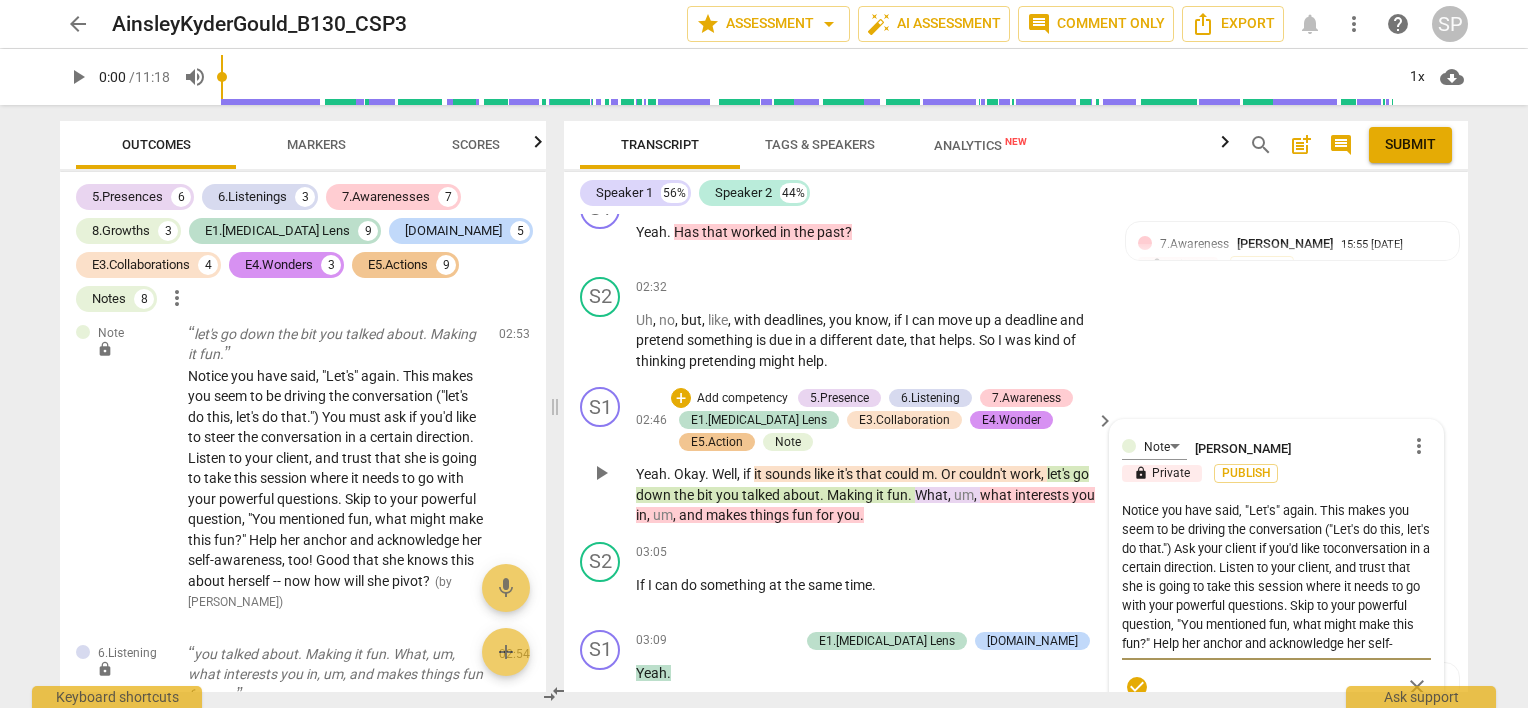 type on "Notice you have said, "Let's" again. This makes you seem to be driving the conversation ("Let's do this, let's do that.") Ask your client if you'd like tconversation in a certain direction. Listen to your client, and trust that she is going to take this session where it needs to go with your powerful questions. Skip to your powerful question, "You mentioned fun, what might make this fun?" Help her anchor and acknowledge her self-awareness, too! Good that she knows this about herself -- now how will she pivot?" 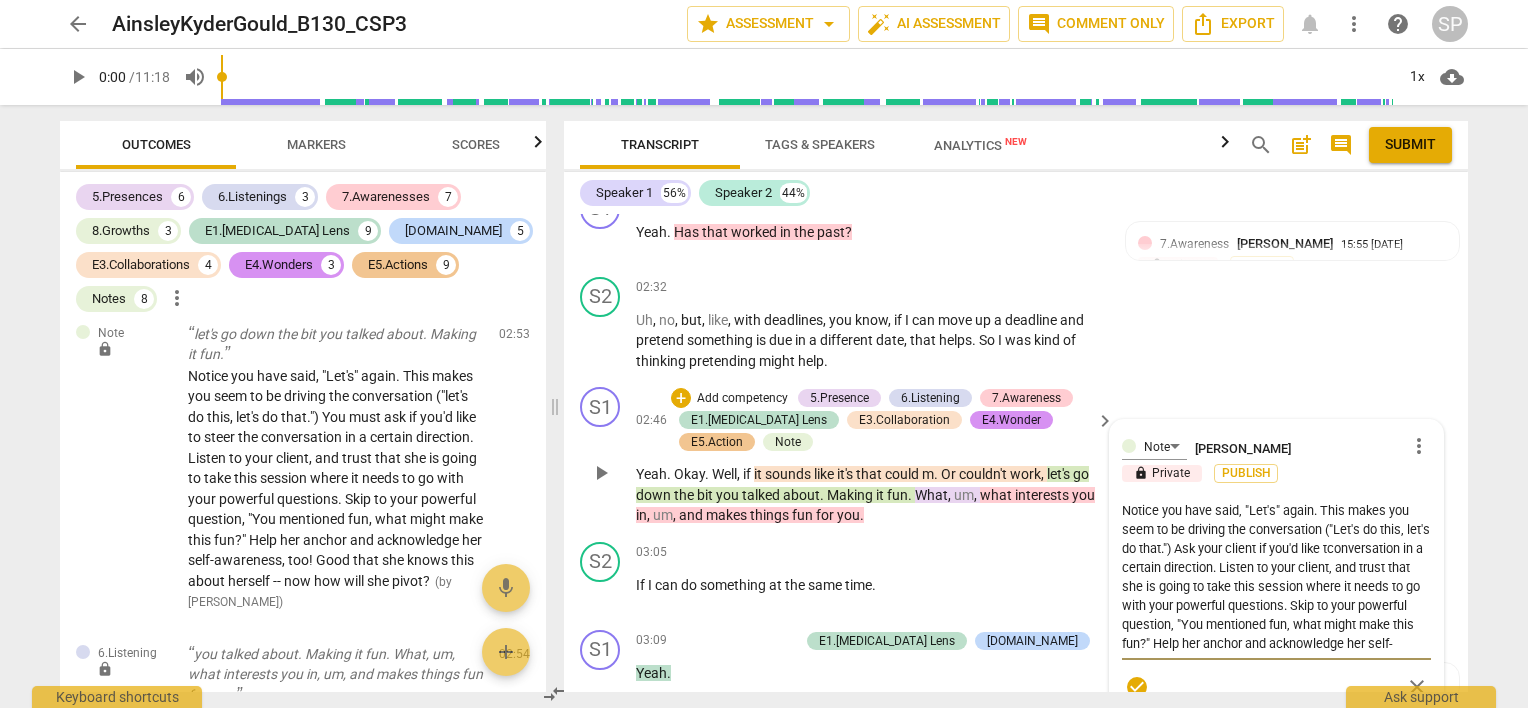 type on "Notice you have said, "Let's" again. This makes you seem to be driving the conversation ("Let's do this, let's do that.") Ask your client if you'd like conversation in a certain direction. Listen to your client, and trust that she is going to take this session where it needs to go with your powerful questions. Skip to your powerful question, "You mentioned fun, what might make this fun?" Help her anchor and acknowledge her self-awareness, too! Good that she knows this about herself -- now how will she pivot?" 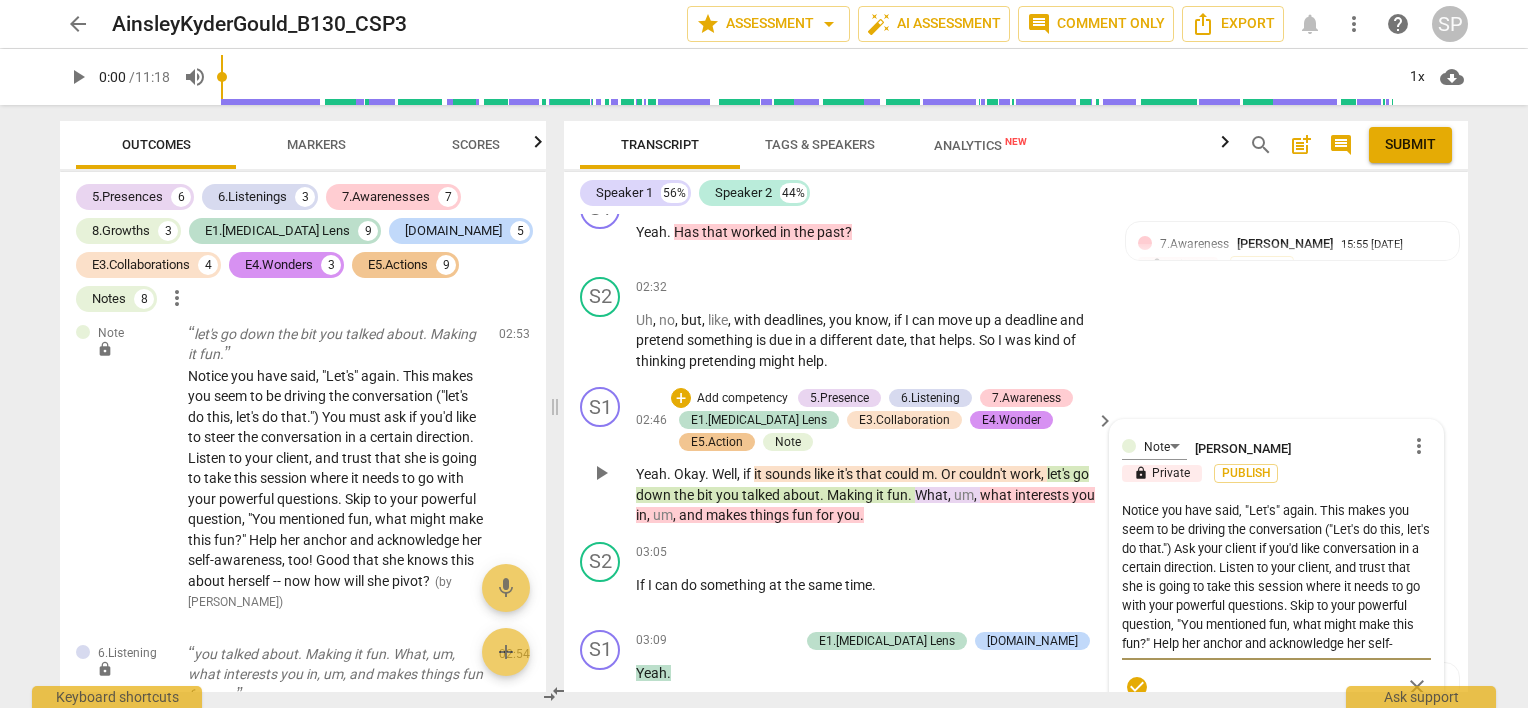 type on "Notice you have said, "Let's" again. This makes you seem to be driving the conversation ("Let's do this, let's do that.") Ask your client if you'd likeconversation in a certain direction. Listen to your client, and trust that she is going to take this session where it needs to go with your powerful questions. Skip to your powerful question, "You mentioned fun, what might make this fun?" Help her anchor and acknowledge her self-awareness, too! Good that she knows this about herself -- now how will she pivot?" 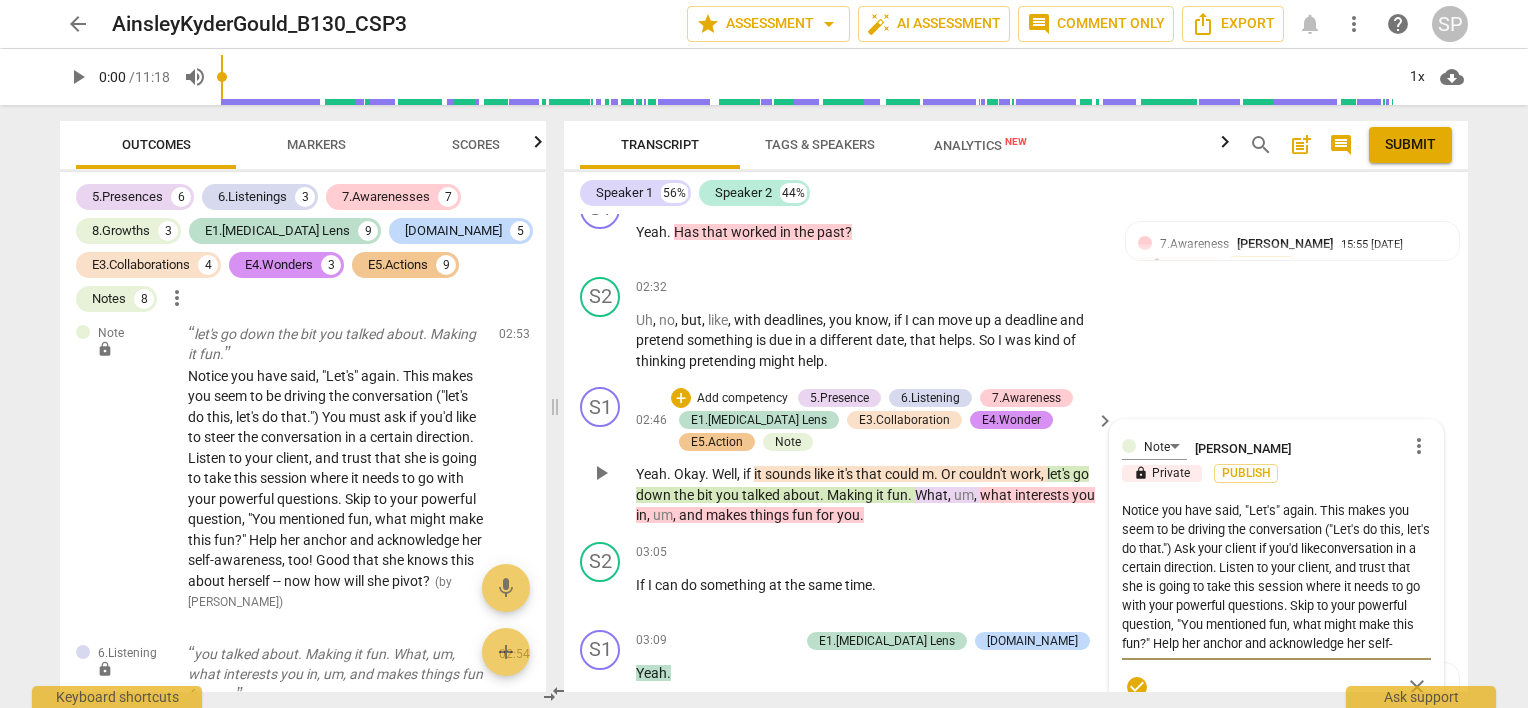 type on "Notice you have said, "Let's" again. This makes you seem to be driving the conversation ("Let's do this, let's do that.") Ask your client if you'd likconversation in a certain direction. Listen to your client, and trust that she is going to take this session where it needs to go with your powerful questions. Skip to your powerful question, "You mentioned fun, what might make this fun?" Help her anchor and acknowledge her self-awareness, too! Good that she knows this about herself -- now how will she pivot?" 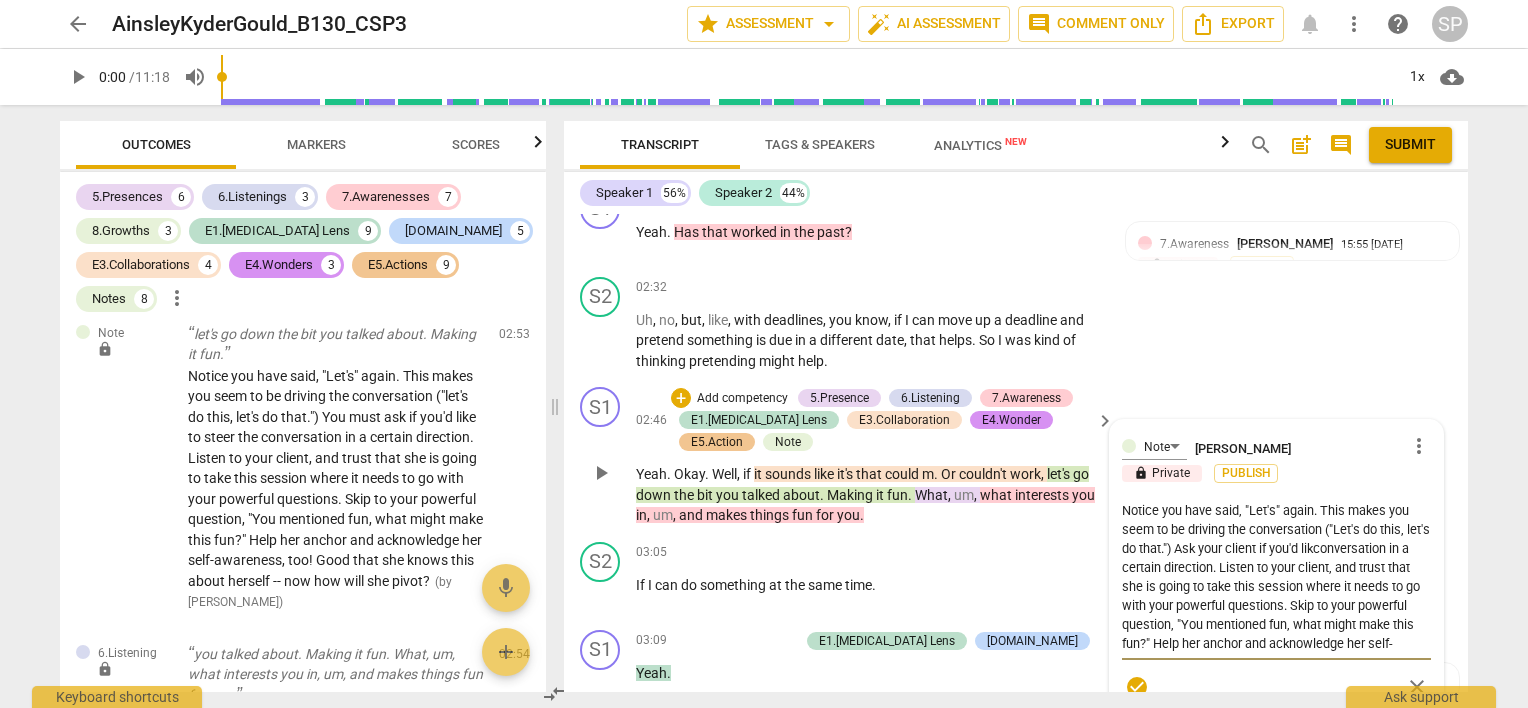 type on "Notice you have said, "Let's" again. This makes you seem to be driving the conversation ("Let's do this, let's do that.") Ask your client if you'd liconversation in a certain direction. Listen to your client, and trust that she is going to take this session where it needs to go with your powerful questions. Skip to your powerful question, "You mentioned fun, what might make this fun?" Help her anchor and acknowledge her self-awareness, too! Good that she knows this about herself -- now how will she pivot?" 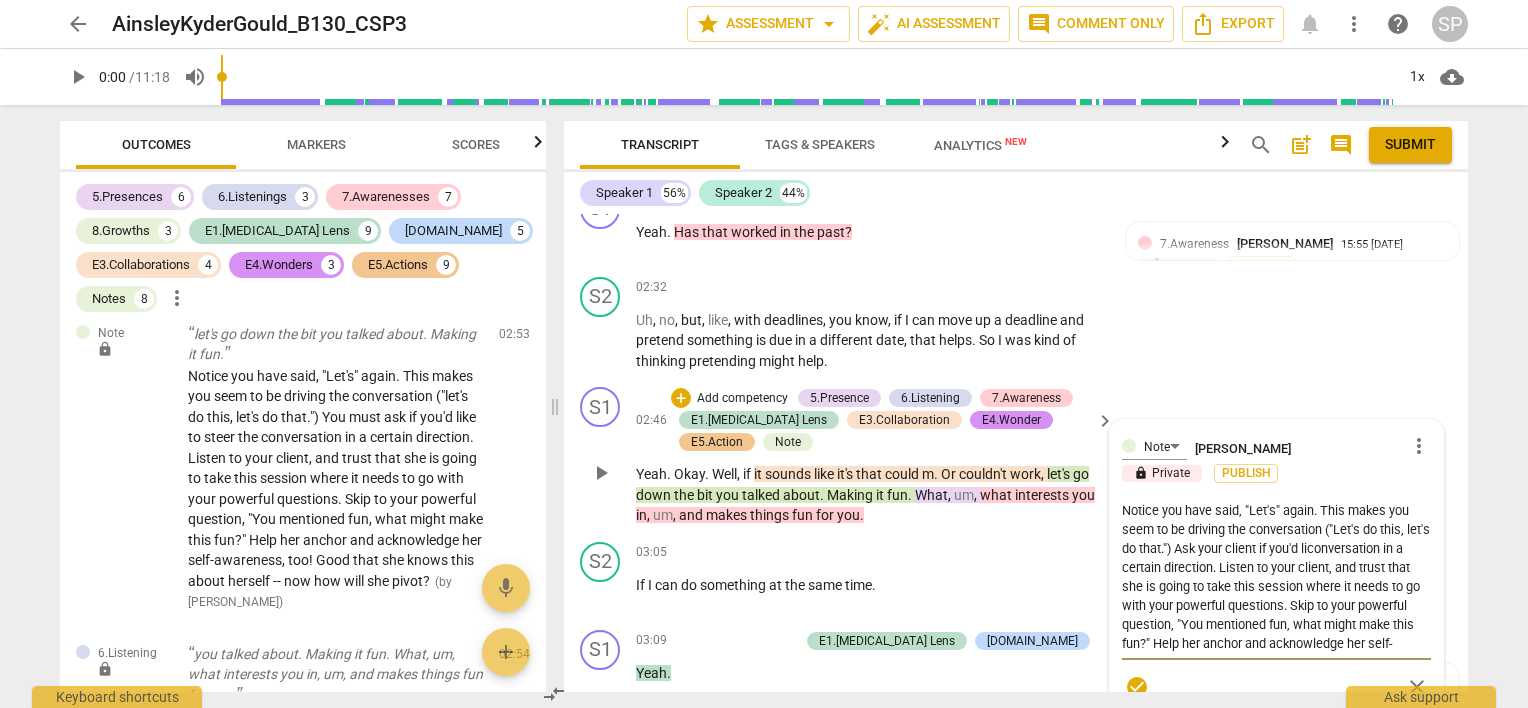 type on "Notice you have said, "Let's" again. This makes you seem to be driving the conversation ("Let's do this, let's do that.") Ask your client if you'd lconversation in a certain direction. Listen to your client, and trust that she is going to take this session where it needs to go with your powerful questions. Skip to your powerful question, "You mentioned fun, what might make this fun?" Help her anchor and acknowledge her self-awareness, too! Good that she knows this about herself -- now how will she pivot?" 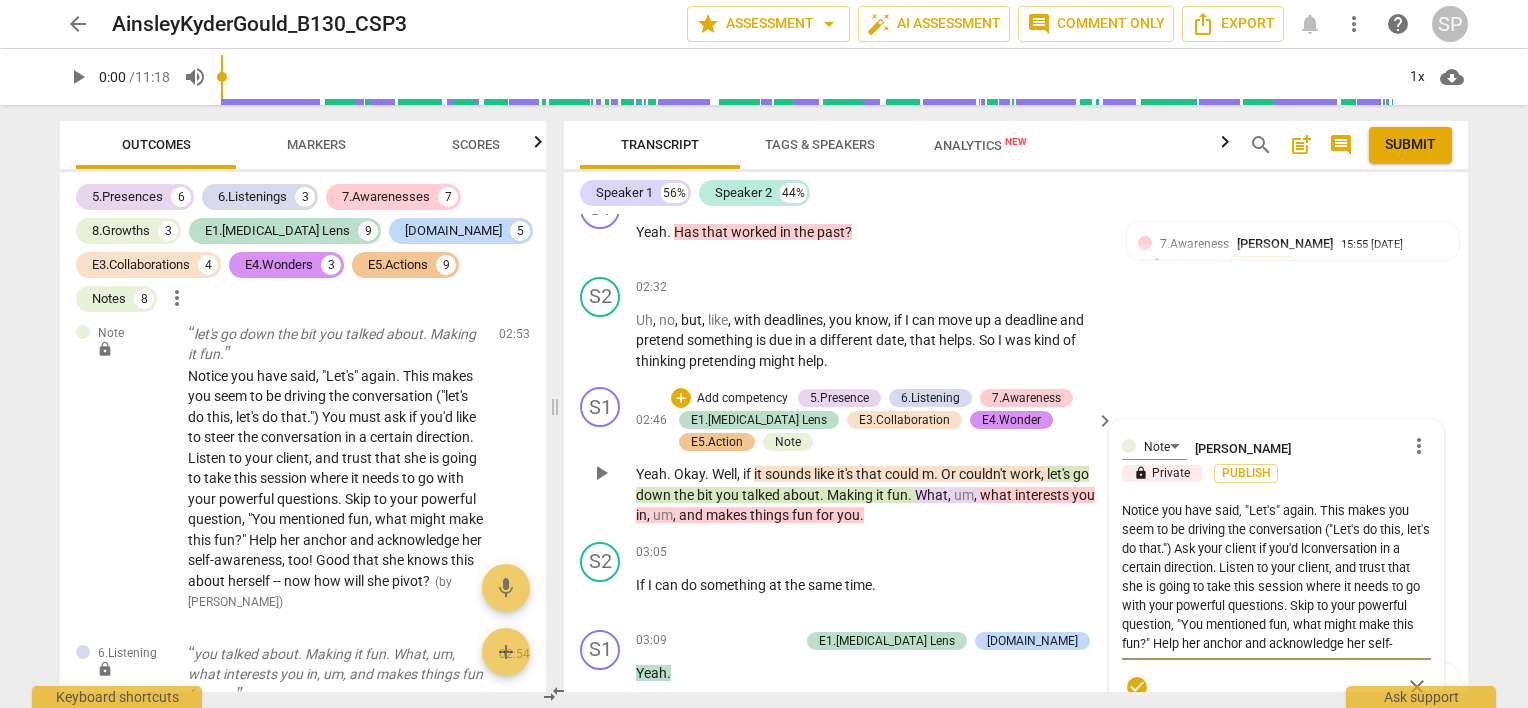 type on "Notice you have said, "Let's" again. This makes you seem to be driving the conversation ("Let's do this, let's do that.") Ask your client if you'd conversation in a certain direction. Listen to your client, and trust that she is going to take this session where it needs to go with your powerful questions. Skip to your powerful question, "You mentioned fun, what might make this fun?" Help her anchor and acknowledge her self-awareness, too! Good that she knows this about herself -- now how will she pivot?" 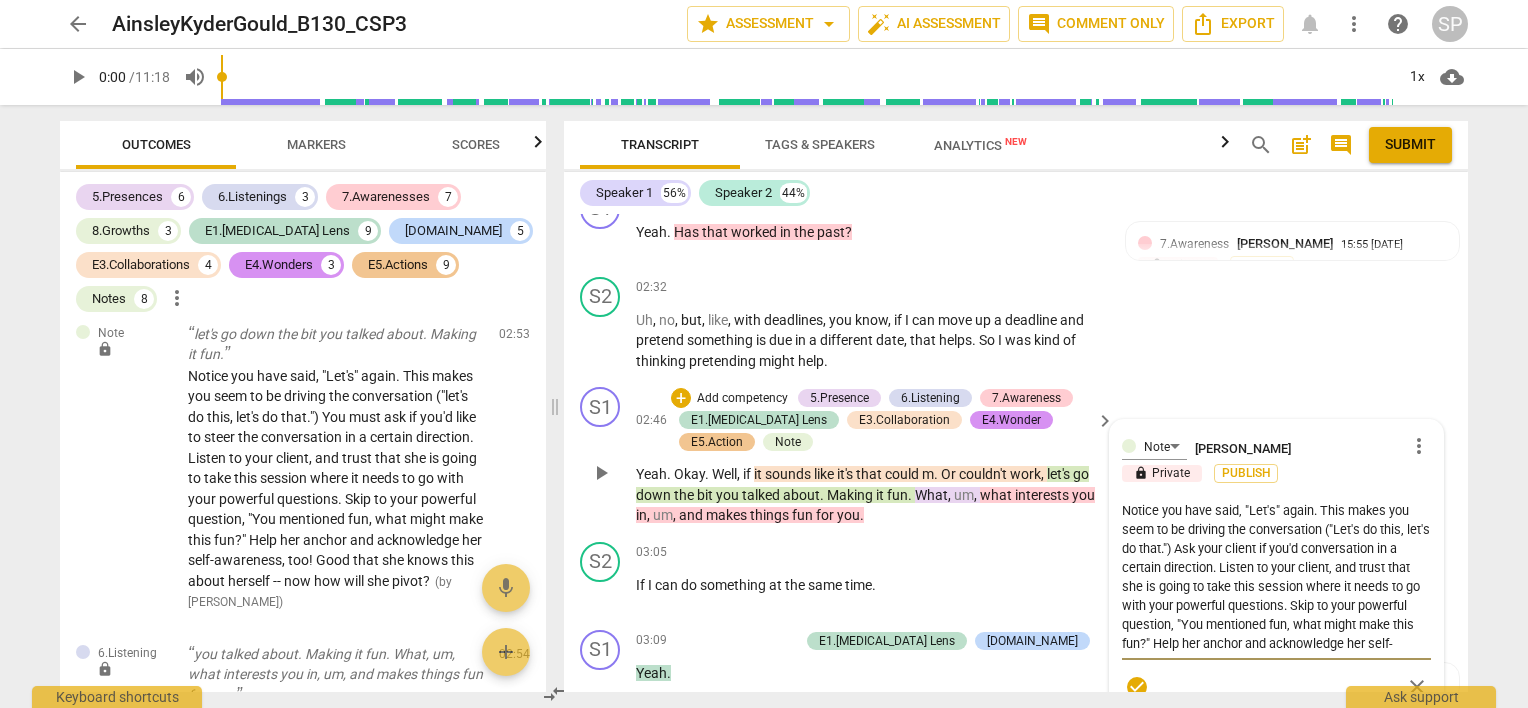 type on "Notice you have said, "Let's" again. This makes you seem to be driving the conversation ("Let's do this, let's do that.") Ask your client if you'dconversation in a certain direction. Listen to your client, and trust that she is going to take this session where it needs to go with your powerful questions. Skip to your powerful question, "You mentioned fun, what might make this fun?" Help her anchor and acknowledge her self-awareness, too! Good that she knows this about herself -- now how will she pivot?" 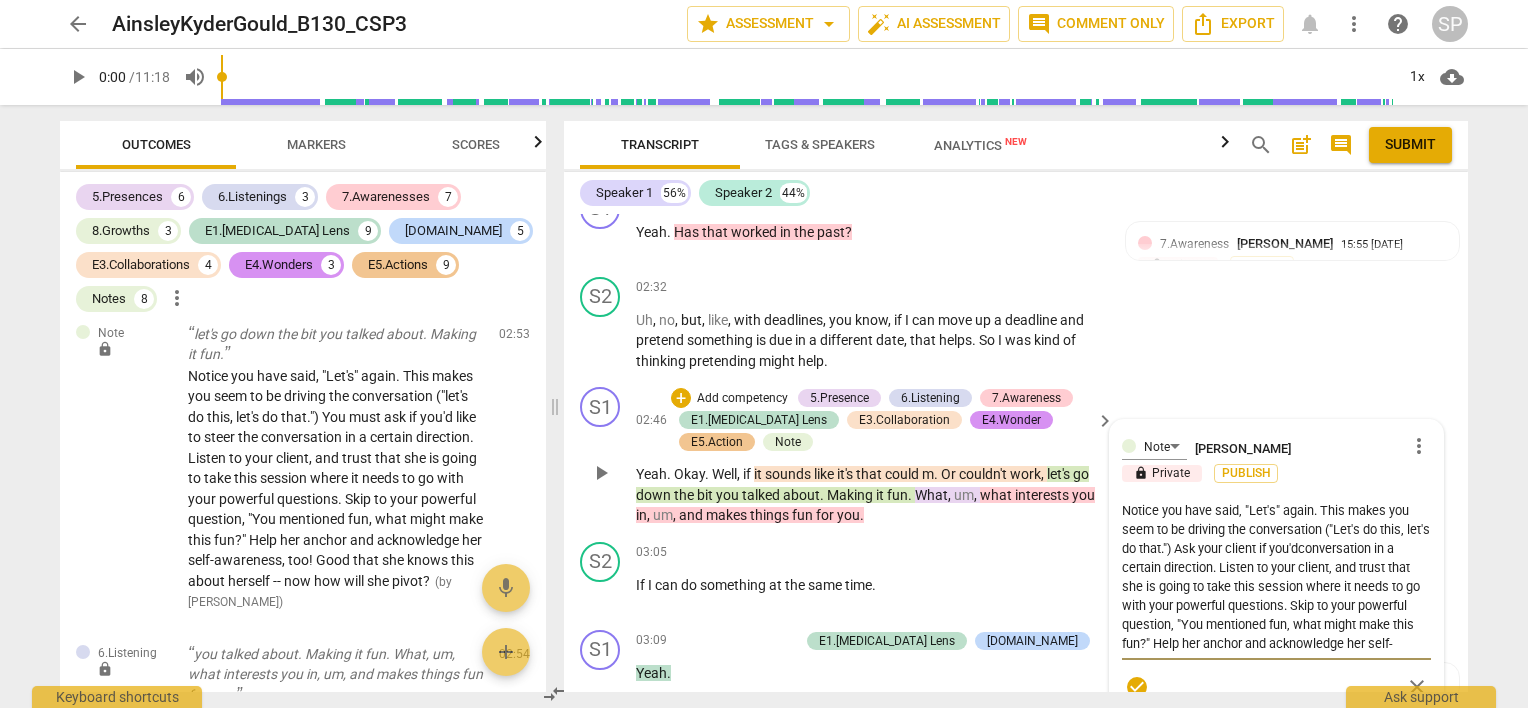 type on "Notice you have said, "Let's" again. This makes you seem to be driving the conversation ("Let's do this, let's do that.") Ask your client if you'conversation in a certain direction. Listen to your client, and trust that she is going to take this session where it needs to go with your powerful questions. Skip to your powerful question, "You mentioned fun, what might make this fun?" Help her anchor and acknowledge her self-awareness, too! Good that she knows this about herself -- now how will she pivot?" 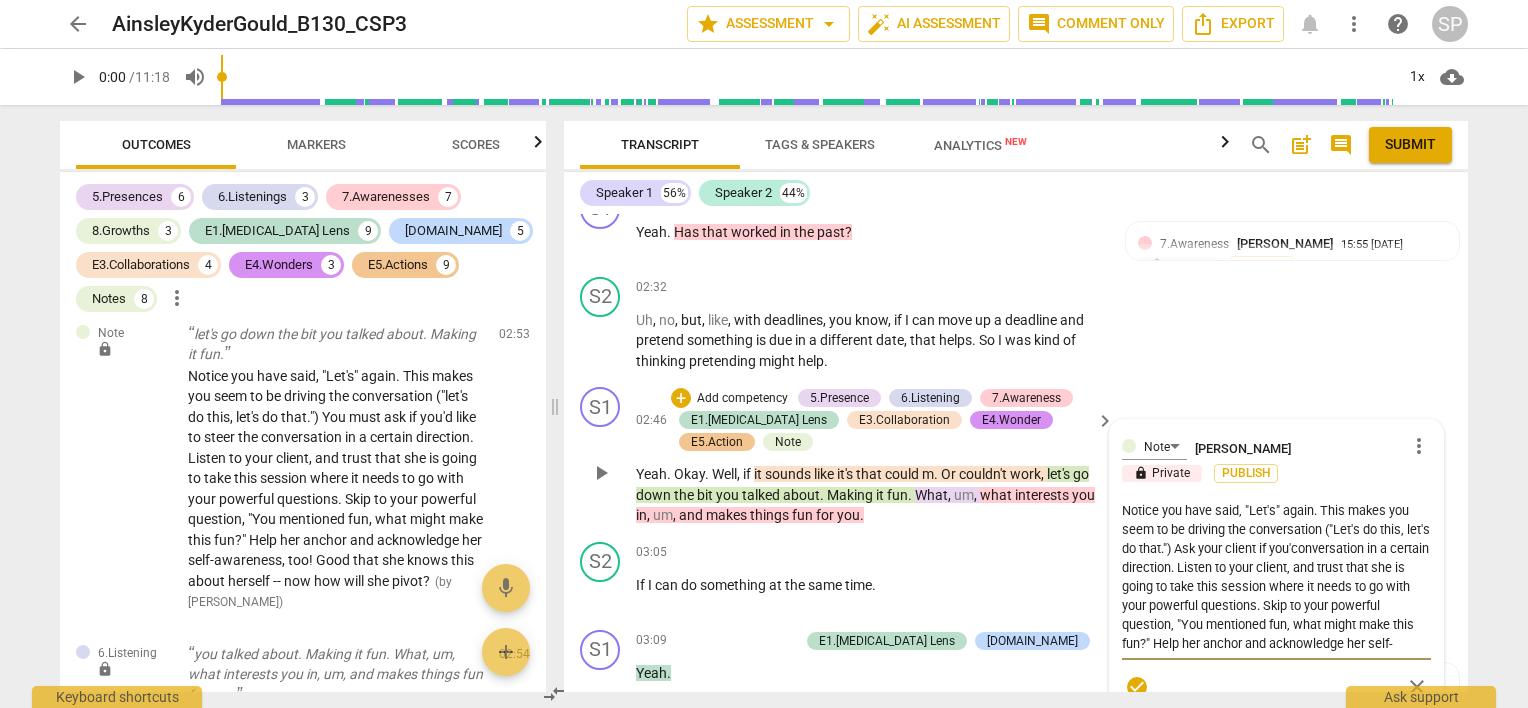 type on "Notice you have said, "Let's" again. This makes you seem to be driving the conversation ("Let's do this, let's do that.") Ask your client if youconversation in a certain direction. Listen to your client, and trust that she is going to take this session where it needs to go with your powerful questions. Skip to your powerful question, "You mentioned fun, what might make this fun?" Help her anchor and acknowledge her self-awareness, too! Good that she knows this about herself -- now how will she pivot?" 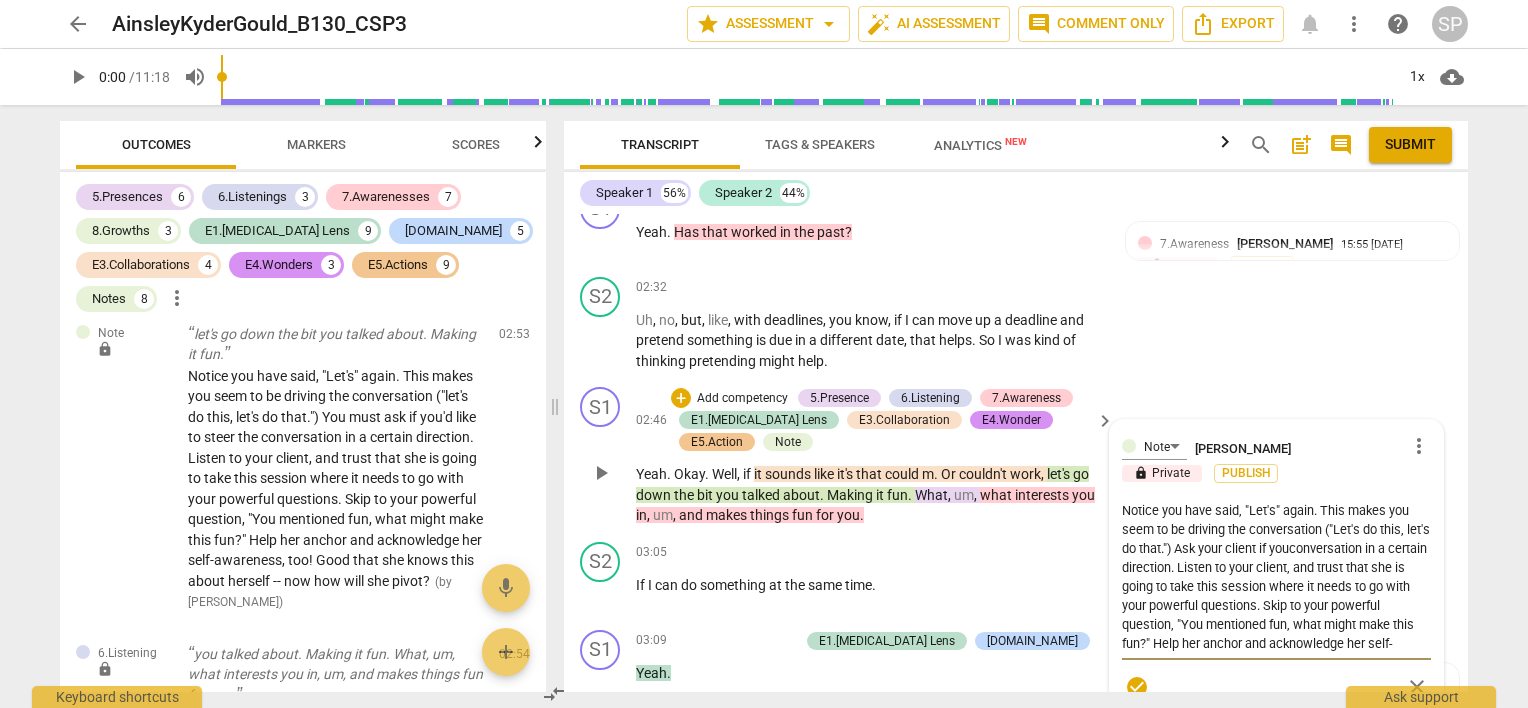 type on "Notice you have said, "Let's" again. This makes you seem to be driving the conversation ("Let's do this, let's do that.") Ask your client if yoconversation in a certain direction. Listen to your client, and trust that she is going to take this session where it needs to go with your powerful questions. Skip to your powerful question, "You mentioned fun, what might make this fun?" Help her anchor and acknowledge her self-awareness, too! Good that she knows this about herself -- now how will she pivot?" 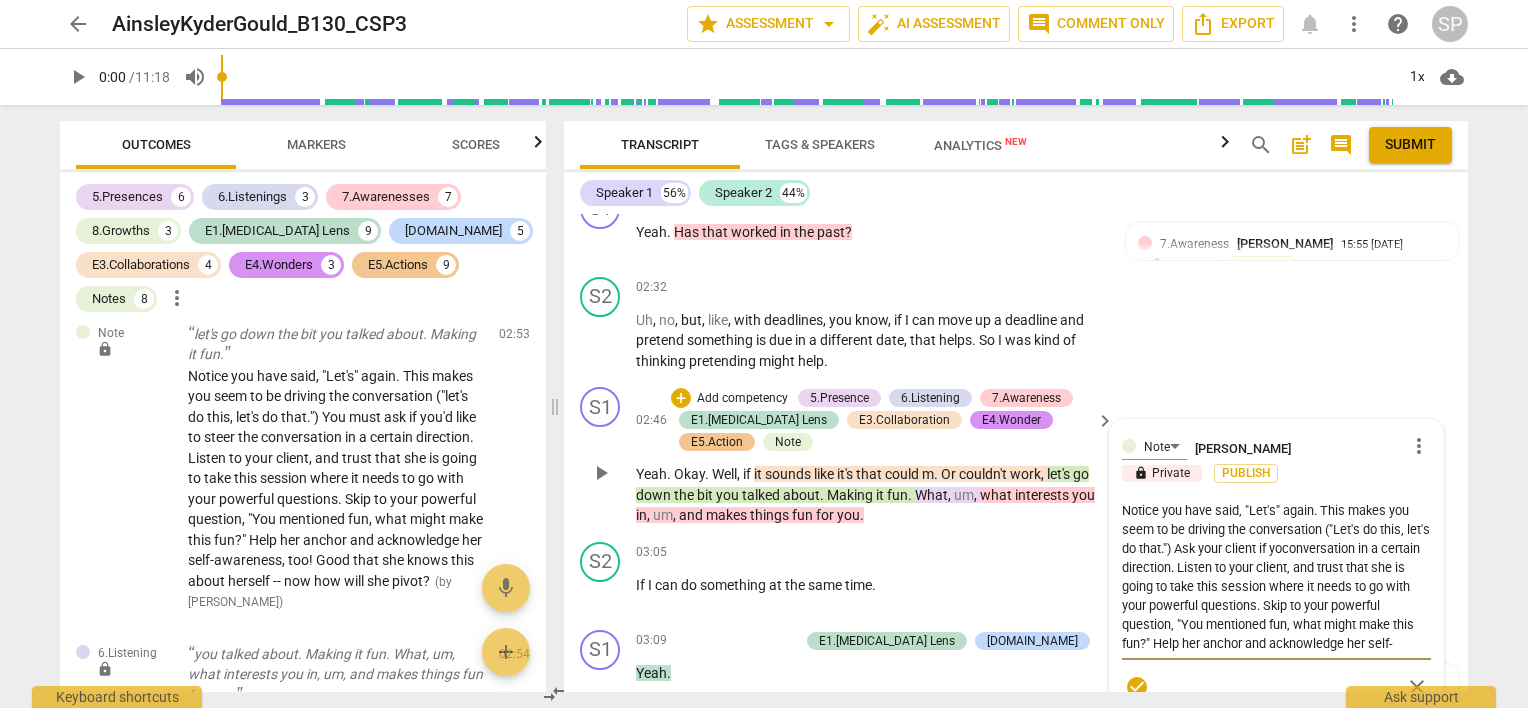 type on "Notice you have said, "Let's" again. This makes you seem to be driving the conversation ("Let's do this, let's do that.") Ask your client if yconversation in a certain direction. Listen to your client, and trust that she is going to take this session where it needs to go with your powerful questions. Skip to your powerful question, "You mentioned fun, what might make this fun?" Help her anchor and acknowledge her self-awareness, too! Good that she knows this about herself -- now how will she pivot?" 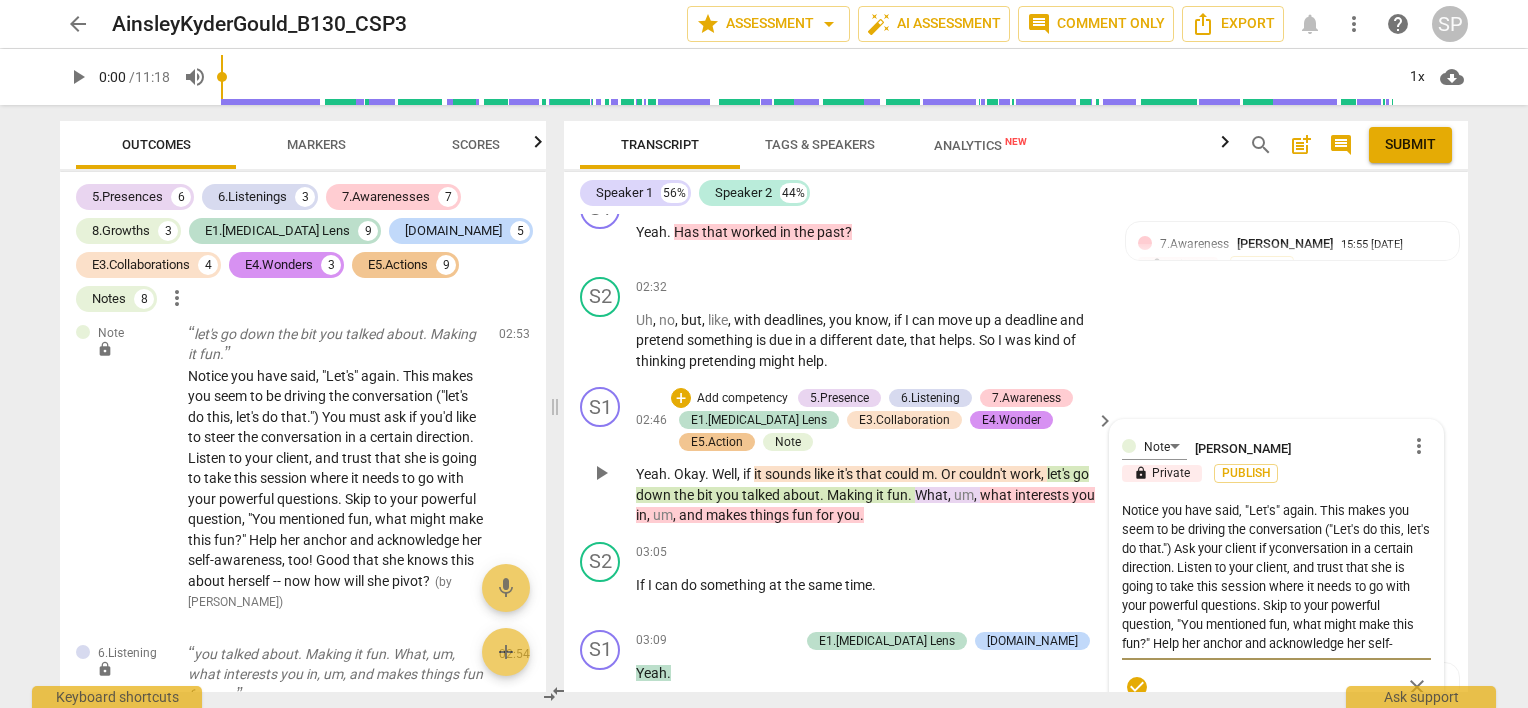 type on "Notice you have said, "Let's" again. This makes you seem to be driving the conversation ("Let's do this, let's do that.") Ask your client if conversation in a certain direction. Listen to your client, and trust that she is going to take this session where it needs to go with your powerful questions. Skip to your powerful question, "You mentioned fun, what might make this fun?" Help her anchor and acknowledge her self-awareness, too! Good that she knows this about herself -- now how will she pivot?" 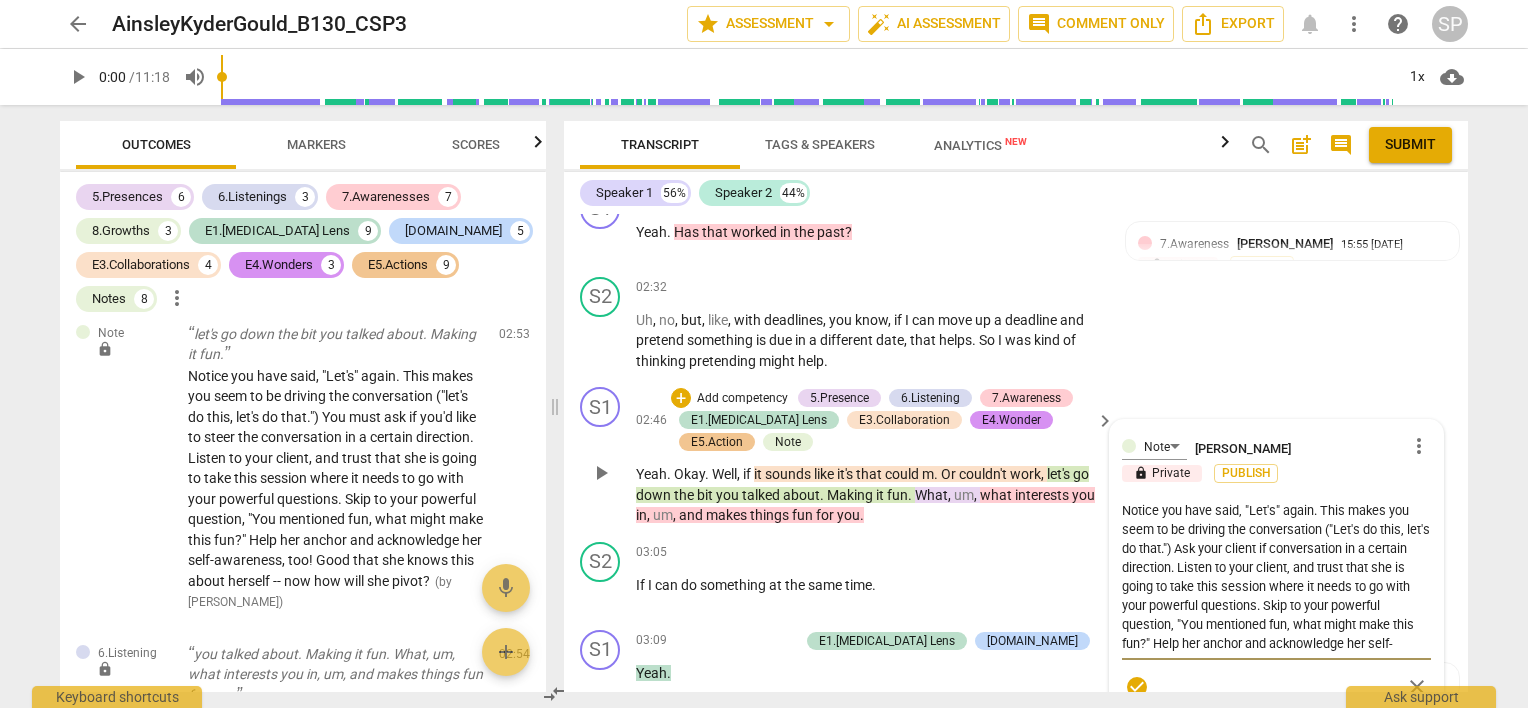 type on "Notice you have said, "Let's" again. This makes you seem to be driving the conversation ("Let's do this, let's do that.") Ask your client if sconversation in a certain direction. Listen to your client, and trust that she is going to take this session where it needs to go with your powerful questions. Skip to your powerful question, "You mentioned fun, what might make this fun?" Help her anchor and acknowledge her self-awareness, too! Good that she knows this about herself -- now how will she pivot?" 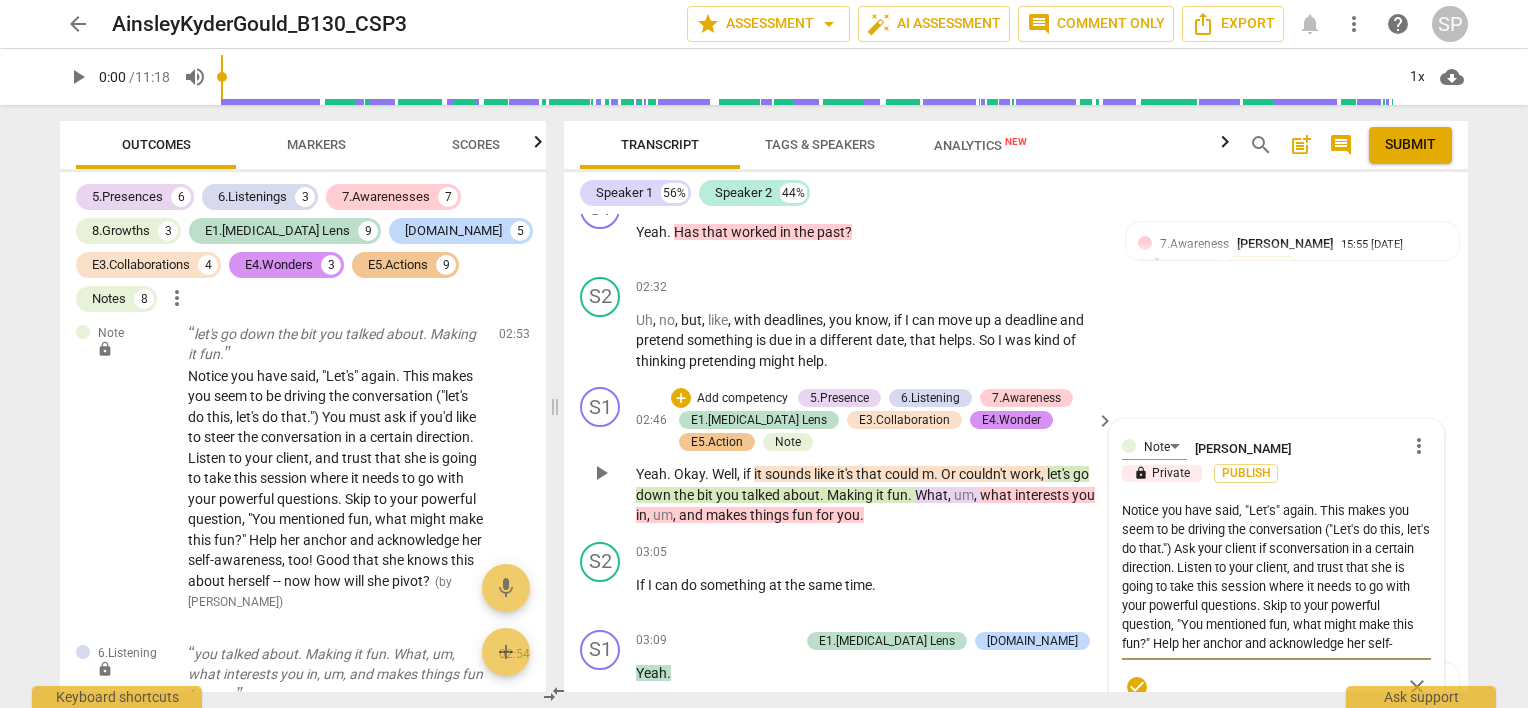 type on "Notice you have said, "Let's" again. This makes you seem to be driving the conversation ("Let's do this, let's do that.") Ask your client if shconversation in a certain direction. Listen to your client, and trust that she is going to take this session where it needs to go with your powerful questions. Skip to your powerful question, "You mentioned fun, what might make this fun?" Help her anchor and acknowledge her self-awareness, too! Good that she knows this about herself -- now how will she pivot?" 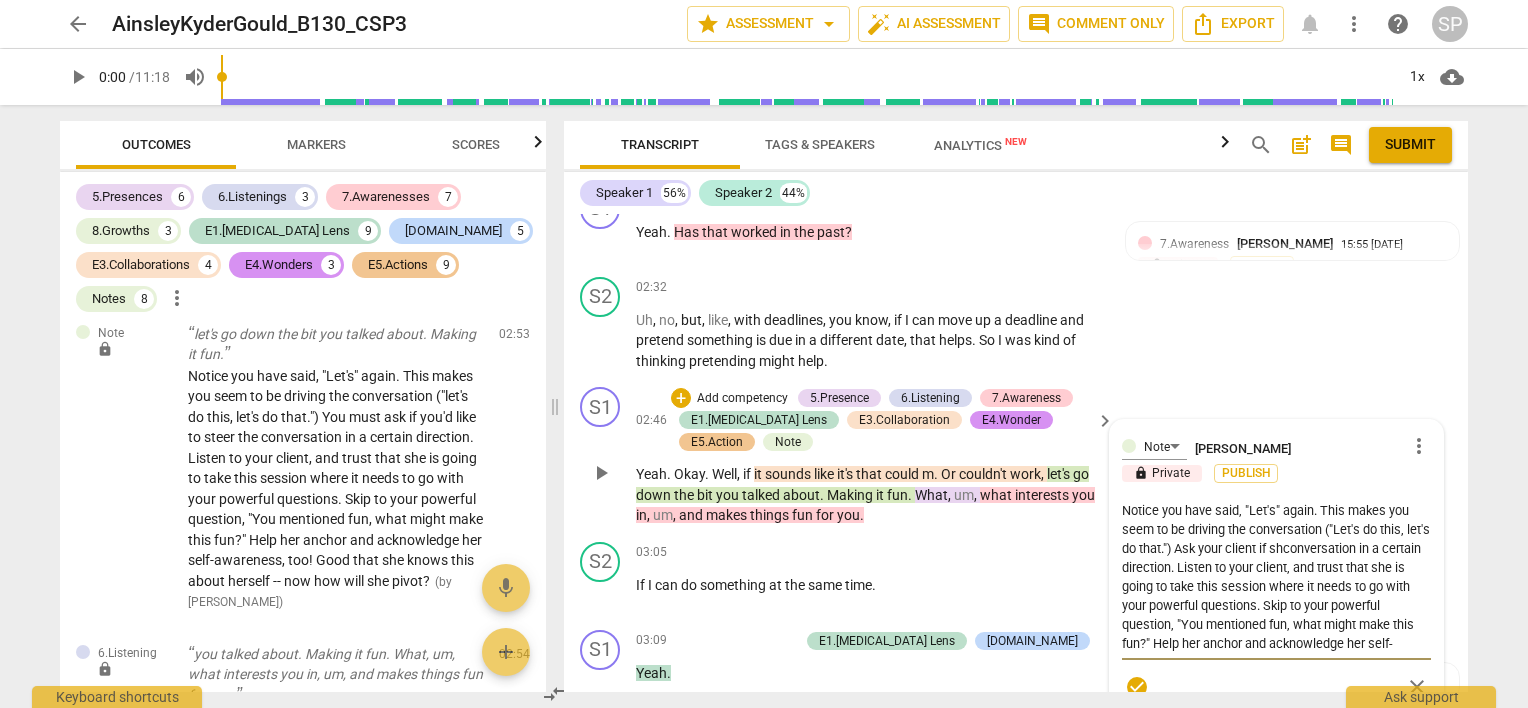 type on "Notice you have said, "Let's" again. This makes you seem to be driving the conversation ("Let's do this, let's do that.") Ask your client if sheconversation in a certain direction. Listen to your client, and trust that she is going to take this session where it needs to go with your powerful questions. Skip to your powerful question, "You mentioned fun, what might make this fun?" Help her anchor and acknowledge her self-awareness, too! Good that she knows this about herself -- now how will she pivot?" 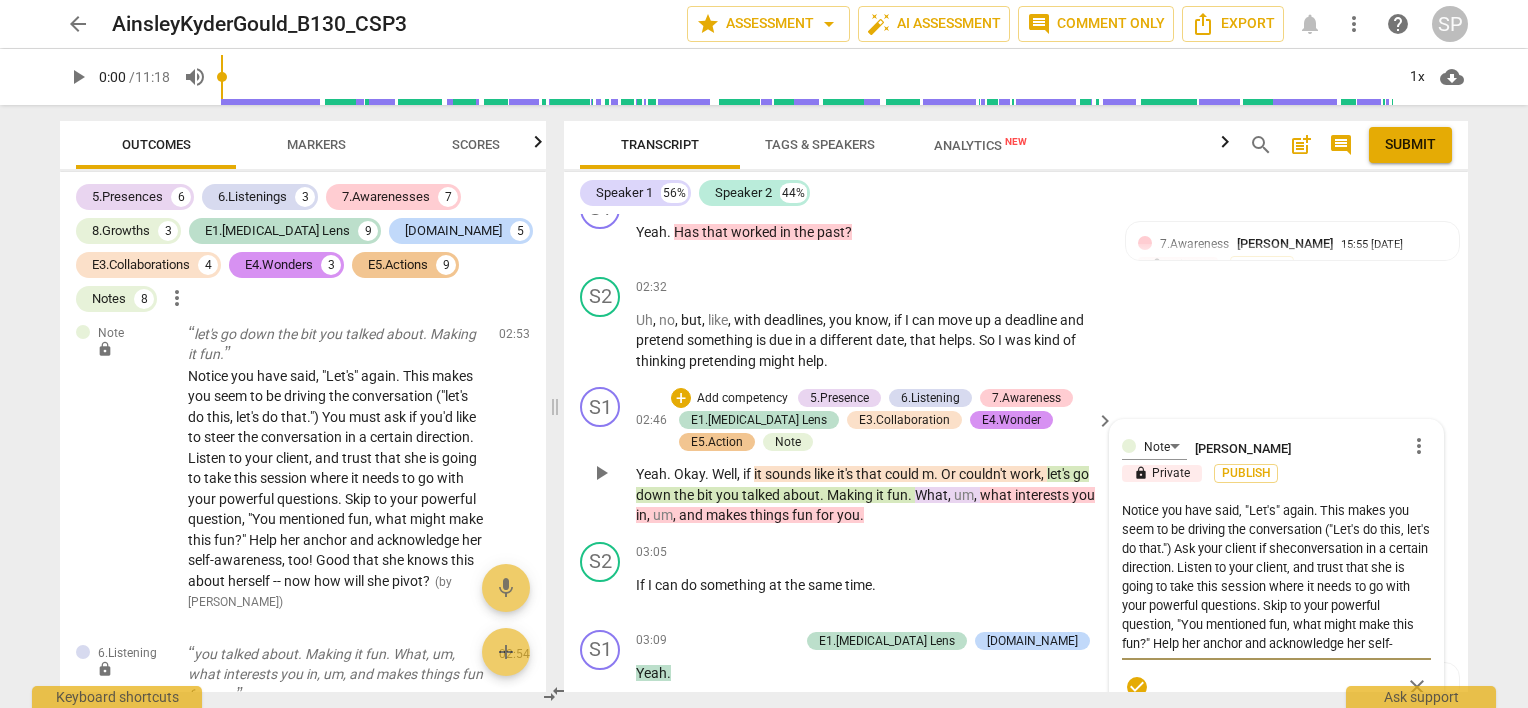 type on "Notice you have said, "Let's" again. This makes you seem to be driving the conversation ("Let's do this, let's do that.") Ask your client if she'conversation in a certain direction. Listen to your client, and trust that she is going to take this session where it needs to go with your powerful questions. Skip to your powerful question, "You mentioned fun, what might make this fun?" Help her anchor and acknowledge her self-awareness, too! Good that she knows this about herself -- now how will she pivot?" 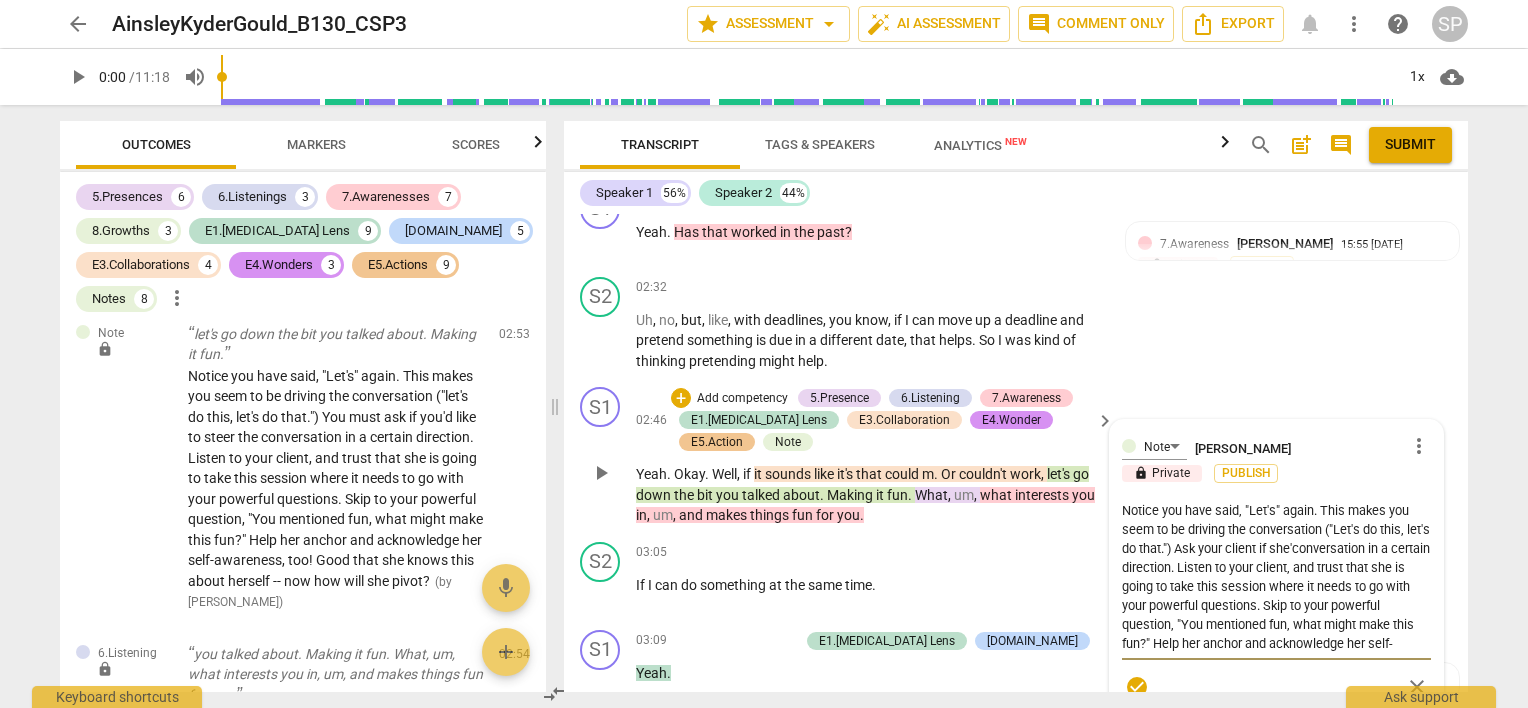 type on "Notice you have said, "Let's" again. This makes you seem to be driving the conversation ("Let's do this, let's do that.") Ask your client if she'dconversation in a certain direction. Listen to your client, and trust that she is going to take this session where it needs to go with your powerful questions. Skip to your powerful question, "You mentioned fun, what might make this fun?" Help her anchor and acknowledge her self-awareness, too! Good that she knows this about herself -- now how will she pivot?" 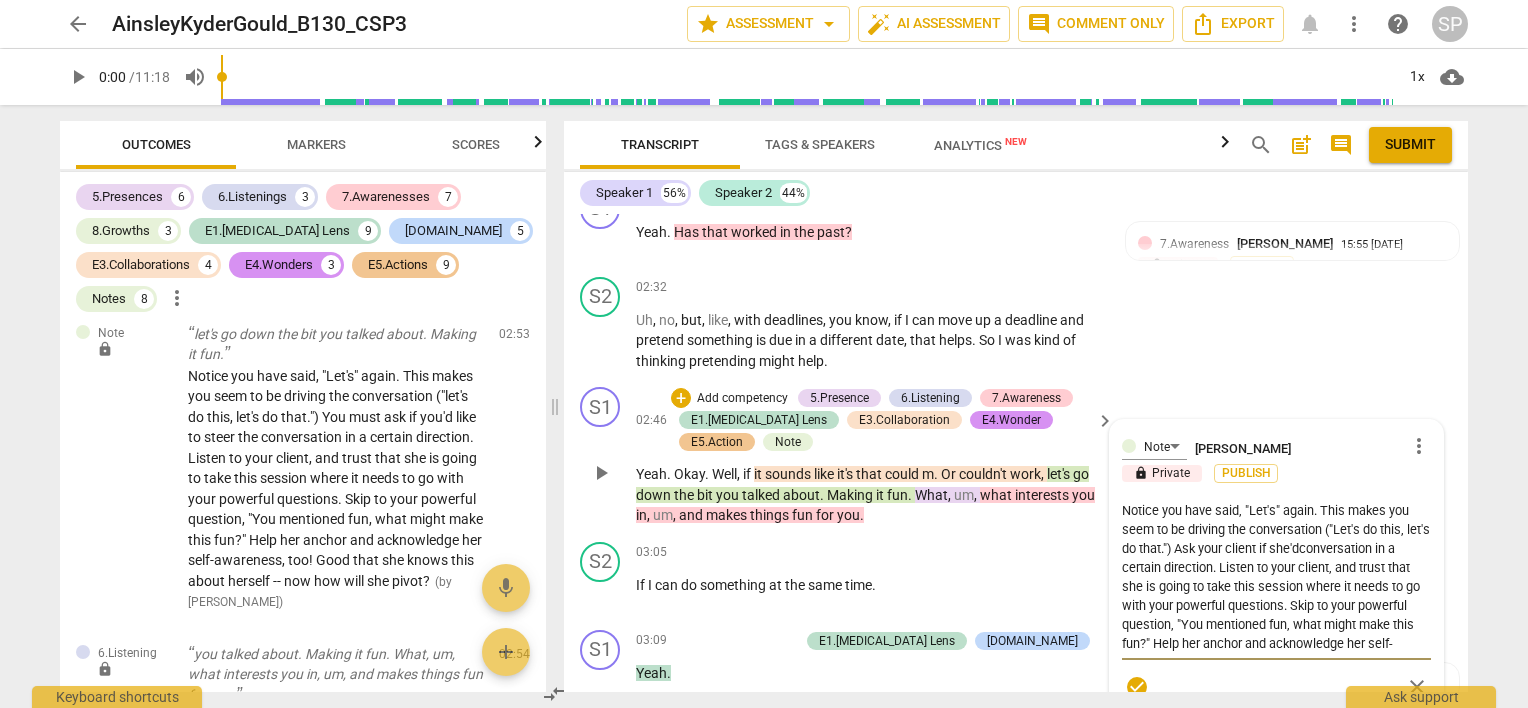 type on "Notice you have said, "Let's" again. This makes you seem to be driving the conversation ("Let's do this, let's do that.") Ask your client if she'd conversation in a certain direction. Listen to your client, and trust that she is going to take this session where it needs to go with your powerful questions. Skip to your powerful question, "You mentioned fun, what might make this fun?" Help her anchor and acknowledge her self-awareness, too! Good that she knows this about herself -- now how will she pivot?" 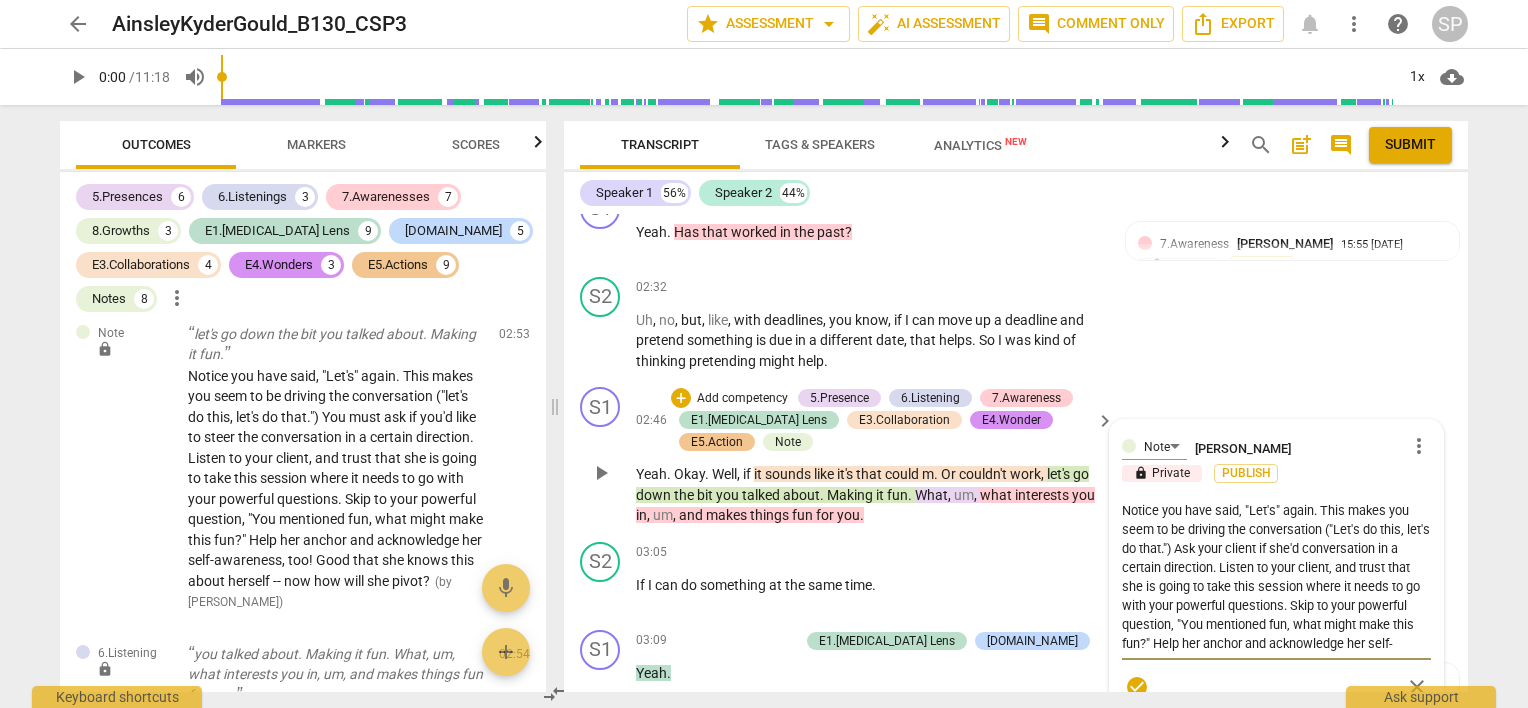 type on "Notice you have said, "Let's" again. This makes you seem to be driving the conversation ("Let's do this, let's do that.") Ask your client if she'd kconversation in a certain direction. Listen to your client, and trust that she is going to take this session where it needs to go with your powerful questions. Skip to your powerful question, "You mentioned fun, what might make this fun?" Help her anchor and acknowledge her self-awareness, too! Good that she knows this about herself -- now how will she pivot?" 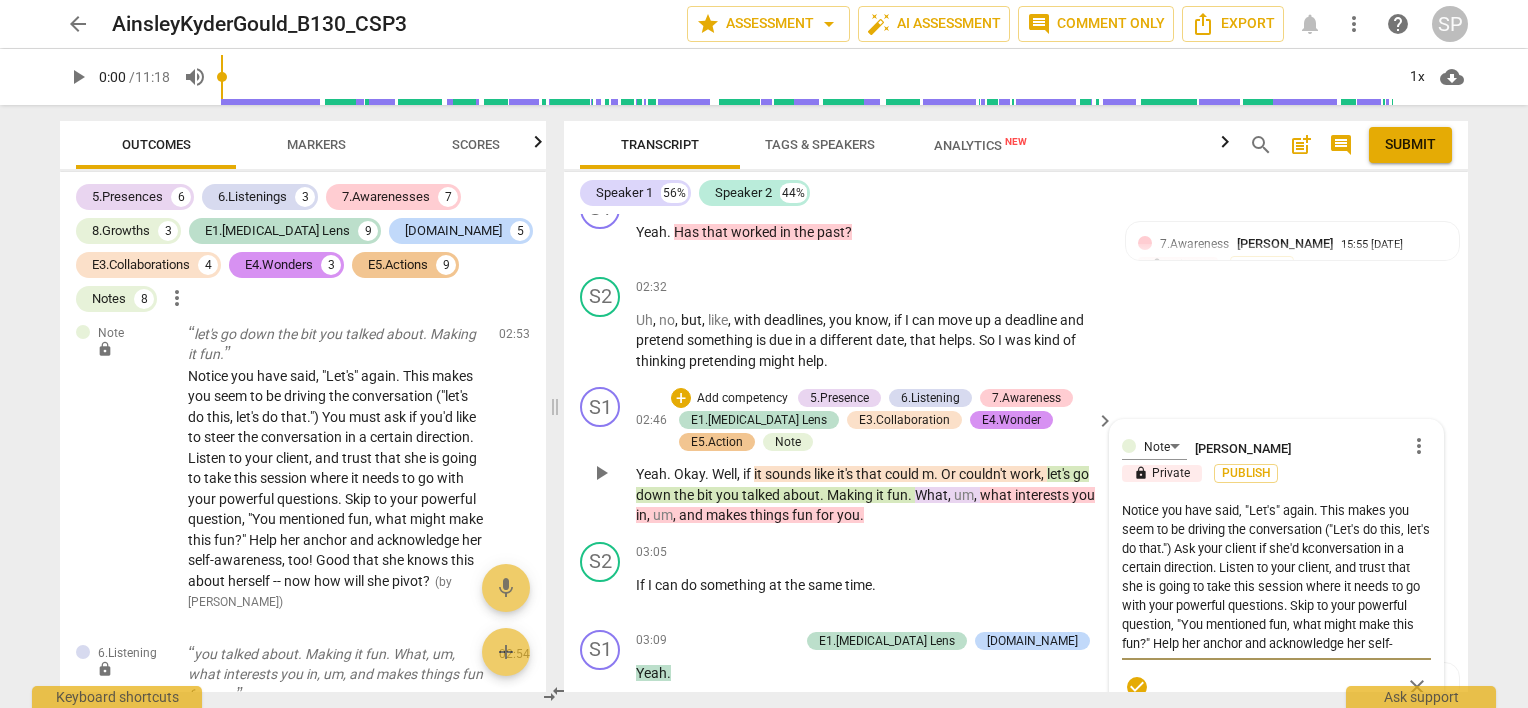 type on "Notice you have said, "Let's" again. This makes you seem to be driving the conversation ("Let's do this, let's do that.") Ask your client if she'd kuconversation in a certain direction. Listen to your client, and trust that she is going to take this session where it needs to go with your powerful questions. Skip to your powerful question, "You mentioned fun, what might make this fun?" Help her anchor and acknowledge her self-awareness, too! Good that she knows this about herself -- now how will she pivot?" 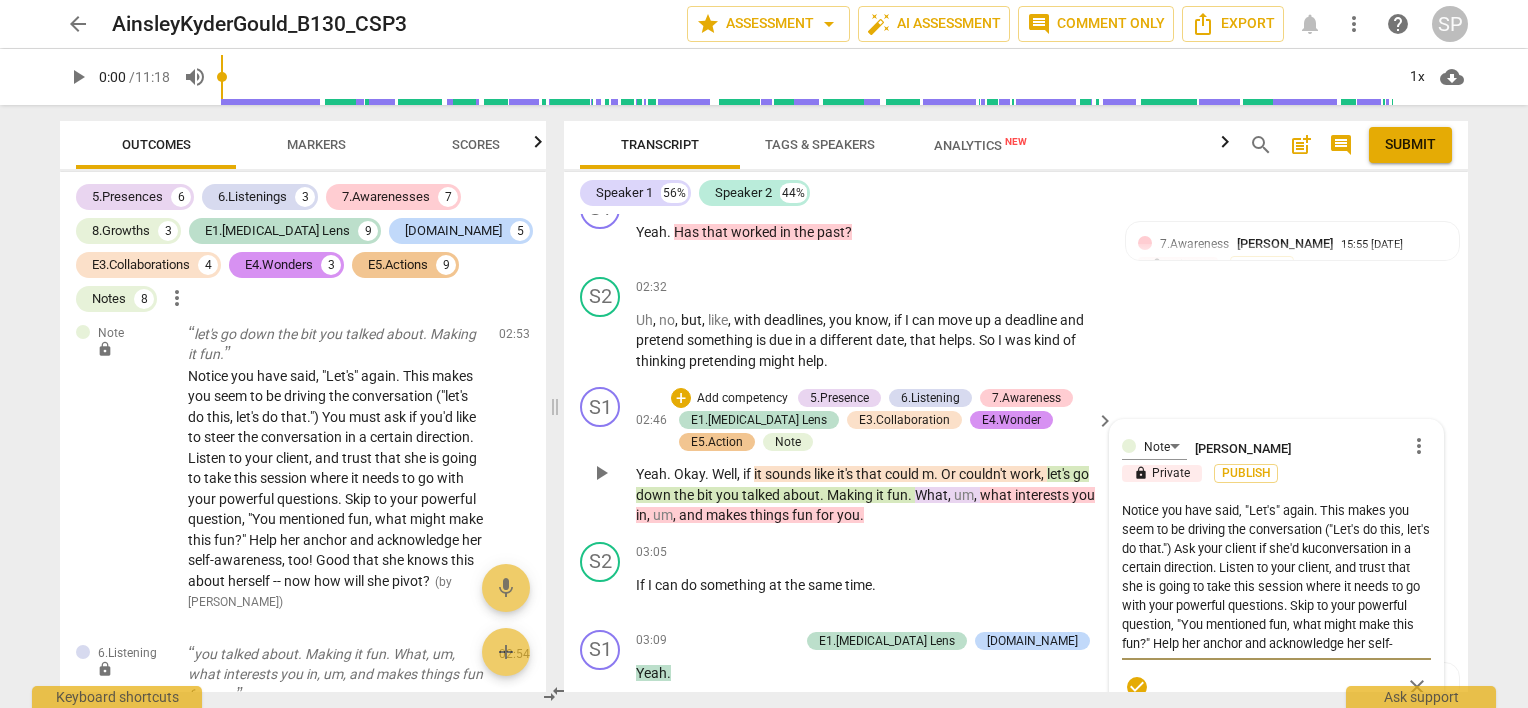 type on "Notice you have said, "Let's" again. This makes you seem to be driving the conversation ("Let's do this, let's do that.") Ask your client if she'd kconversation in a certain direction. Listen to your client, and trust that she is going to take this session where it needs to go with your powerful questions. Skip to your powerful question, "You mentioned fun, what might make this fun?" Help her anchor and acknowledge her self-awareness, too! Good that she knows this about herself -- now how will she pivot?" 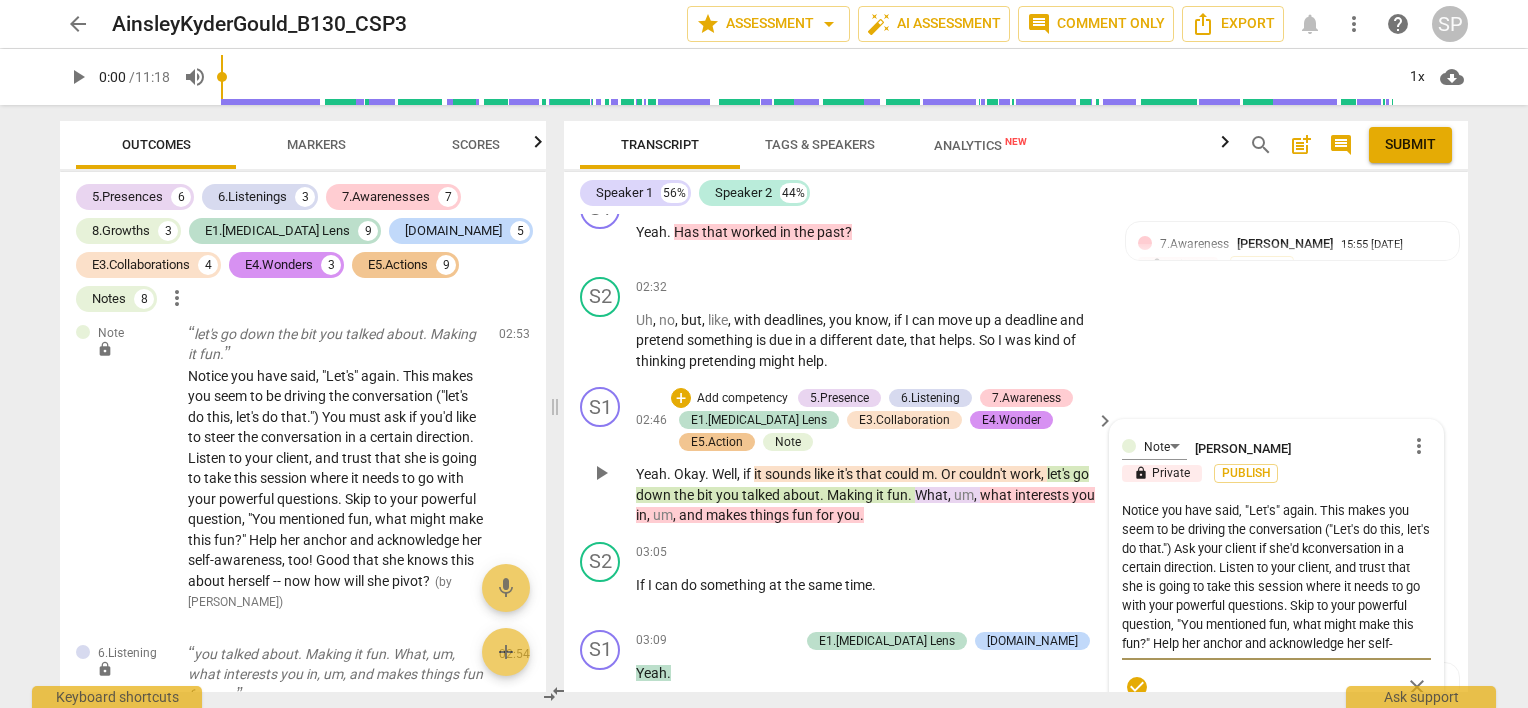 type on "Notice you have said, "Let's" again. This makes you seem to be driving the conversation ("Let's do this, let's do that.") Ask your client if she'd conversation in a certain direction. Listen to your client, and trust that she is going to take this session where it needs to go with your powerful questions. Skip to your powerful question, "You mentioned fun, what might make this fun?" Help her anchor and acknowledge her self-awareness, too! Good that she knows this about herself -- now how will she pivot?" 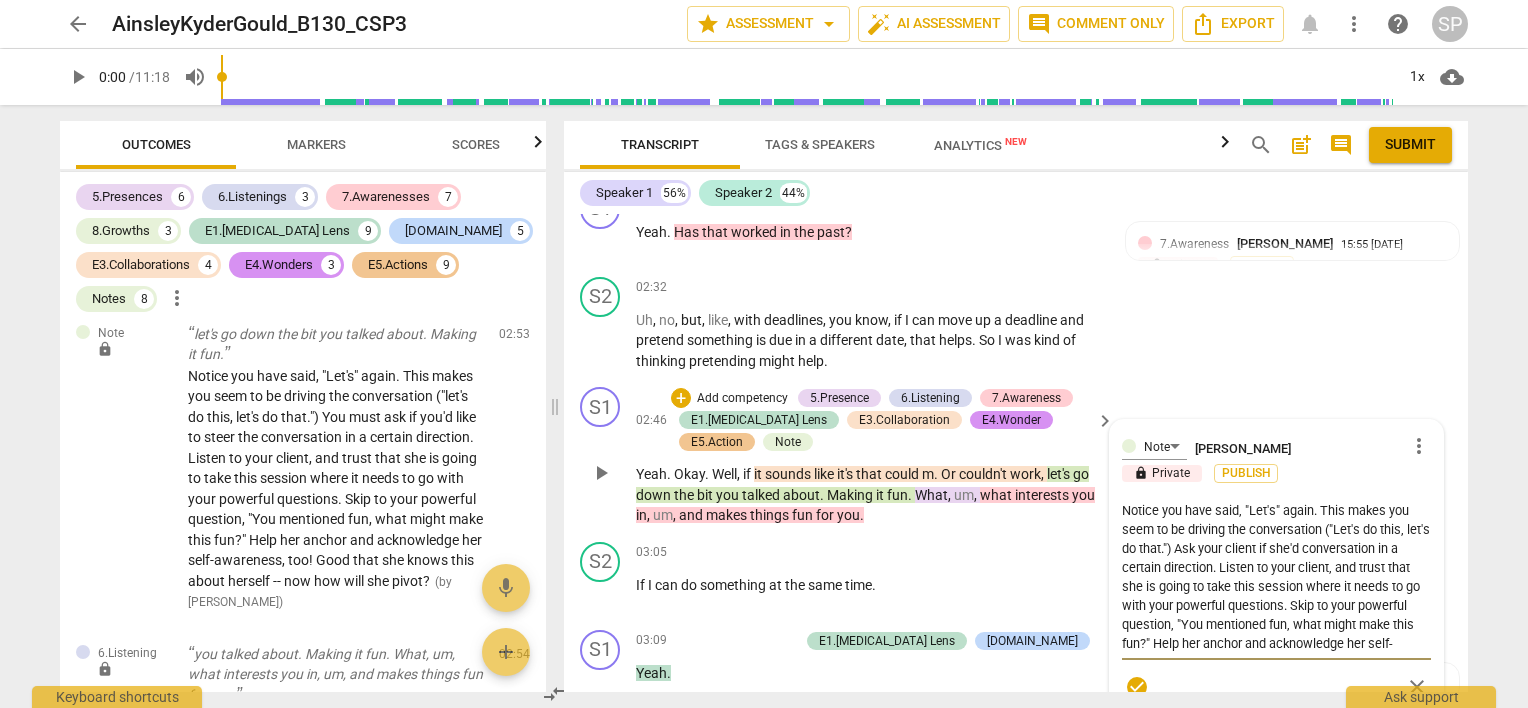 type on "Notice you have said, "Let's" again. This makes you seem to be driving the conversation ("Let's do this, let's do that.") Ask your client if she'd lconversation in a certain direction. Listen to your client, and trust that she is going to take this session where it needs to go with your powerful questions. Skip to your powerful question, "You mentioned fun, what might make this fun?" Help her anchor and acknowledge her self-awareness, too! Good that she knows this about herself -- now how will she pivot?" 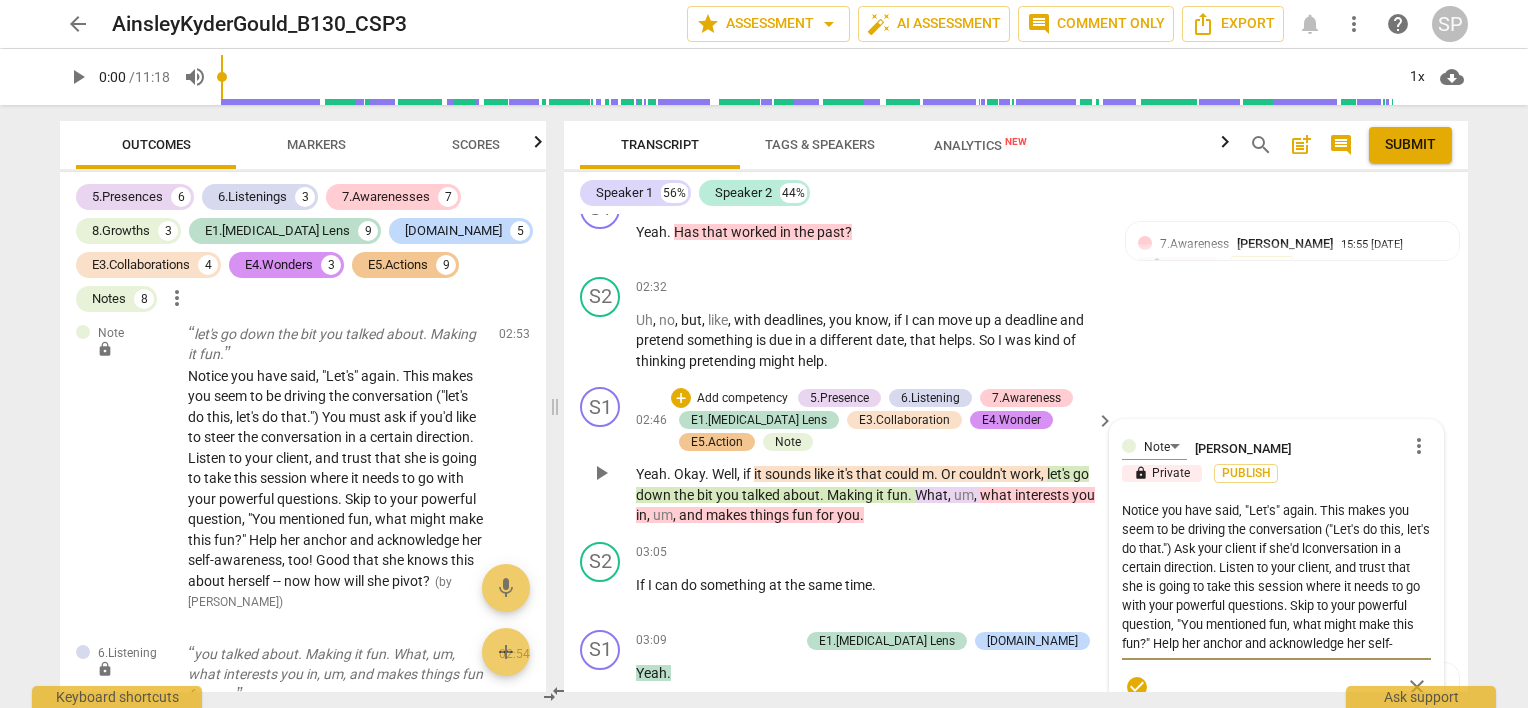 type on "Notice you have said, "Let's" again. This makes you seem to be driving the conversation ("Let's do this, let's do that.") Ask your client if she'd liconversation in a certain direction. Listen to your client, and trust that she is going to take this session where it needs to go with your powerful questions. Skip to your powerful question, "You mentioned fun, what might make this fun?" Help her anchor and acknowledge her self-awareness, too! Good that she knows this about herself -- now how will she pivot?" 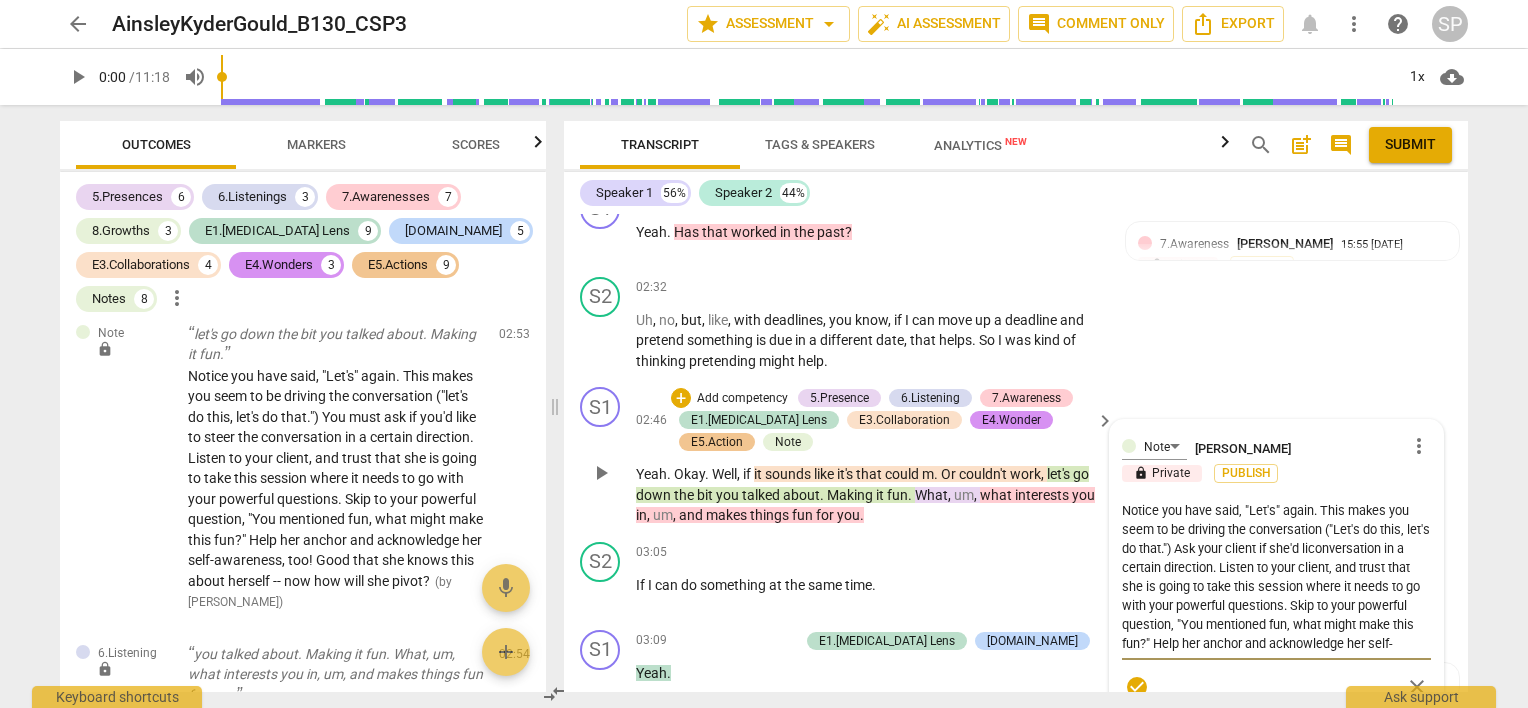 type on "Notice you have said, "Let's" again. This makes you seem to be driving the conversation ("Let's do this, let's do that.") Ask your client if she'd likconversation in a certain direction. Listen to your client, and trust that she is going to take this session where it needs to go with your powerful questions. Skip to your powerful question, "You mentioned fun, what might make this fun?" Help her anchor and acknowledge her self-awareness, too! Good that she knows this about herself -- now how will she pivot?" 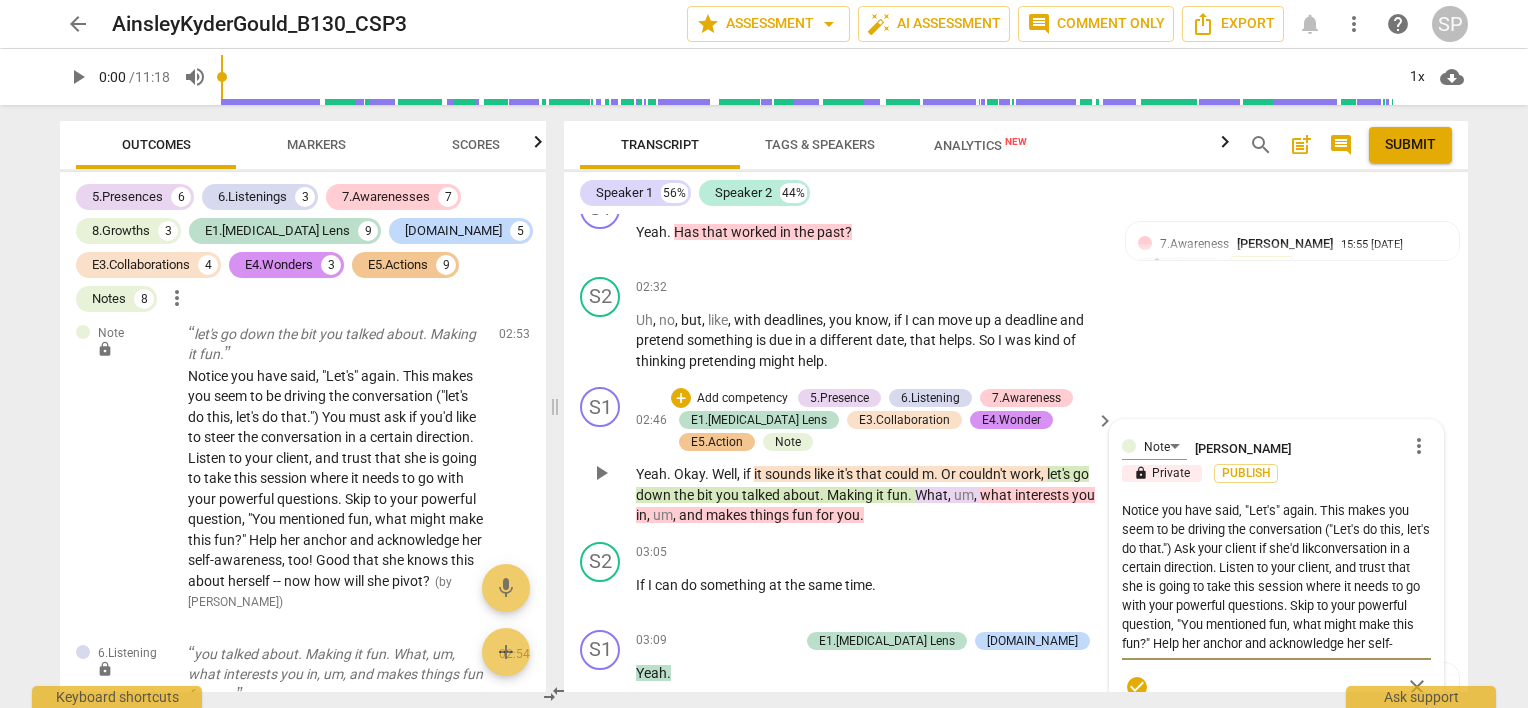 type on "Notice you have said, "Let's" again. This makes you seem to be driving the conversation ("Let's do this, let's do that.") Ask your client if she'd likeconversation in a certain direction. Listen to your client, and trust that she is going to take this session where it needs to go with your powerful questions. Skip to your powerful question, "You mentioned fun, what might make this fun?" Help her anchor and acknowledge her self-awareness, too! Good that she knows this about herself -- now how will she pivot?" 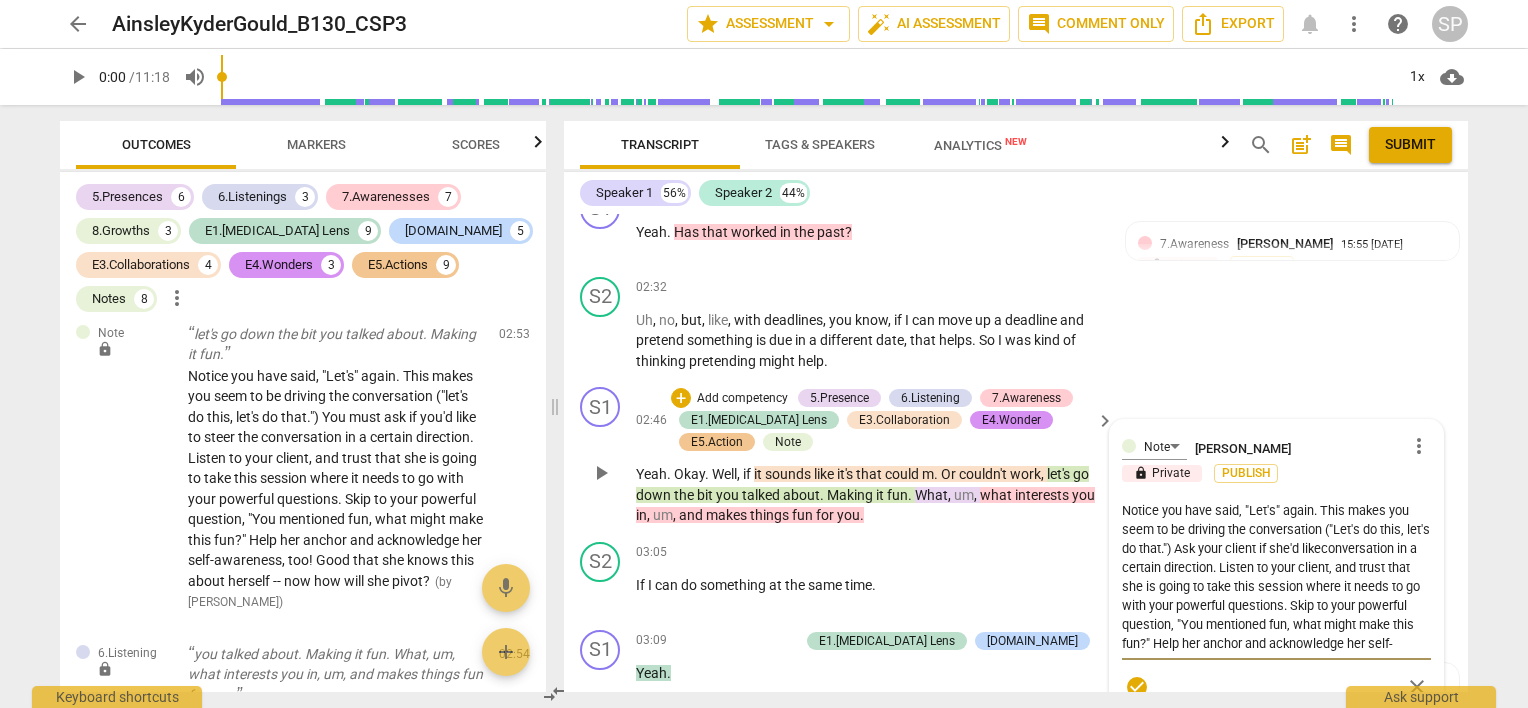 type on "Notice you have said, "Let's" again. This makes you seem to be driving the conversation ("Let's do this, let's do that.") Ask your client if she'd like conversation in a certain direction. Listen to your client, and trust that she is going to take this session where it needs to go with your powerful questions. Skip to your powerful question, "You mentioned fun, what might make this fun?" Help her anchor and acknowledge her self-awareness, too! Good that she knows this about herself -- now how will she pivot?" 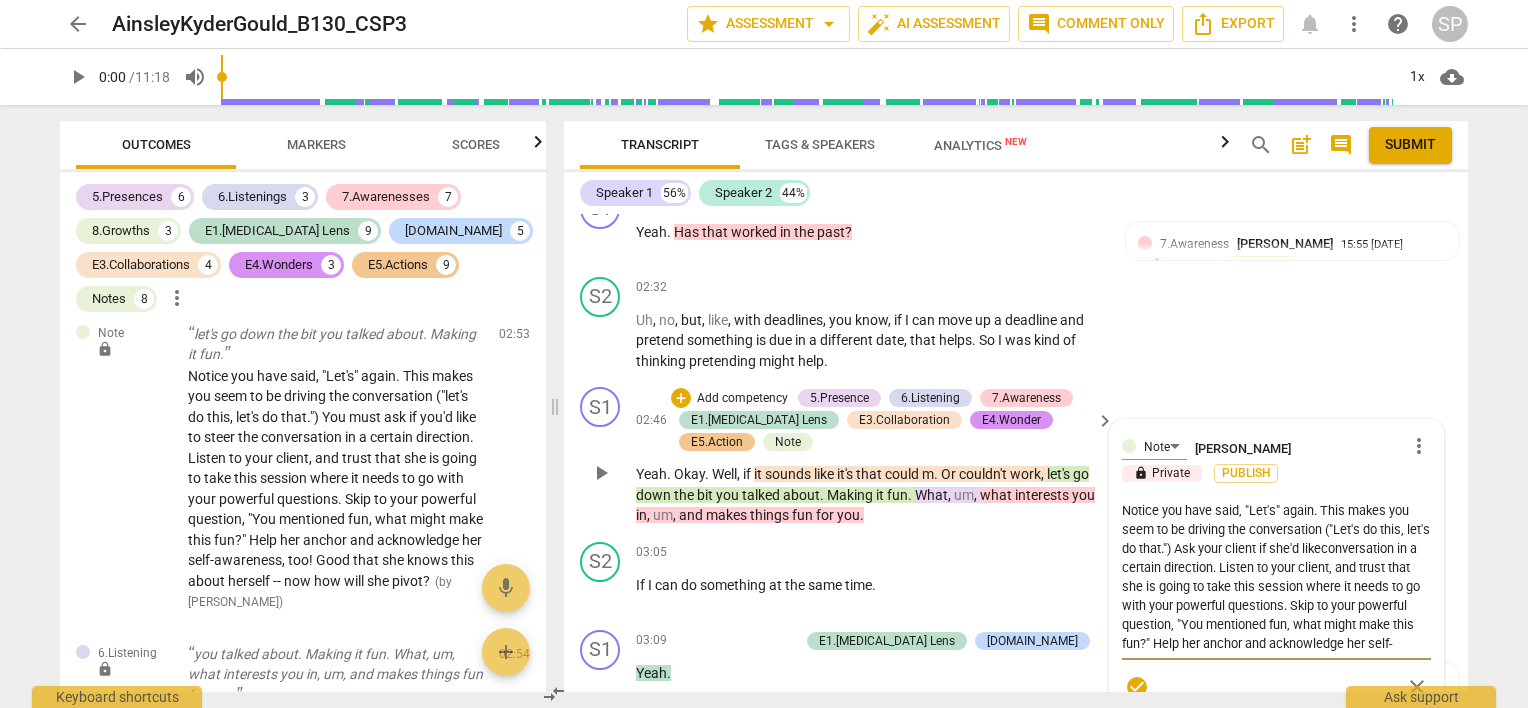 type on "Notice you have said, "Let's" again. This makes you seem to be driving the conversation ("Let's do this, let's do that.") Ask your client if she'd like conversation in a certain direction. Listen to your client, and trust that she is going to take this session where it needs to go with your powerful questions. Skip to your powerful question, "You mentioned fun, what might make this fun?" Help her anchor and acknowledge her self-awareness, too! Good that she knows this about herself -- now how will she pivot?" 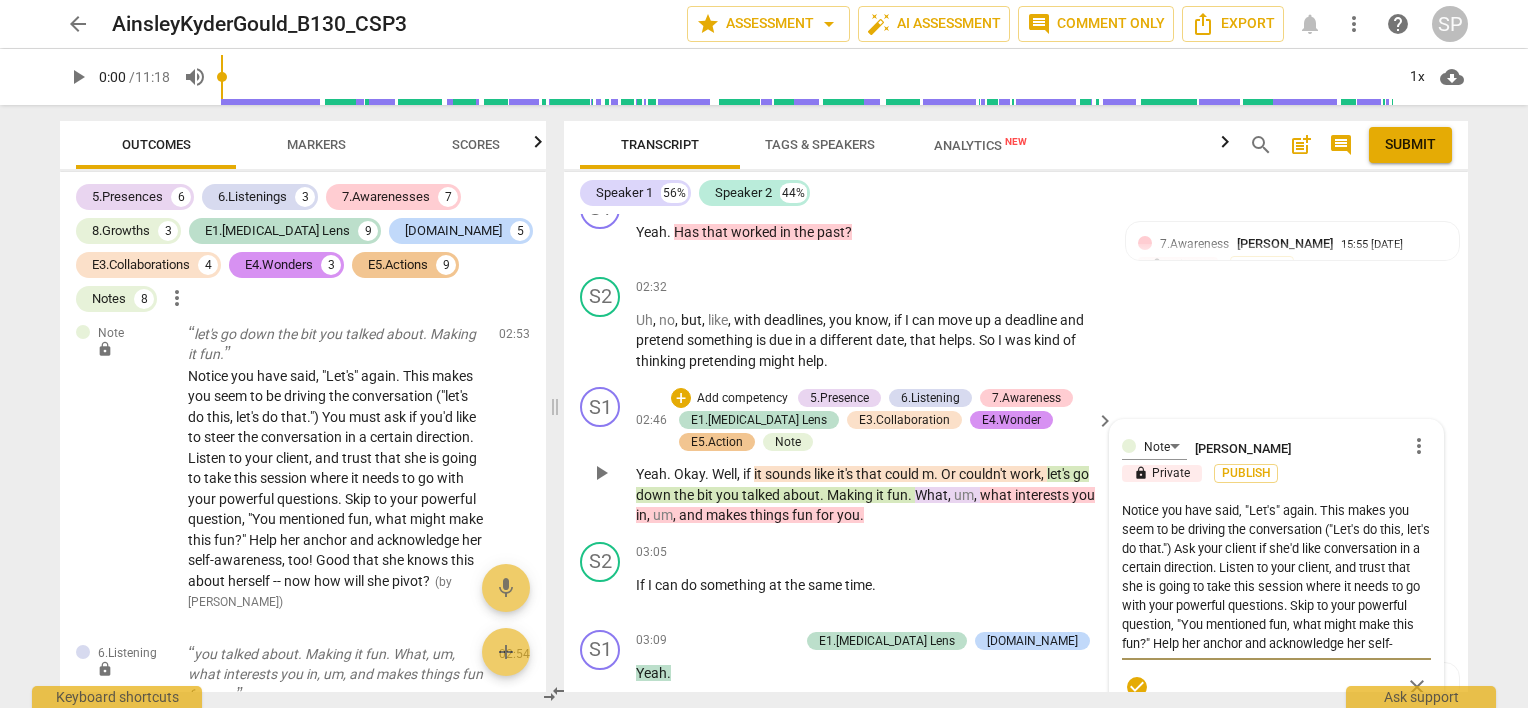 type on "Notice you have said, "Let's" again. This makes you seem to be driving the conversation ("Let's do this, let's do that.") Ask your client if she'd like tconversation in a certain direction. Listen to your client, and trust that she is going to take this session where it needs to go with your powerful questions. Skip to your powerful question, "You mentioned fun, what might make this fun?" Help her anchor and acknowledge her self-awareness, too! Good that she knows this about herself -- now how will she pivot?" 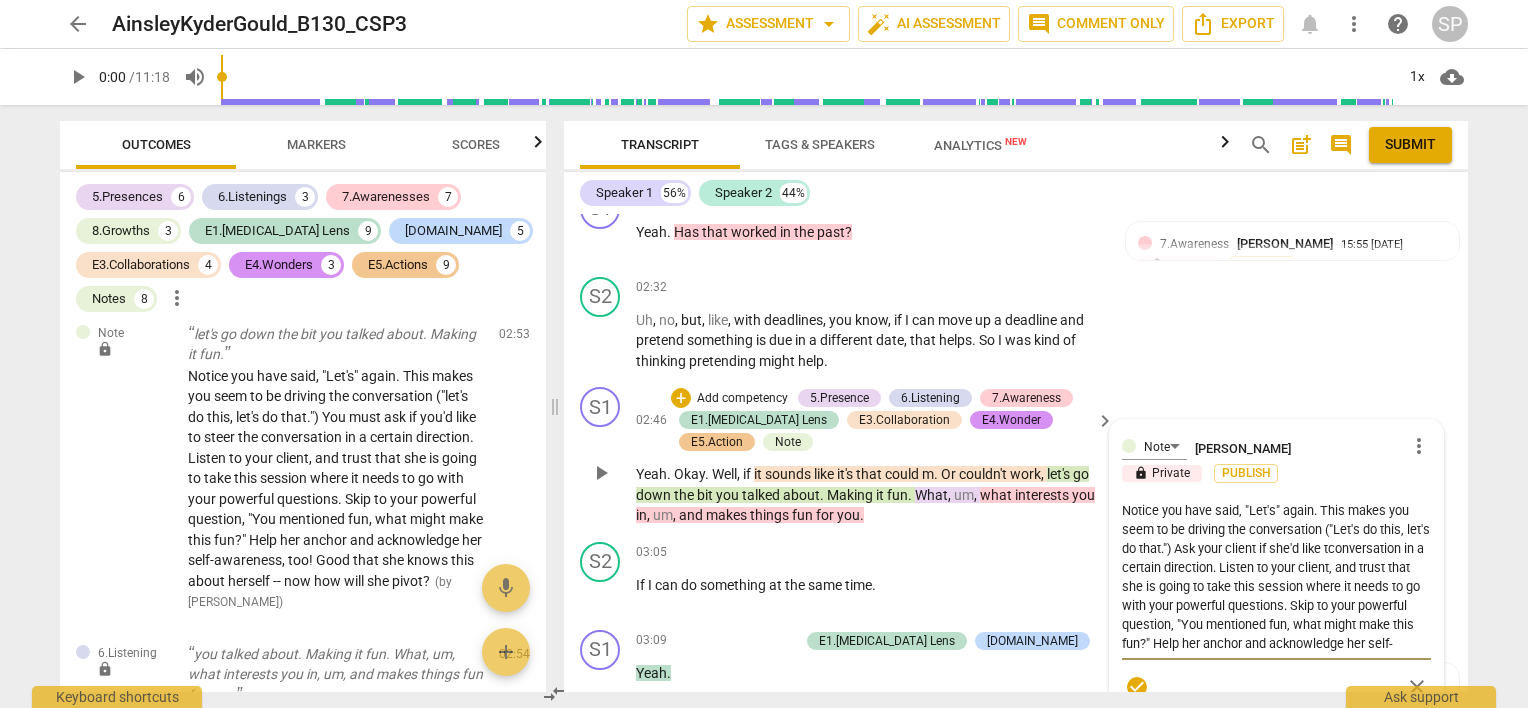 type on "Notice you have said, "Let's" again. This makes you seem to be driving the conversation ("Let's do this, let's do that.") Ask your client if she'd like thconversation in a certain direction. Listen to your client, and trust that she is going to take this session where it needs to go with your powerful questions. Skip to your powerful question, "You mentioned fun, what might make this fun?" Help her anchor and acknowledge her self-awareness, too! Good that she knows this about herself -- now how will she pivot?" 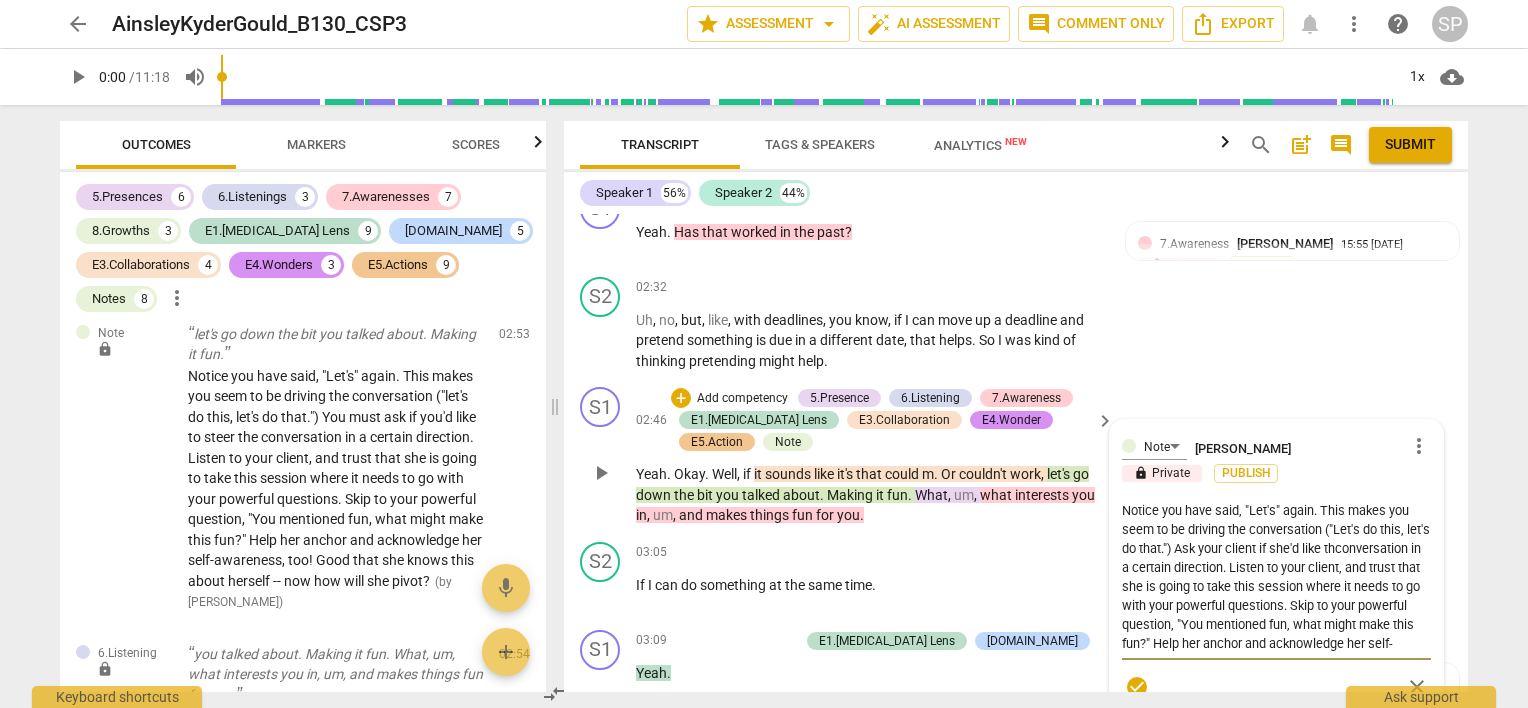type on "Notice you have said, "Let's" again. This makes you seem to be driving the conversation ("Let's do this, let's do that.") Ask your client if she'd like theconversation in a certain direction. Listen to your client, and trust that she is going to take this session where it needs to go with your powerful questions. Skip to your powerful question, "You mentioned fun, what might make this fun?" Help her anchor and acknowledge her self-awareness, too! Good that she knows this about herself -- now how will she pivot?" 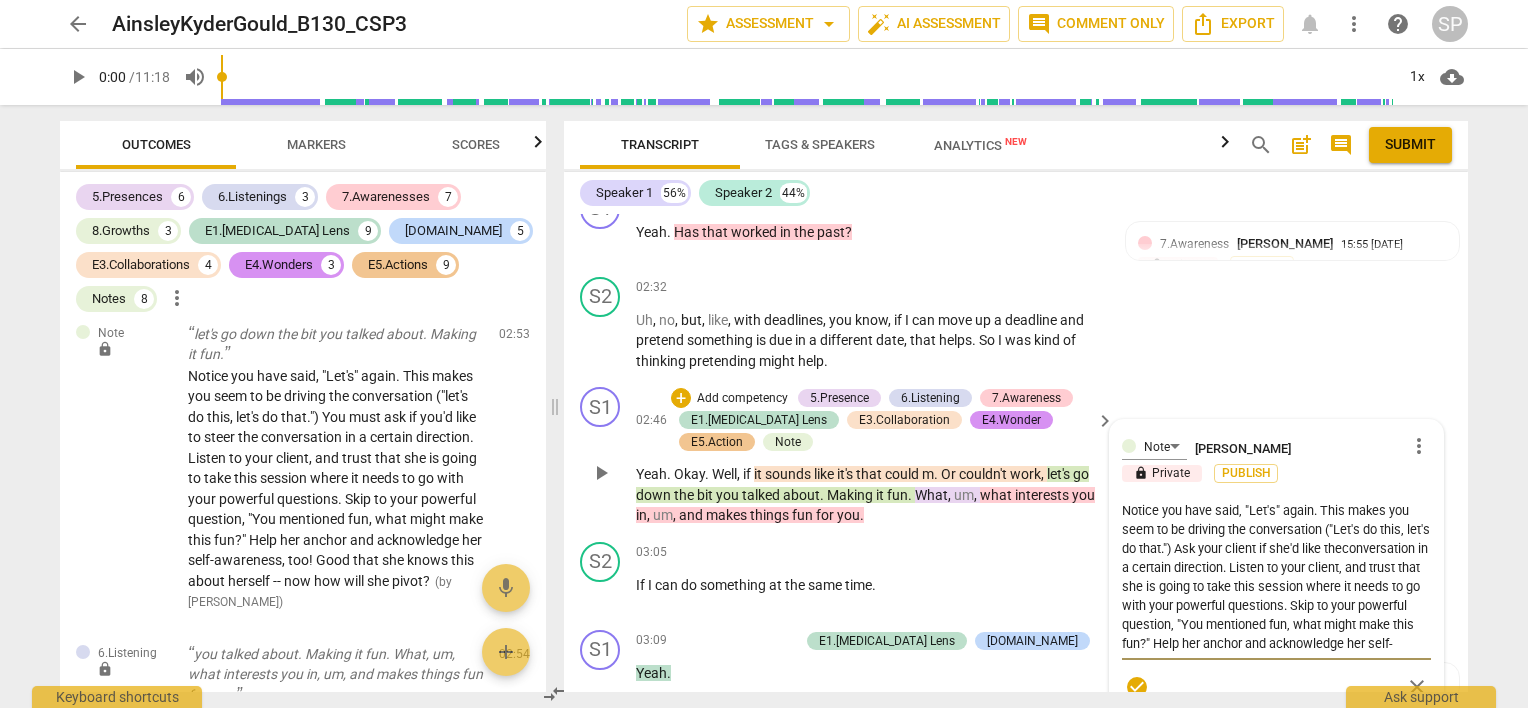 type on "Notice you have said, "Let's" again. This makes you seem to be driving the conversation ("Let's do this, let's do that.") Ask your client if she'd like the conversation in a certain direction. Listen to your client, and trust that she is going to take this session where it needs to go with your powerful questions. Skip to your powerful question, "You mentioned fun, what might make this fun?" Help her anchor and acknowledge her self-awareness, too! Good that she knows this about herself -- now how will she pivot?" 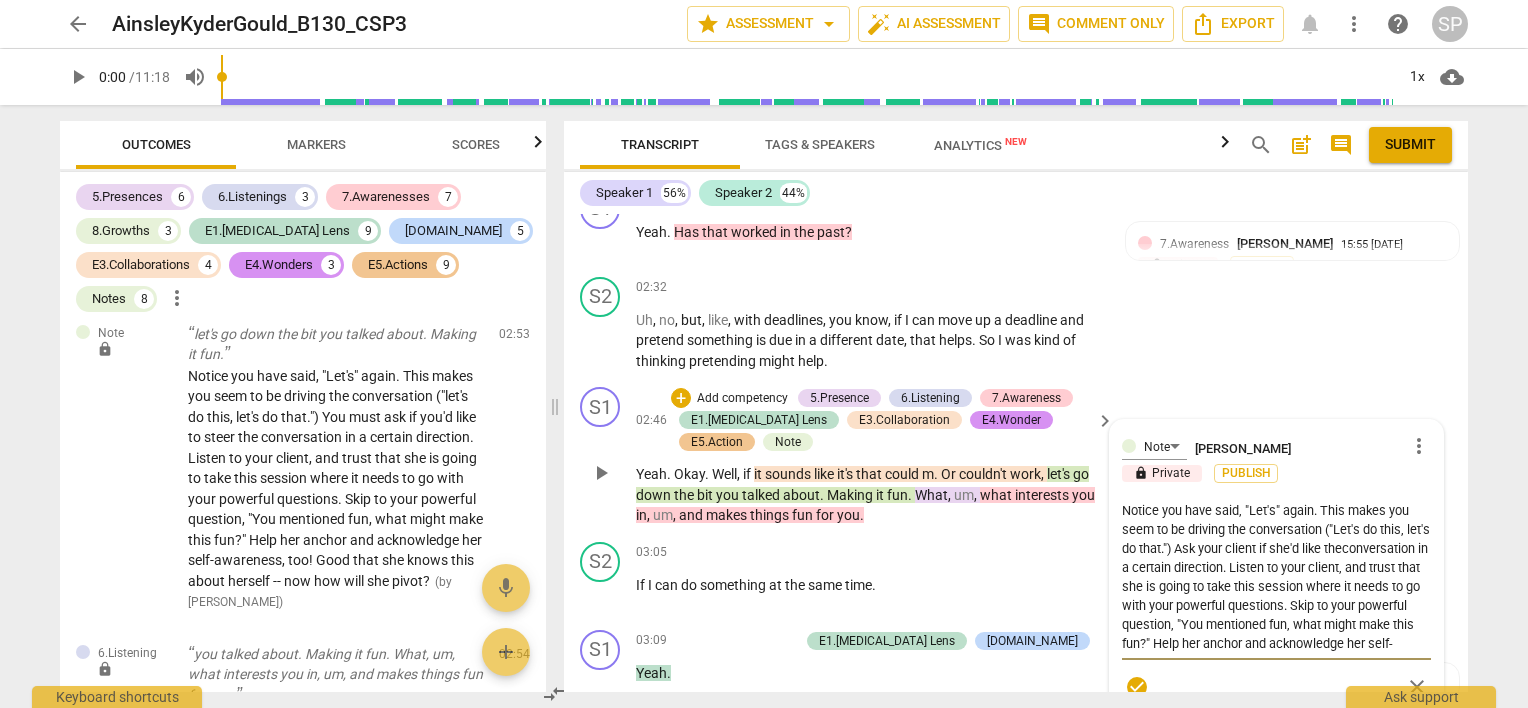 type on "Notice you have said, "Let's" again. This makes you seem to be driving the conversation ("Let's do this, let's do that.") Ask your client if she'd like the conversation in a certain direction. Listen to your client, and trust that she is going to take this session where it needs to go with your powerful questions. Skip to your powerful question, "You mentioned fun, what might make this fun?" Help her anchor and acknowledge her self-awareness, too! Good that she knows this about herself -- now how will she pivot?" 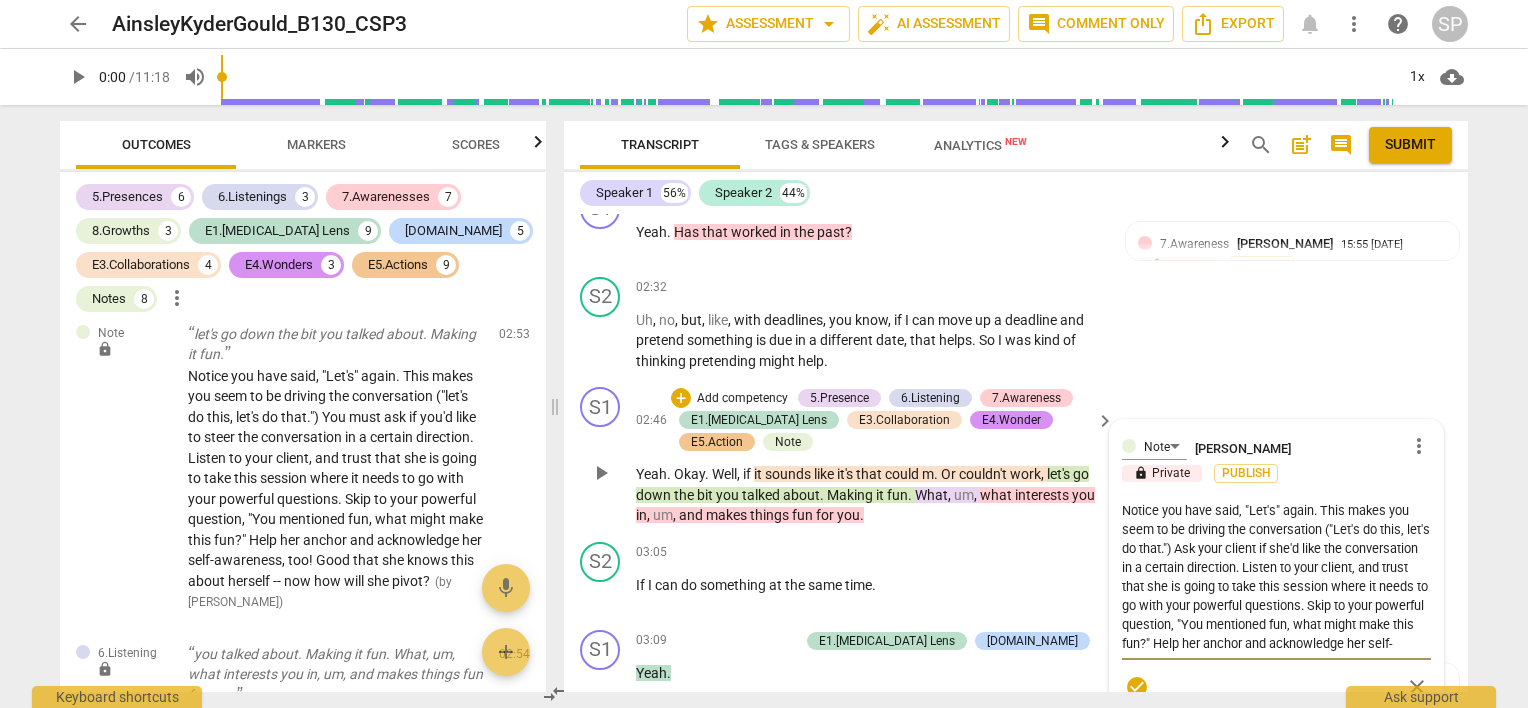click on "Notice you have said, "Let's" again. This makes you seem to be driving the conversation ("Let's do this, let's do that.") Ask your client if she'd like the conversation in a certain direction. Listen to your client, and trust that she is going to take this session where it needs to go with your powerful questions. Skip to your powerful question, "You mentioned fun, what might make this fun?" Help her anchor and acknowledge her self-awareness, too! Good that she knows this about herself -- now how will she pivot?" at bounding box center (1276, 577) 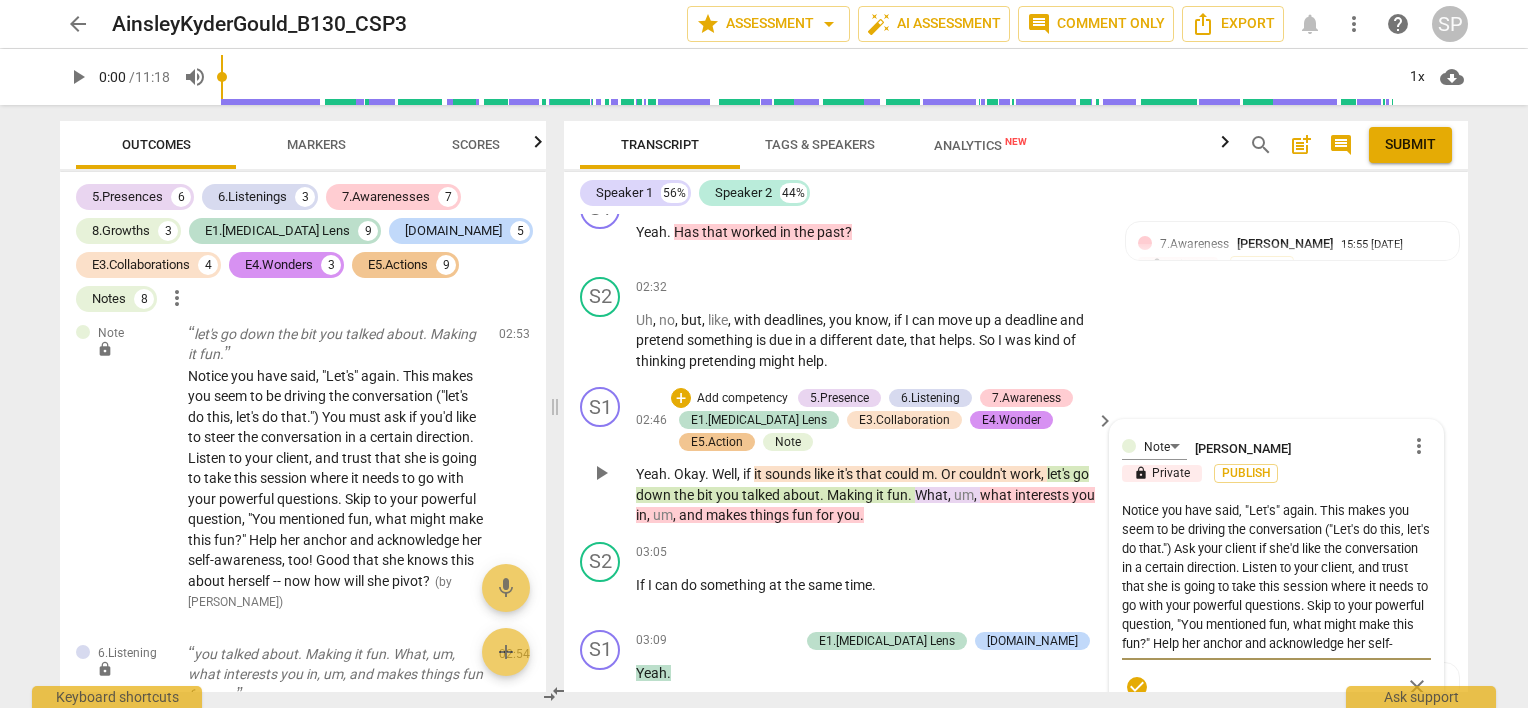 type on "Notice you have said, "Let's" again. This makes you seem to be driving the conversation ("Let's do this, let's do that.") Ask pyour client if she'd like the conversation in a certain direction. Listen to your client, and trust that she is going to take this session where it needs to go with your powerful questions. Skip to your powerful question, "You mentioned fun, what might make this fun?" Help her anchor and acknowledge her self-awareness, too! Good that she knows this about herself -- now how will she pivot?" 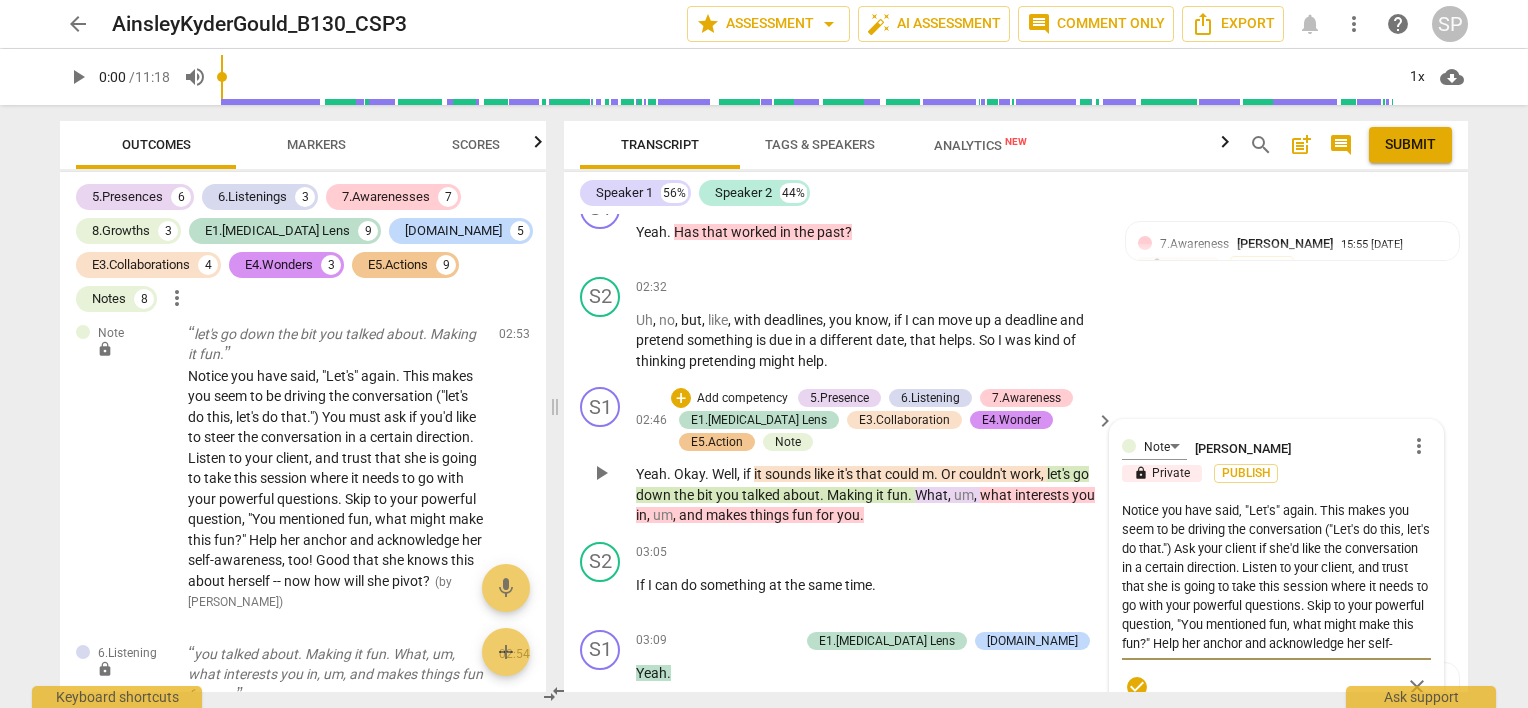 type on "Notice you have said, "Let's" again. This makes you seem to be driving the conversation ("Let's do this, let's do that.") Ask pyour client if she'd like the conversation in a certain direction. Listen to your client, and trust that she is going to take this session where it needs to go with your powerful questions. Skip to your powerful question, "You mentioned fun, what might make this fun?" Help her anchor and acknowledge her self-awareness, too! Good that she knows this about herself -- now how will she pivot?" 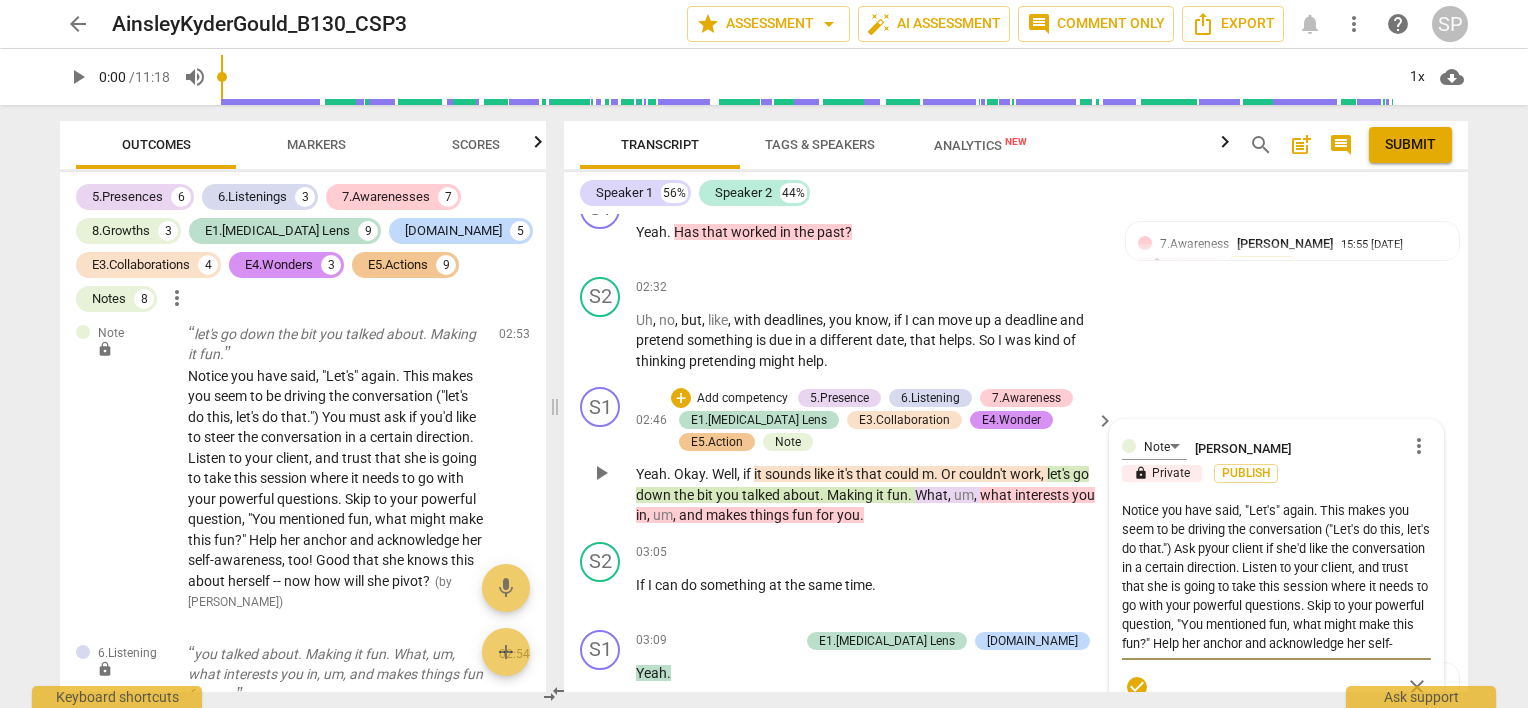 type on "Notice you have said, "Let's" again. This makes you seem to be driving the conversation ("Let's do this, let's do that.") Ask peyour client if she'd like the conversation in a certain direction. Listen to your client, and trust that she is going to take this session where it needs to go with your powerful questions. Skip to your powerful question, "You mentioned fun, what might make this fun?" Help her anchor and acknowledge her self-awareness, too! Good that she knows this about herself -- now how will she pivot?" 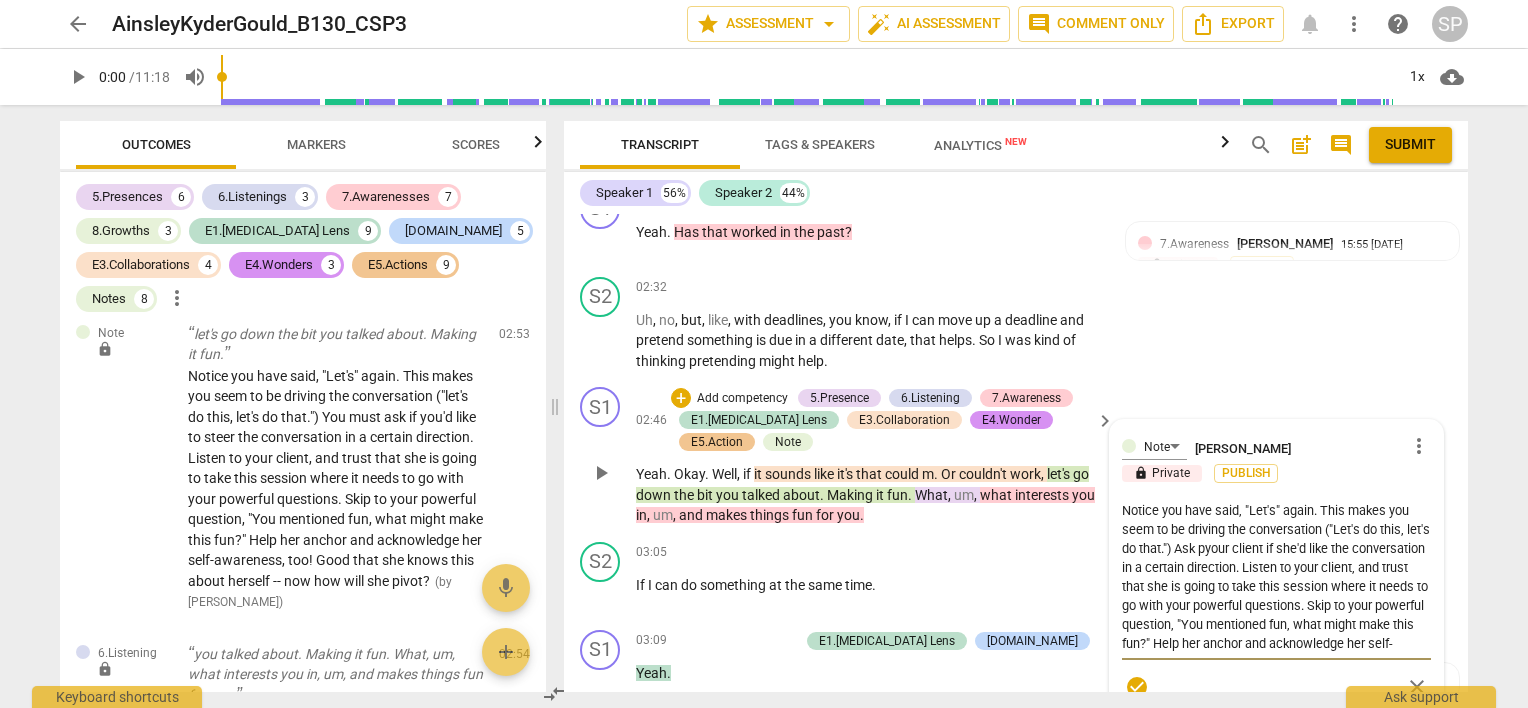 type on "Notice you have said, "Let's" again. This makes you seem to be driving the conversation ("Let's do this, let's do that.") Ask peyour client if she'd like the conversation in a certain direction. Listen to your client, and trust that she is going to take this session where it needs to go with your powerful questions. Skip to your powerful question, "You mentioned fun, what might make this fun?" Help her anchor and acknowledge her self-awareness, too! Good that she knows this about herself -- now how will she pivot?" 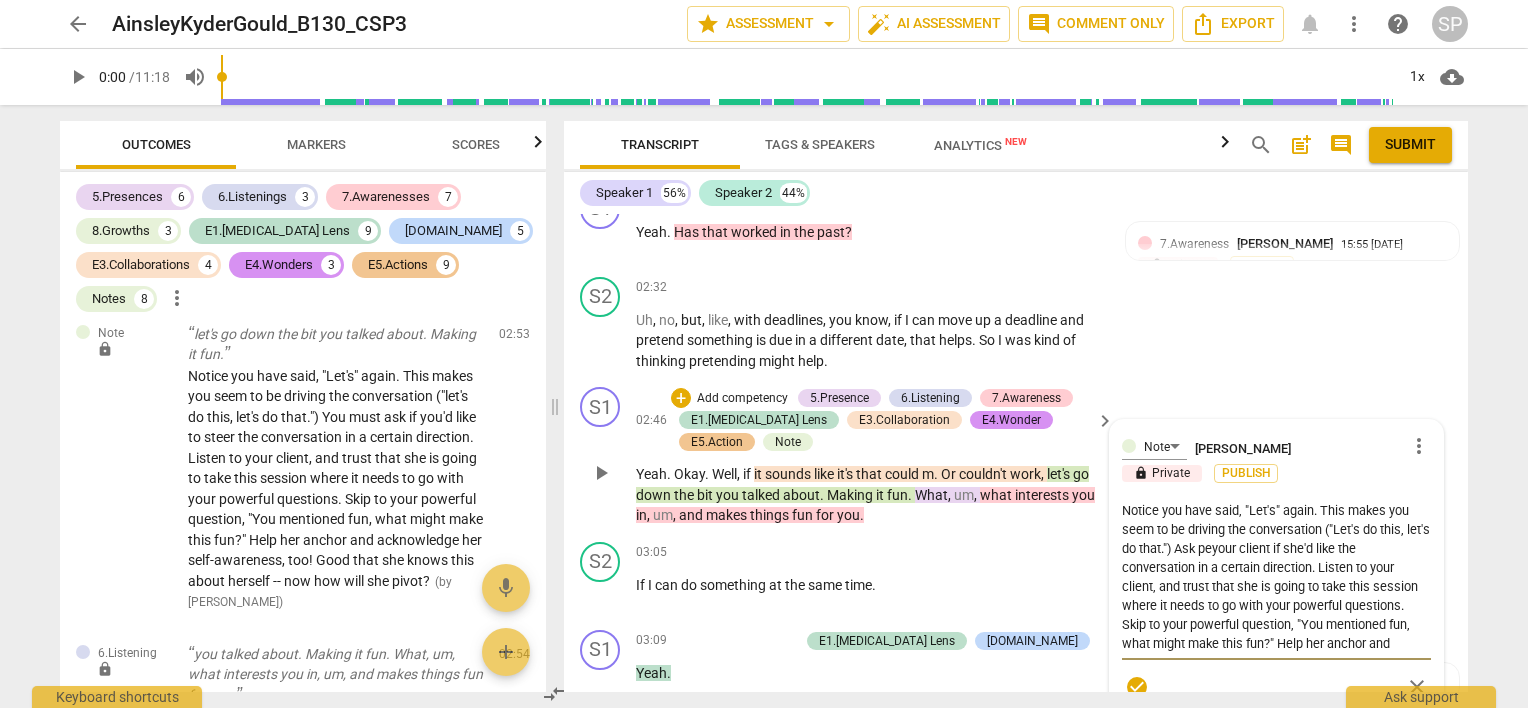 type on "Notice you have said, "Let's" again. This makes you seem to be driving the conversation ("Let's do this, let's do that.") Ask peryour client if she'd like the conversation in a certain direction. Listen to your client, and trust that she is going to take this session where it needs to go with your powerful questions. Skip to your powerful question, "You mentioned fun, what might make this fun?" Help her anchor and acknowledge her self-awareness, too! Good that she knows this about herself -- now how will she pivot?" 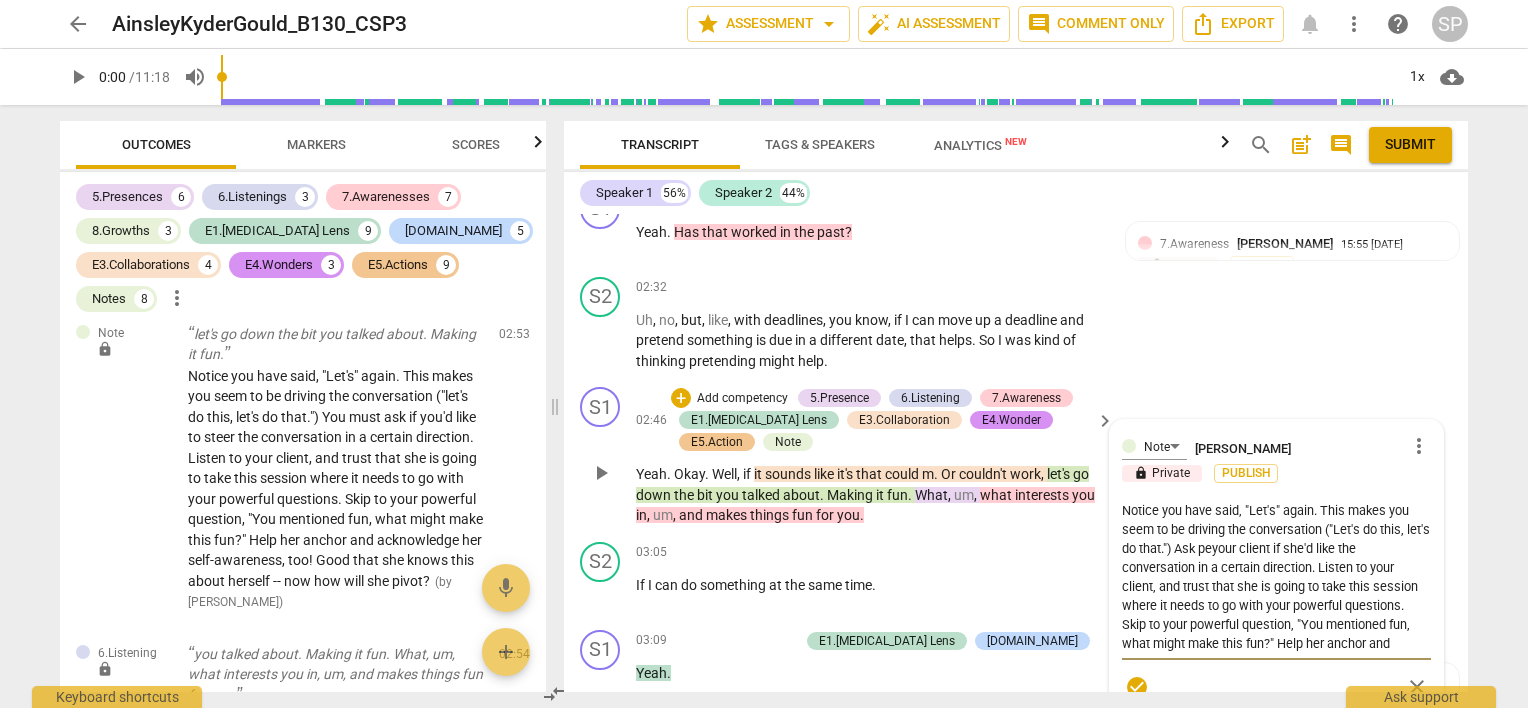 type on "Notice you have said, "Let's" again. This makes you seem to be driving the conversation ("Let's do this, let's do that.") Ask peryour client if she'd like the conversation in a certain direction. Listen to your client, and trust that she is going to take this session where it needs to go with your powerful questions. Skip to your powerful question, "You mentioned fun, what might make this fun?" Help her anchor and acknowledge her self-awareness, too! Good that she knows this about herself -- now how will she pivot?" 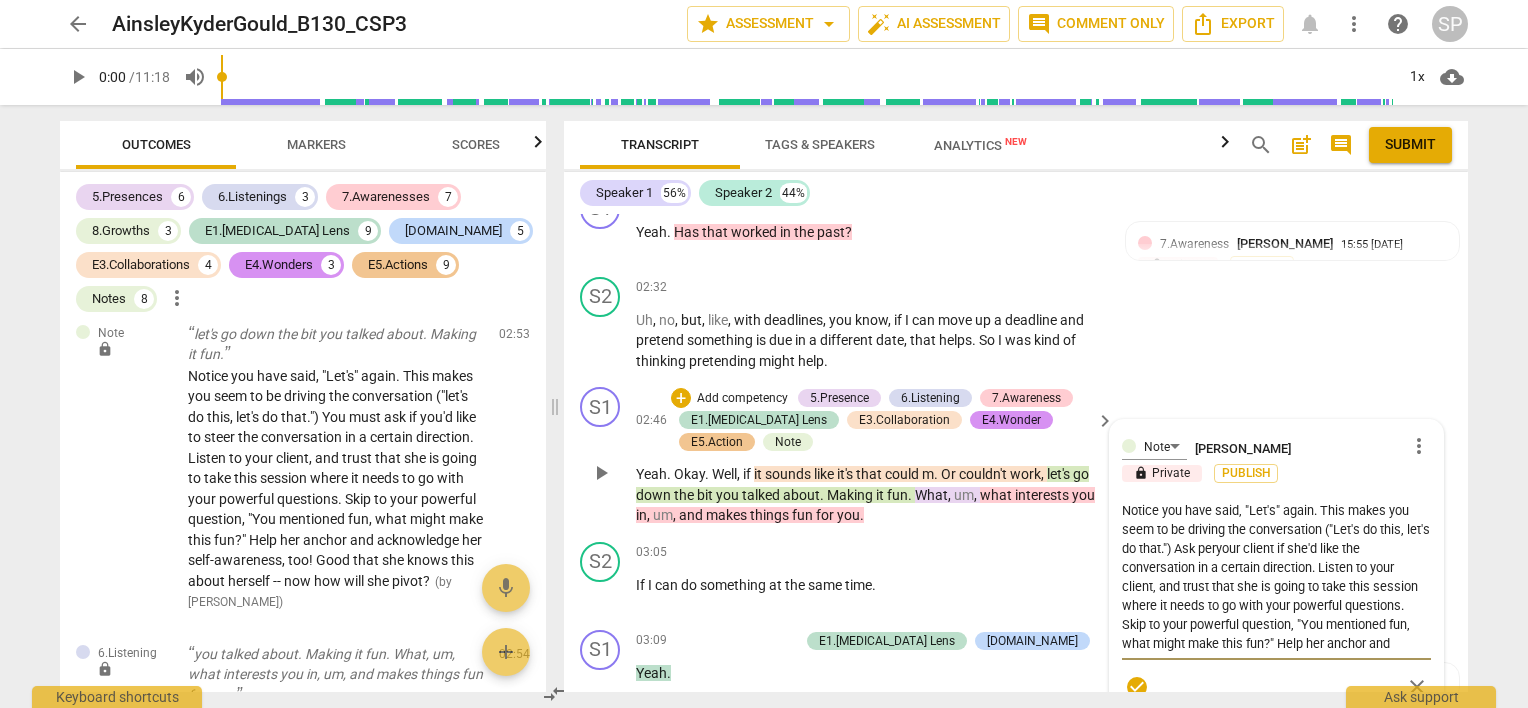 type on "Notice you have said, "Let's" again. This makes you seem to be driving the conversation ("Let's do this, let's do that.") Ask permyour client if she'd like the conversation in a certain direction. Listen to your client, and trust that she is going to take this session where it needs to go with your powerful questions. Skip to your powerful question, "You mentioned fun, what might make this fun?" Help her anchor and acknowledge her self-awareness, too! Good that she knows this about herself -- now how will she pivot?" 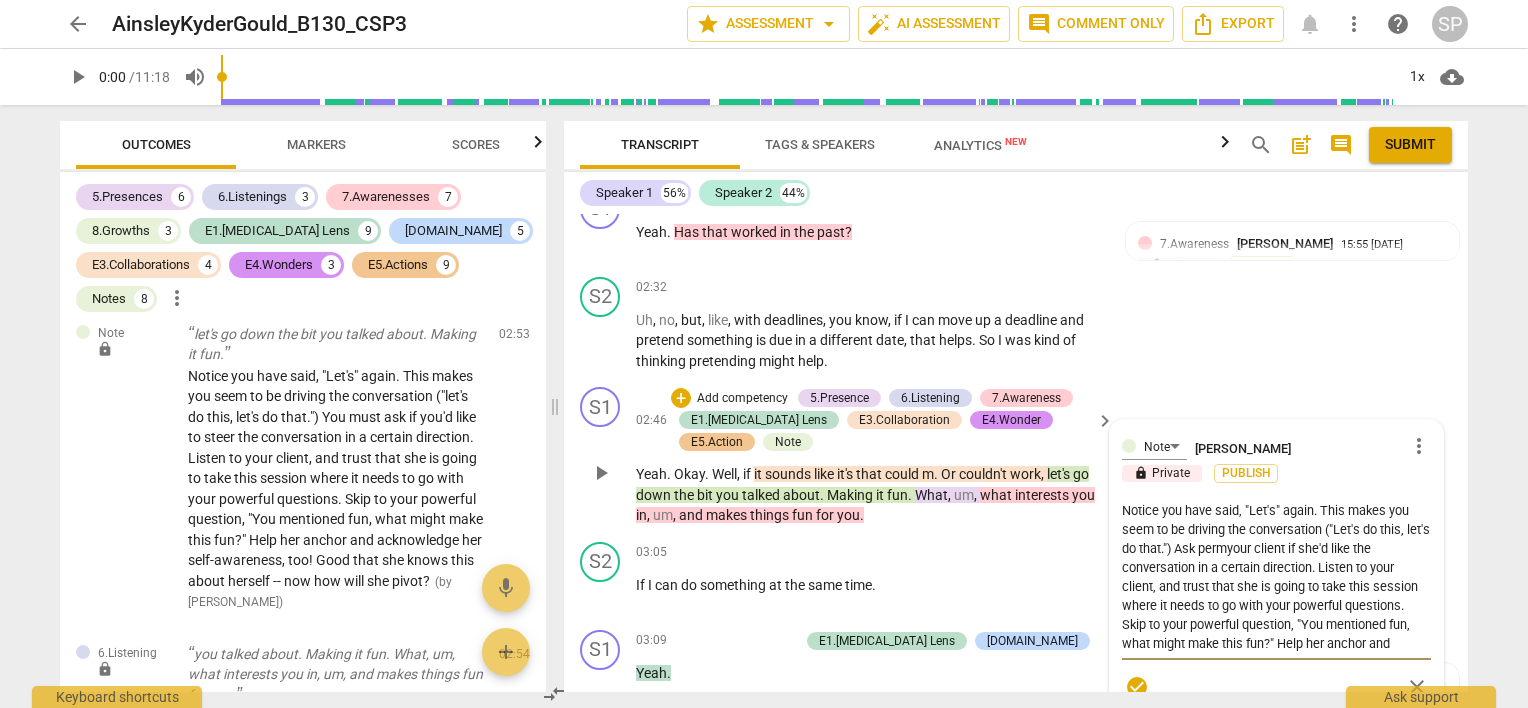 type on "Notice you have said, "Let's" again. This makes you seem to be driving the conversation ("Let's do this, let's do that.") Ask permiyour client if she'd like the conversation in a certain direction. Listen to your client, and trust that she is going to take this session where it needs to go with your powerful questions. Skip to your powerful question, "You mentioned fun, what might make this fun?" Help her anchor and acknowledge her self-awareness, too! Good that she knows this about herself -- now how will she pivot?" 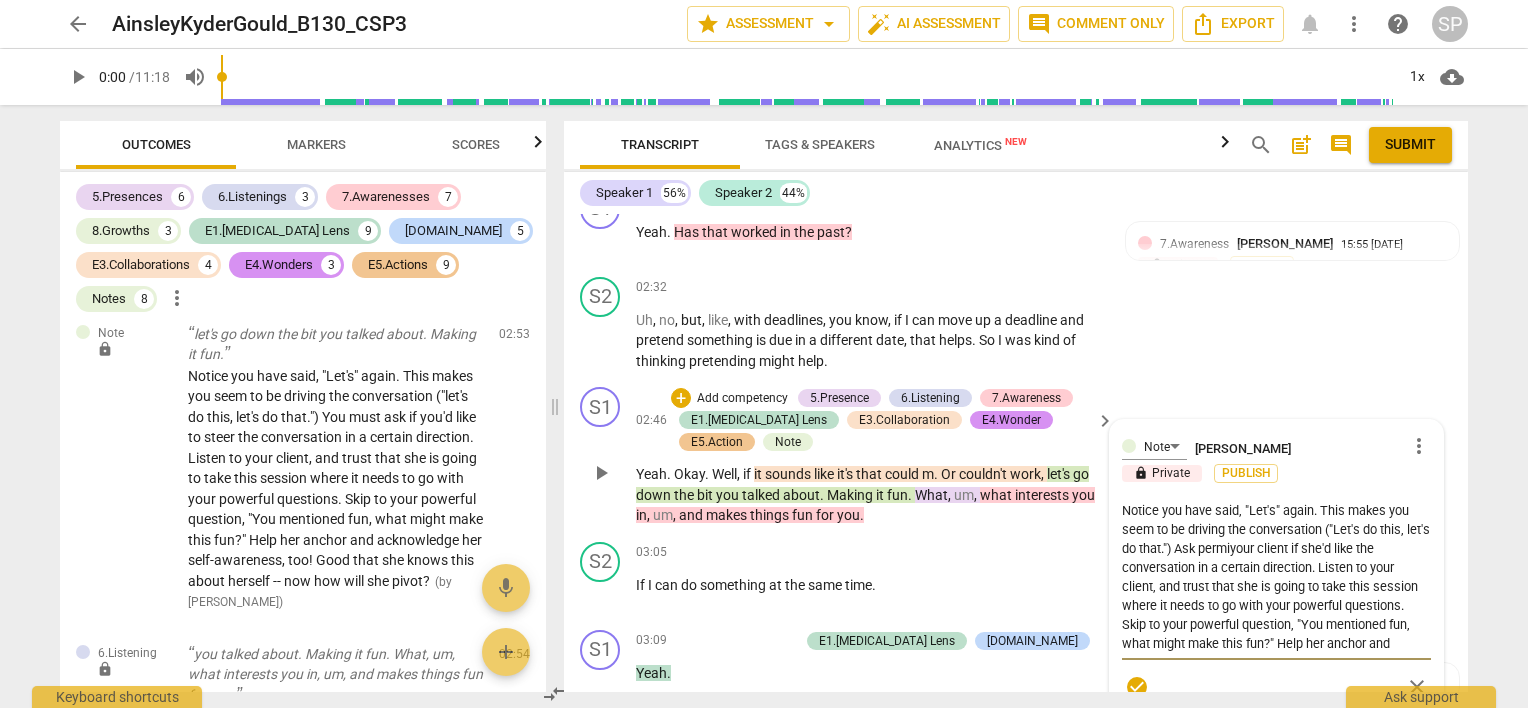 type on "Notice you have said, "Let's" again. This makes you seem to be driving the conversation ("Let's do this, let's do that.") Ask permisyour client if she'd like the conversation in a certain direction. Listen to your client, and trust that she is going to take this session where it needs to go with your powerful questions. Skip to your powerful question, "You mentioned fun, what might make this fun?" Help her anchor and acknowledge her self-awareness, too! Good that she knows this about herself -- now how will she pivot?" 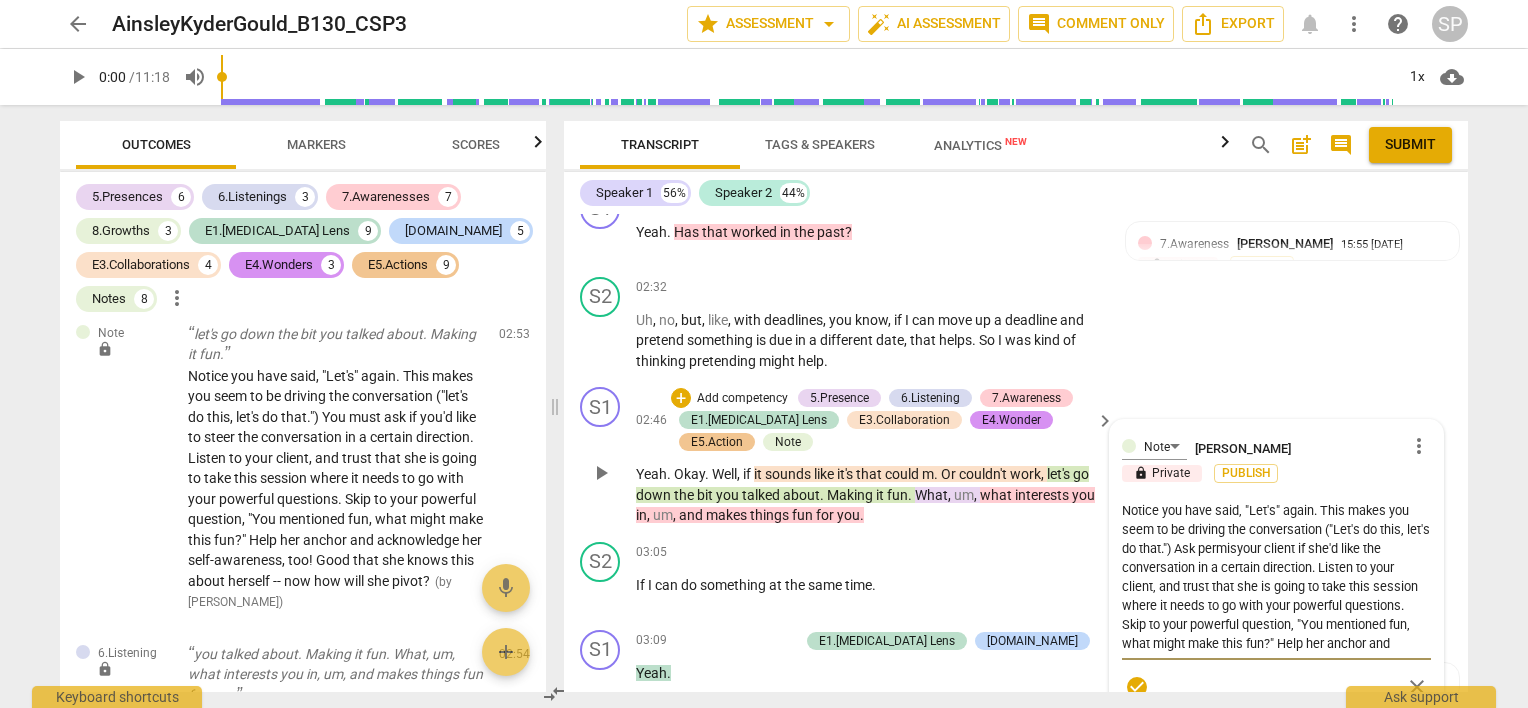 type on "Notice you have said, "Let's" again. This makes you seem to be driving the conversation ("Let's do this, let's do that.") Ask permissyour client if she'd like the conversation in a certain direction. Listen to your client, and trust that she is going to take this session where it needs to go with your powerful questions. Skip to your powerful question, "You mentioned fun, what might make this fun?" Help her anchor and acknowledge her self-awareness, too! Good that she knows this about herself -- now how will she pivot?" 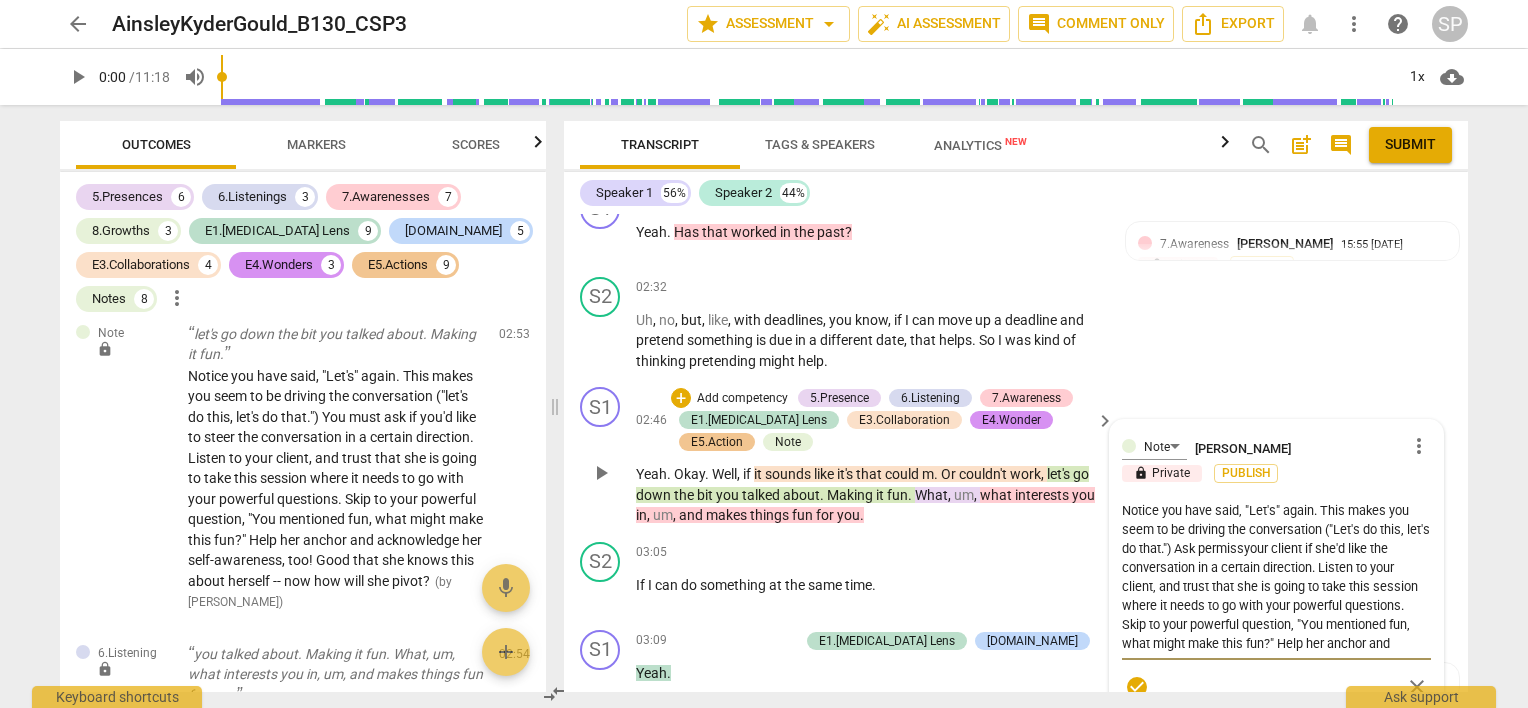 type on "Notice you have said, "Let's" again. This makes you seem to be driving the conversation ("Let's do this, let's do that.") Ask permissiyour client if she'd like the conversation in a certain direction. Listen to your client, and trust that she is going to take this session where it needs to go with your powerful questions. Skip to your powerful question, "You mentioned fun, what might make this fun?" Help her anchor and acknowledge her self-awareness, too! Good that she knows this about herself -- now how will she pivot?" 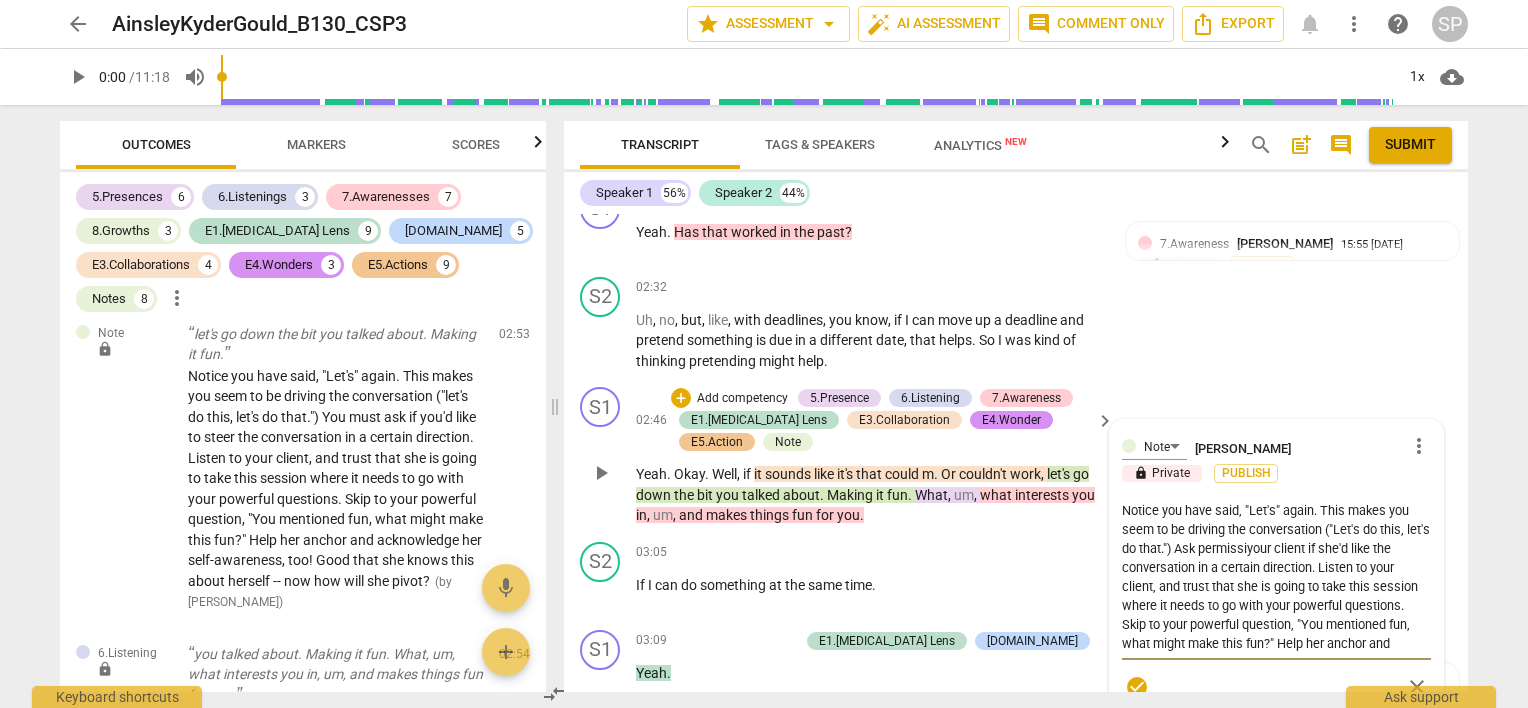 type on "Notice you have said, "Let's" again. This makes you seem to be driving the conversation ("Let's do this, let's do that.") Ask permissioyour client if she'd like the conversation in a certain direction. Listen to your client, and trust that she is going to take this session where it needs to go with your powerful questions. Skip to your powerful question, "You mentioned fun, what might make this fun?" Help her anchor and acknowledge her self-awareness, too! Good that she knows this about herself -- now how will she pivot?" 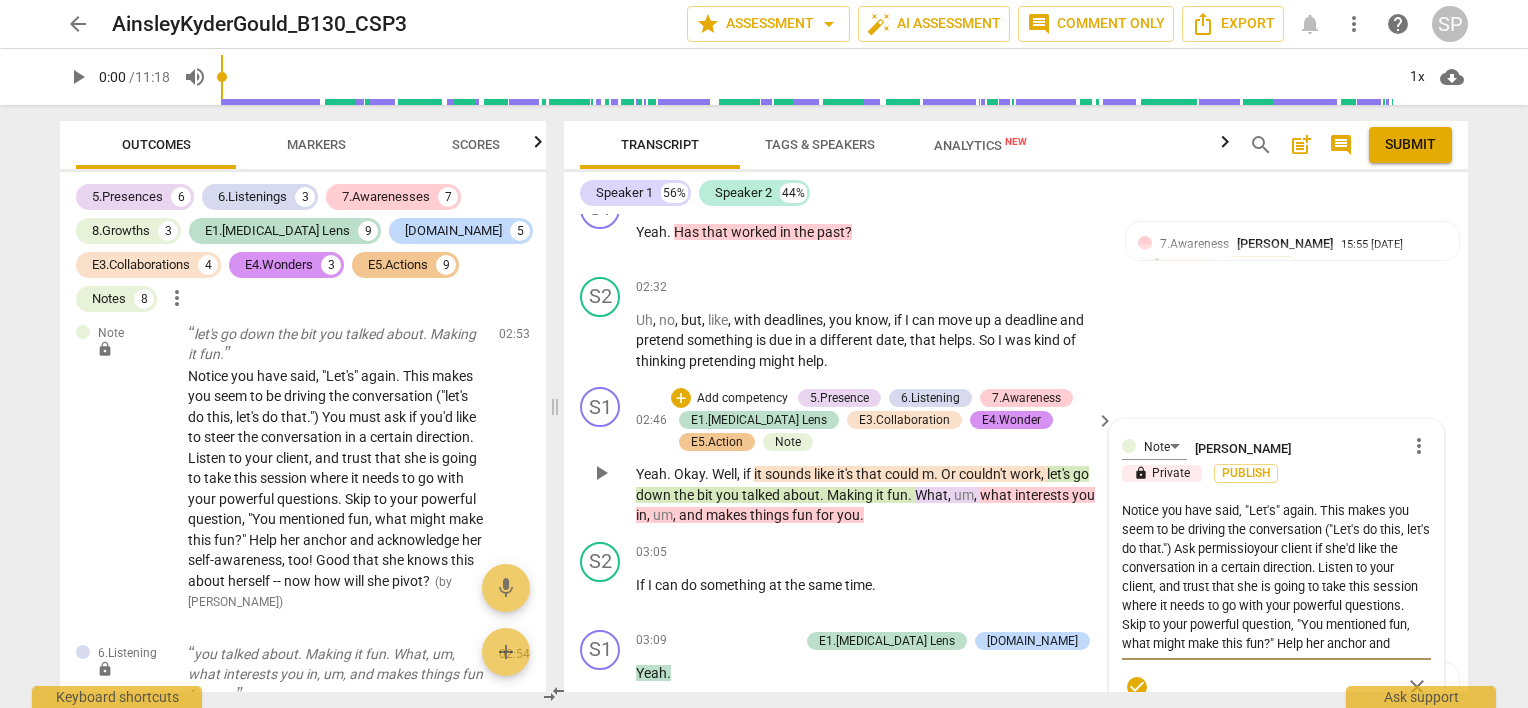 type on "Notice you have said, "Let's" again. This makes you seem to be driving the conversation ("Let's do this, let's do that.") Ask permissionyour client if she'd like the conversation in a certain direction. Listen to your client, and trust that she is going to take this session where it needs to go with your powerful questions. Skip to your powerful question, "You mentioned fun, what might make this fun?" Help her anchor and acknowledge her self-awareness, too! Good that she knows this about herself -- now how will she pivot?" 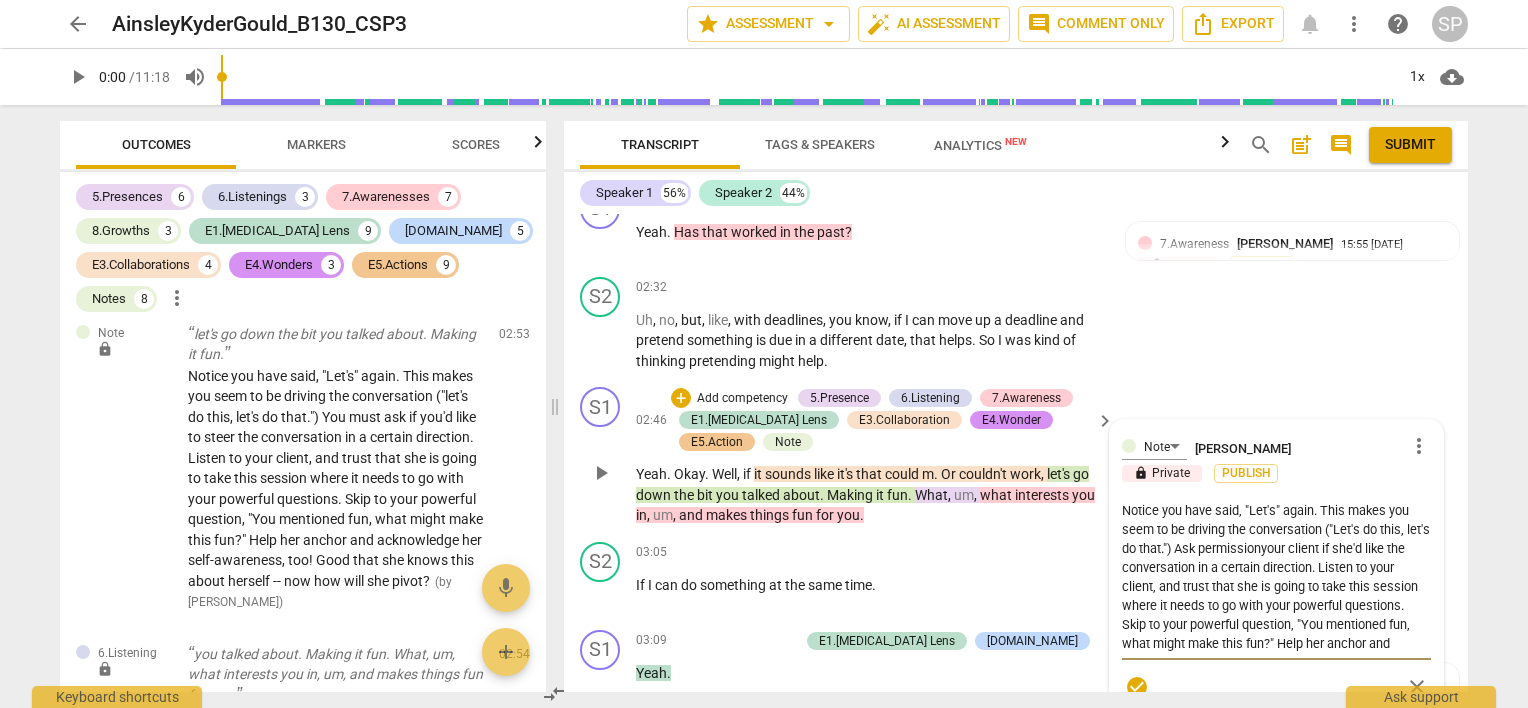 type on "Notice you have said, "Let's" again. This makes you seem to be driving the conversation ("Let's do this, let's do that.") Ask permission your client if she'd like the conversation in a certain direction. Listen to your client, and trust that she is going to take this session where it needs to go with your powerful questions. Skip to your powerful question, "You mentioned fun, what might make this fun?" Help her anchor and acknowledge her self-awareness, too! Good that she knows this about herself -- now how will she pivot?" 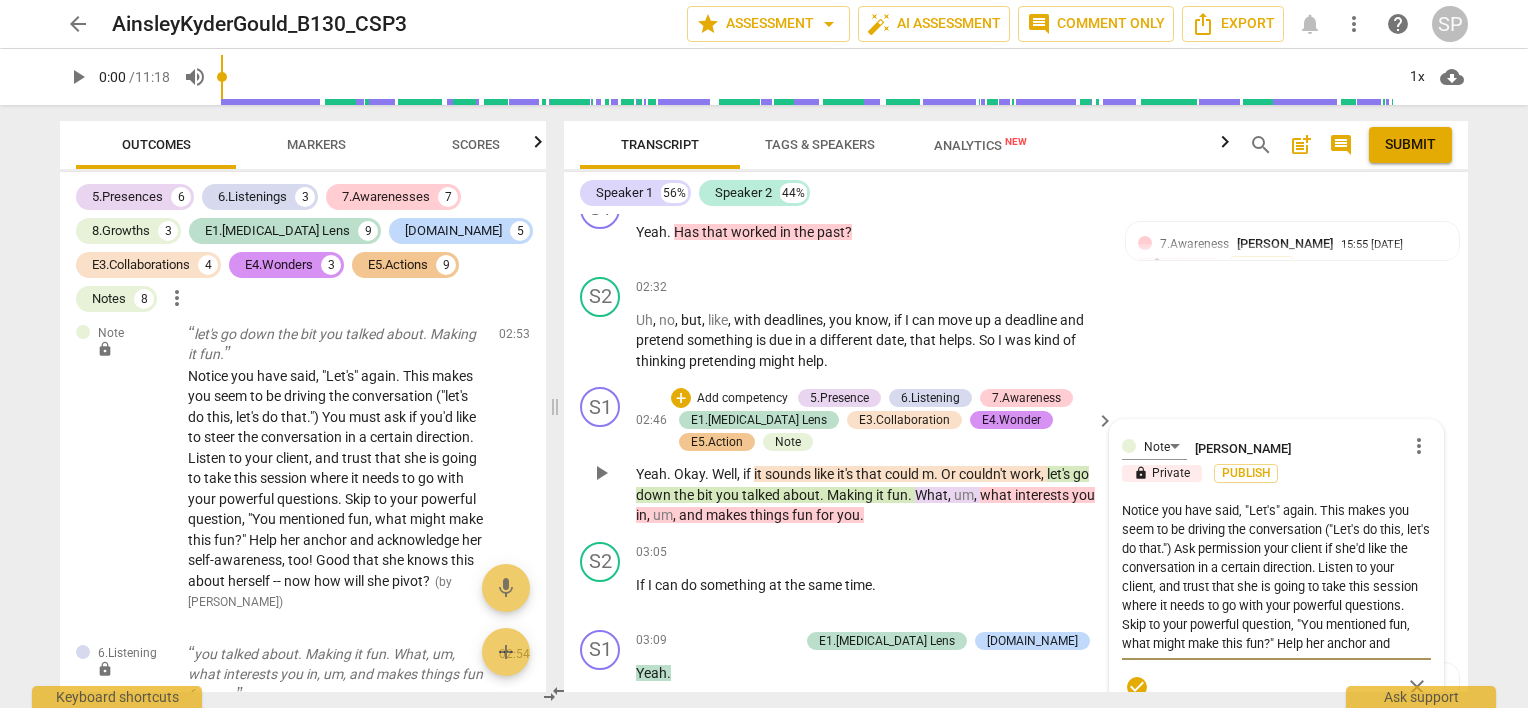 type on "Notice you have said, "Let's" again. This makes you seem to be driving the conversation ("Let's do this, let's do that.") Ask permission -your client if she'd like the conversation in a certain direction. Listen to your client, and trust that she is going to take this session where it needs to go with your powerful questions. Skip to your powerful question, "You mentioned fun, what might make this fun?" Help her anchor and acknowledge her self-awareness, too! Good that she knows this about herself -- now how will she pivot?" 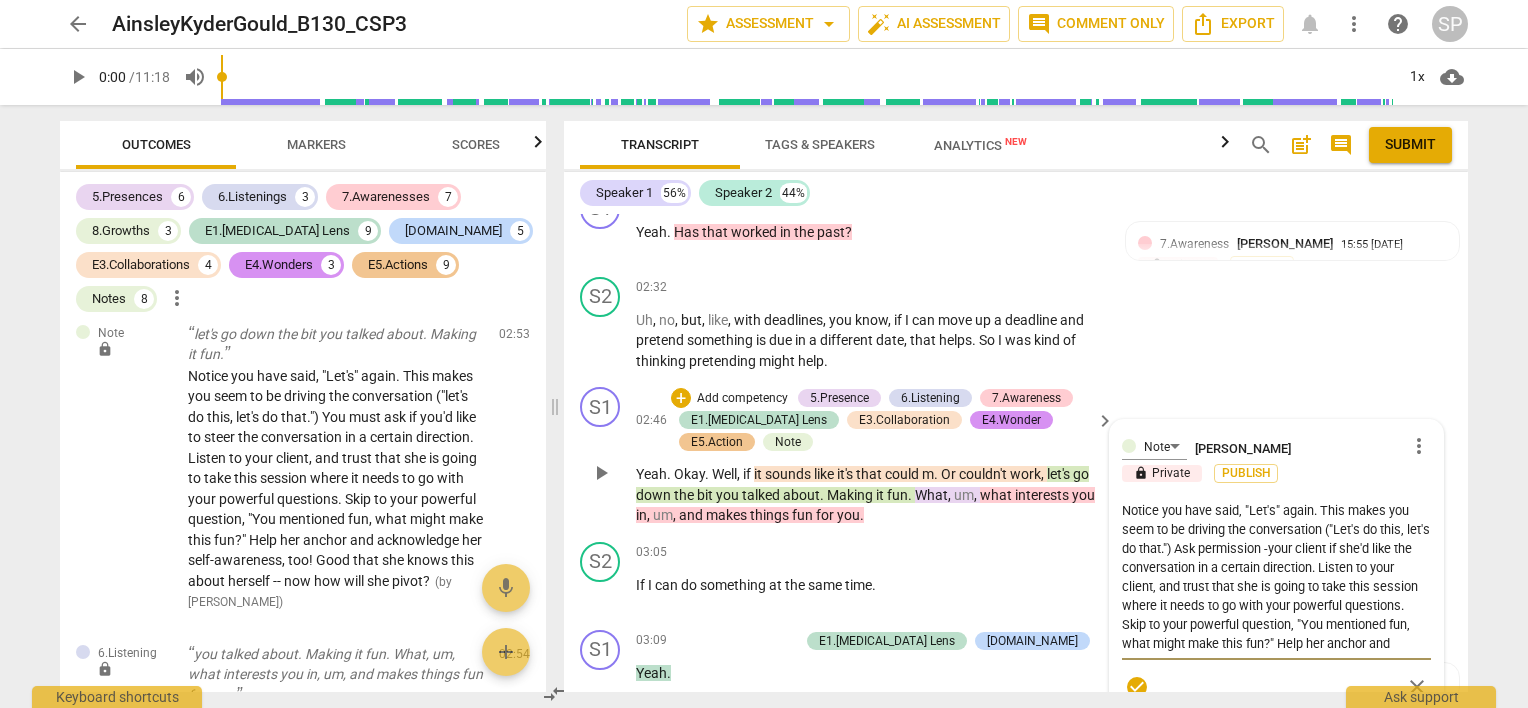 type on "Notice you have said, "Let's" again. This makes you seem to be driving the conversation ("Let's do this, let's do that.") Ask permission - your client if she'd like the conversation in a certain direction. Listen to your client, and trust that she is going to take this session where it needs to go with your powerful questions. Skip to your powerful question, "You mentioned fun, what might make this fun?" Help her anchor and acknowledge her self-awareness, too! Good that she knows this about herself -- now how will she pivot?" 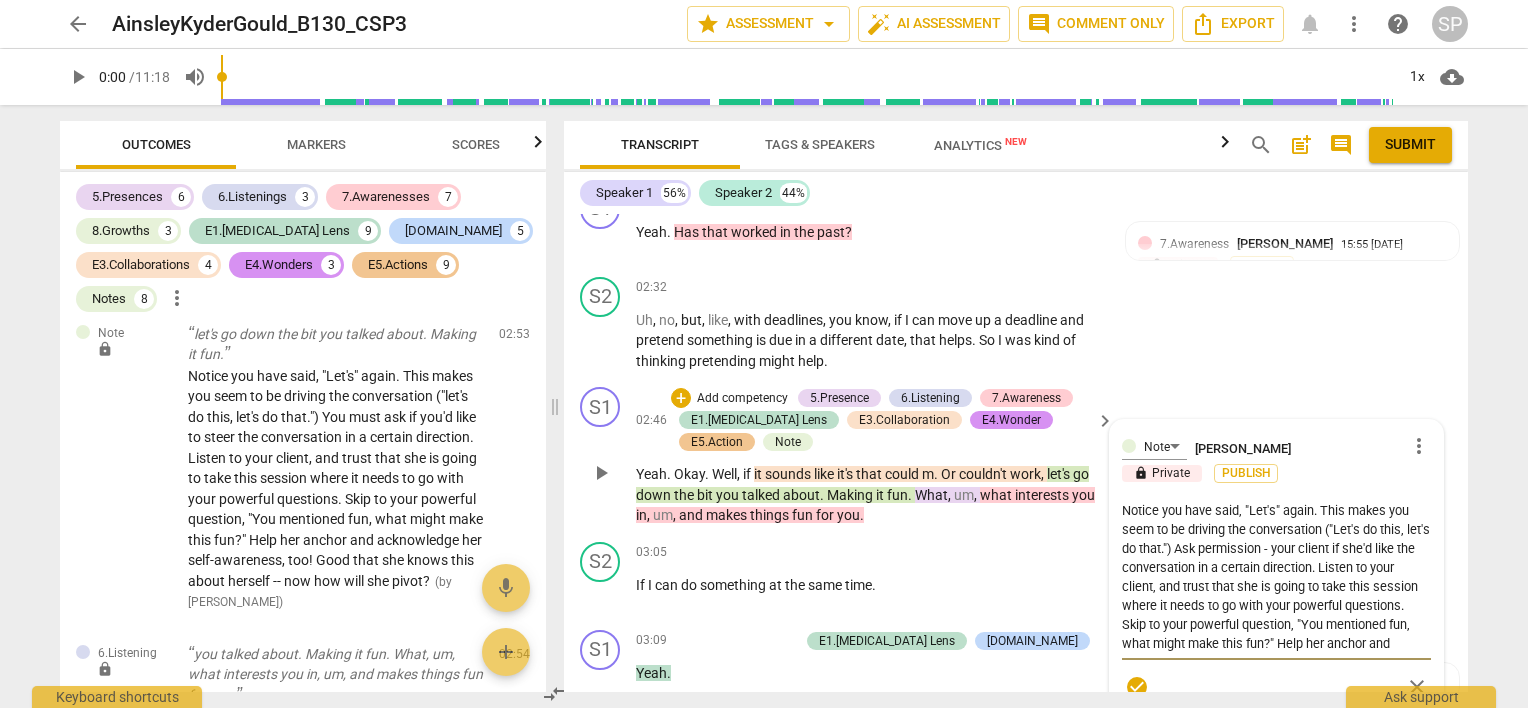 type on "Notice you have said, "Let's" again. This makes you seem to be driving the conversation ("Let's do this, let's do that.") Ask permission - ayour client if she'd like the conversation in a certain direction. Listen to your client, and trust that she is going to take this session where it needs to go with your powerful questions. Skip to your powerful question, "You mentioned fun, what might make this fun?" Help her anchor and acknowledge her self-awareness, too! Good that she knows this about herself -- now how will she pivot?" 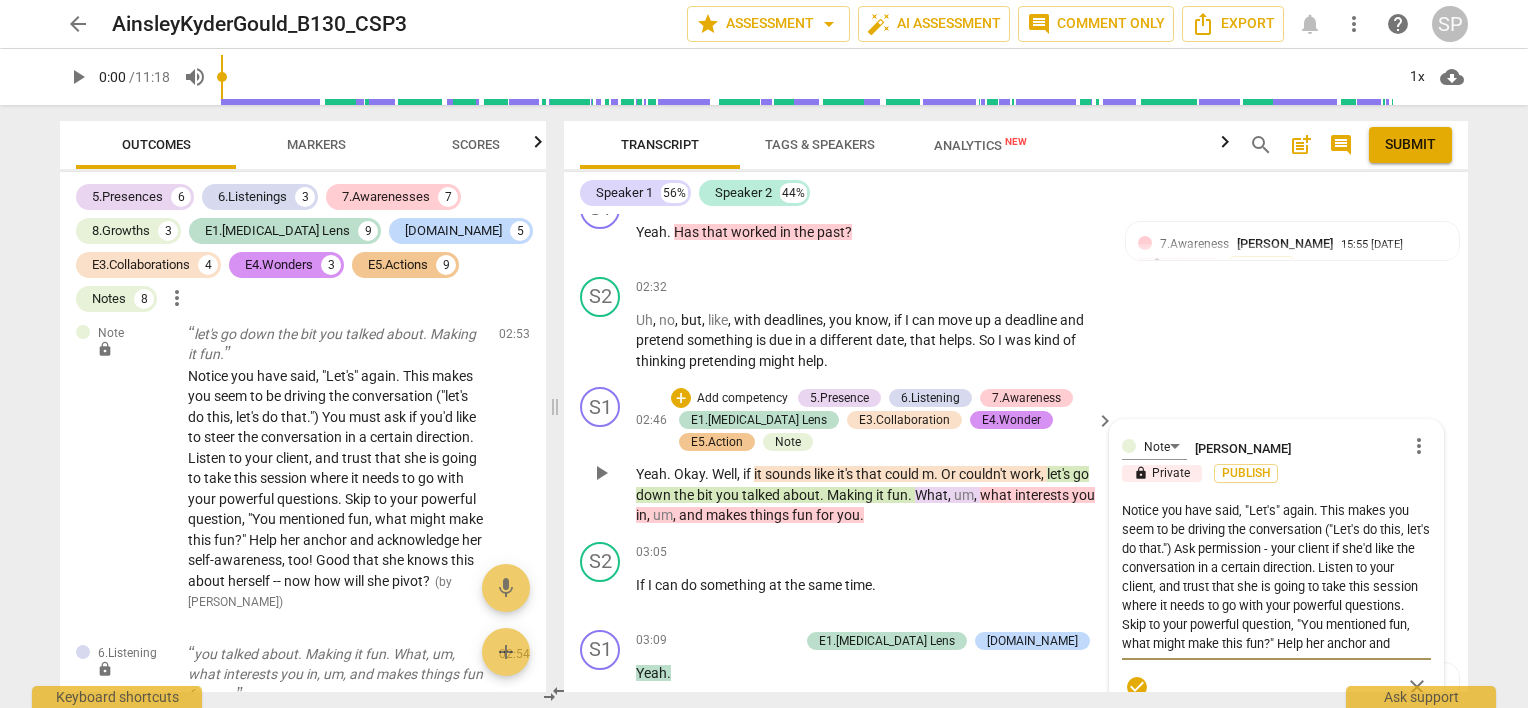 type on "Notice you have said, "Let's" again. This makes you seem to be driving the conversation ("Let's do this, let's do that.") Ask permission - ayour client if she'd like the conversation in a certain direction. Listen to your client, and trust that she is going to take this session where it needs to go with your powerful questions. Skip to your powerful question, "You mentioned fun, what might make this fun?" Help her anchor and acknowledge her self-awareness, too! Good that she knows this about herself -- now how will she pivot?" 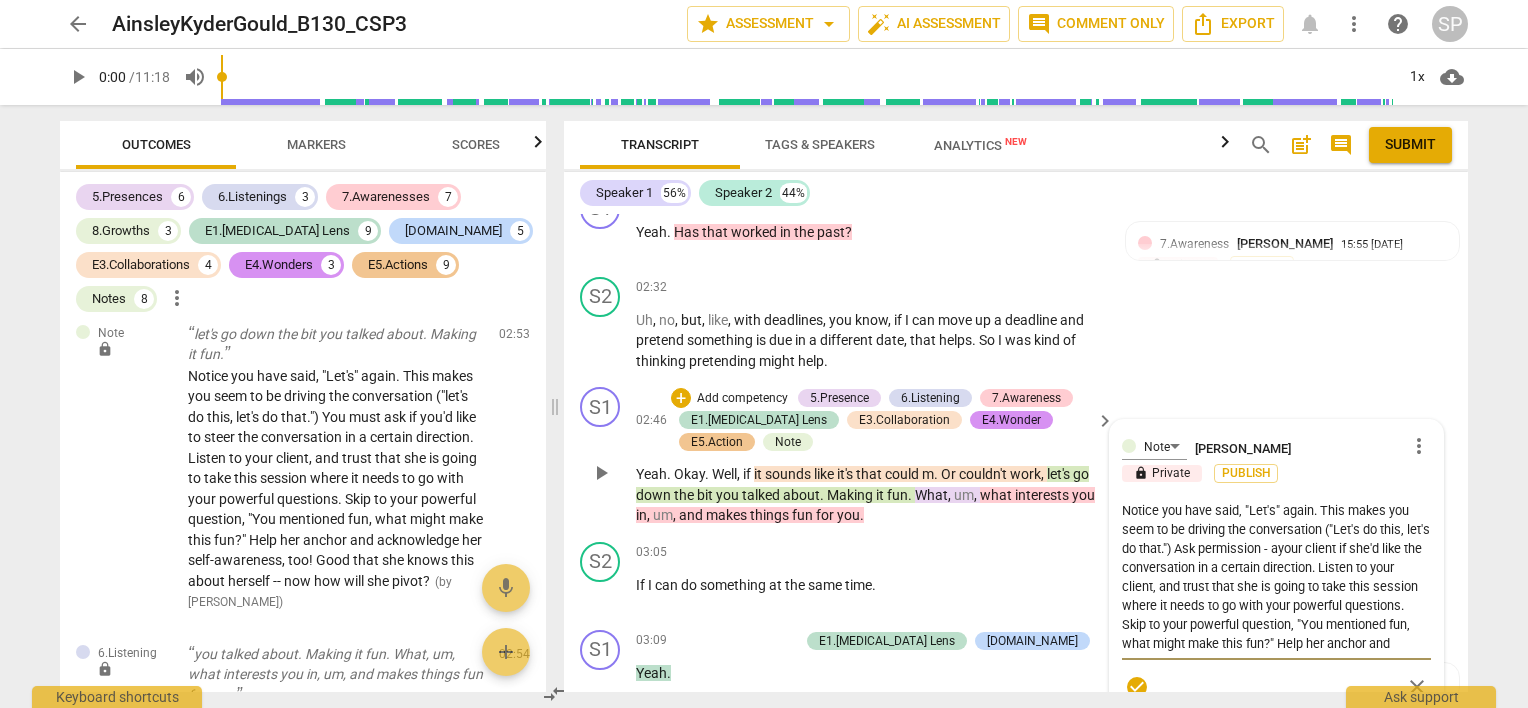 type on "Notice you have said, "Let's" again. This makes you seem to be driving the conversation ("Let's do this, let's do that.") Ask permission - asyour client if she'd like the conversation in a certain direction. Listen to your client, and trust that she is going to take this session where it needs to go with your powerful questions. Skip to your powerful question, "You mentioned fun, what might make this fun?" Help her anchor and acknowledge her self-awareness, too! Good that she knows this about herself -- now how will she pivot?" 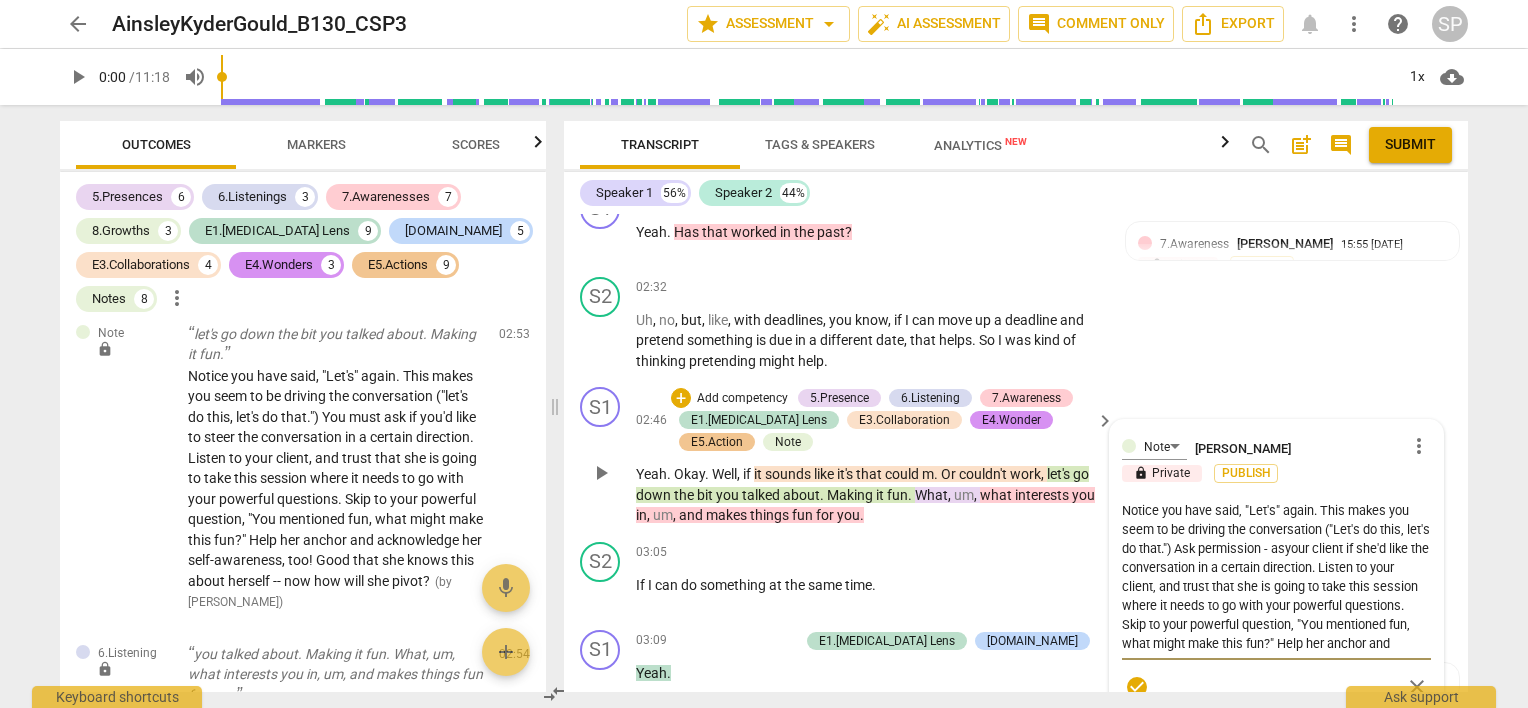 type on "Notice you have said, "Let's" again. This makes you seem to be driving the conversation ("Let's do this, let's do that.") Ask permission - askyour client if she'd like the conversation in a certain direction. Listen to your client, and trust that she is going to take this session where it needs to go with your powerful questions. Skip to your powerful question, "You mentioned fun, what might make this fun?" Help her anchor and acknowledge her self-awareness, too! Good that she knows this about herself -- now how will she pivot?" 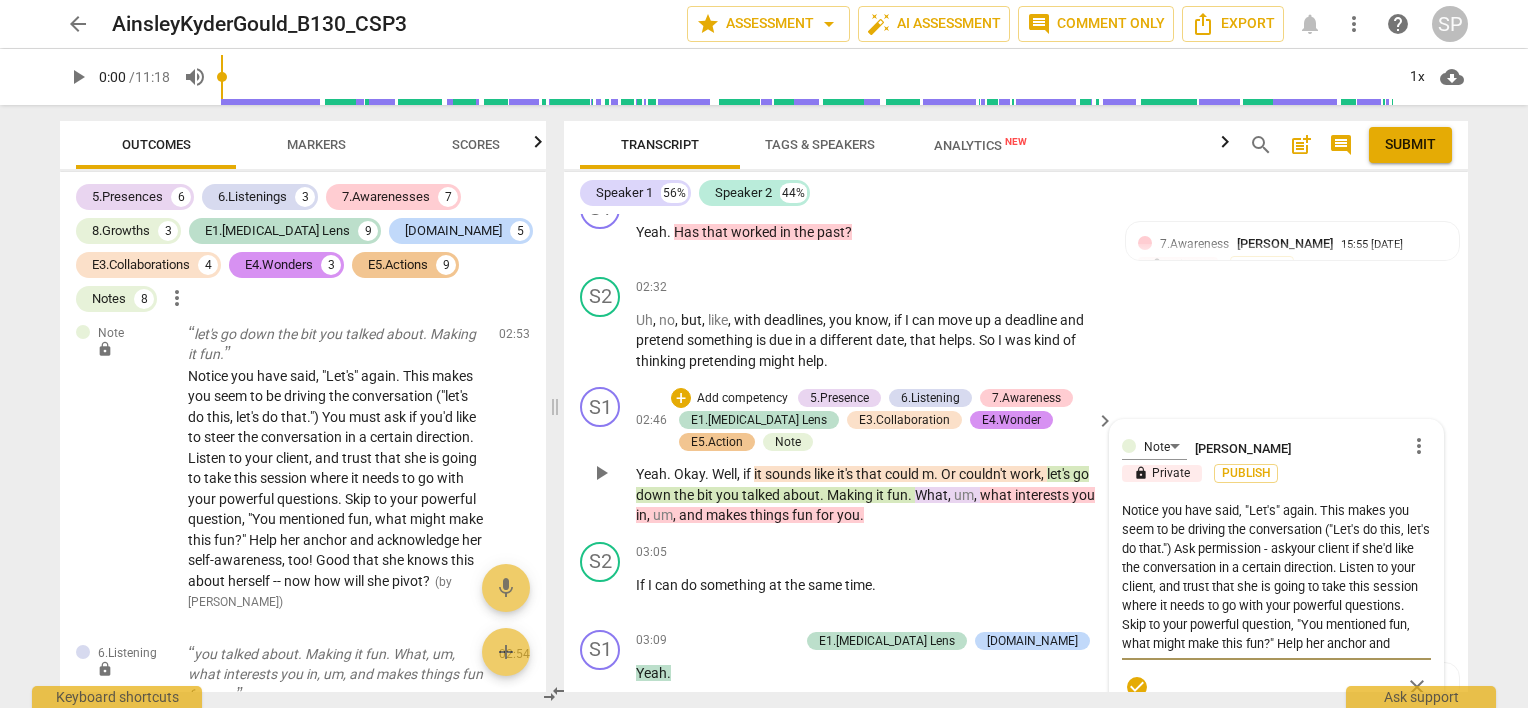 type on "Notice you have said, "Let's" again. This makes you seem to be driving the conversation ("Let's do this, let's do that.") Ask permission - ask your client if she'd like the conversation in a certain direction. Listen to your client, and trust that she is going to take this session where it needs to go with your powerful questions. Skip to your powerful question, "You mentioned fun, what might make this fun?" Help her anchor and acknowledge her self-awareness, too! Good that she knows this about herself -- now how will she pivot?" 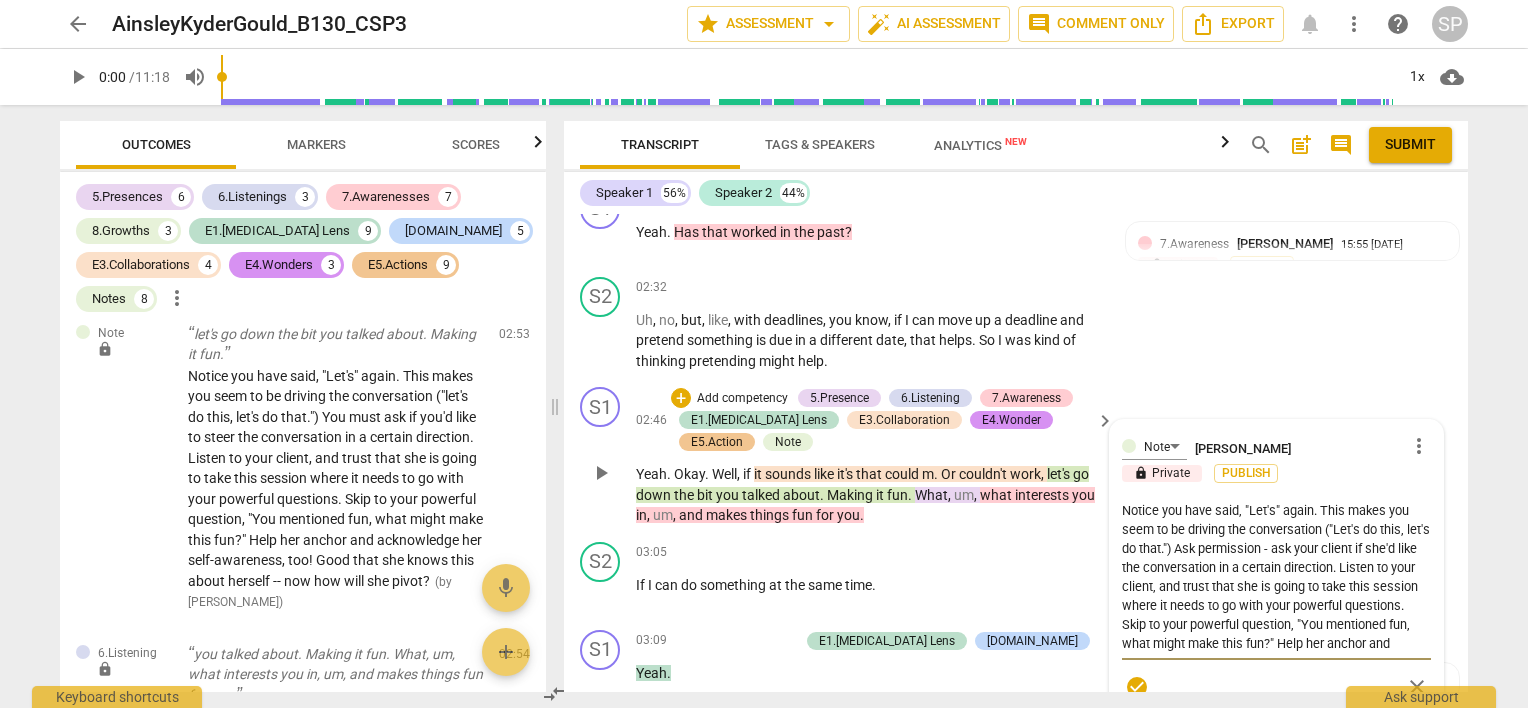 click on "Notice you have said, "Let's" again. This makes you seem to be driving the conversation ("Let's do this, let's do that.") Ask permission - ask your client if she'd like the conversation in a certain direction. Listen to your client, and trust that she is going to take this session where it needs to go with your powerful questions. Skip to your powerful question, "You mentioned fun, what might make this fun?" Help her anchor and acknowledge her self-awareness, too! Good that she knows this about herself -- now how will she pivot?" at bounding box center (1276, 577) 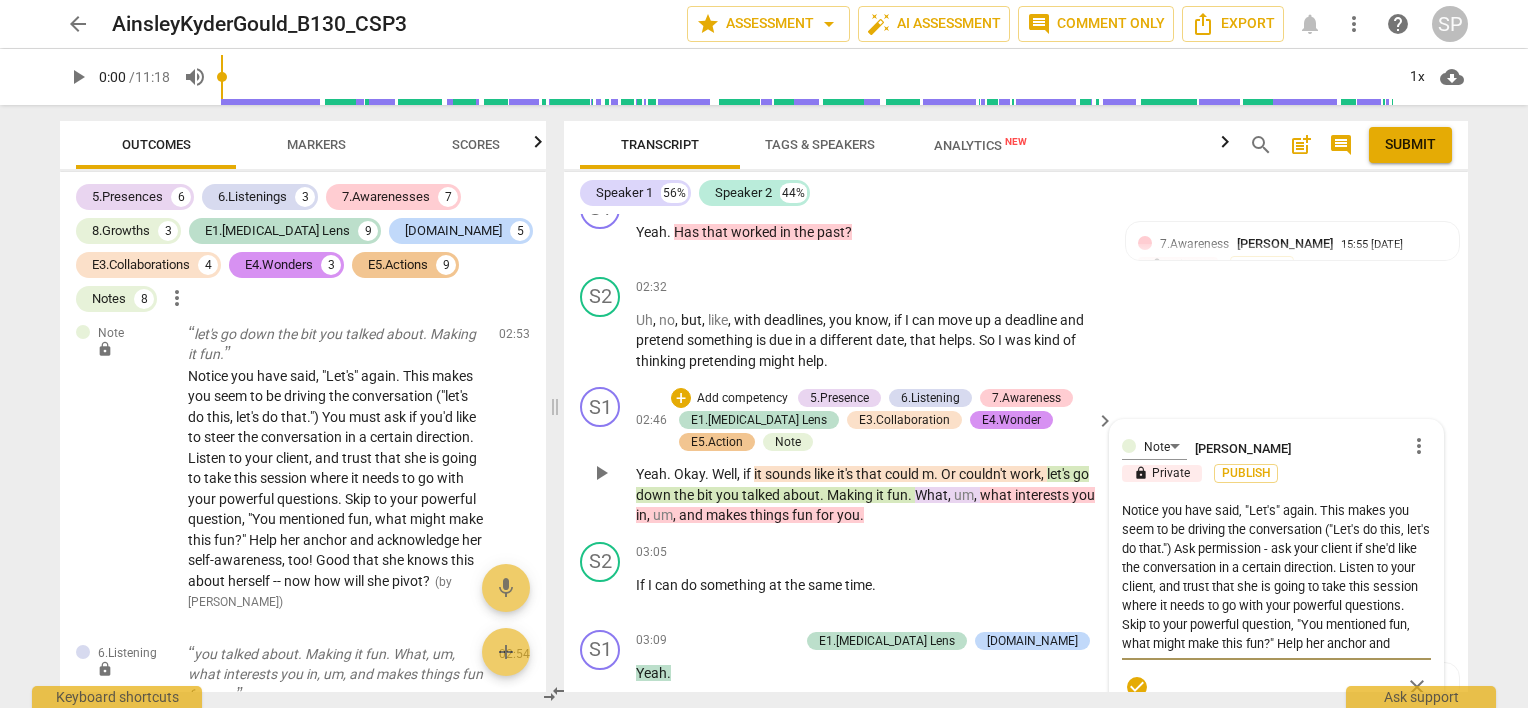 type on "Notice you have said, "Let's" again. This makes you seem to be driving the conversation ("Let's do this, let's do that.") Ask permission - ask your client i she'd like the conversation in a certain direction. Listen to your client, and trust that she is going to take this session where it needs to go with your powerful questions. Skip to your powerful question, "You mentioned fun, what might make this fun?" Help her anchor and acknowledge her self-awareness, too! Good that she knows this about herself -- now how will she pivot?" 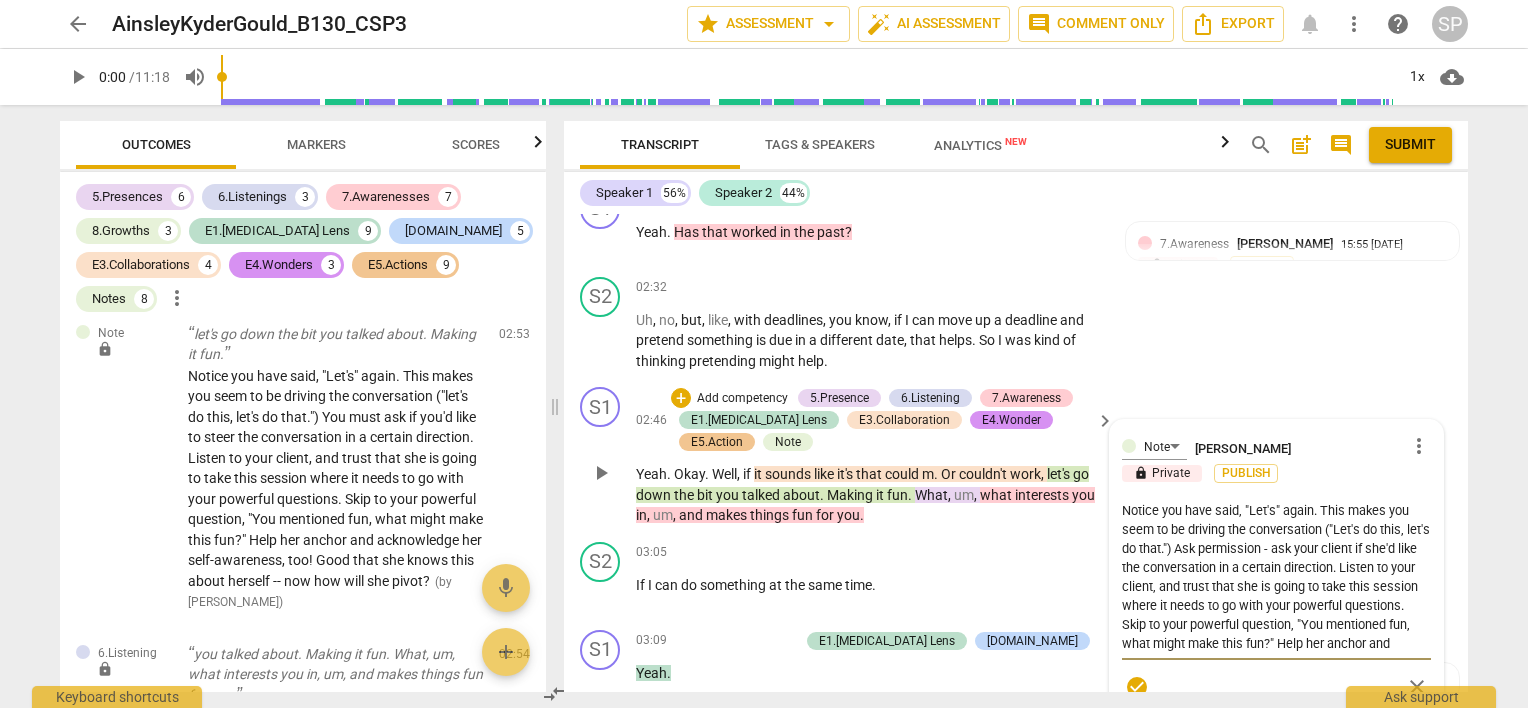 type on "Notice you have said, "Let's" again. This makes you seem to be driving the conversation ("Let's do this, let's do that.") Ask permission - ask your client i she'd like the conversation in a certain direction. Listen to your client, and trust that she is going to take this session where it needs to go with your powerful questions. Skip to your powerful question, "You mentioned fun, what might make this fun?" Help her anchor and acknowledge her self-awareness, too! Good that she knows this about herself -- now how will she pivot?" 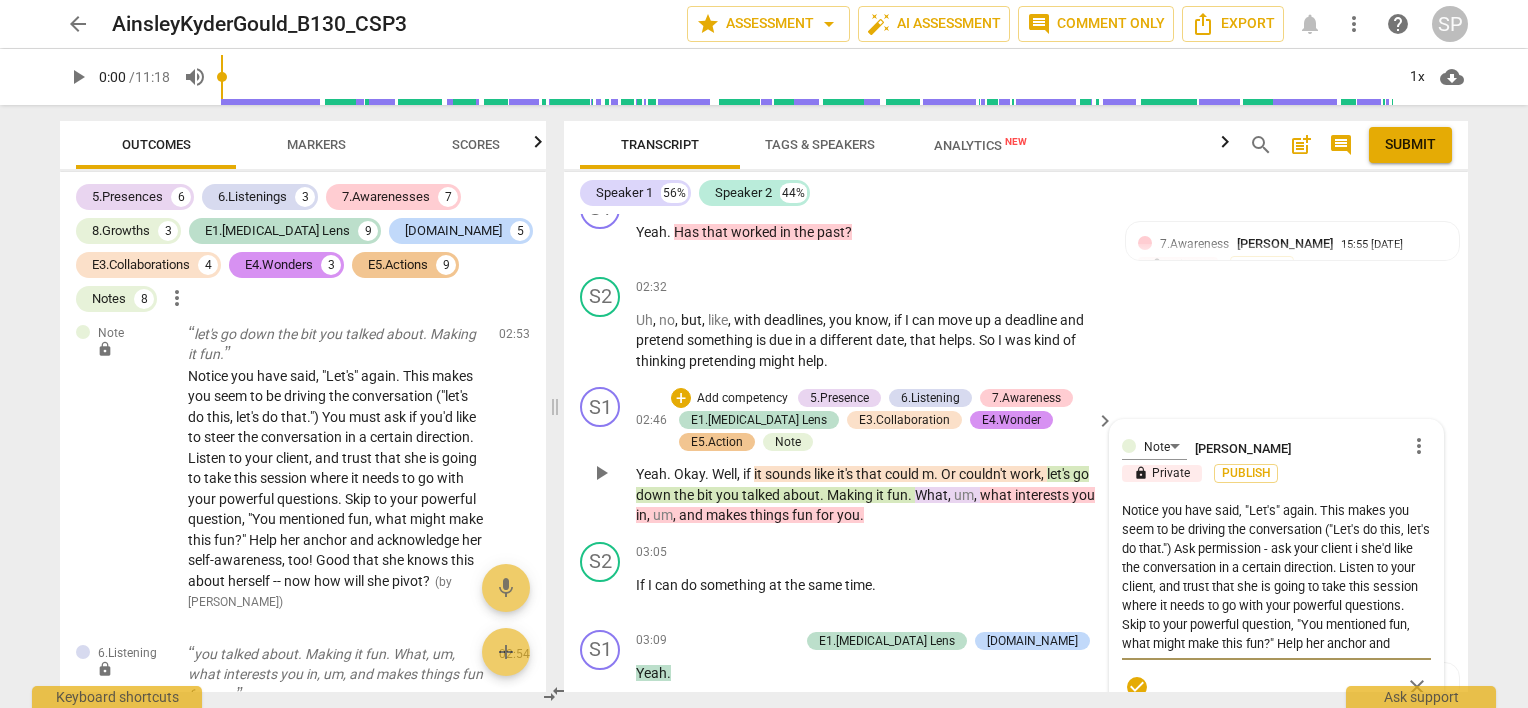 type 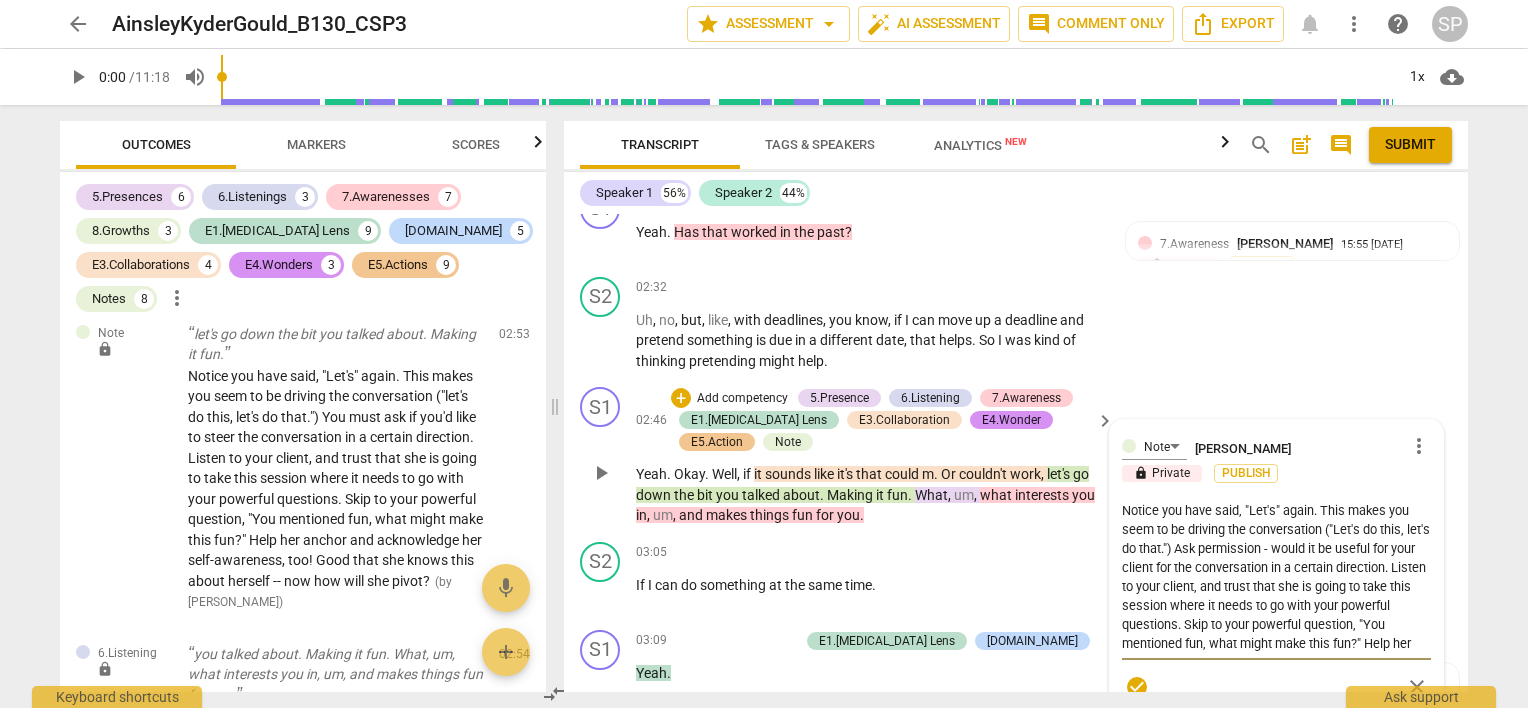 click on "Notice you have said, "Let's" again. This makes you seem to be driving the conversation ("Let's do this, let's do that.") Ask permission - would it be useful for your client for the conversation in a certain direction. Listen to your client, and trust that she is going to take this session where it needs to go with your powerful questions. Skip to your powerful question, "You mentioned fun, what might make this fun?" Help her anchor and acknowledge her self-awareness, too! Good that she knows this about herself -- now how will she pivot?" at bounding box center [1276, 577] 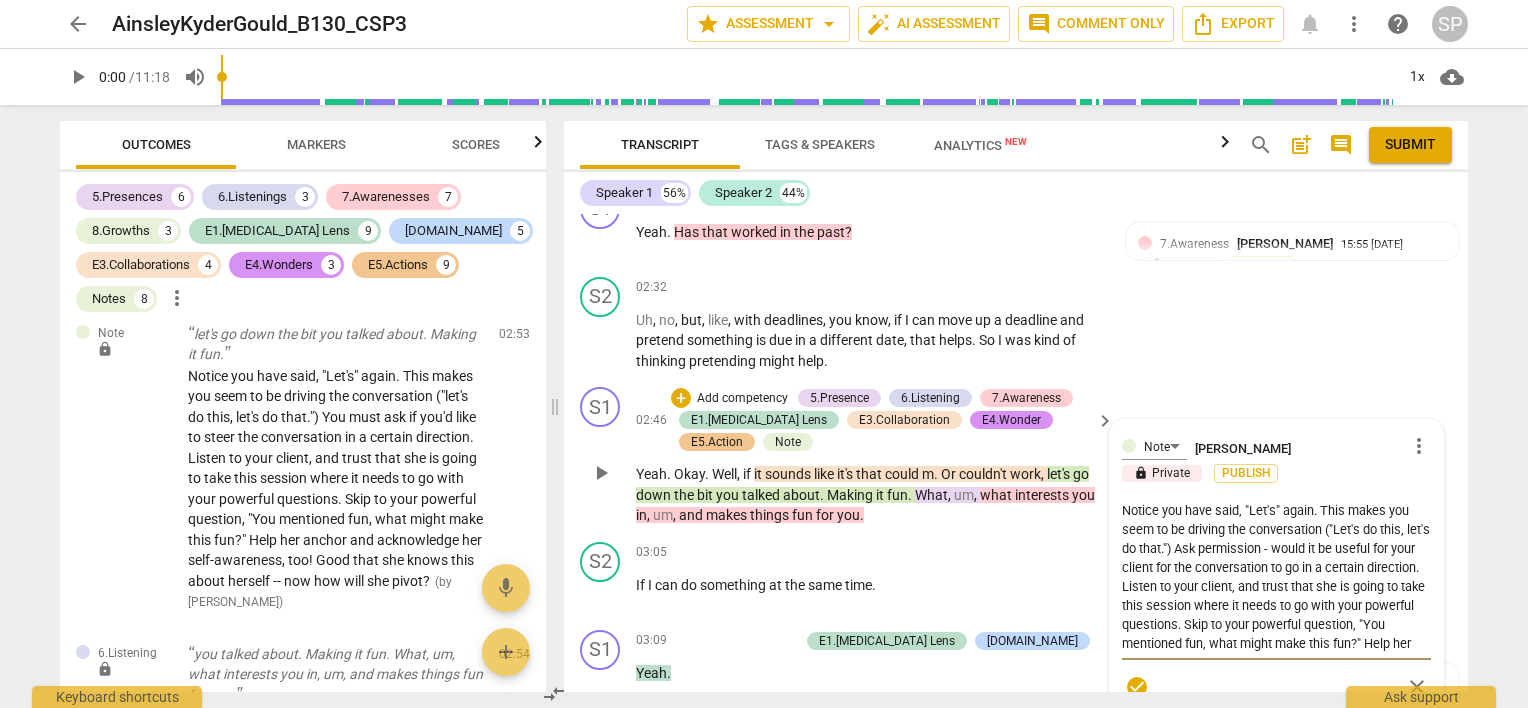 click on "Notice you have said, "Let's" again. This makes you seem to be driving the conversation ("Let's do this, let's do that.") Ask permission - would it be useful for your client for the conversation to go in a certain direction. Listen to your client, and trust that she is going to take this session where it needs to go with your powerful questions. Skip to your powerful question, "You mentioned fun, what might make this fun?" Help her anchor and acknowledge her self-awareness, too! Good that she knows this about herself -- now how will she pivot?" at bounding box center (1276, 577) 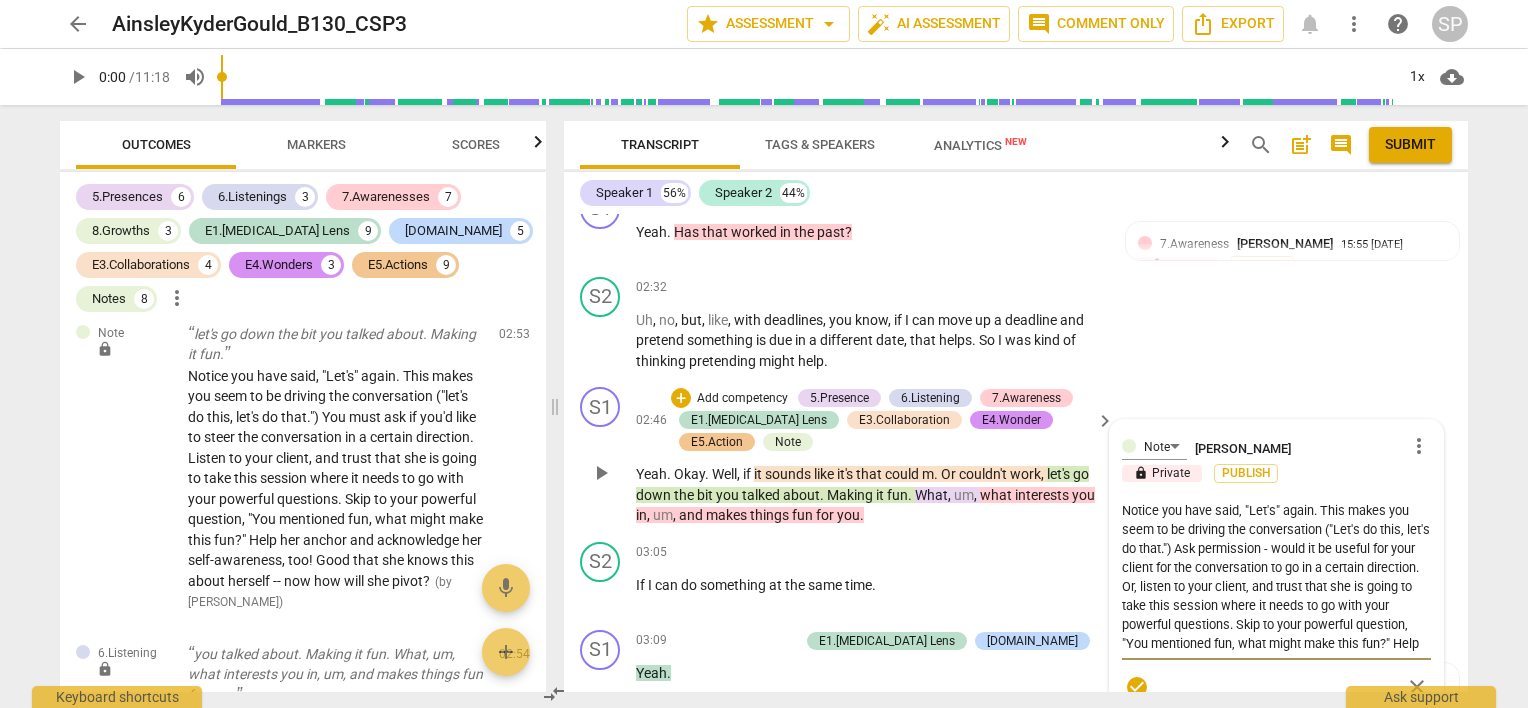 click on "Notice you have said, "Let's" again. This makes you seem to be driving the conversation ("Let's do this, let's do that.") Ask permission - would it be useful for your client for the conversation to go in a certain direction. Or, listen to your client, and trust that she is going to take this session where it needs to go with your powerful questions. Skip to your powerful question, "You mentioned fun, what might make this fun?" Help her anchor and acknowledge her self-awareness, too! Good that she knows this about herself -- now how will she pivot?" at bounding box center (1276, 577) 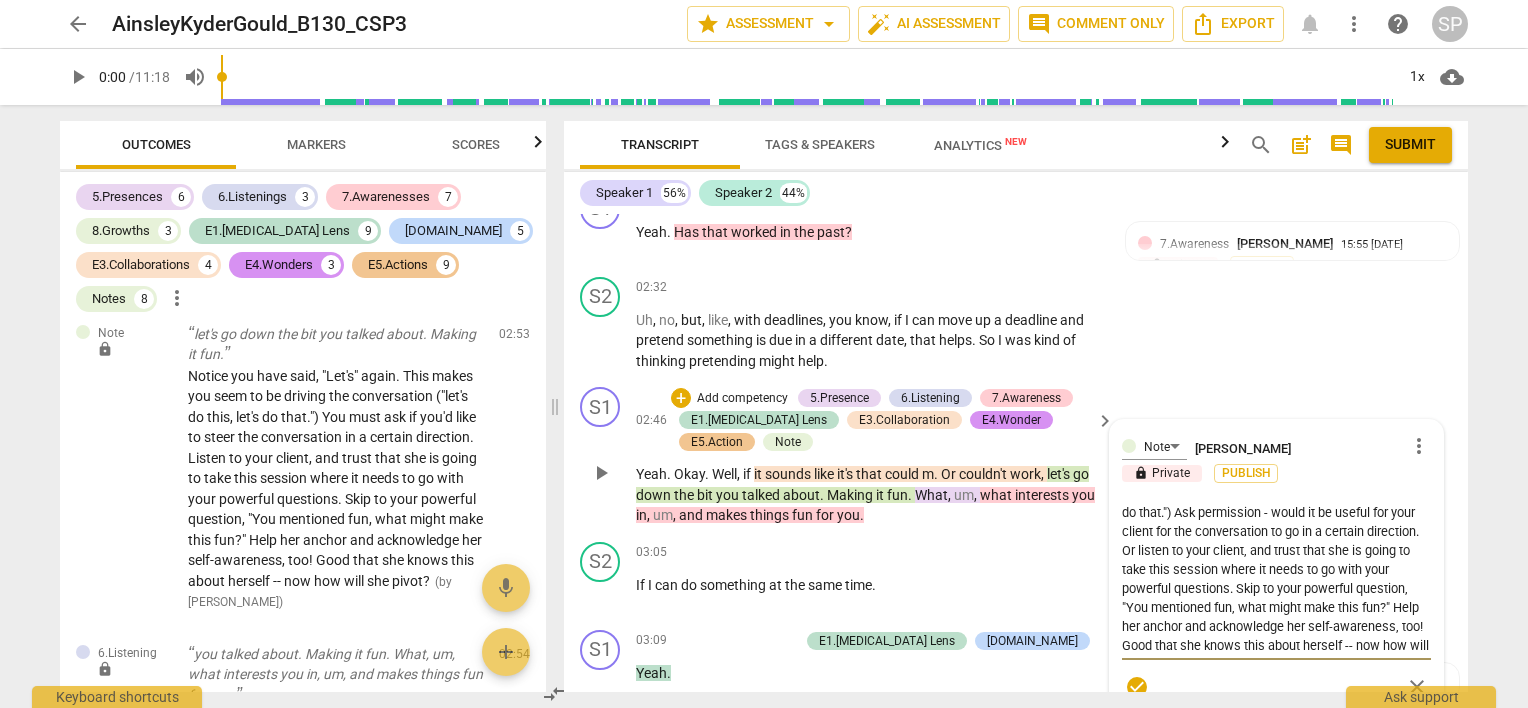 scroll, scrollTop: 56, scrollLeft: 0, axis: vertical 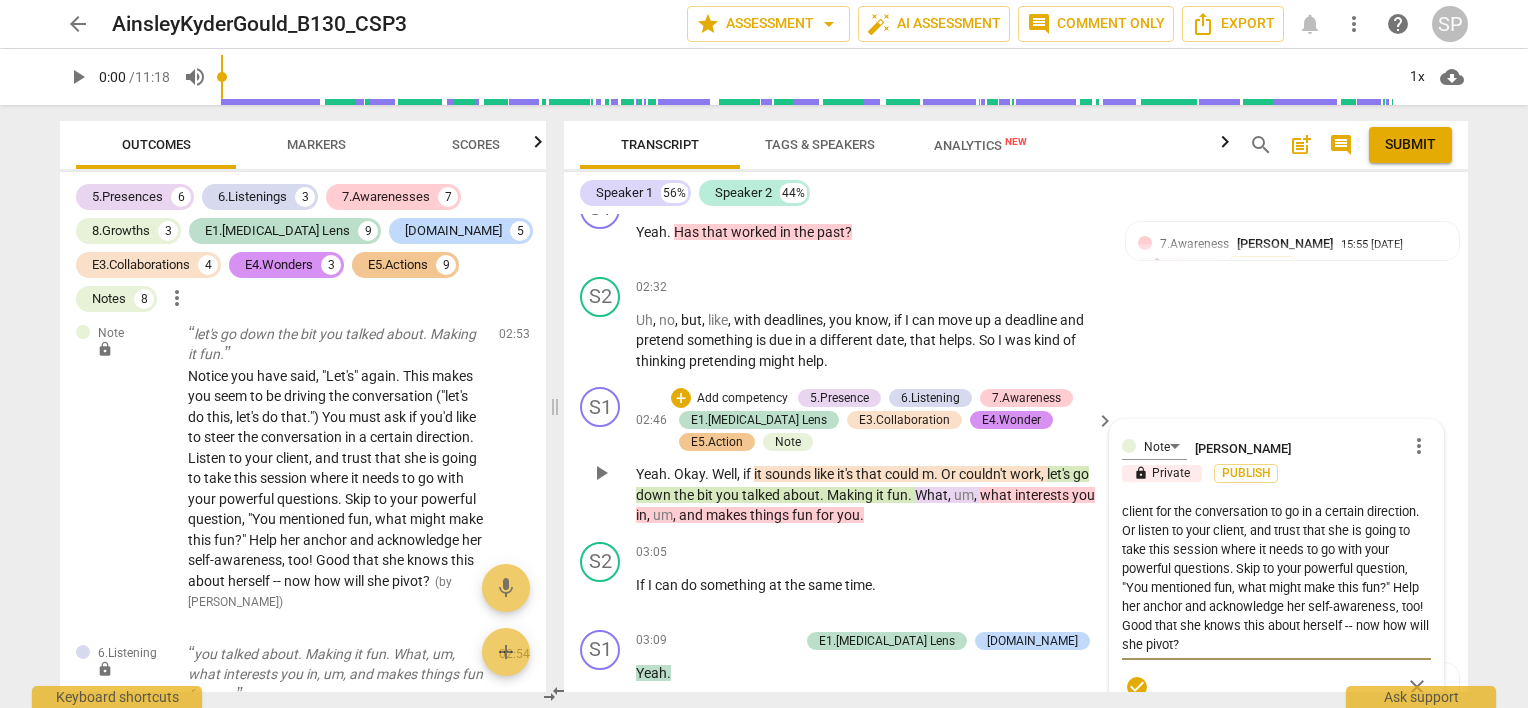 click on "Notice you have said, "Let's" again. This makes you seem to be driving the conversation ("Let's do this, let's do that.") Ask permission - would it be useful for your client for the conversation to go in a certain direction. Or listen to your client, and trust that she is going to take this session where it needs to go with your powerful questions. Skip to your powerful question, "You mentioned fun, what might make this fun?" Help her anchor and acknowledge her self-awareness, too! Good that she knows this about herself -- now how will she pivot?" at bounding box center (1276, 577) 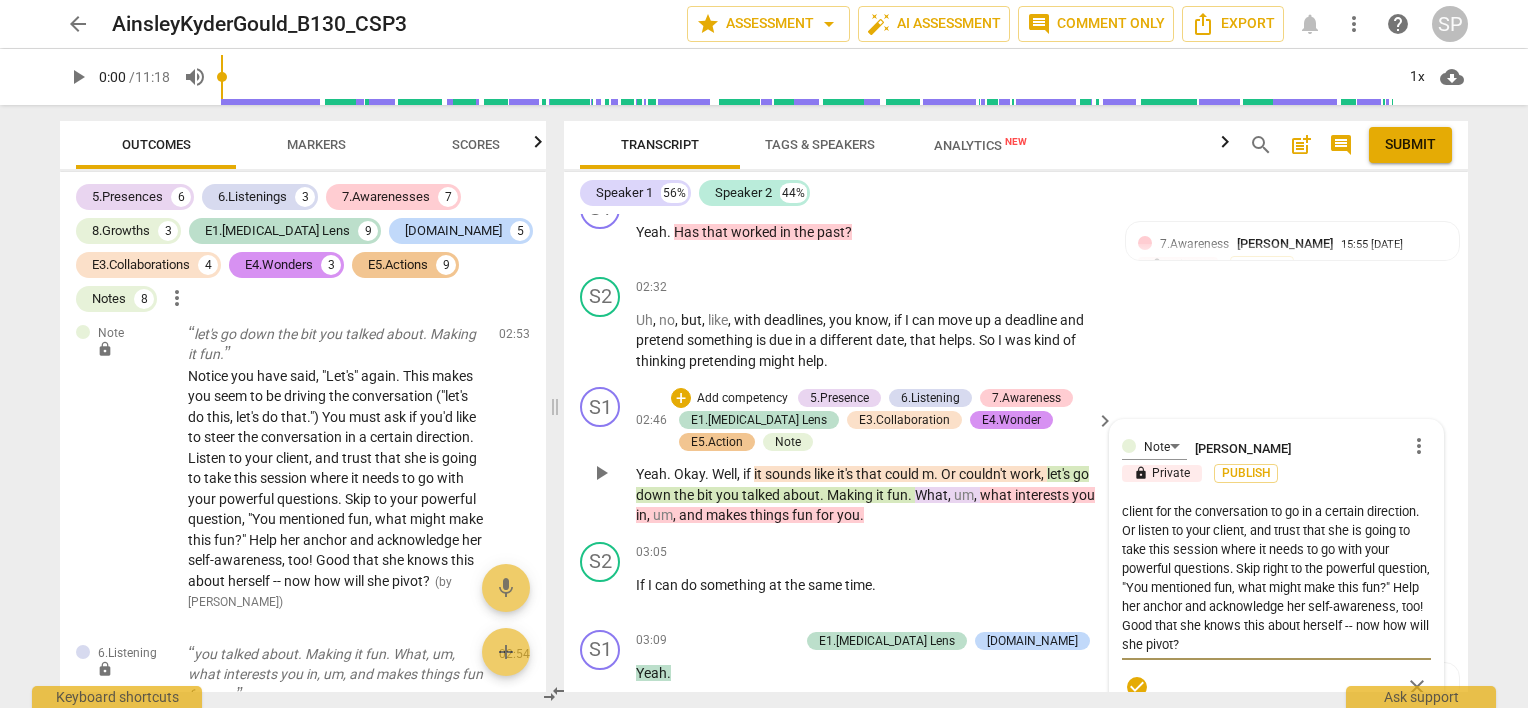 scroll, scrollTop: 1308, scrollLeft: 0, axis: vertical 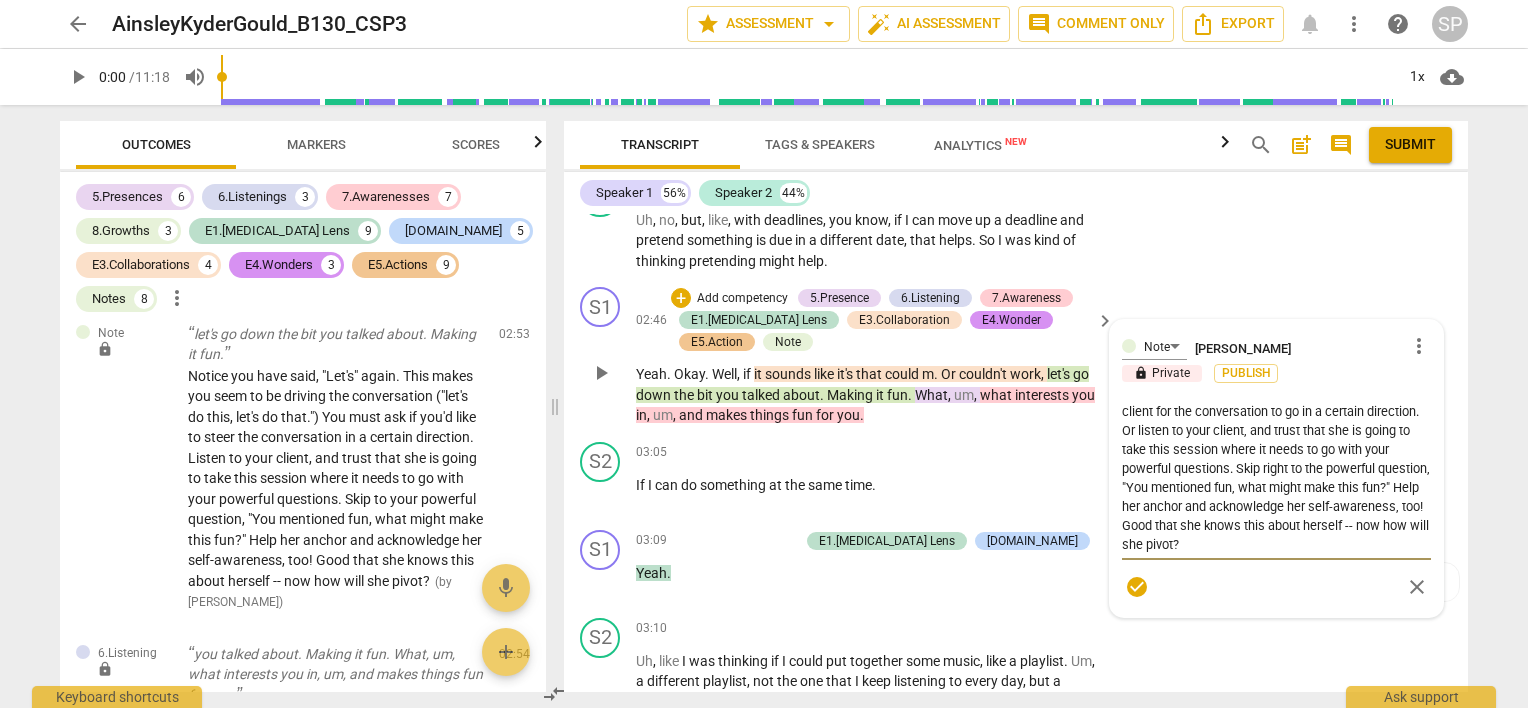 drag, startPoint x: 1149, startPoint y: 500, endPoint x: 1316, endPoint y: 536, distance: 170.83618 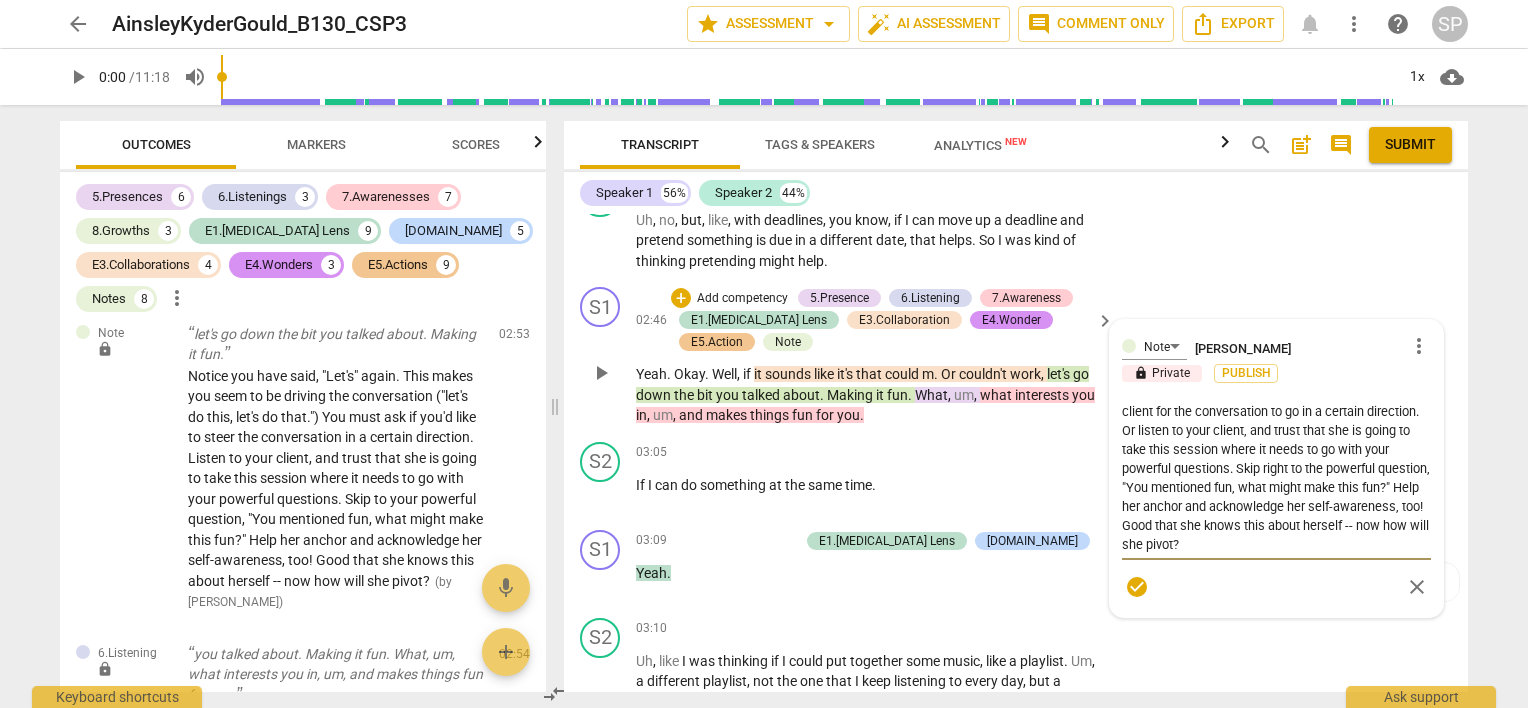 click on "Notice you have said, "Let's" again. This makes you seem to be driving the conversation ("Let's do this, let's do that.") Ask permission - would it be useful for your client for the conversation to go in a certain direction. Or listen to your client, and trust that she is going to take this session where it needs to go with your powerful questions. Skip right to the powerful question, "You mentioned fun, what might make this fun?" Help her anchor and acknowledge her self-awareness, too! Good that she knows this about herself -- now how will she pivot?" at bounding box center (1276, 477) 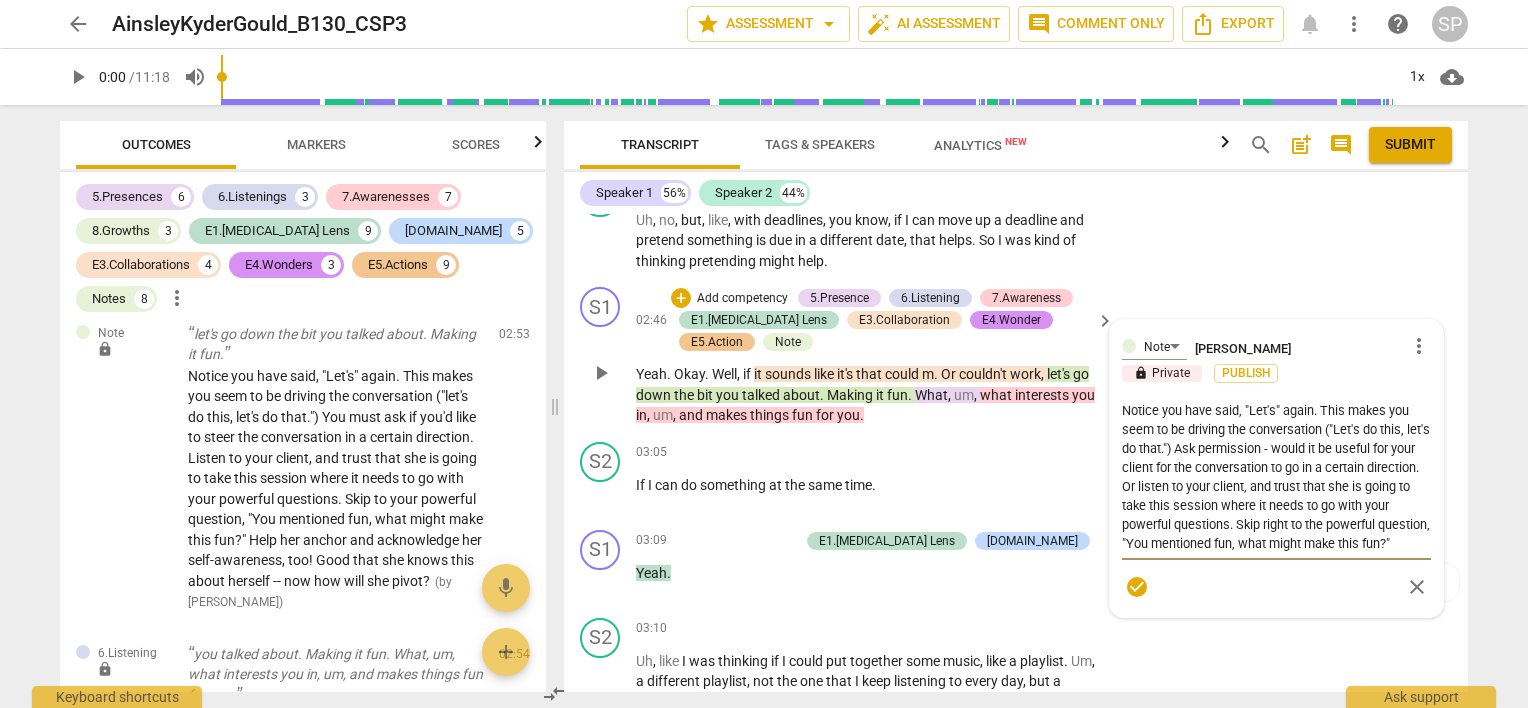 scroll, scrollTop: 0, scrollLeft: 0, axis: both 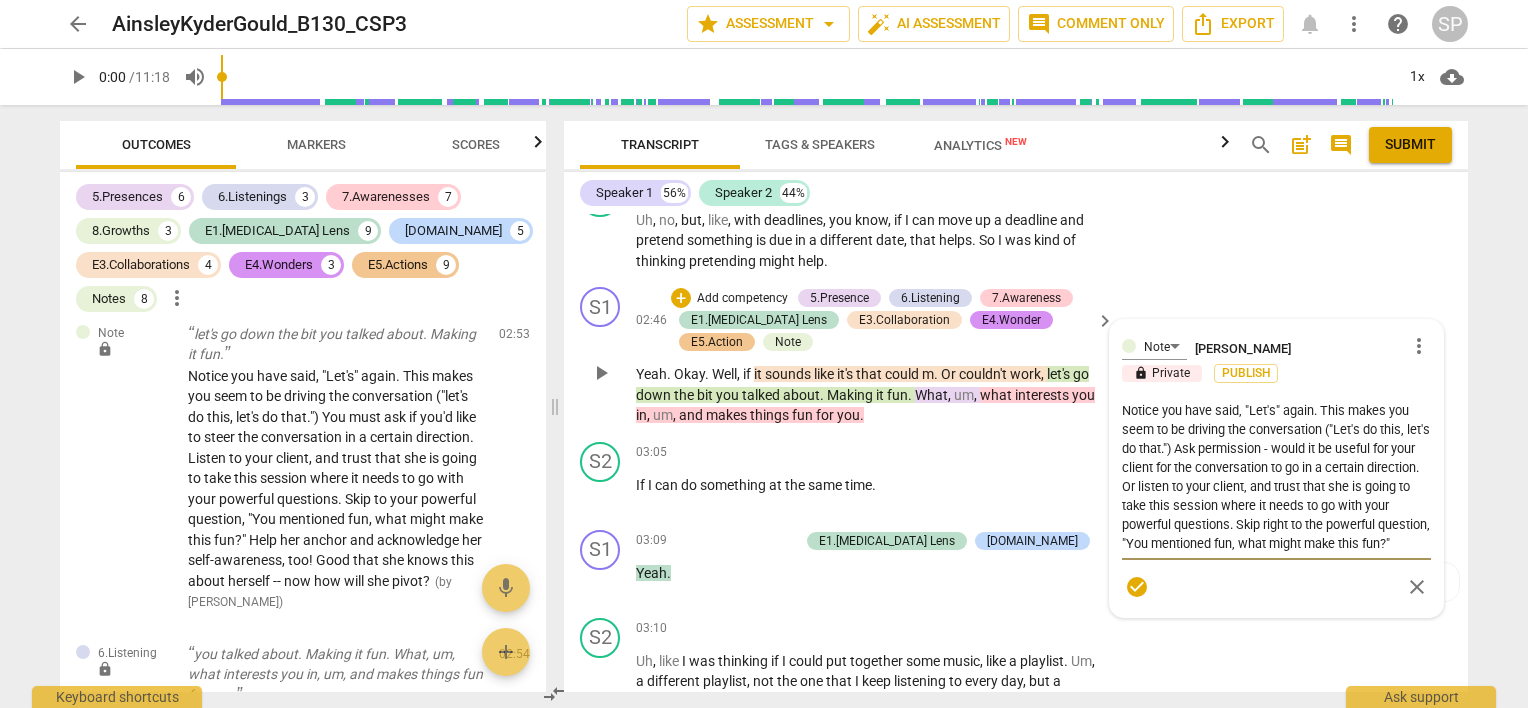 click on "Notice you have said, "Let's" again. This makes you seem to be driving the conversation ("Let's do this, let's do that.") Ask permission - would it be useful for your client for the conversation to go in a certain direction. Or listen to your client, and trust that she is going to take this session where it needs to go with your powerful questions. Skip right to the powerful question, "You mentioned fun, what might make this fun?"" at bounding box center [1276, 477] 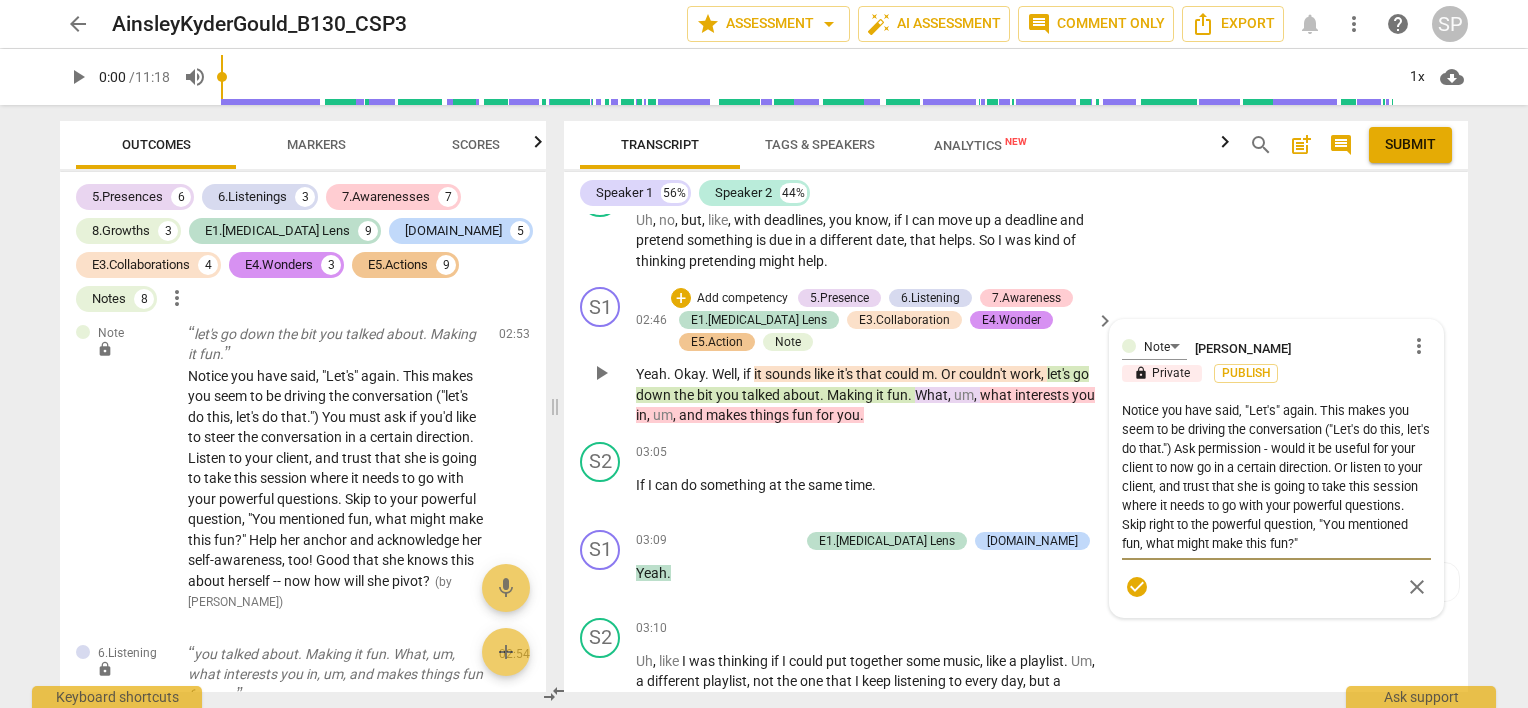 click on "Notice you have said, "Let's" again. This makes you seem to be driving the conversation ("Let's do this, let's do that.") Ask permission - would it be useful for your client to now go in a certain direction. Or listen to your client, and trust that she is going to take this session where it needs to go with your powerful questions. Skip right to the powerful question, "You mentioned fun, what might make this fun?"" at bounding box center (1276, 477) 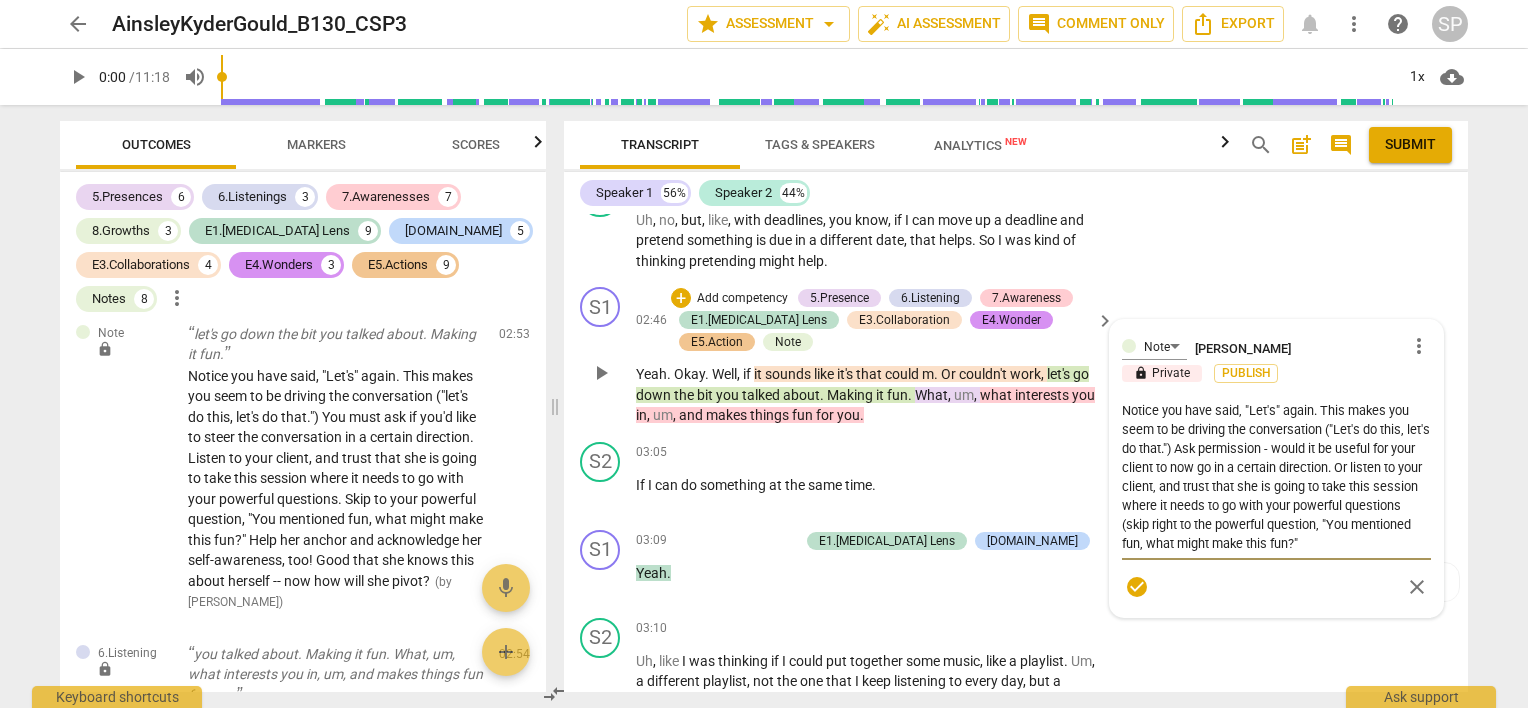click on "Notice you have said, "Let's" again. This makes you seem to be driving the conversation ("Let's do this, let's do that.") Ask permission - would it be useful for your client to now go in a certain direction. Or listen to your client, and trust that she is going to take this session where it needs to go with your powerful questions (skip right to the powerful question, "You mentioned fun, what might make this fun?"" at bounding box center [1276, 477] 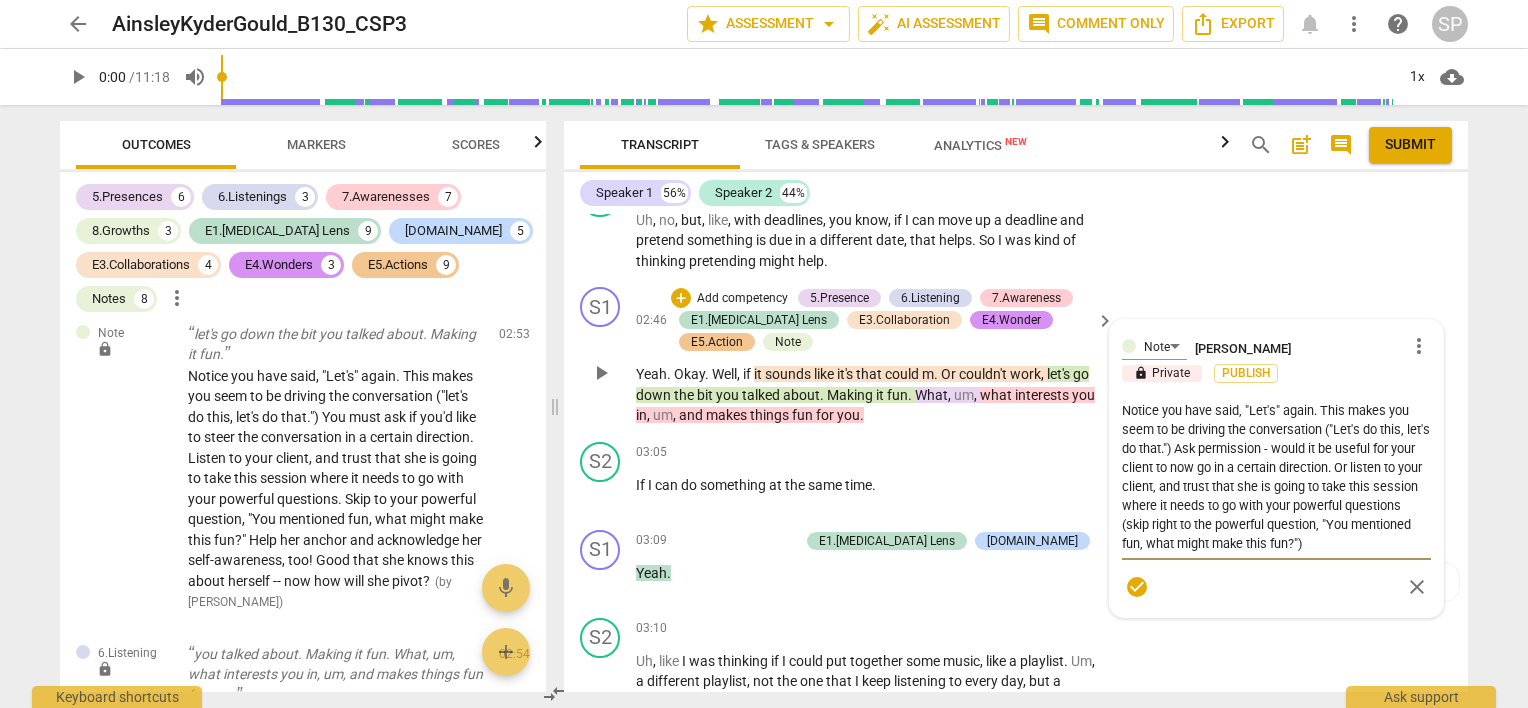 click on "Notice you have said, "Let's" again. This makes you seem to be driving the conversation ("Let's do this, let's do that.") Ask permission - would it be useful for your client to now go in a certain direction. Or listen to your client, and trust that she is going to take this session where it needs to go with your powerful questions (skip right to the powerful question, "You mentioned fun, what might make this fun?")" at bounding box center [1276, 477] 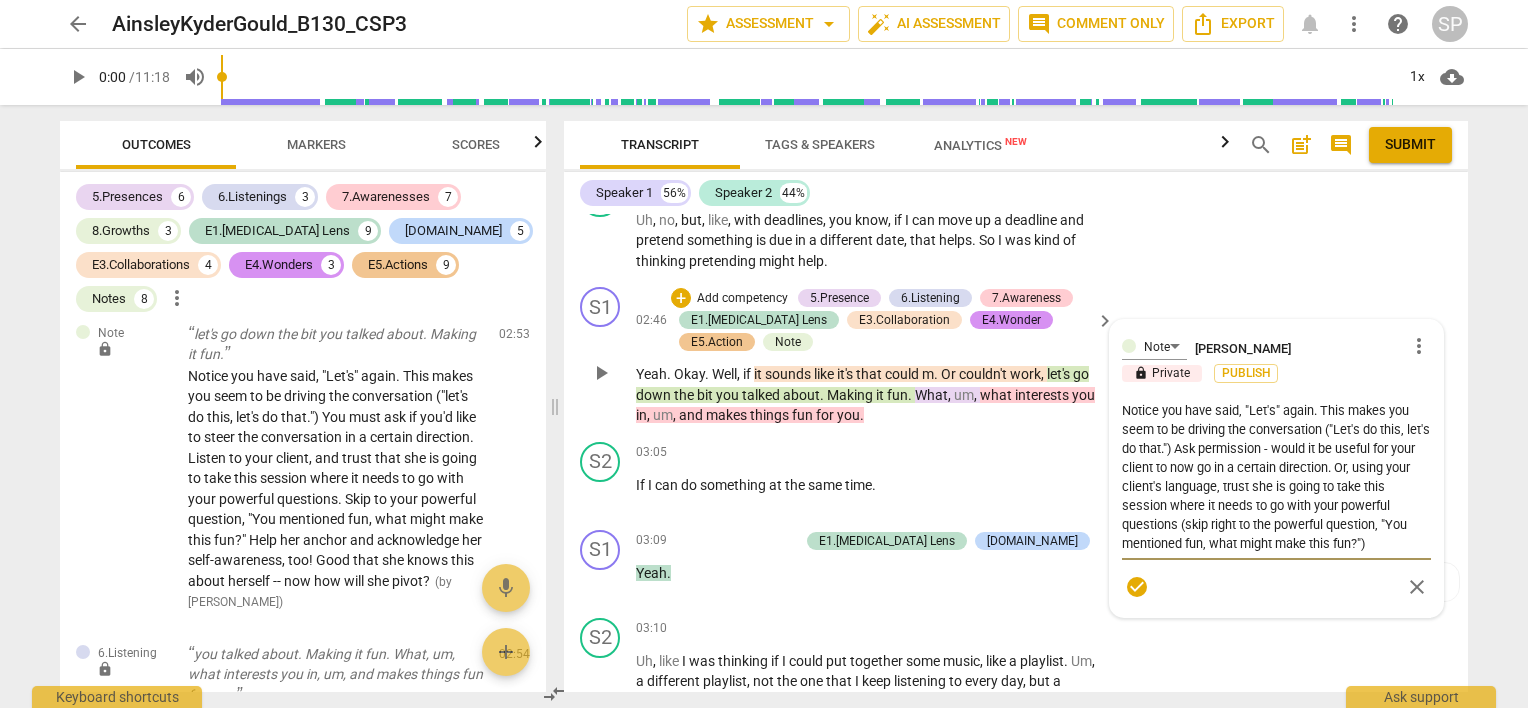 click on "Notice you have said, "Let's" again. This makes you seem to be driving the conversation ("Let's do this, let's do that.") Ask permission - would it be useful for your client to now go in a certain direction. Or, using your client's language, trust she is going to take this session where it needs to go with your powerful questions (skip right to the powerful question, "You mentioned fun, what might make this fun?")" at bounding box center [1276, 477] 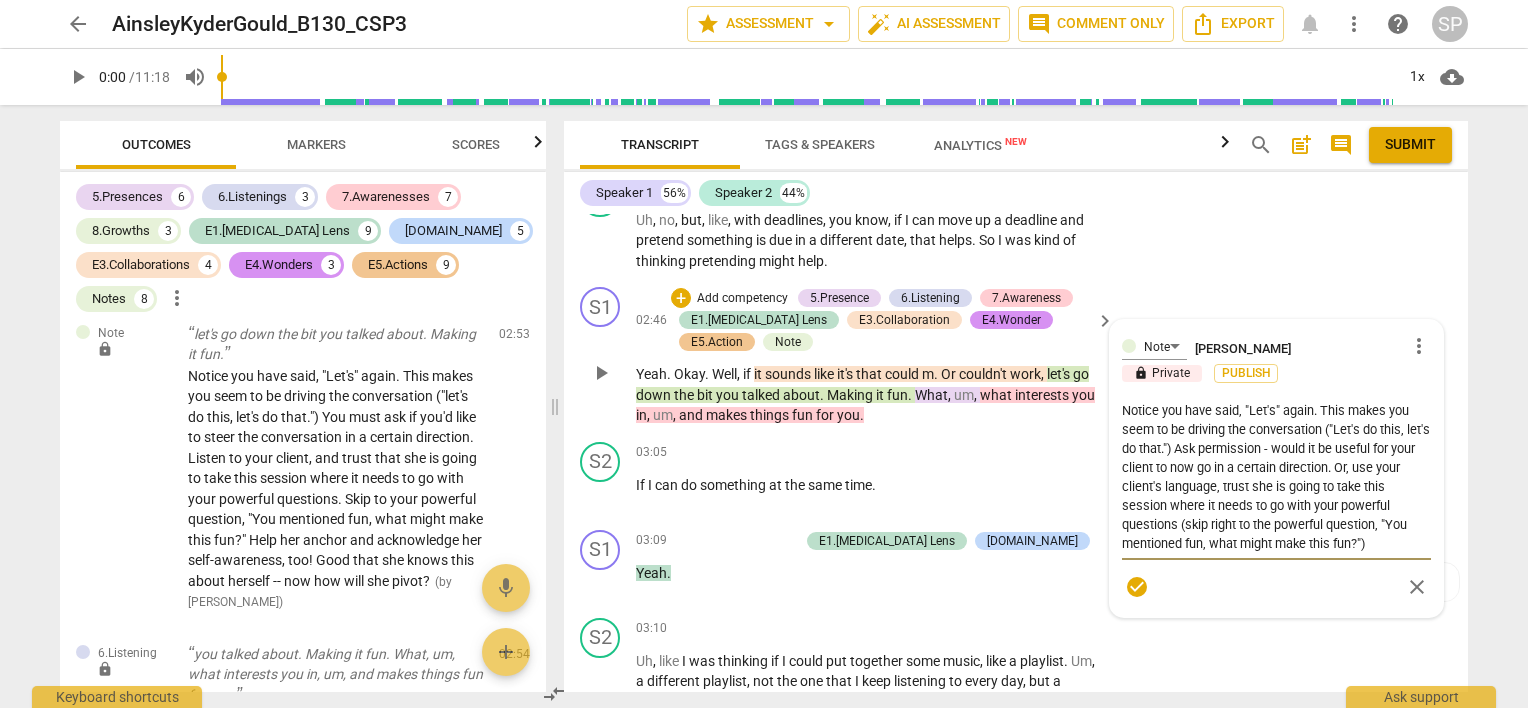 drag, startPoint x: 1192, startPoint y: 527, endPoint x: 1373, endPoint y: 539, distance: 181.39735 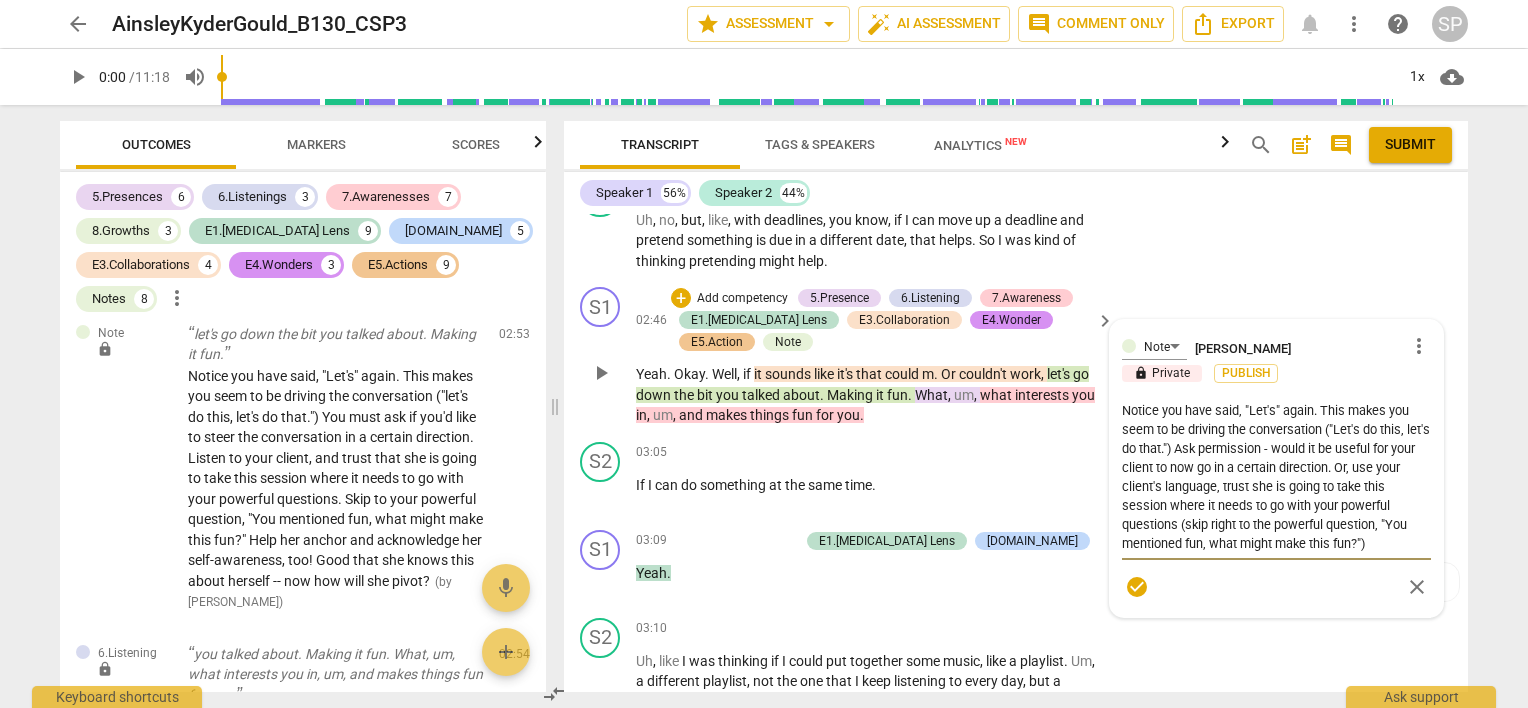 click on "Notice you have said, "Let's" again. This makes you seem to be driving the conversation ("Let's do this, let's do that.") Ask permission - would it be useful for your client to now go in a certain direction. Or, use your client's language, trust she is going to take this session where it needs to go with your powerful questions (skip right to the powerful question, "You mentioned fun, what might make this fun?")" at bounding box center (1276, 477) 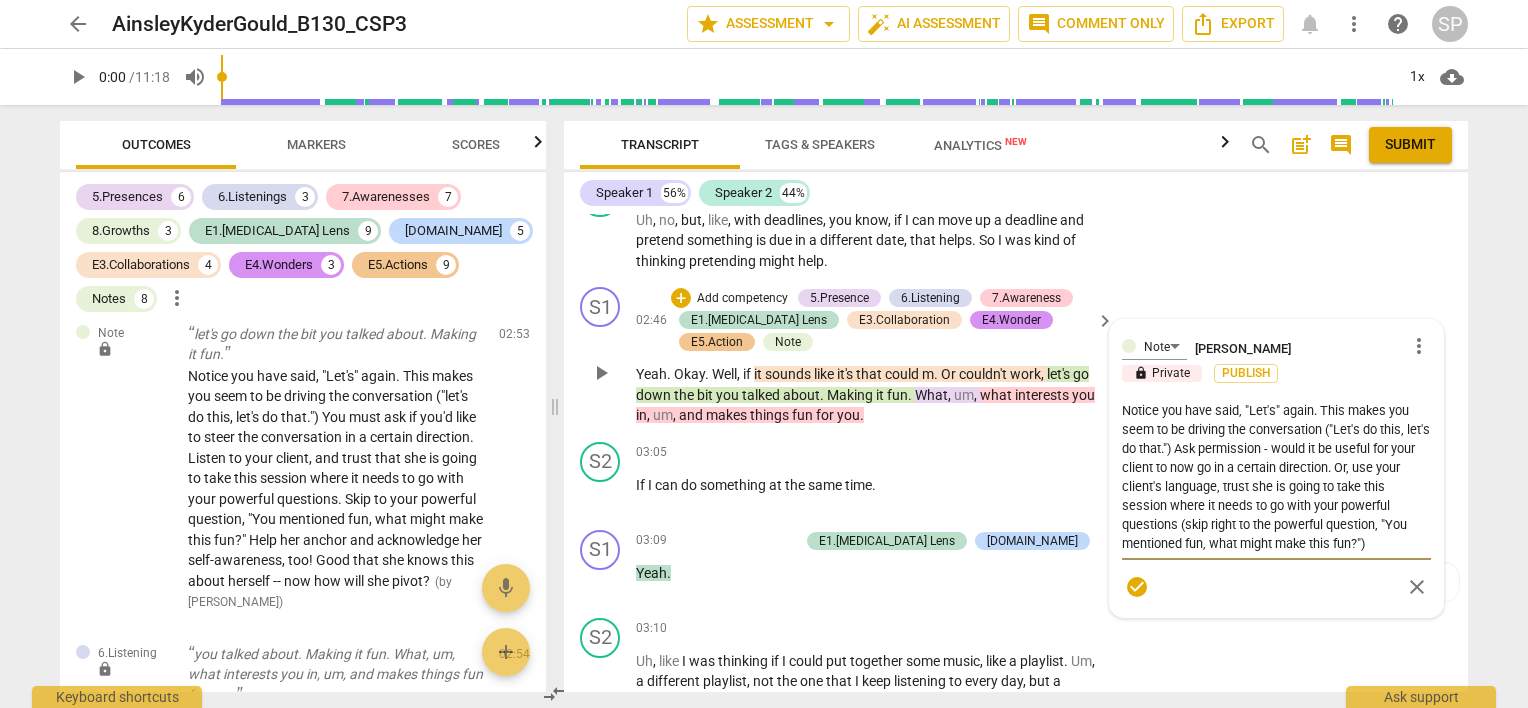 click on "Notice you have said, "Let's" again. This makes you seem to be driving the conversation ("Let's do this, let's do that.") Ask permission - would it be useful for your client to now go in a certain direction. Or, use your client's language, trust she is going to take this session where it needs to go with your powerful questions (skip right to the powerful question, "You mentioned fun, what might make this fun?")" at bounding box center [1276, 477] 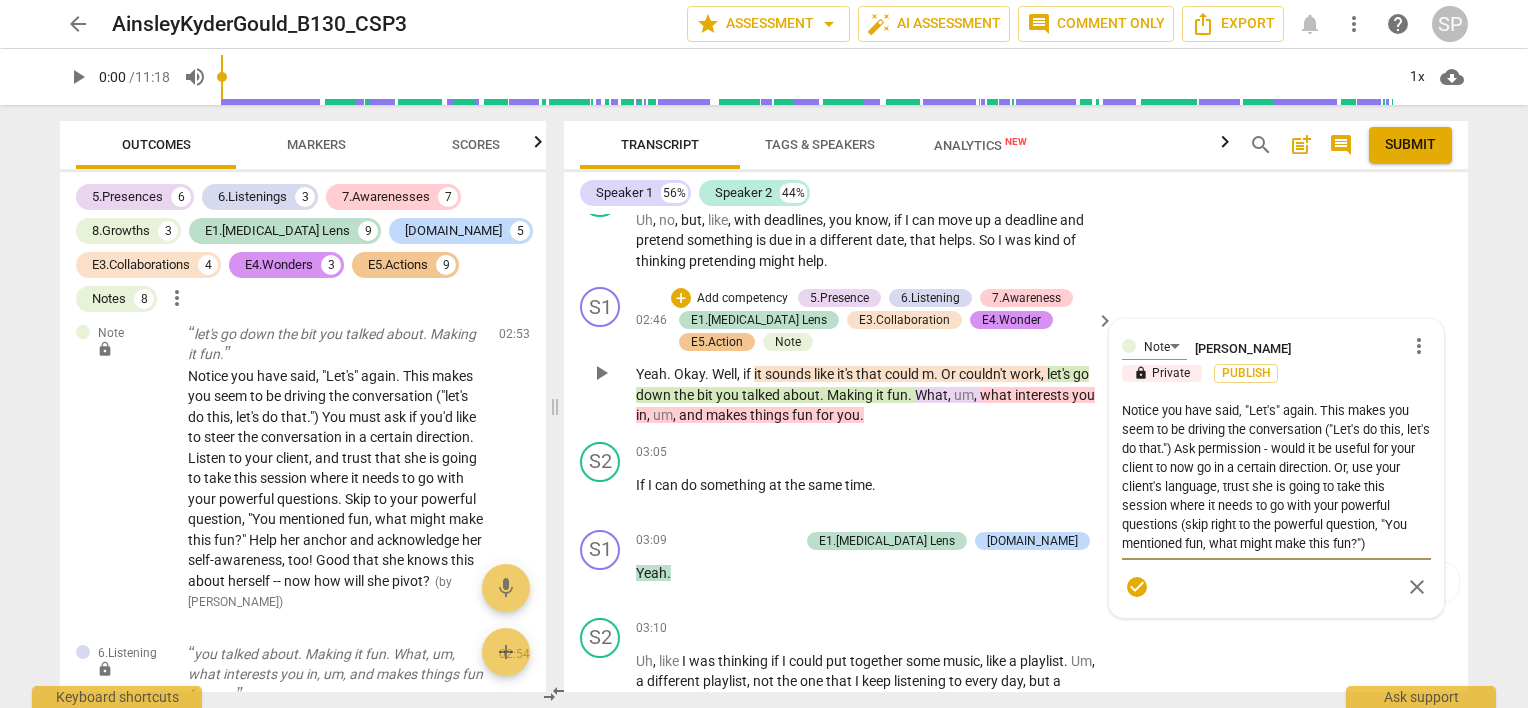 paste on "skip right to the powerful question, "You mentioned fun, what might make this fun?")" 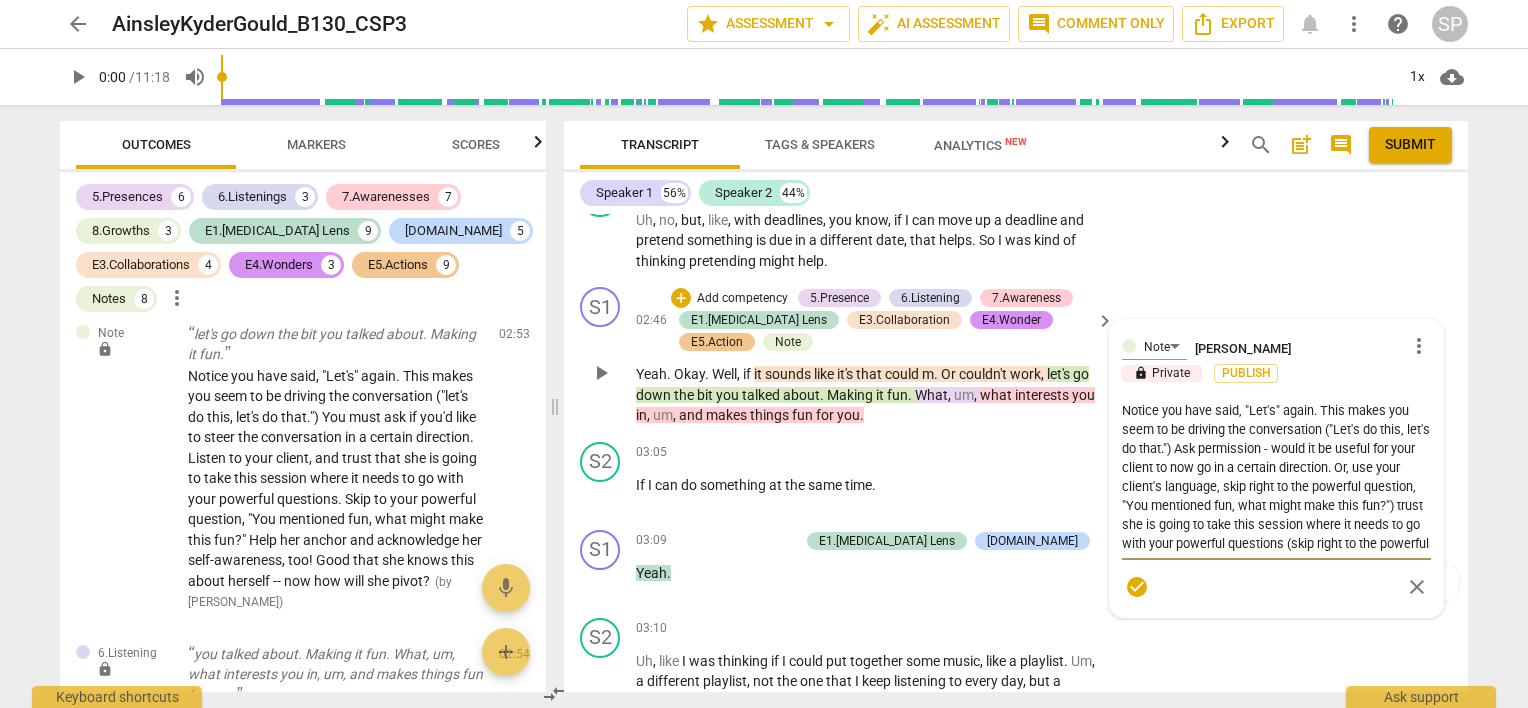 click on "Notice you have said, "Let's" again. This makes you seem to be driving the conversation ("Let's do this, let's do that.") Ask permission - would it be useful for your client to now go in a certain direction. Or, use your client's language, skip right to the powerful question, "You mentioned fun, what might make this fun?") trust she is going to take this session where it needs to go with your powerful questions (skip right to the powerful question, "You mentioned fun, what might make this fun?")" at bounding box center (1276, 477) 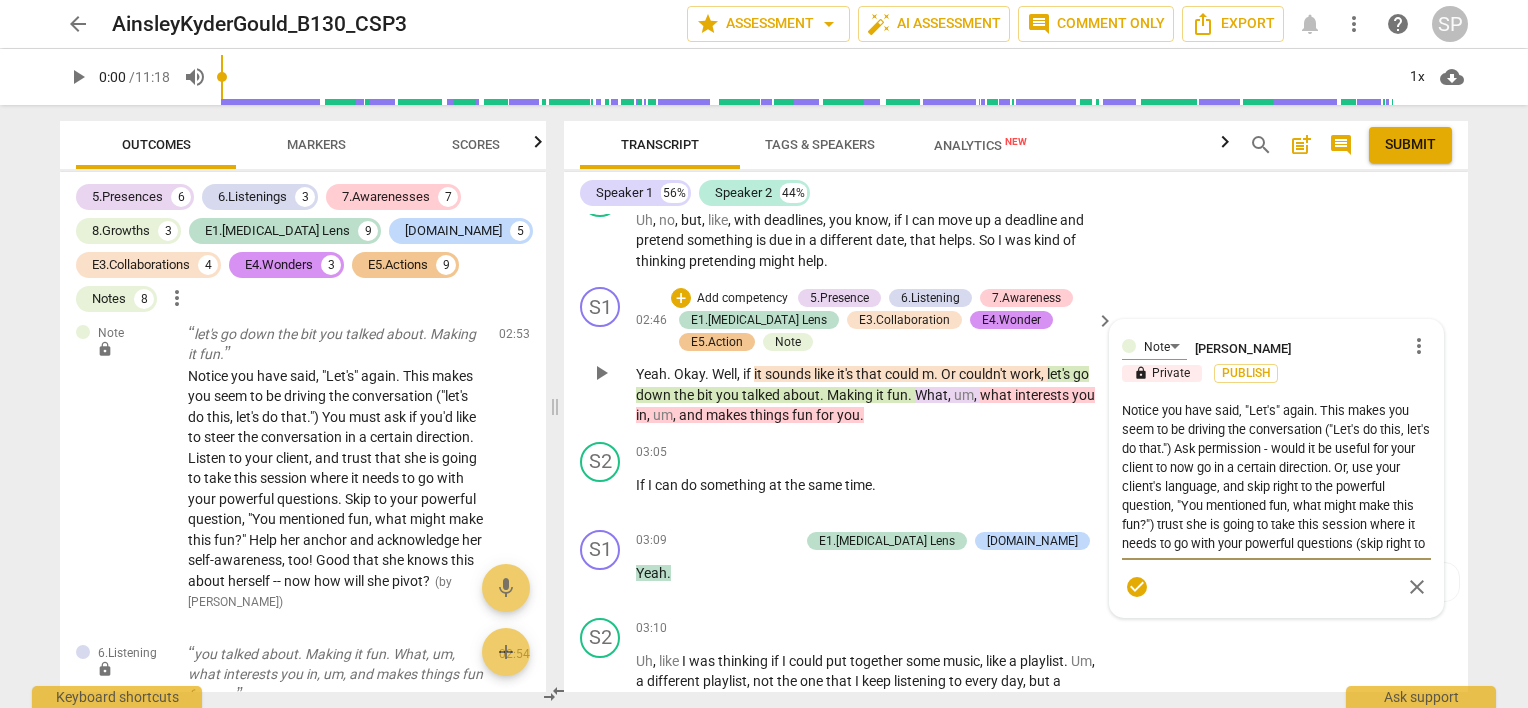 click on "Notice you have said, "Let's" again. This makes you seem to be driving the conversation ("Let's do this, let's do that.") Ask permission - would it be useful for your client to now go in a certain direction. Or, use your client's language, and skip right to the powerful question, "You mentioned fun, what might make this fun?") trust she is going to take this session where it needs to go with your powerful questions (skip right to the powerful question, "You mentioned fun, what might make this fun?")" at bounding box center (1276, 477) 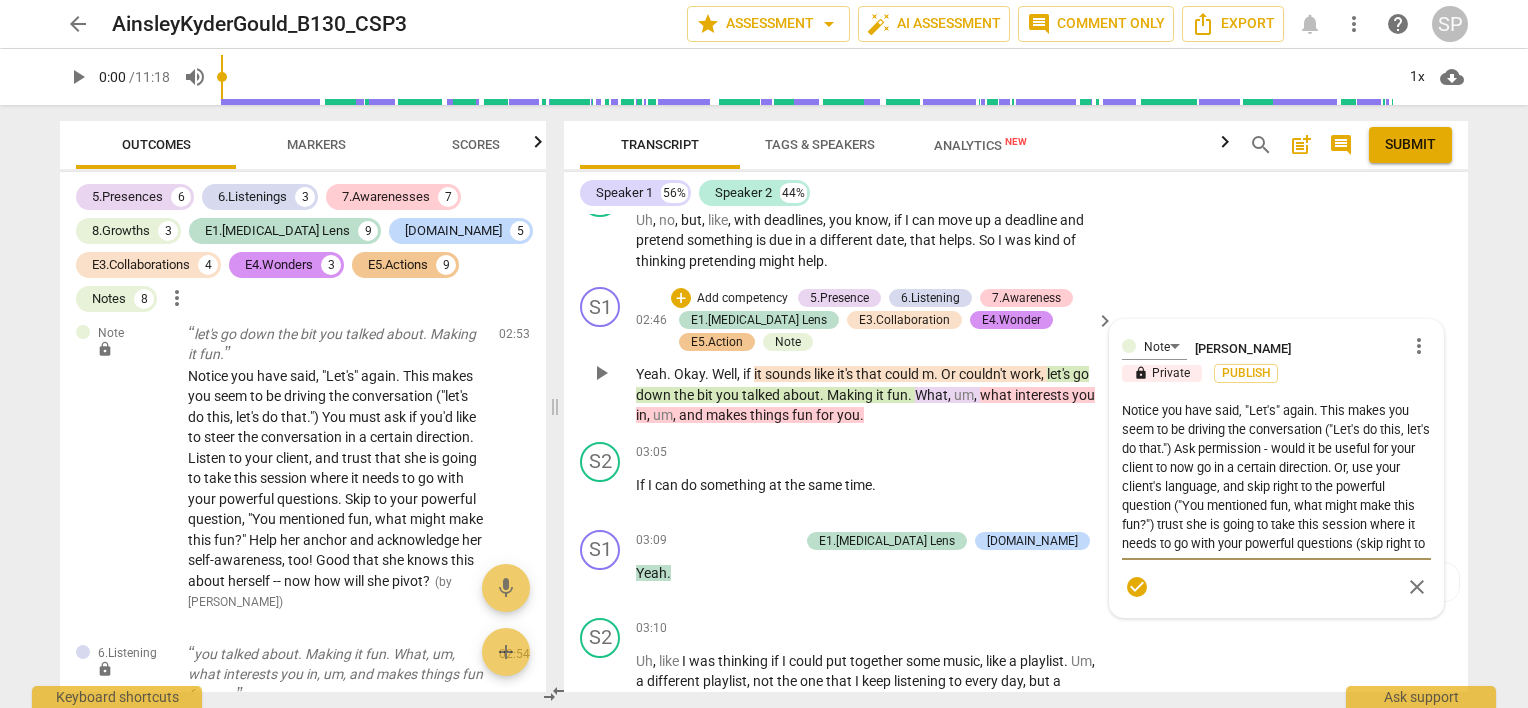 click on "Notice you have said, "Let's" again. This makes you seem to be driving the conversation ("Let's do this, let's do that.") Ask permission - would it be useful for your client to now go in a certain direction. Or, use your client's language, and skip right to the powerful question ("You mentioned fun, what might make this fun?") trust she is going to take this session where it needs to go with your powerful questions (skip right to the powerful question, "You mentioned fun, what might make this fun?")" at bounding box center [1276, 477] 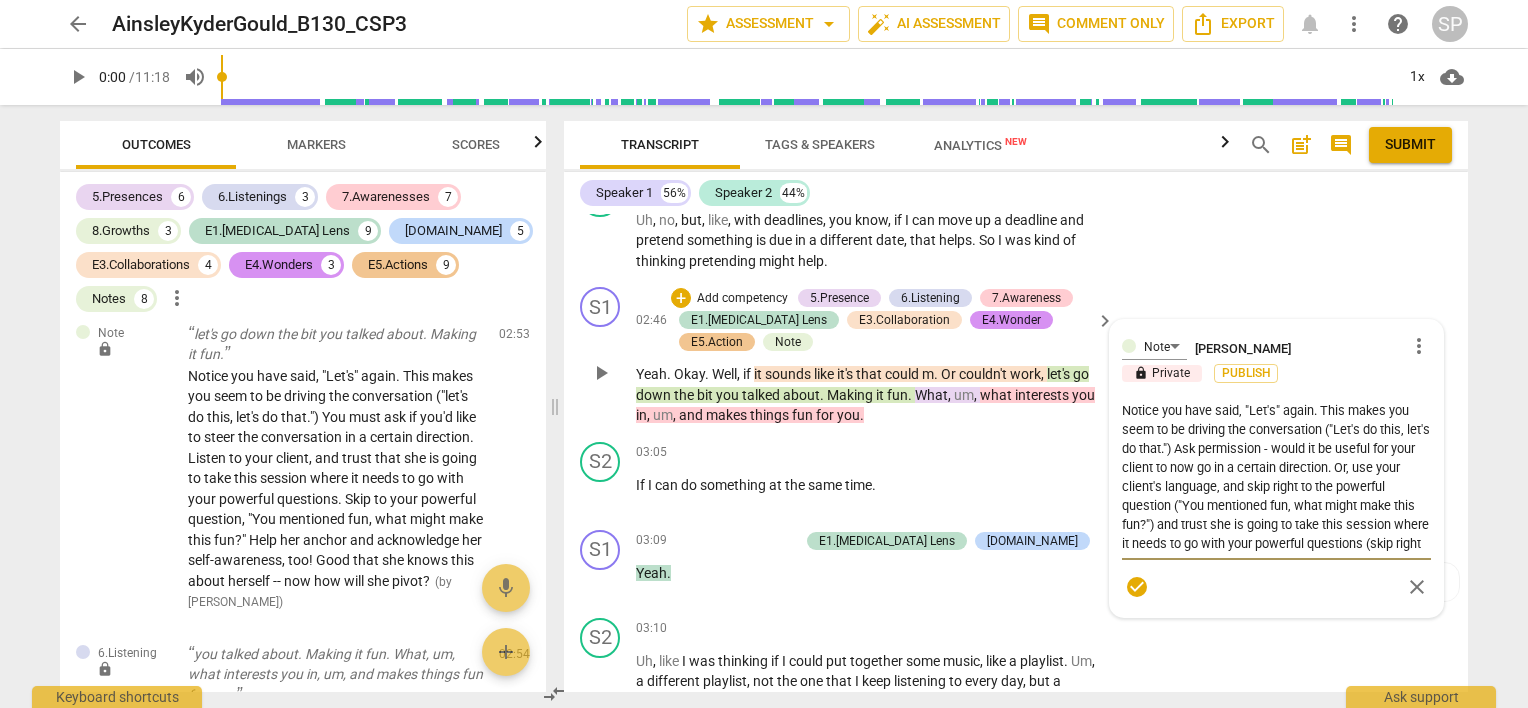 scroll, scrollTop: 37, scrollLeft: 0, axis: vertical 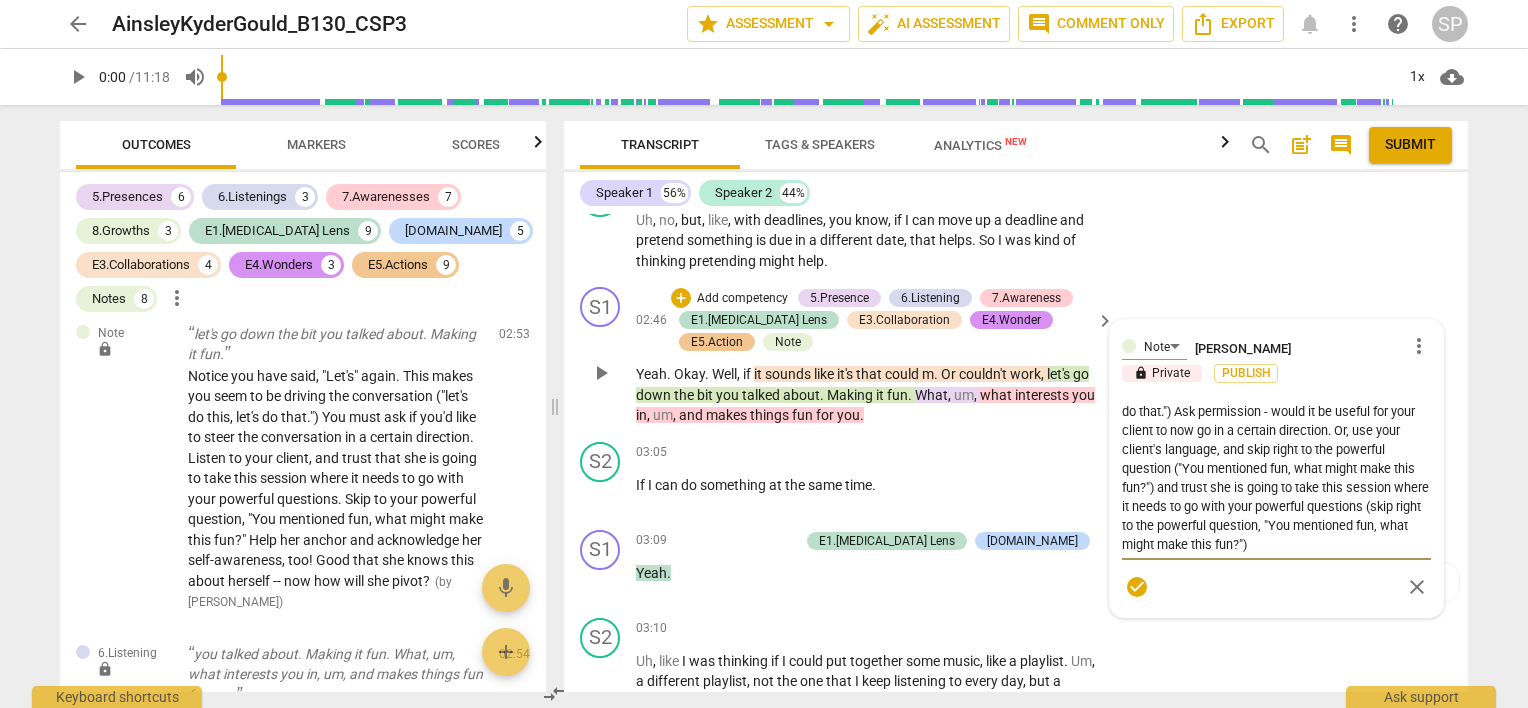 click on "Notice you have said, "Let's" again. This makes you seem to be driving the conversation ("Let's do this, let's do that.") Ask permission - would it be useful for your client to now go in a certain direction. Or, use your client's language, and skip right to the powerful question ("You mentioned fun, what might make this fun?") and trust she is going to take this session where it needs to go with your powerful questions (skip right to the powerful question, "You mentioned fun, what might make this fun?")" at bounding box center (1276, 477) 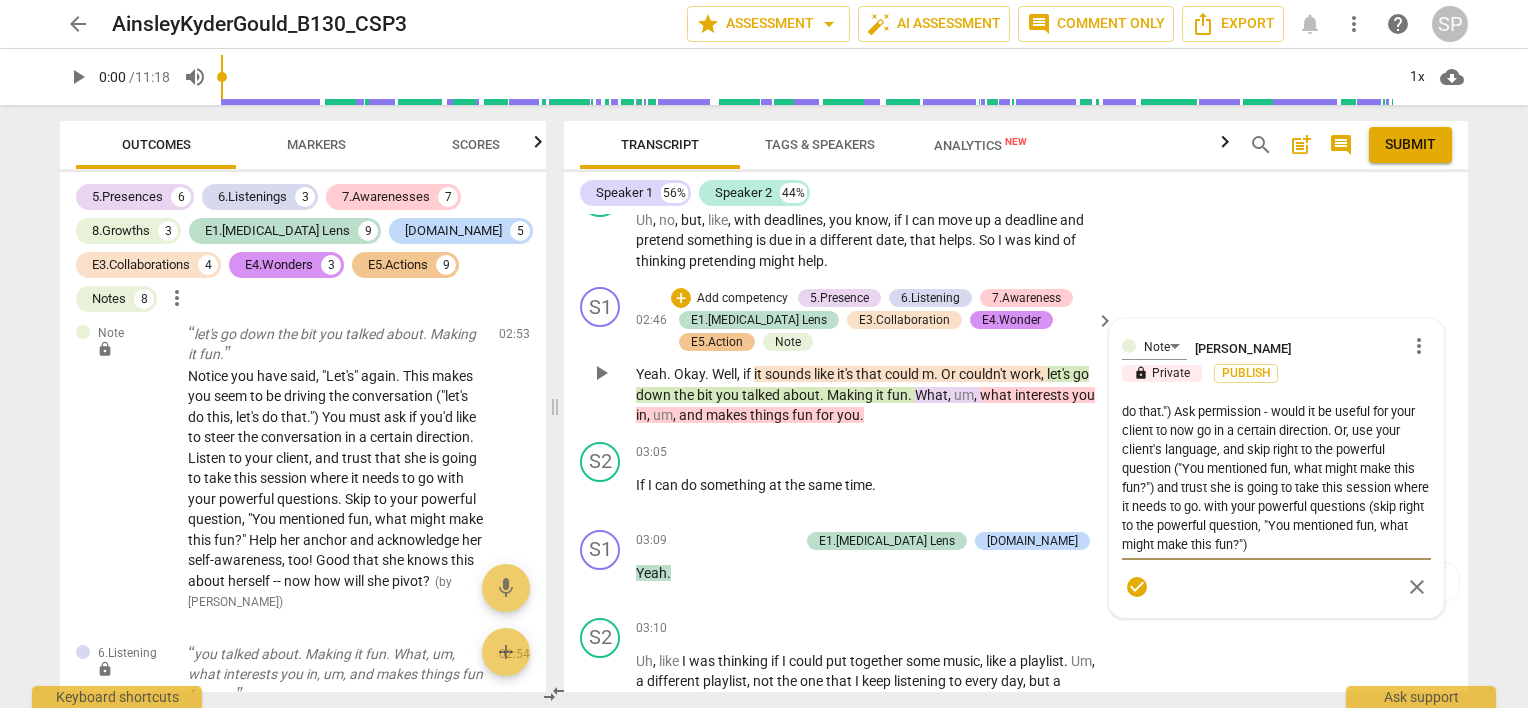 scroll, scrollTop: 38, scrollLeft: 0, axis: vertical 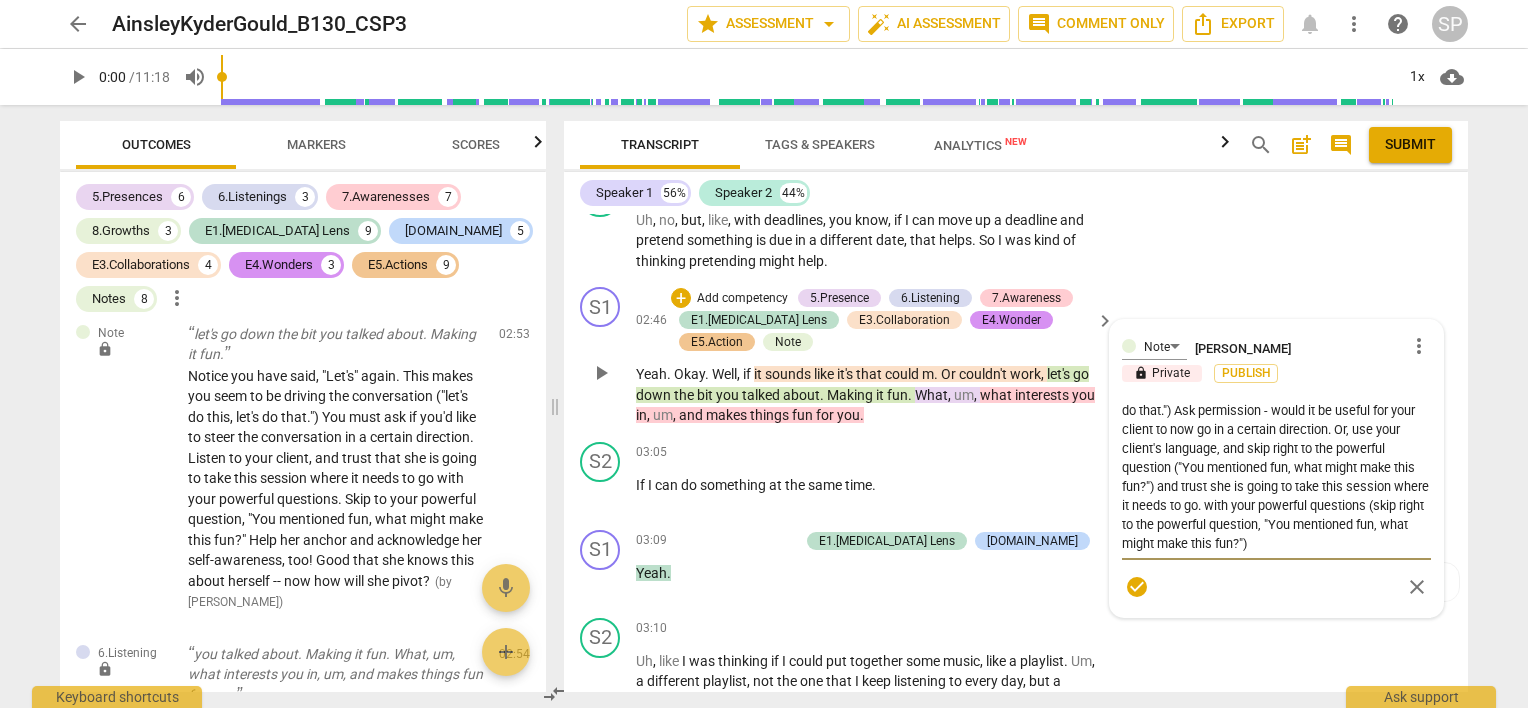 drag, startPoint x: 1237, startPoint y: 500, endPoint x: 1308, endPoint y: 536, distance: 79.60528 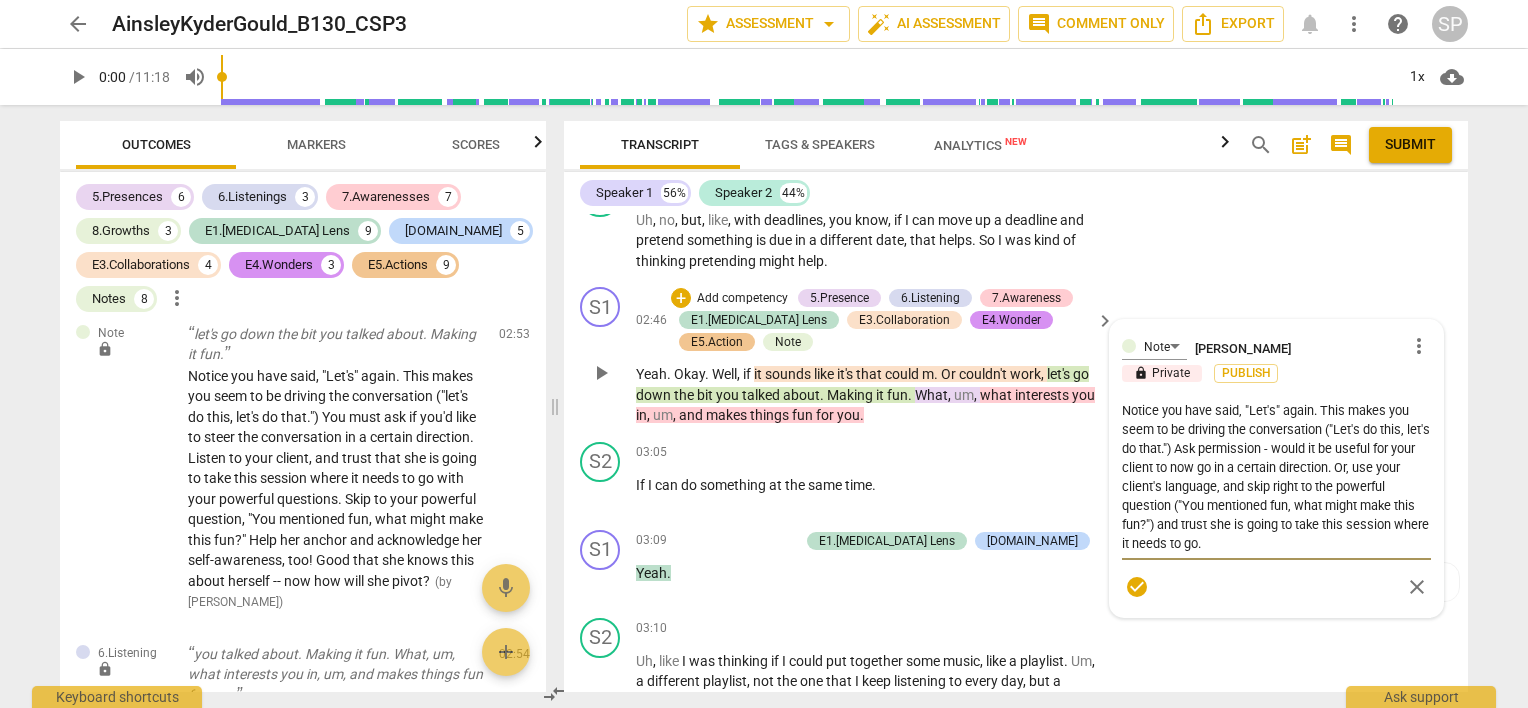scroll, scrollTop: 0, scrollLeft: 0, axis: both 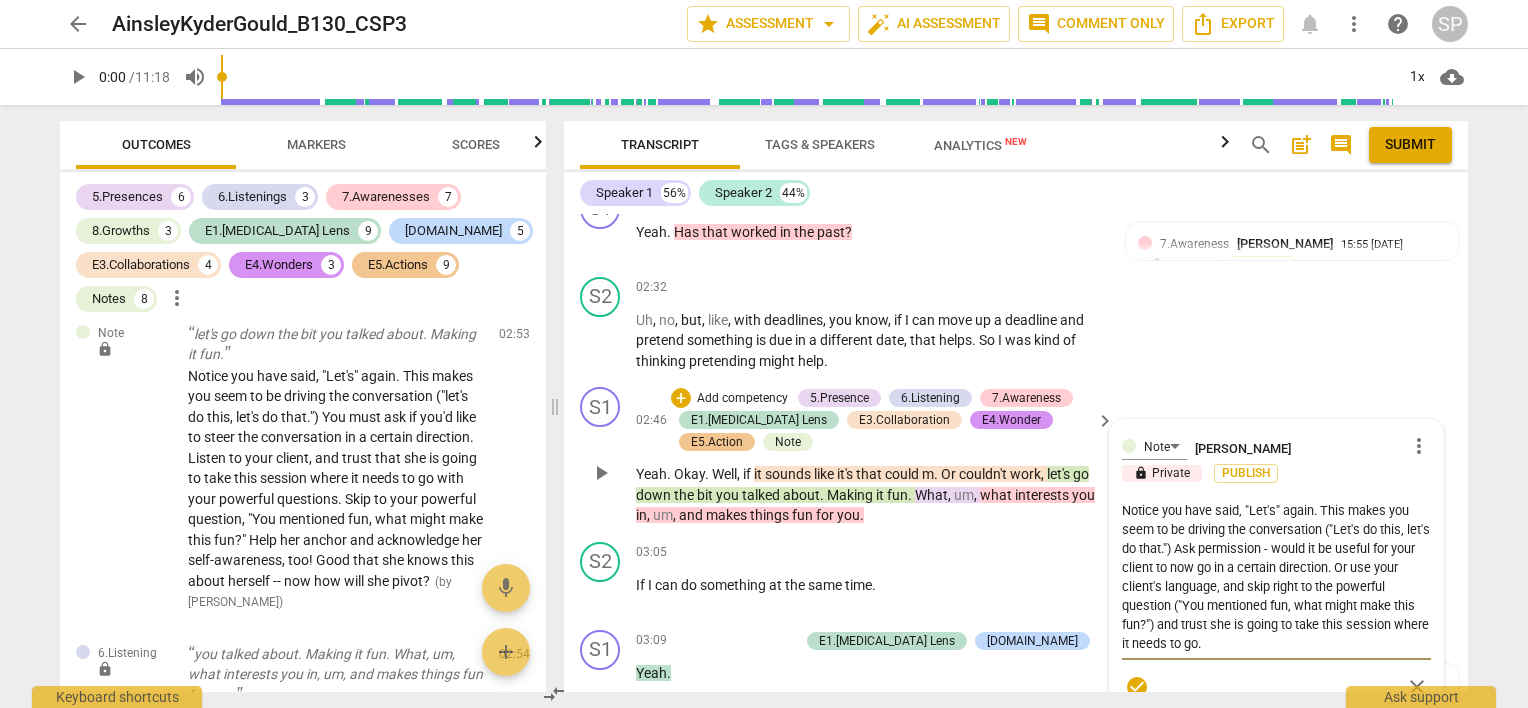 click on "check_circle" at bounding box center (1137, 687) 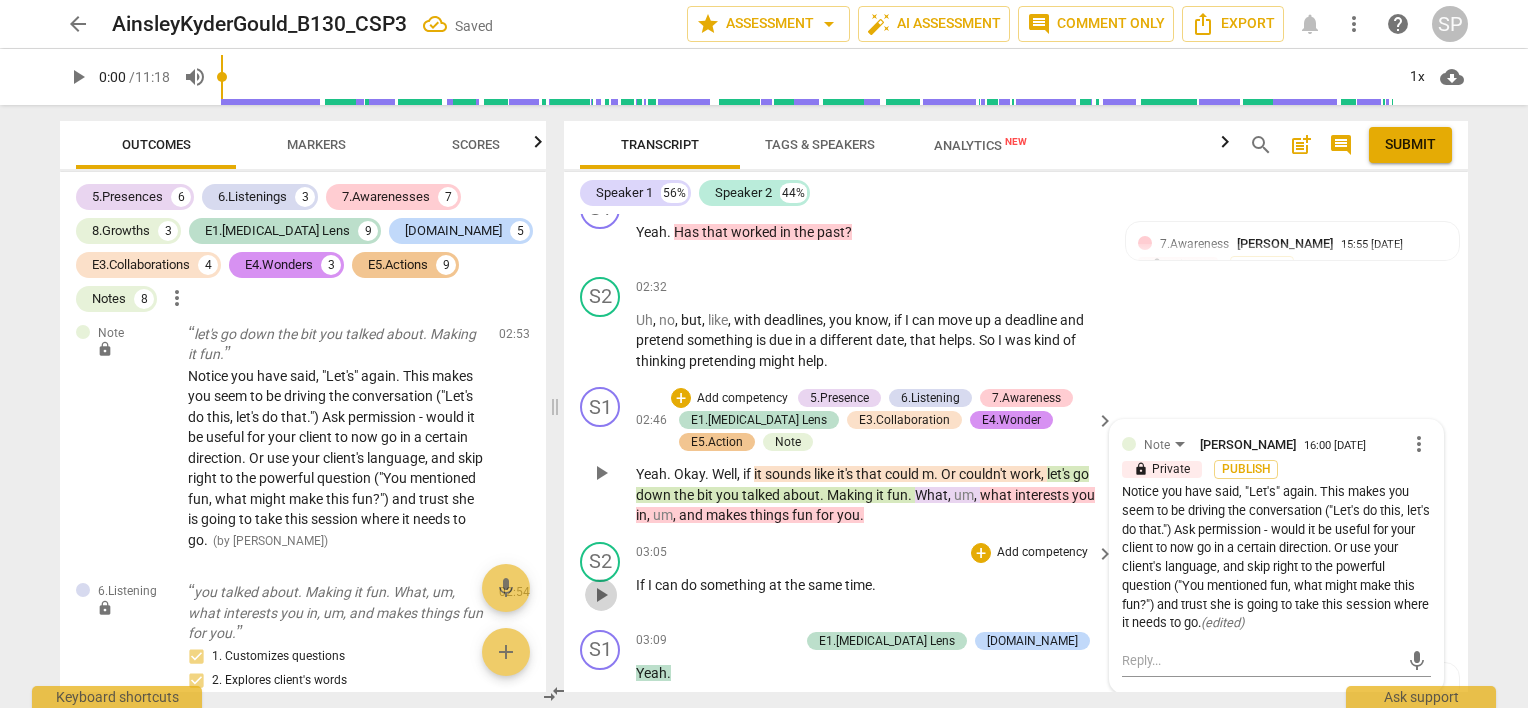 click on "play_arrow" at bounding box center (601, 595) 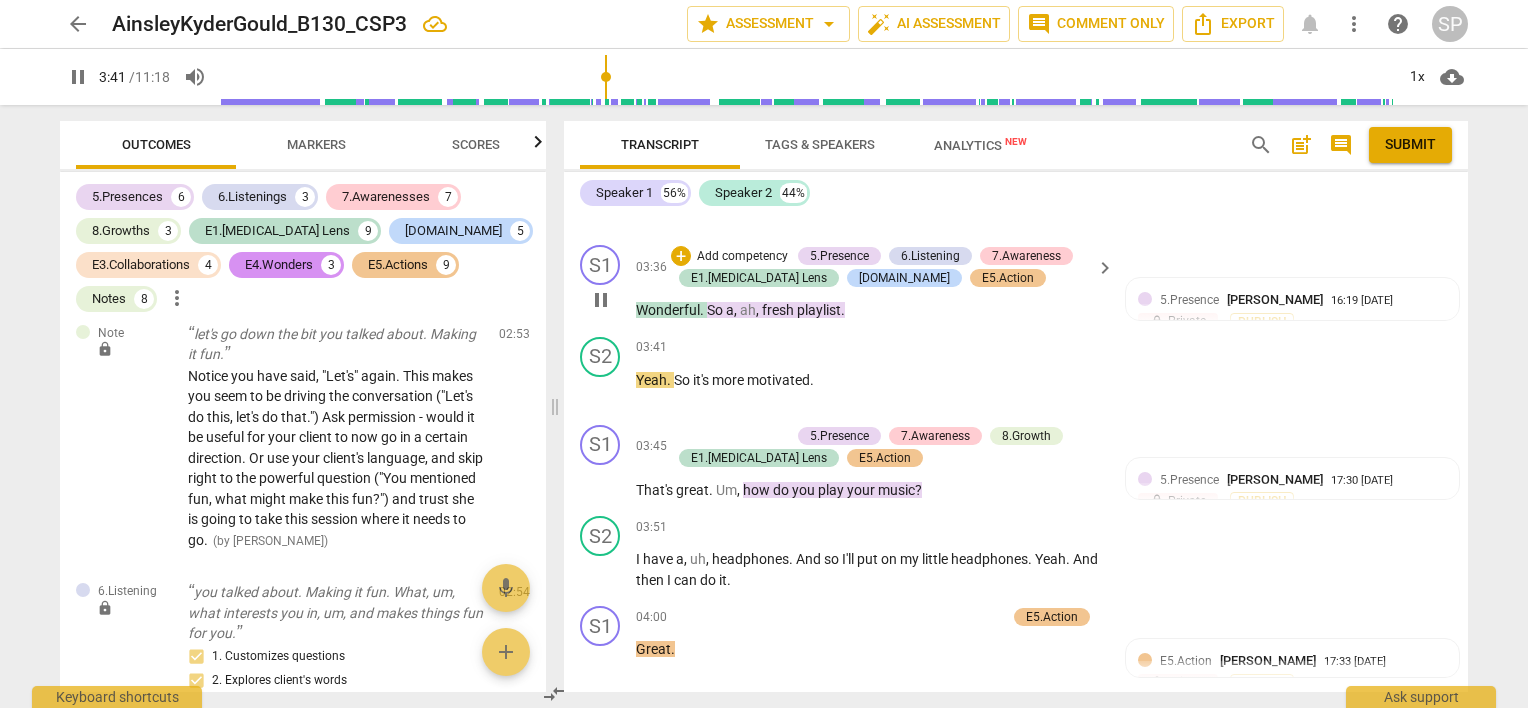 scroll, scrollTop: 2008, scrollLeft: 0, axis: vertical 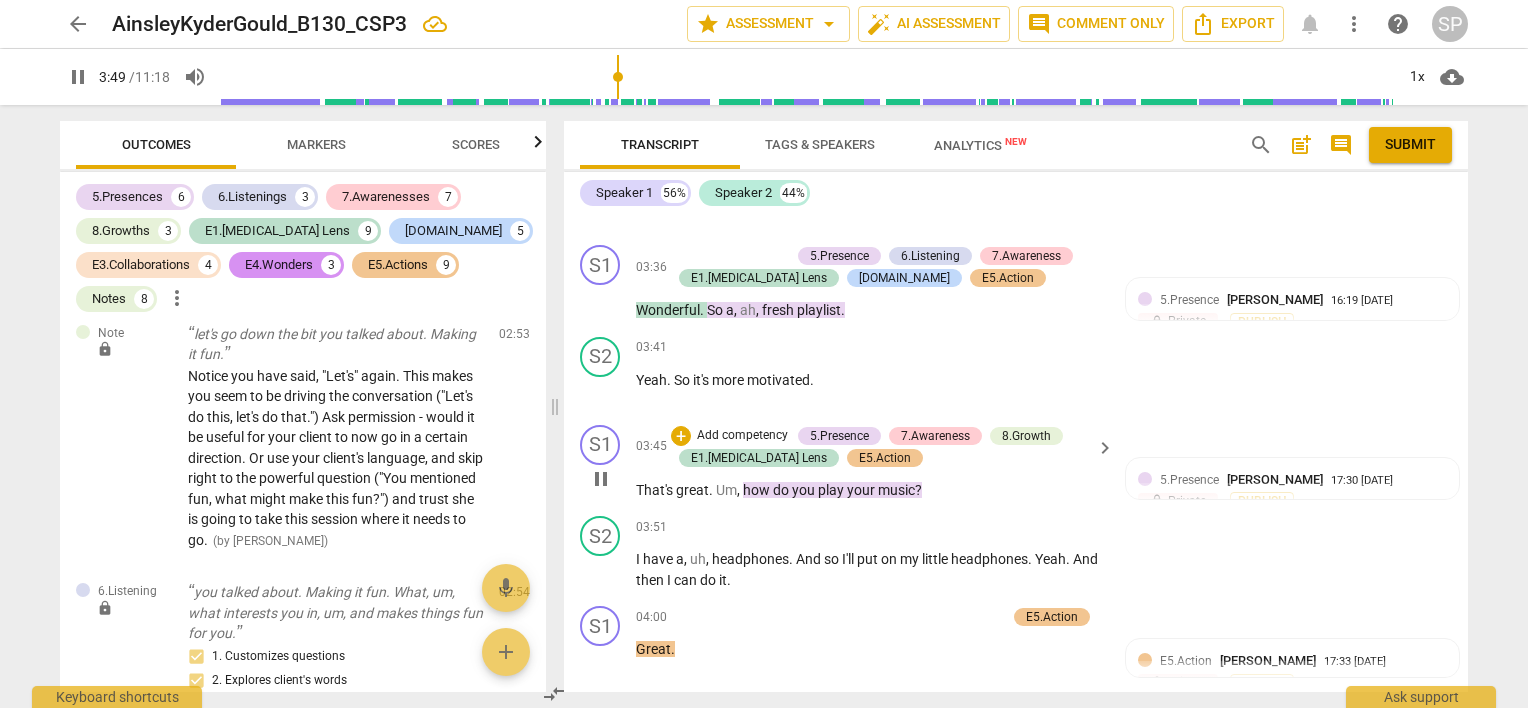 click on "pause" at bounding box center (601, 479) 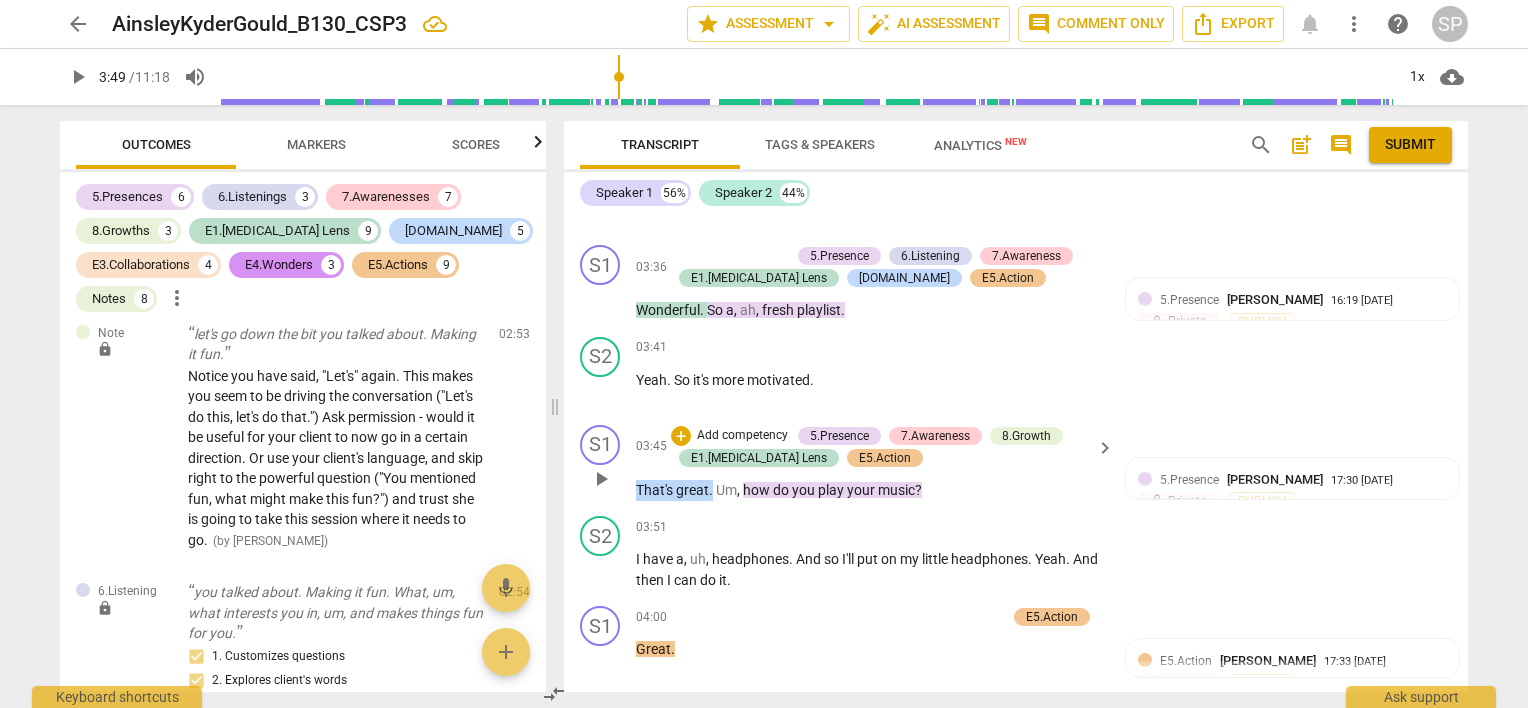 drag, startPoint x: 636, startPoint y: 481, endPoint x: 710, endPoint y: 484, distance: 74.06078 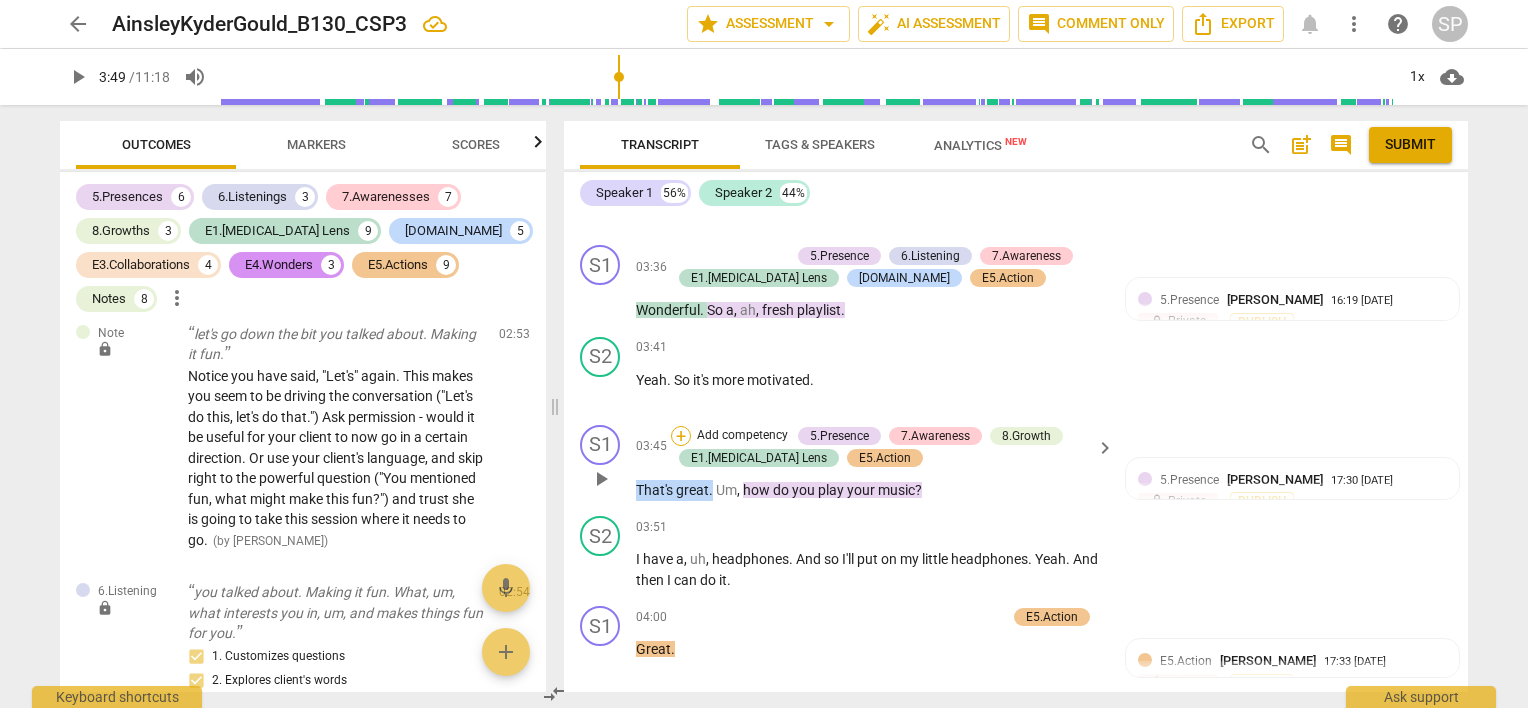 click on "+" at bounding box center [681, 436] 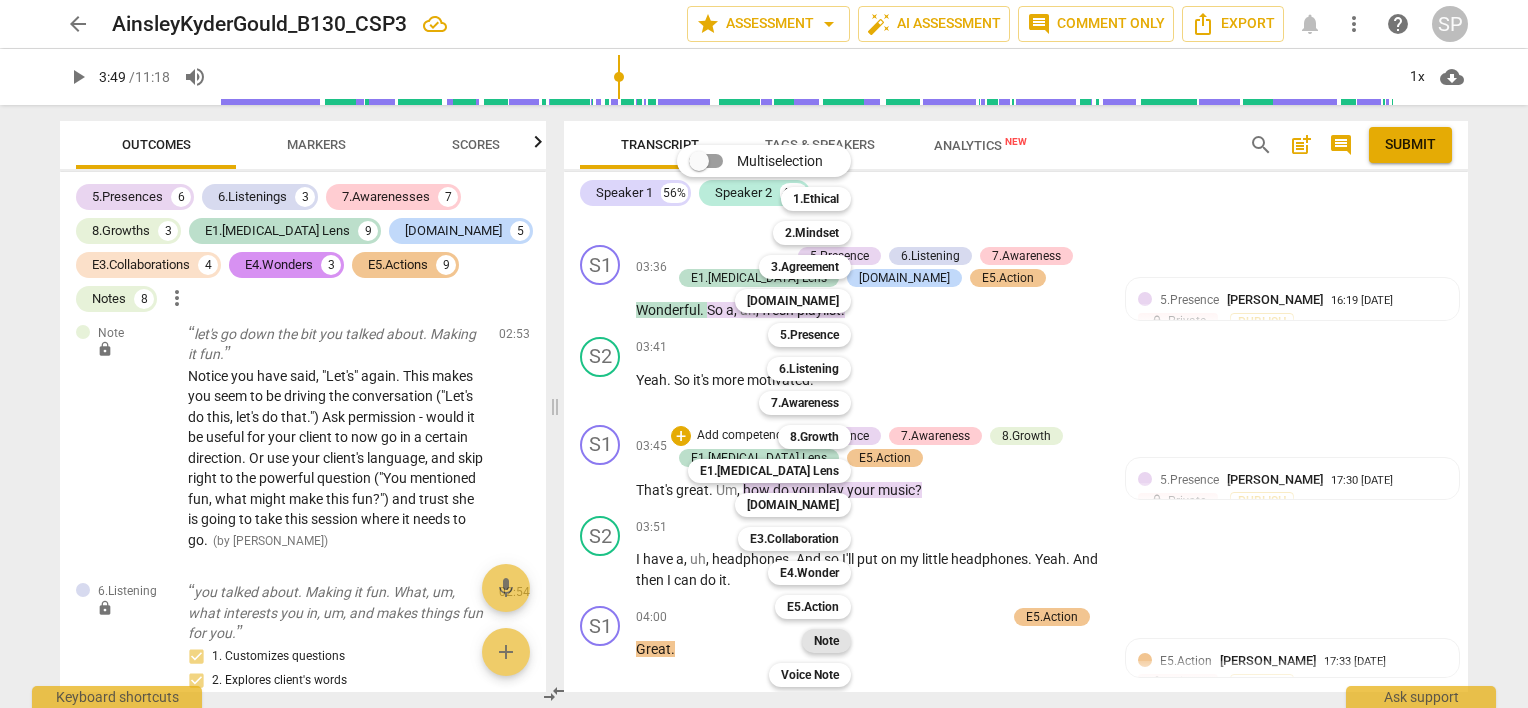 click on "Note" at bounding box center (826, 641) 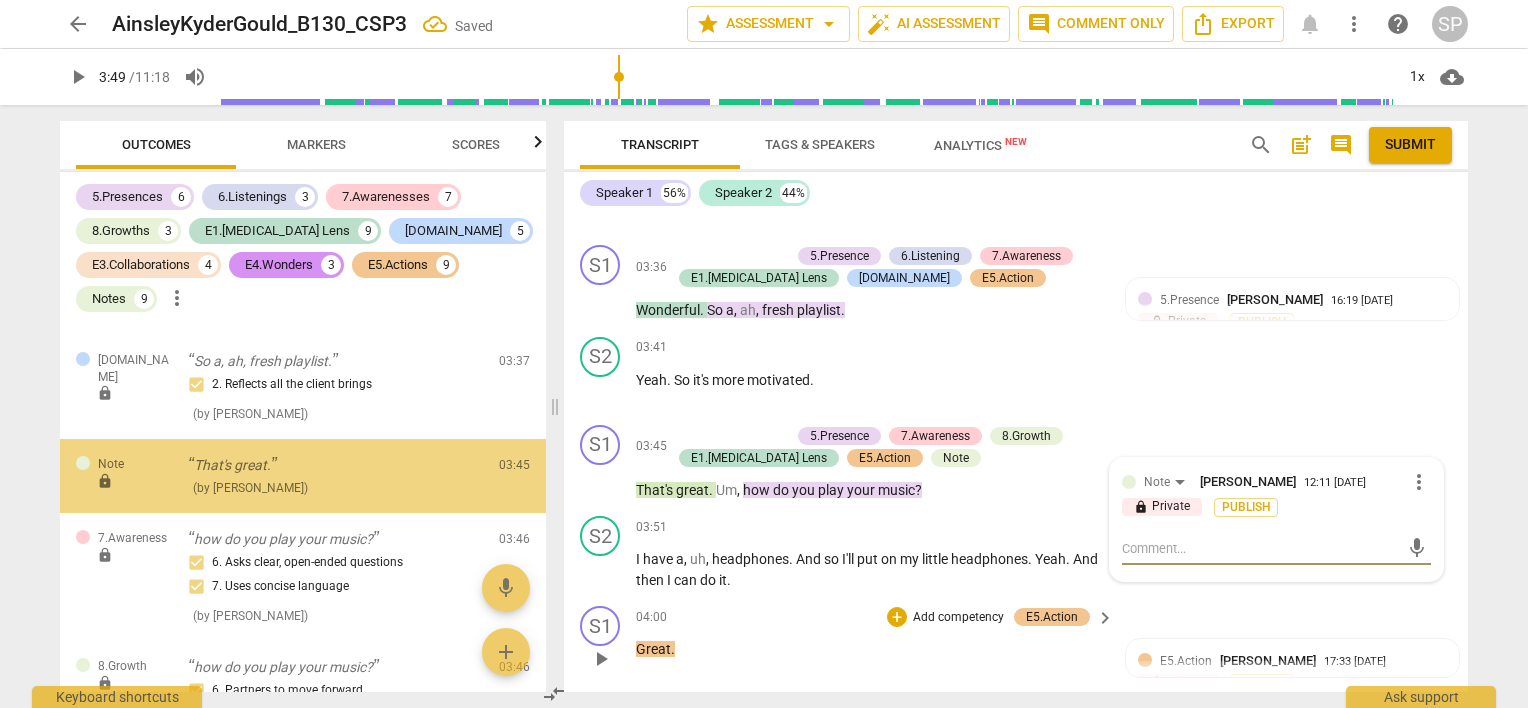 scroll, scrollTop: 8239, scrollLeft: 0, axis: vertical 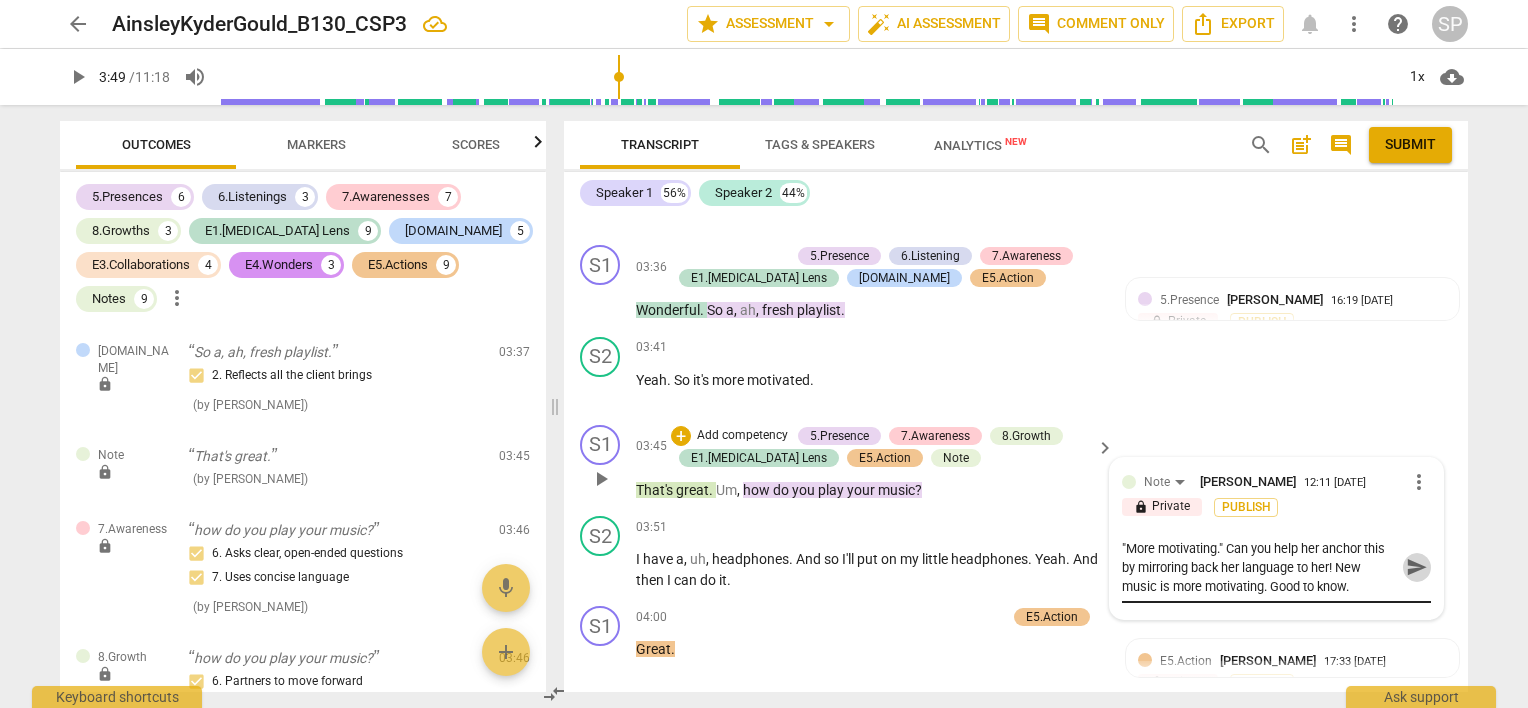 click on "send" at bounding box center [1417, 567] 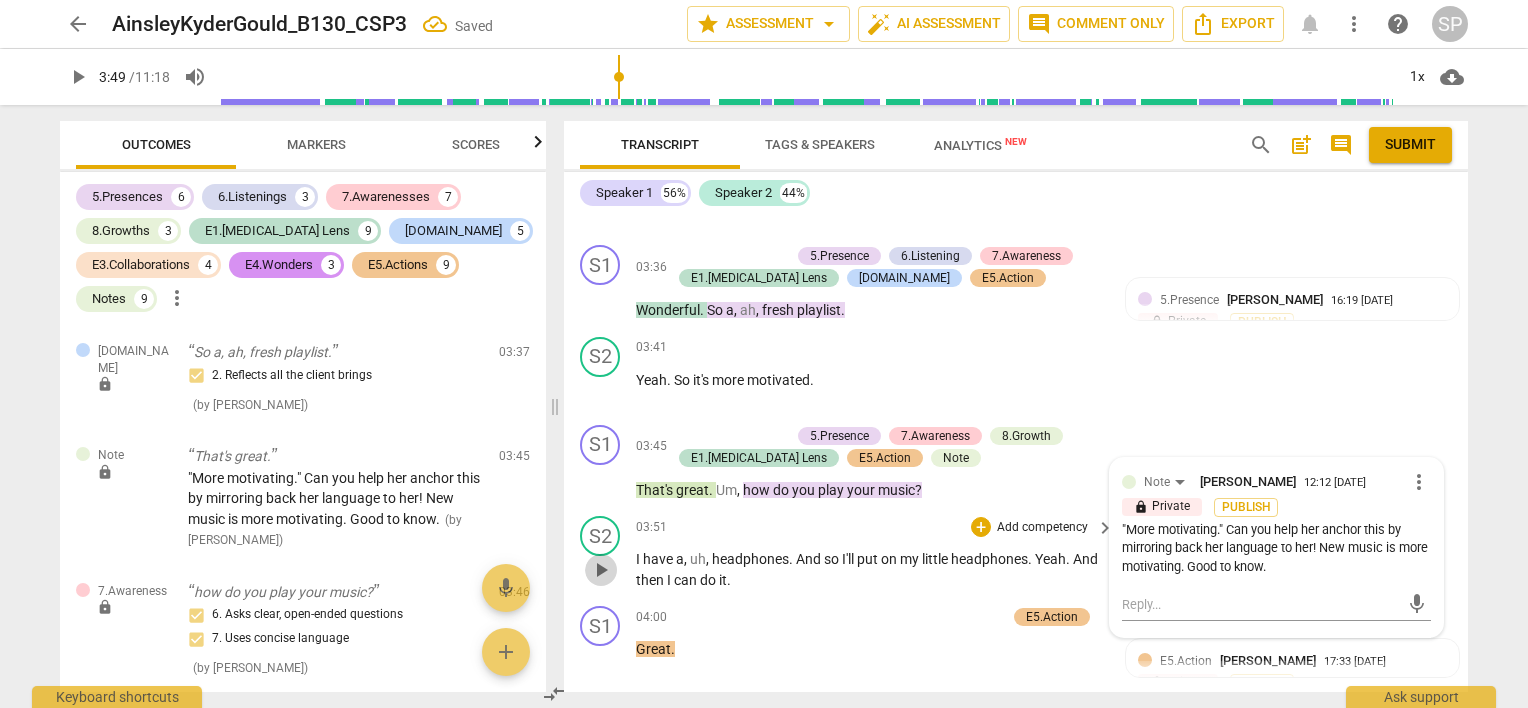 click on "play_arrow" at bounding box center [601, 570] 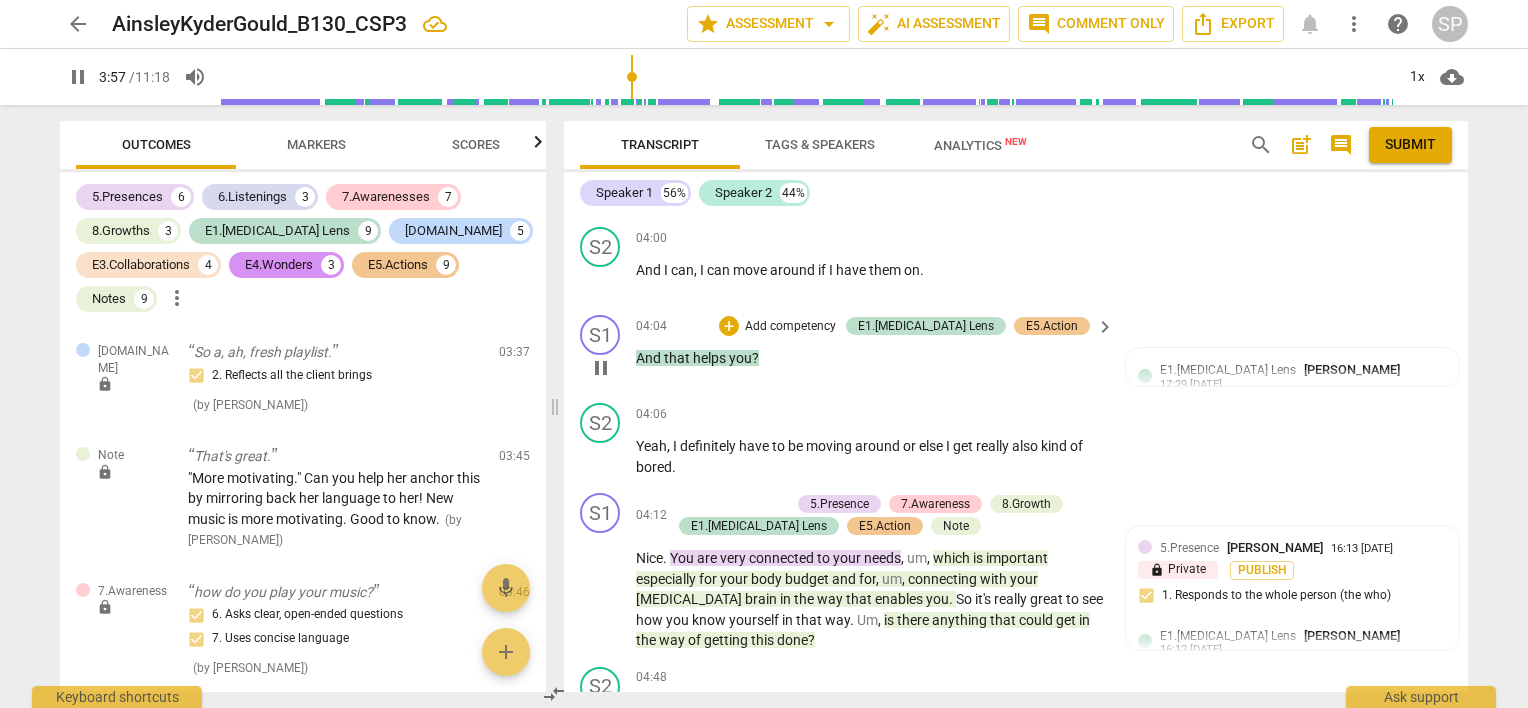 scroll, scrollTop: 2508, scrollLeft: 0, axis: vertical 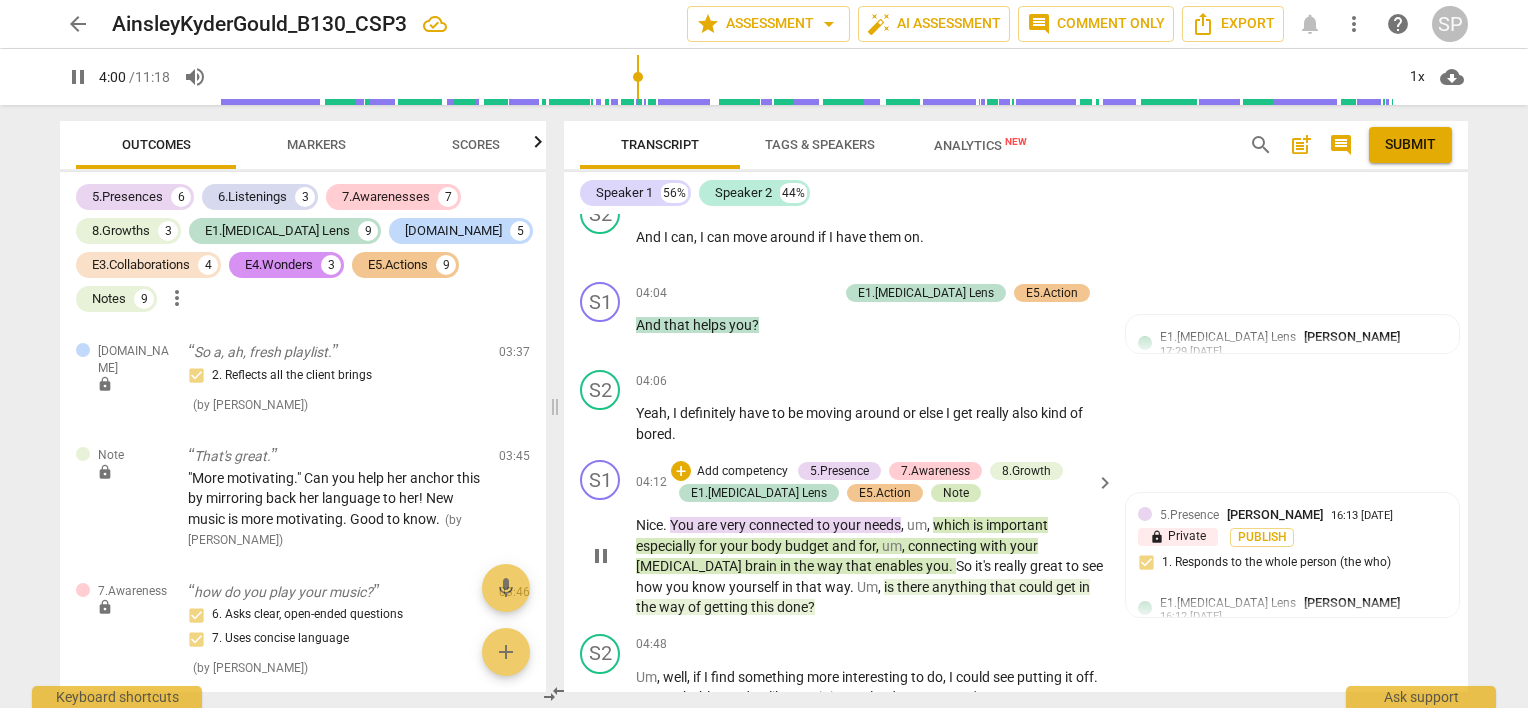 click on "Note" at bounding box center [956, 493] 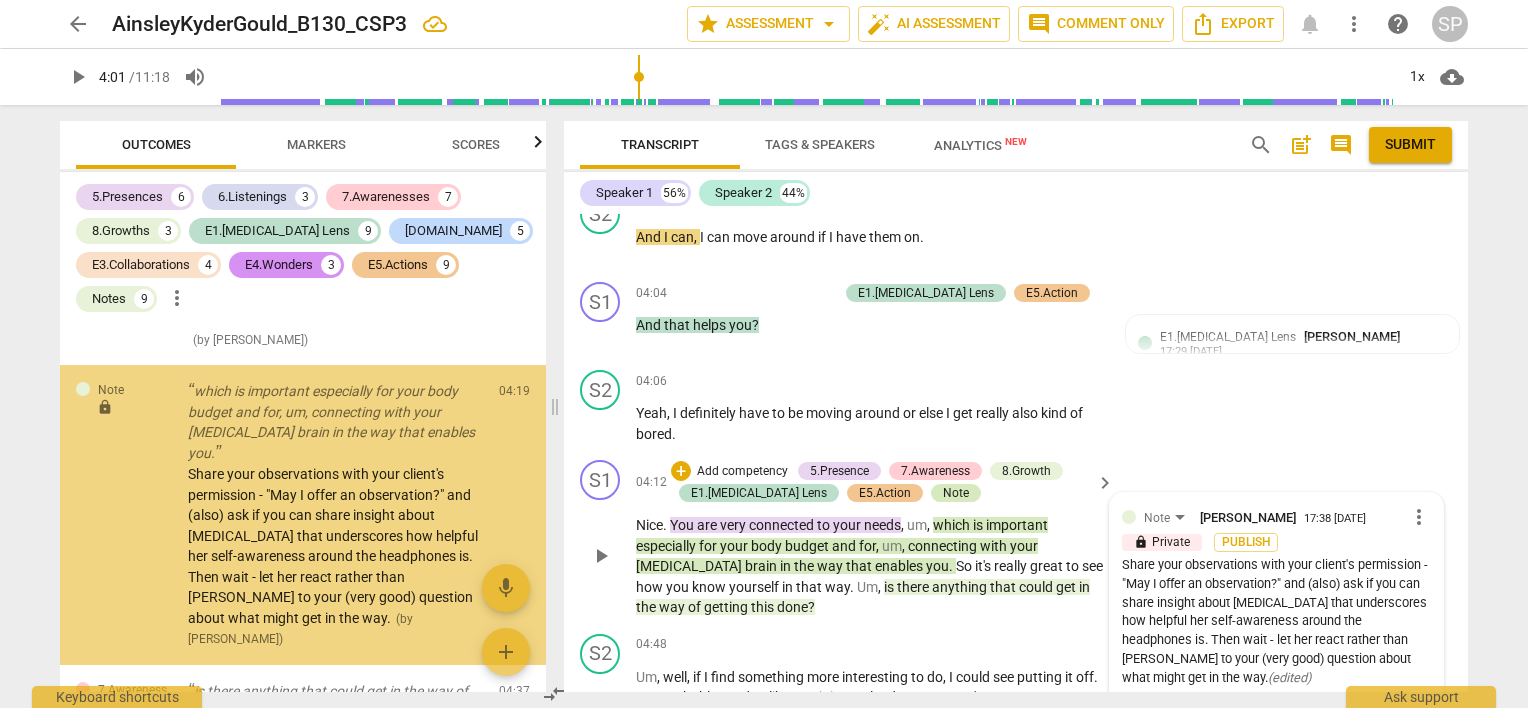 scroll, scrollTop: 9813, scrollLeft: 0, axis: vertical 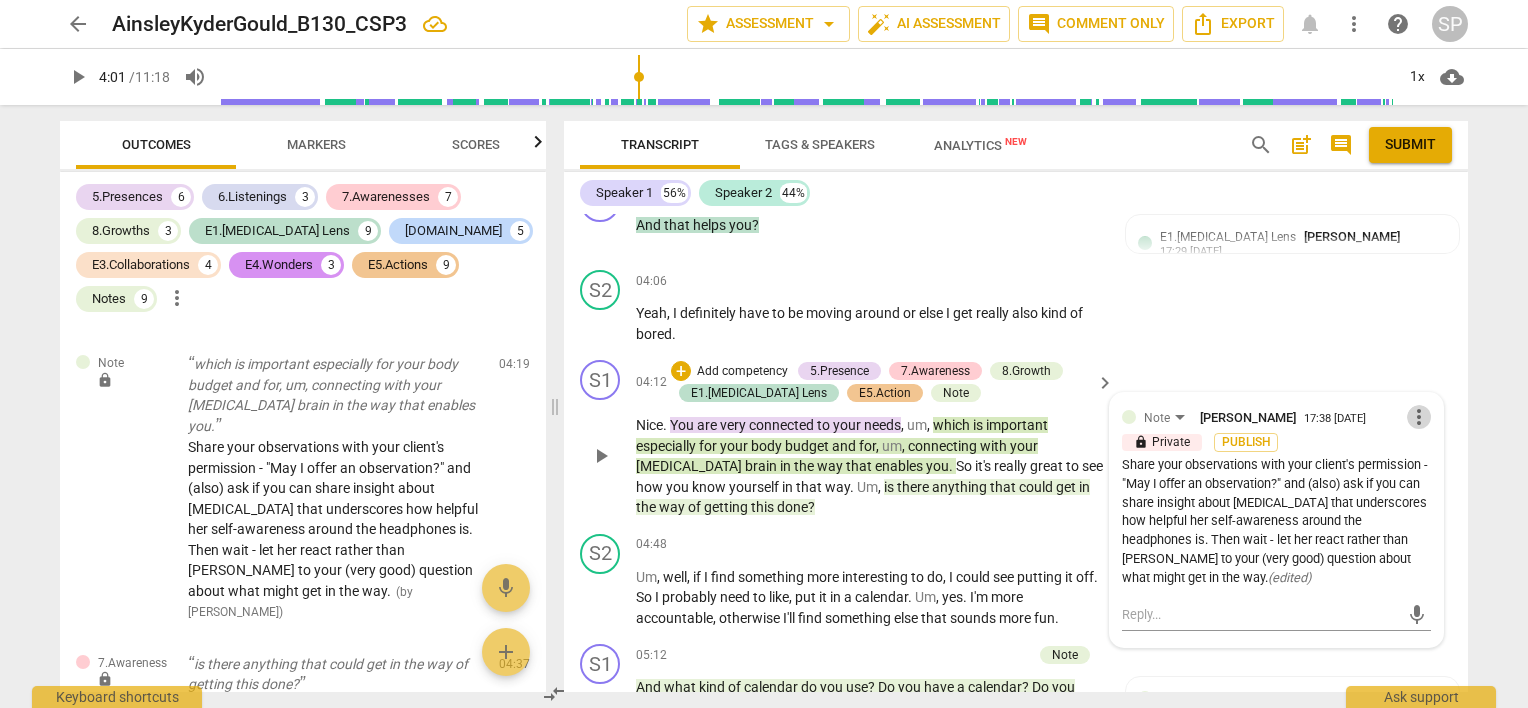 click on "more_vert" at bounding box center (1419, 417) 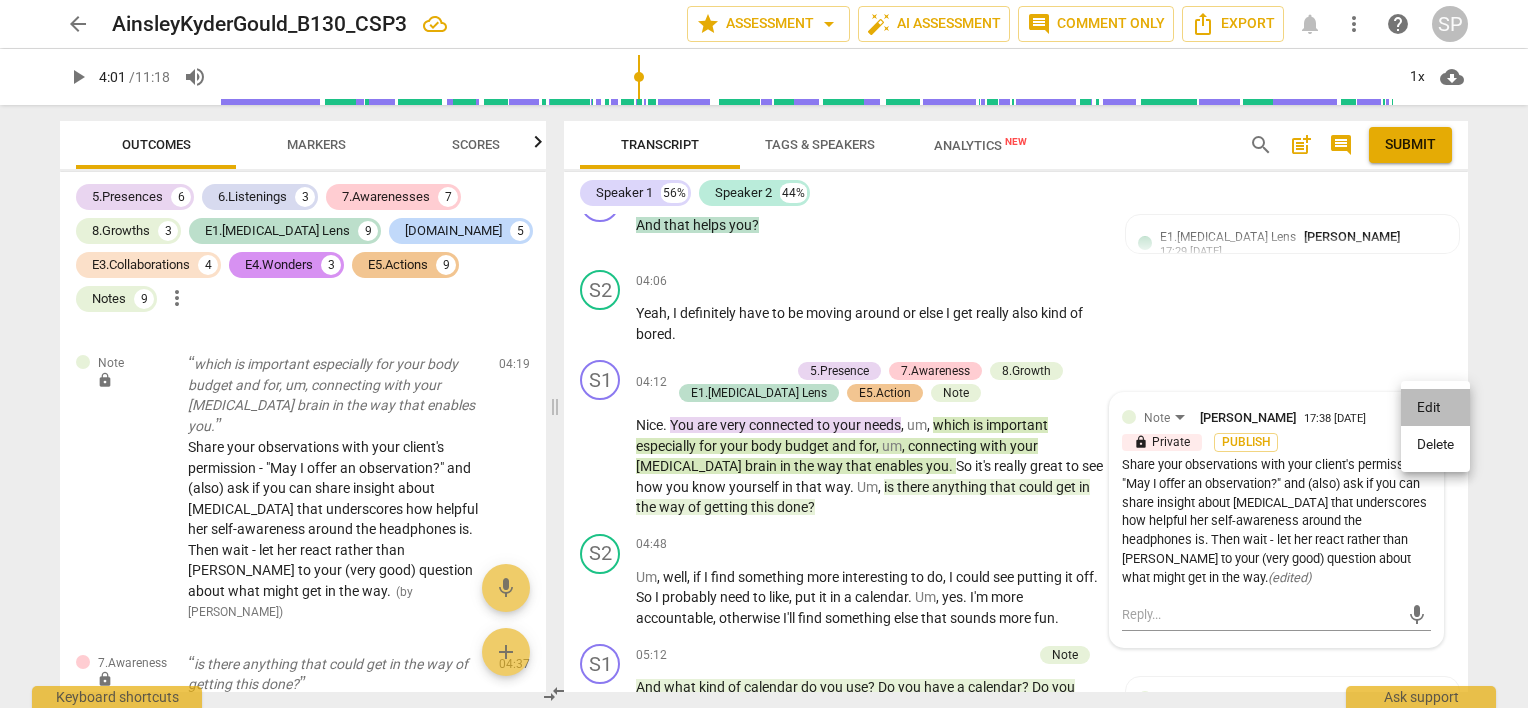 click on "Edit" at bounding box center (1435, 408) 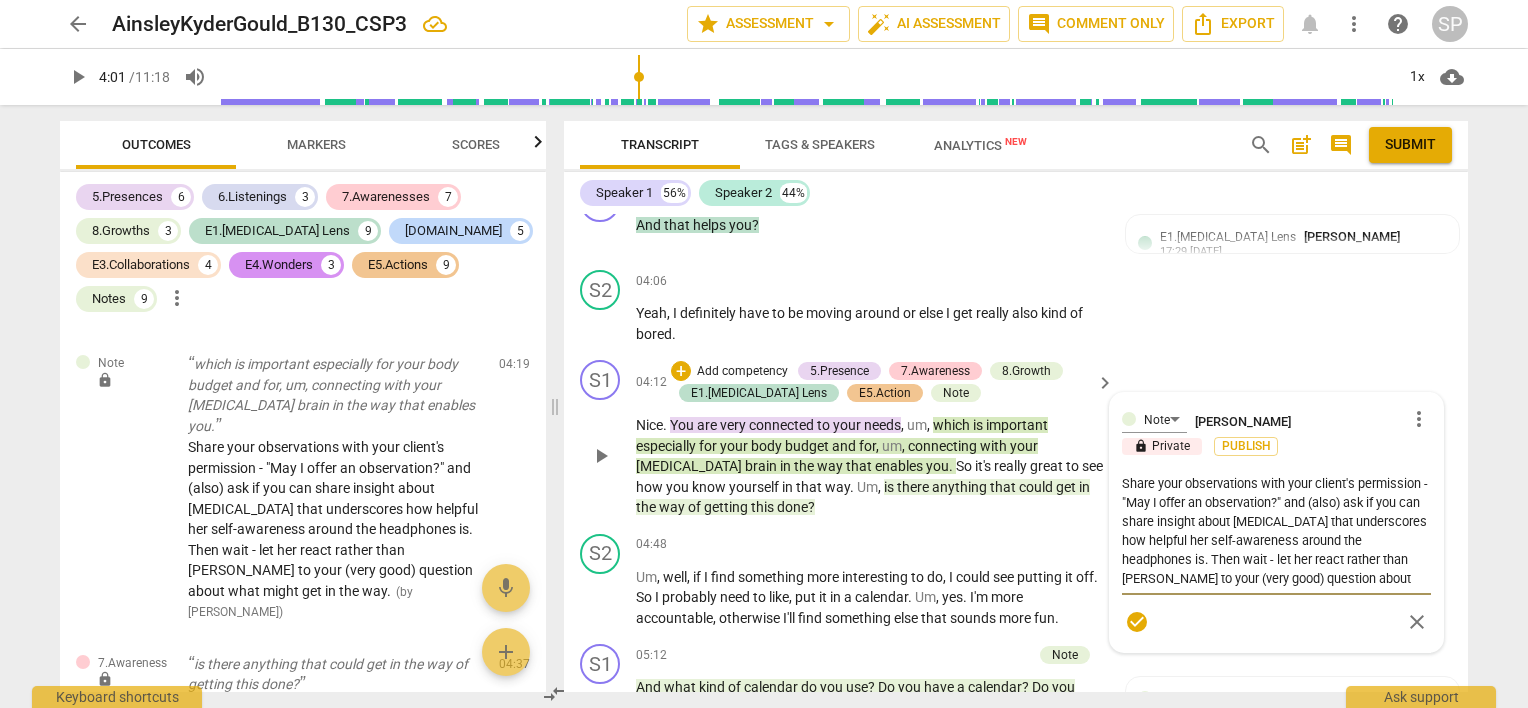 click on "Share your observations with your client's permission - "May I offer an observation?" and (also) ask if you can share insight about [MEDICAL_DATA] that underscores how helpful her self-awareness around the headphones is. Then wait - let her react rather than [PERSON_NAME] to your (very good) question about what might get in the way." at bounding box center [1276, 531] 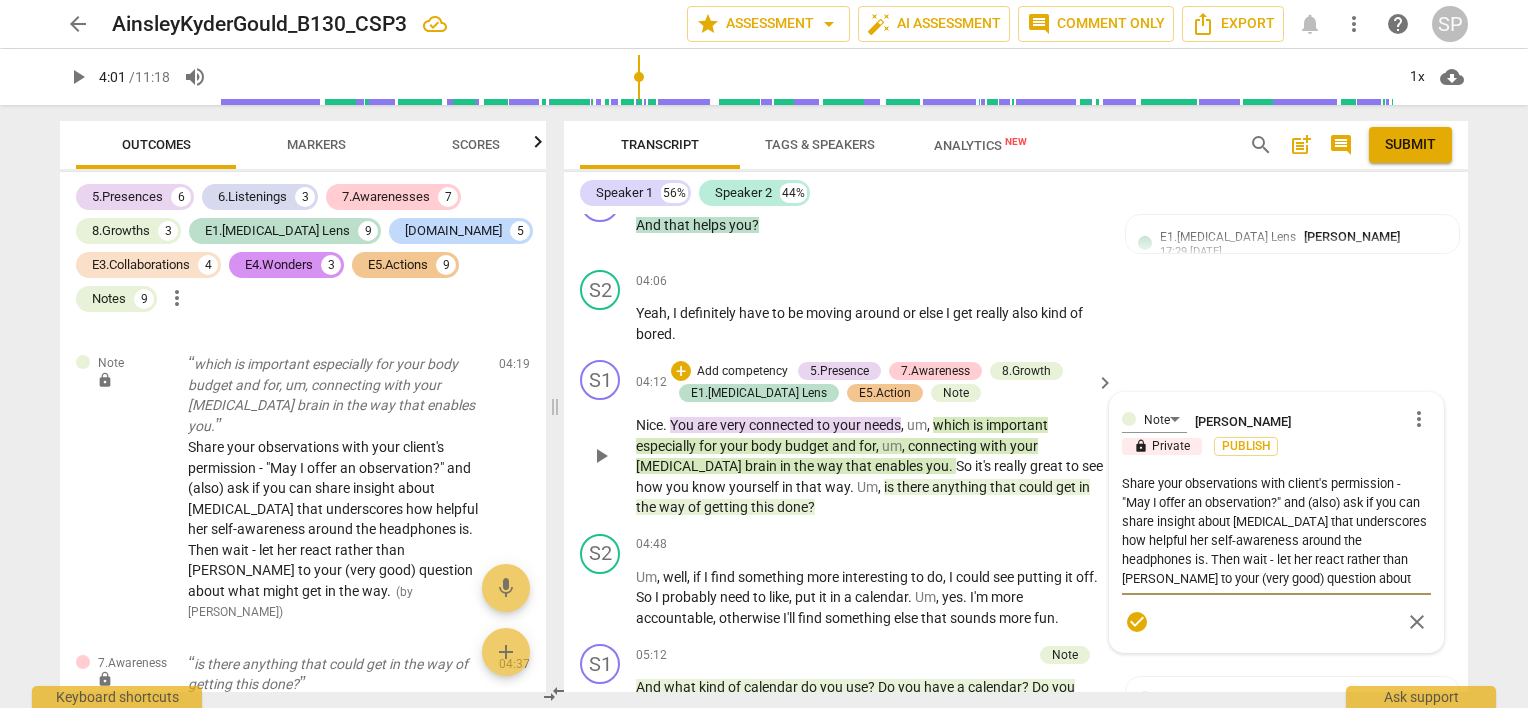 click on "Share your observations with client's permission - "May I offer an observation?" and (also) ask if you can share insight about [MEDICAL_DATA] that underscores how helpful her self-awareness around the headphones is. Then wait - let her react rather than [PERSON_NAME] to your (very good) question about what might get in the way." at bounding box center (1276, 531) 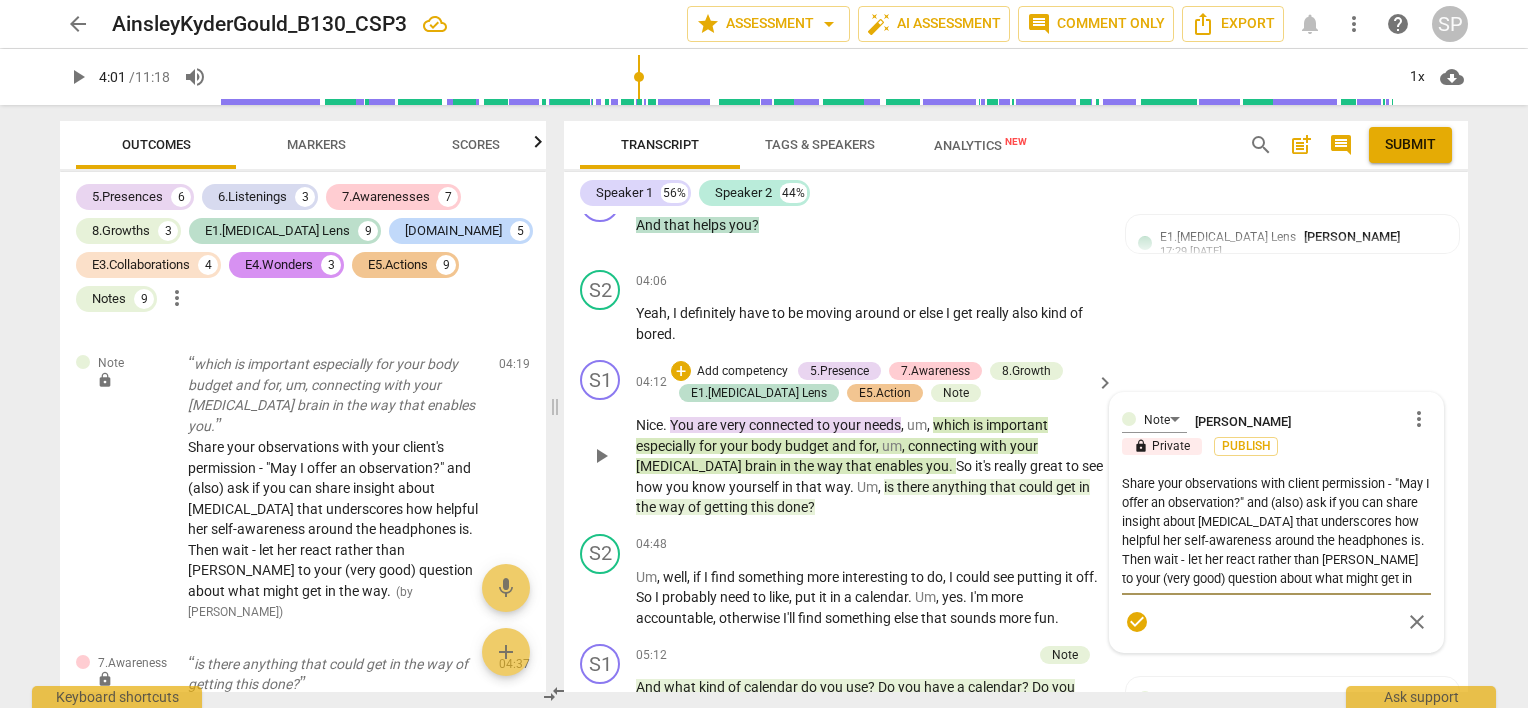 click on "Share your observations with client permission - "May I offer an observation?" and (also) ask if you can share insight about [MEDICAL_DATA] that underscores how helpful her self-awareness around the headphones is. Then wait - let her react rather than [PERSON_NAME] to your (very good) question about what might get in the way." at bounding box center [1276, 531] 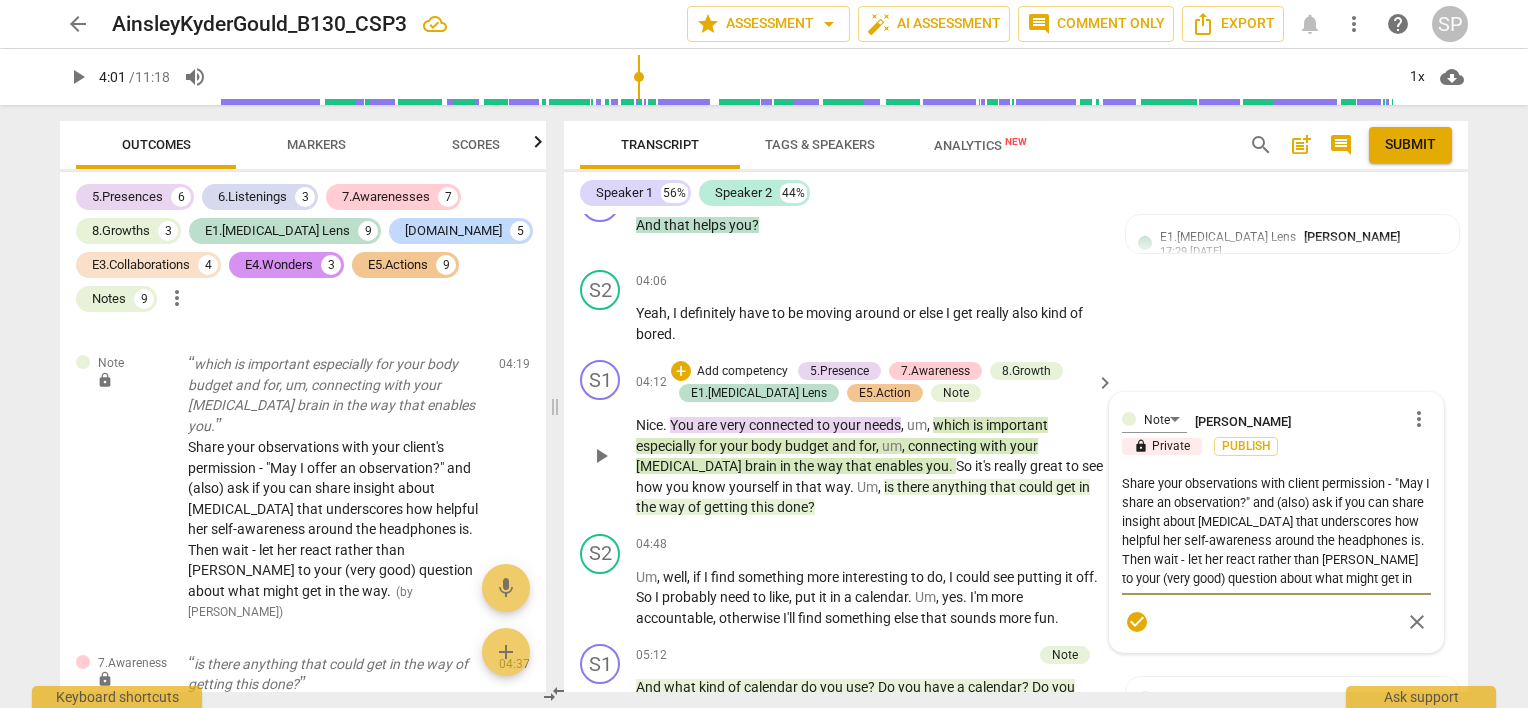drag, startPoint x: 1403, startPoint y: 493, endPoint x: 1276, endPoint y: 492, distance: 127.00394 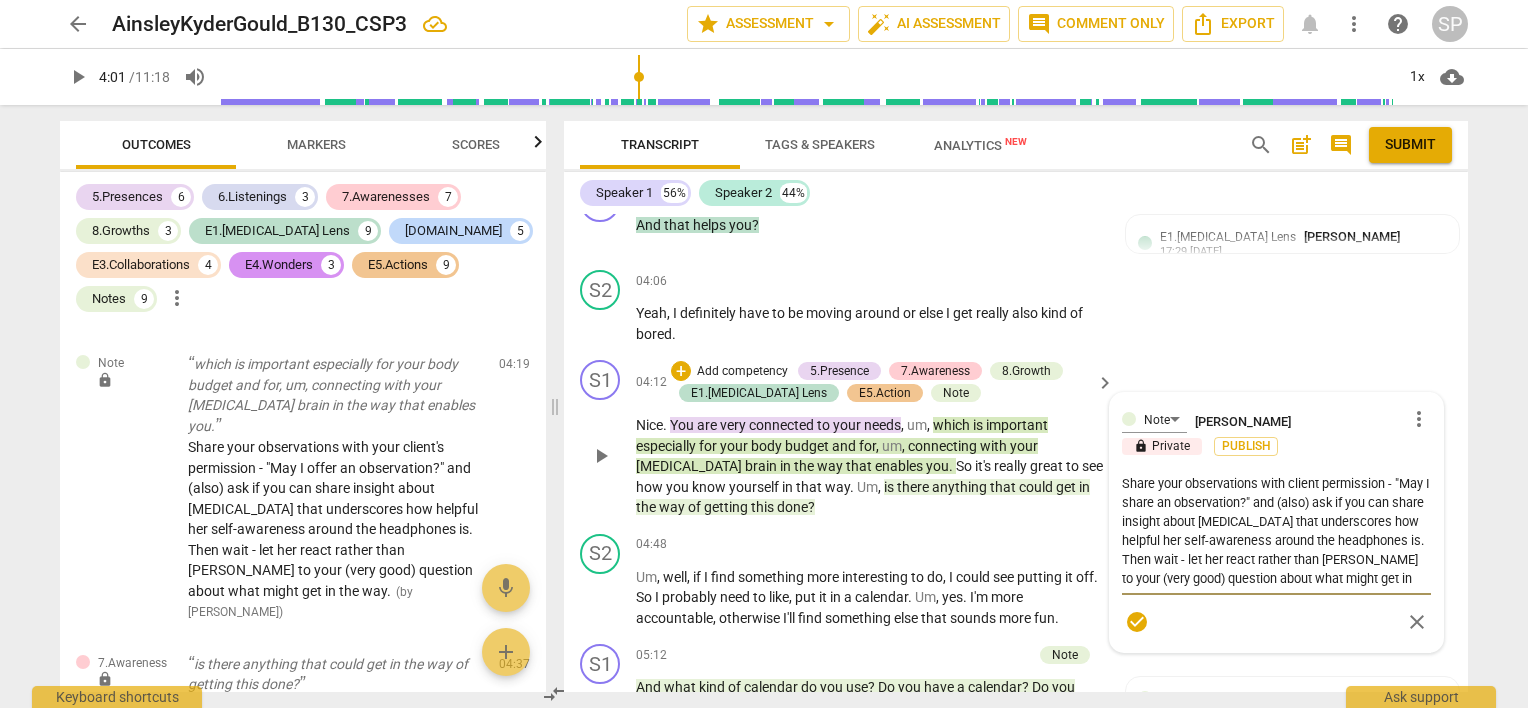 click on "Share your observations with client permission - "May I share an observation?" and (also) ask if you can share insight about [MEDICAL_DATA] that underscores how helpful her self-awareness around the headphones is. Then wait - let her react rather than [PERSON_NAME] to your (very good) question about what might get in the way." at bounding box center [1276, 531] 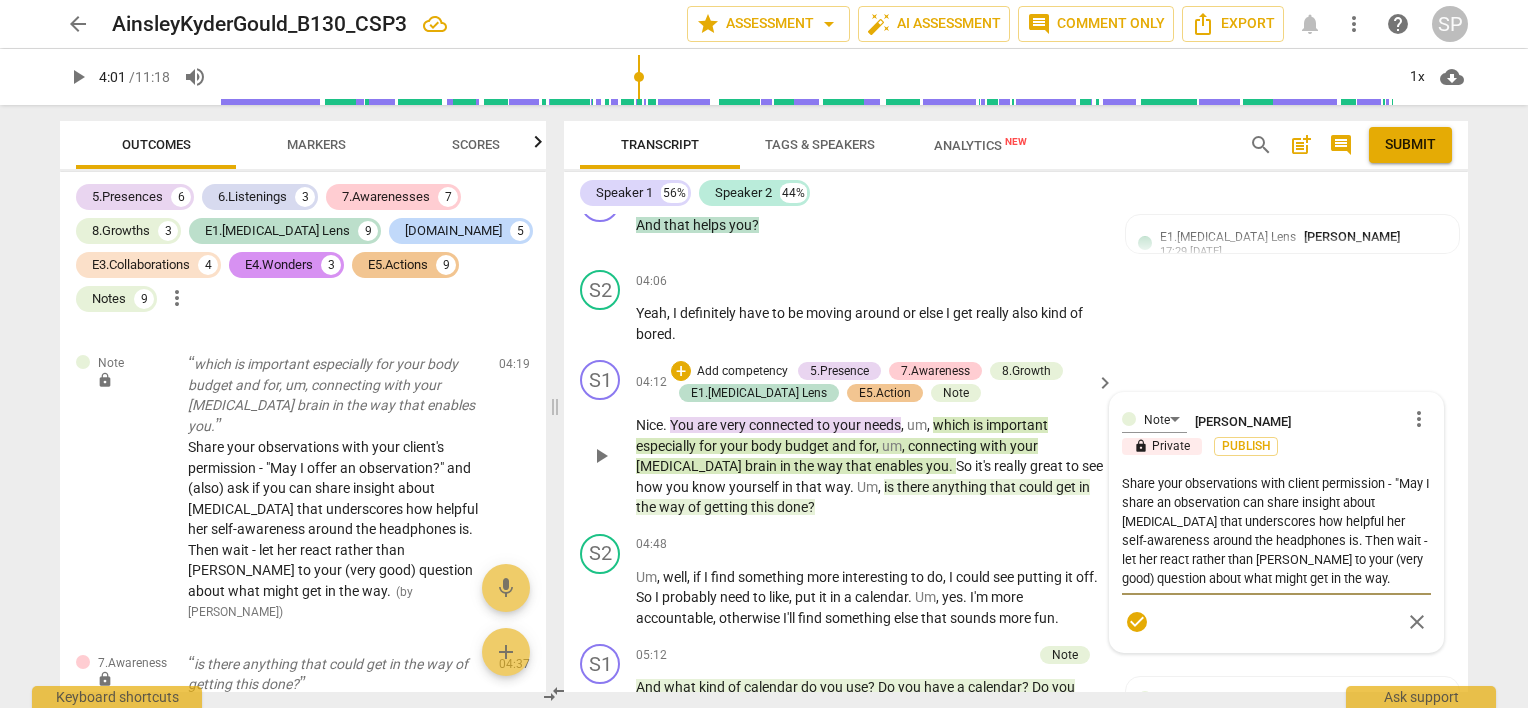 drag, startPoint x: 1301, startPoint y: 492, endPoint x: 1248, endPoint y: 493, distance: 53.009434 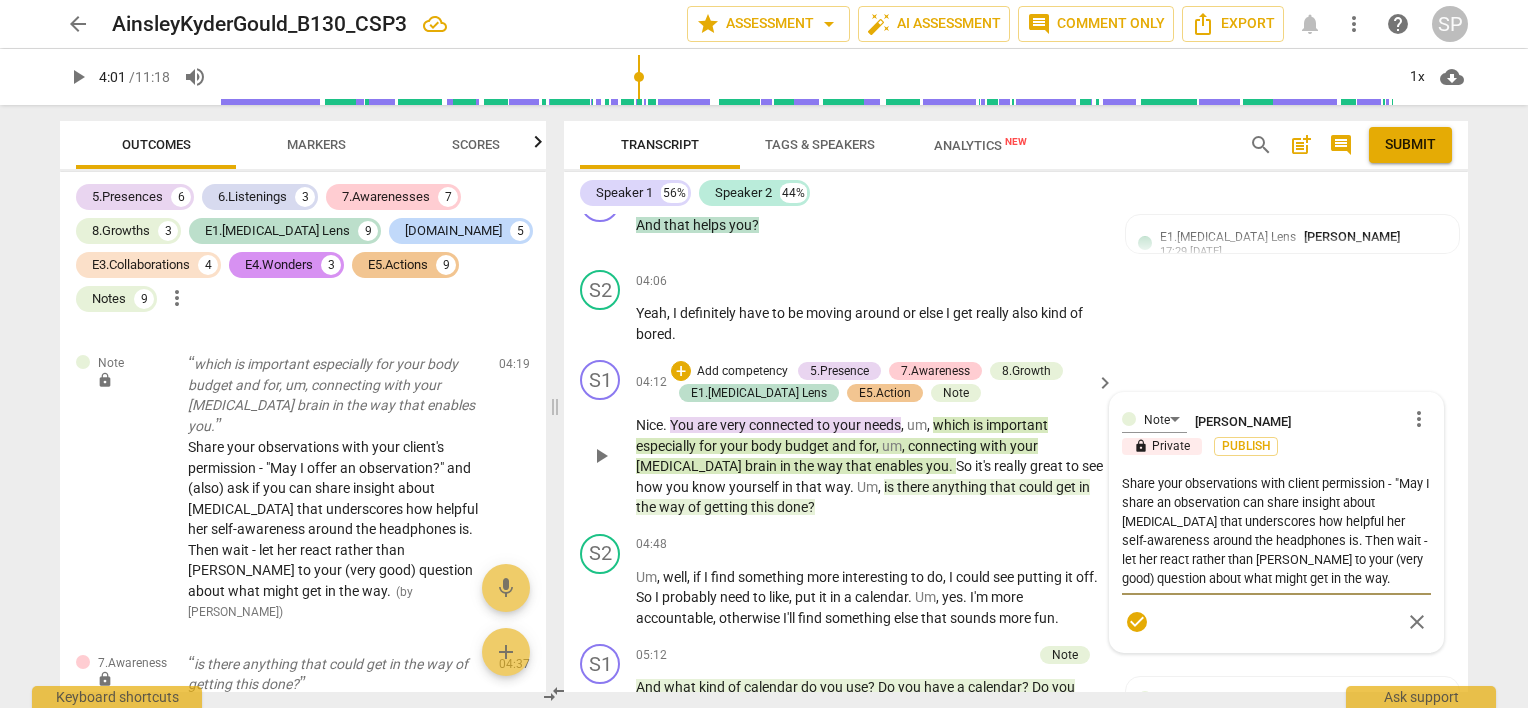 click on "Share your observations with client permission - "May I share an observation can share insight about [MEDICAL_DATA] that underscores how helpful her self-awareness around the headphones is. Then wait - let her react rather than [PERSON_NAME] to your (very good) question about what might get in the way." at bounding box center [1276, 531] 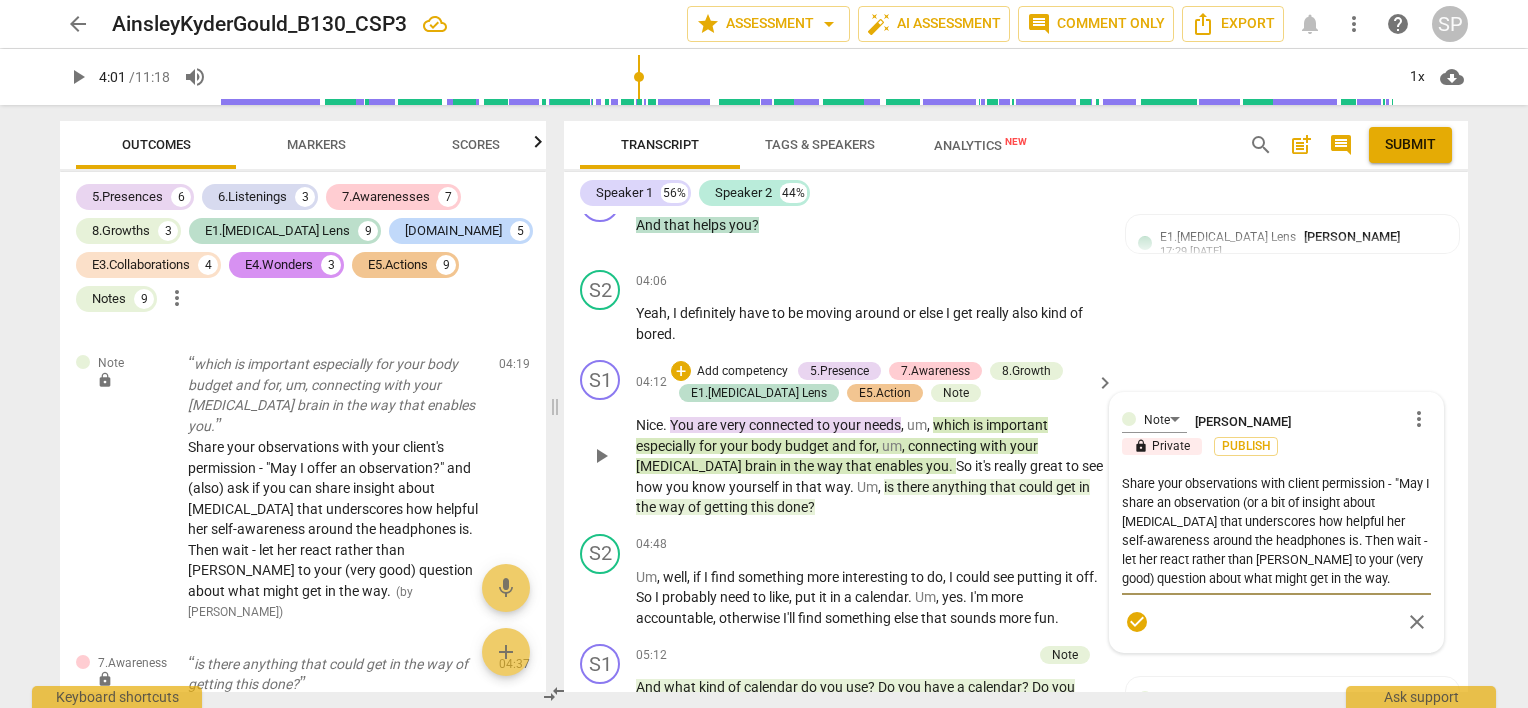 click on "Share your observations with client permission - "May I share an observation (or a bit of insight about [MEDICAL_DATA] that underscores how helpful her self-awareness around the headphones is. Then wait - let her react rather than [PERSON_NAME] to your (very good) question about what might get in the way." at bounding box center (1276, 531) 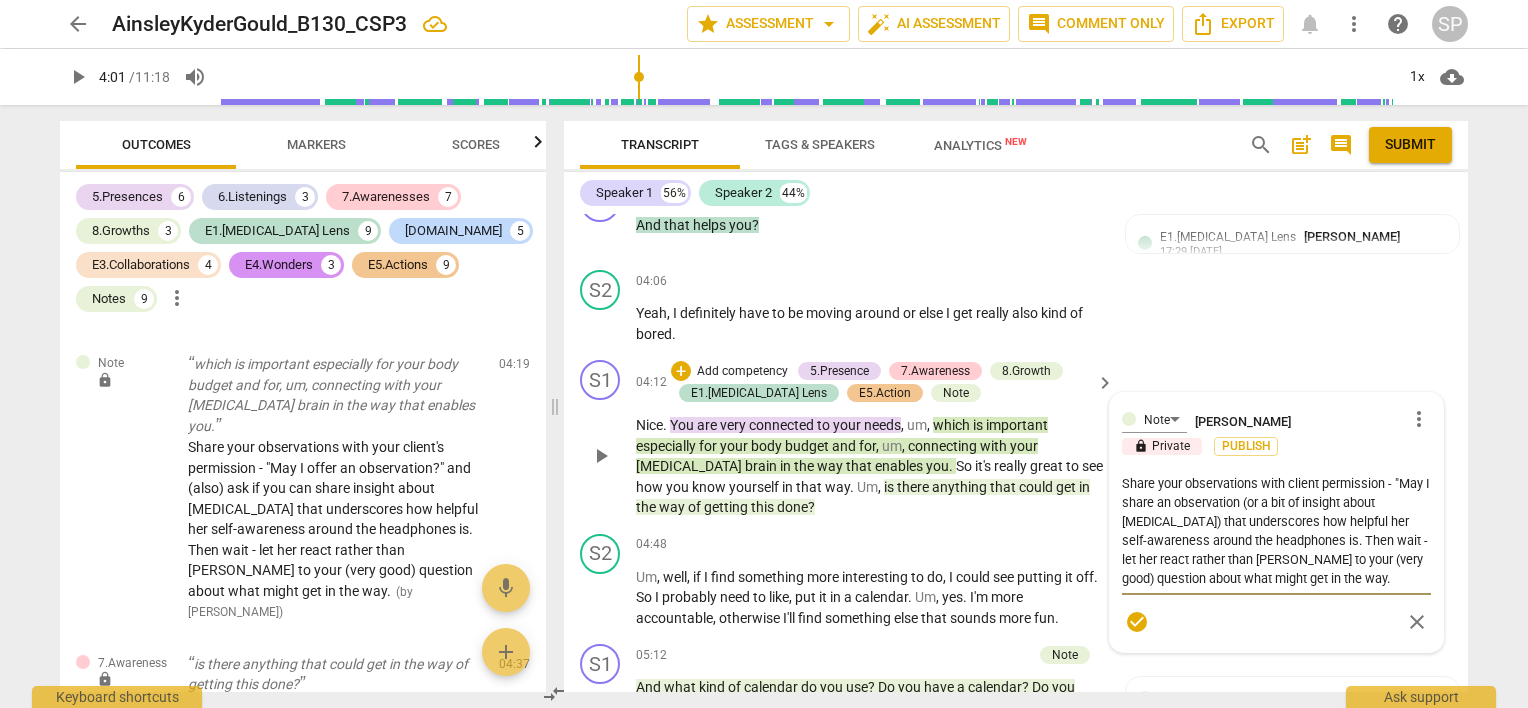 click on "Share your observations with client permission - "May I share an observation (or a bit of insight about [MEDICAL_DATA]) that underscores how helpful her self-awareness around the headphones is. Then wait - let her react rather than [PERSON_NAME] to your (very good) question about what might get in the way." at bounding box center [1276, 531] 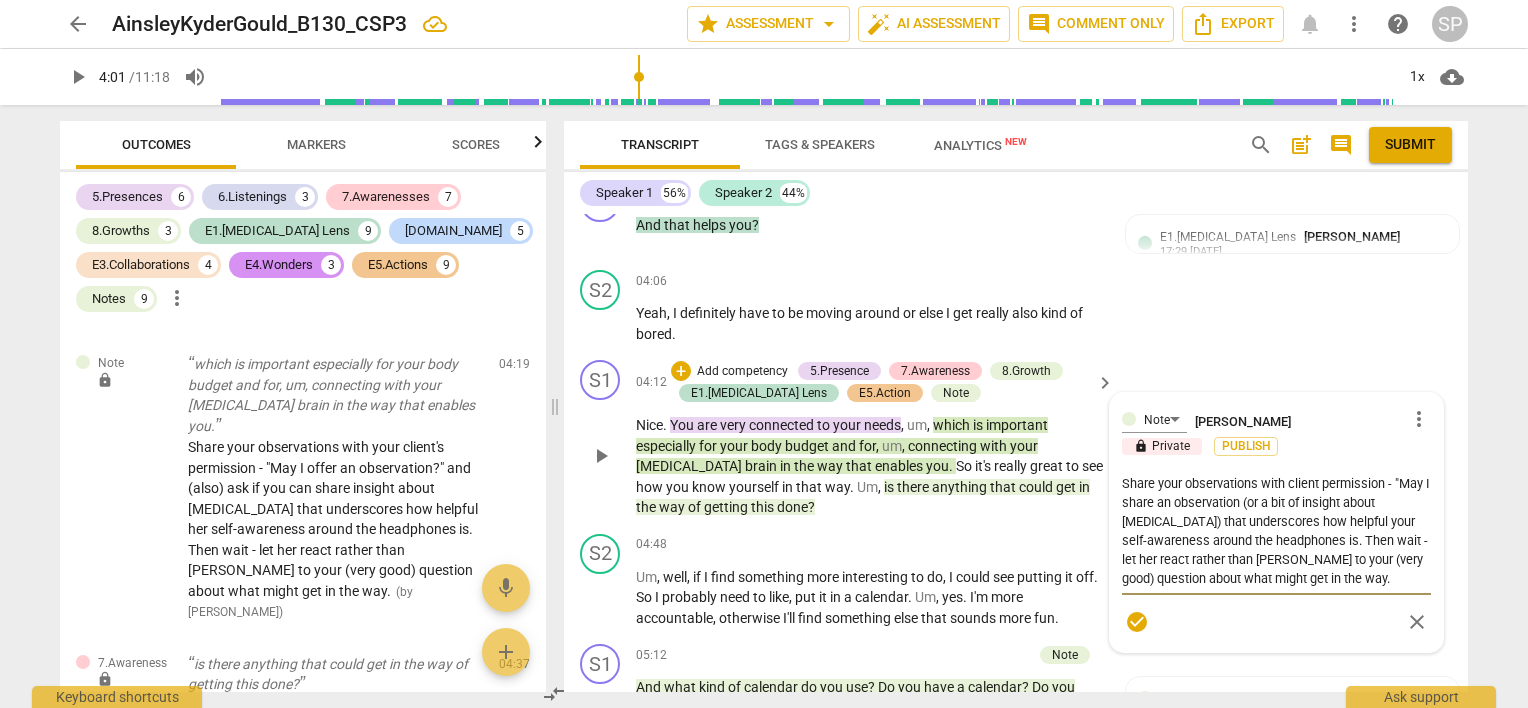 click on "Share your observations with client permission - "May I share an observation (or a bit of insight about [MEDICAL_DATA]) that underscores how helpful your self-awareness around the headphones is. Then wait - let her react rather than [PERSON_NAME] to your (very good) question about what might get in the way." at bounding box center [1276, 531] 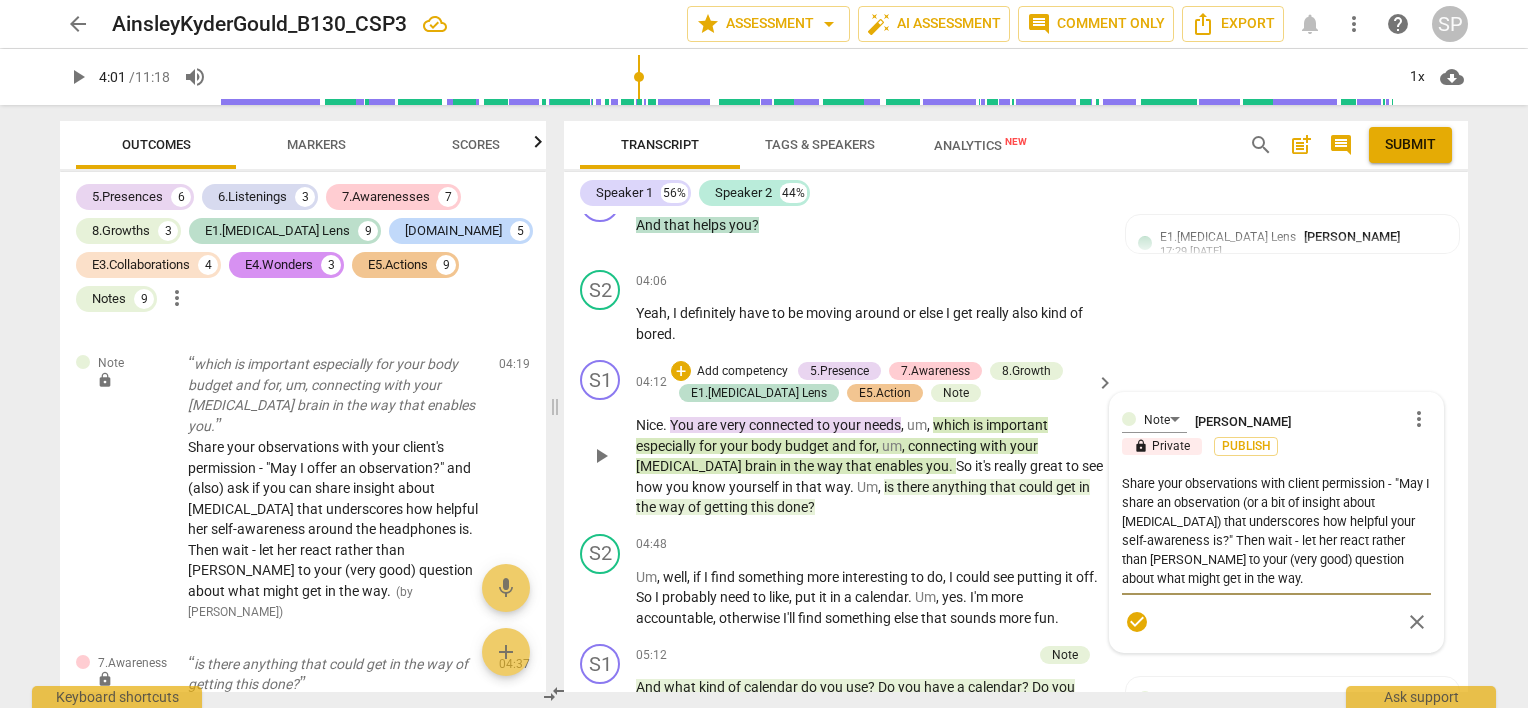 click on "Share your observations with client permission - "May I share an observation (or a bit of insight about [MEDICAL_DATA]) that underscores how helpful your self-awareness is?" Then wait - let her react rather than [PERSON_NAME] to your (very good) question about what might get in the way." at bounding box center (1276, 531) 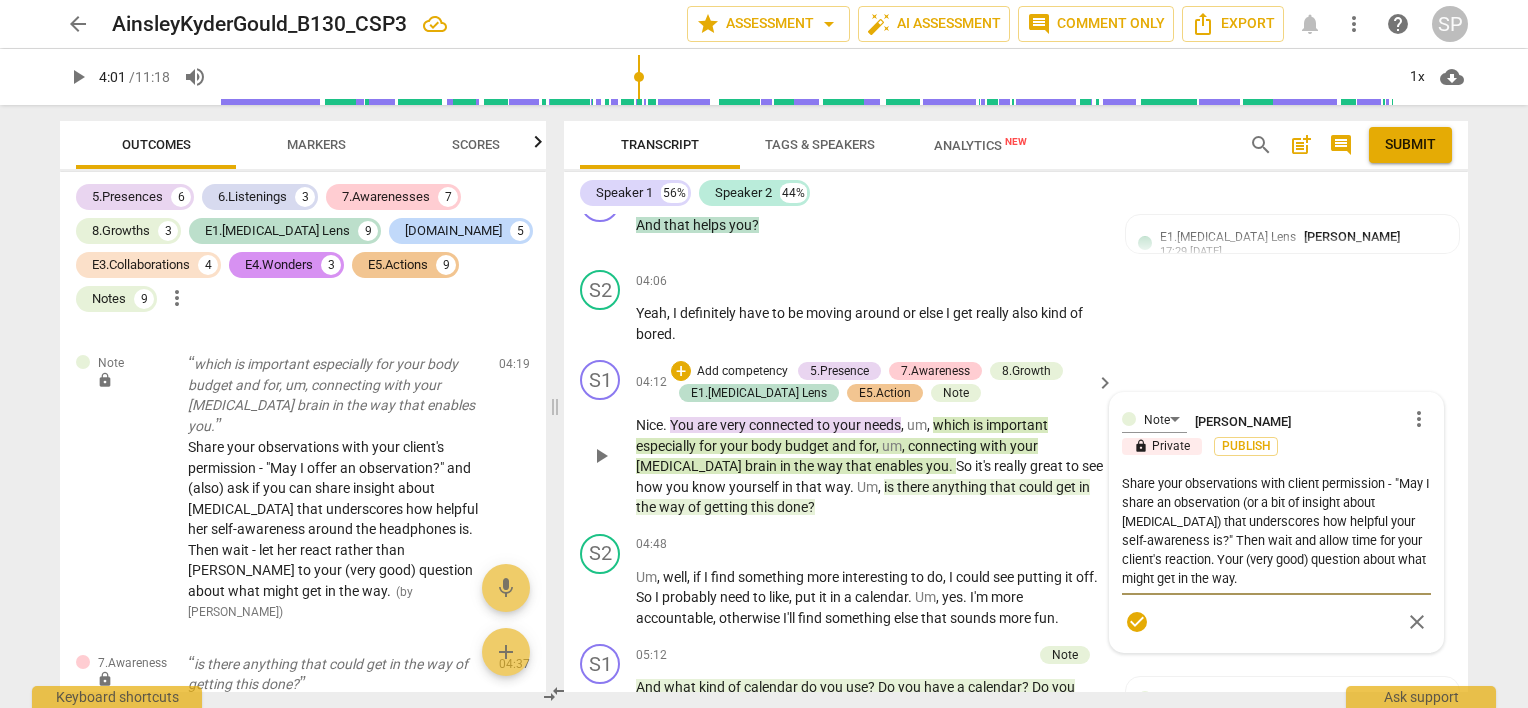 click on "Share your observations with client permission - "May I share an observation (or a bit of insight about [MEDICAL_DATA]) that underscores how helpful your self-awareness is?" Then wait and allow time for your client's reaction. Your (very good) question about what might get in the way." at bounding box center (1276, 531) 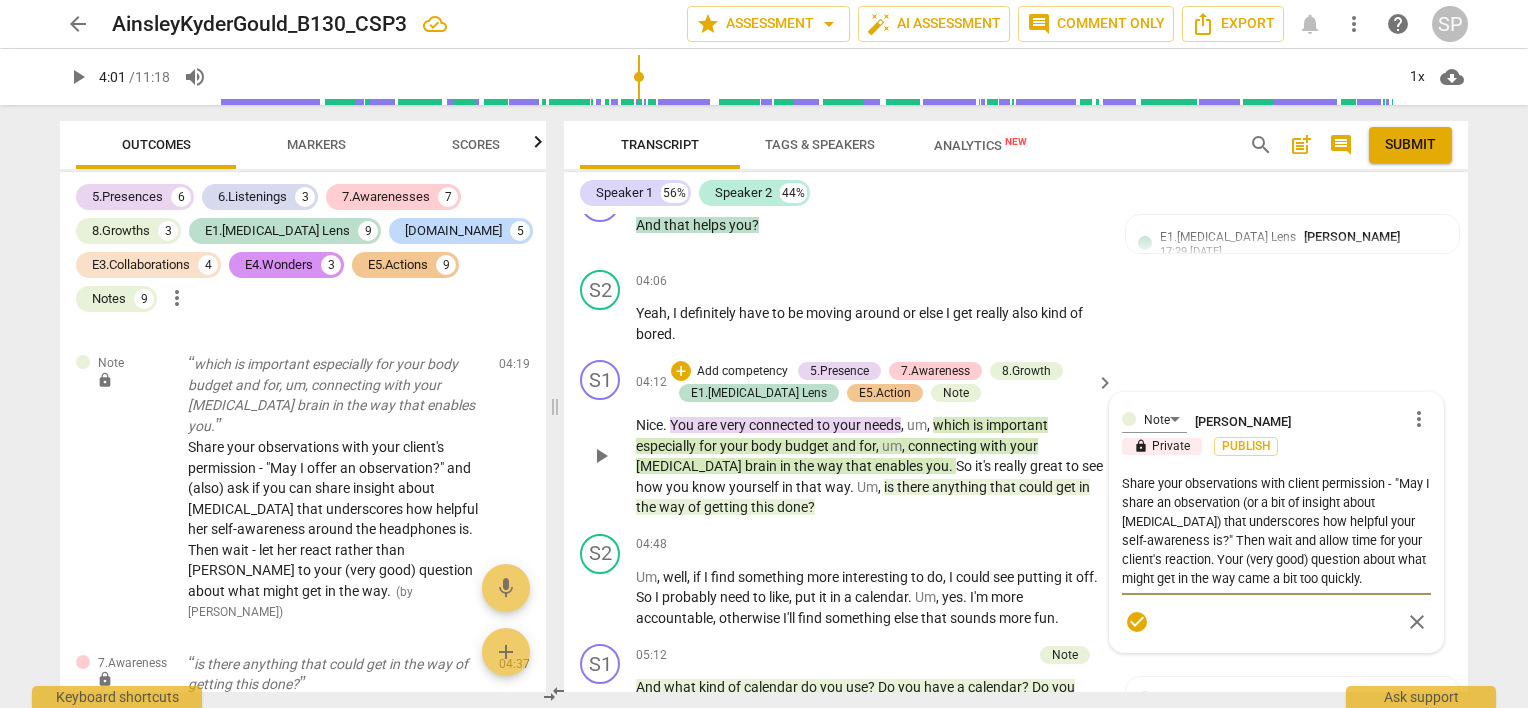 scroll, scrollTop: 2708, scrollLeft: 0, axis: vertical 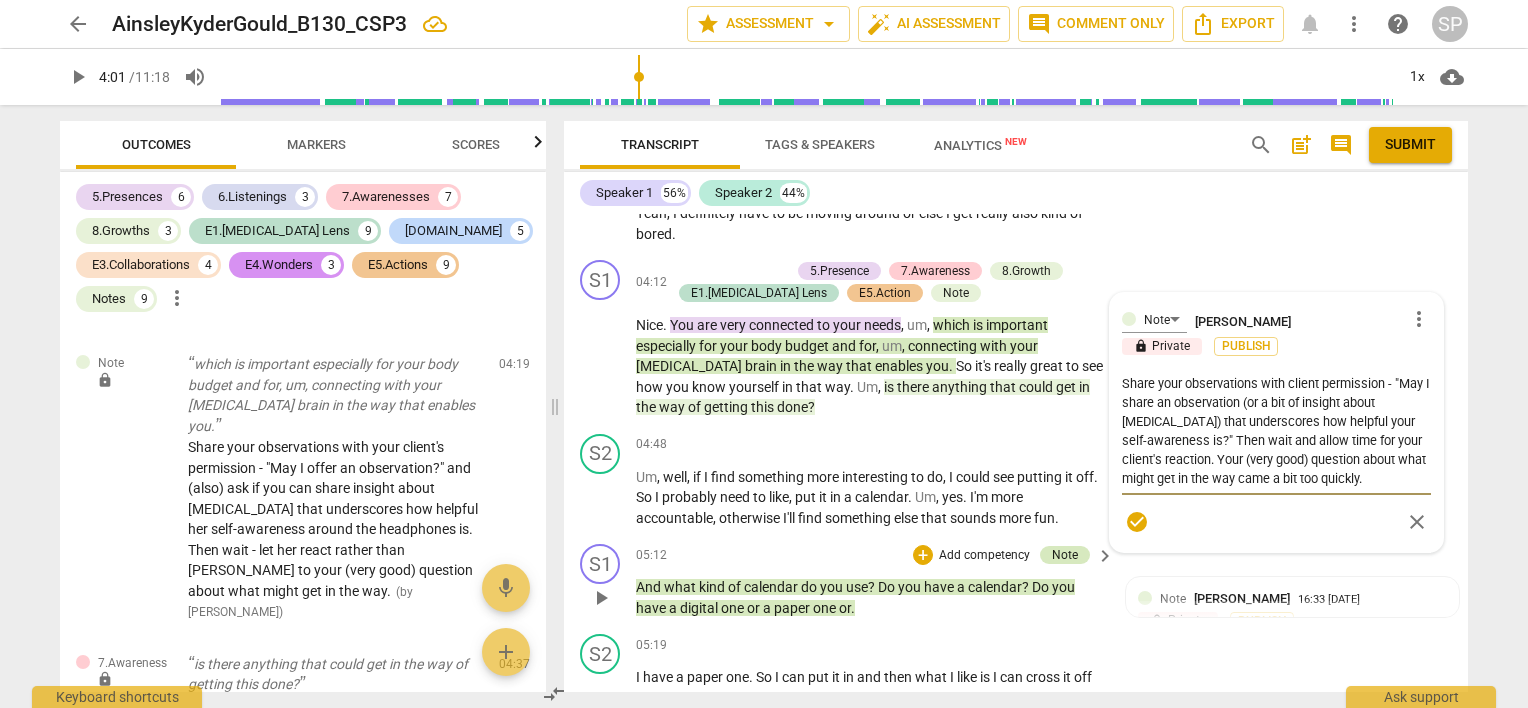 click on "Note" at bounding box center [1065, 555] 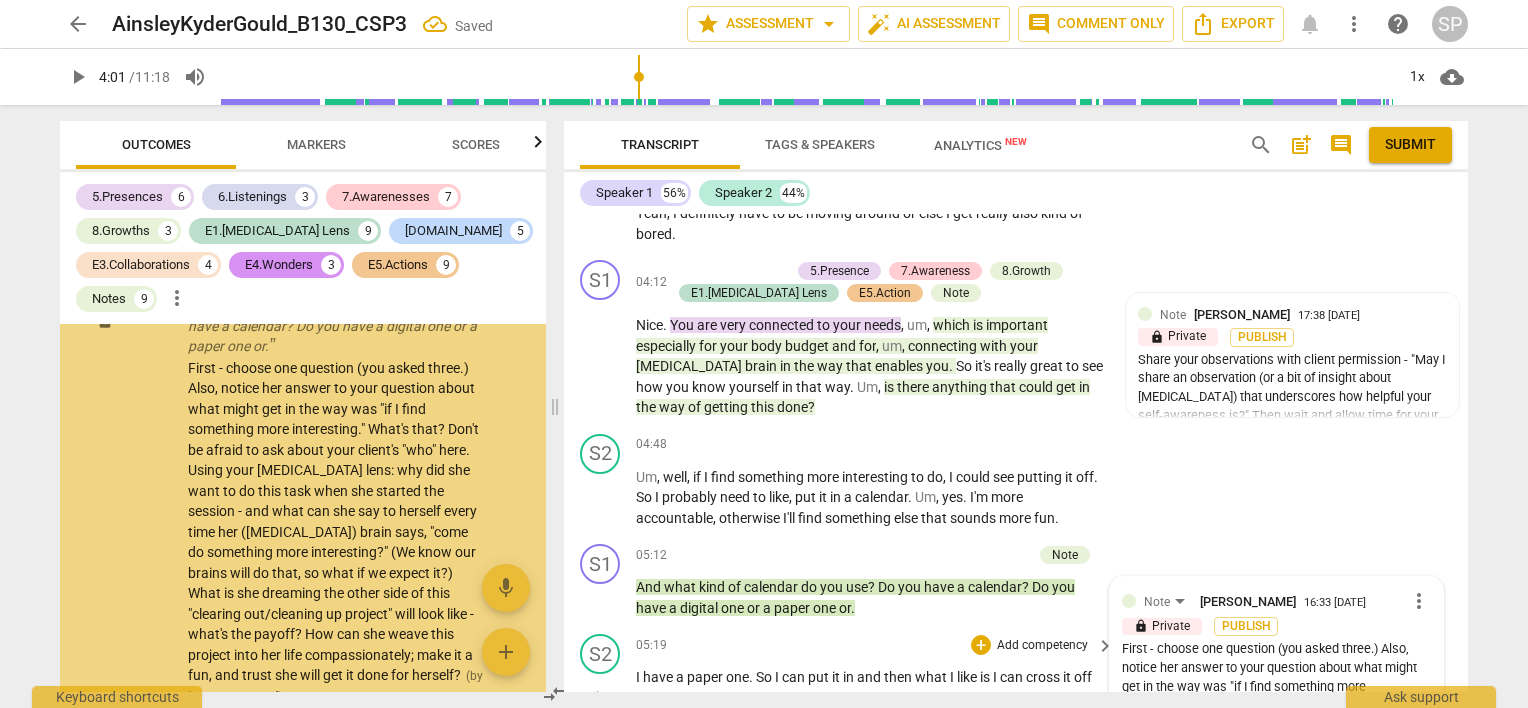 scroll, scrollTop: 10555, scrollLeft: 0, axis: vertical 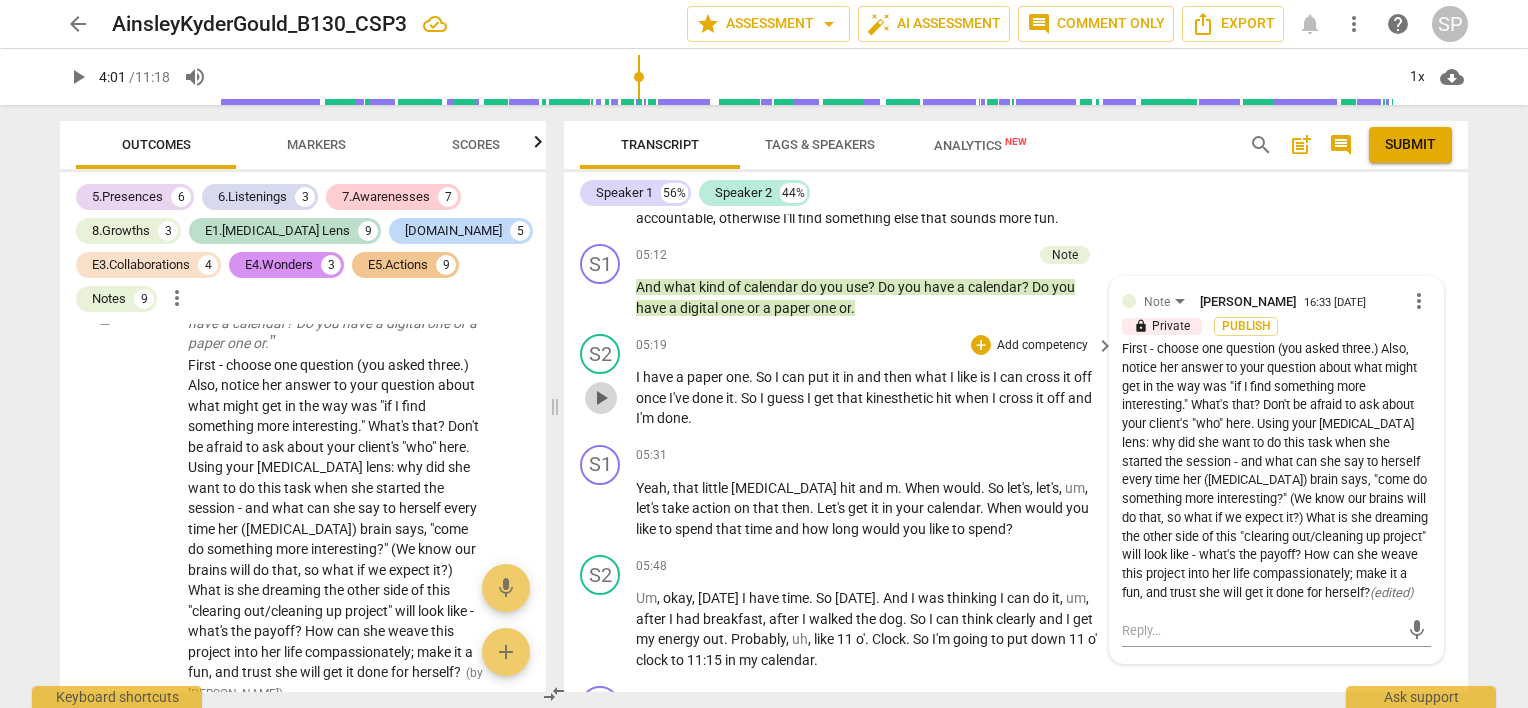 click on "play_arrow" at bounding box center [601, 398] 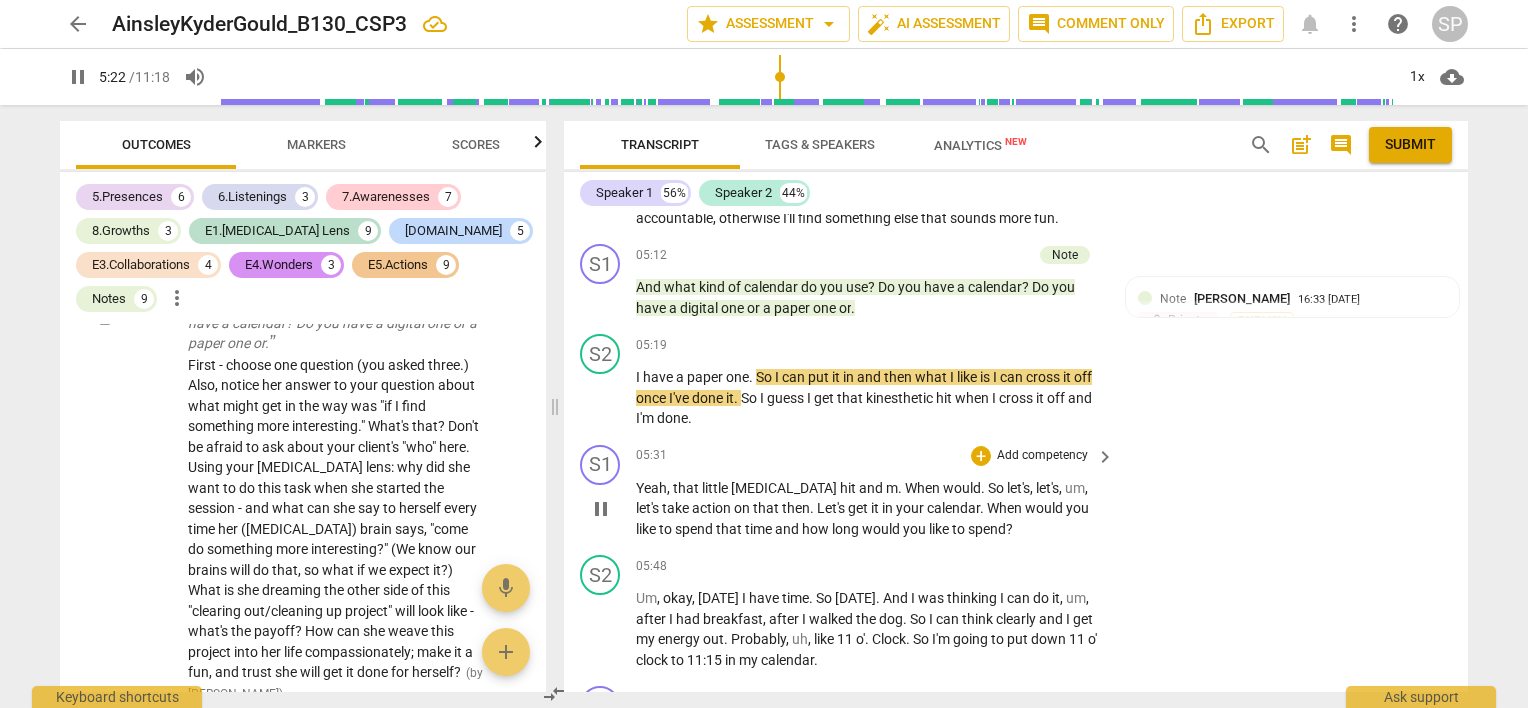 click on "pause" at bounding box center [601, 509] 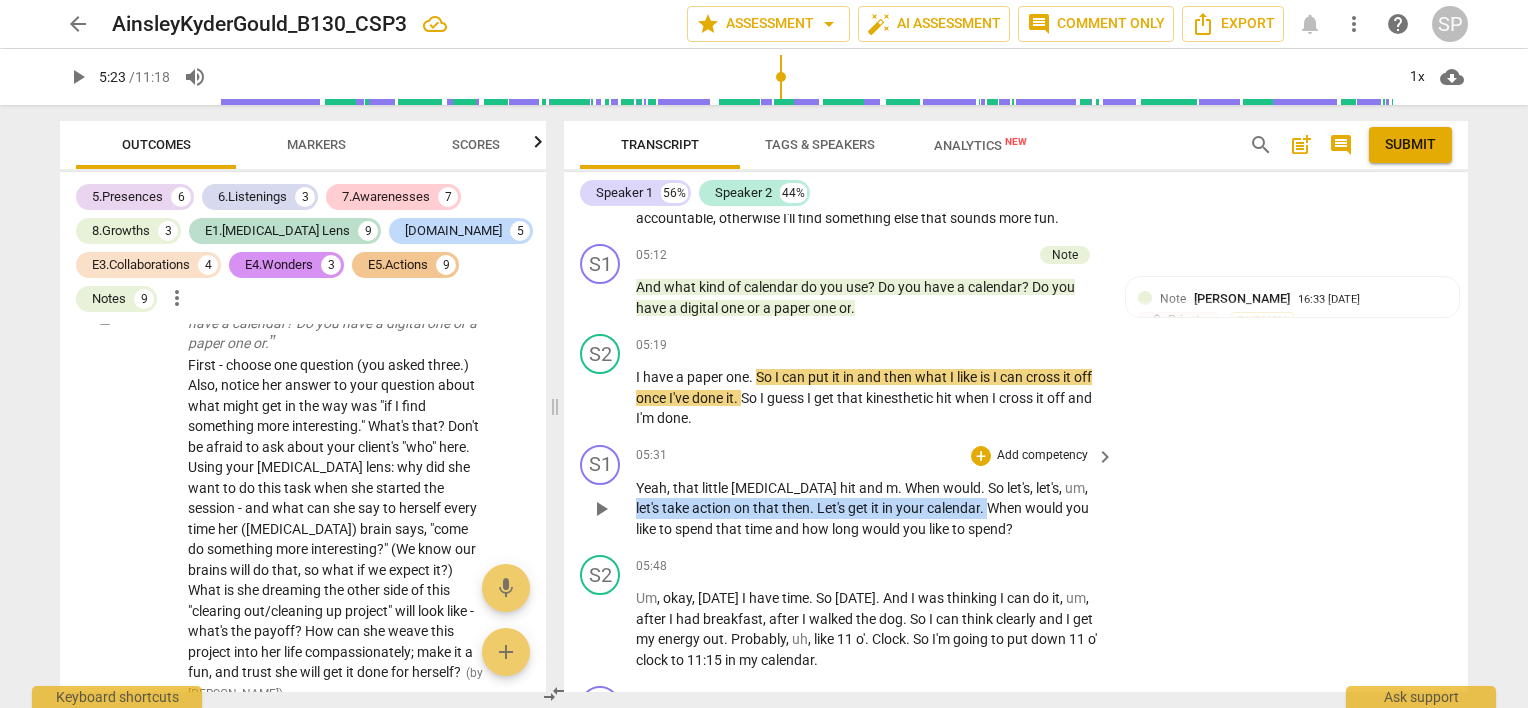 drag, startPoint x: 1051, startPoint y: 476, endPoint x: 961, endPoint y: 499, distance: 92.89241 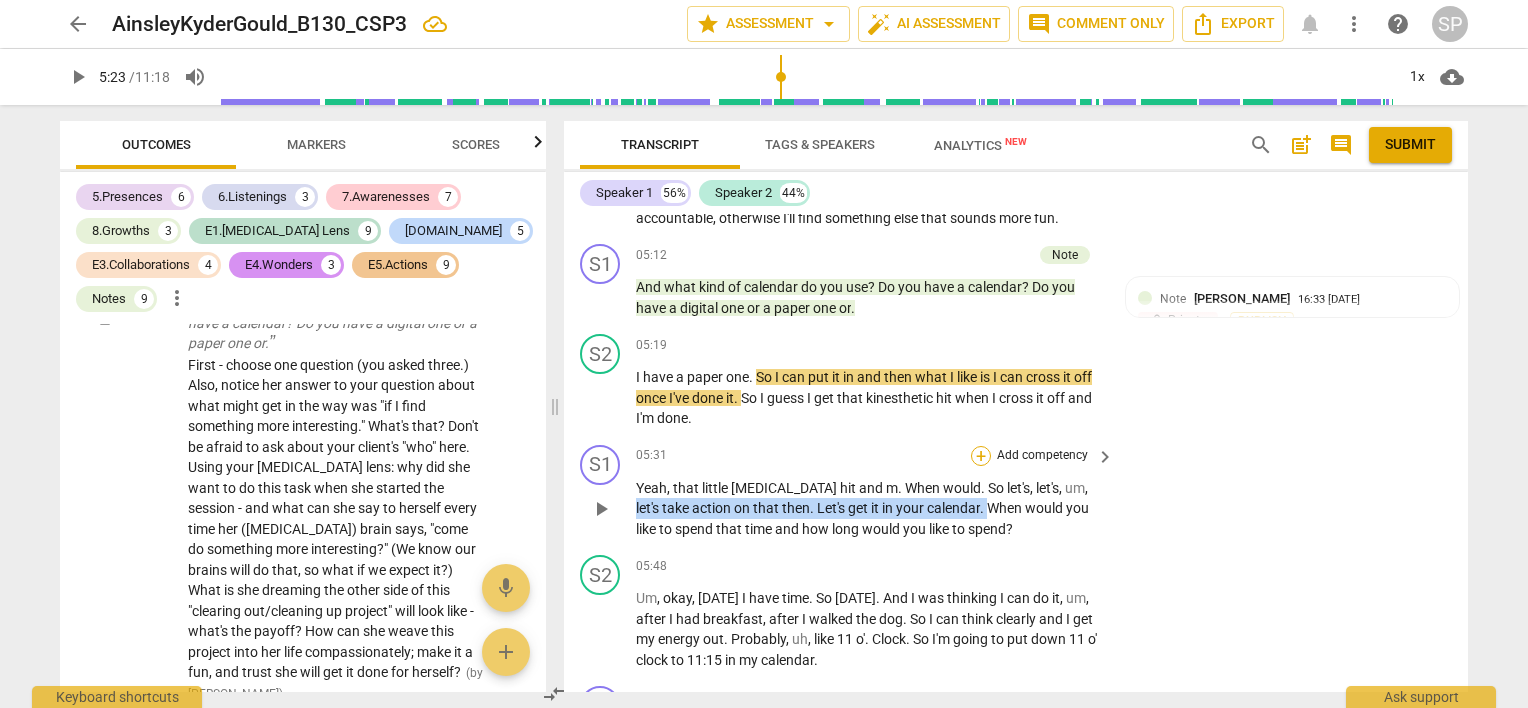 click on "+" at bounding box center (981, 456) 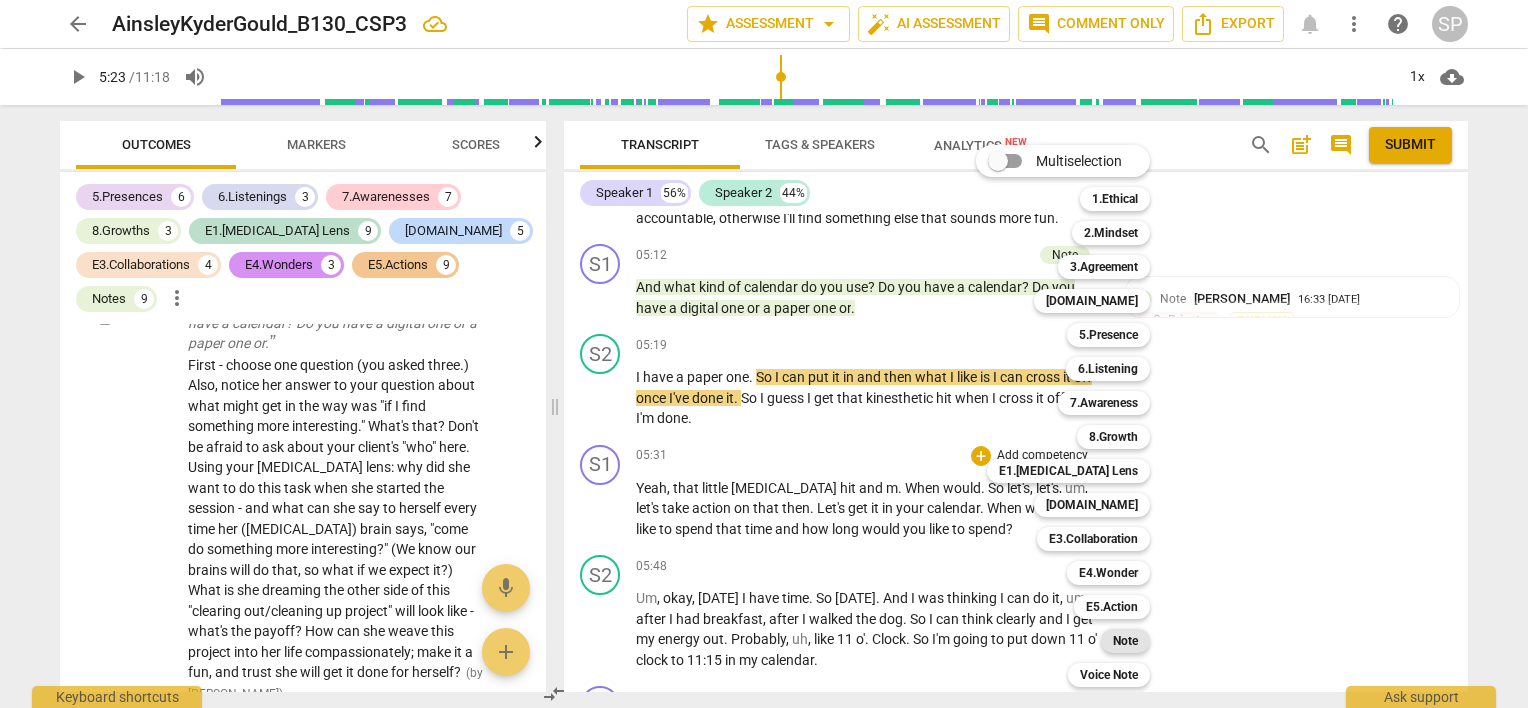 click on "Note" at bounding box center [1125, 641] 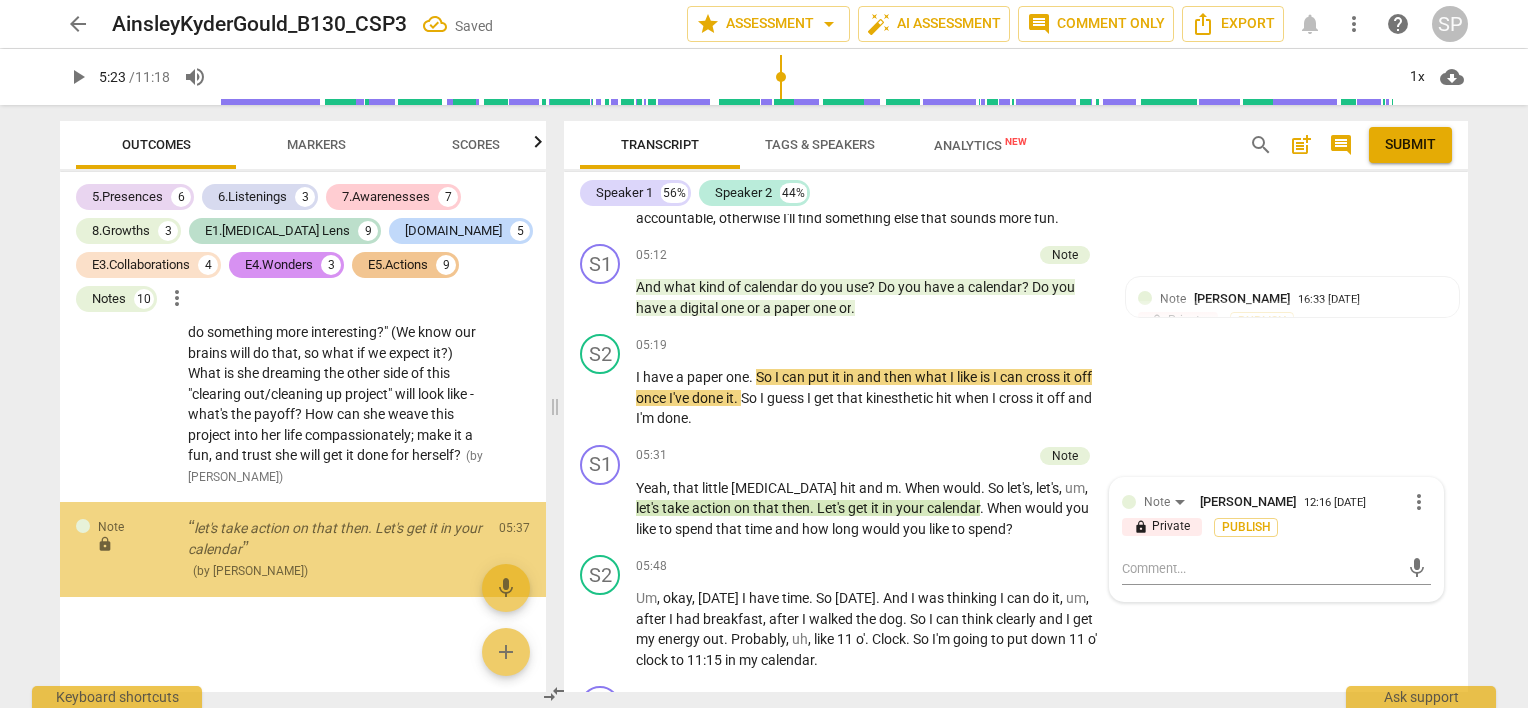 scroll, scrollTop: 10776, scrollLeft: 0, axis: vertical 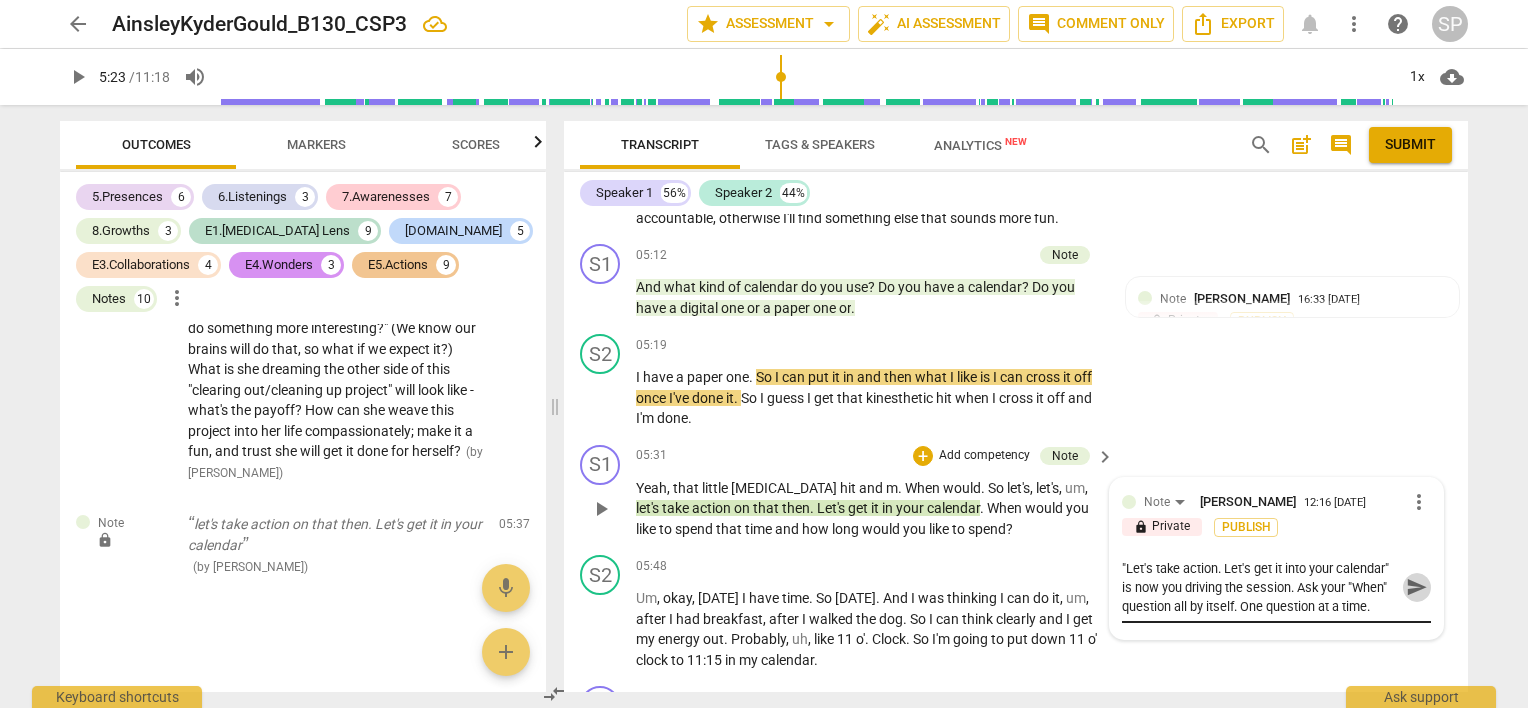 click on "send" at bounding box center [1417, 587] 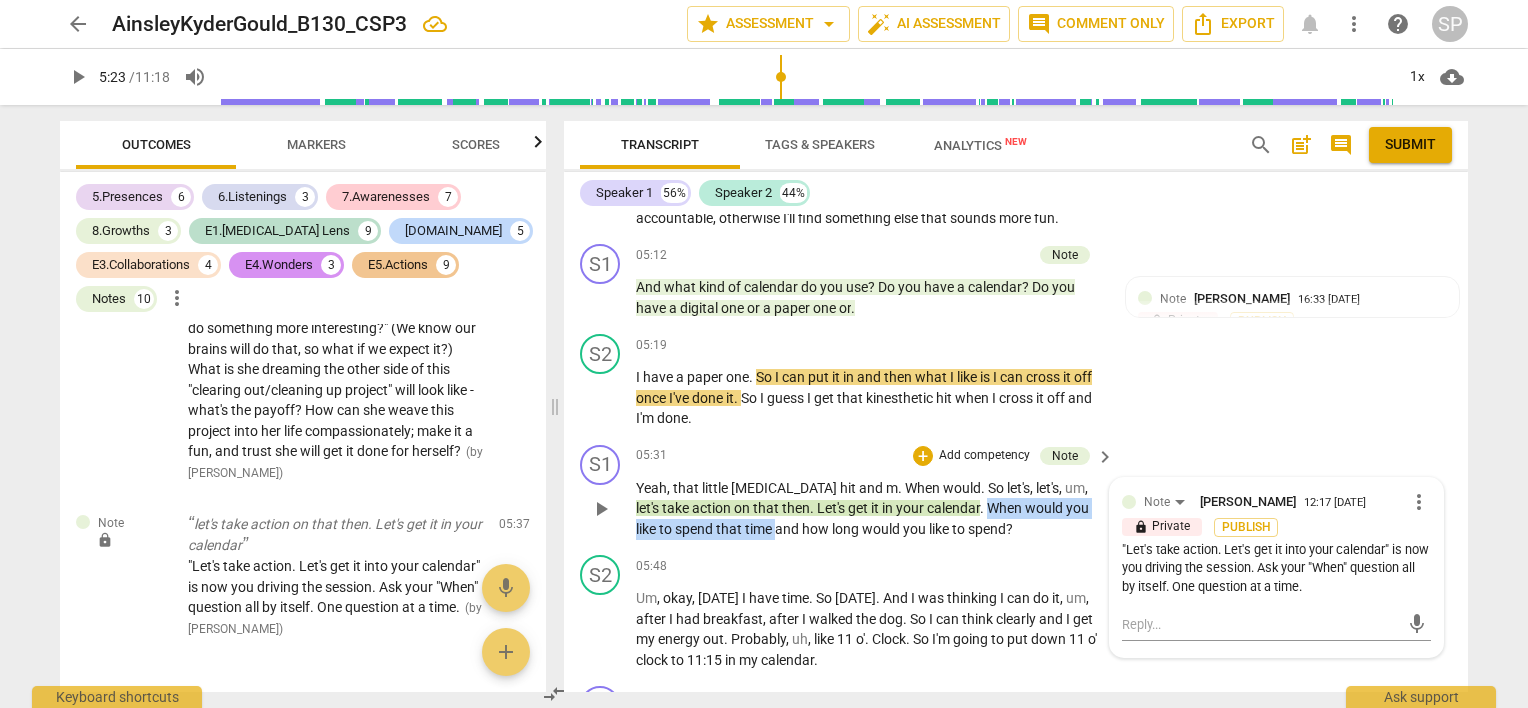 drag, startPoint x: 961, startPoint y: 496, endPoint x: 753, endPoint y: 527, distance: 210.29741 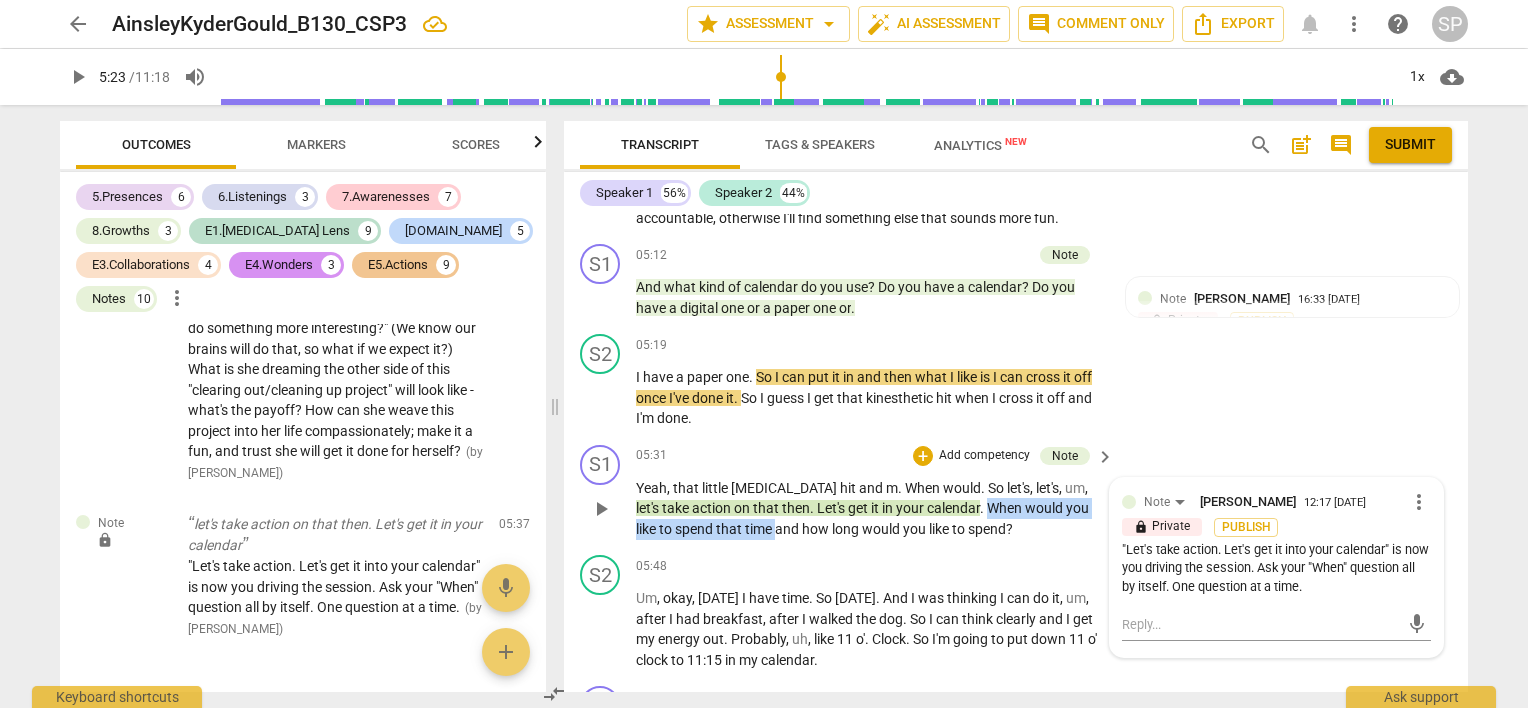 click on "Yeah ,   that   little   [MEDICAL_DATA]   hit   and   m .   When   would .   So   let's ,   let's ,   um ,   let's   take   action   on   that   then .   Let's   get   it   in   your   calendar .   When   would   you   like   to   spend   that   time   and   how   long   would   you   like   to   spend ?" at bounding box center (870, 509) 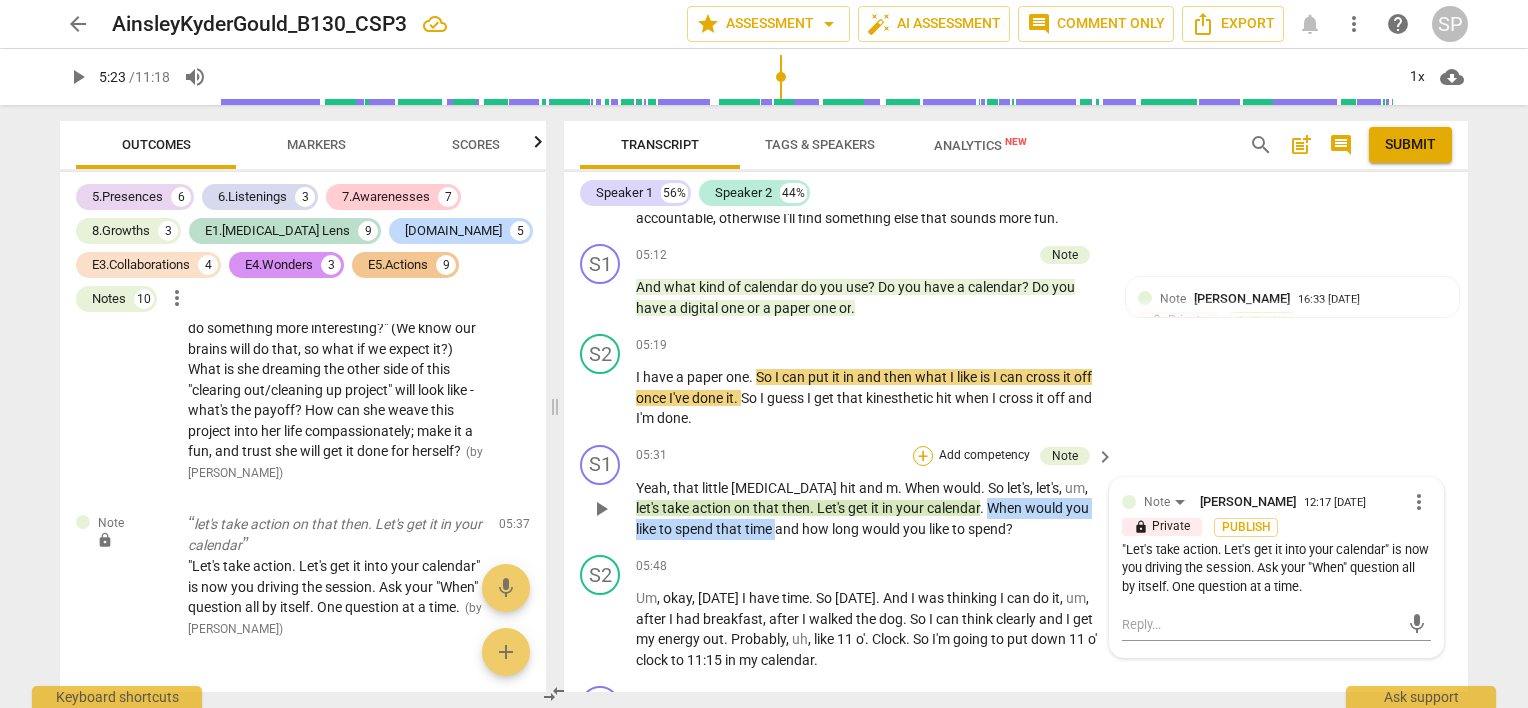 click on "+" at bounding box center (923, 456) 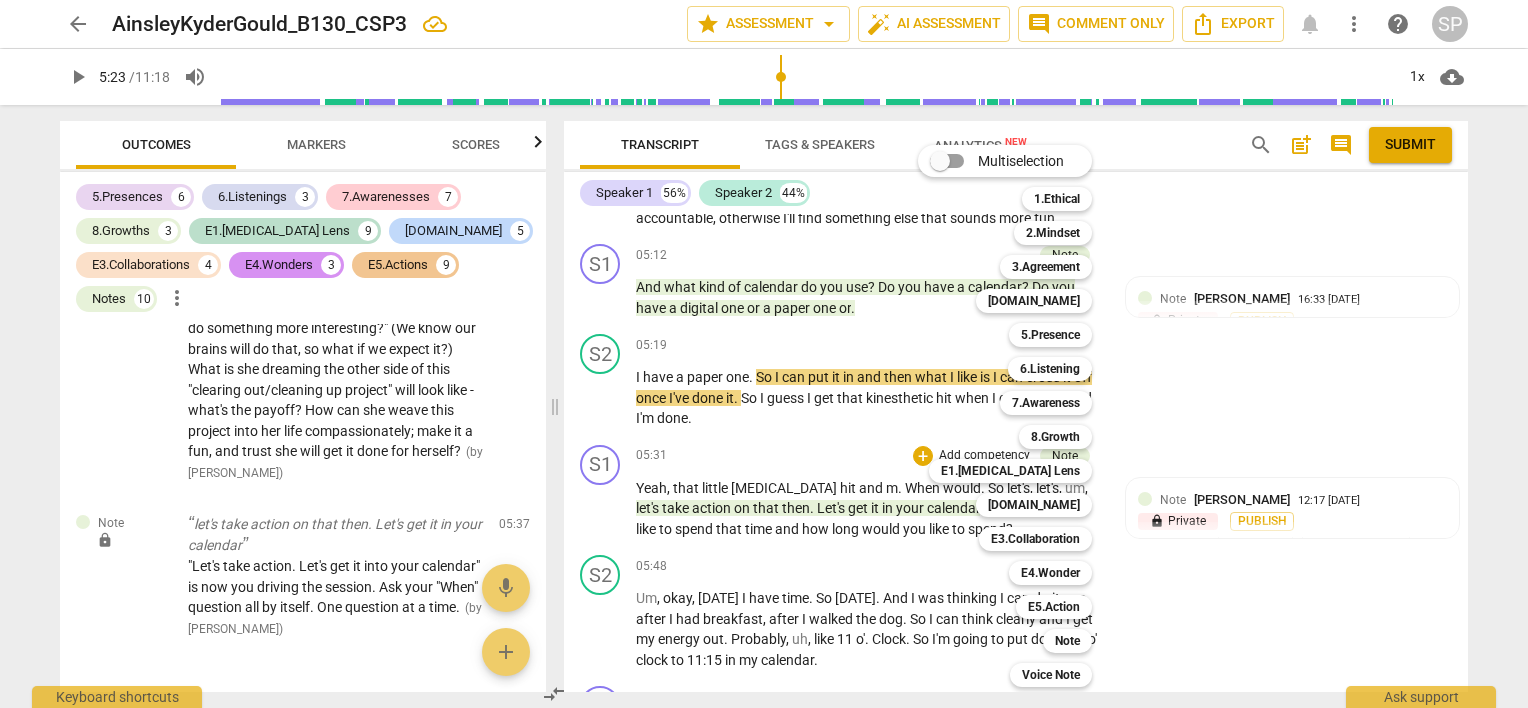 click at bounding box center (764, 354) 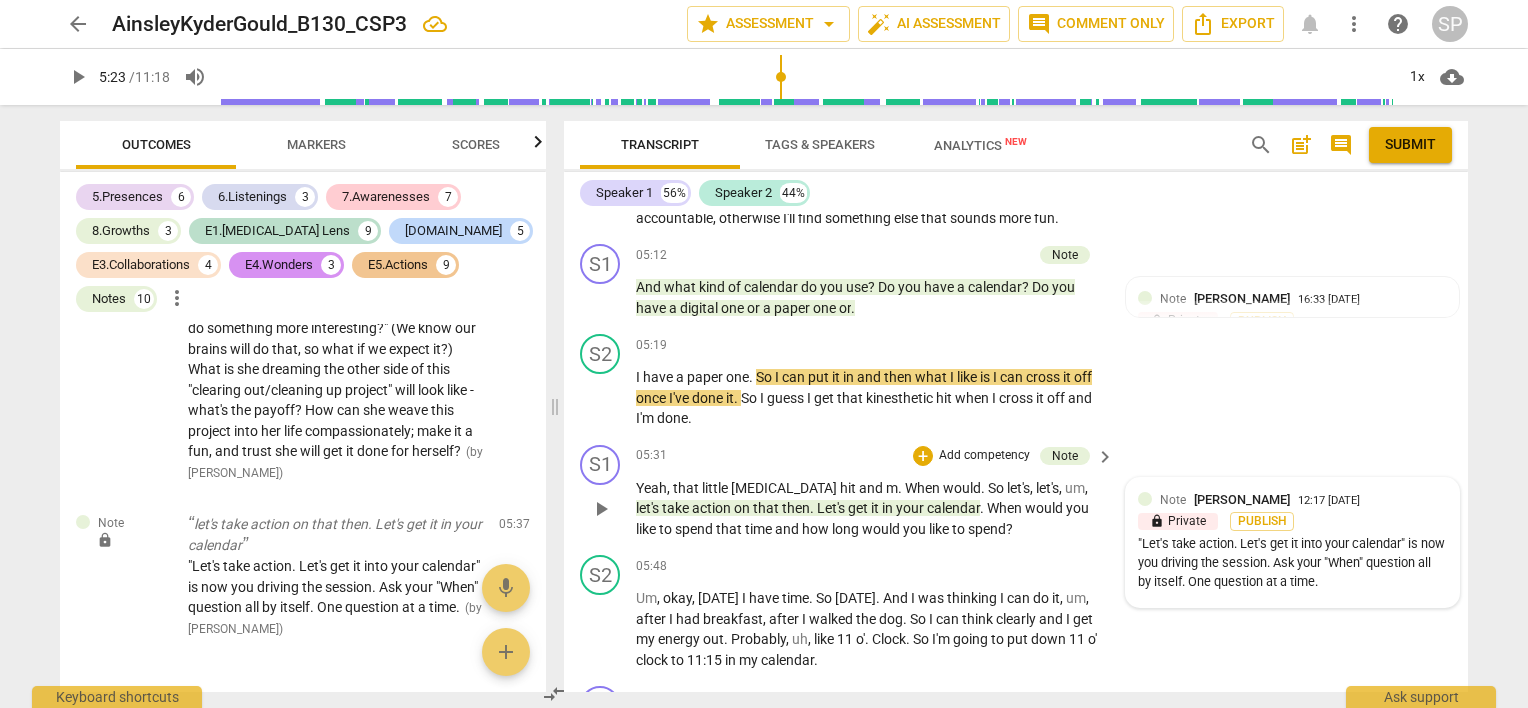 click on "Note [PERSON_NAME] 12:17 [DATE]" at bounding box center (1303, 499) 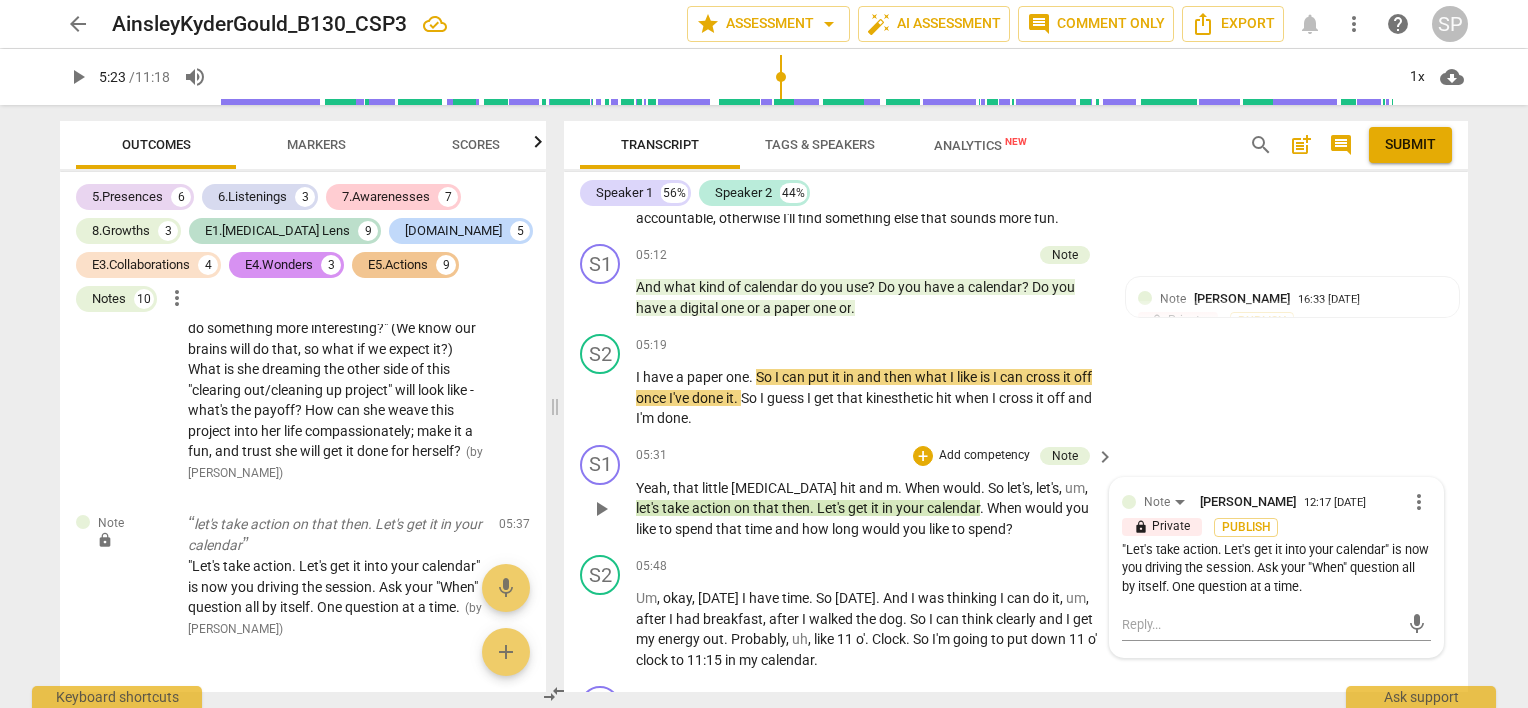 click on "more_vert" at bounding box center (1419, 502) 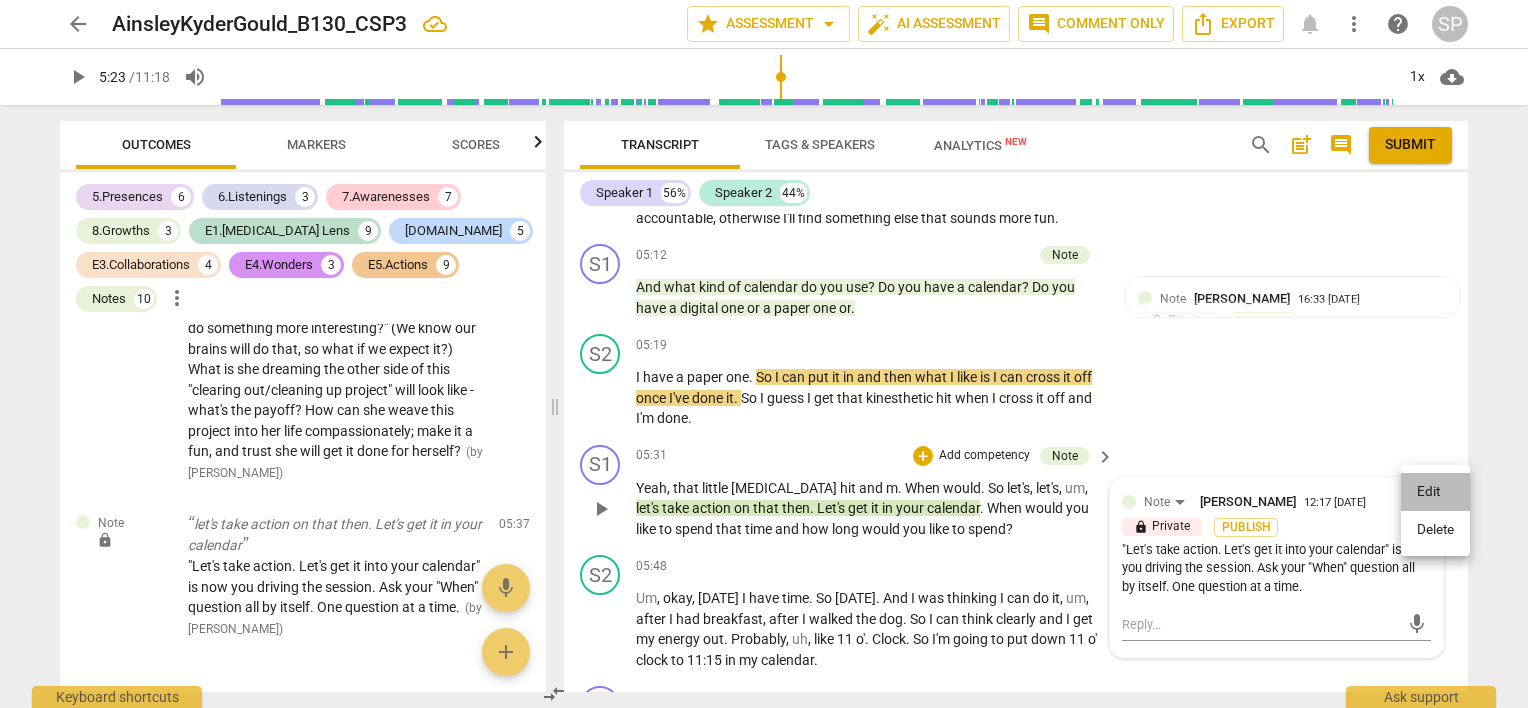 click on "Edit" at bounding box center (1435, 492) 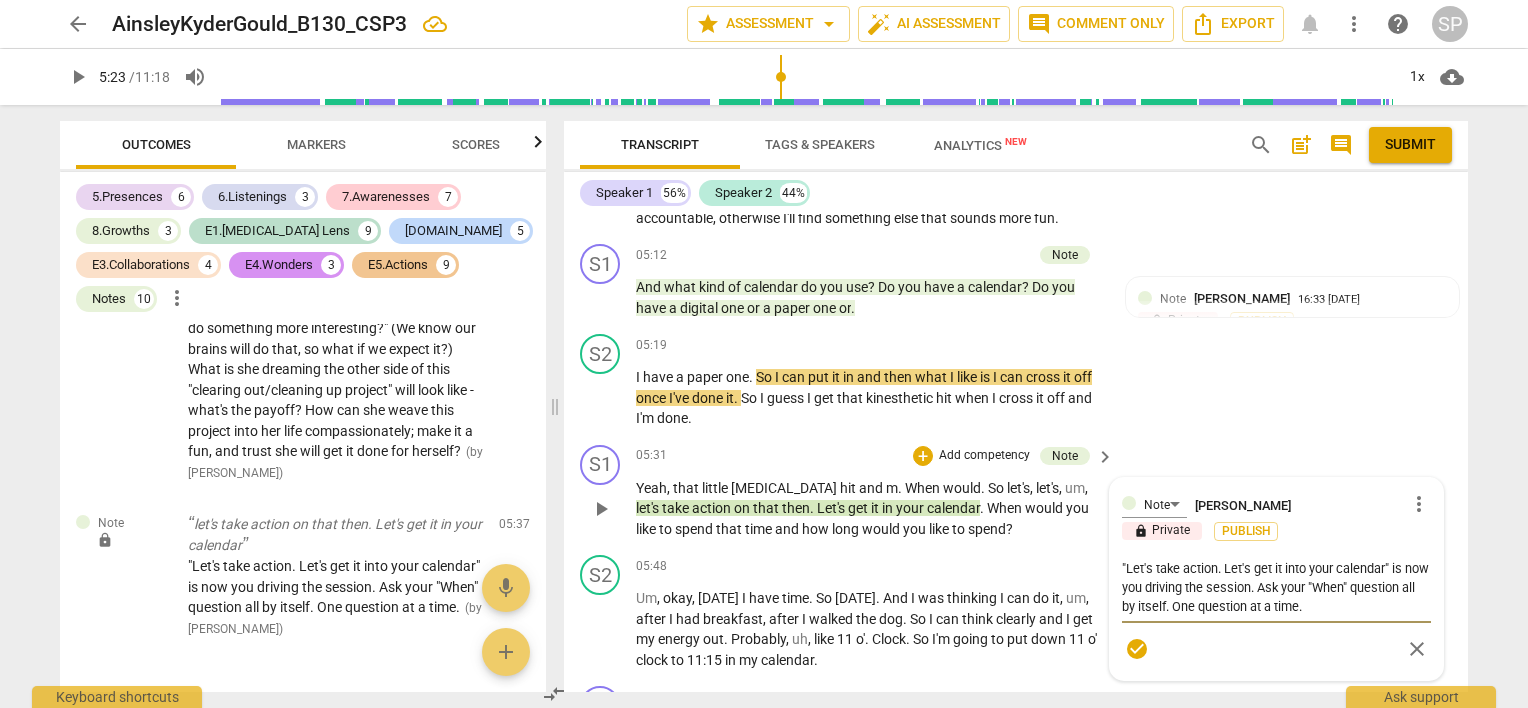 click on ""Let's take action. Let's get it into your calendar" is now you driving the session. Ask your "When" question all by itself. One question at a time." at bounding box center [1276, 587] 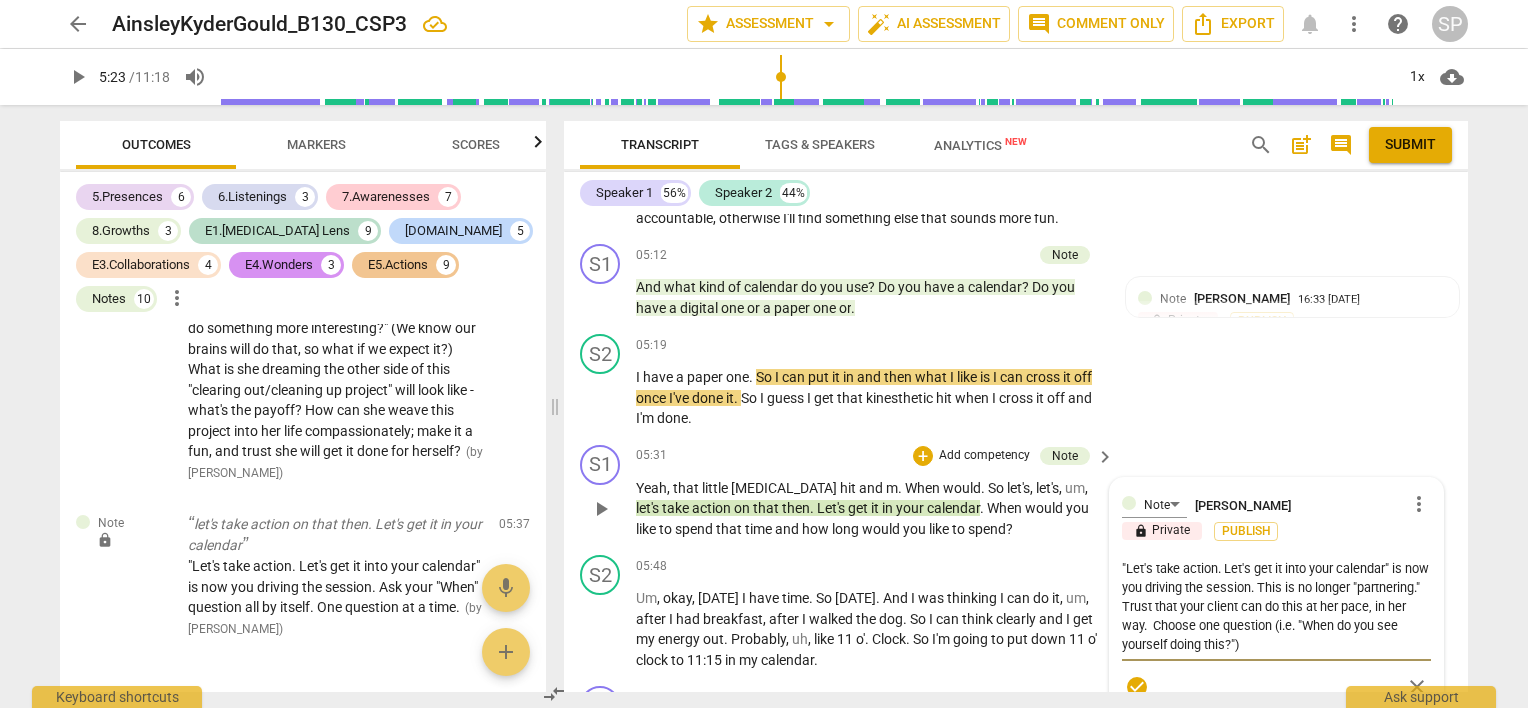 click on ""Let's take action. Let's get it into your calendar" is now you driving the session. This is no longer "partnering."  Trust that your client can do this at her pace, in her way.  Choose one question (i.e. "When do you see yourself doing this?")" at bounding box center (1276, 606) 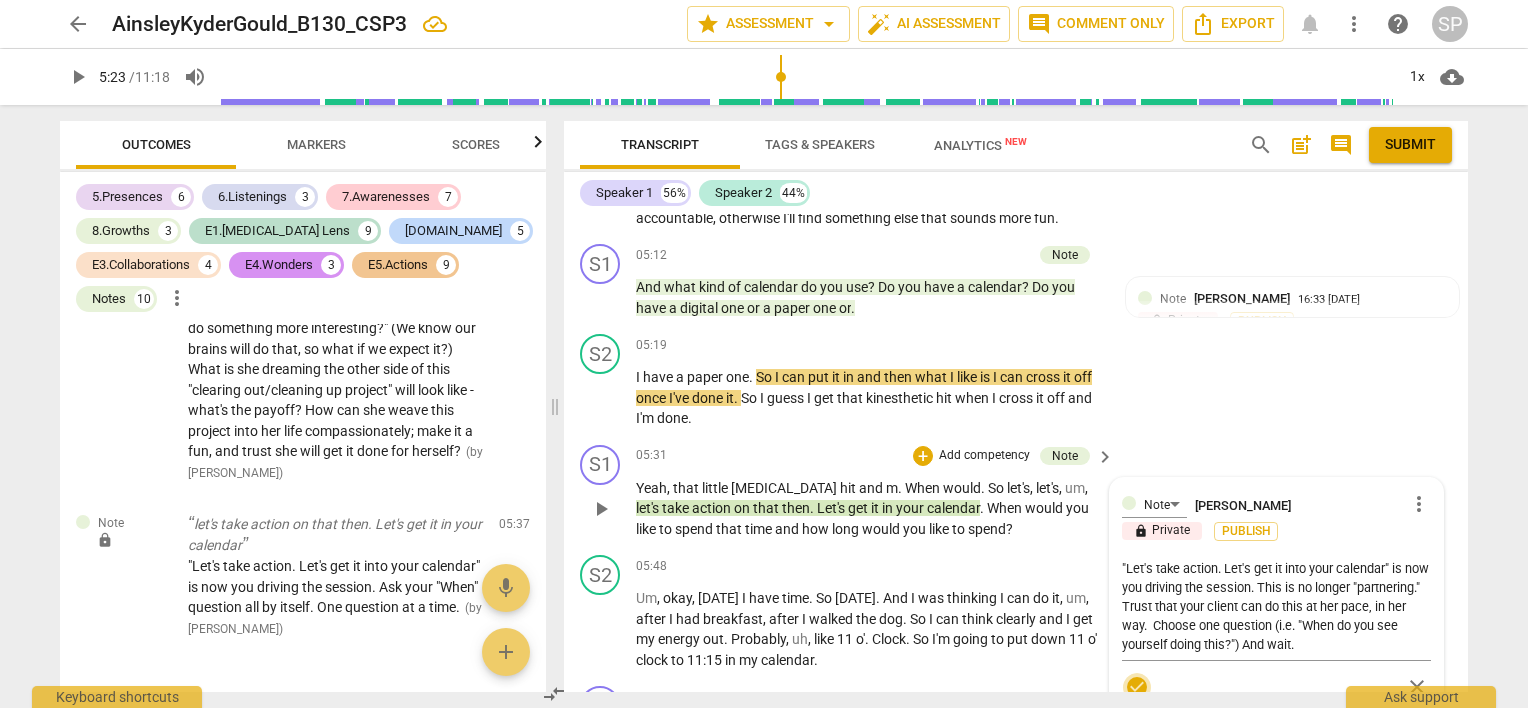 click on "check_circle" at bounding box center [1137, 687] 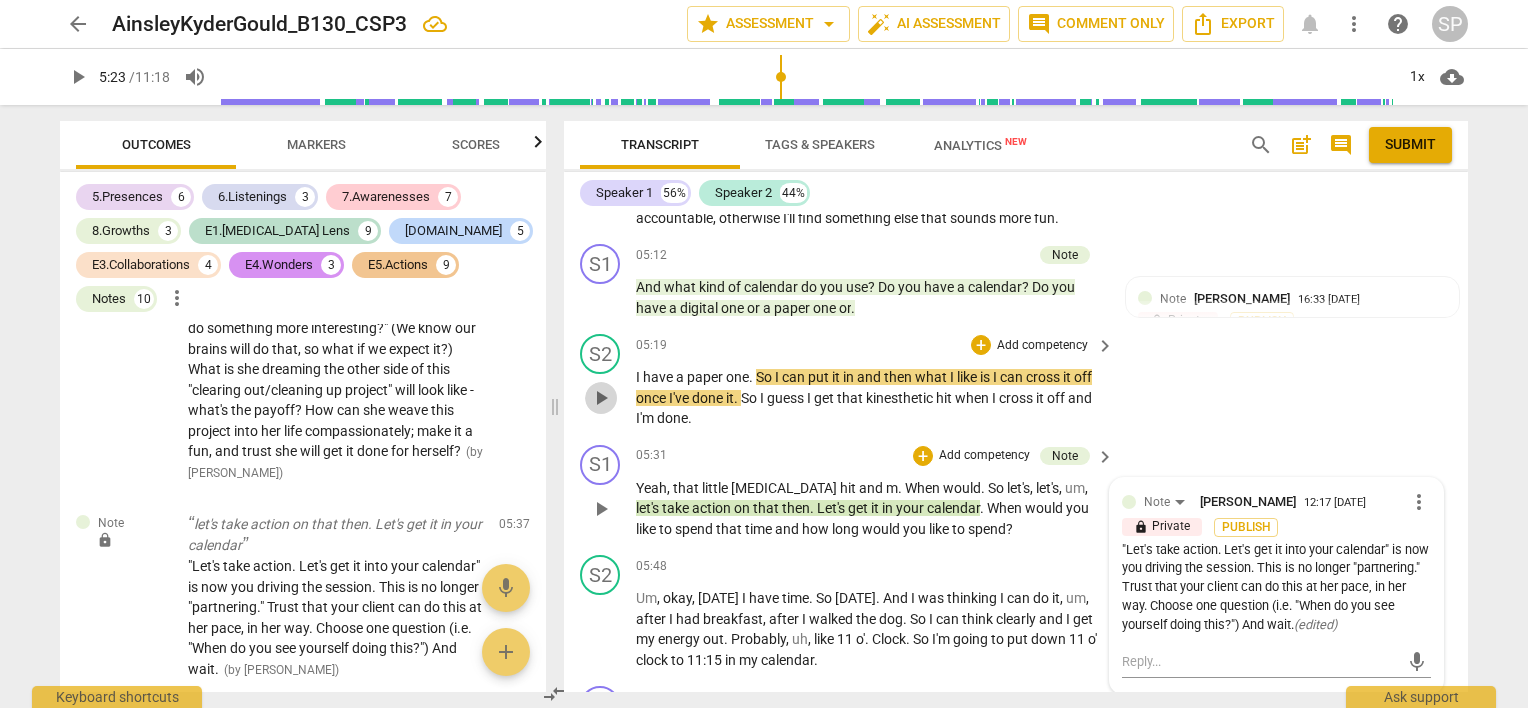 click on "play_arrow" at bounding box center [601, 398] 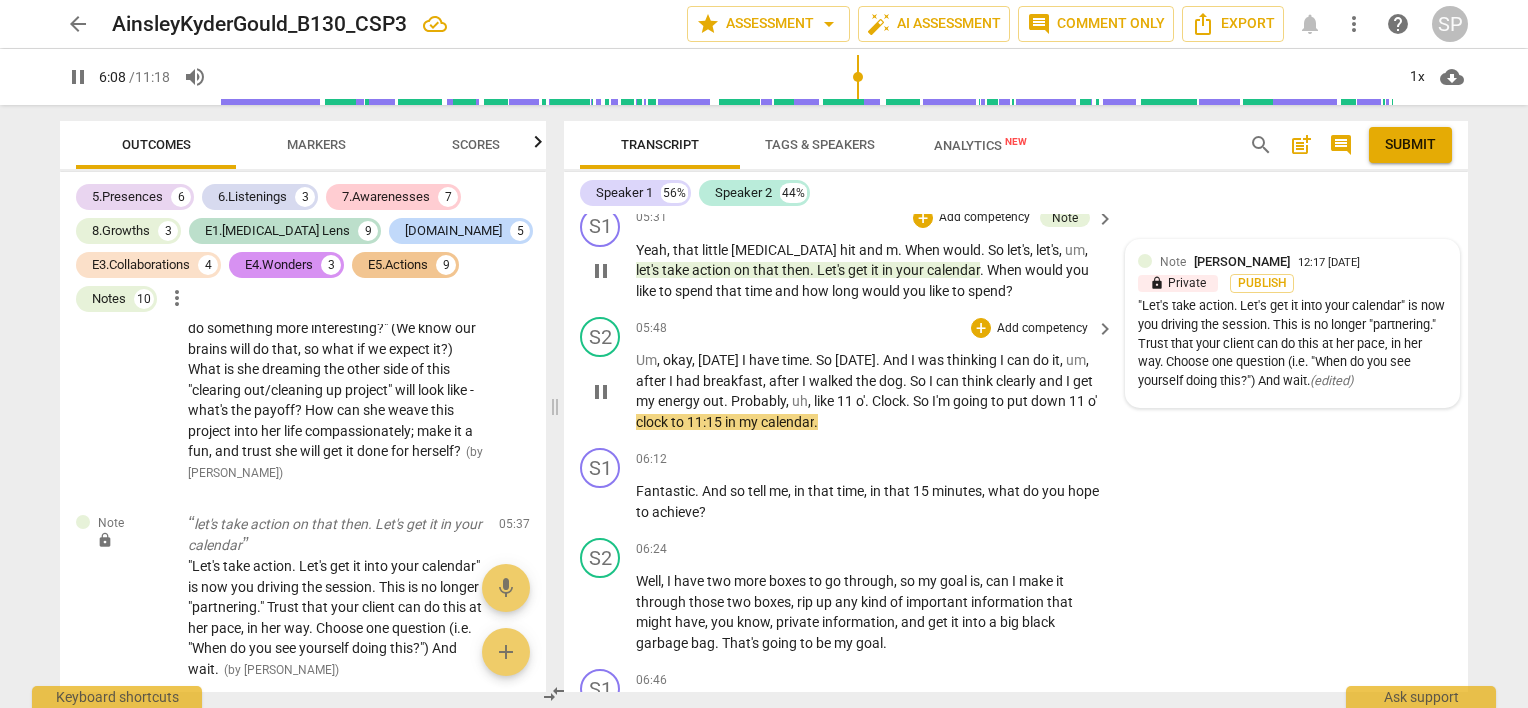 scroll, scrollTop: 3308, scrollLeft: 0, axis: vertical 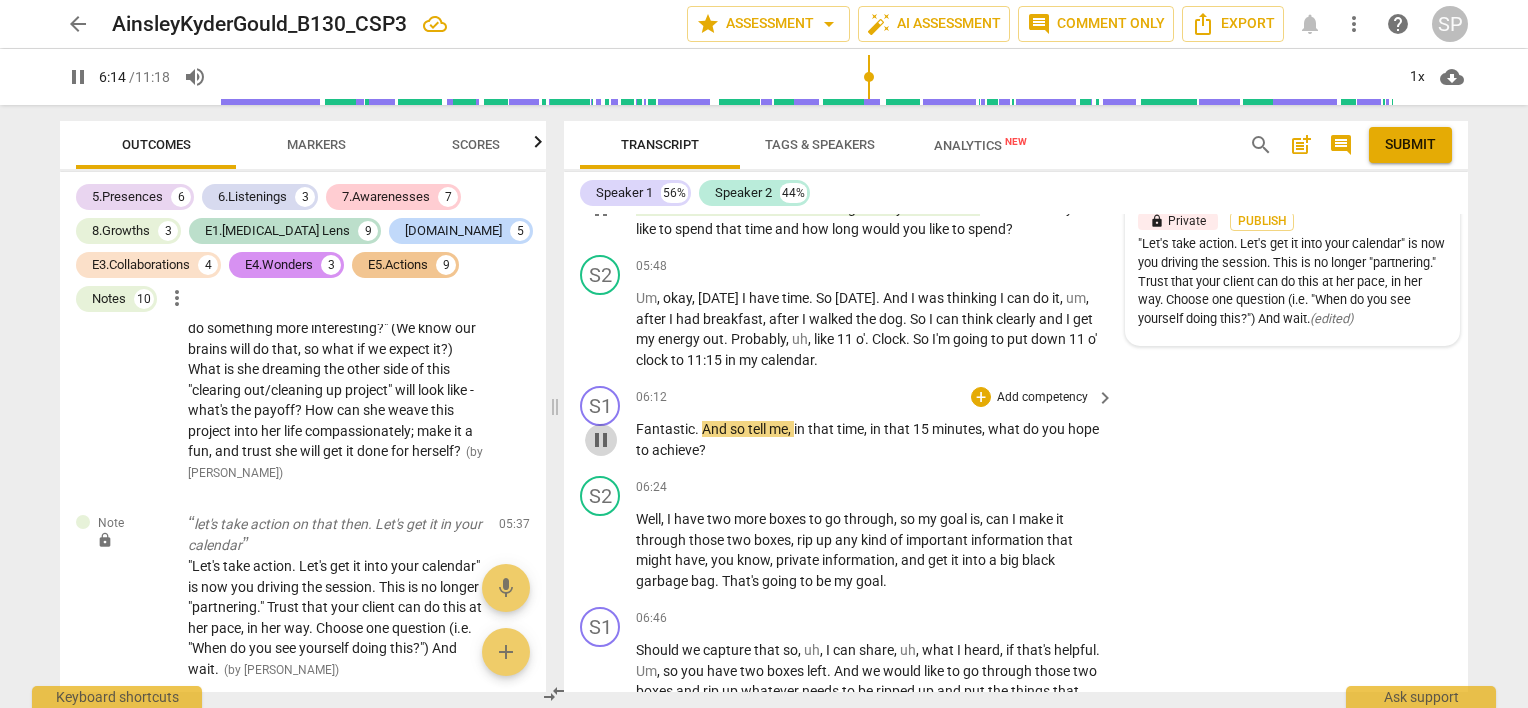 click on "pause" at bounding box center [601, 440] 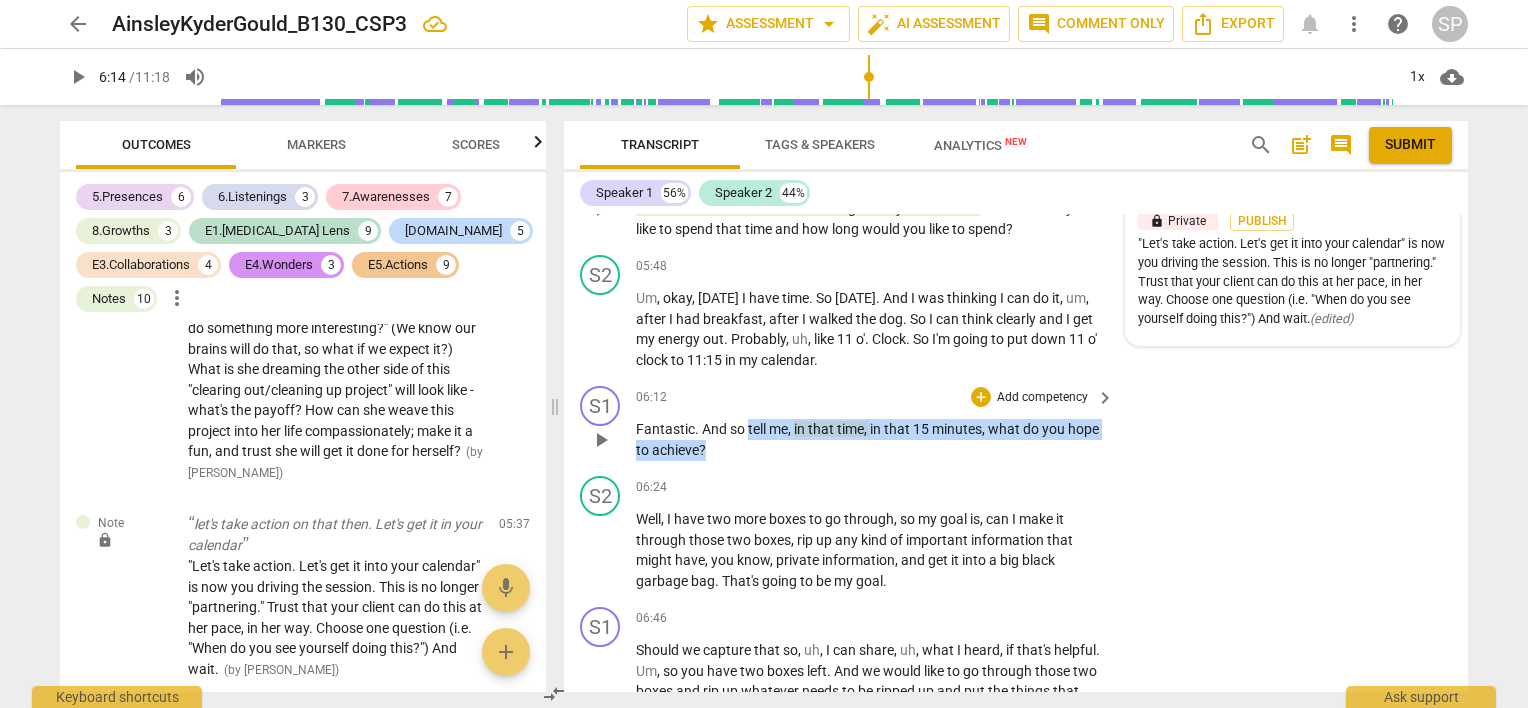 drag, startPoint x: 747, startPoint y: 421, endPoint x: 751, endPoint y: 444, distance: 23.345236 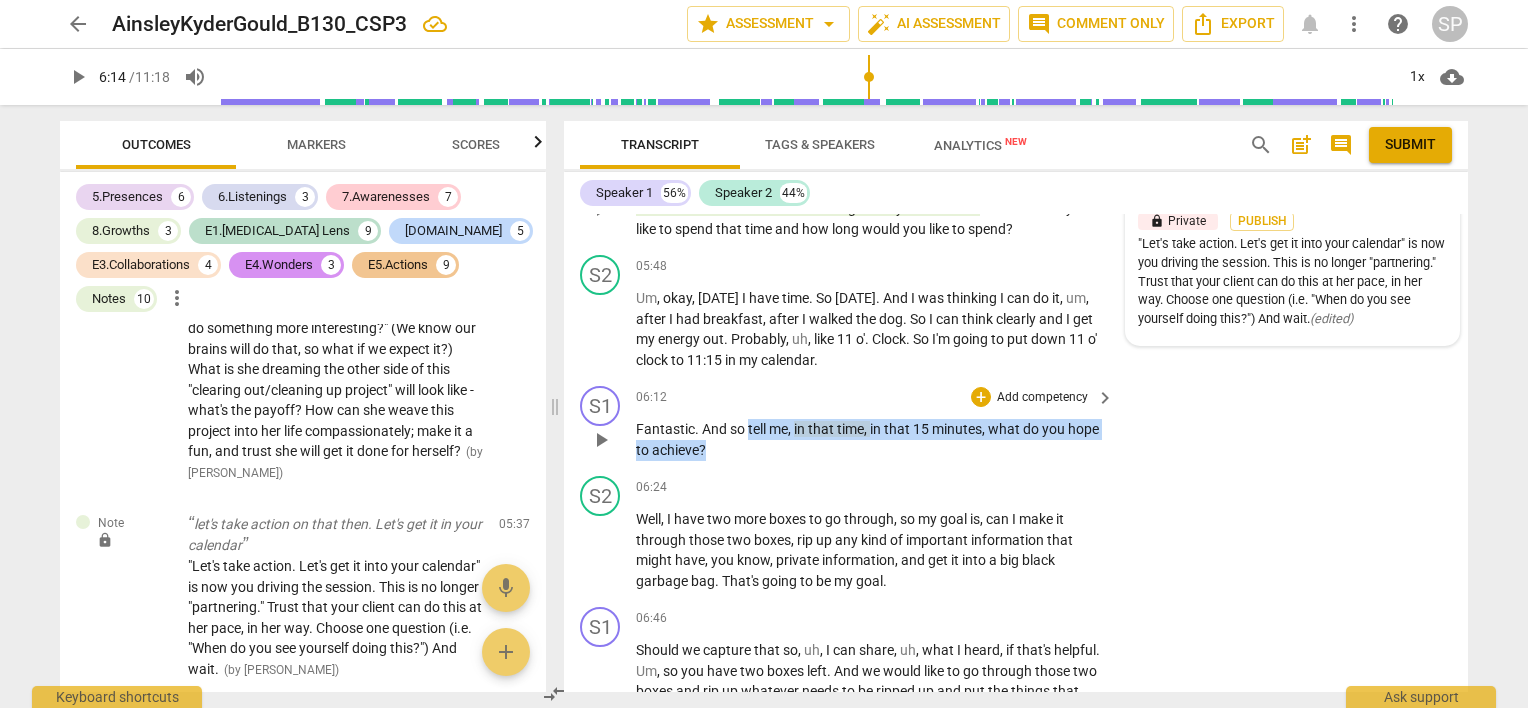 click on "Fantastic .   And   so   tell   me ,   in   that   time ,   in   that   15   minutes ,   what   do   you   hope   to   achieve ?" at bounding box center [870, 439] 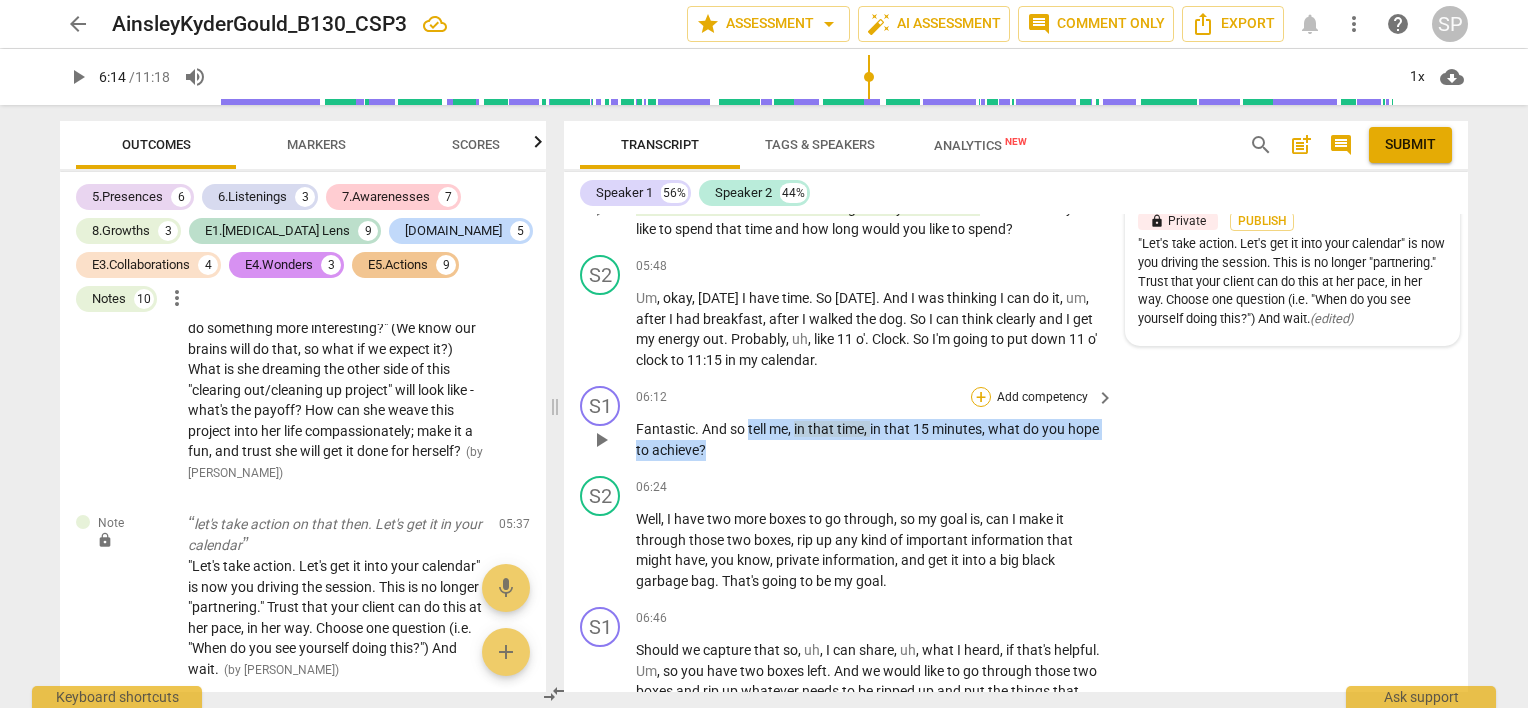 click on "+" at bounding box center [981, 397] 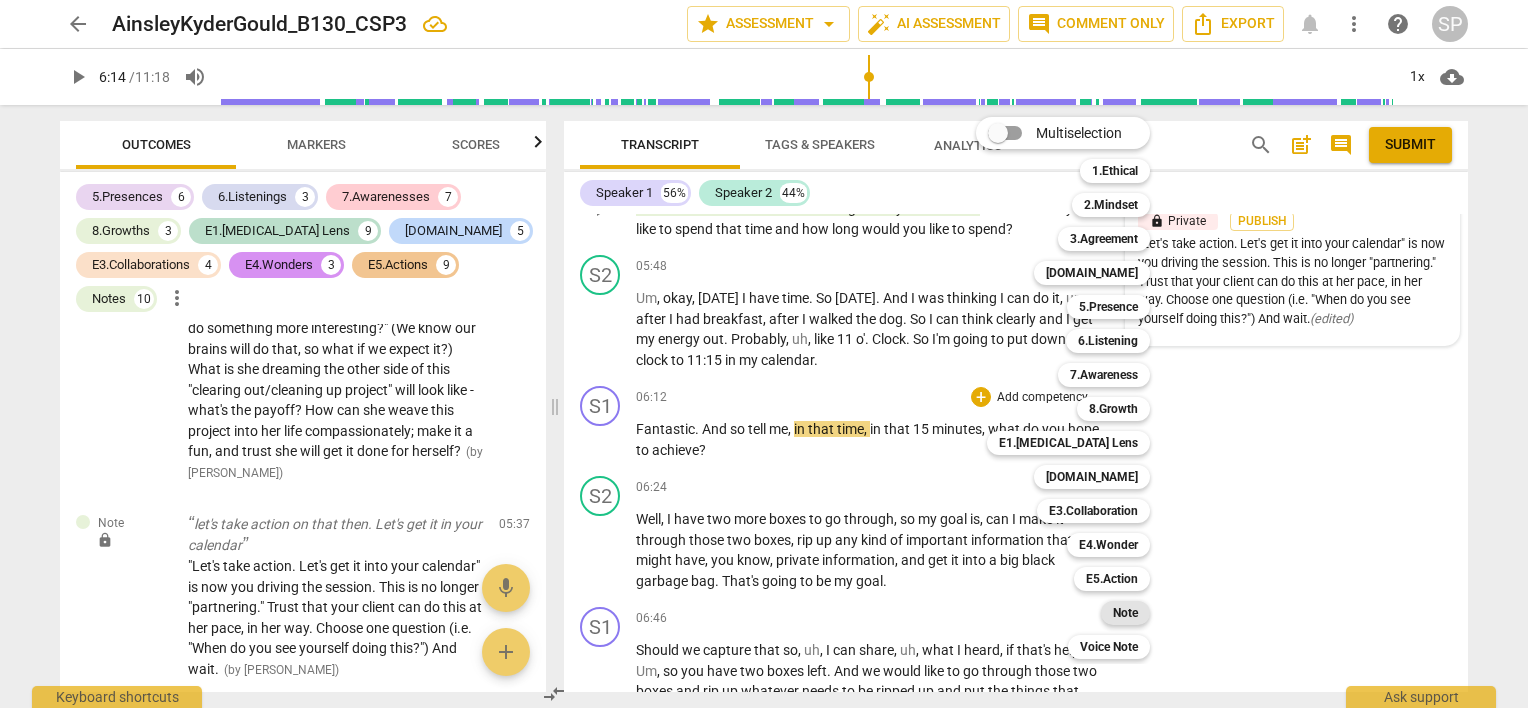click on "Note" at bounding box center [1125, 613] 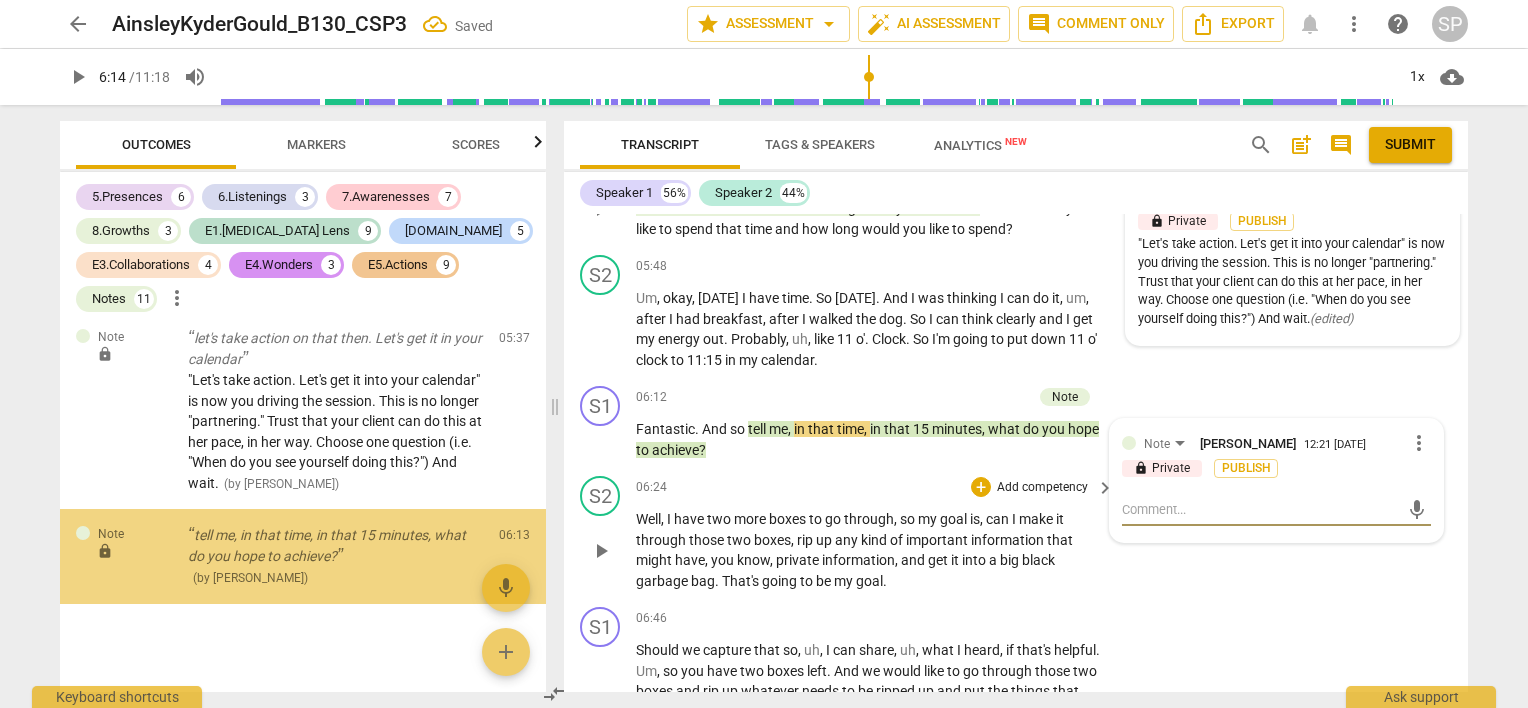 scroll, scrollTop: 10973, scrollLeft: 0, axis: vertical 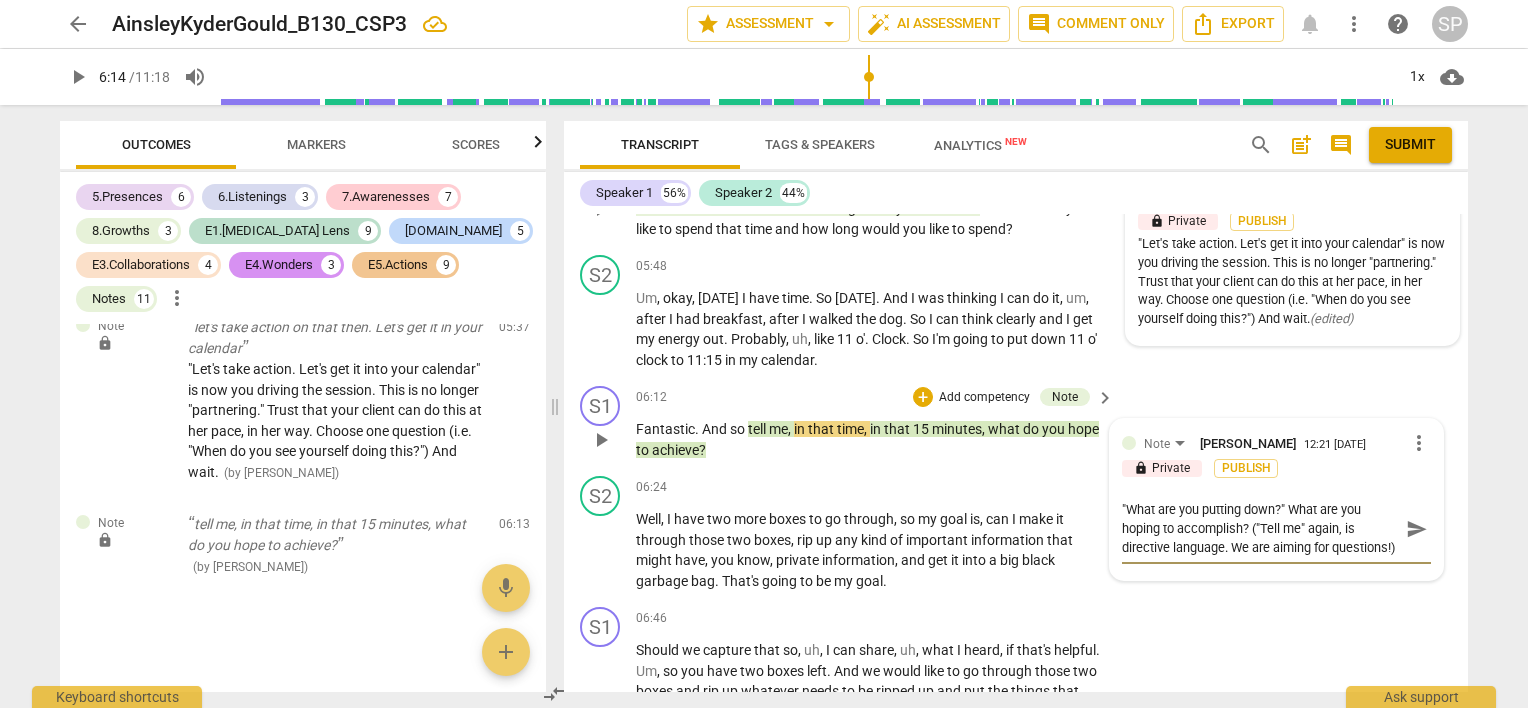 click on ""What are you putting down?" What are you hoping to accomplish? ("Tell me" again, is directive language. We are aiming for questions!)" at bounding box center (1260, 528) 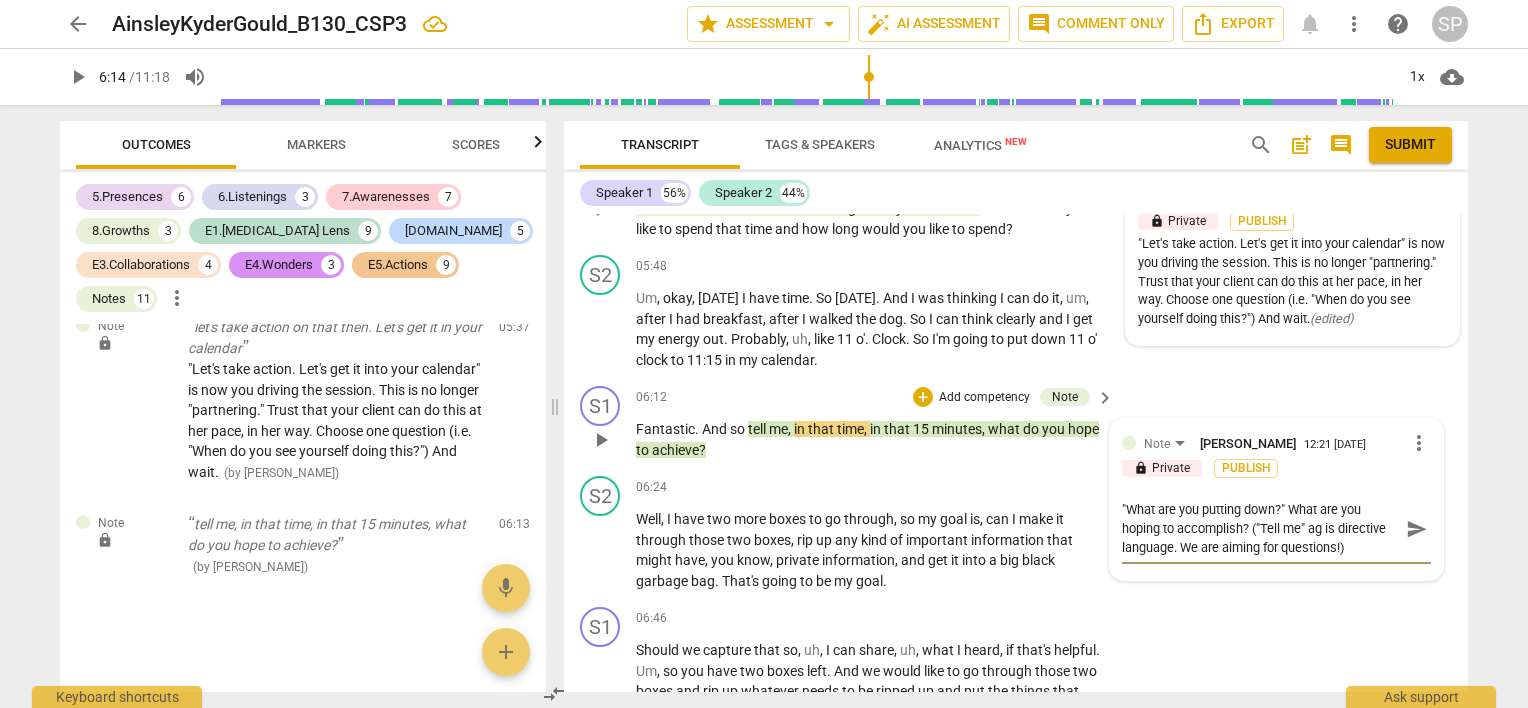 scroll, scrollTop: 0, scrollLeft: 0, axis: both 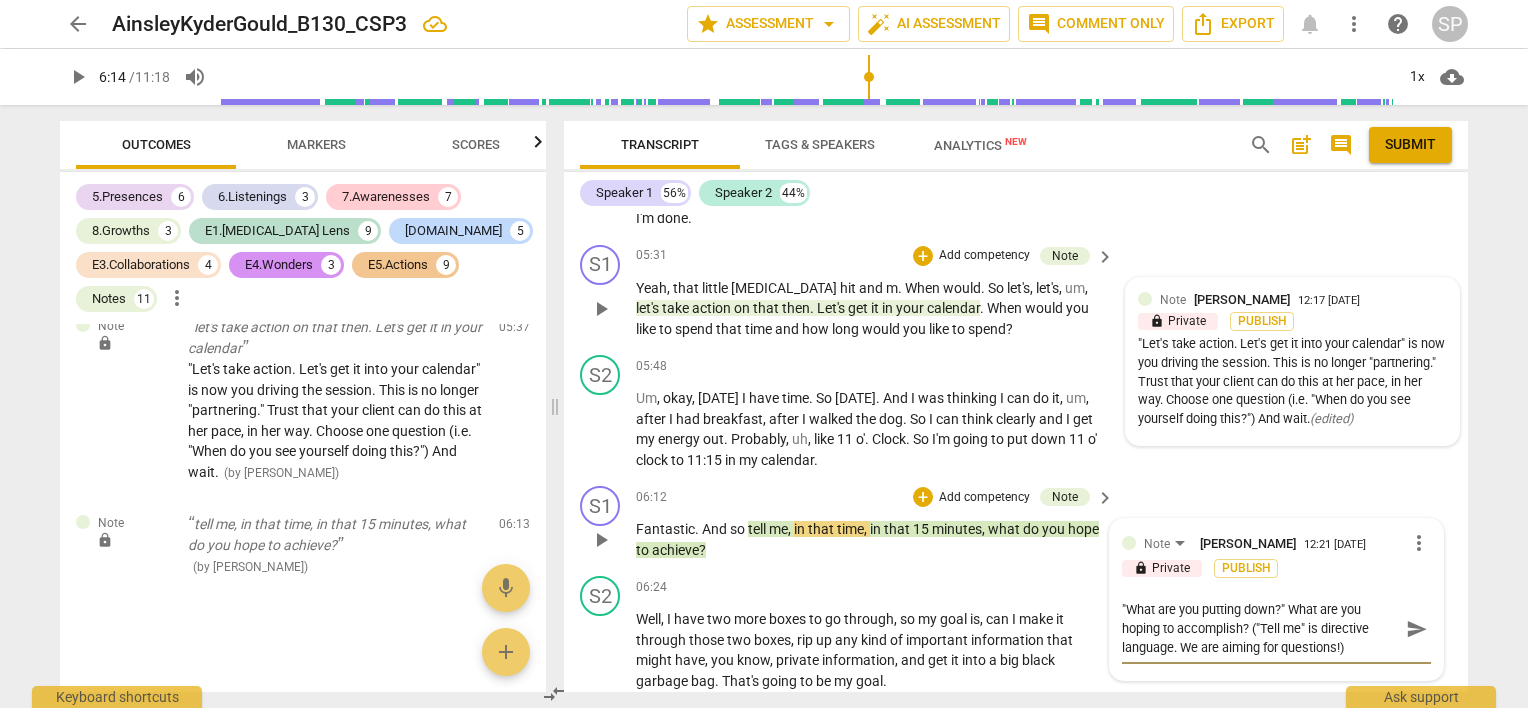 click on ""What are you putting down?" What are you hoping to accomplish? ("Tell me" is directive language. We are aiming for questions!)" at bounding box center (1260, 628) 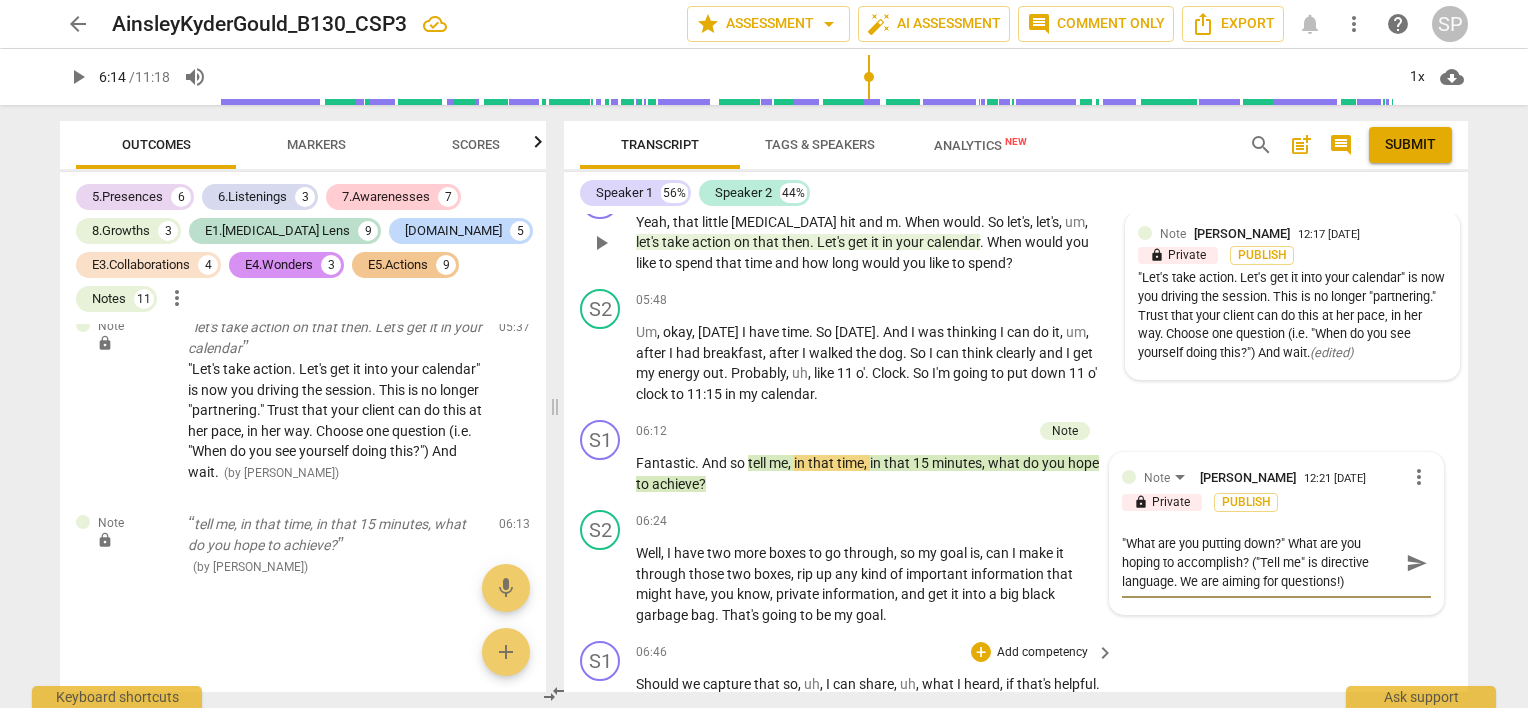 scroll, scrollTop: 3308, scrollLeft: 0, axis: vertical 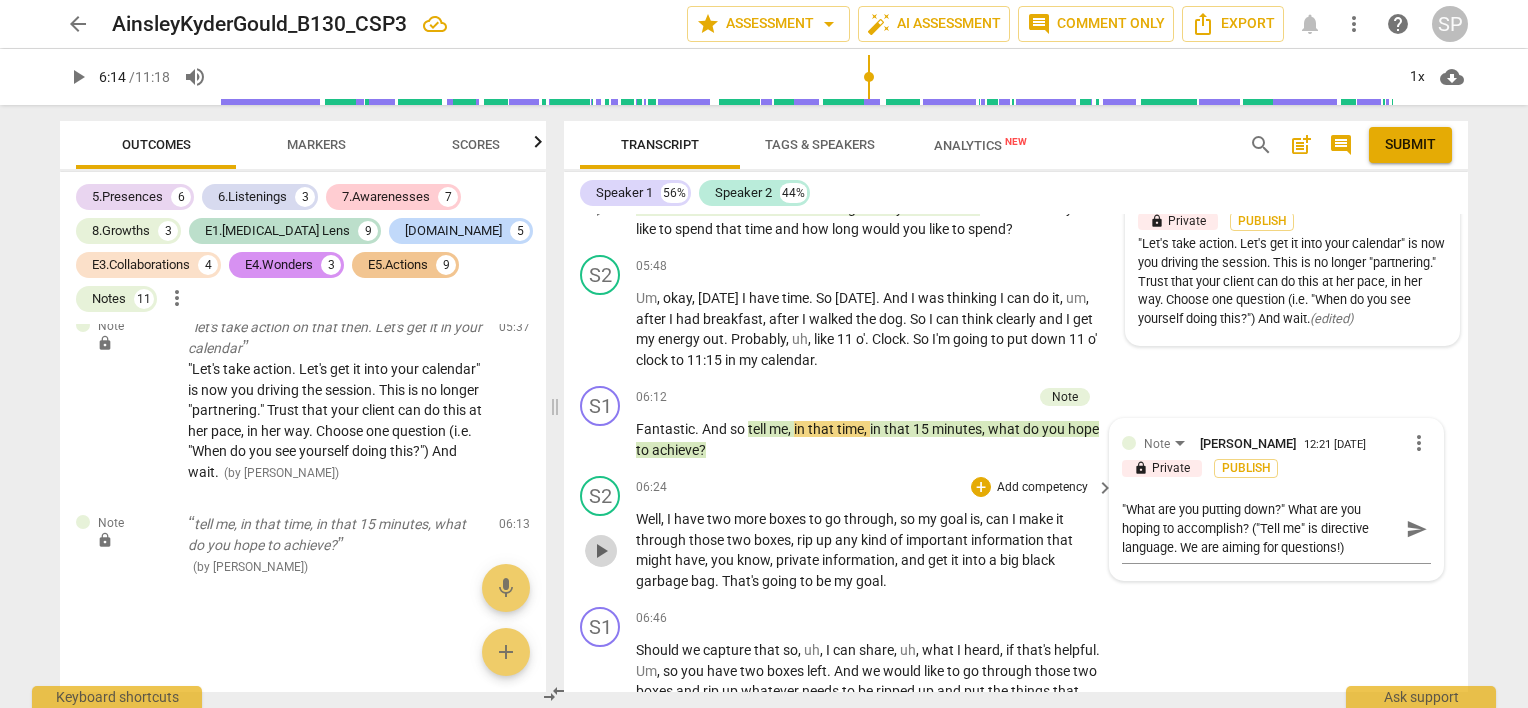 click on "play_arrow" at bounding box center [601, 551] 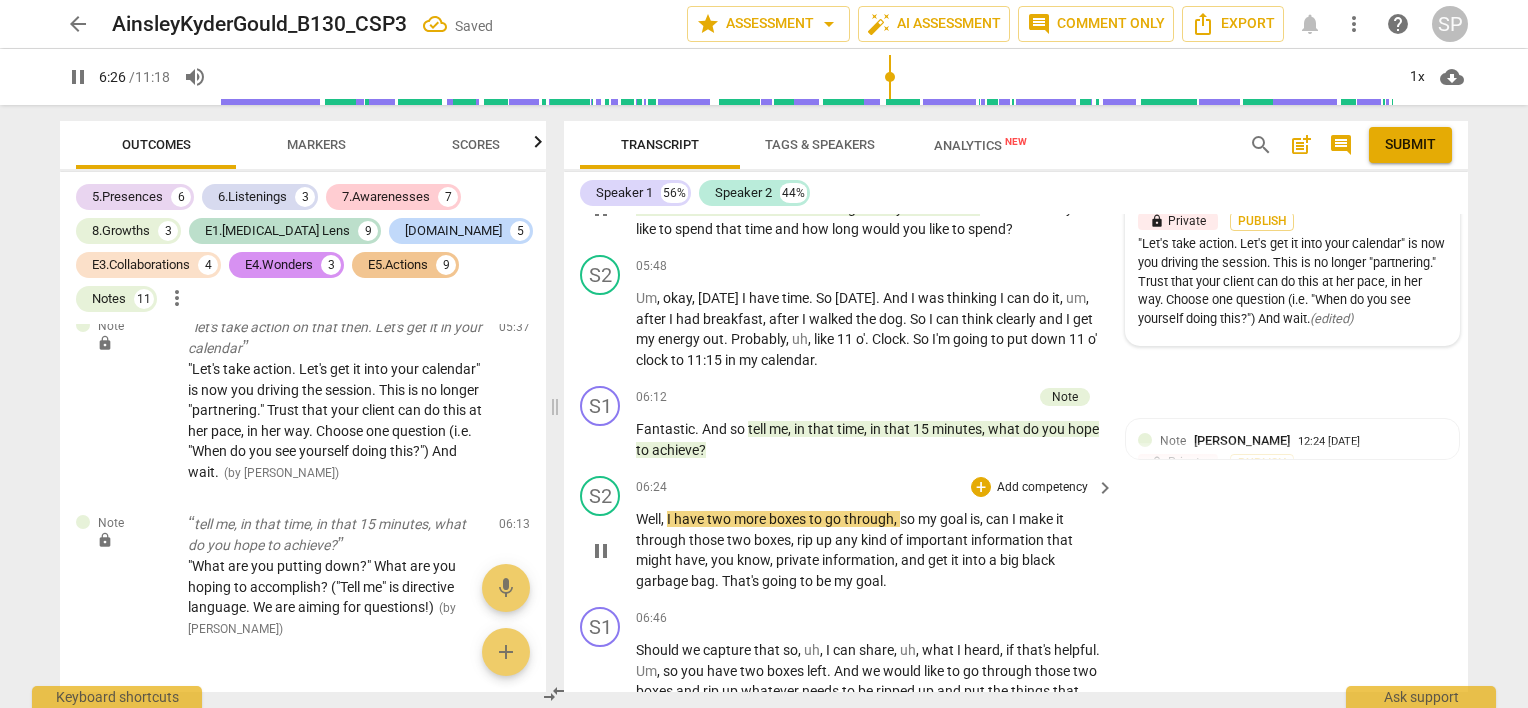scroll, scrollTop: 3408, scrollLeft: 0, axis: vertical 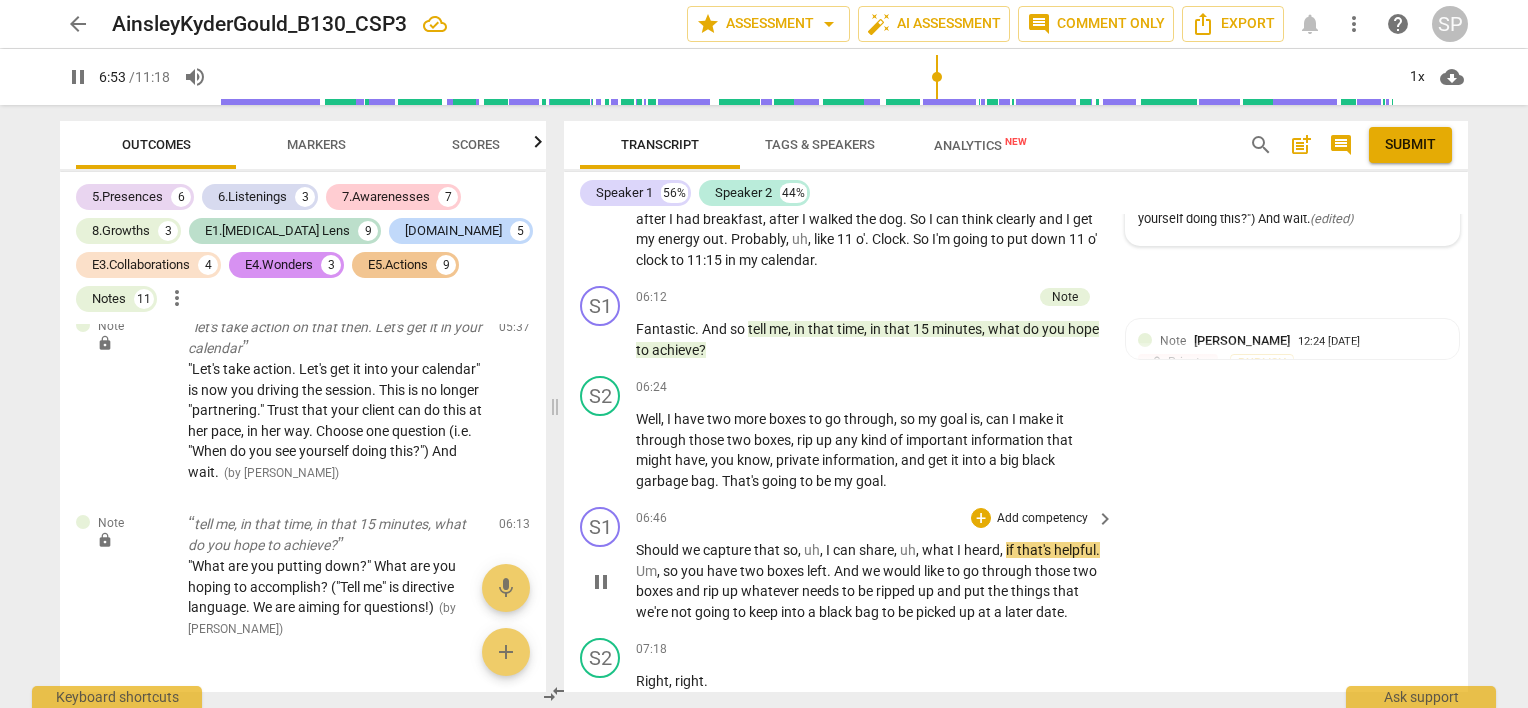 click on "pause" at bounding box center (601, 582) 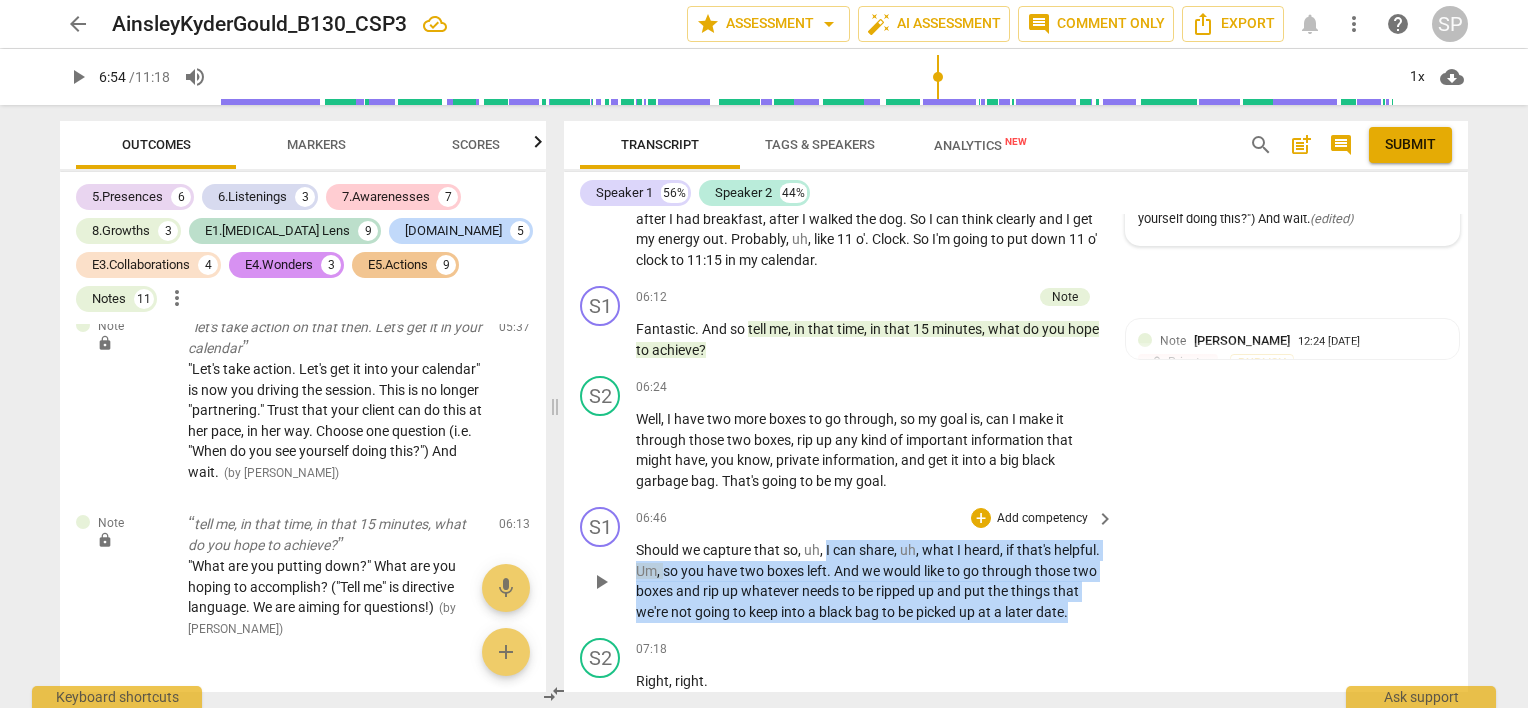 drag, startPoint x: 824, startPoint y: 540, endPoint x: 1072, endPoint y: 614, distance: 258.80493 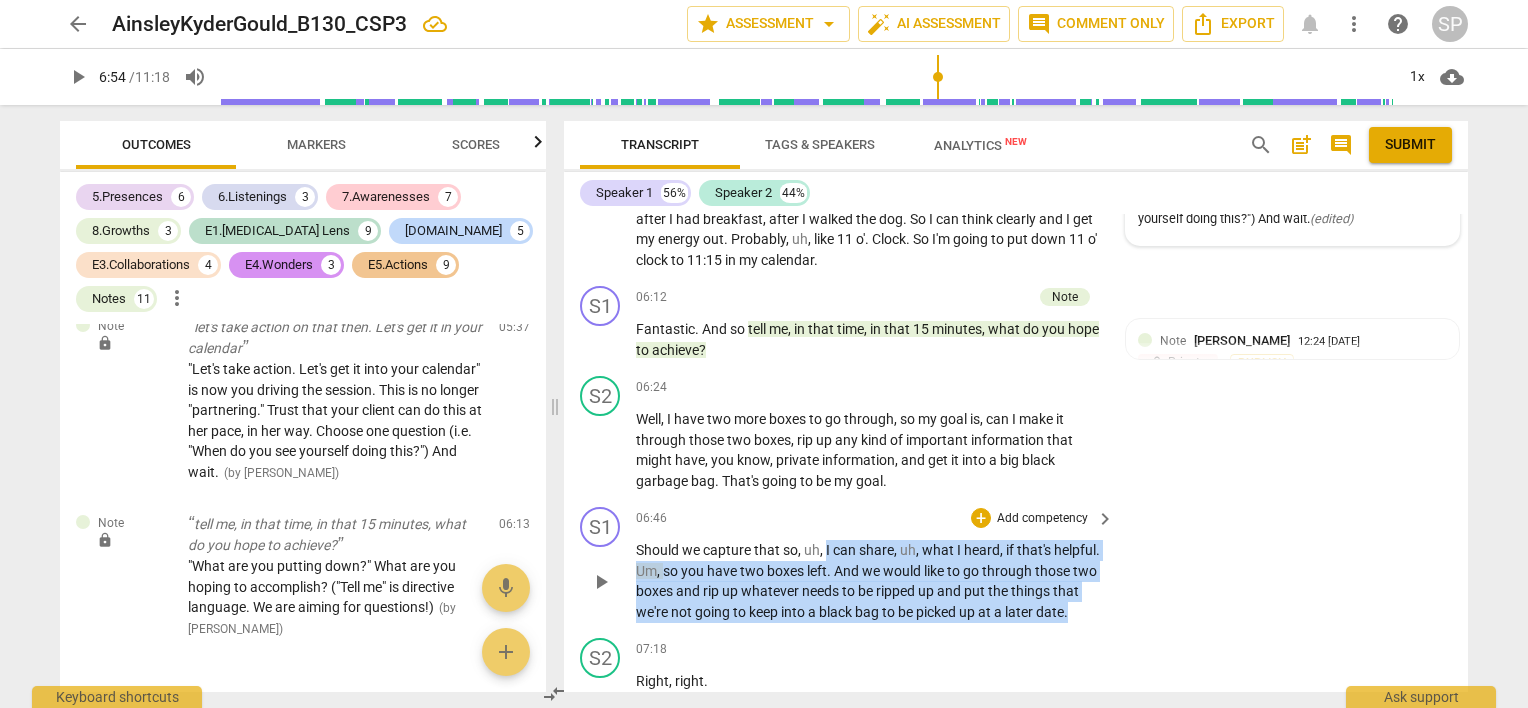 click on "S1 play_arrow pause 06:46 + Add competency keyboard_arrow_right Should   we   capture   that   so ,   uh ,   I   can   share ,   uh ,   what   I   heard ,   if   that's   helpful .   Um ,   so   you   have   two   boxes   left .   And   we   would   like   to   go   through   those   two   boxes   and   rip   up   whatever   needs   to   be   ripped   up   and   put   the   things   that   we're   not   going   to   keep   into   a   black   bag   to   be   picked   up   at   a   later   date ." at bounding box center (1016, 564) 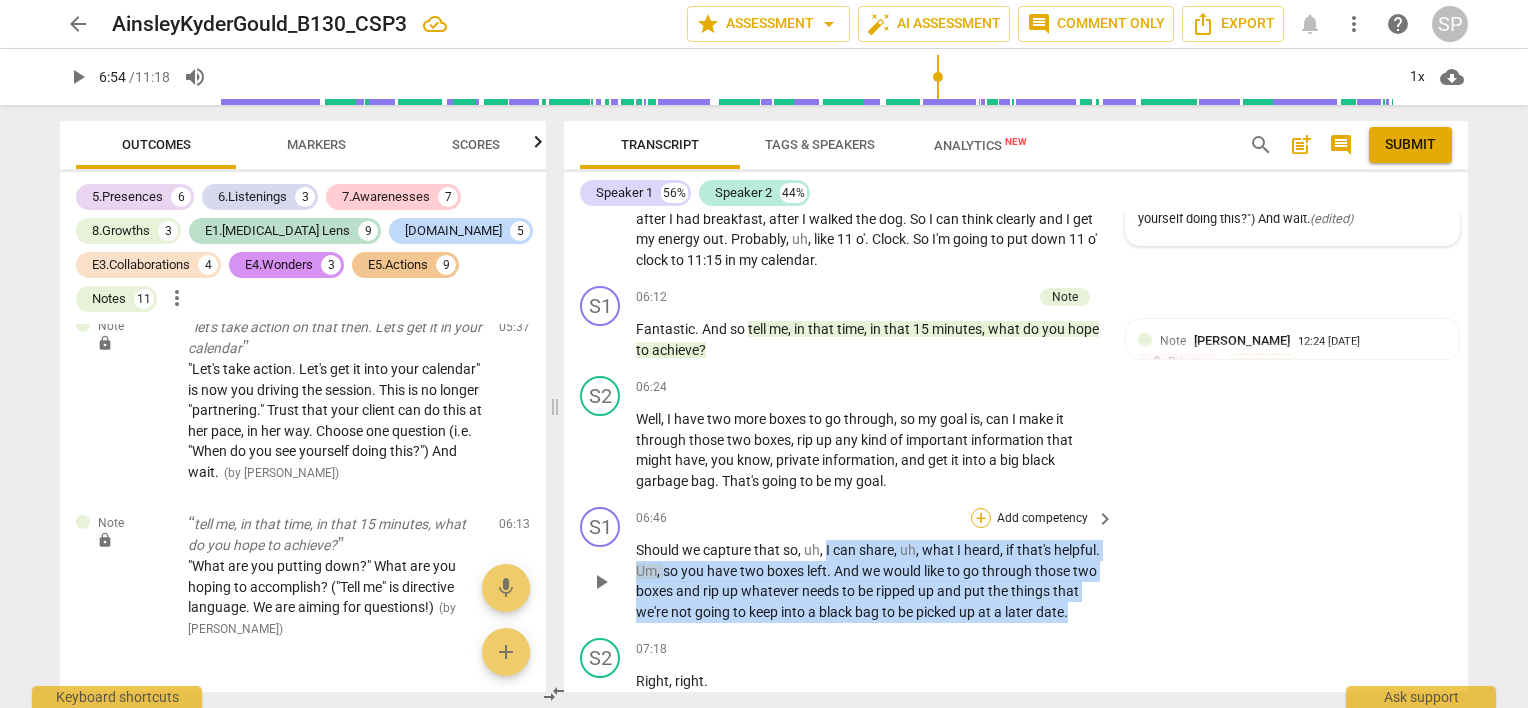 click on "+" at bounding box center [981, 518] 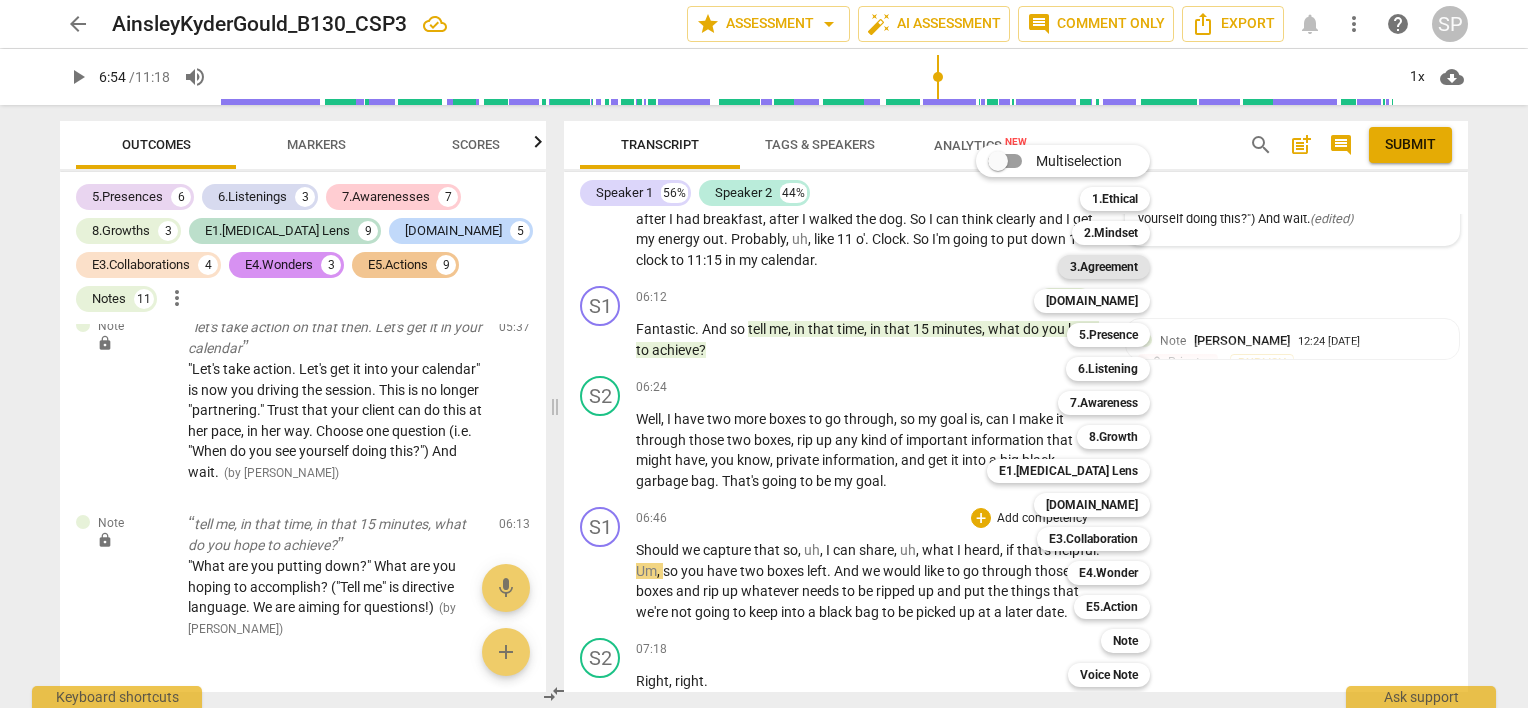 click on "3.Agreement" at bounding box center [1104, 267] 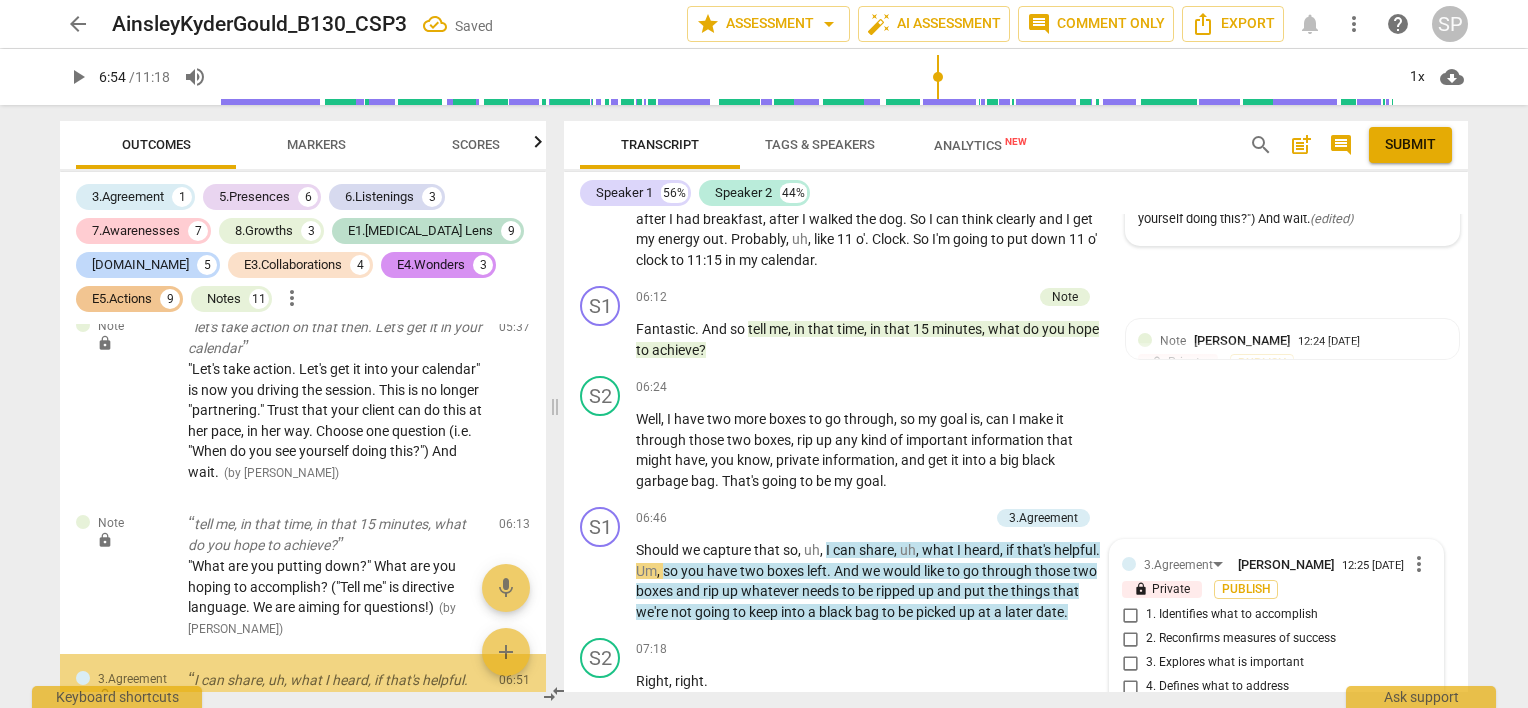 scroll, scrollTop: 3679, scrollLeft: 0, axis: vertical 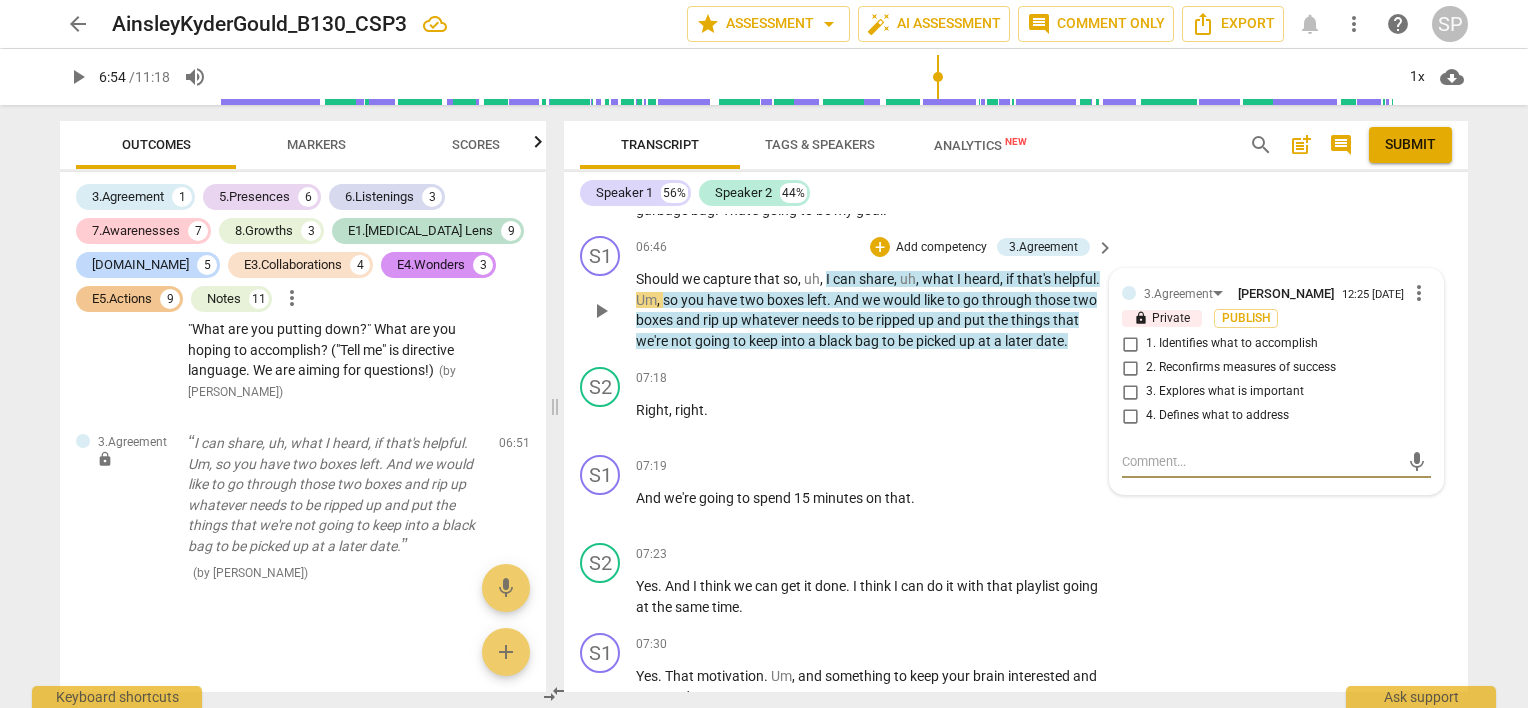 click on "1. Identifies what to accomplish" at bounding box center [1130, 344] 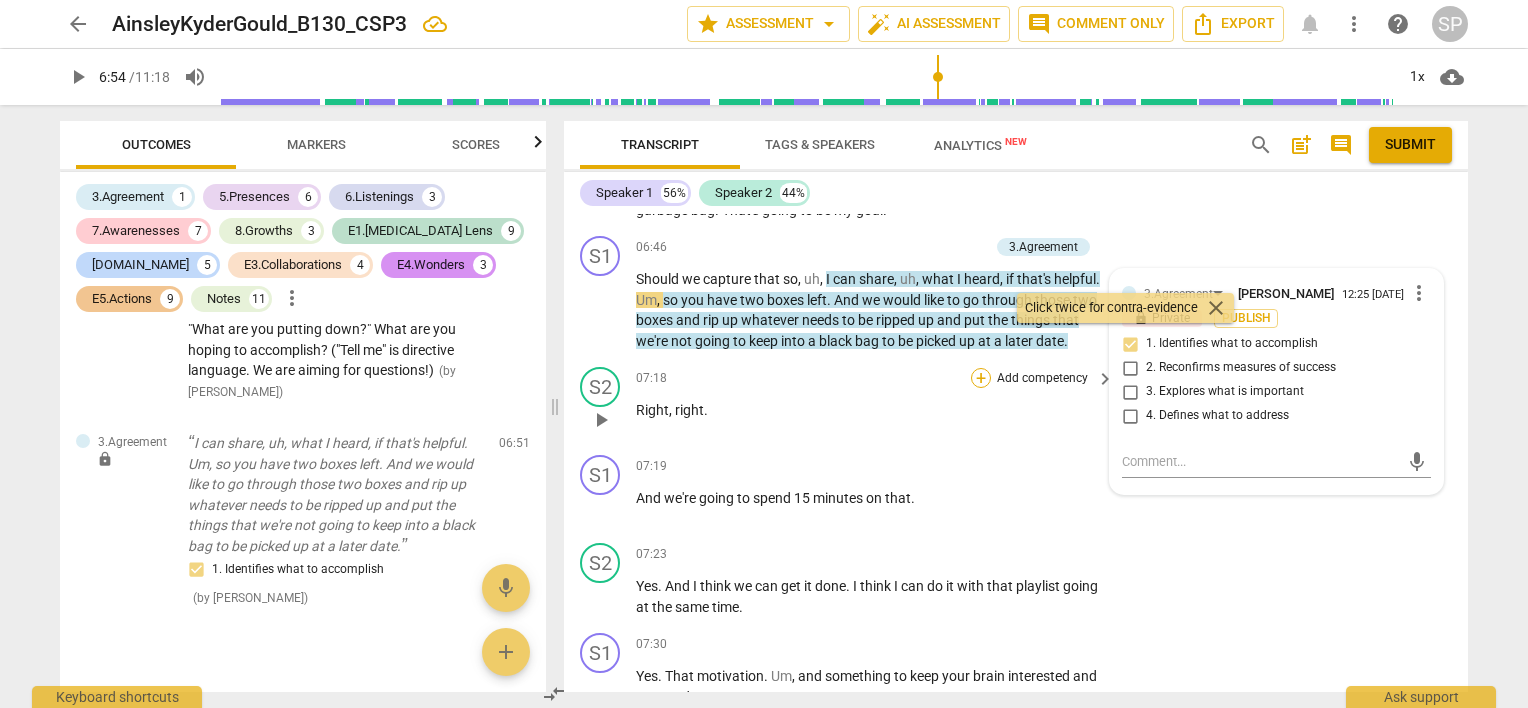 click on "+" at bounding box center [981, 378] 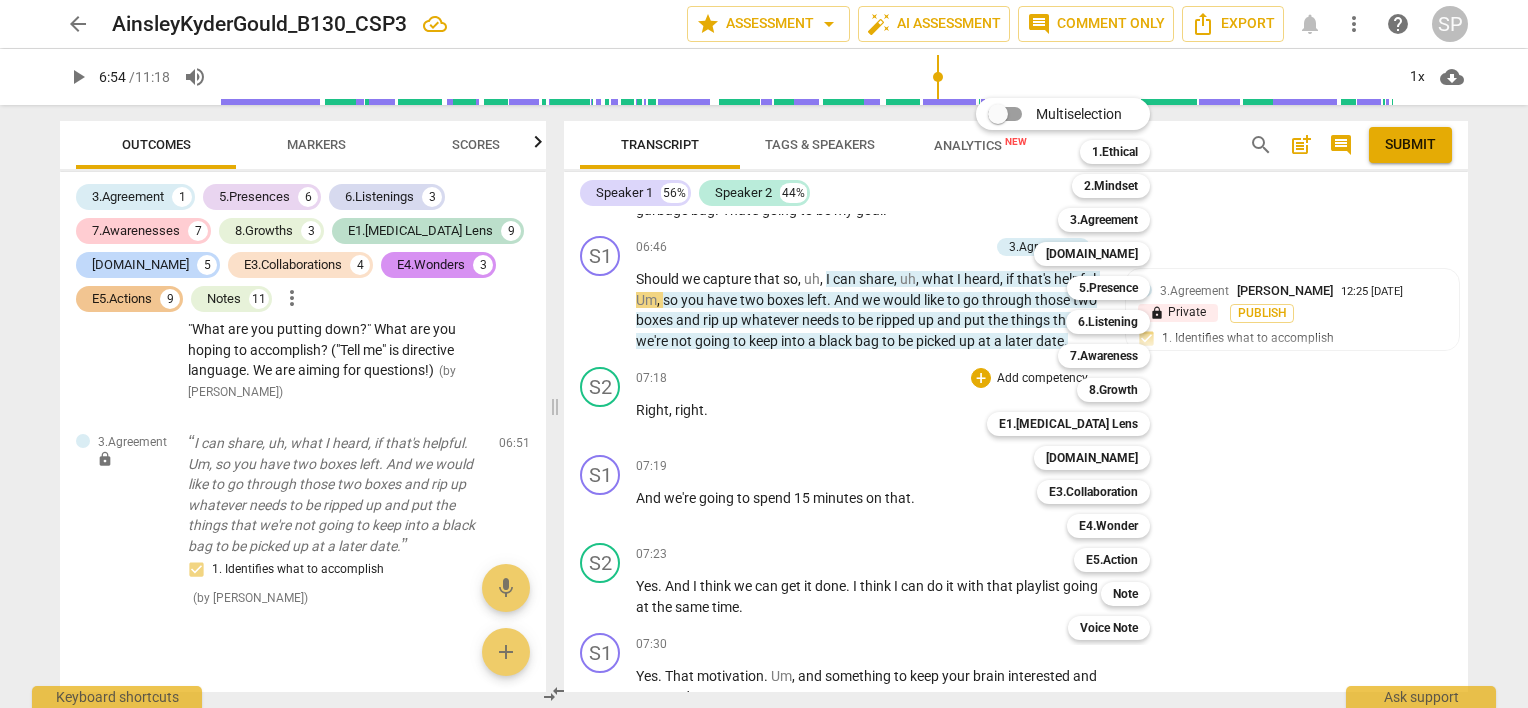 click on "Multiselection m 1.Ethical 1 2.Mindset 2 3.Agreement 3 [DOMAIN_NAME] 4 5.Presence 5 6.Listening 6 7.Awareness 7 8.Growth 8 E1.[MEDICAL_DATA] Lens 9 [DOMAIN_NAME] 0 E3.Collaboration q E4.Wonder w E5.Action r Note t Voice Note y" at bounding box center (1078, 369) 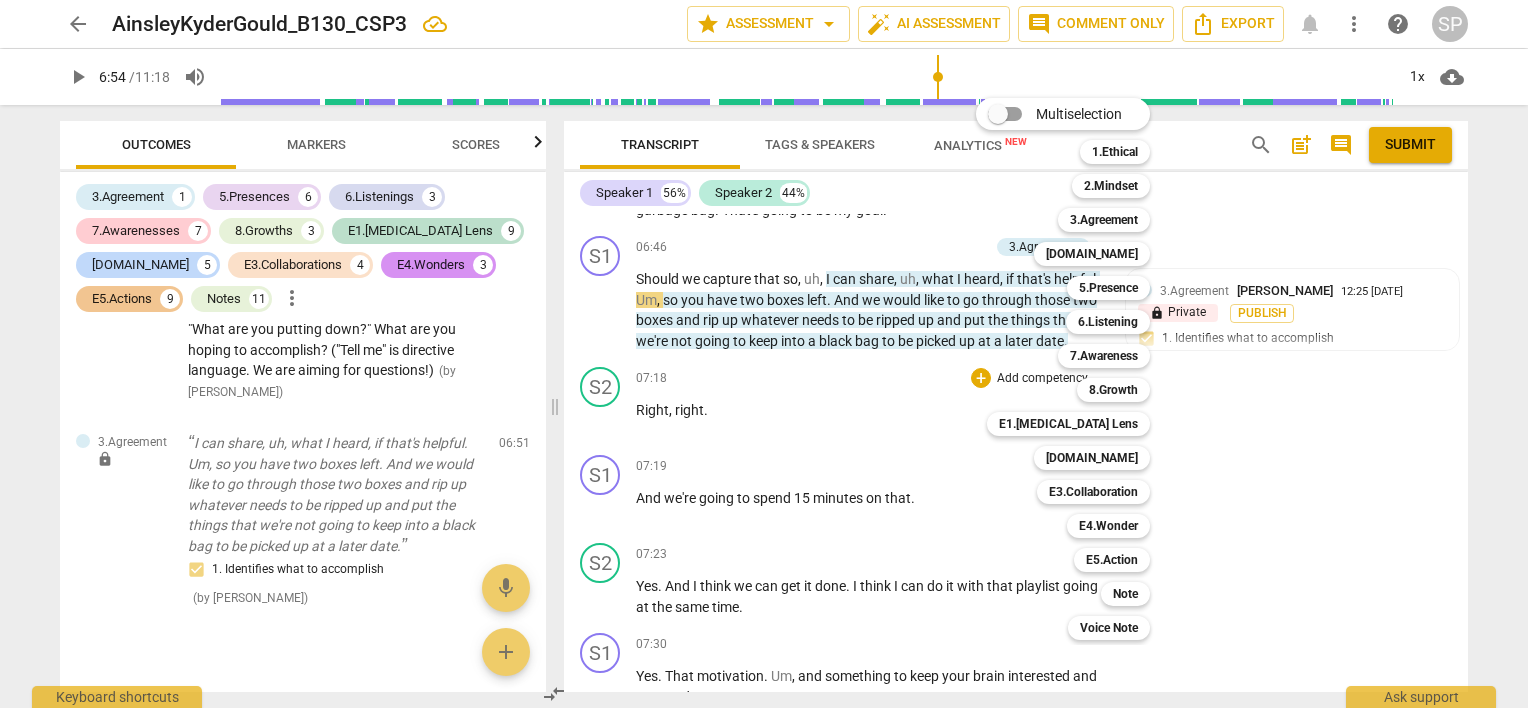 click on "Multiselection m 1.Ethical 1 2.Mindset 2 3.Agreement 3 [DOMAIN_NAME] 4 5.Presence 5 6.Listening 6 7.Awareness 7 8.Growth 8 E1.[MEDICAL_DATA] Lens 9 [DOMAIN_NAME] 0 E3.Collaboration q E4.Wonder w E5.Action r Note t Voice Note y" at bounding box center (1078, 369) 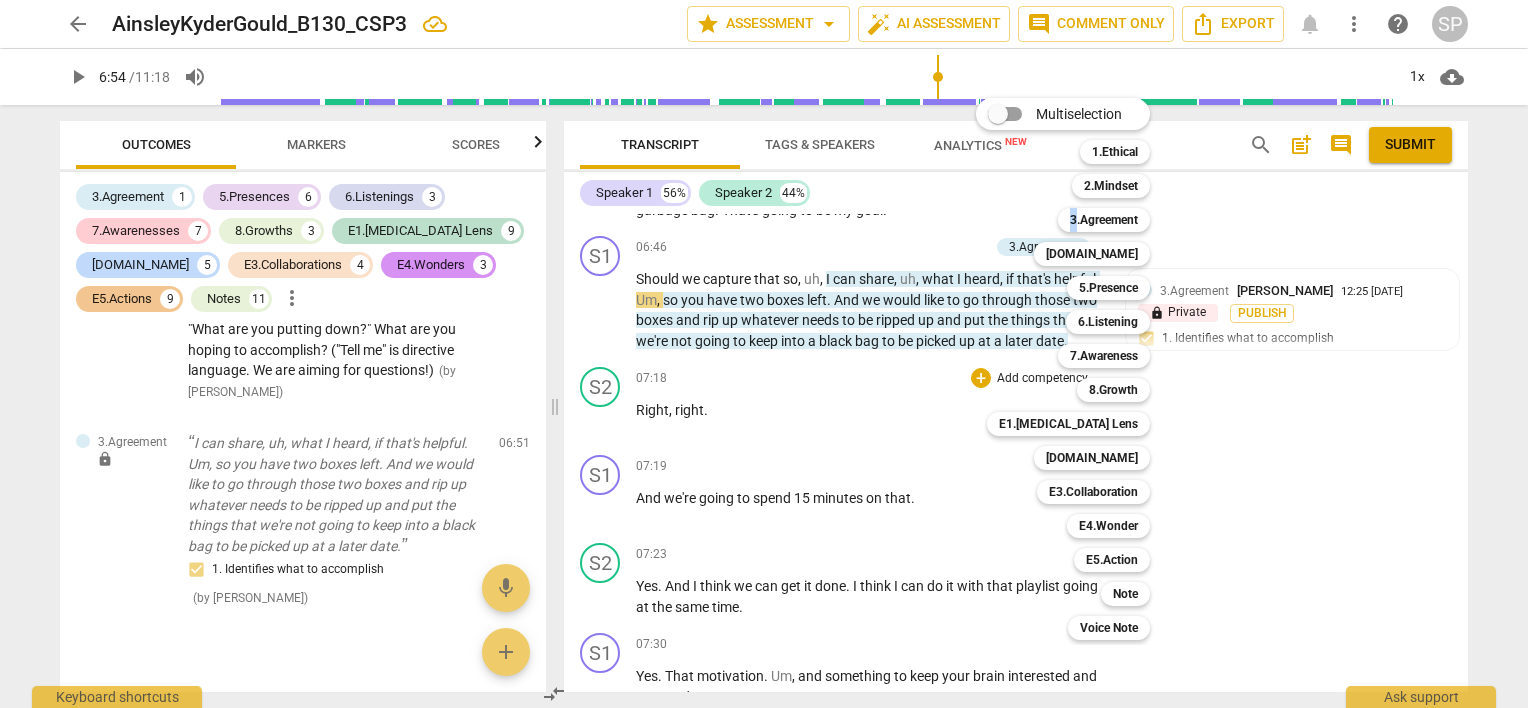 click on "Multiselection m 1.Ethical 1 2.Mindset 2 3.Agreement 3 [DOMAIN_NAME] 4 5.Presence 5 6.Listening 6 7.Awareness 7 8.Growth 8 E1.[MEDICAL_DATA] Lens 9 [DOMAIN_NAME] 0 E3.Collaboration q E4.Wonder w E5.Action r Note t Voice Note y" at bounding box center [1078, 369] 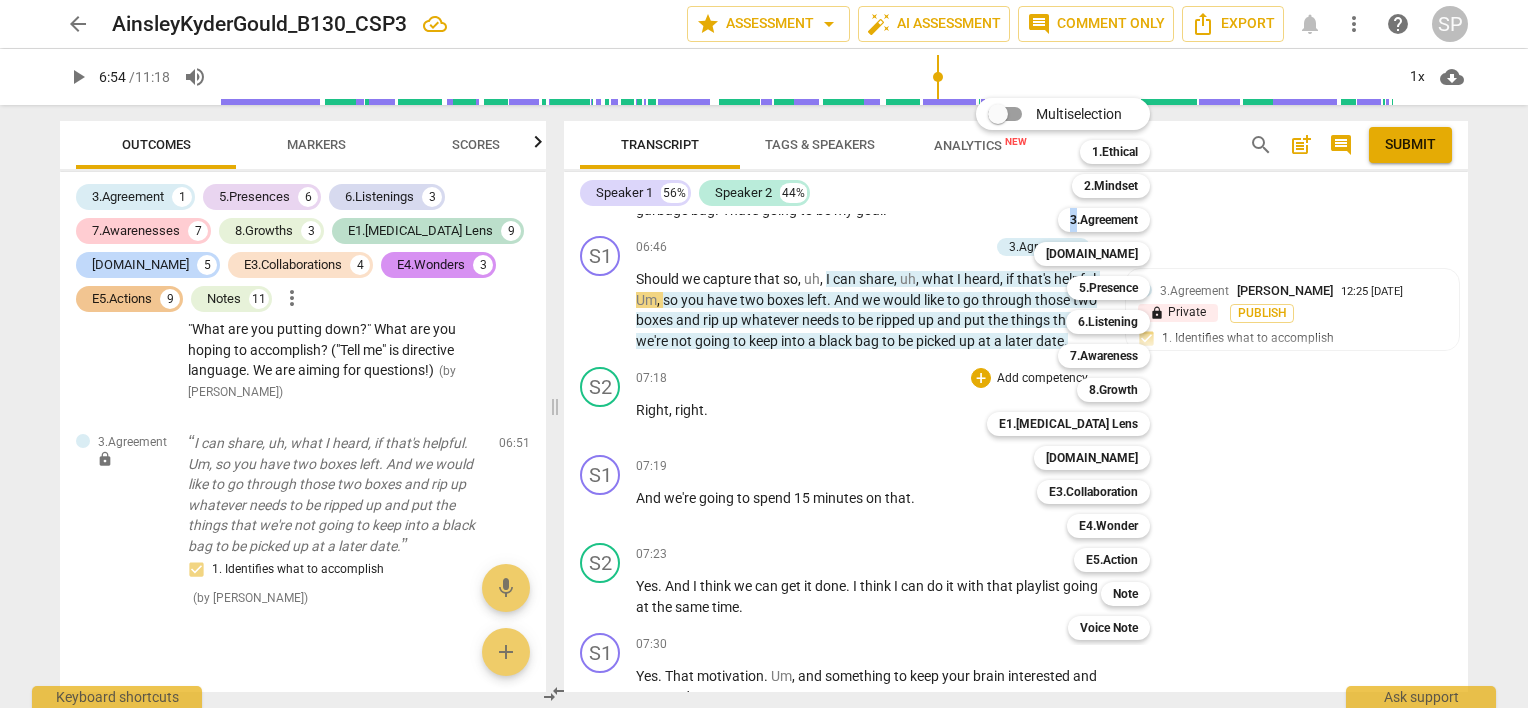 click on "Multiselection m 1.Ethical 1 2.Mindset 2 3.Agreement 3 [DOMAIN_NAME] 4 5.Presence 5 6.Listening 6 7.Awareness 7 8.Growth 8 E1.[MEDICAL_DATA] Lens 9 [DOMAIN_NAME] 0 E3.Collaboration q E4.Wonder w E5.Action r Note t Voice Note y" at bounding box center [1078, 369] 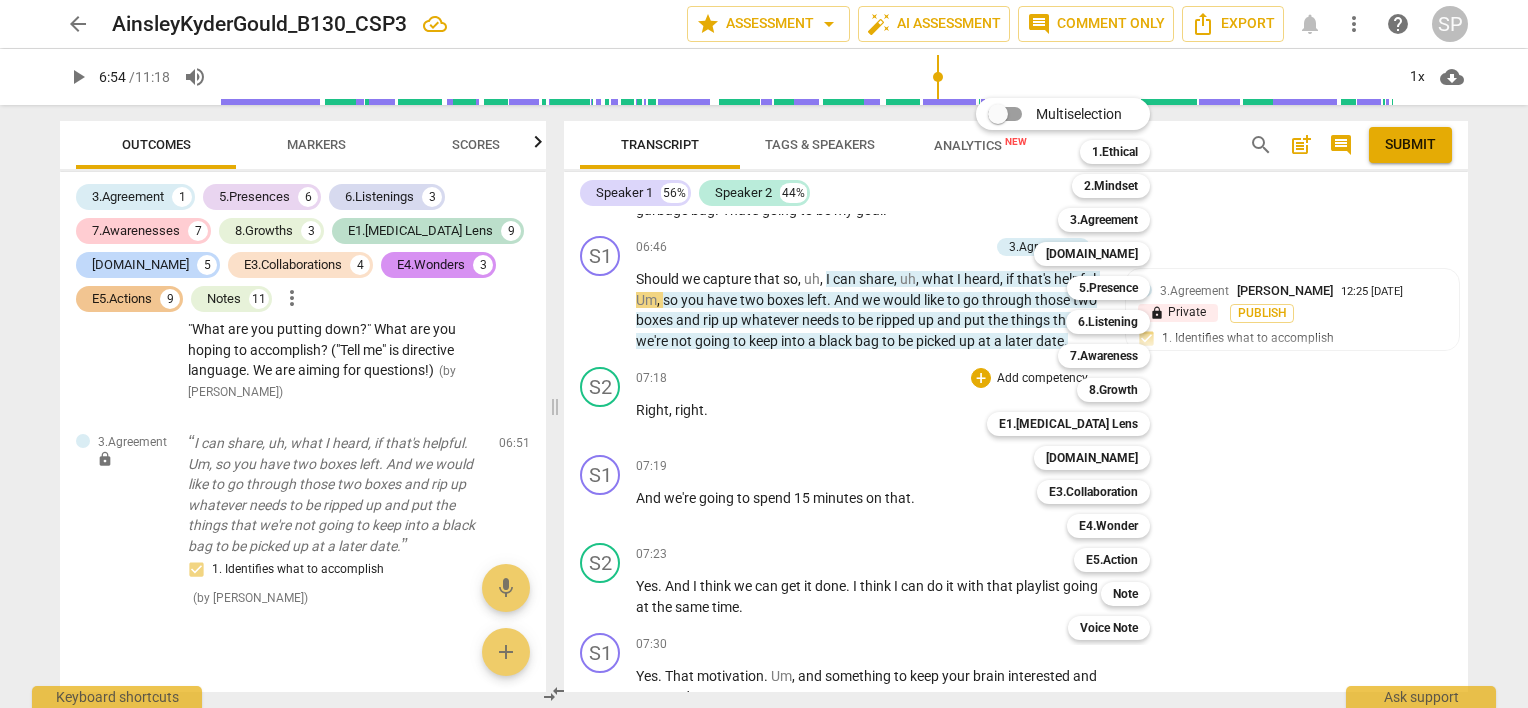 click at bounding box center [764, 354] 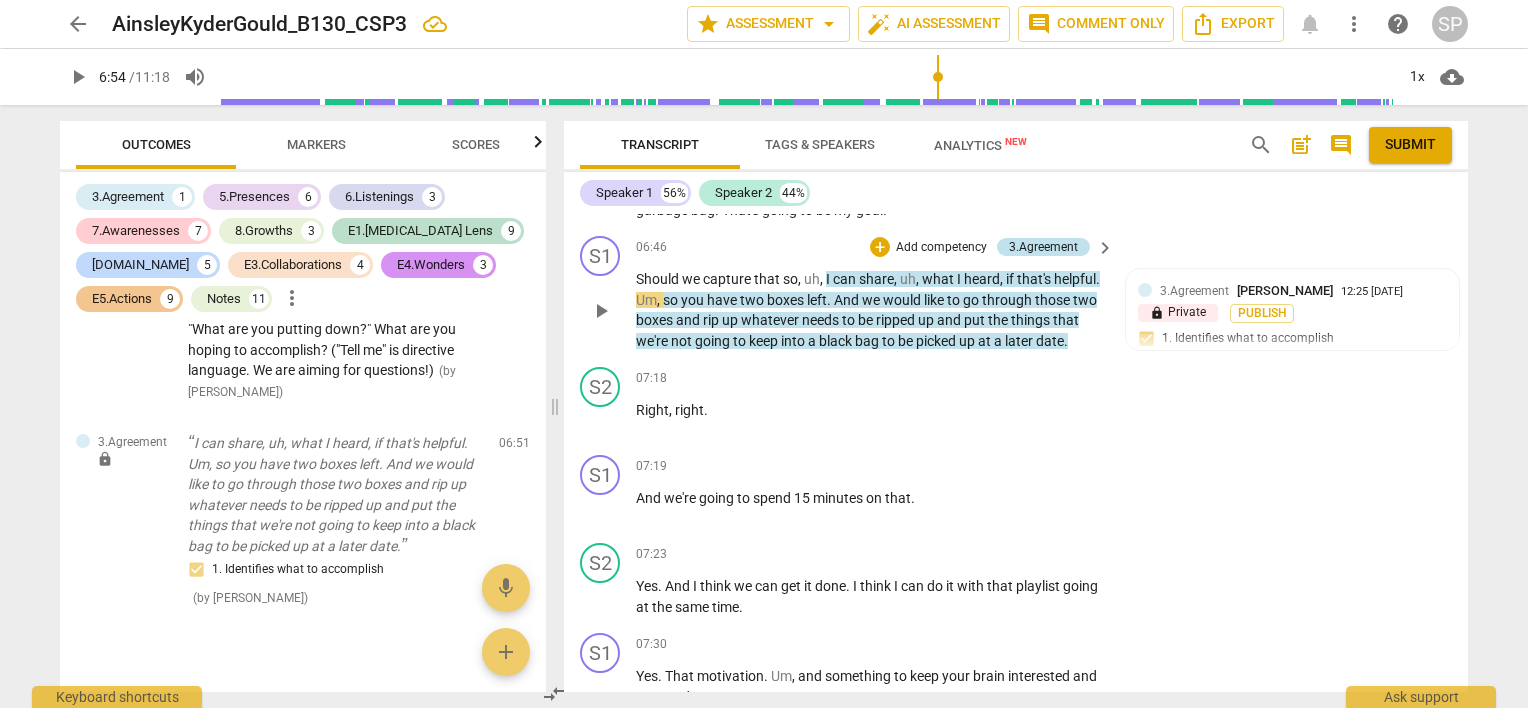 click on "3.Agreement" at bounding box center [1043, 247] 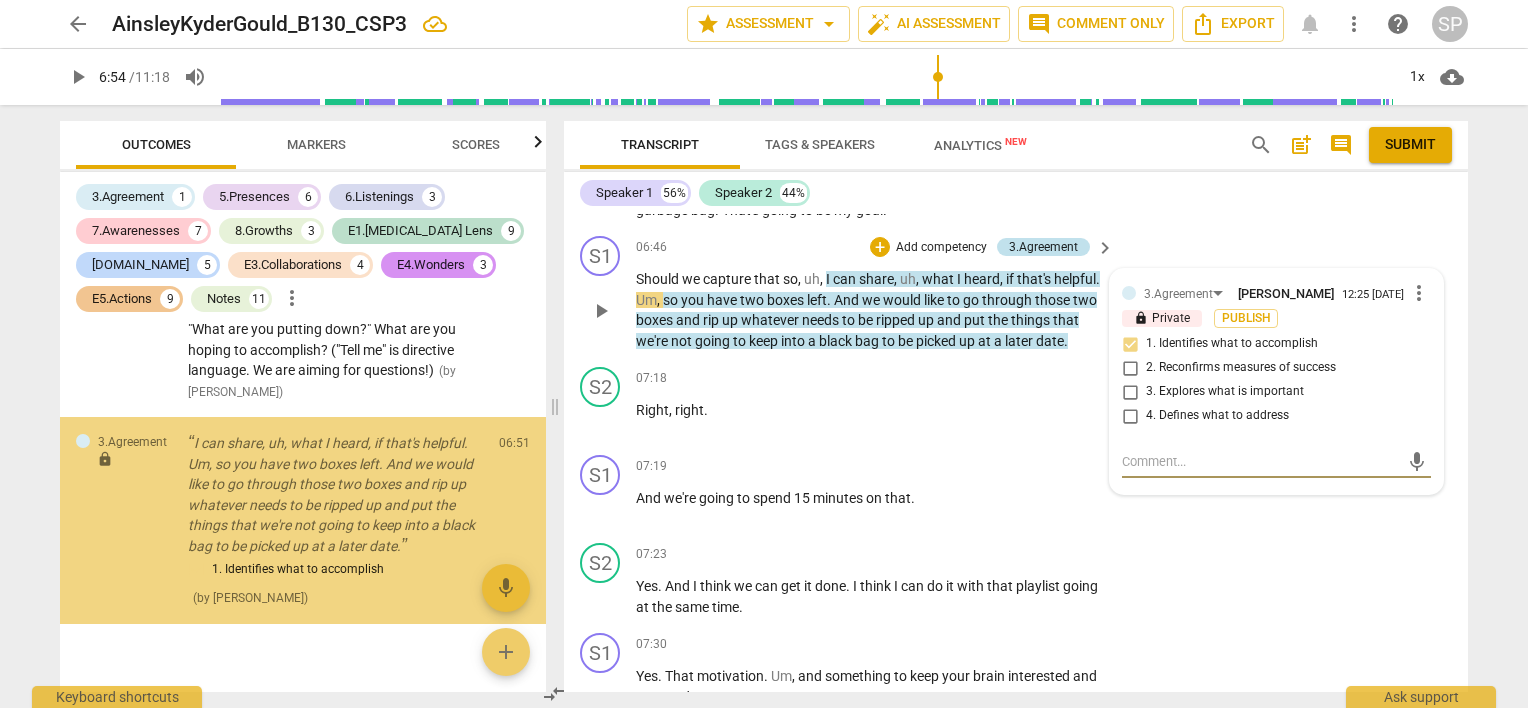 scroll, scrollTop: 11222, scrollLeft: 0, axis: vertical 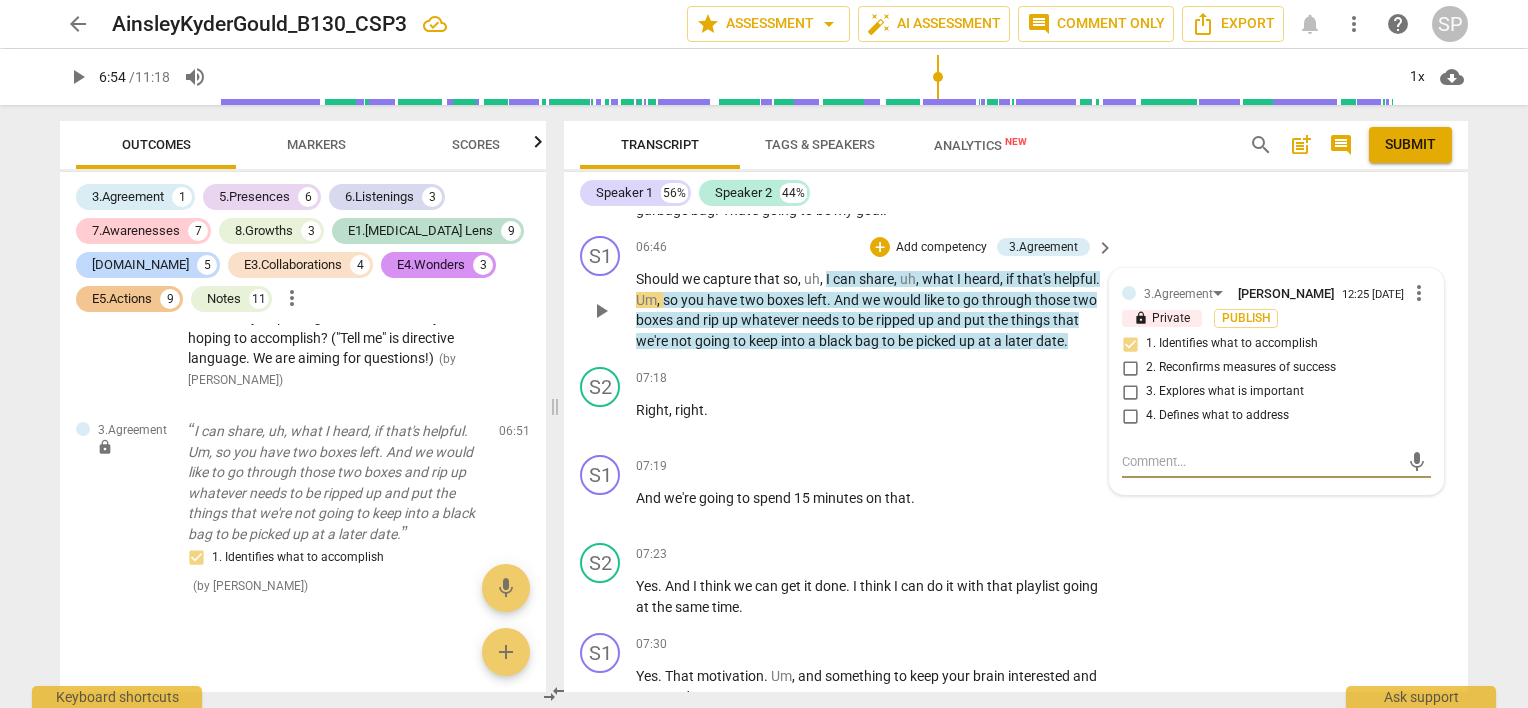 click on "more_vert" at bounding box center [1419, 293] 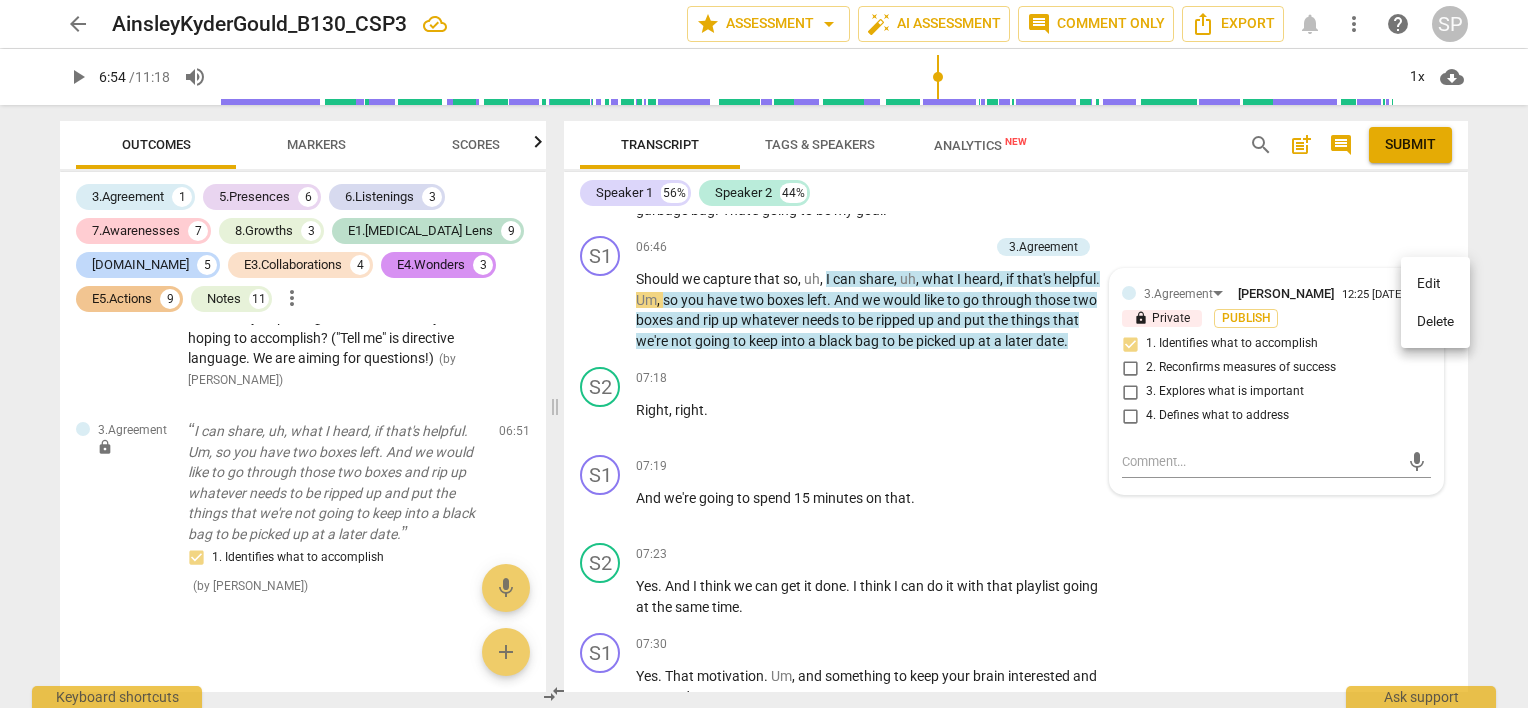 click on "Delete" at bounding box center (1435, 322) 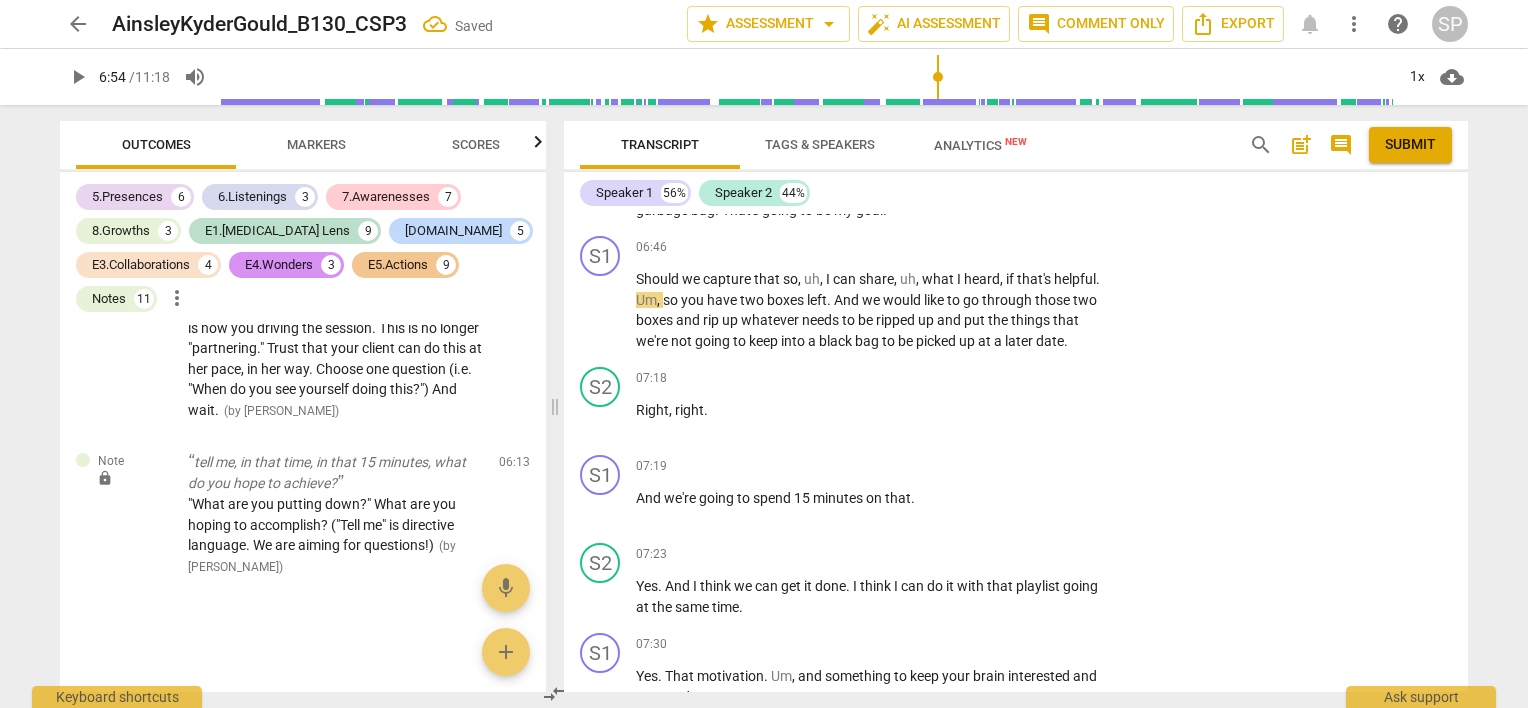scroll, scrollTop: 11035, scrollLeft: 0, axis: vertical 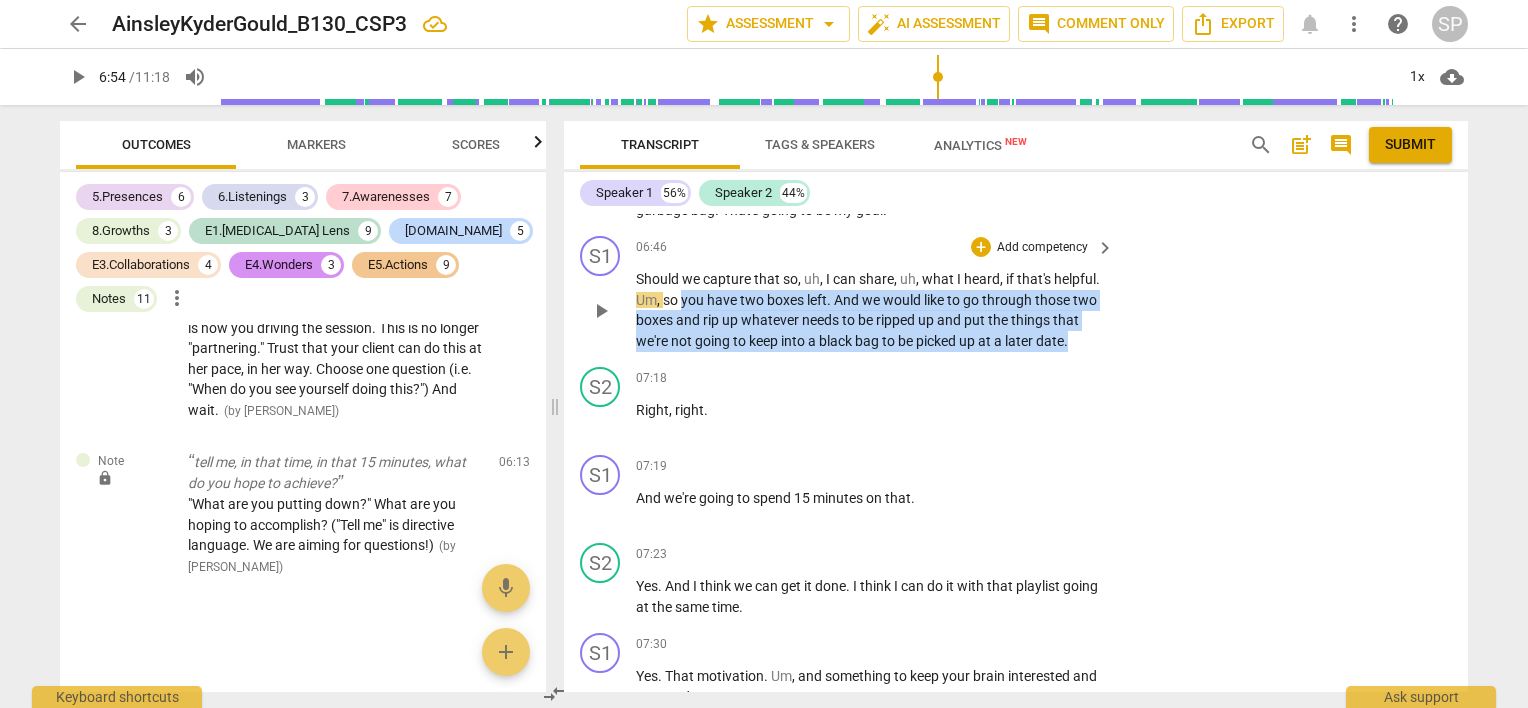 drag, startPoint x: 680, startPoint y: 292, endPoint x: 1088, endPoint y: 339, distance: 410.69818 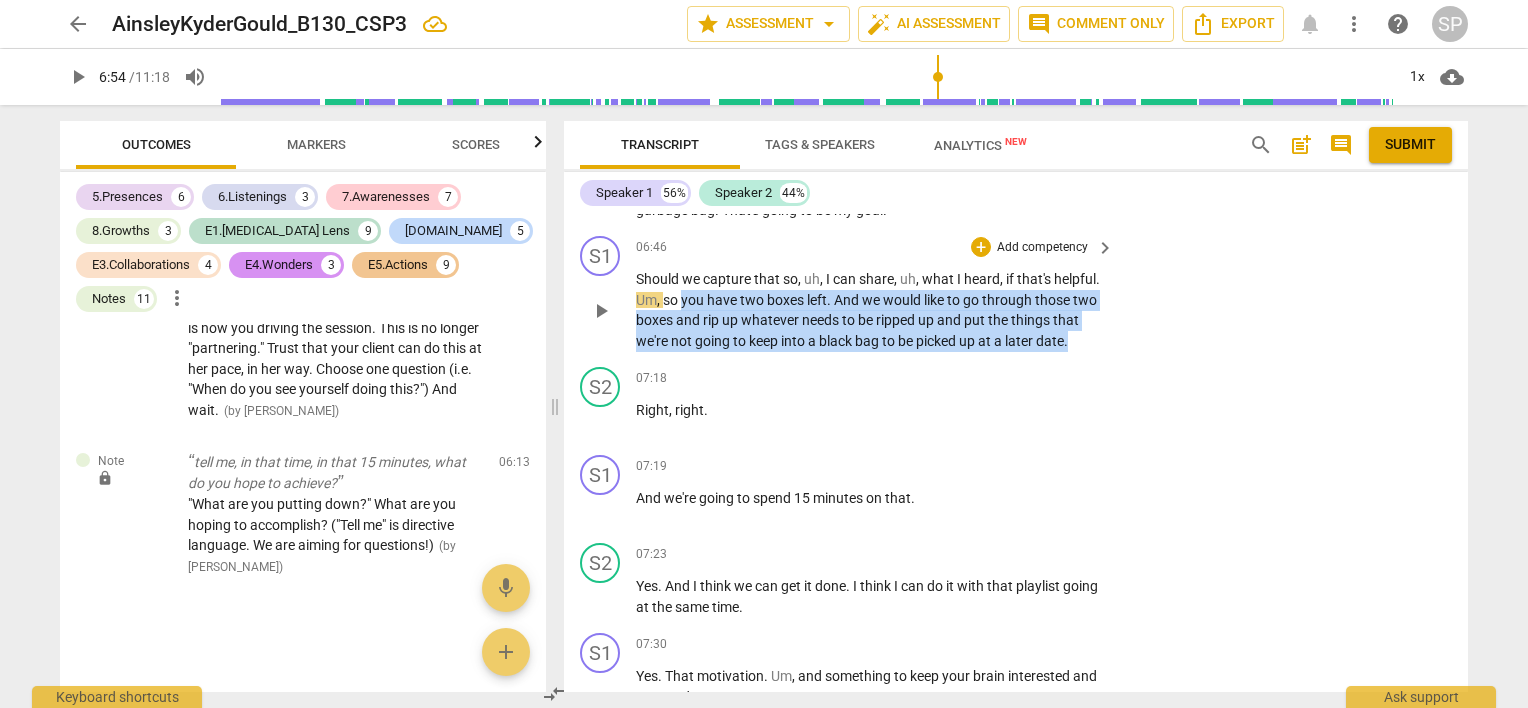 click on "Should   we   capture   that   so ,   uh ,   I   can   share ,   uh ,   what   I   heard ,   if   that's   helpful .   Um ,   so   you   have   two   boxes   left .   And   we   would   like   to   go   through   those   two   boxes   and   rip   up   whatever   needs   to   be   ripped   up   and   put   the   things   that   we're   not   going   to   keep   into   a   black   bag   to   be   picked   up   at   a   later   date ." at bounding box center (870, 310) 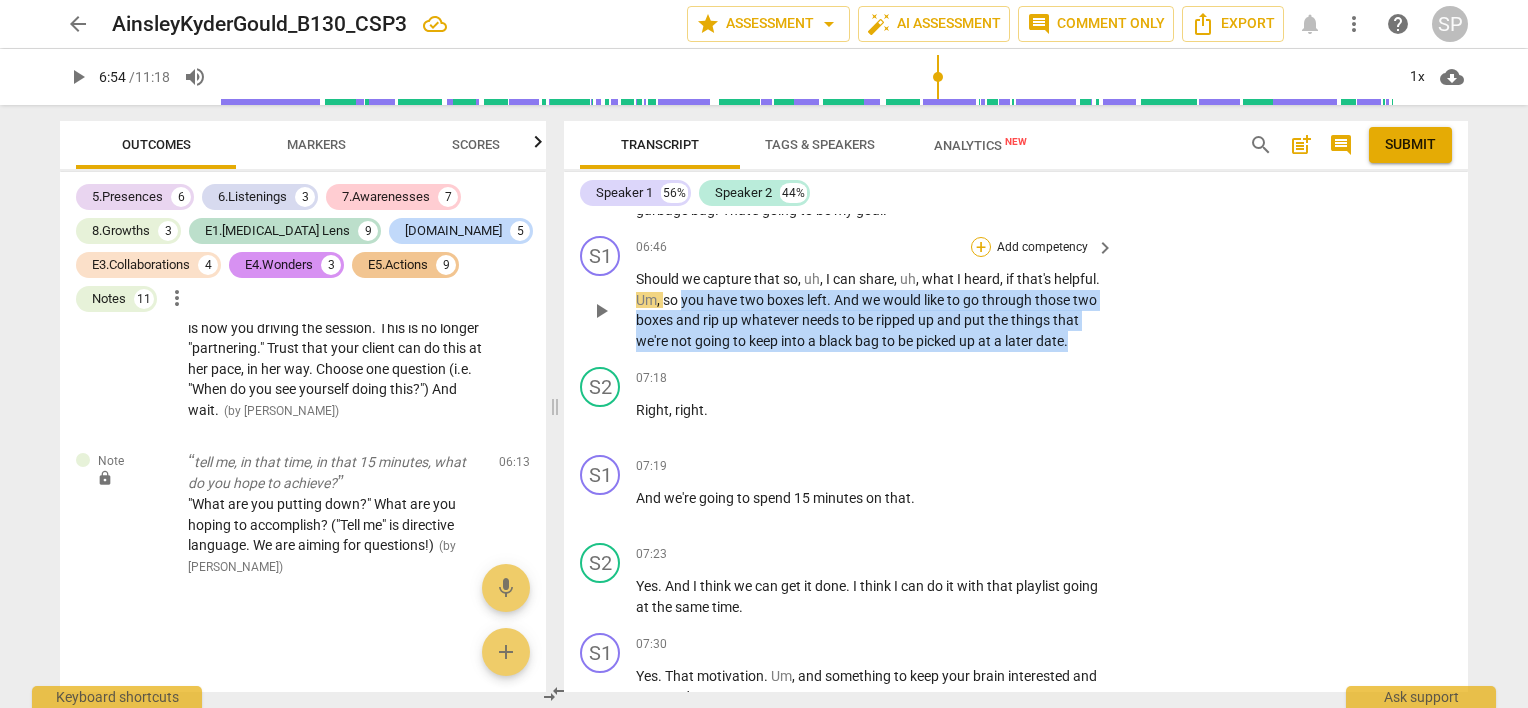click on "+" at bounding box center [981, 247] 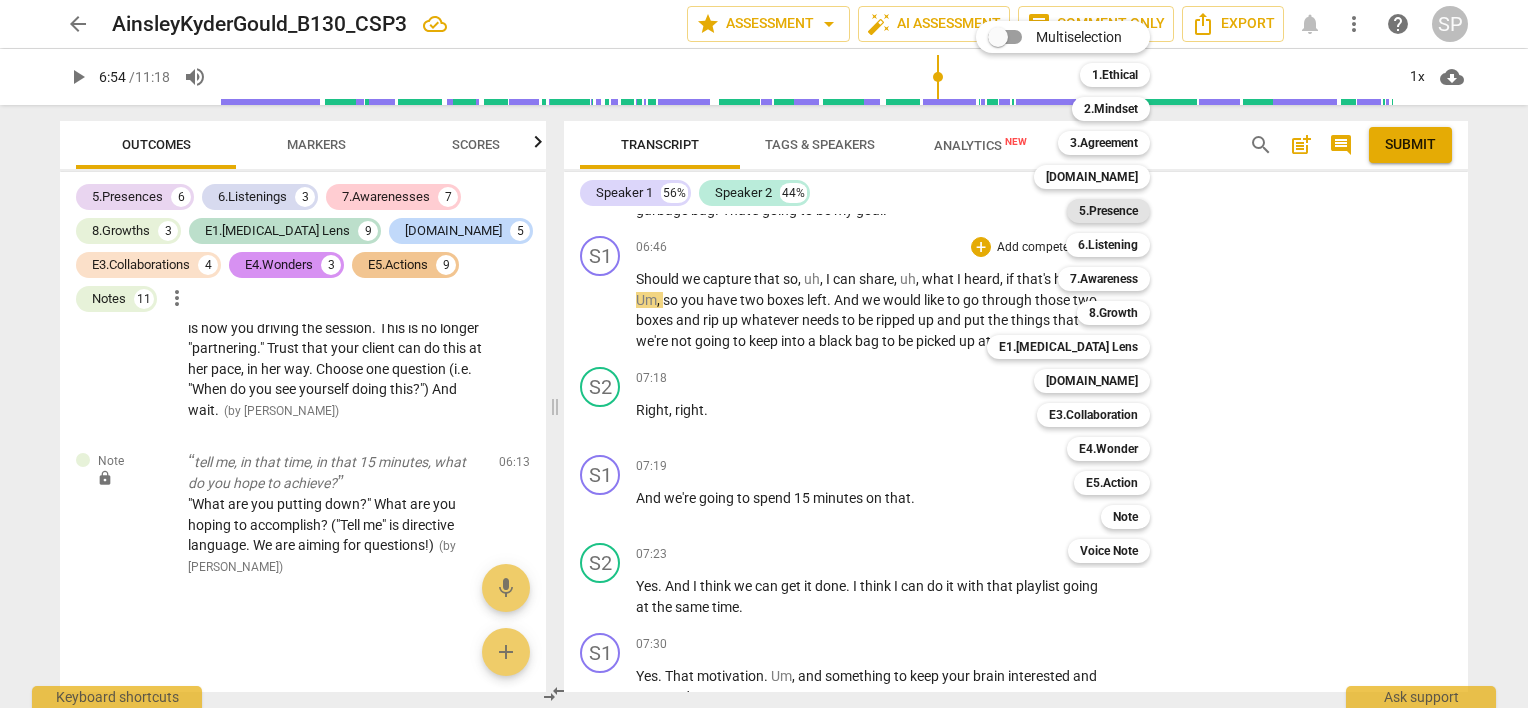 click on "5.Presence" at bounding box center [1108, 211] 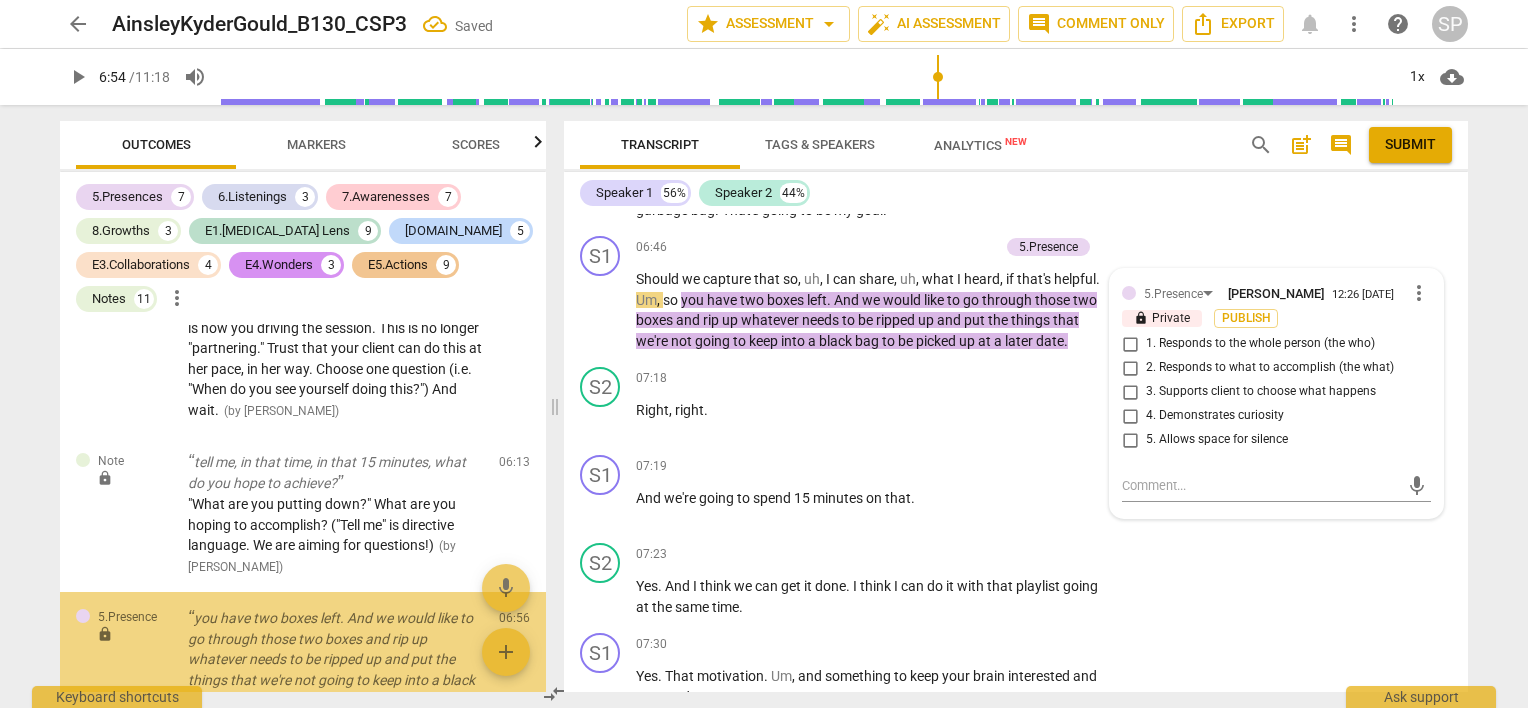 scroll, scrollTop: 11196, scrollLeft: 0, axis: vertical 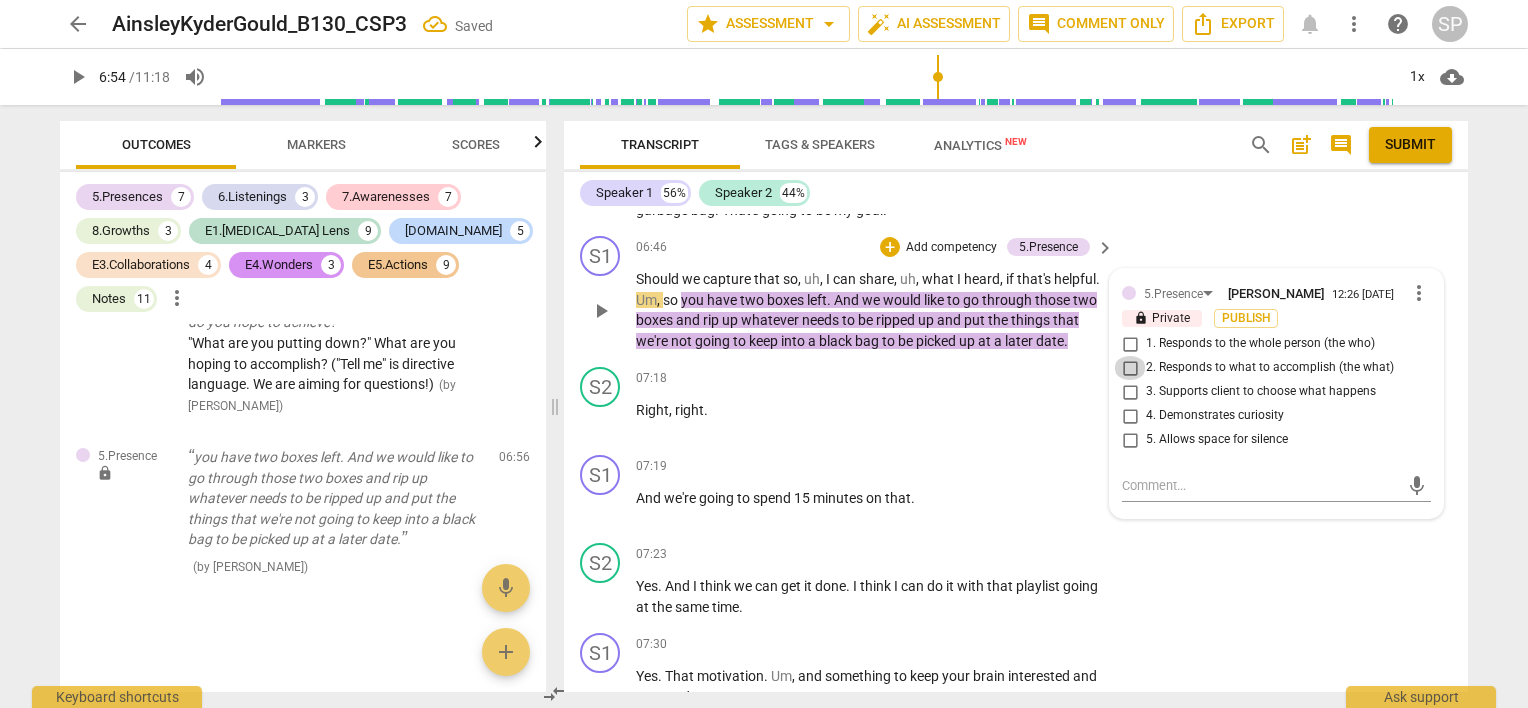 click on "2. Responds to what to accomplish (the what)" at bounding box center (1130, 368) 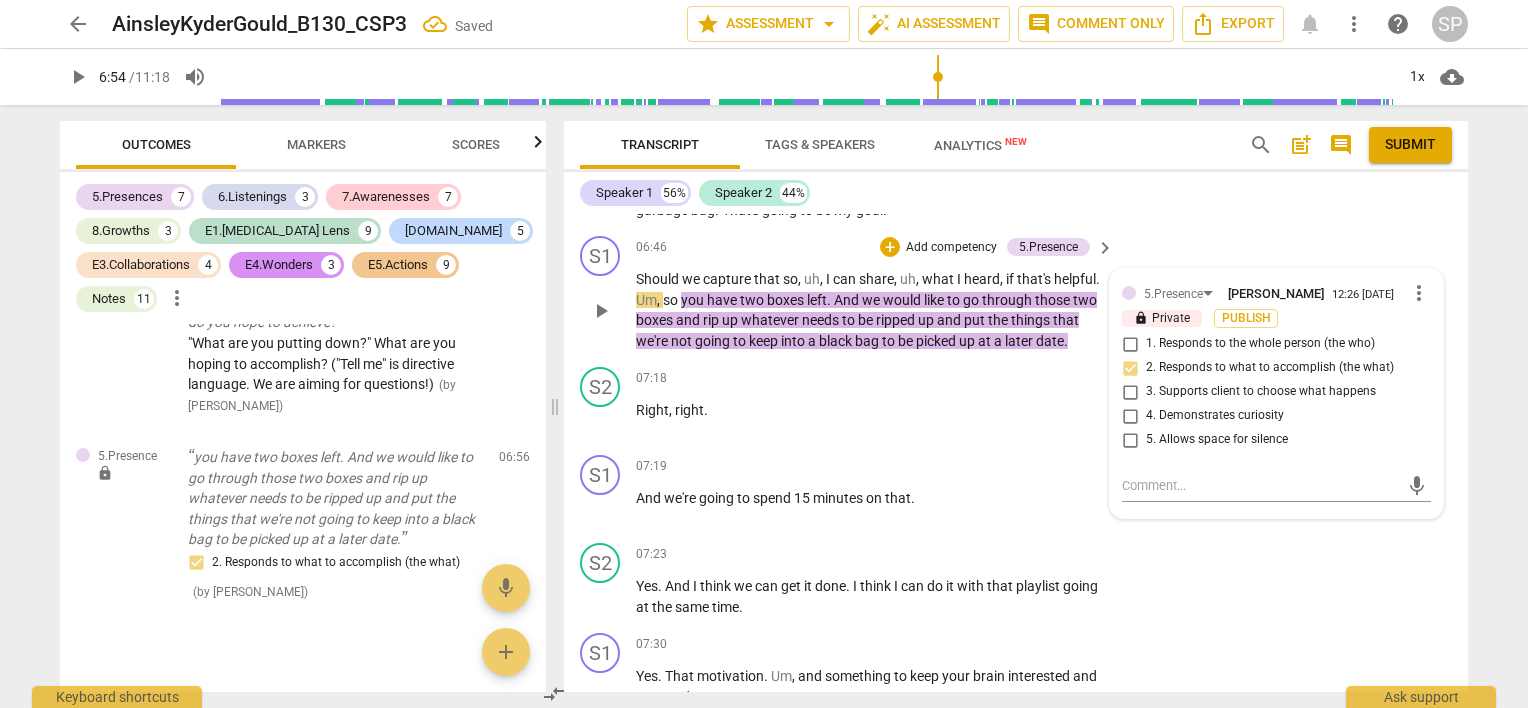 scroll, scrollTop: 11221, scrollLeft: 0, axis: vertical 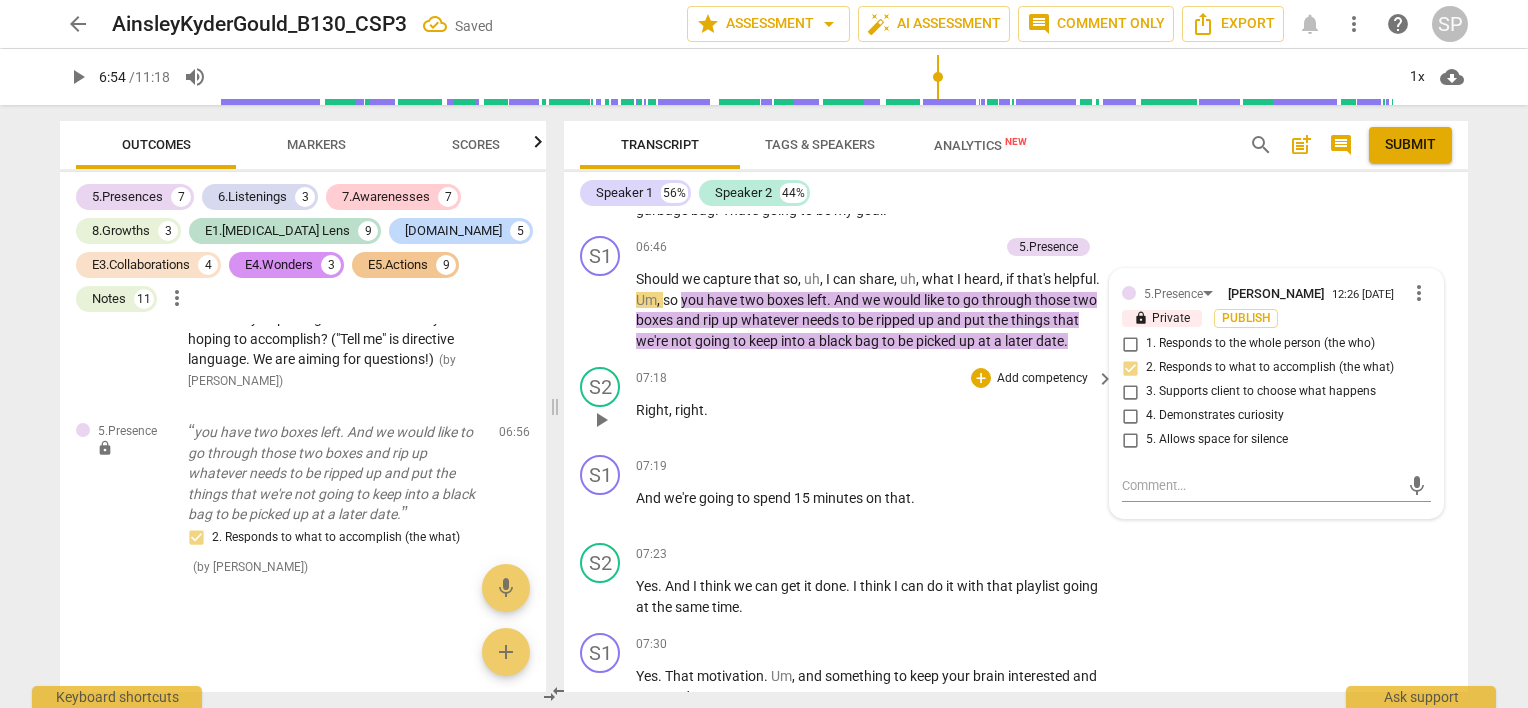 click on "S2 play_arrow pause 07:18 + Add competency keyboard_arrow_right Right ,   right ." at bounding box center [1016, 403] 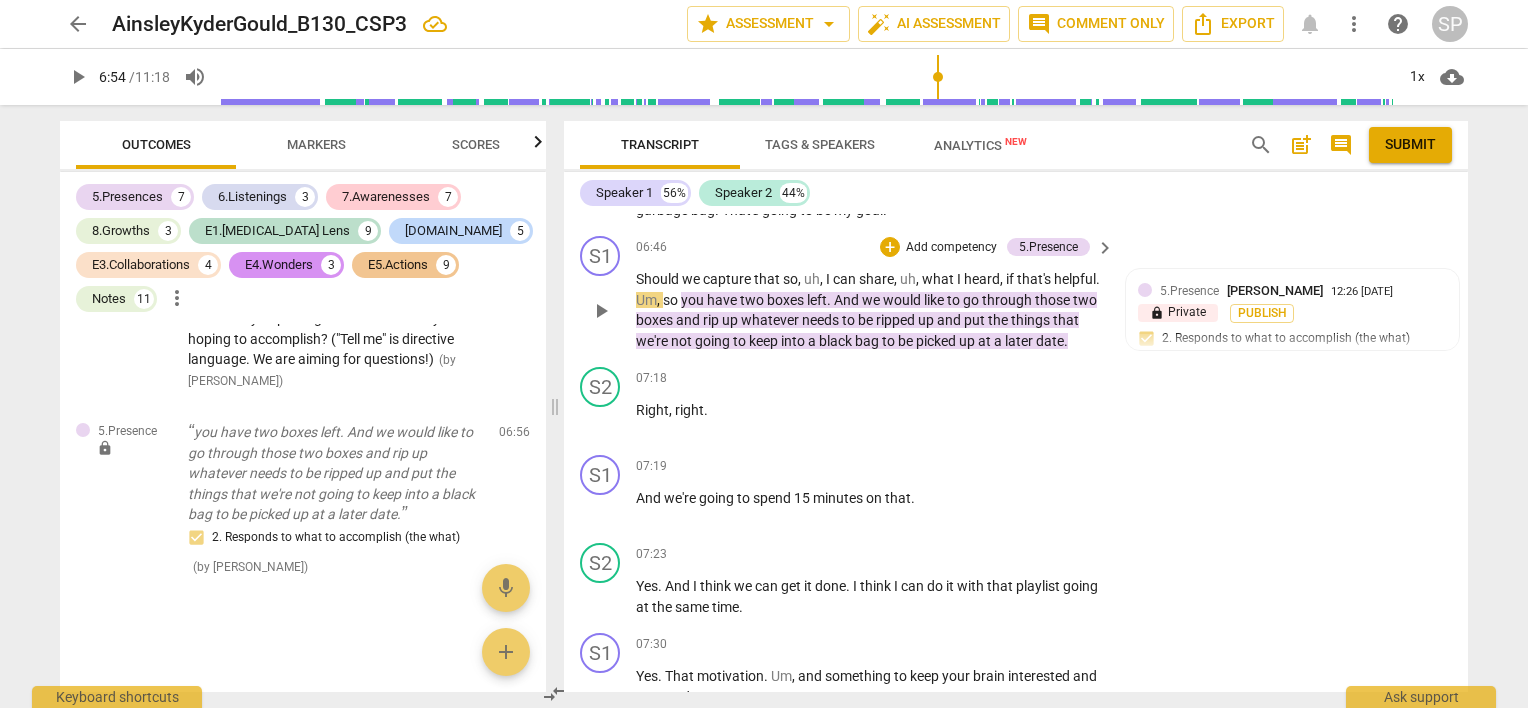 click on "Should" at bounding box center [659, 279] 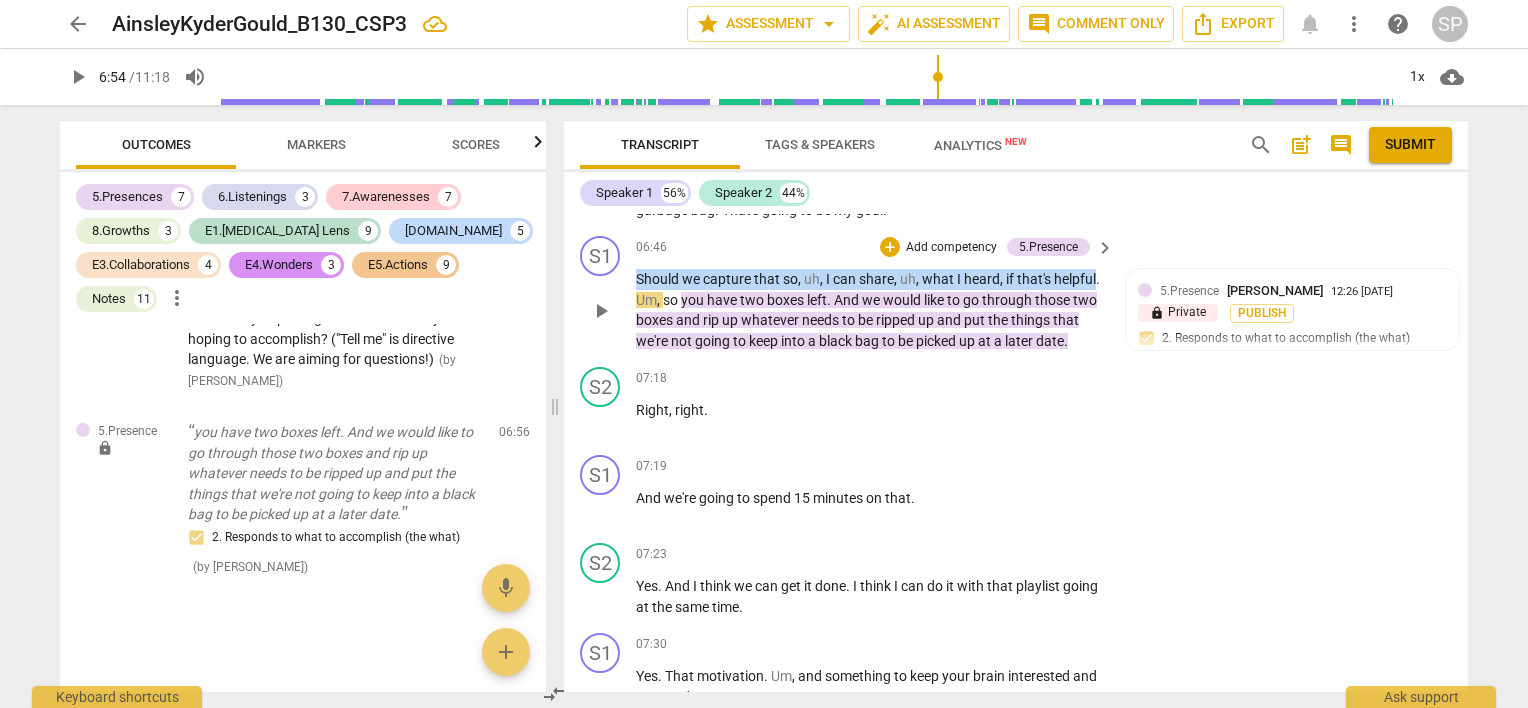drag, startPoint x: 636, startPoint y: 267, endPoint x: 1093, endPoint y: 266, distance: 457.0011 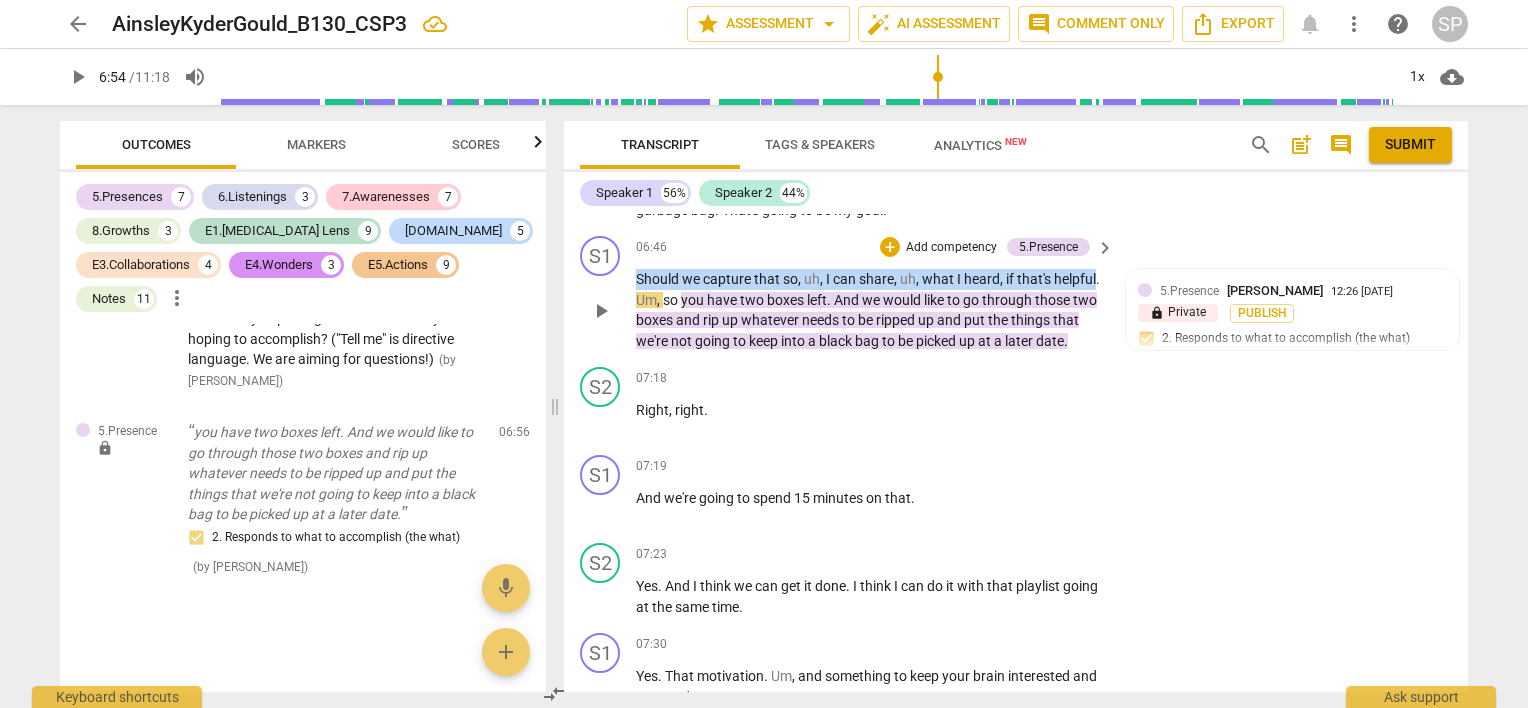 click on "Should   we   capture   that   so ,   uh ,   I   can   share ,   uh ,   what   I   heard ,   if   that's   helpful .   Um ,   so   you   have   two   boxes   left .   And   we   would   like   to   go   through   those   two   boxes   and   rip   up   whatever   needs   to   be   ripped   up   and   put   the   things   that   we're   not   going   to   keep   into   a   black   bag   to   be   picked   up   at   a   later   date ." at bounding box center (870, 310) 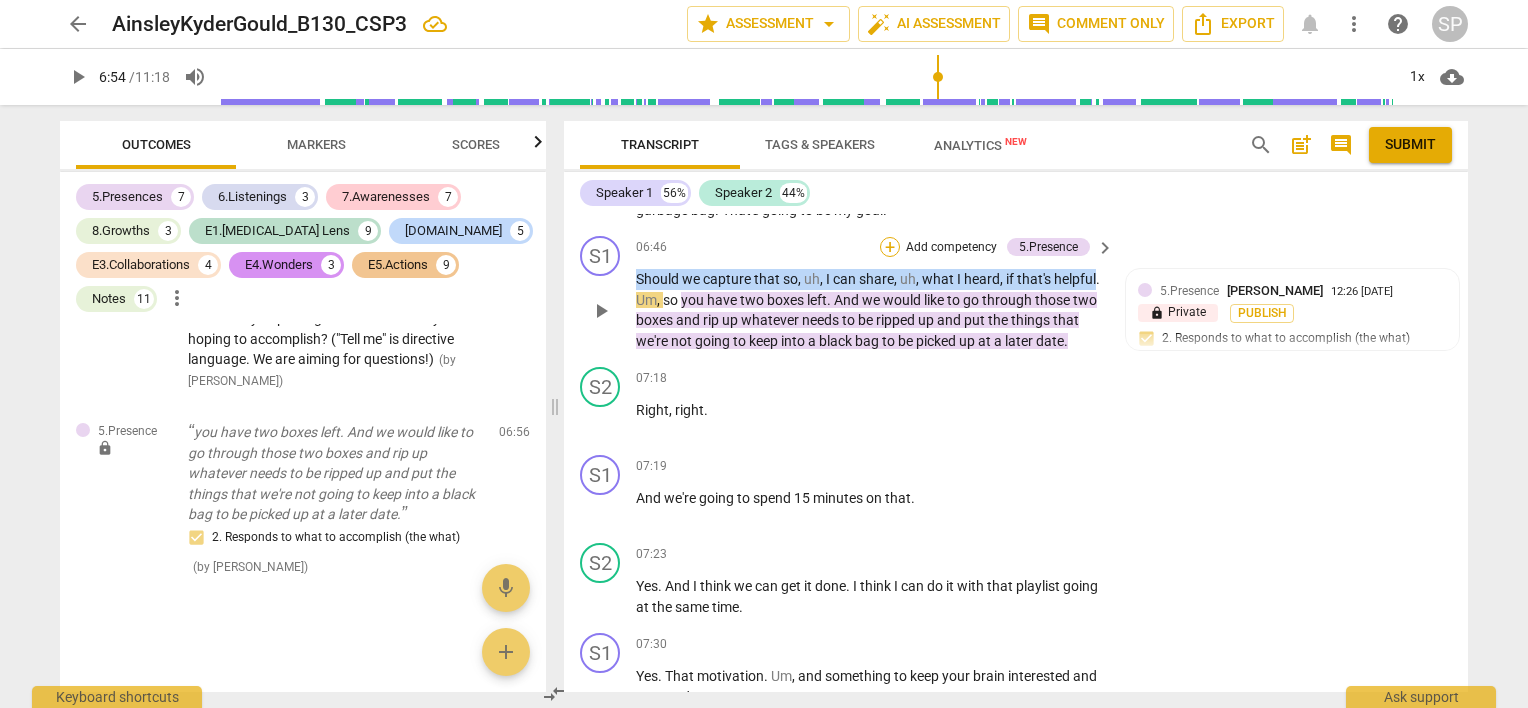 click on "+" at bounding box center [890, 247] 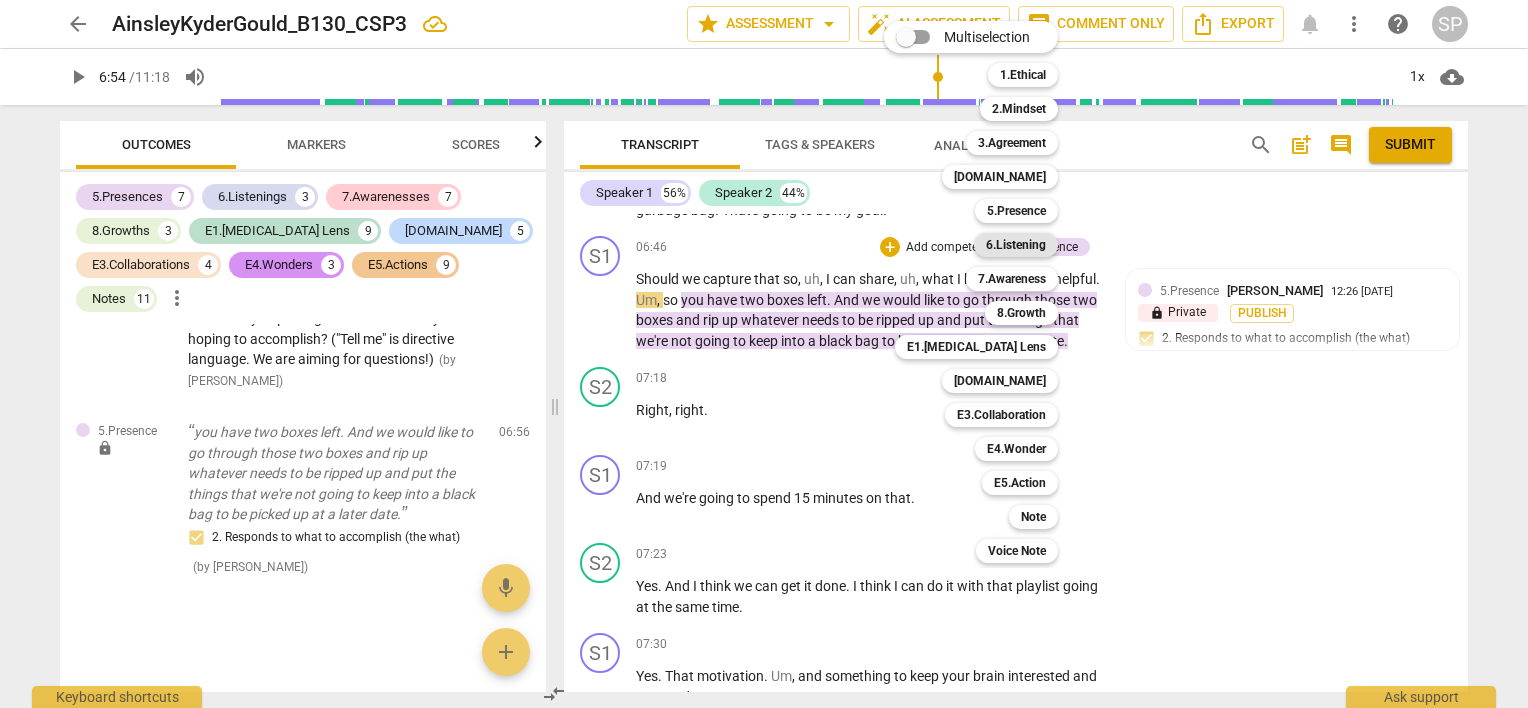 click on "6.Listening" at bounding box center [1016, 245] 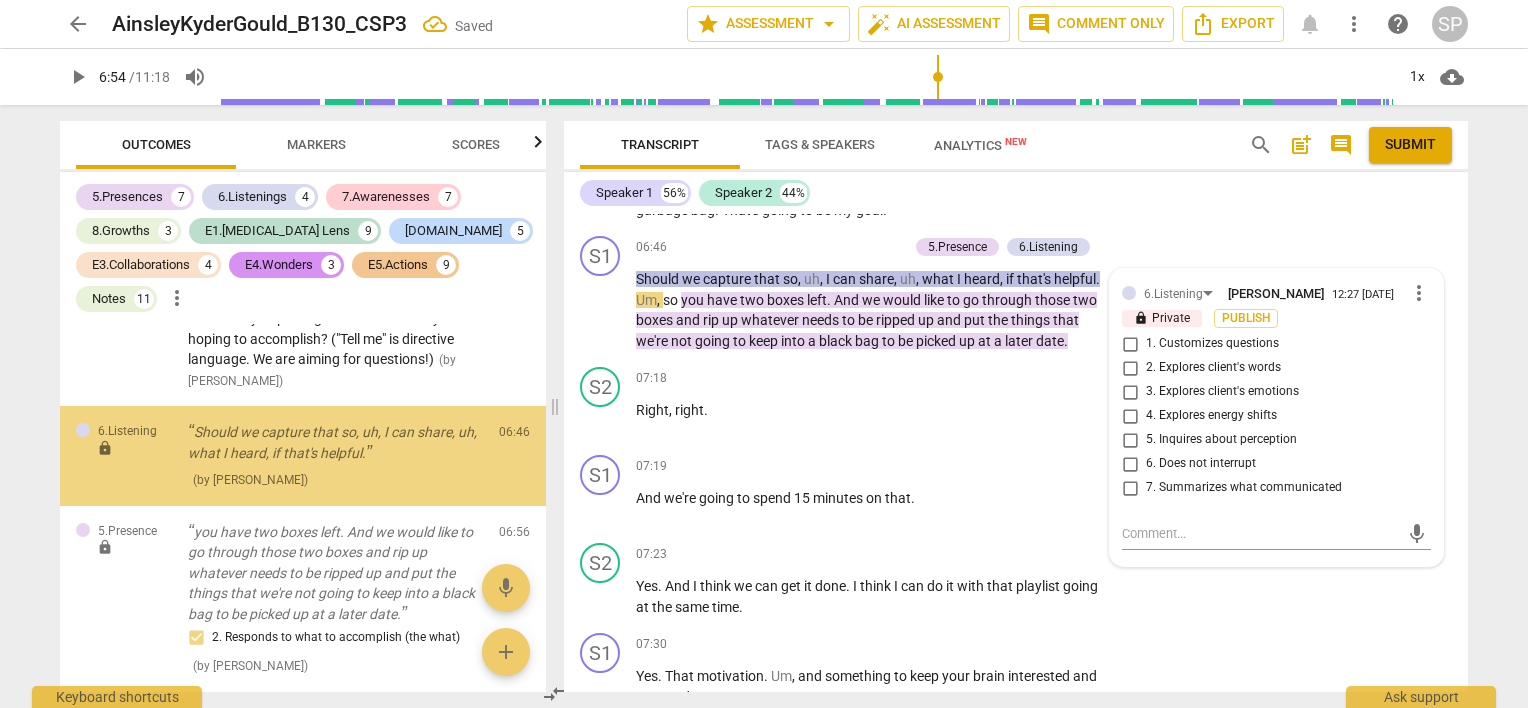 scroll, scrollTop: 11168, scrollLeft: 0, axis: vertical 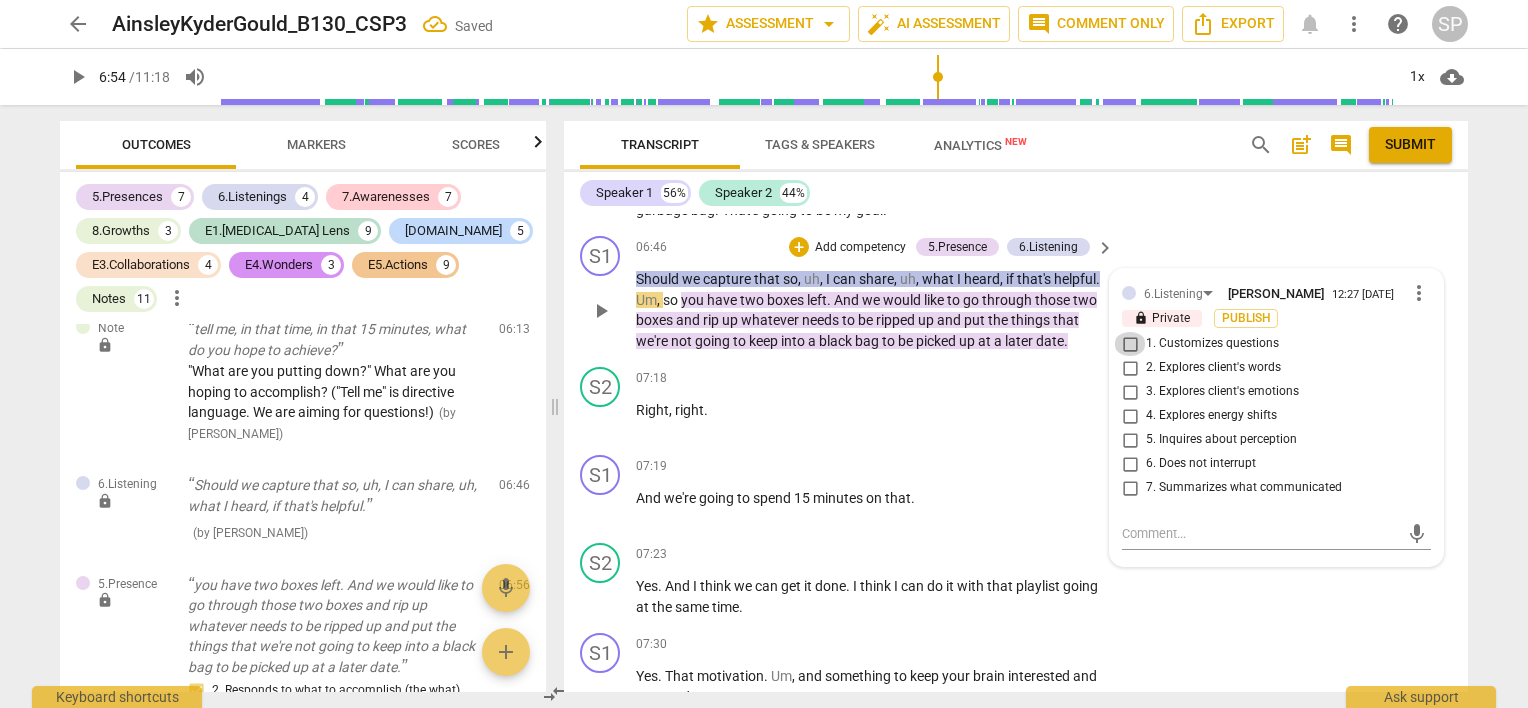 click on "1. Customizes questions" at bounding box center (1130, 344) 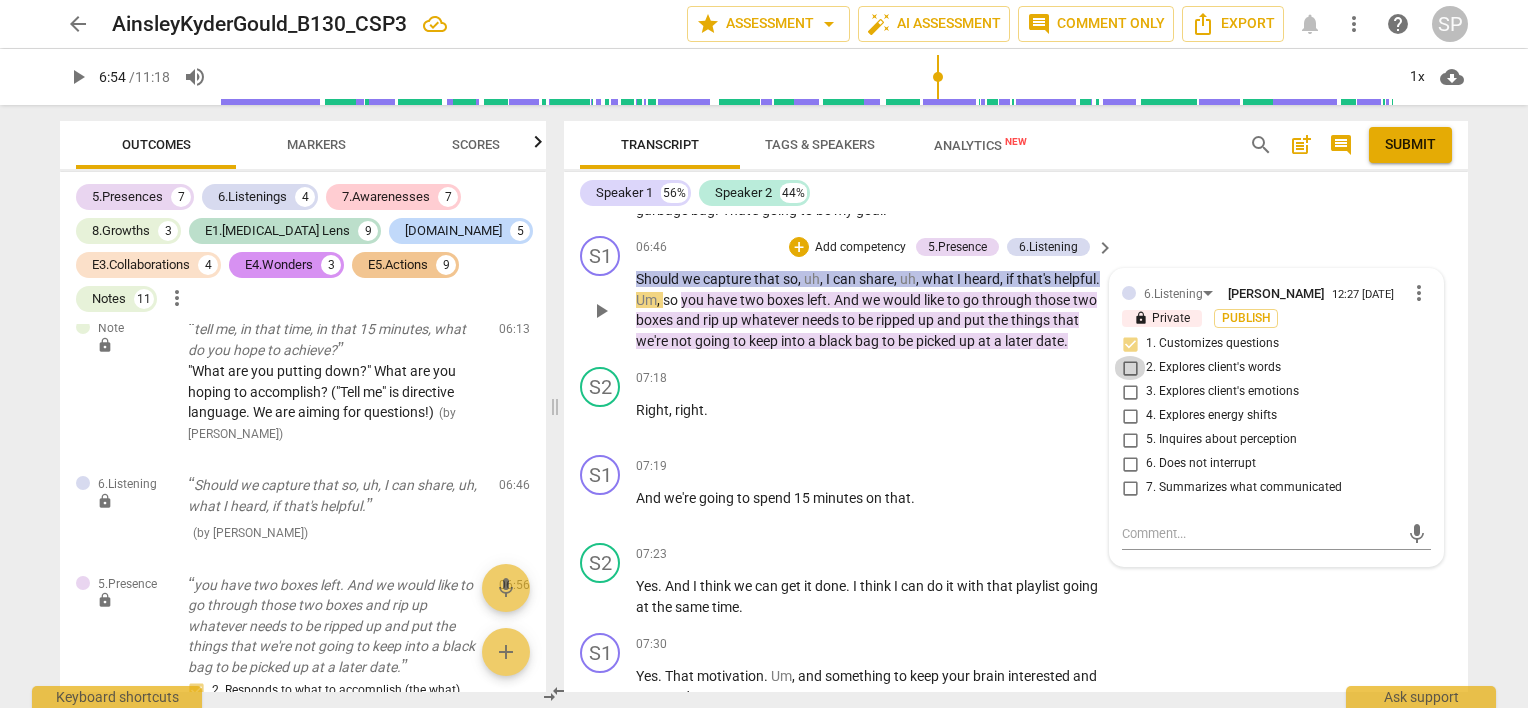 click on "2. Explores client's words" at bounding box center [1130, 368] 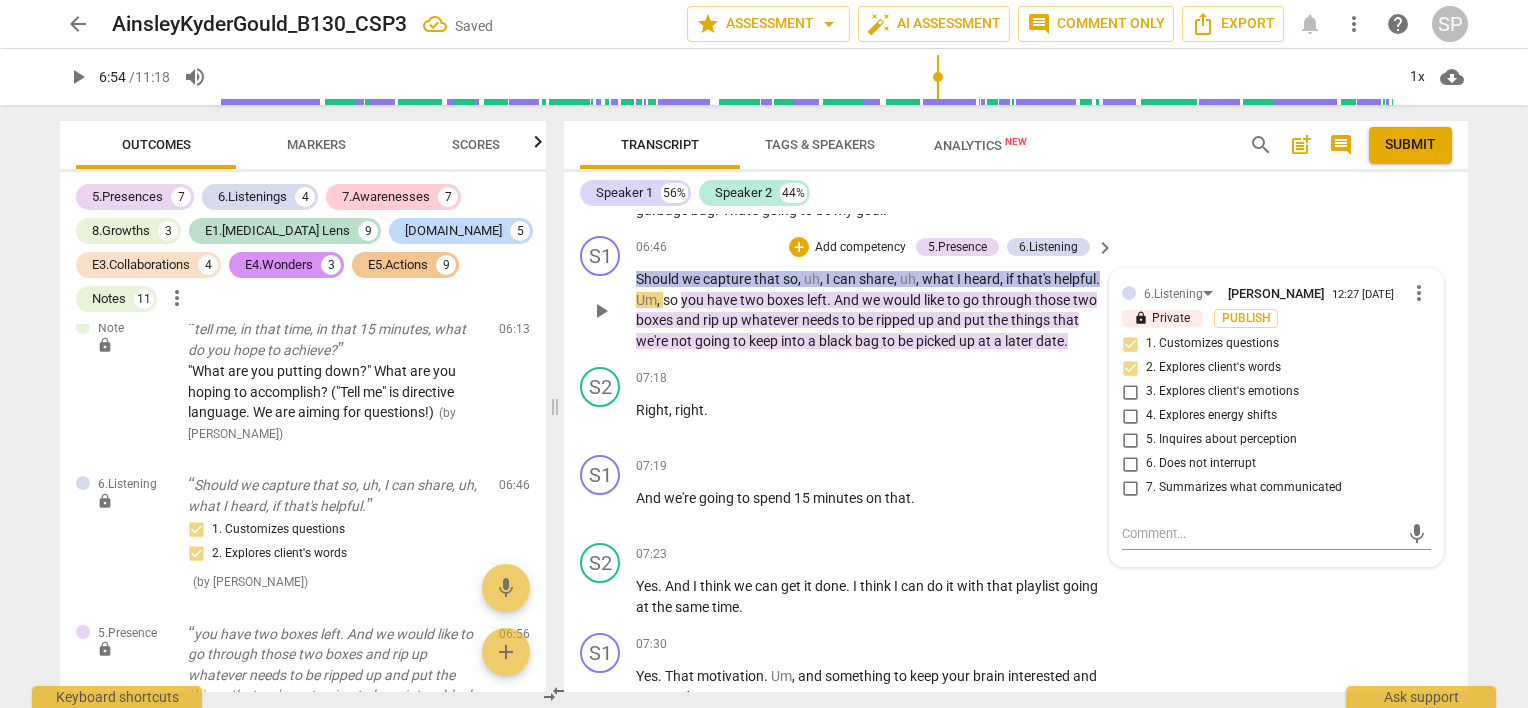 click on "06:46 + Add competency 5.Presence 6.Listening keyboard_arrow_right" at bounding box center (876, 247) 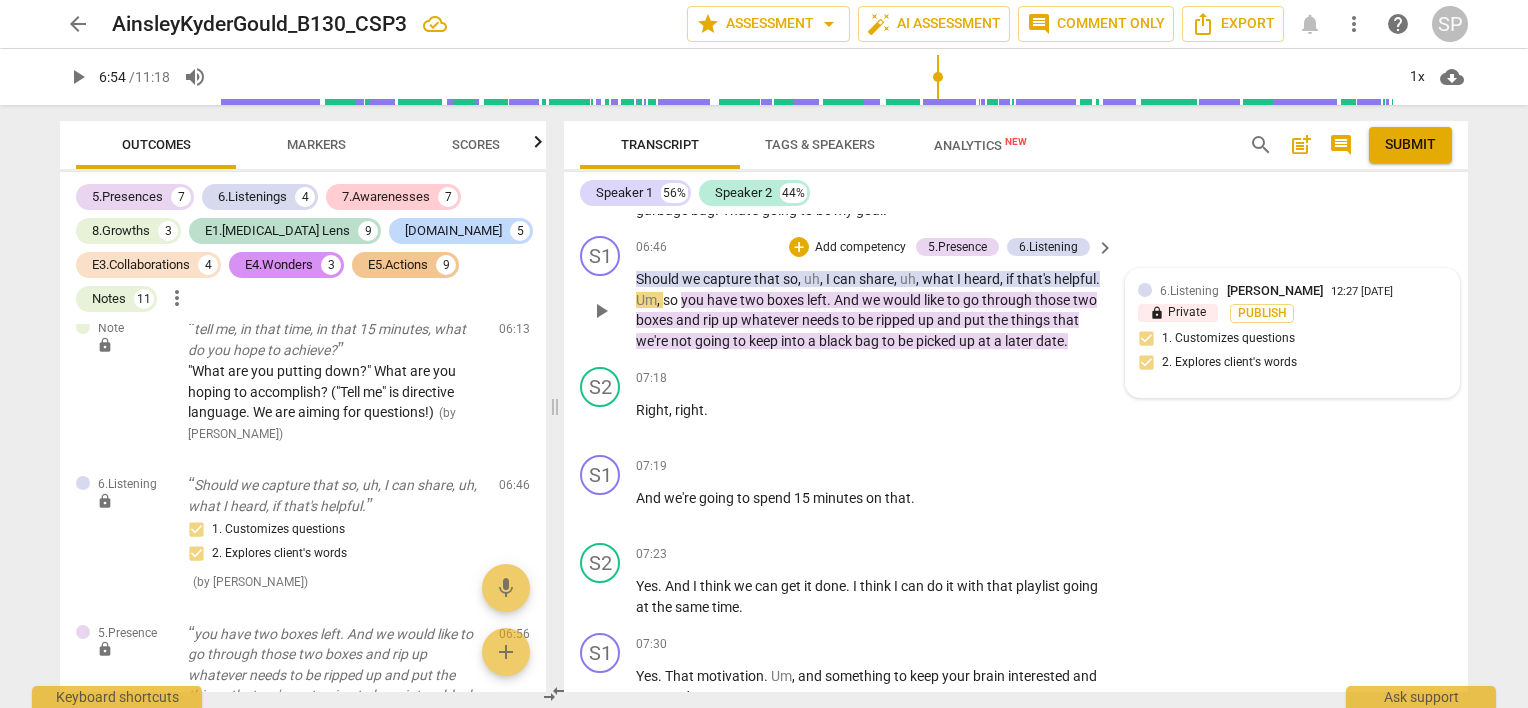 click on "lock Private Publish" at bounding box center [1292, 313] 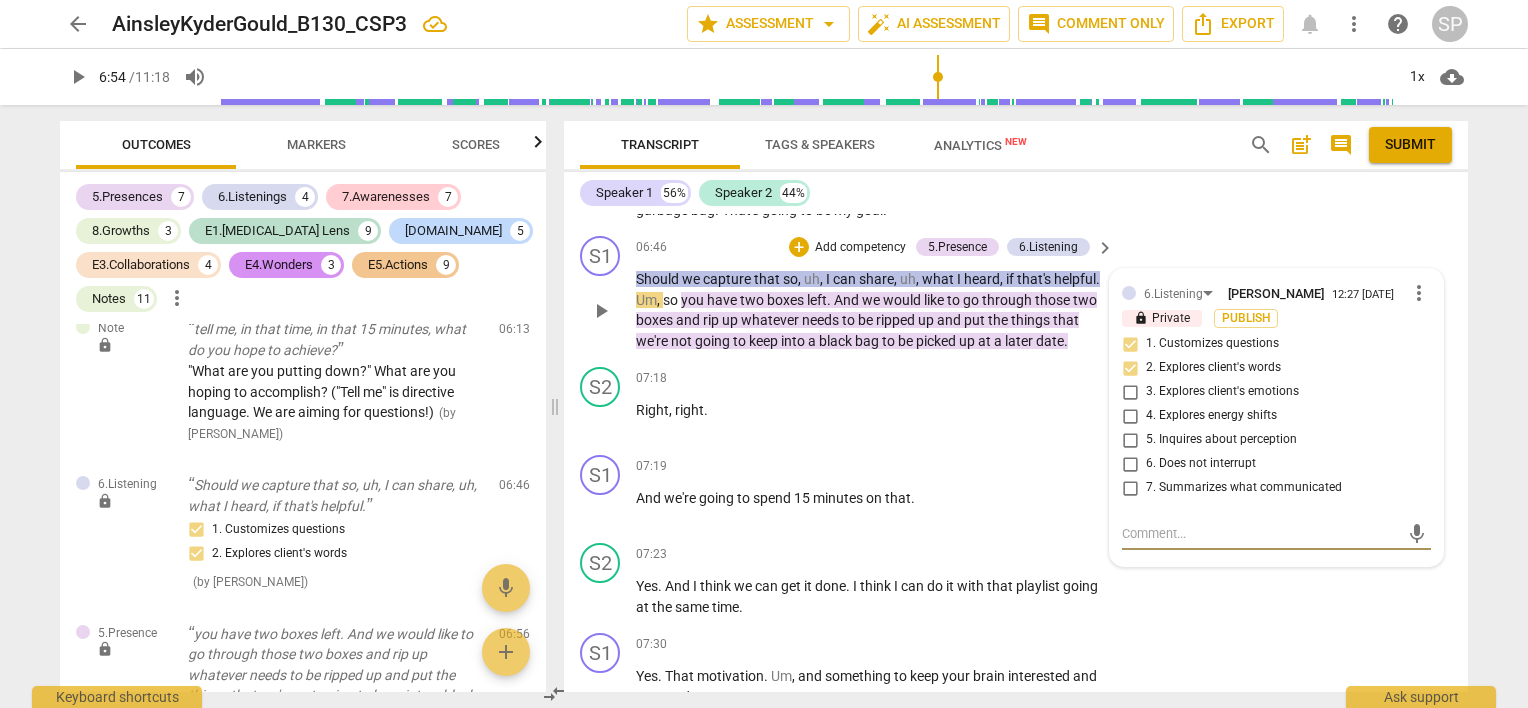 click on "more_vert" at bounding box center [1419, 293] 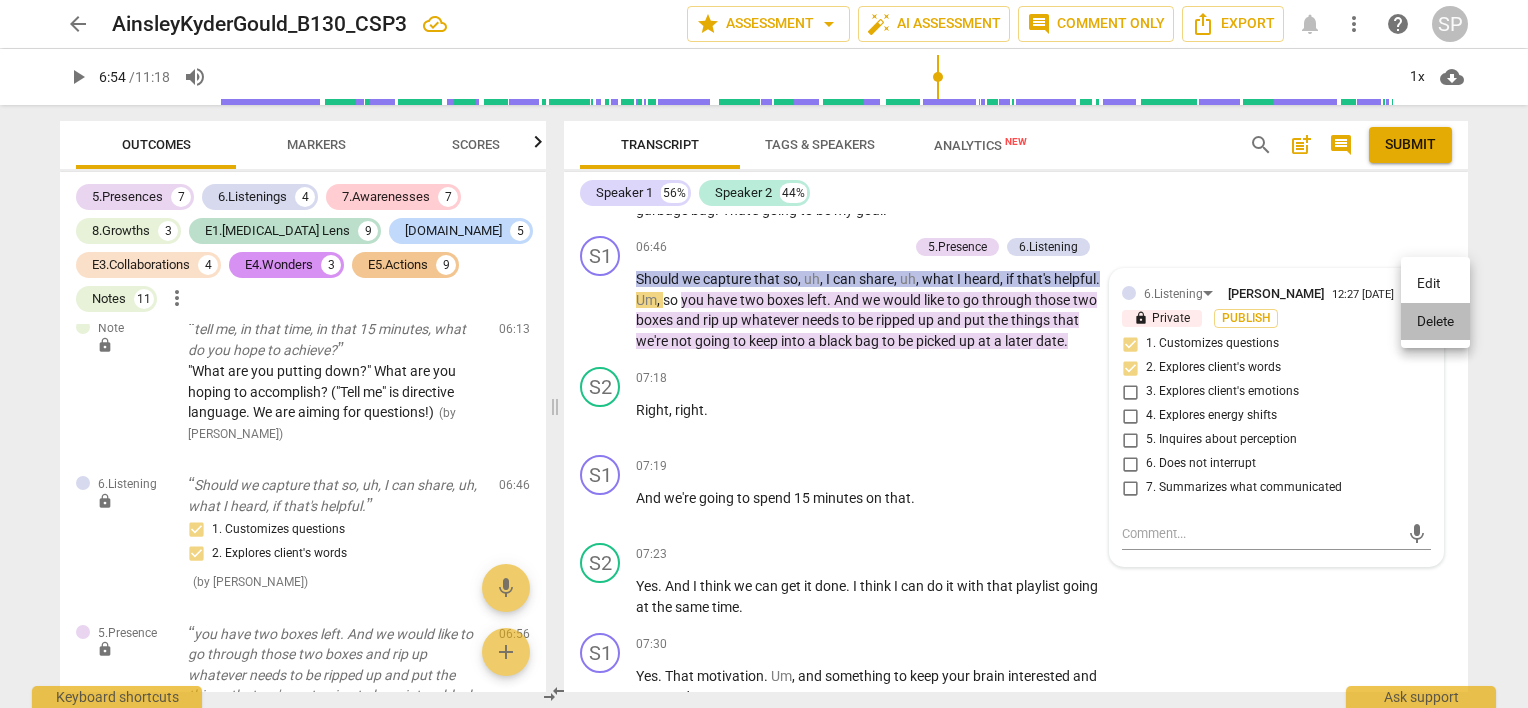 click on "Delete" at bounding box center (1435, 322) 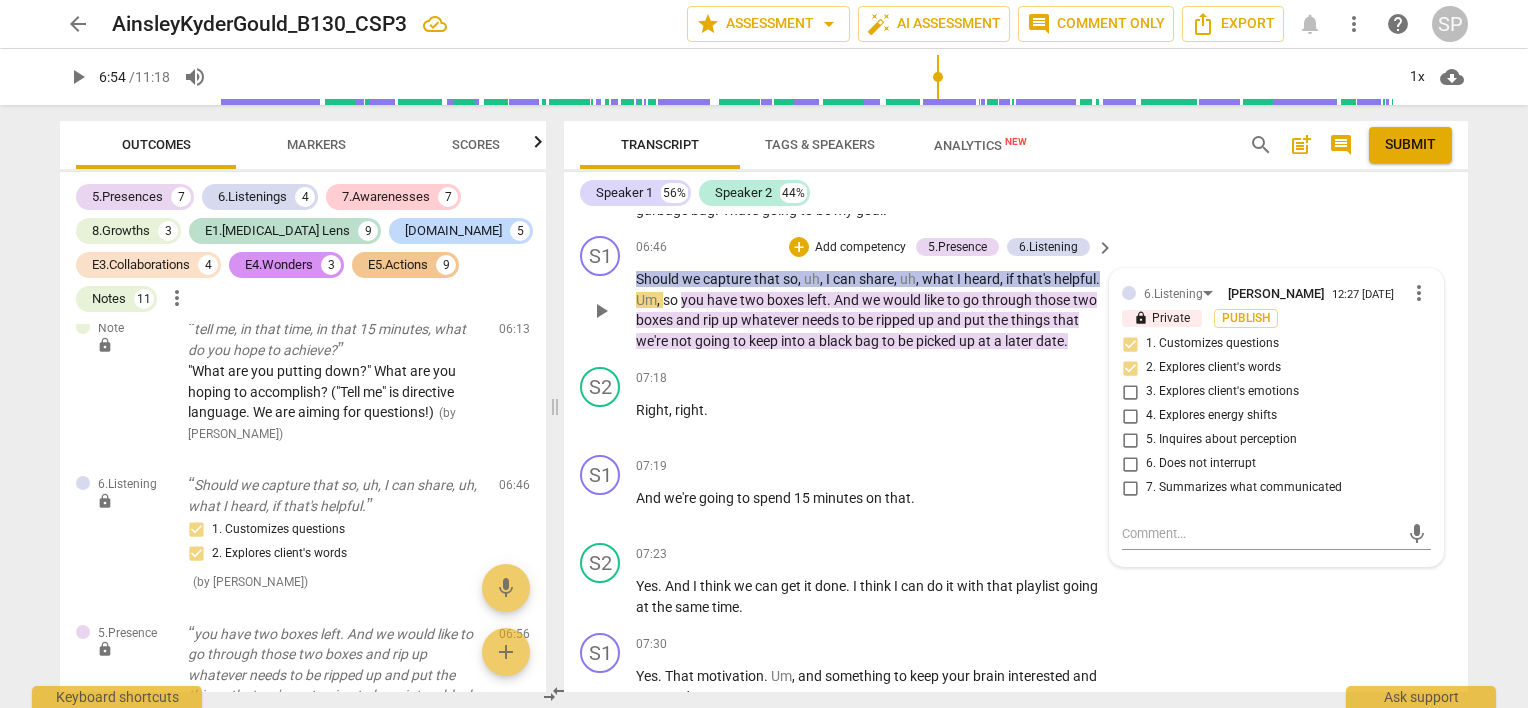 click on "06:46 + Add competency 5.Presence 6.Listening keyboard_arrow_right Should   we   capture   that   so ,   uh ,   I   can   share ,   uh ,   what   I   heard ,   if   that's   helpful .   Um ,   so   you   have   two   boxes   left .   And   we   would   like   to   go   through   those   two   boxes   and   rip   up   whatever   needs   to   be   ripped   up   and   put   the   things   that   we're   not   going   to   keep   into   a   black   bag   to   be   picked   up   at   a   later   date ." at bounding box center (876, 293) 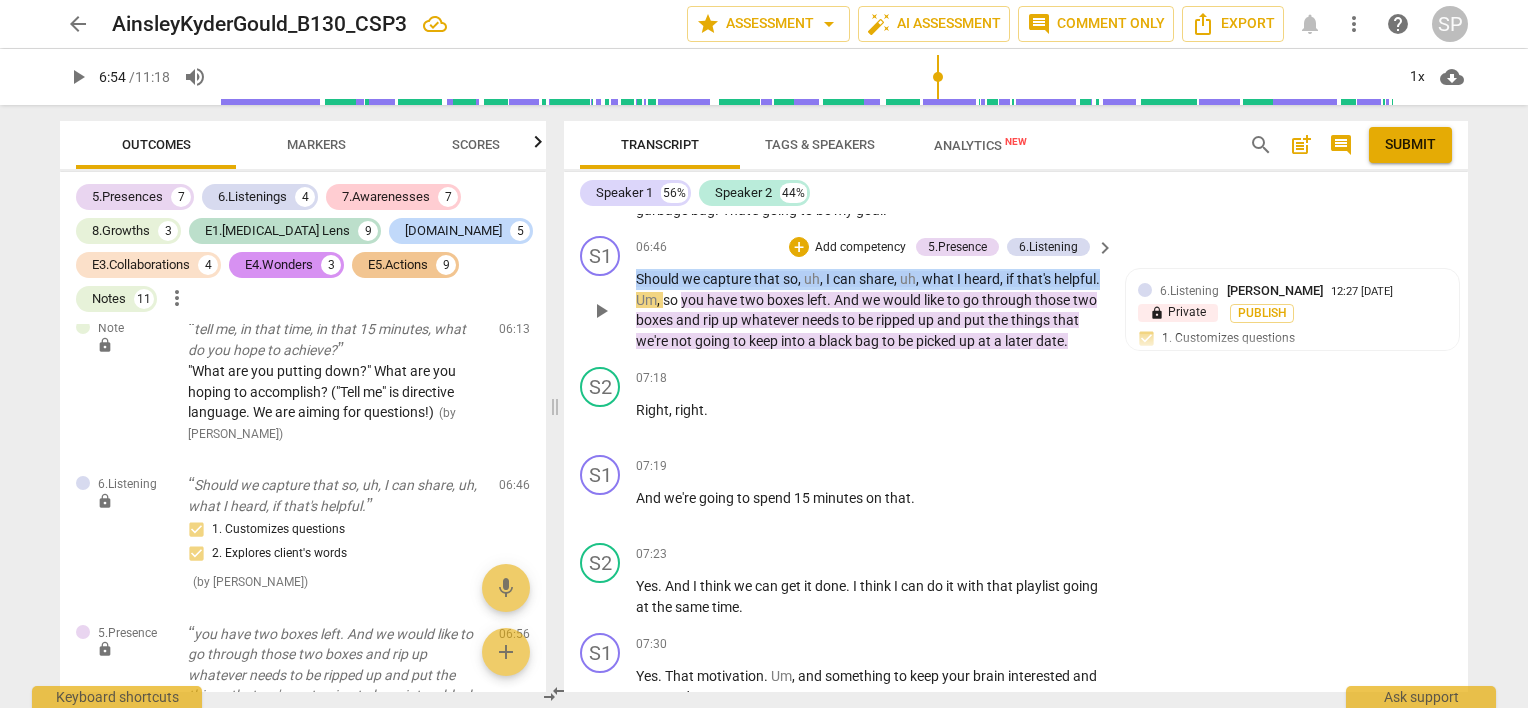 drag, startPoint x: 635, startPoint y: 265, endPoint x: 1098, endPoint y: 268, distance: 463.0097 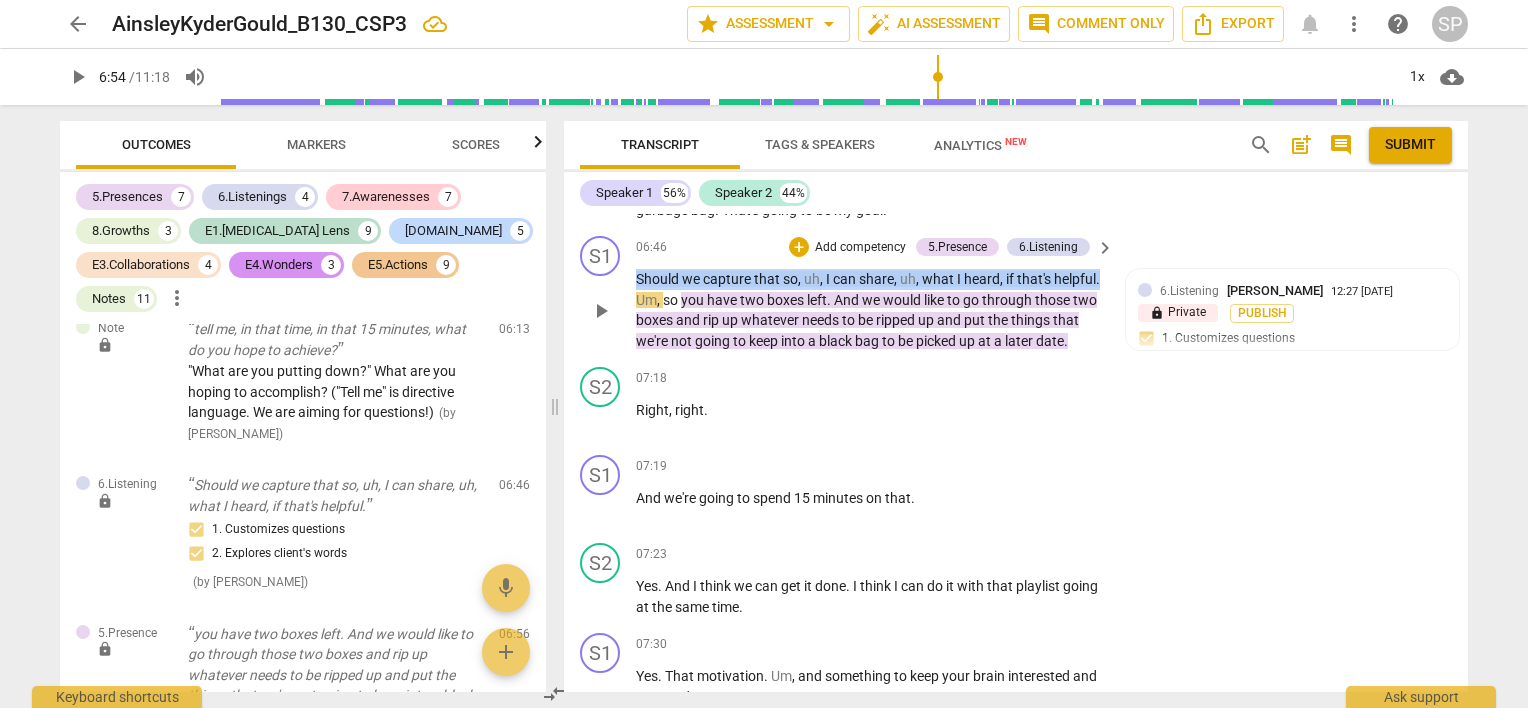 click on "Should   we   capture   that   so ,   uh ,   I   can   share ,   uh ,   what   I   heard ,   if   that's   helpful .   Um ,   so   you   have   two   boxes   left .   And   we   would   like   to   go   through   those   two   boxes   and   rip   up   whatever   needs   to   be   ripped   up   and   put   the   things   that   we're   not   going   to   keep   into   a   black   bag   to   be   picked   up   at   a   later   date ." at bounding box center (870, 310) 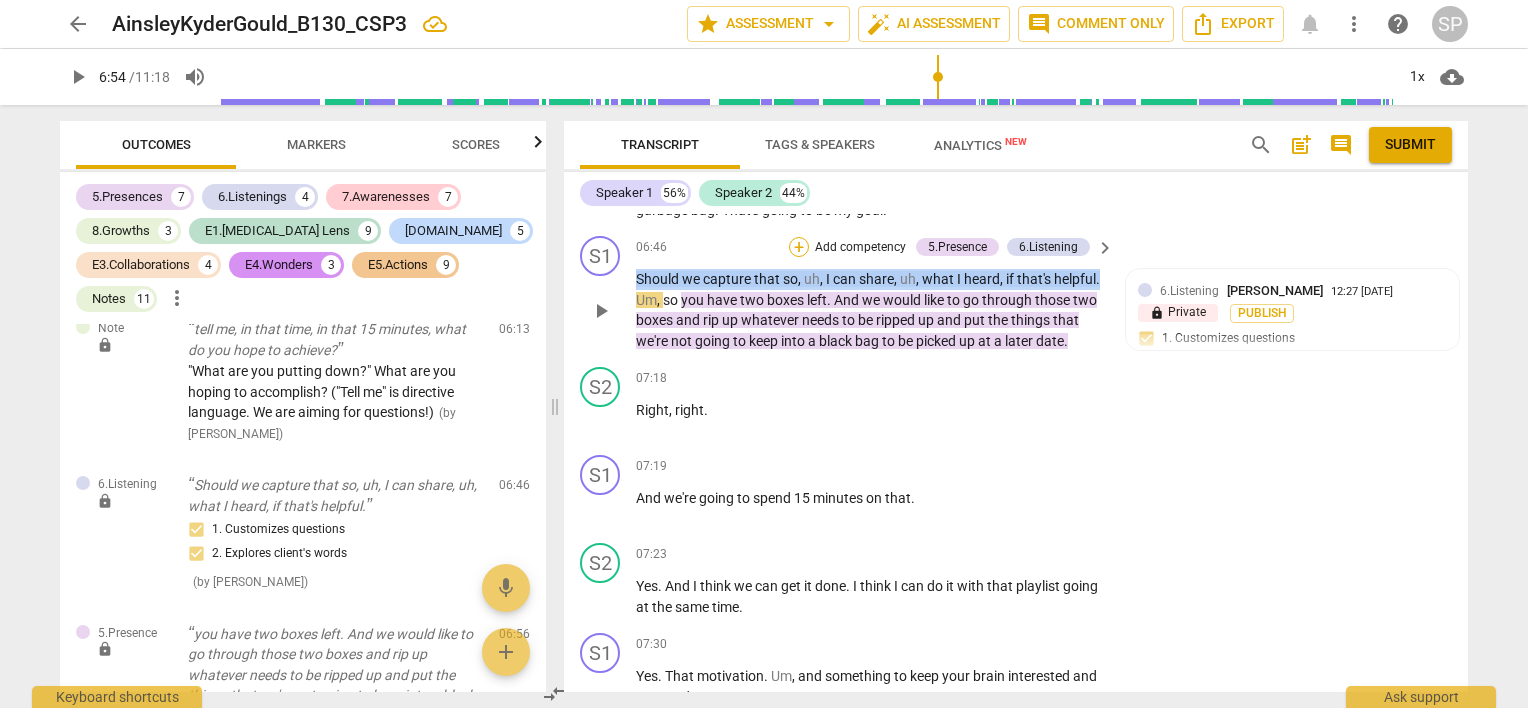 click on "+" at bounding box center [799, 247] 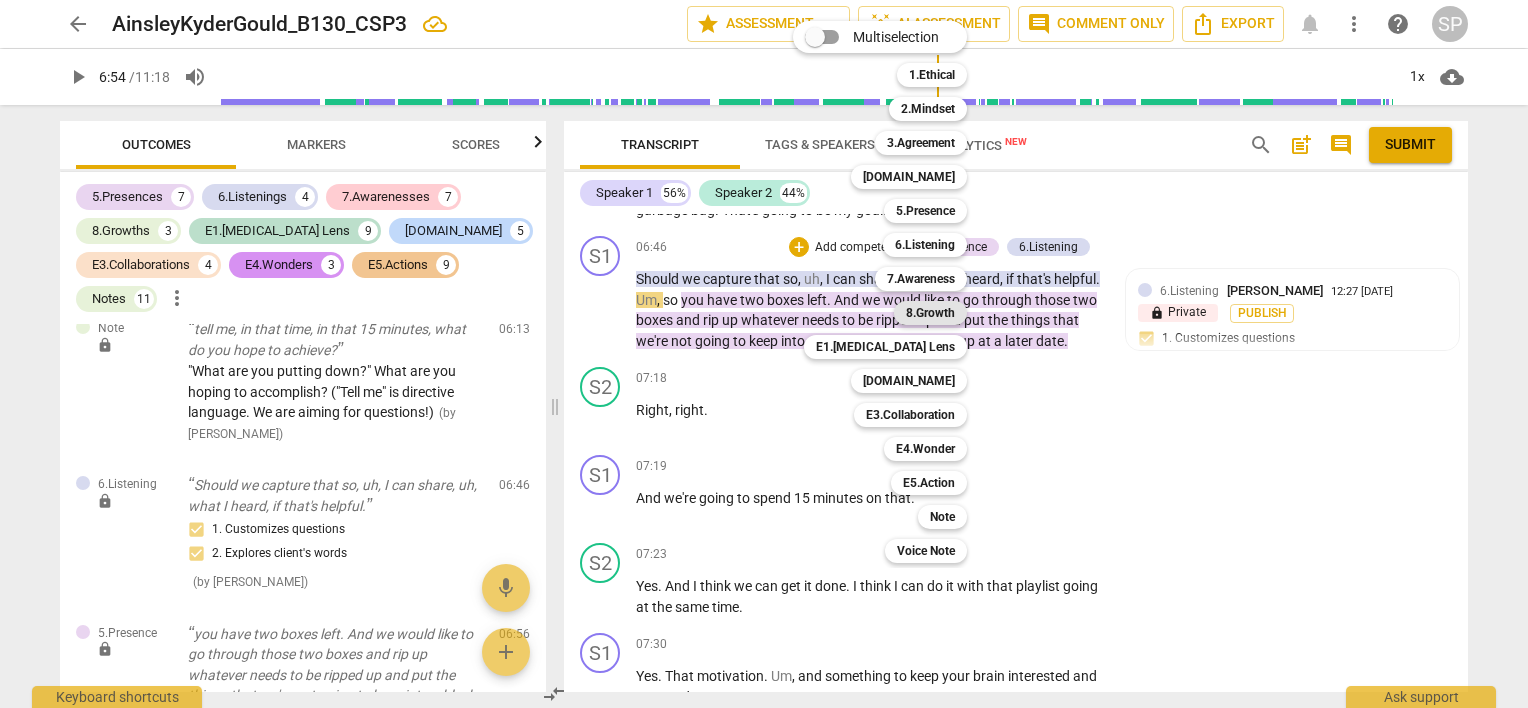 click on "8.Growth" at bounding box center (930, 313) 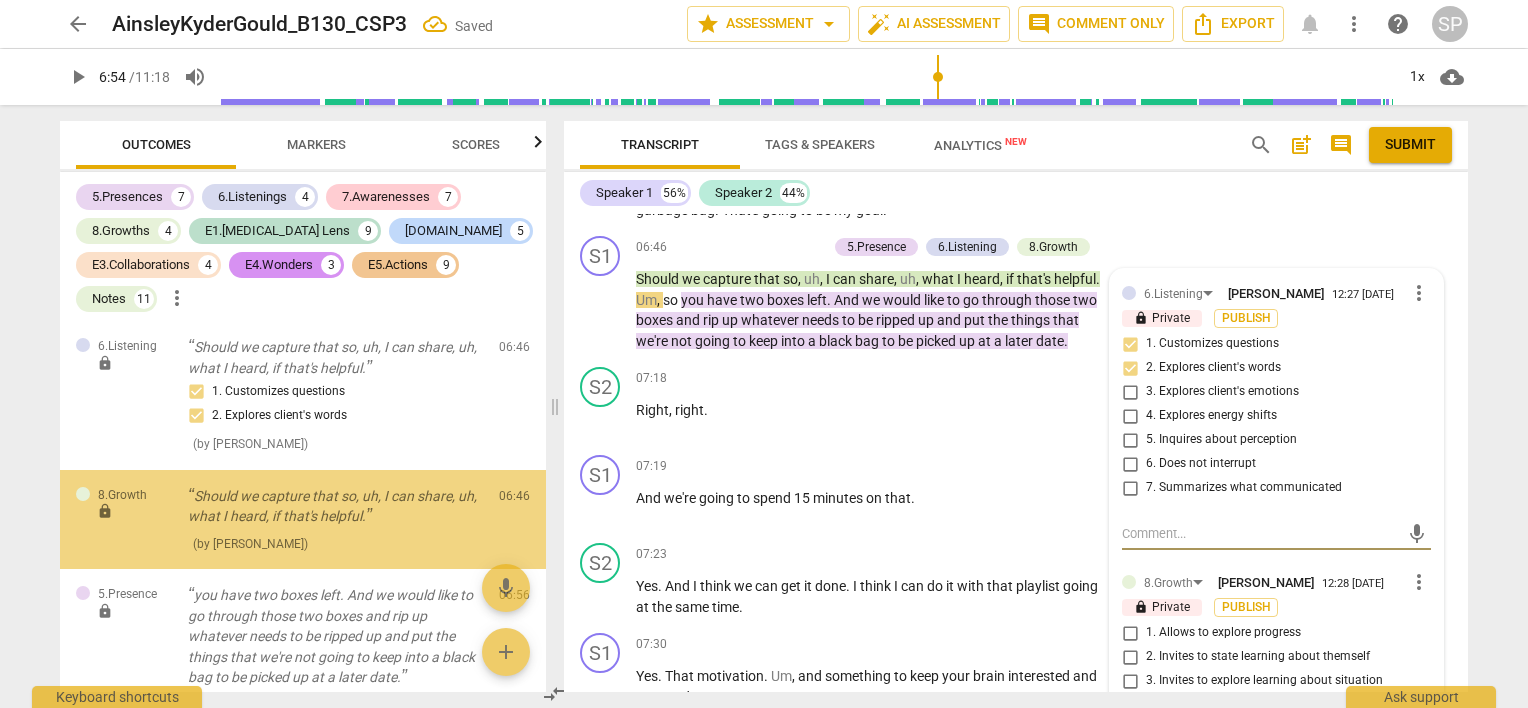 scroll, scrollTop: 11317, scrollLeft: 0, axis: vertical 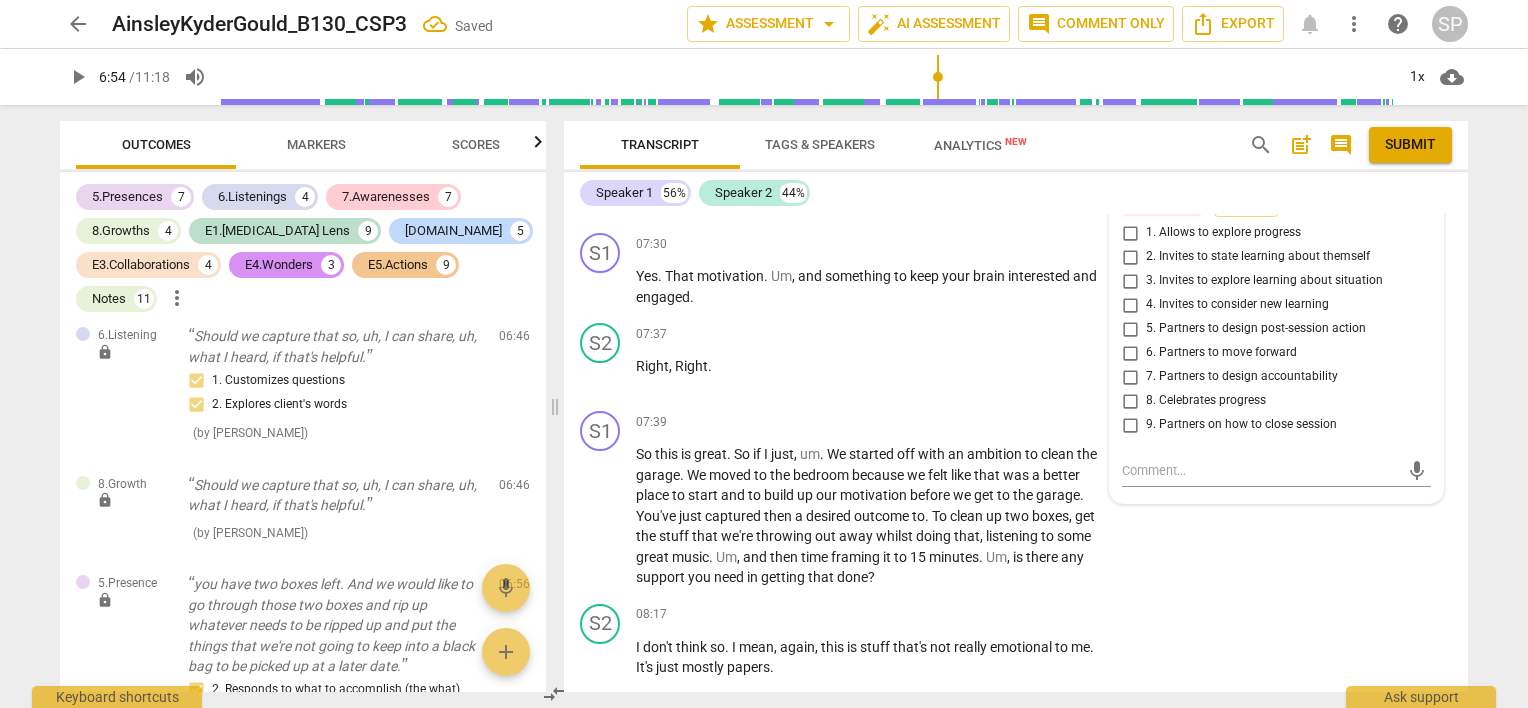 click on "7. Partners to design accountability" at bounding box center (1130, 377) 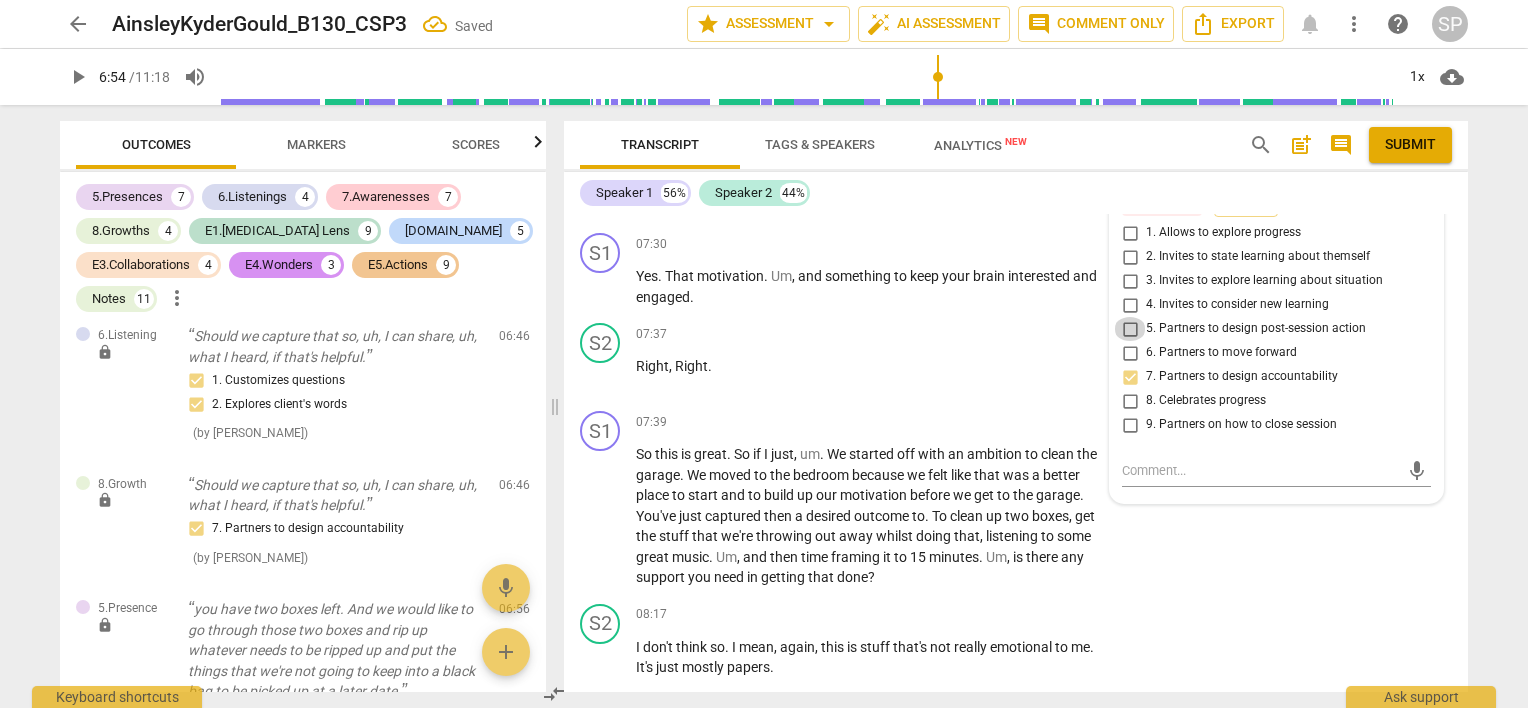 click on "5. Partners to design post-session action" at bounding box center [1130, 329] 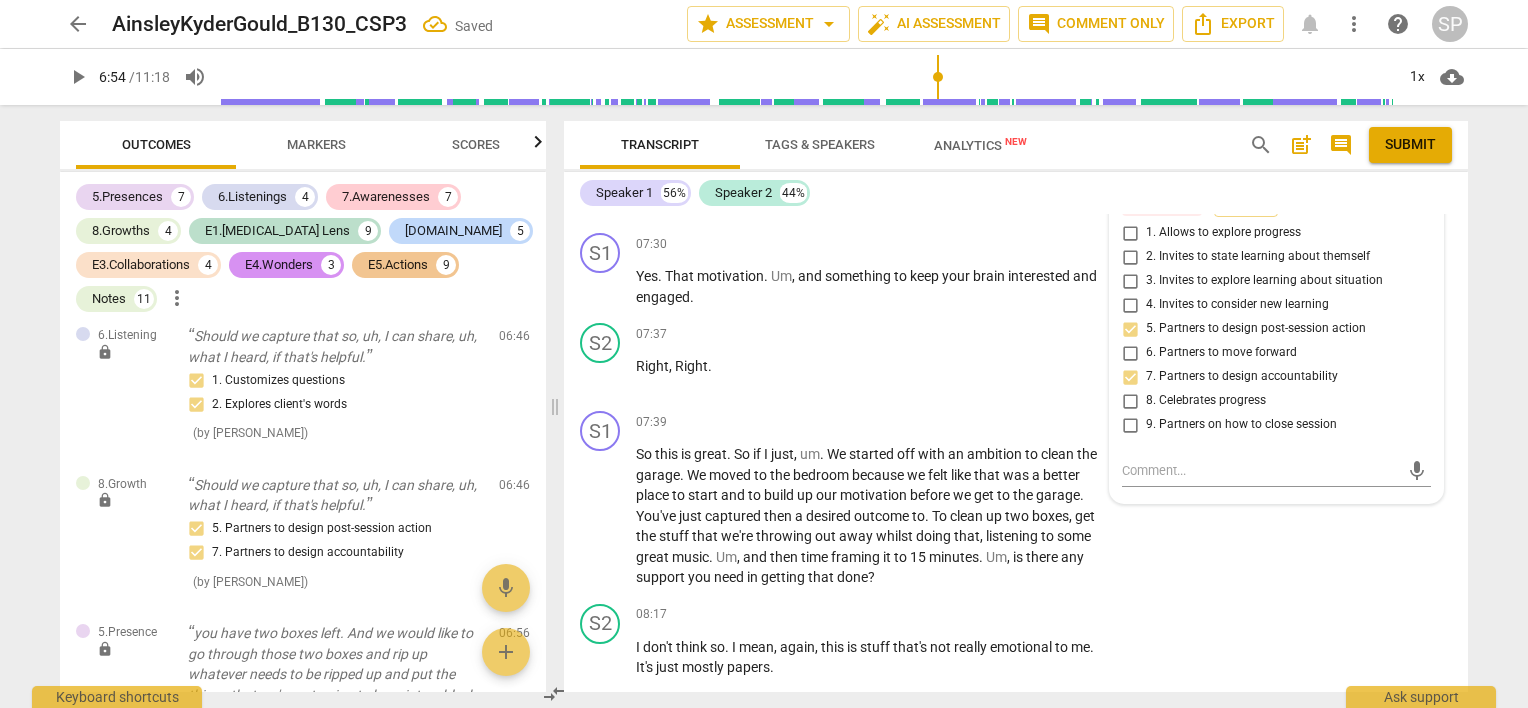 click on "6. Partners to move forward" at bounding box center (1130, 353) 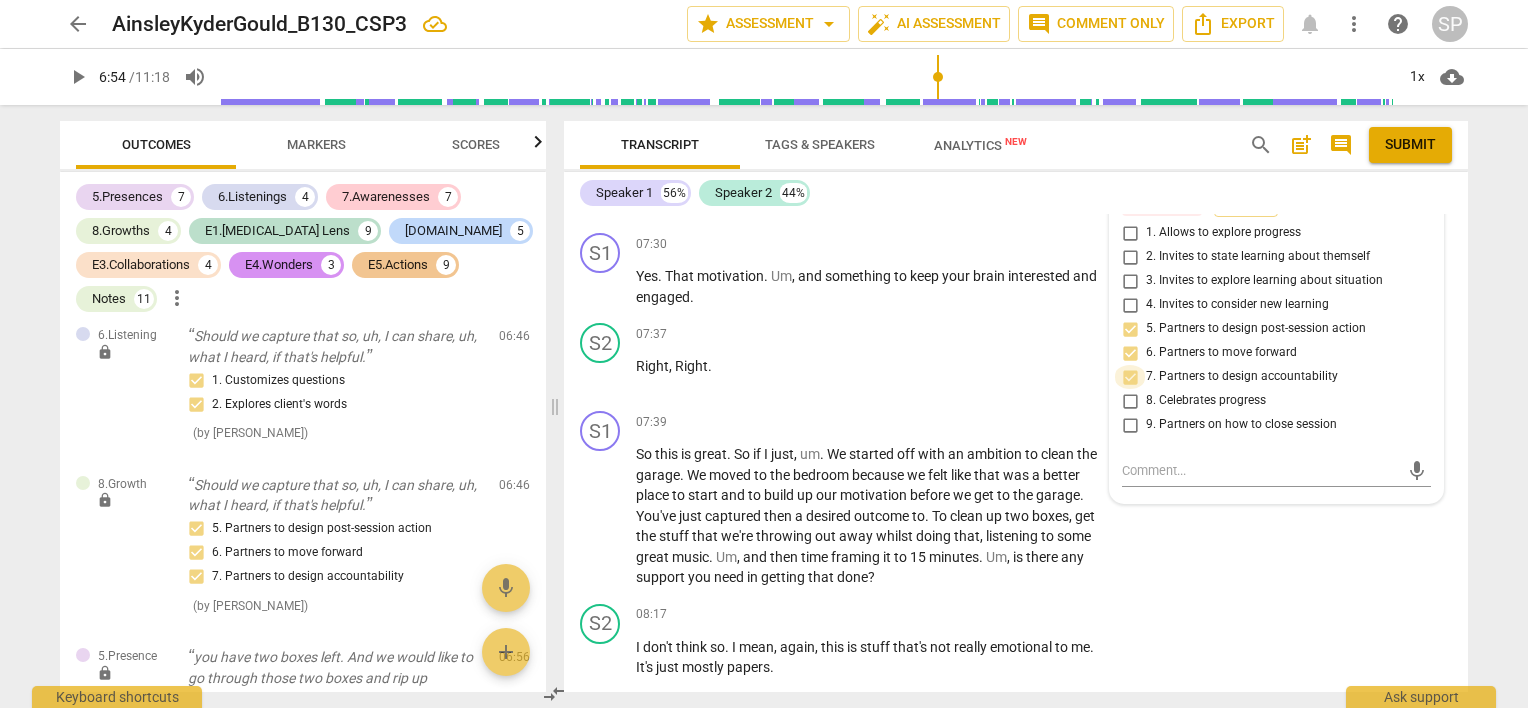 click on "7. Partners to design accountability" at bounding box center (1130, 377) 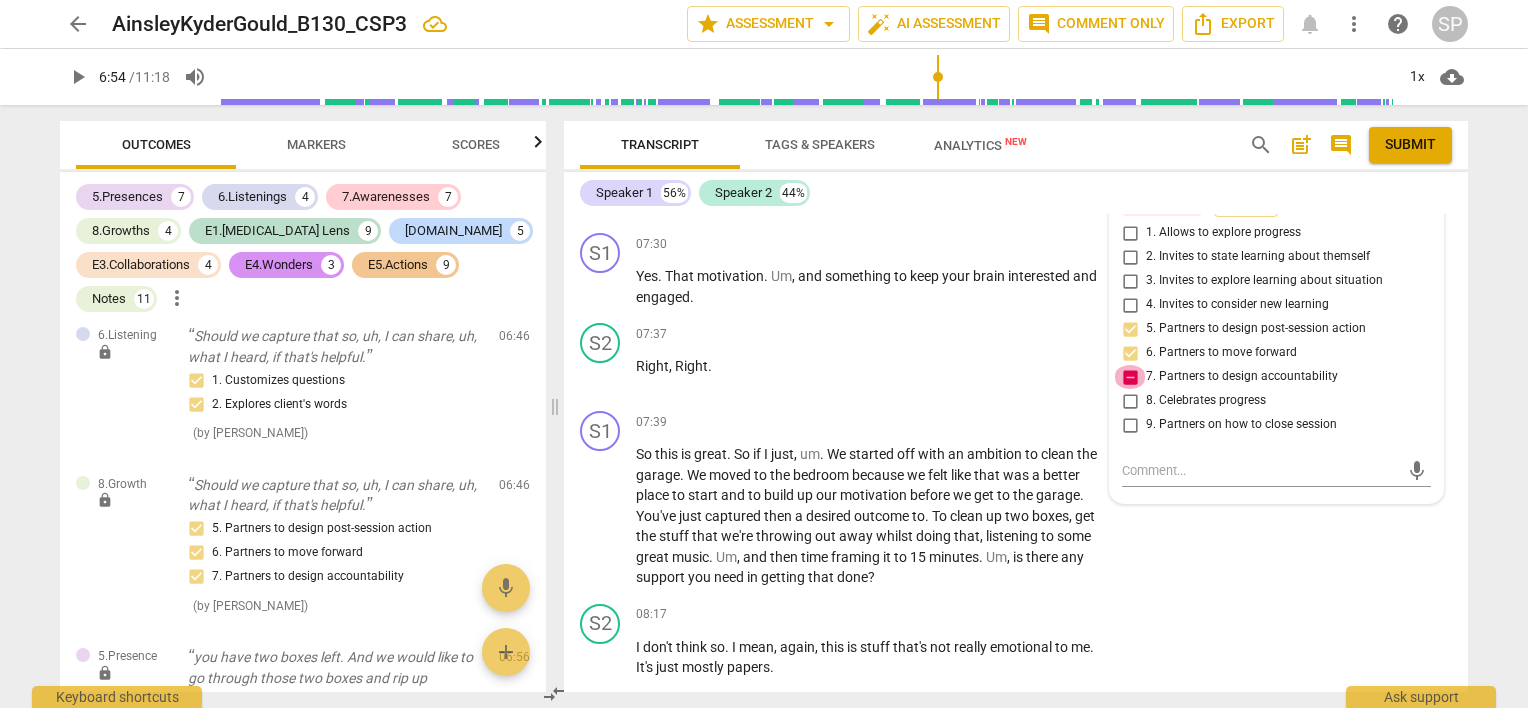 click on "7. Partners to design accountability" at bounding box center [1130, 377] 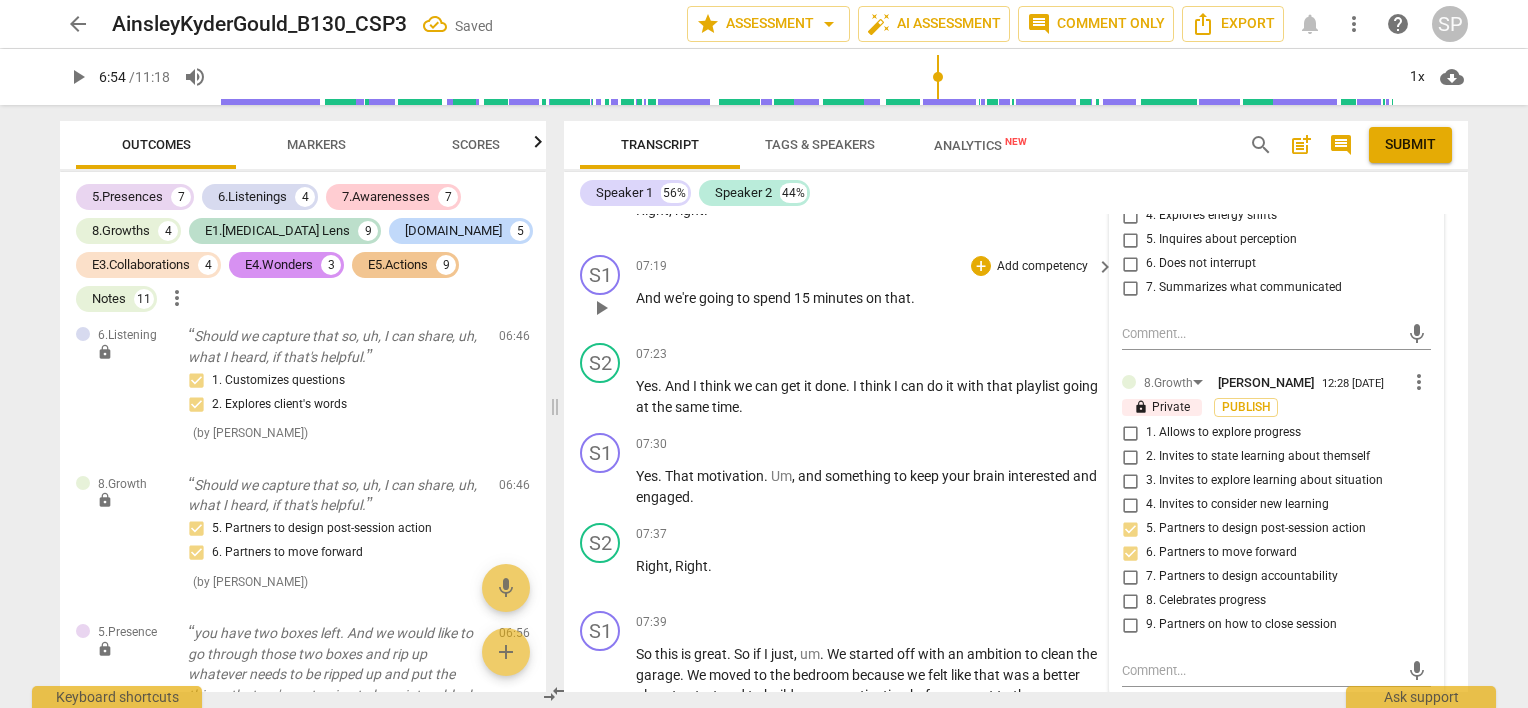 scroll, scrollTop: 3779, scrollLeft: 0, axis: vertical 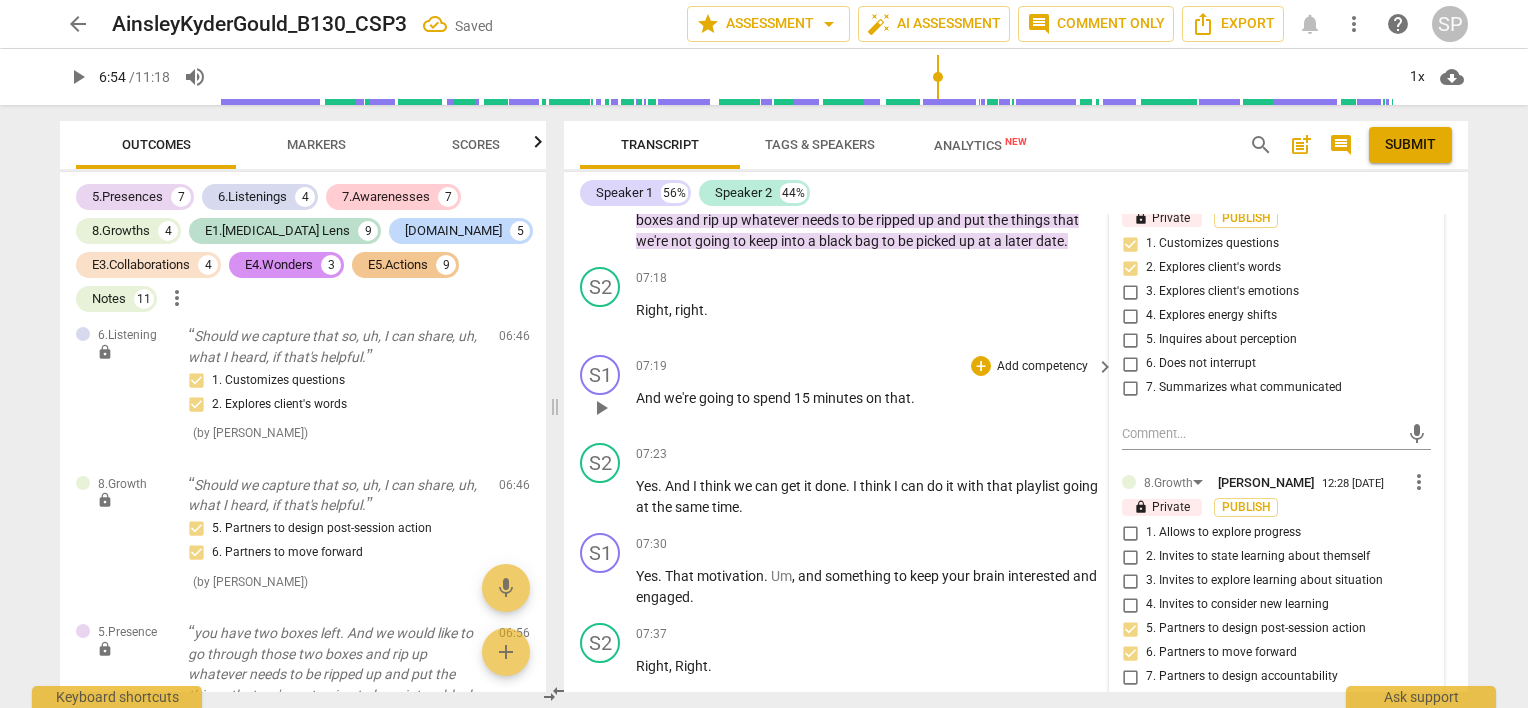 click on "Right ,   right ." at bounding box center [870, 310] 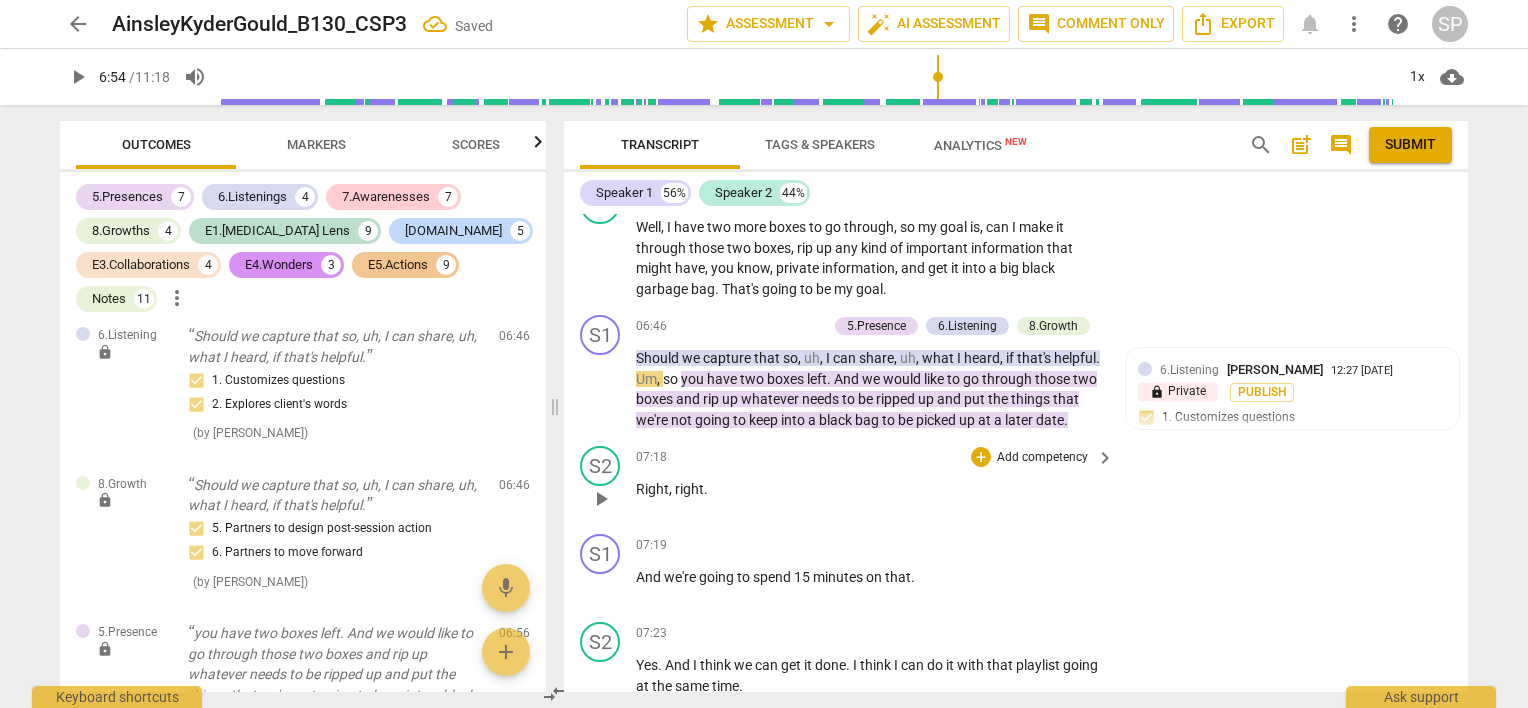 scroll, scrollTop: 3579, scrollLeft: 0, axis: vertical 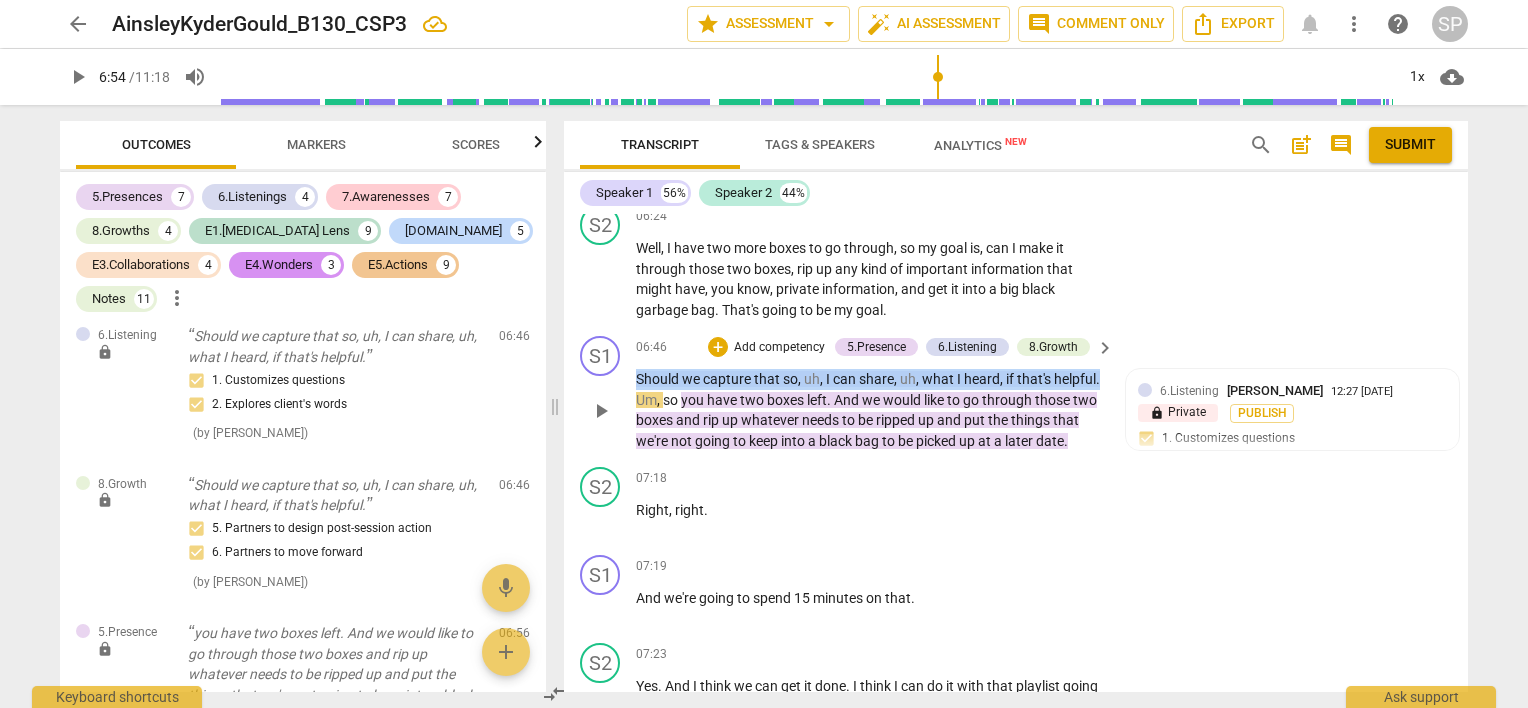 drag, startPoint x: 633, startPoint y: 368, endPoint x: 1099, endPoint y: 367, distance: 466.00107 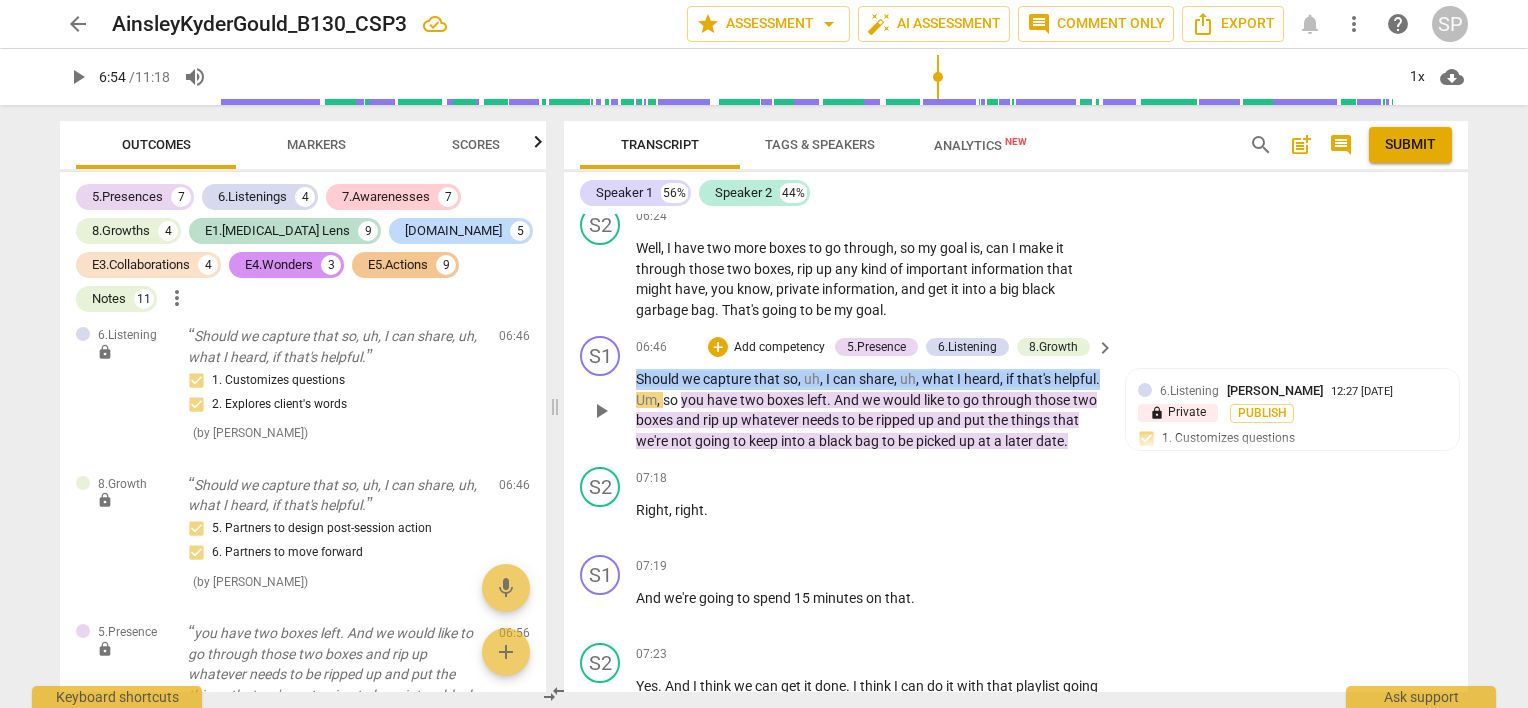 click on "S1 play_arrow pause 06:46 + Add competency 5.Presence 6.Listening 8.Growth keyboard_arrow_right Should   we   capture   that   so ,   uh ,   I   can   share ,   uh ,   what   I   heard ,   if   that's   helpful .   Um ,   so   you   have   two   boxes   left .   And   we   would   like   to   go   through   those   two   boxes   and   rip   up   whatever   needs   to   be   ripped   up   and   put   the   things   that   we're   not   going   to   keep   into   a   black   bag   to   be   picked   up   at   a   later   date . 6.Listening [PERSON_NAME] 12:27 [DATE] lock Private Publish 1. Customizes questions 2. Explores client's words 8.Growth [PERSON_NAME] 12:28 [DATE] lock Private Publish 5. Partners to design post-session action 6. Partners to move forward" at bounding box center (1016, 393) 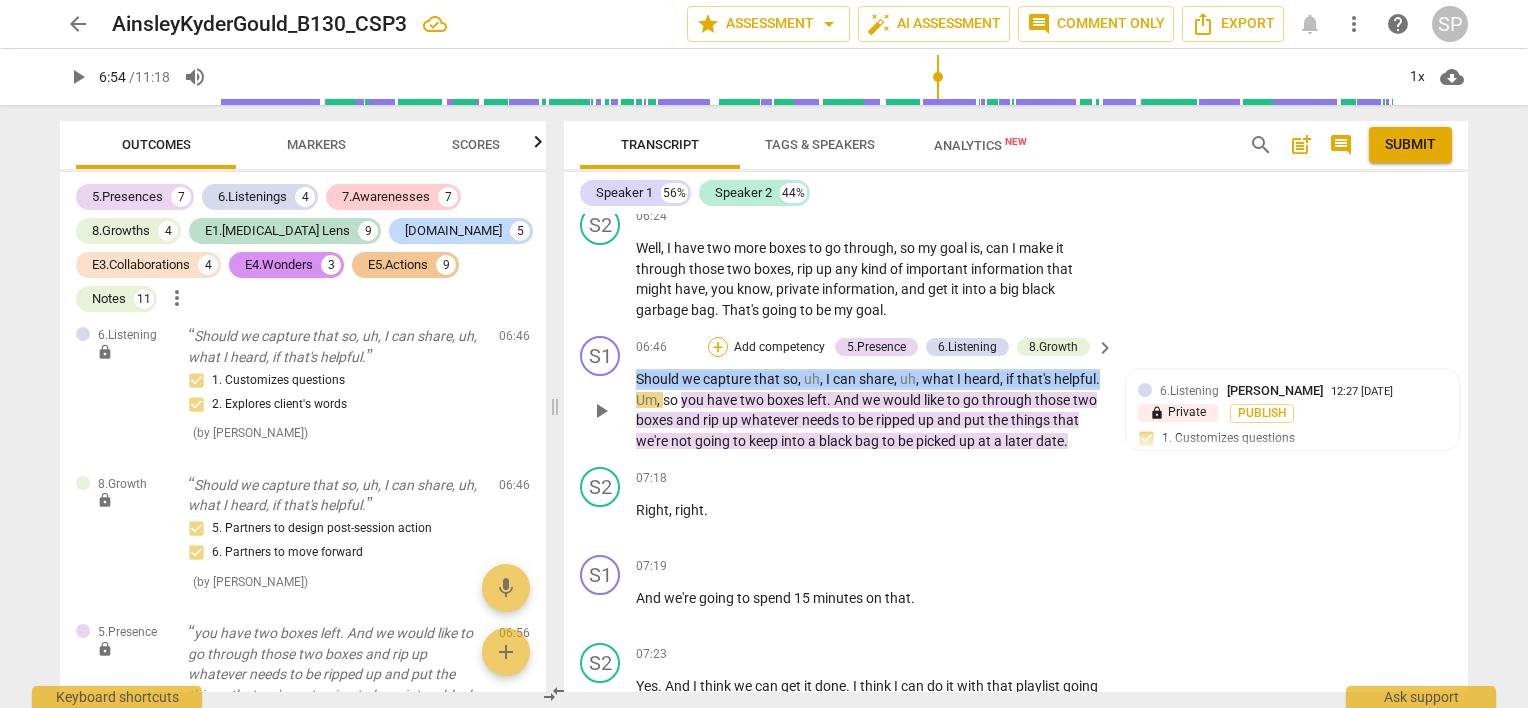 click on "+" at bounding box center [718, 347] 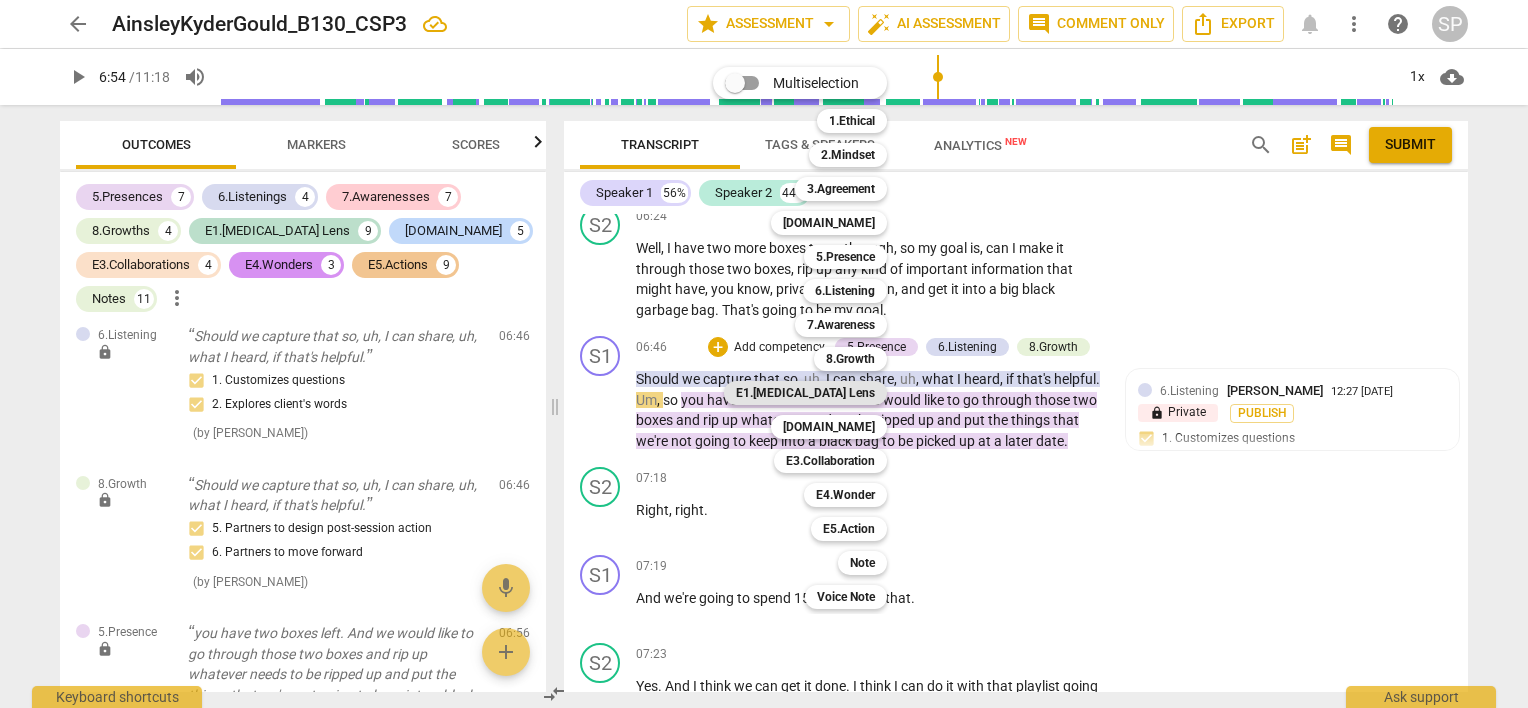 click on "E1.[MEDICAL_DATA] Lens" at bounding box center (805, 393) 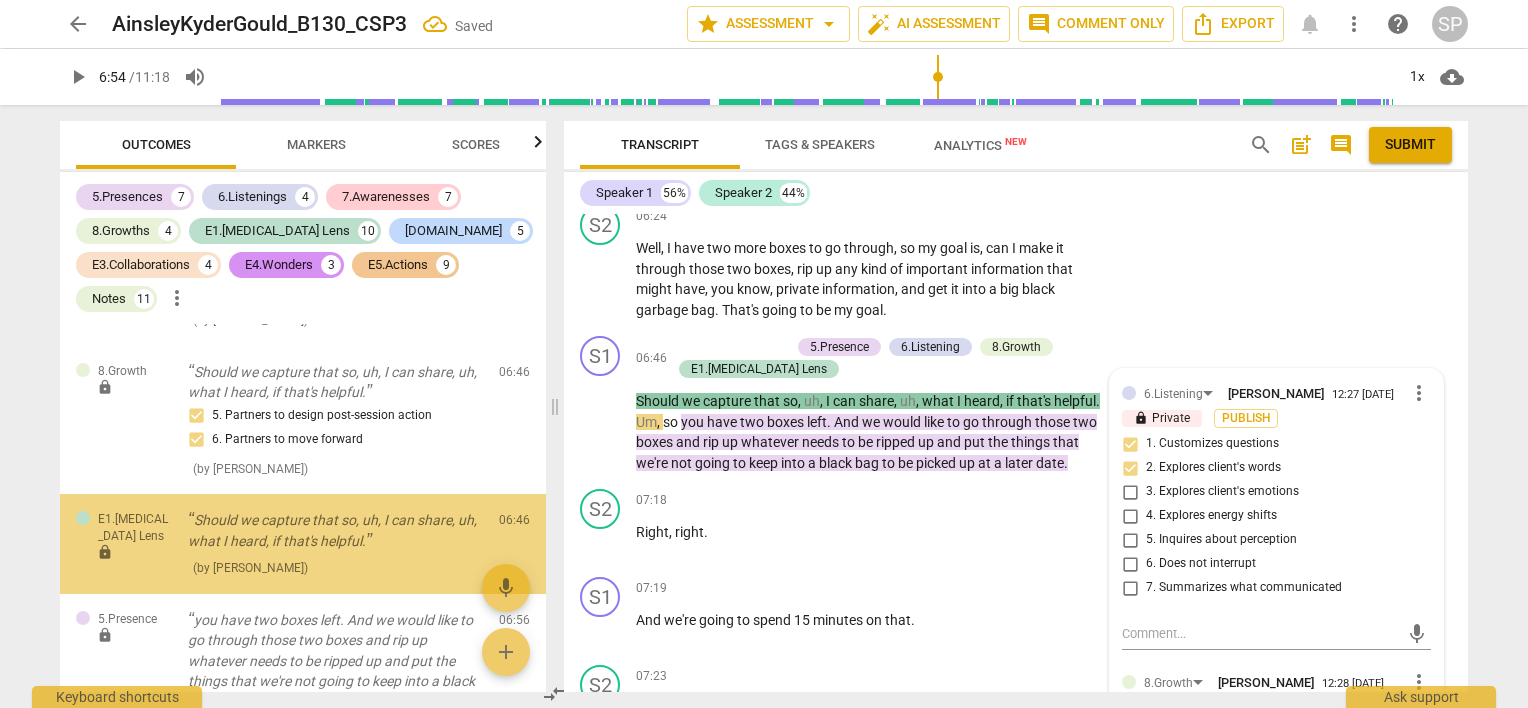 scroll, scrollTop: 11466, scrollLeft: 0, axis: vertical 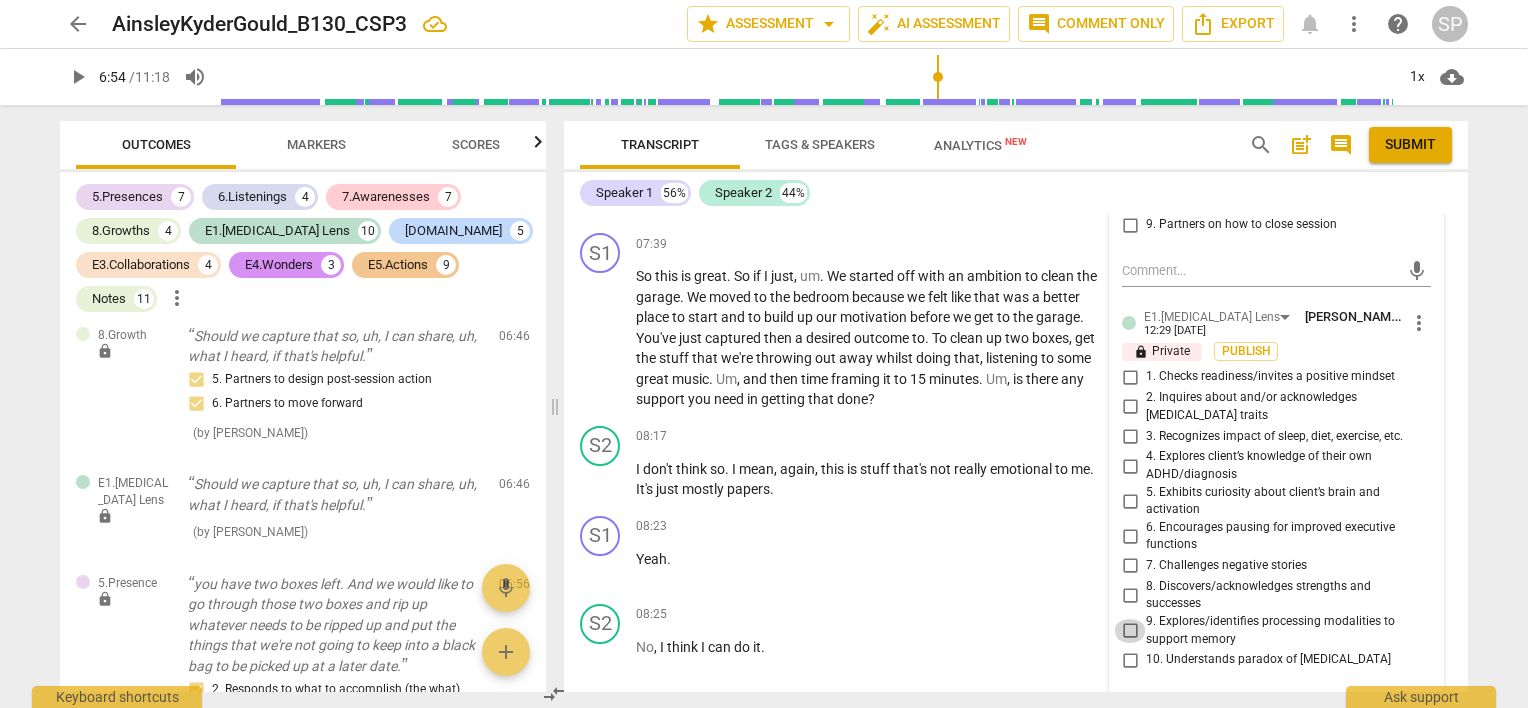 click on "9. Explores/identifies processing modalities to support memory" at bounding box center (1130, 631) 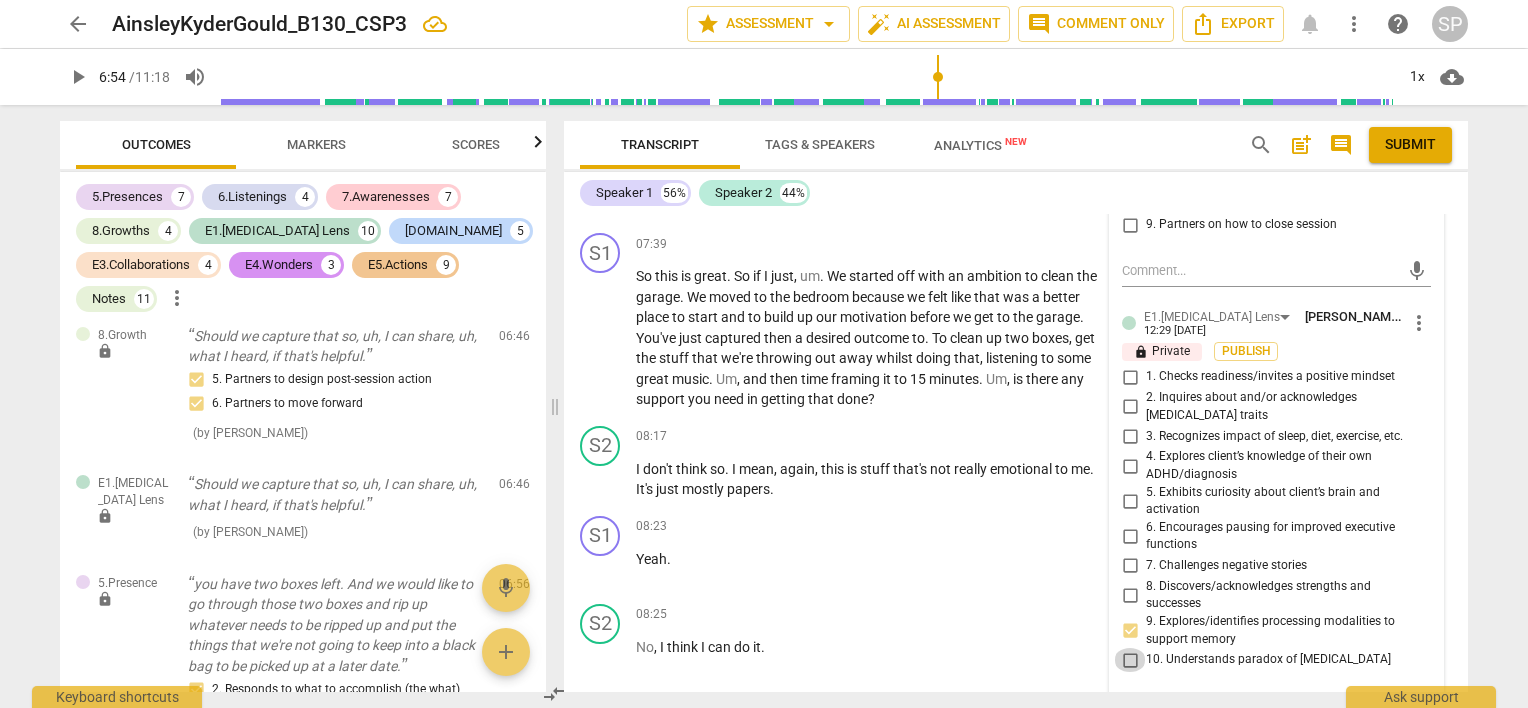 click on "10. Understands paradox of [MEDICAL_DATA]" at bounding box center (1130, 660) 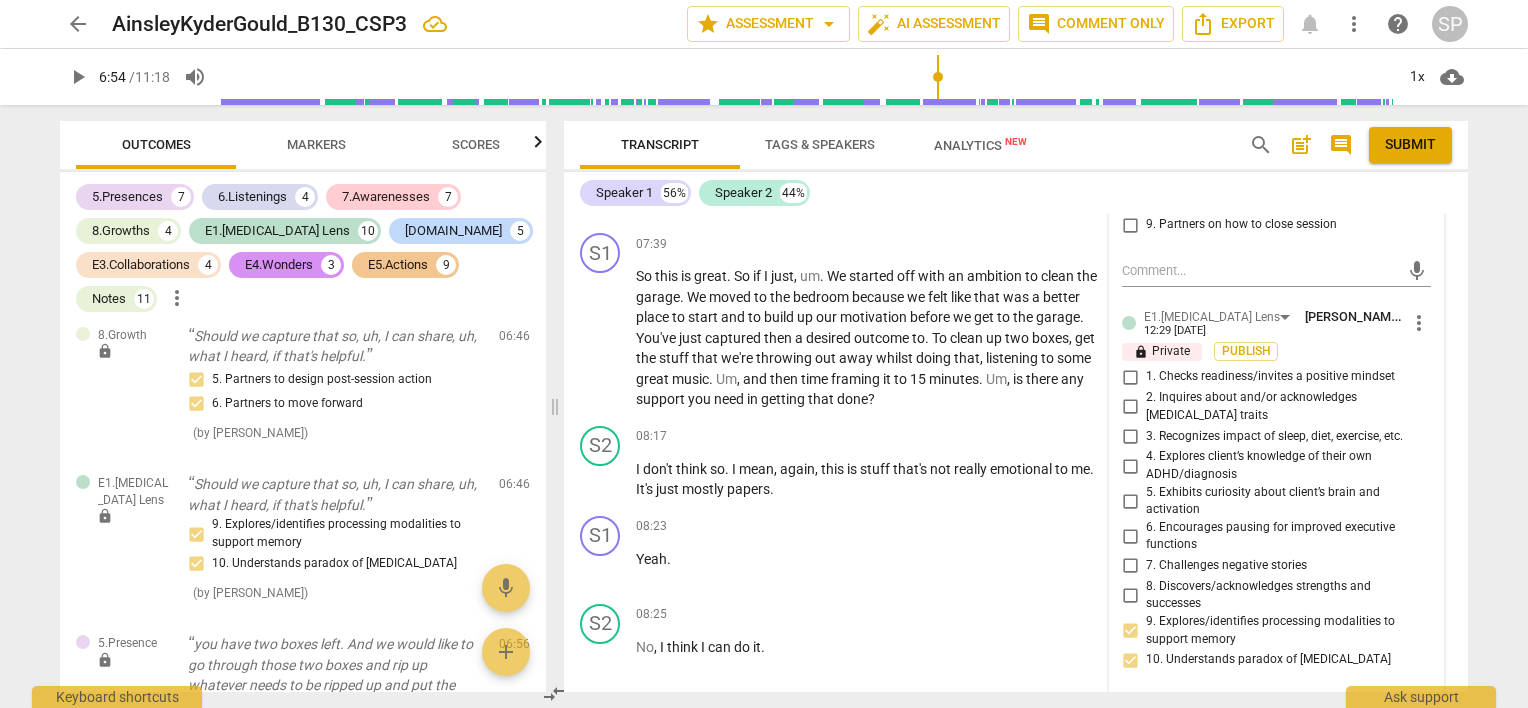 click on "5. Exhibits curiosity about client’s brain and activation" at bounding box center [1130, 501] 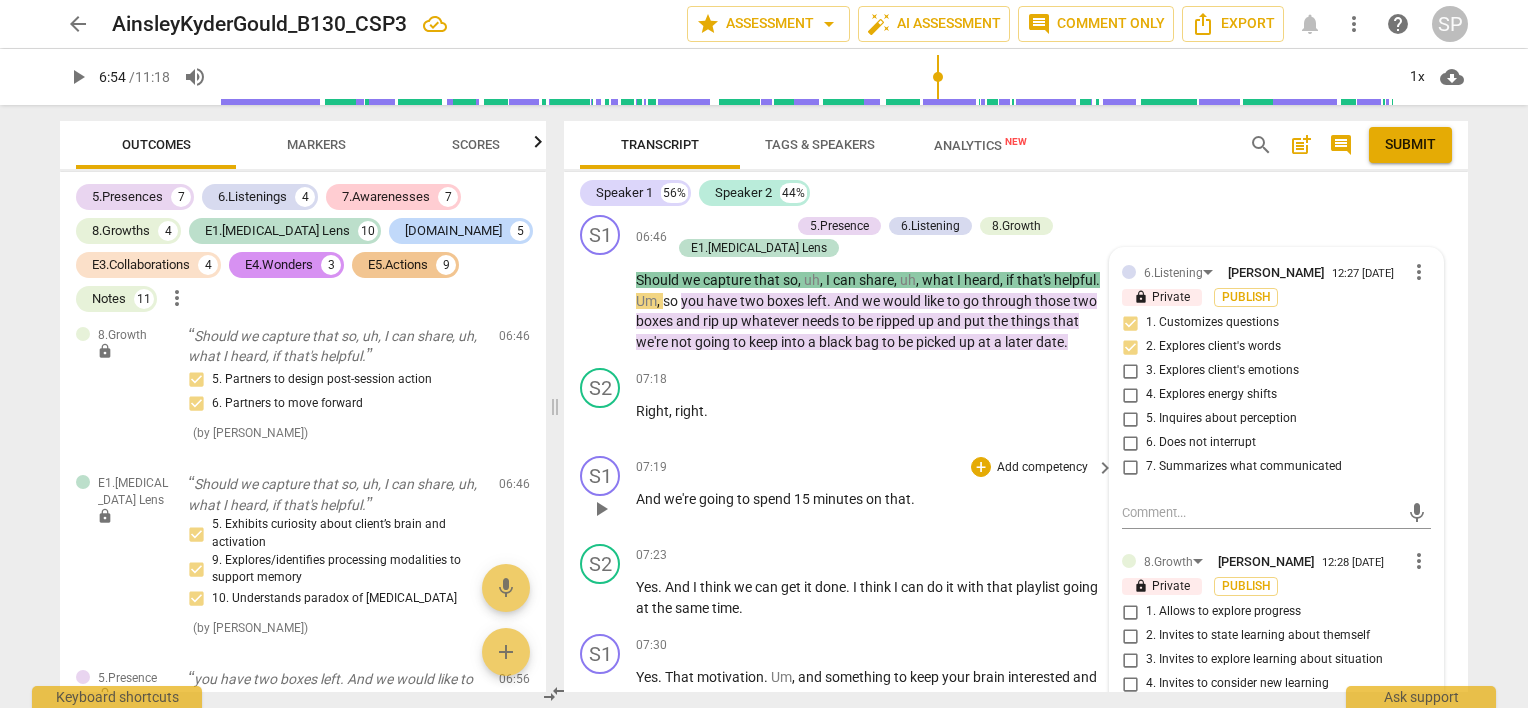 scroll, scrollTop: 3579, scrollLeft: 0, axis: vertical 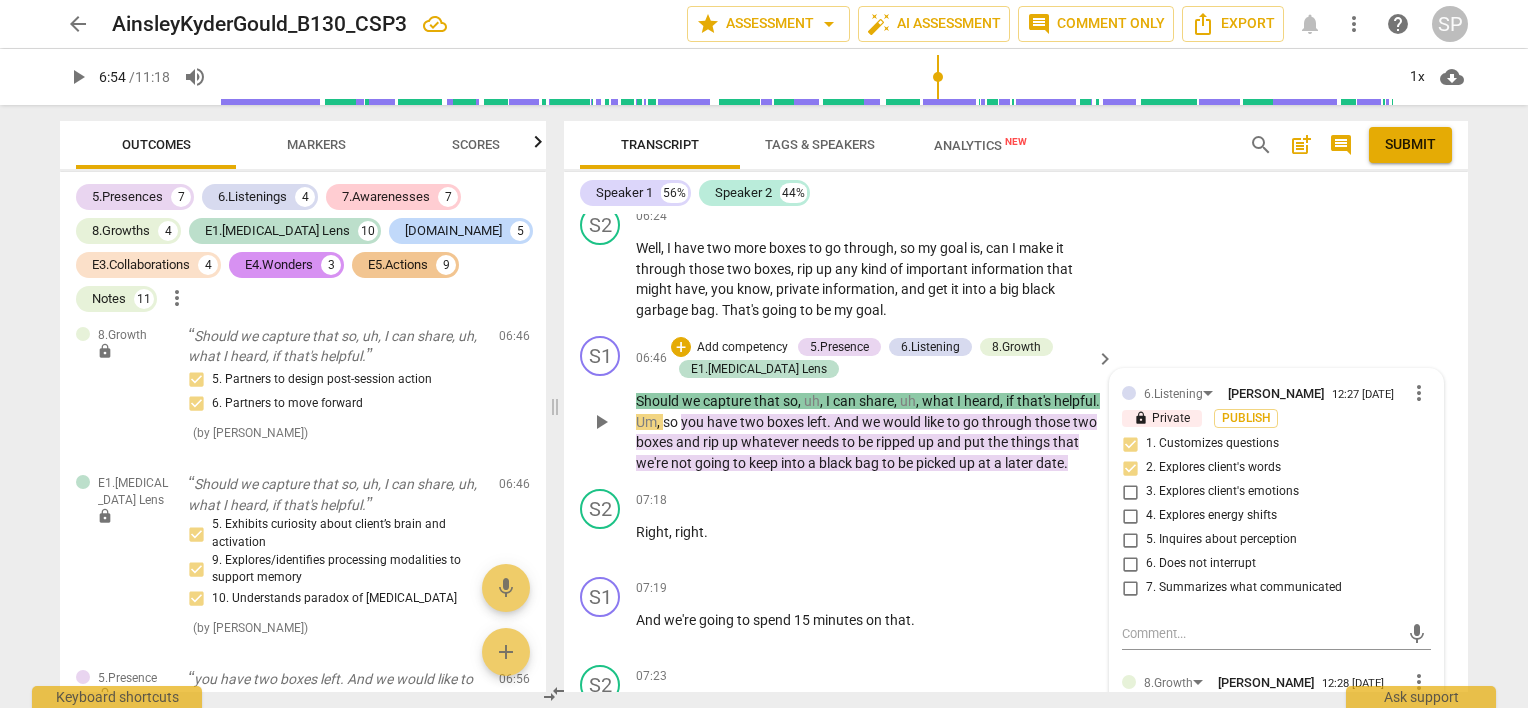 click on "play_arrow pause" at bounding box center (610, 421) 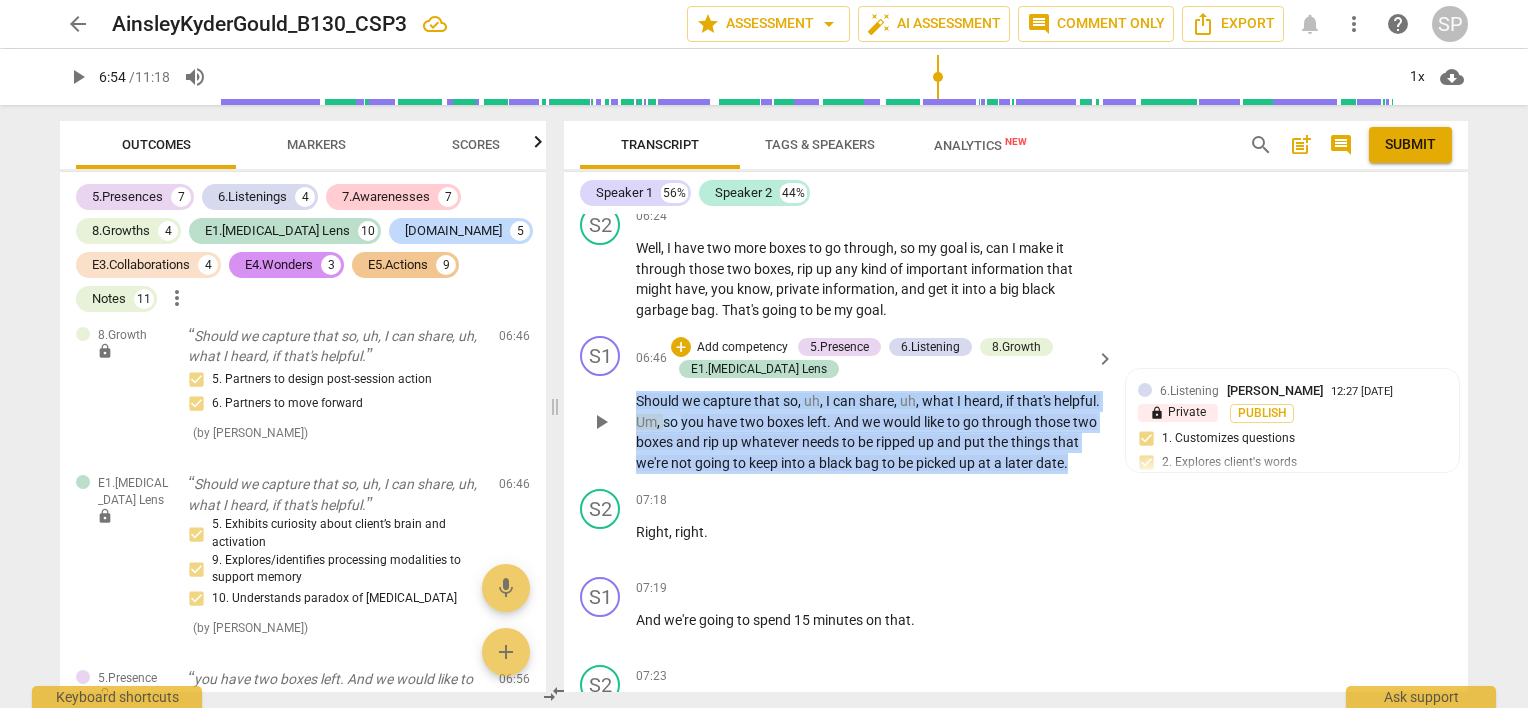 drag, startPoint x: 634, startPoint y: 389, endPoint x: 1081, endPoint y: 468, distance: 453.9273 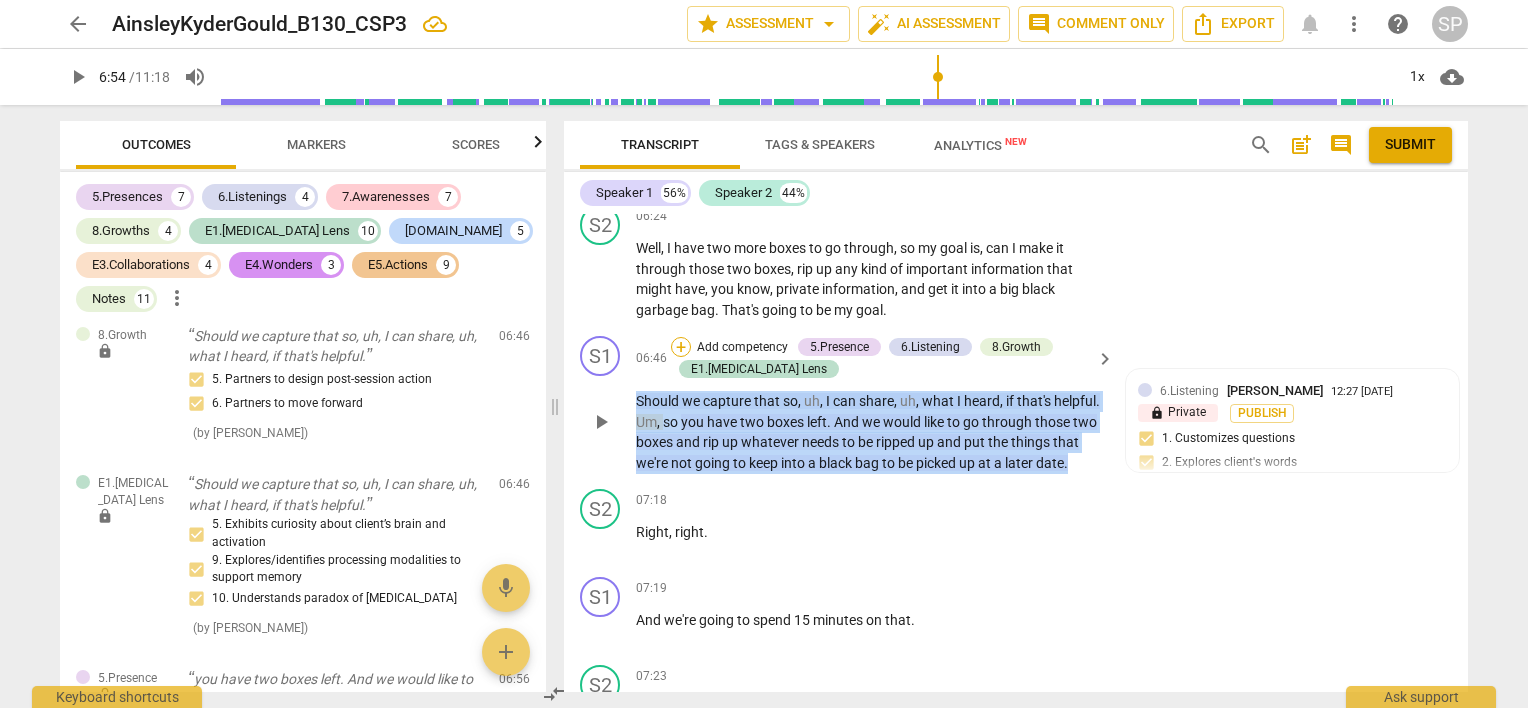 click on "+" at bounding box center [681, 347] 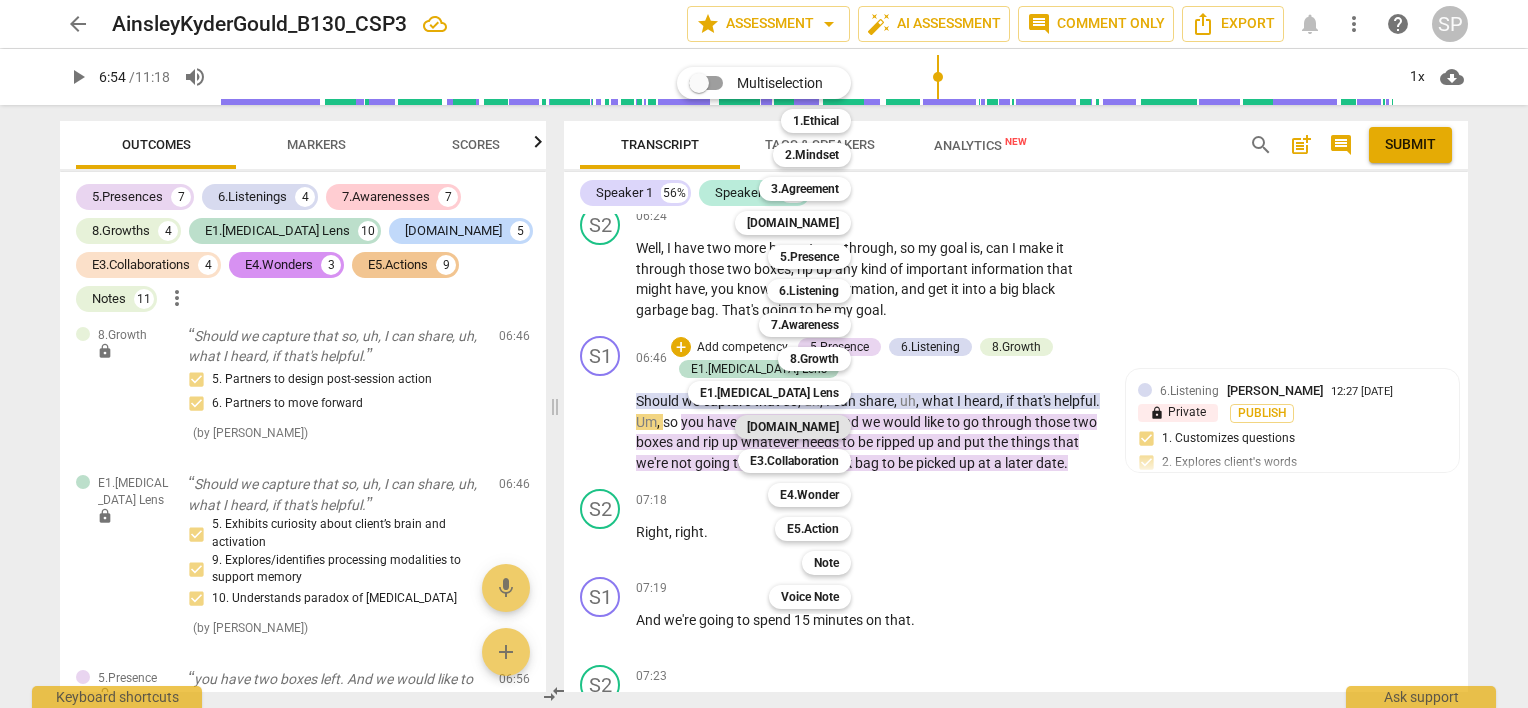 click on "[DOMAIN_NAME]" at bounding box center [793, 427] 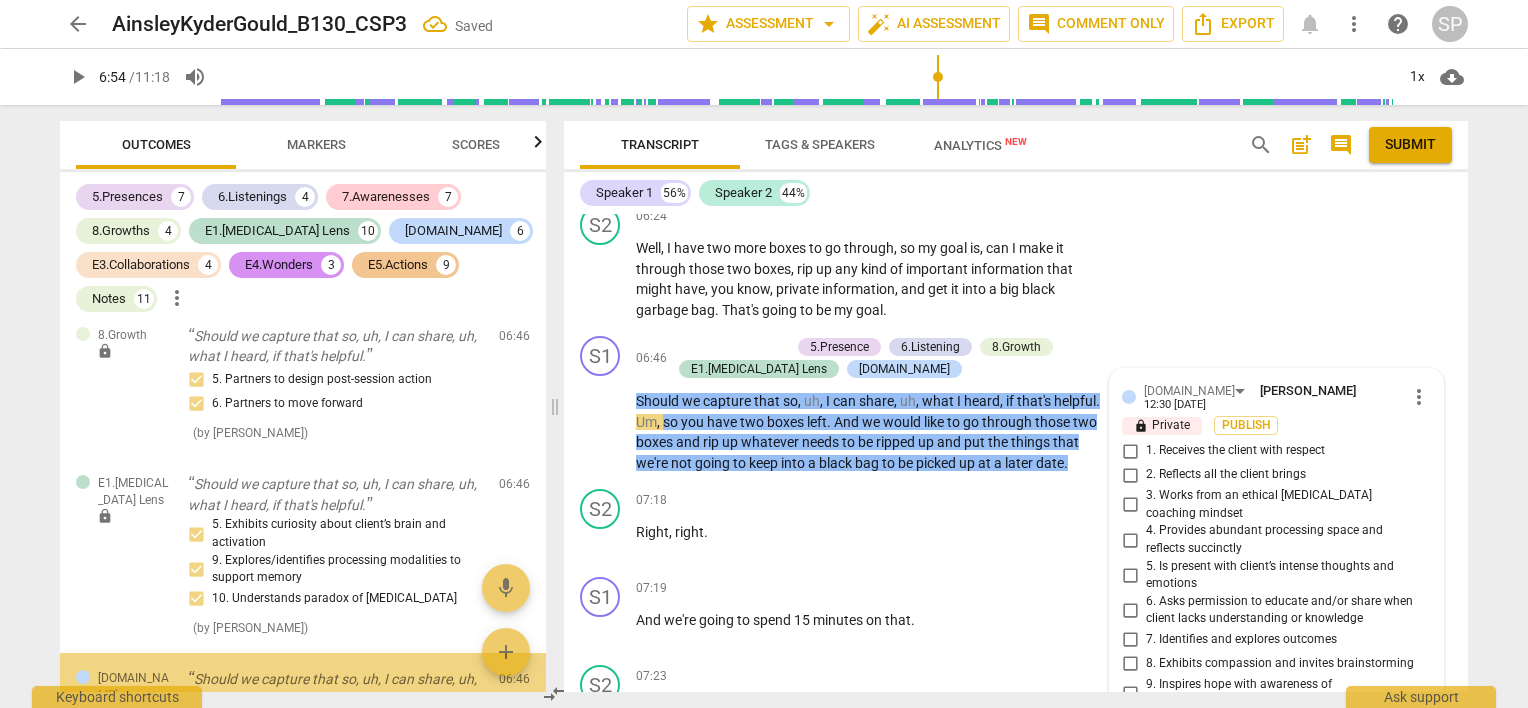 scroll, scrollTop: 3832, scrollLeft: 0, axis: vertical 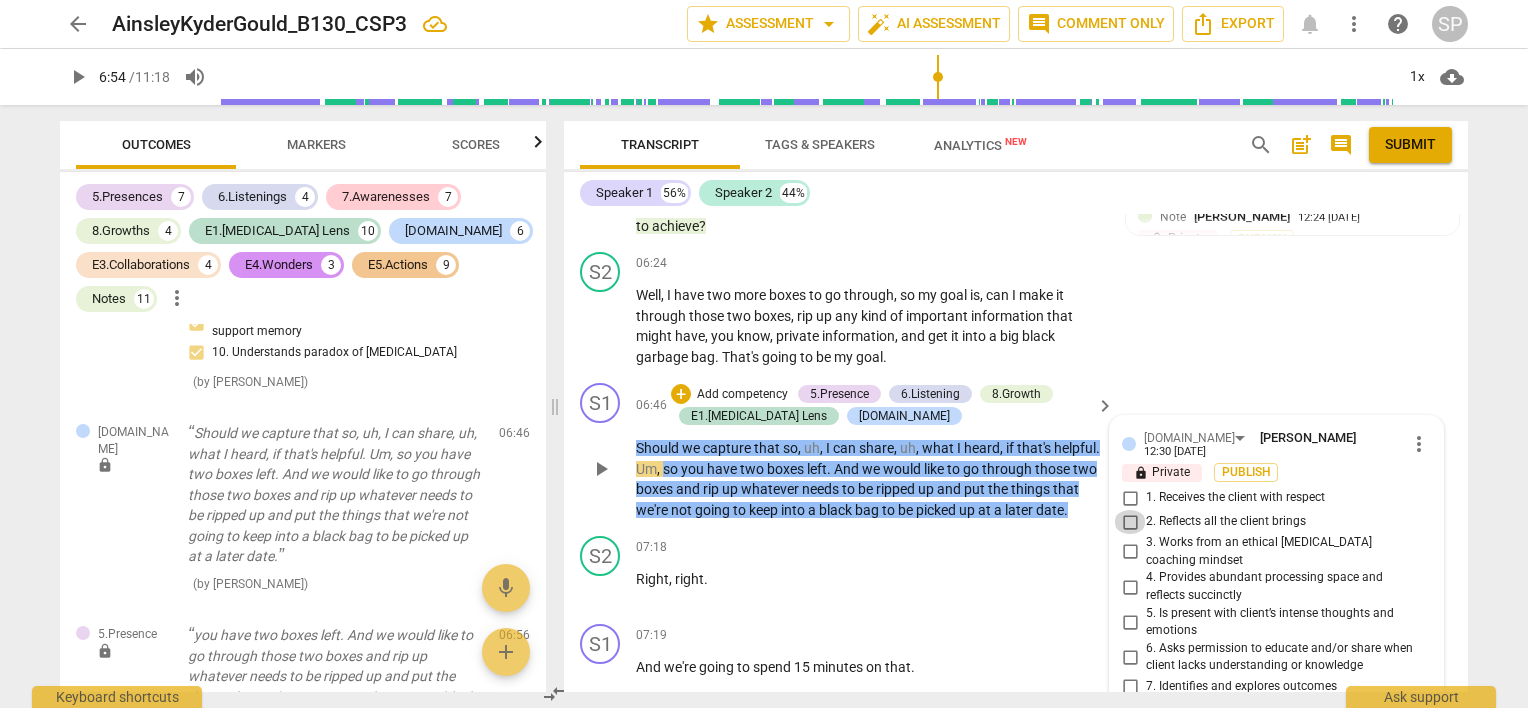 click on "2. Reflects all the client brings" at bounding box center (1130, 522) 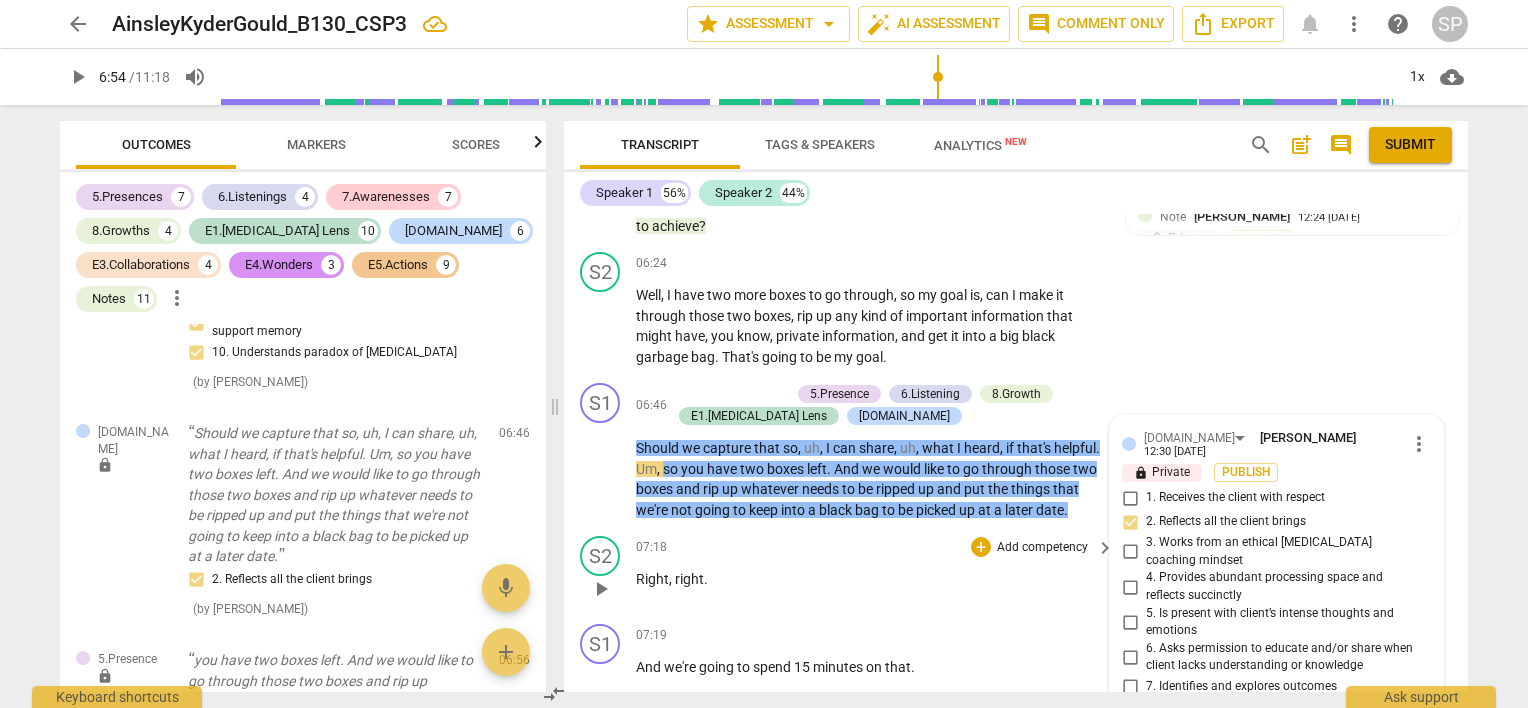 click on "07:18 + Add competency keyboard_arrow_right" at bounding box center [876, 547] 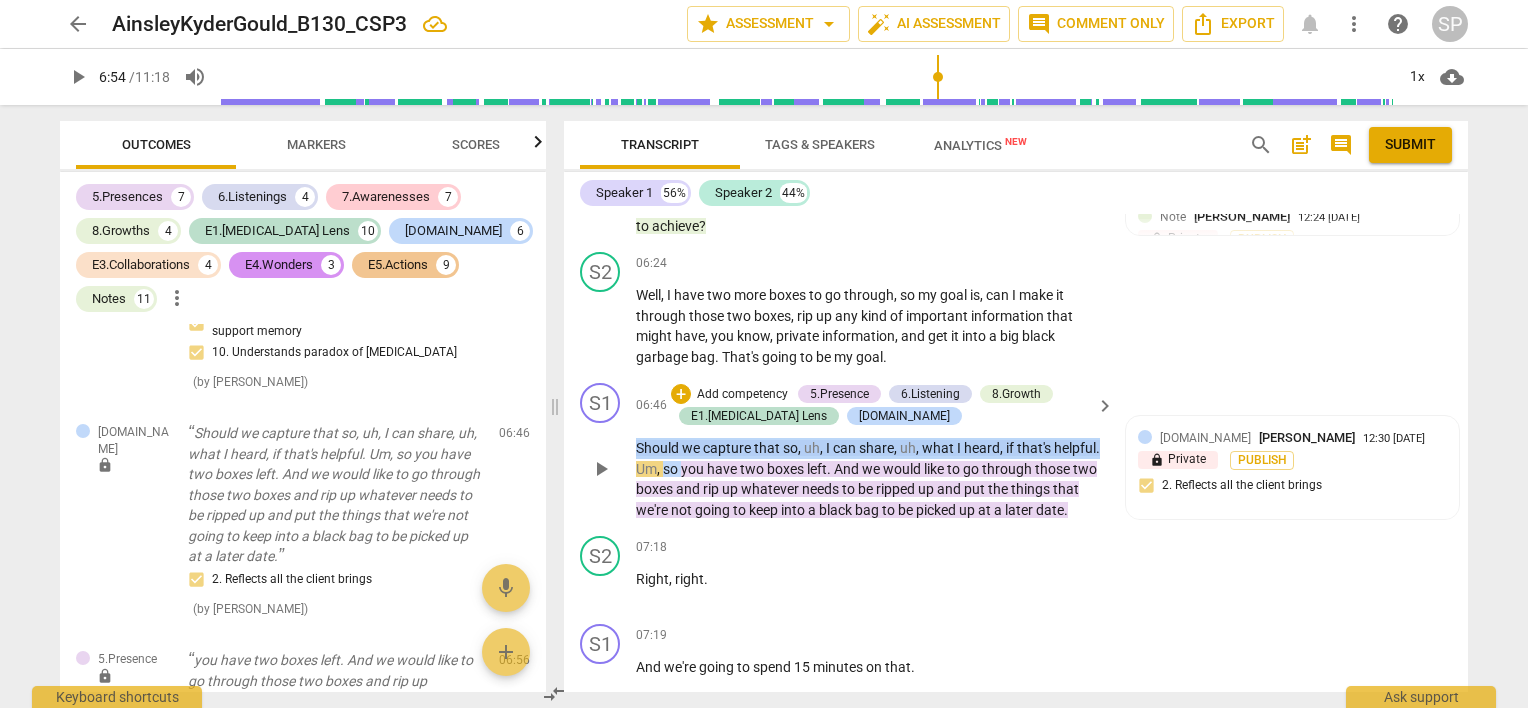 drag, startPoint x: 636, startPoint y: 436, endPoint x: 1100, endPoint y: 440, distance: 464.01724 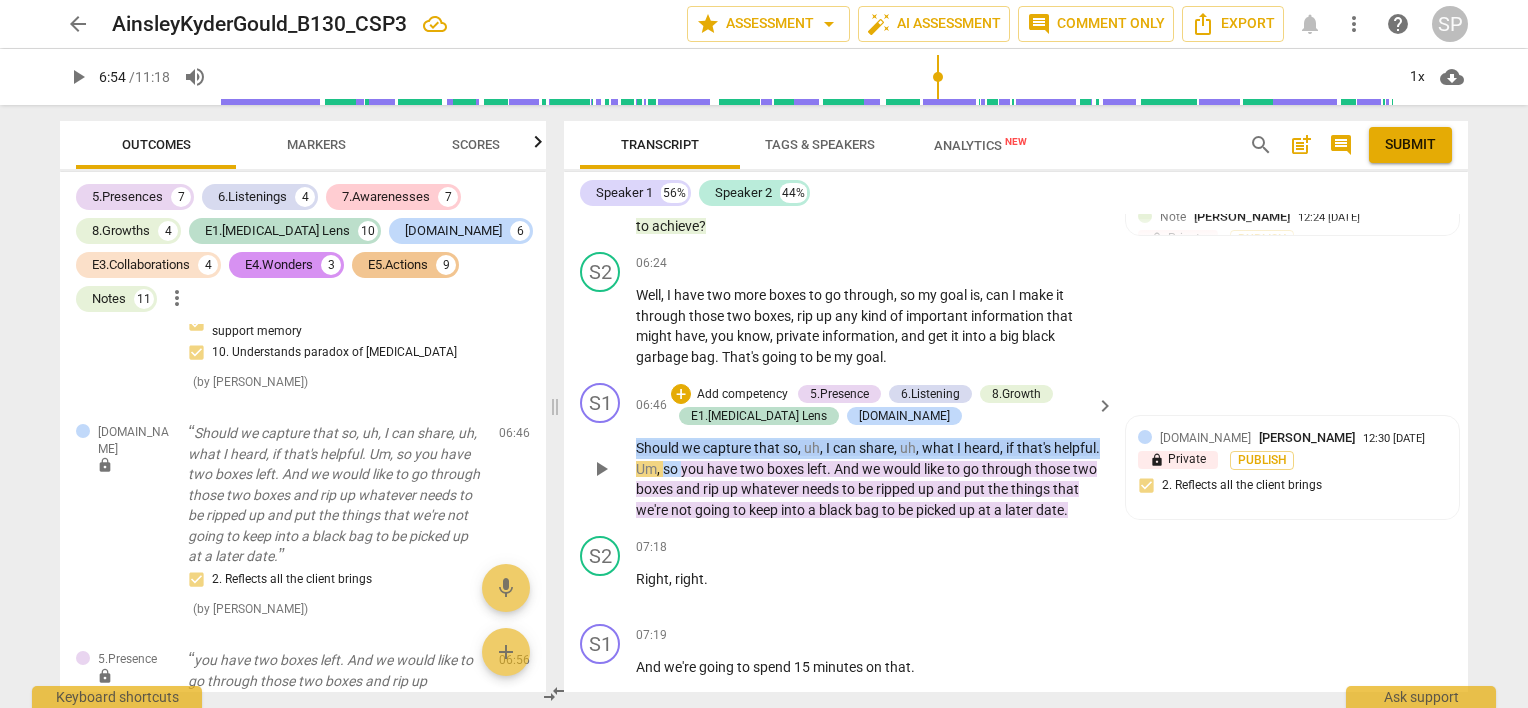 click on "Should   we   capture   that   so ,   uh ,   I   can   share ,   uh ,   what   I   heard ,   if   that's   helpful .   Um ,   so   you   have   two   boxes   left .   And   we   would   like   to   go   through   those   two   boxes   and   rip   up   whatever   needs   to   be   ripped   up   and   put   the   things   that   we're   not   going   to   keep   into   a   black   bag   to   be   picked   up   at   a   later   date ." at bounding box center [876, 479] 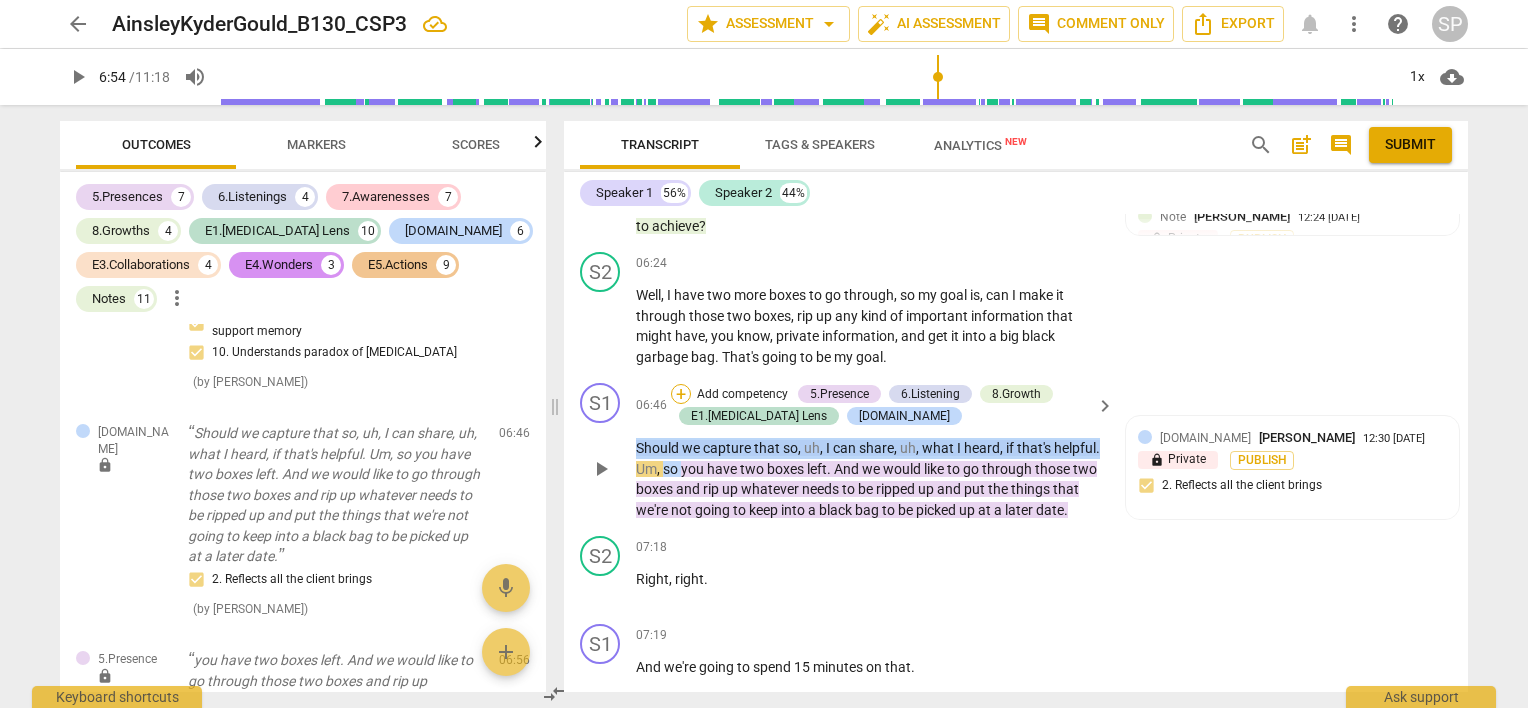 click on "+" at bounding box center [681, 394] 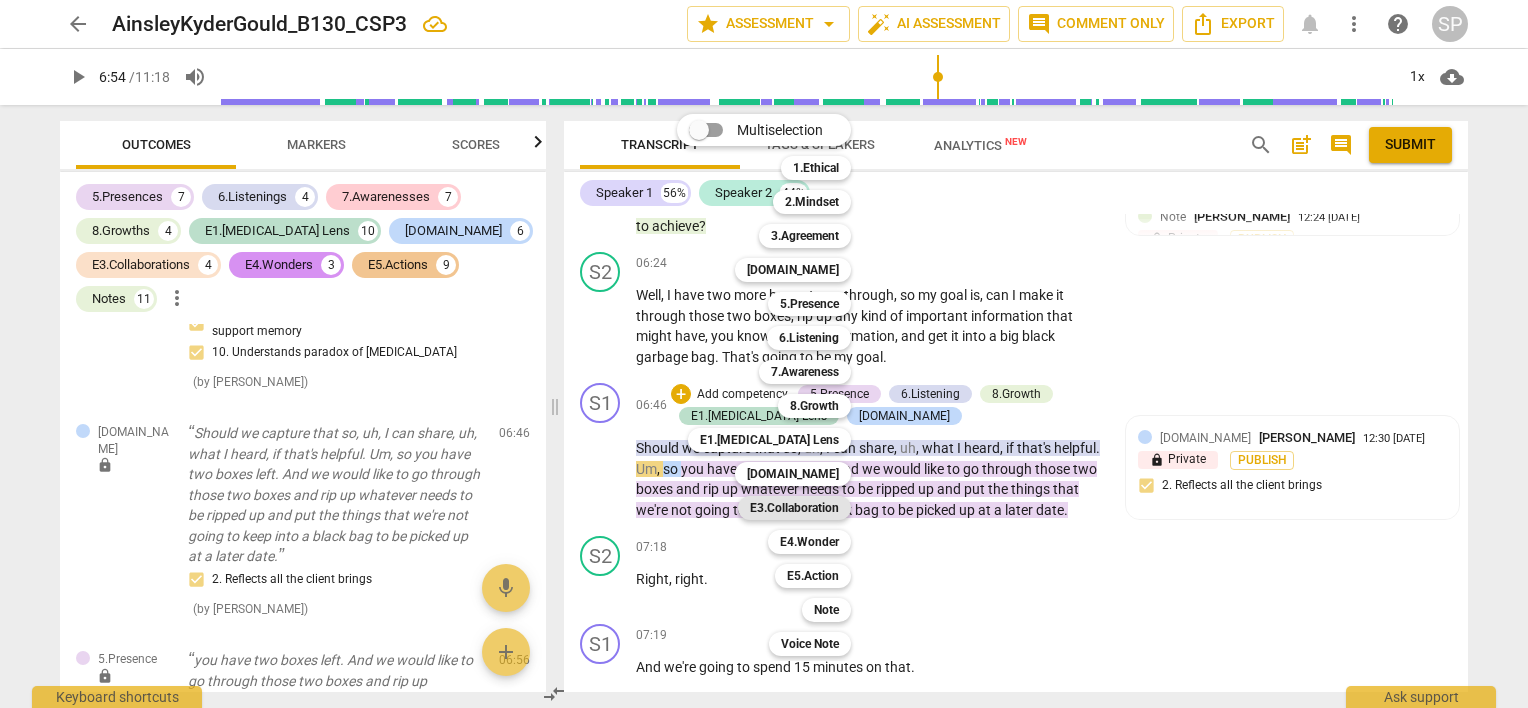 click on "E3.Collaboration" at bounding box center (794, 508) 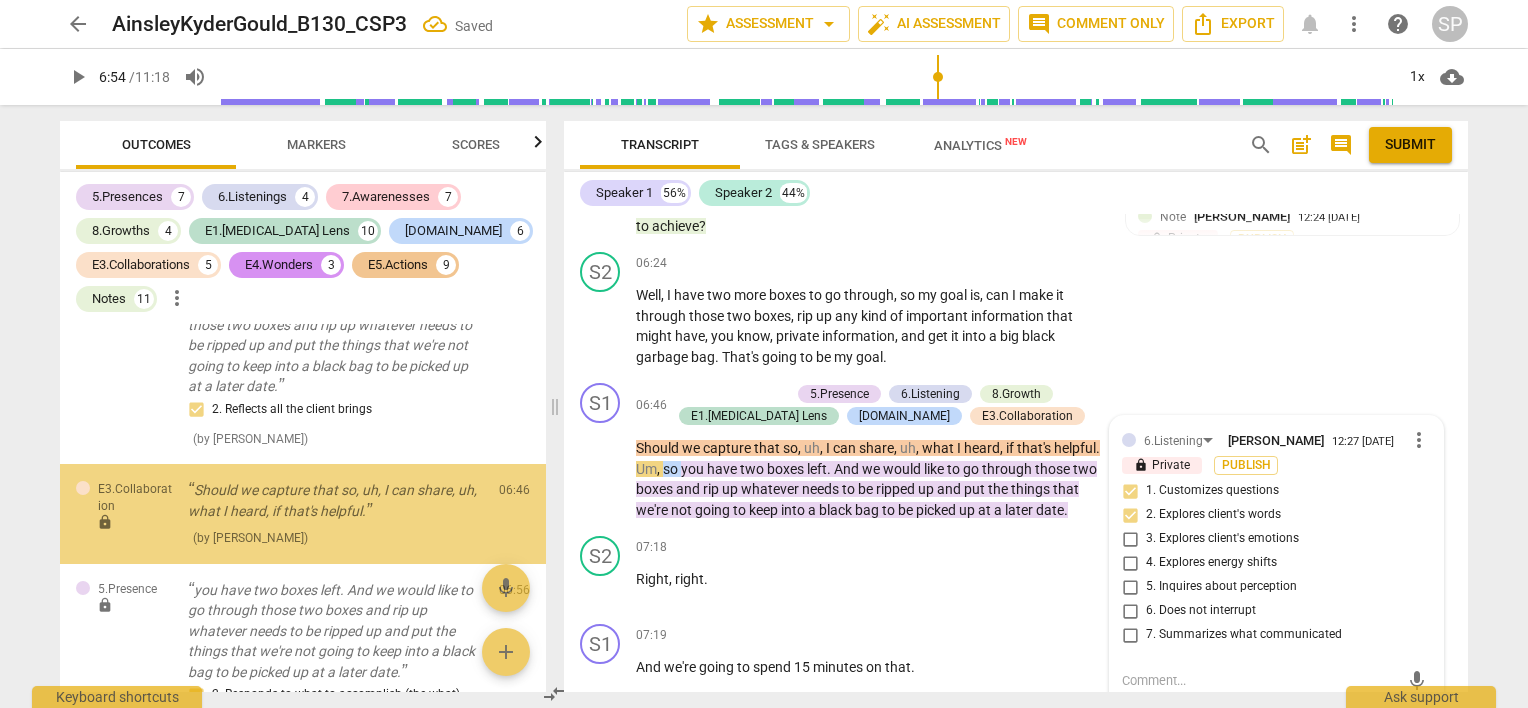 scroll, scrollTop: 11888, scrollLeft: 0, axis: vertical 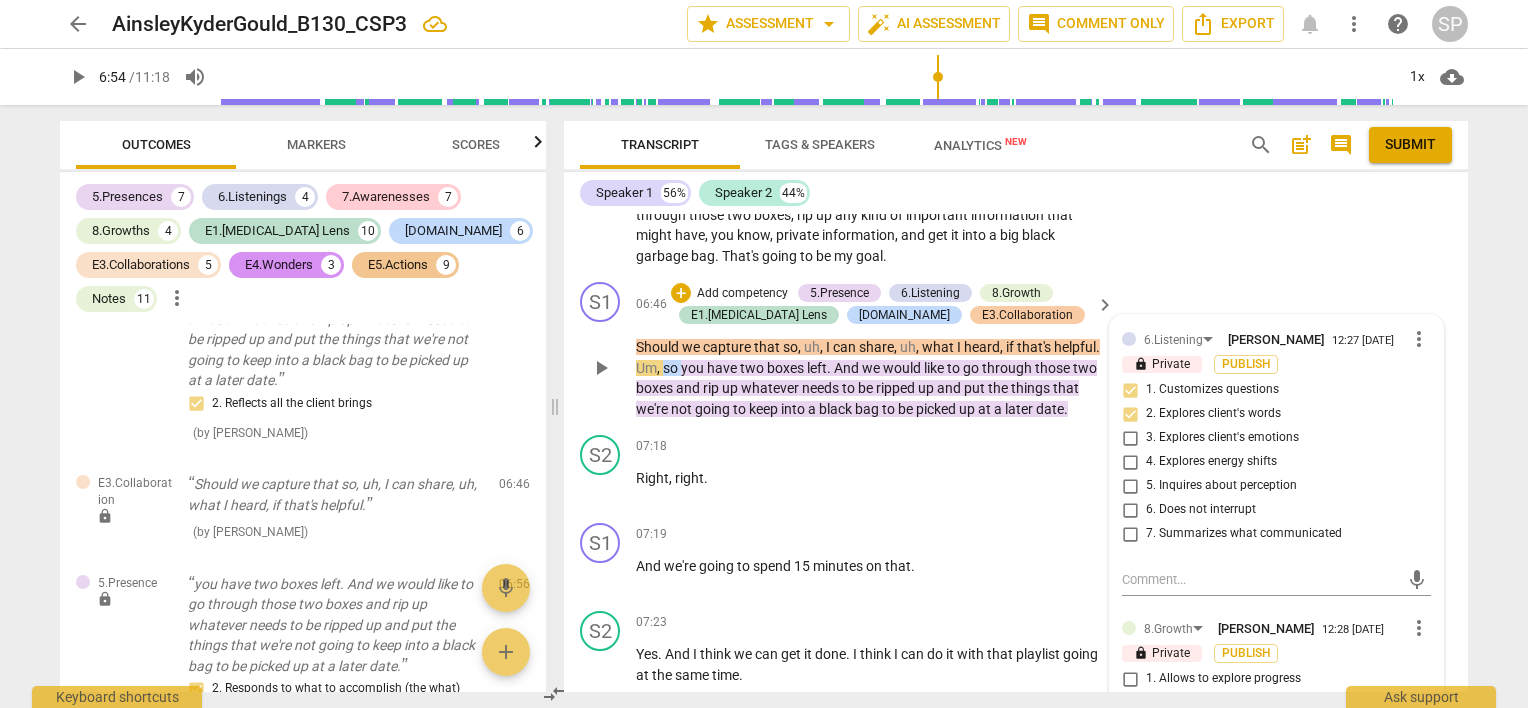 click on "E3.Collaboration" at bounding box center [1027, 315] 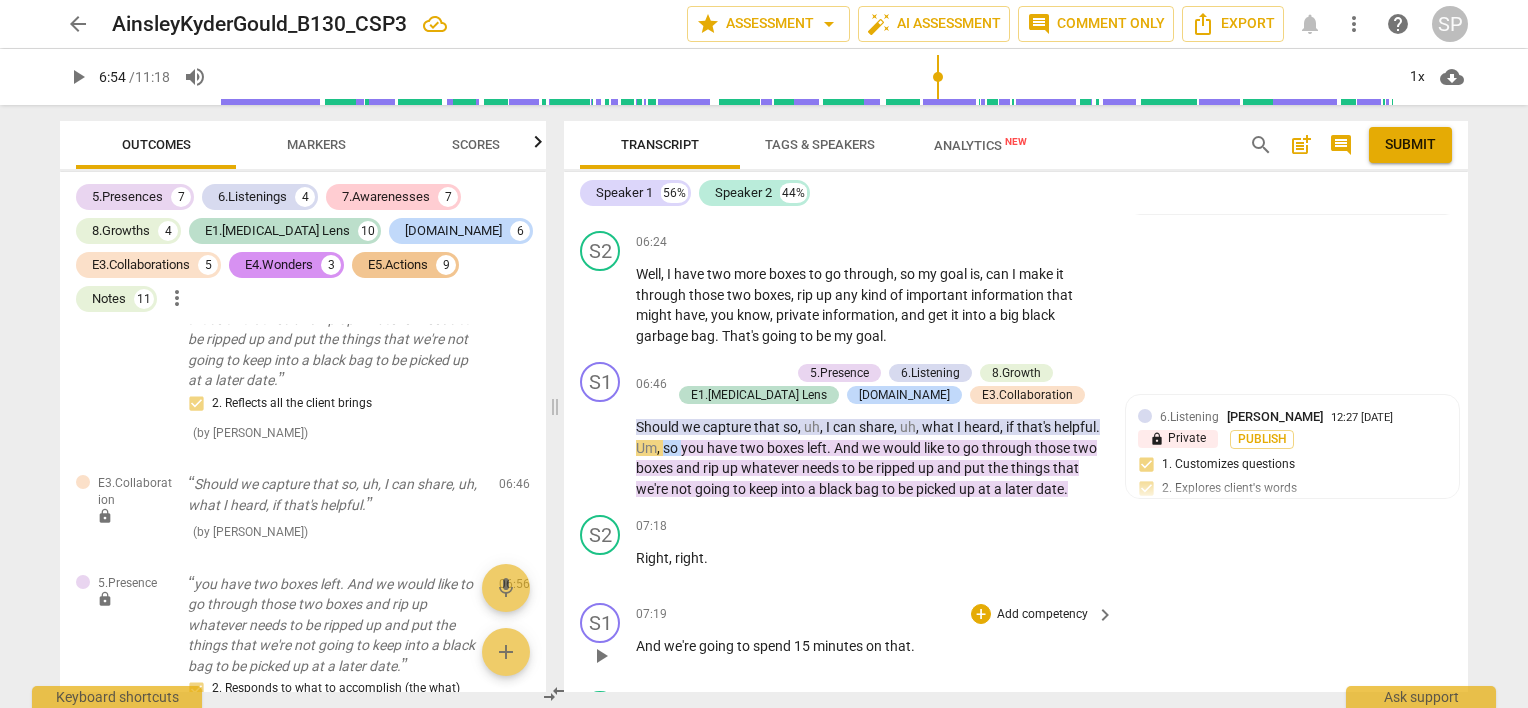 scroll, scrollTop: 3533, scrollLeft: 0, axis: vertical 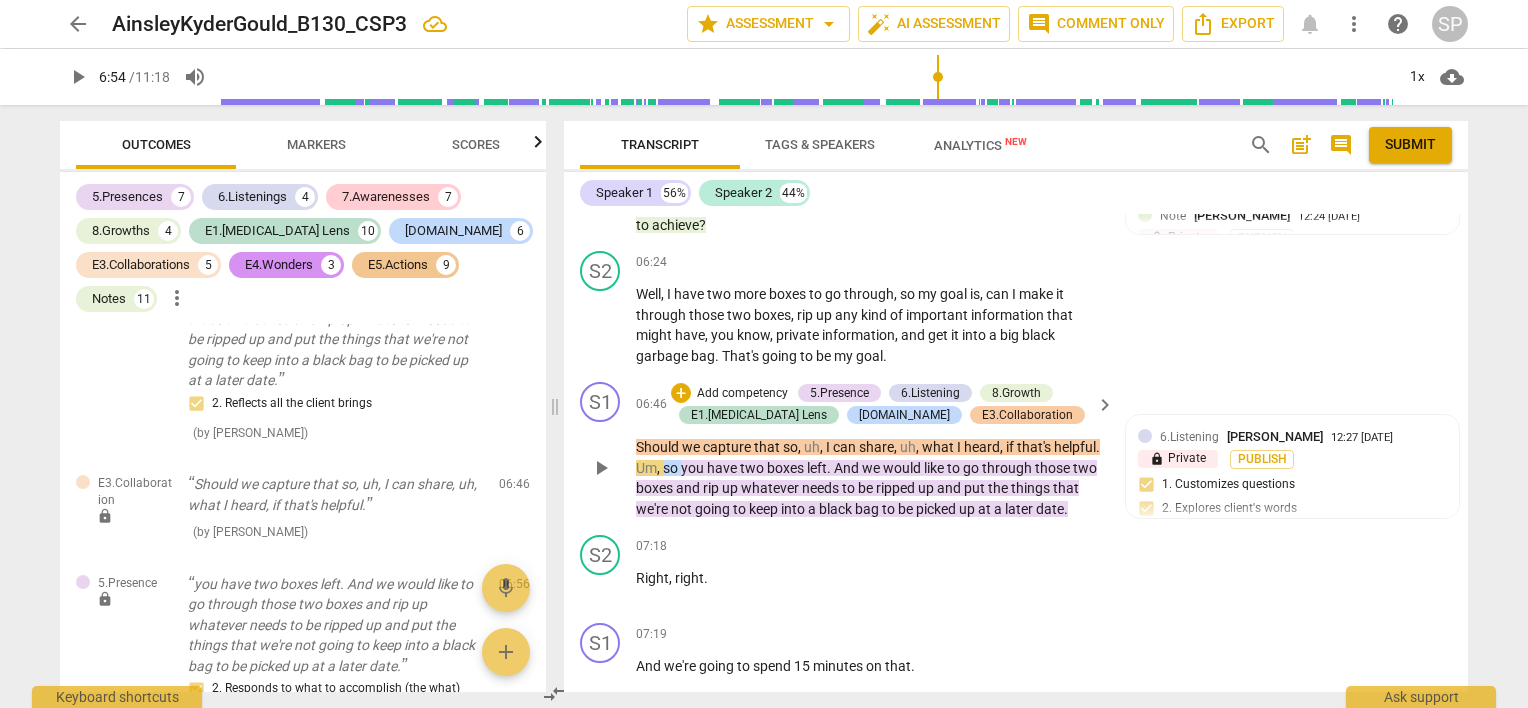 click on "E3.Collaboration" at bounding box center (1027, 415) 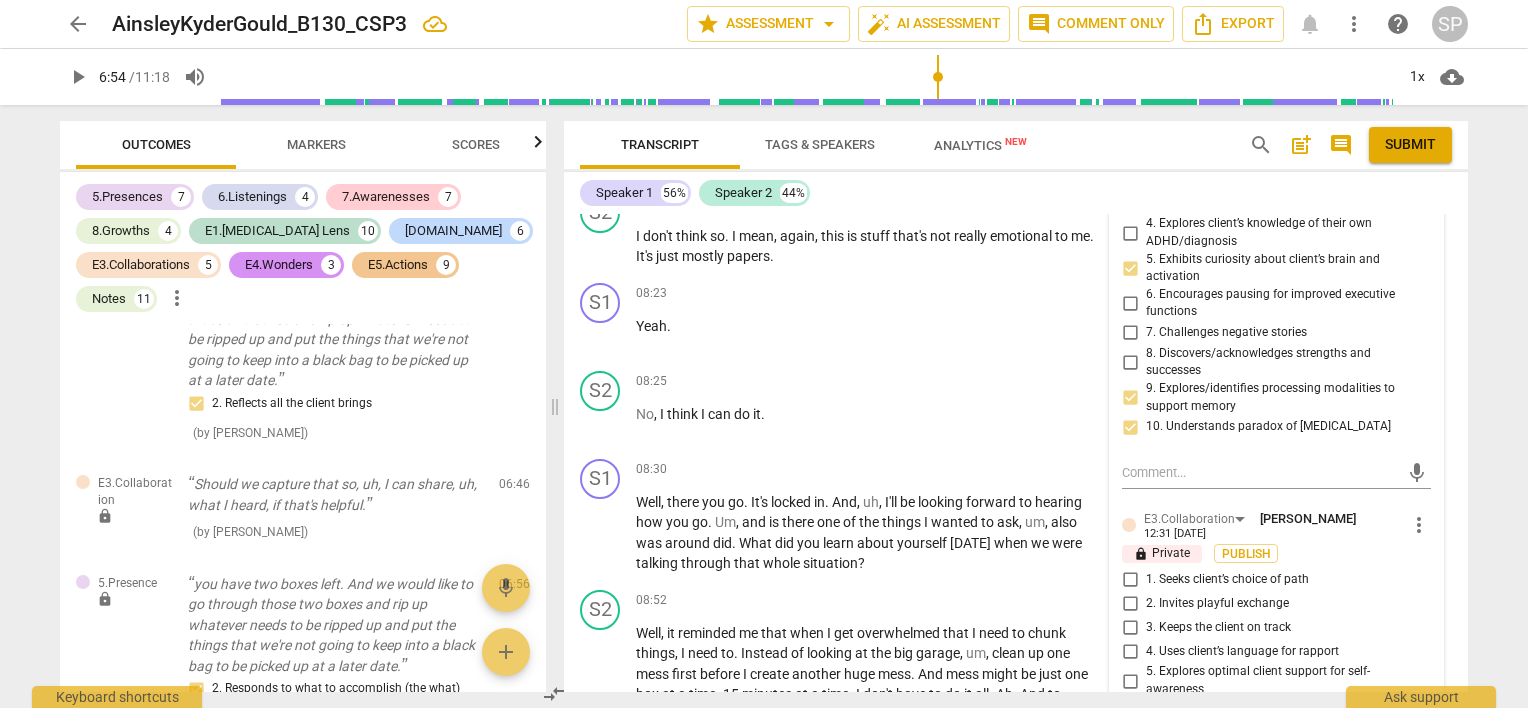 scroll, scrollTop: 4533, scrollLeft: 0, axis: vertical 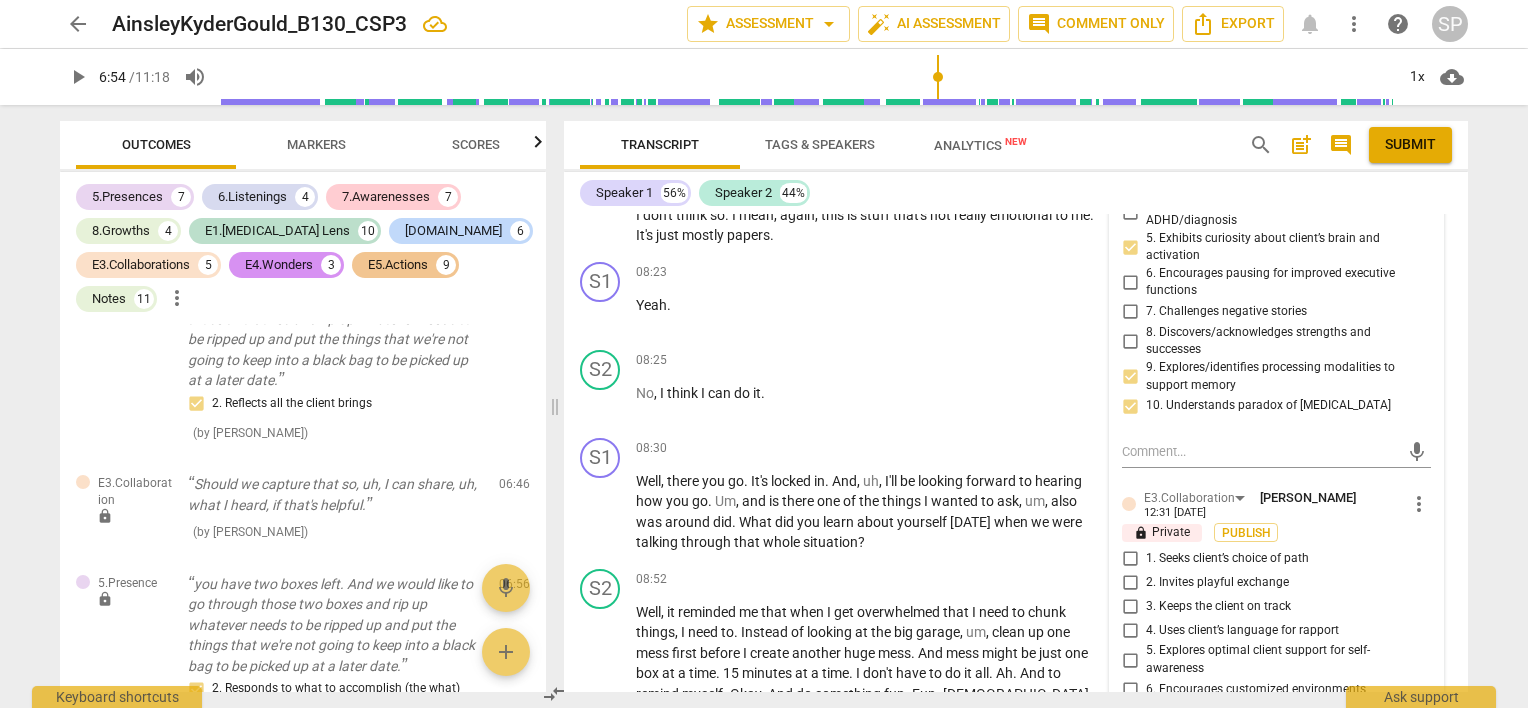 click on "more_vert" at bounding box center (1419, 504) 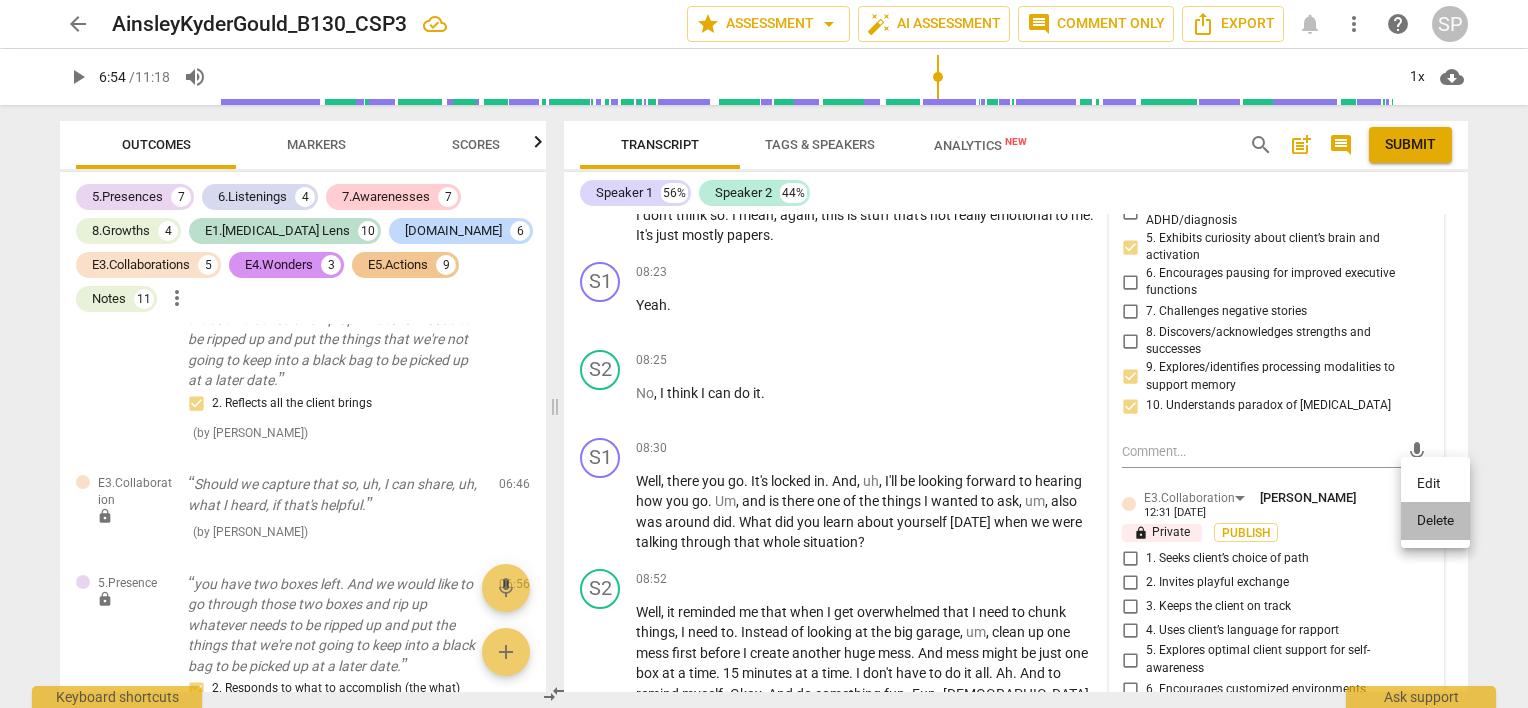 click on "Delete" at bounding box center [1435, 521] 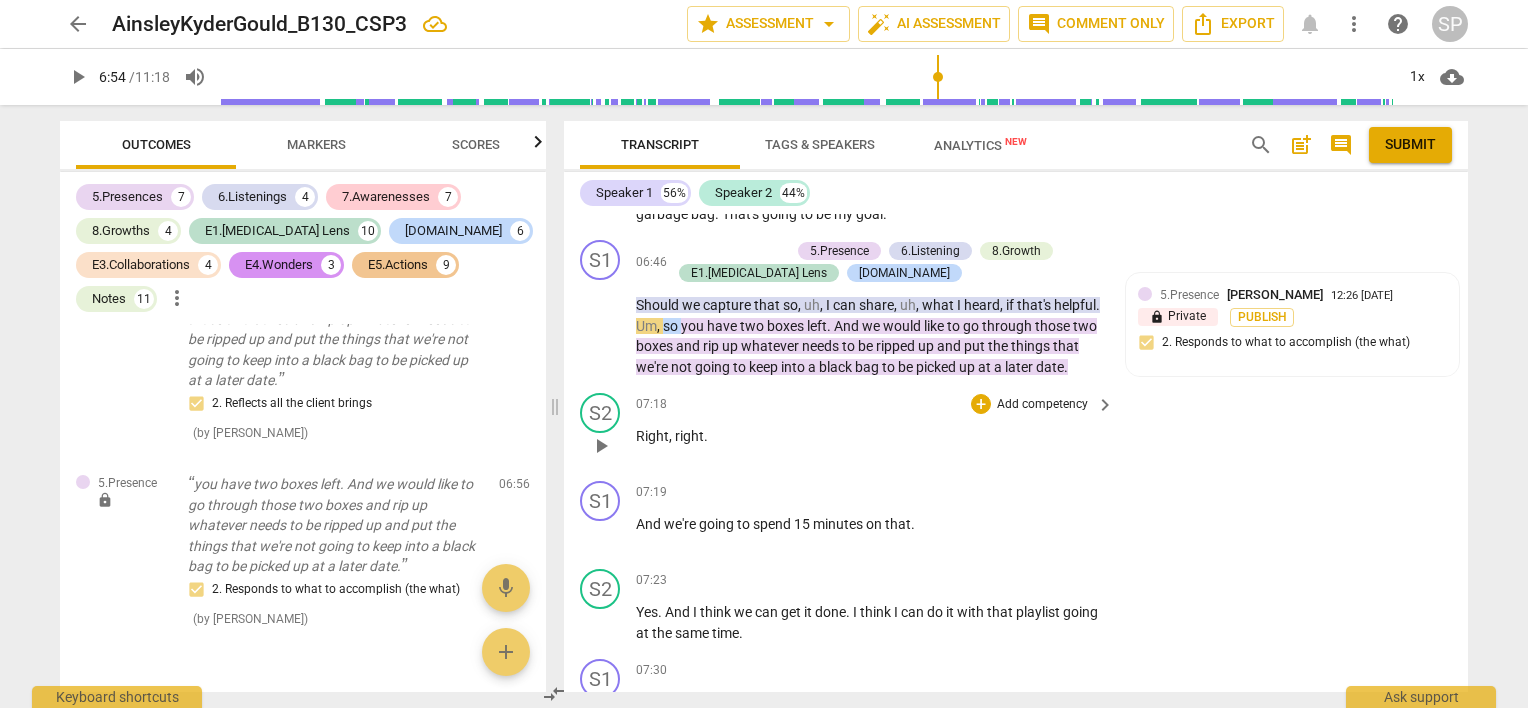 scroll, scrollTop: 3633, scrollLeft: 0, axis: vertical 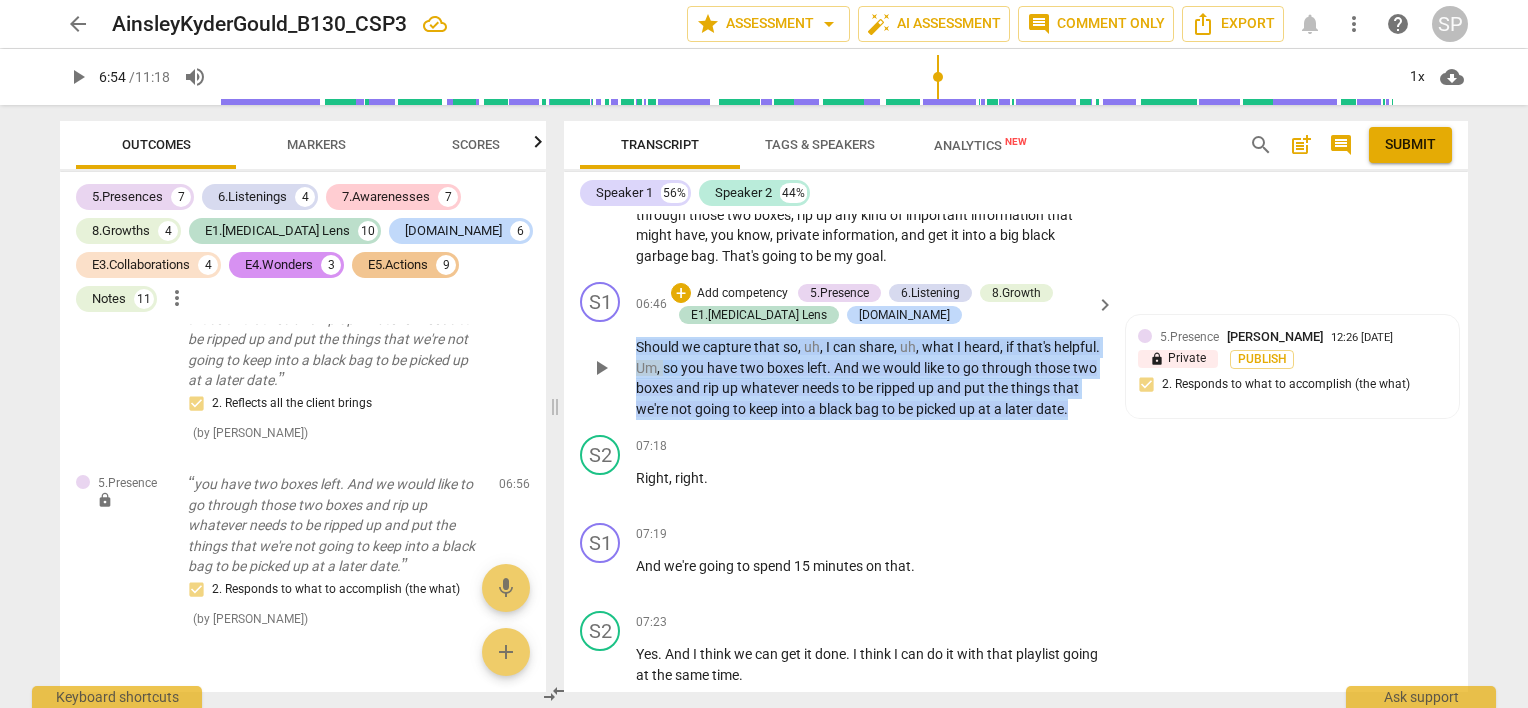 drag, startPoint x: 635, startPoint y: 334, endPoint x: 1112, endPoint y: 413, distance: 483.49768 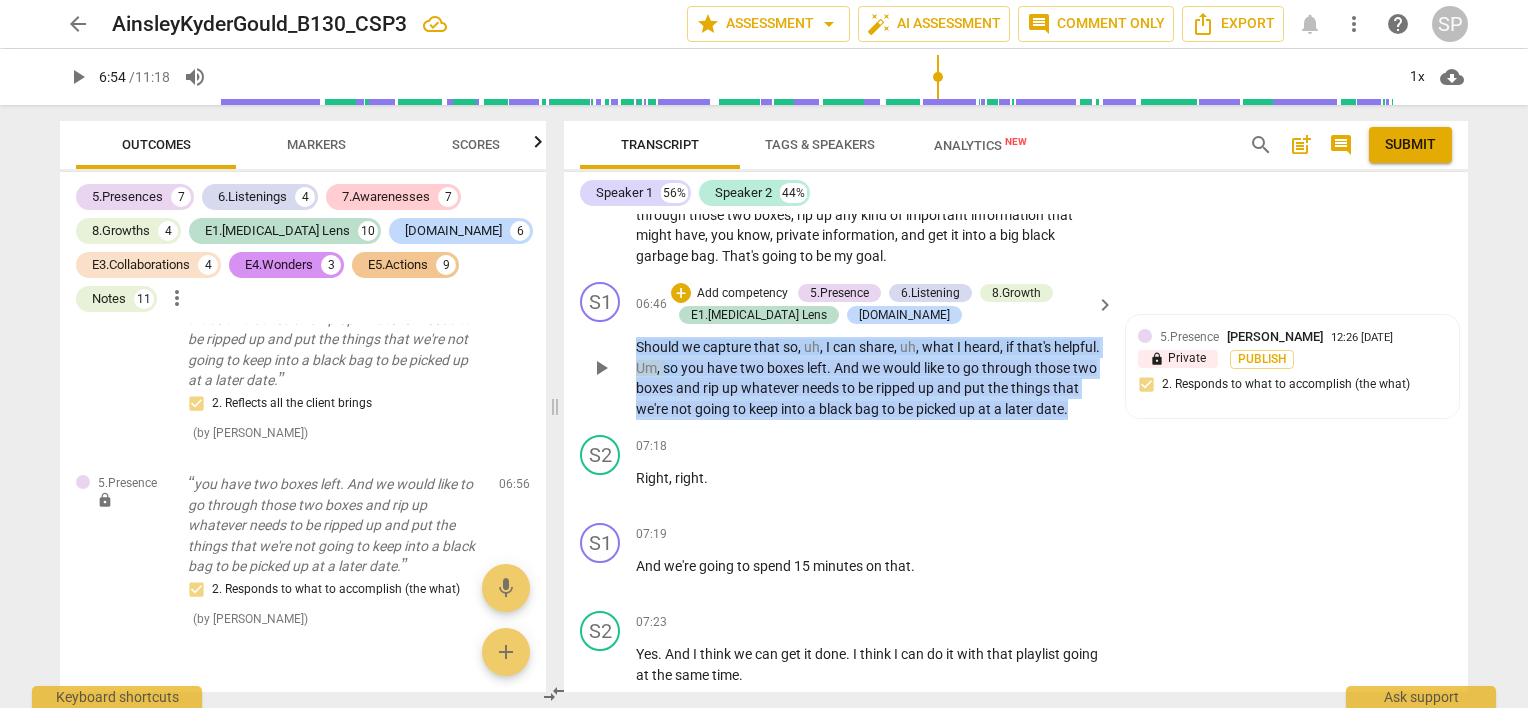 click on "S1 play_arrow pause 06:46 + Add competency 5.Presence 6.Listening 8.Growth E1.[MEDICAL_DATA] Lens [DOMAIN_NAME] keyboard_arrow_right Should   we   capture   that   so ,   uh ,   I   can   share ,   uh ,   what   I   heard ,   if   that's   helpful .   Um ,   so   you   have   two   boxes   left .   And   we   would   like   to   go   through   those   two   boxes   and   rip   up   whatever   needs   to   be   ripped   up   and   put   the   things   that   we're   not   going   to   keep   into   a   black   bag   to   be   picked   up   at   a   later   date . 5.Presence [PERSON_NAME] 12:26 [DATE] lock Private Publish 2. Responds to what to accomplish (the what)" at bounding box center (1016, 350) 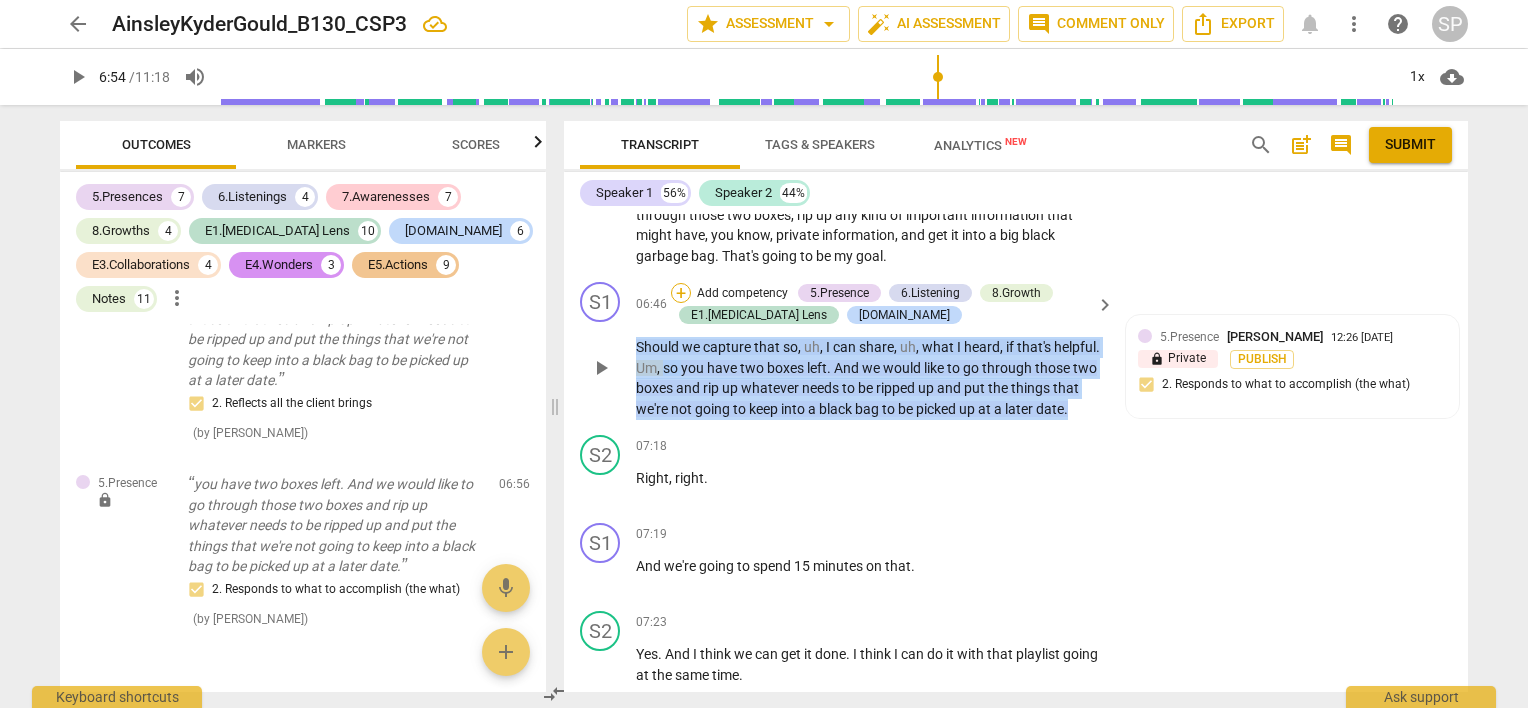click on "+" at bounding box center [681, 293] 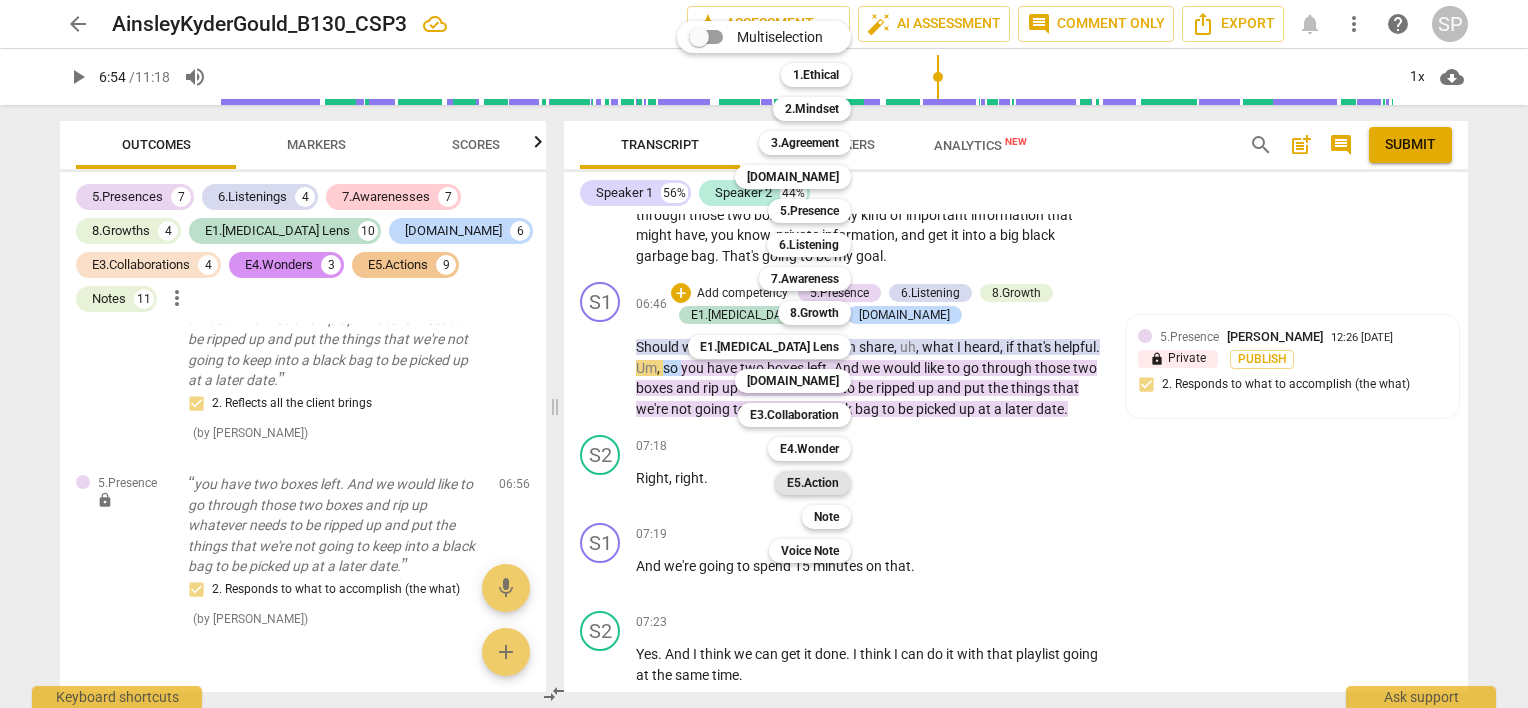 click on "E5.Action" at bounding box center (813, 483) 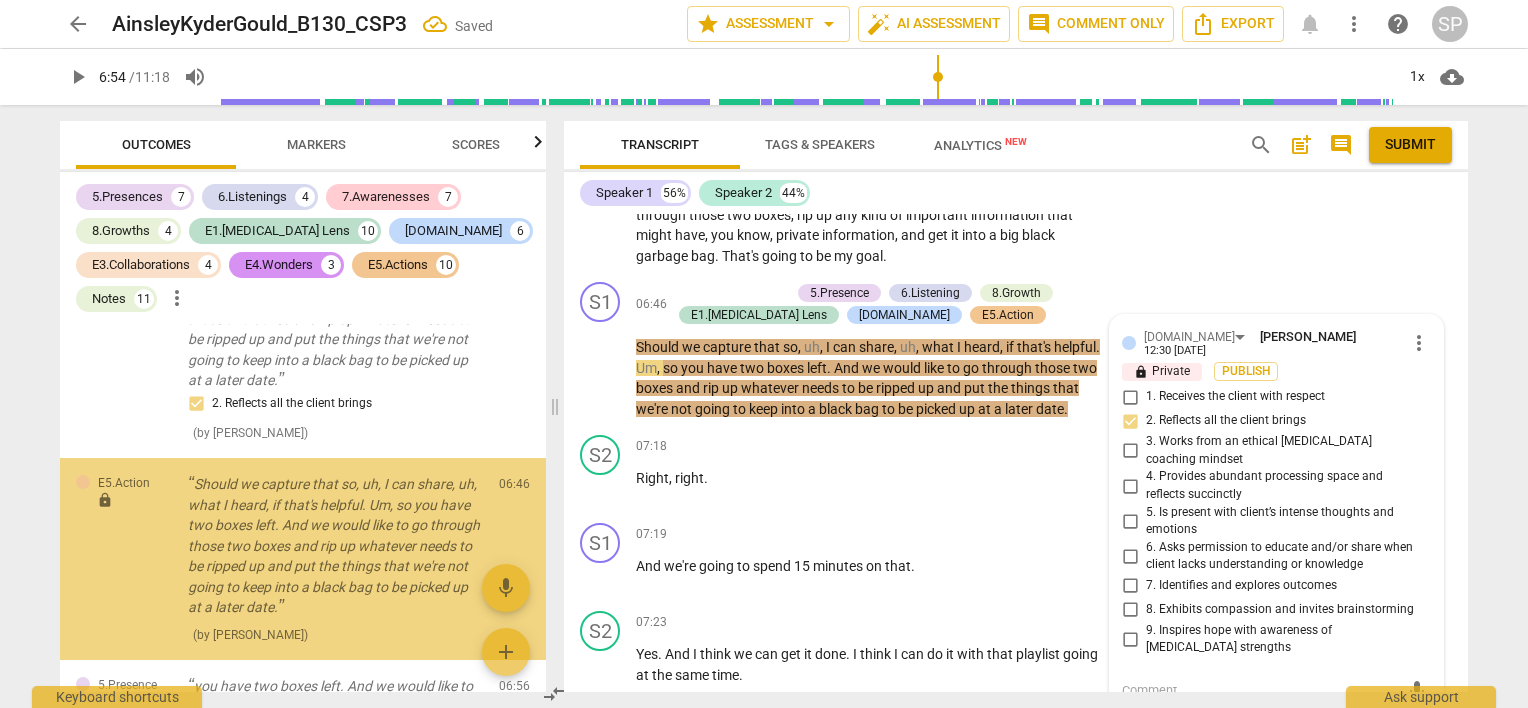 scroll, scrollTop: 11939, scrollLeft: 0, axis: vertical 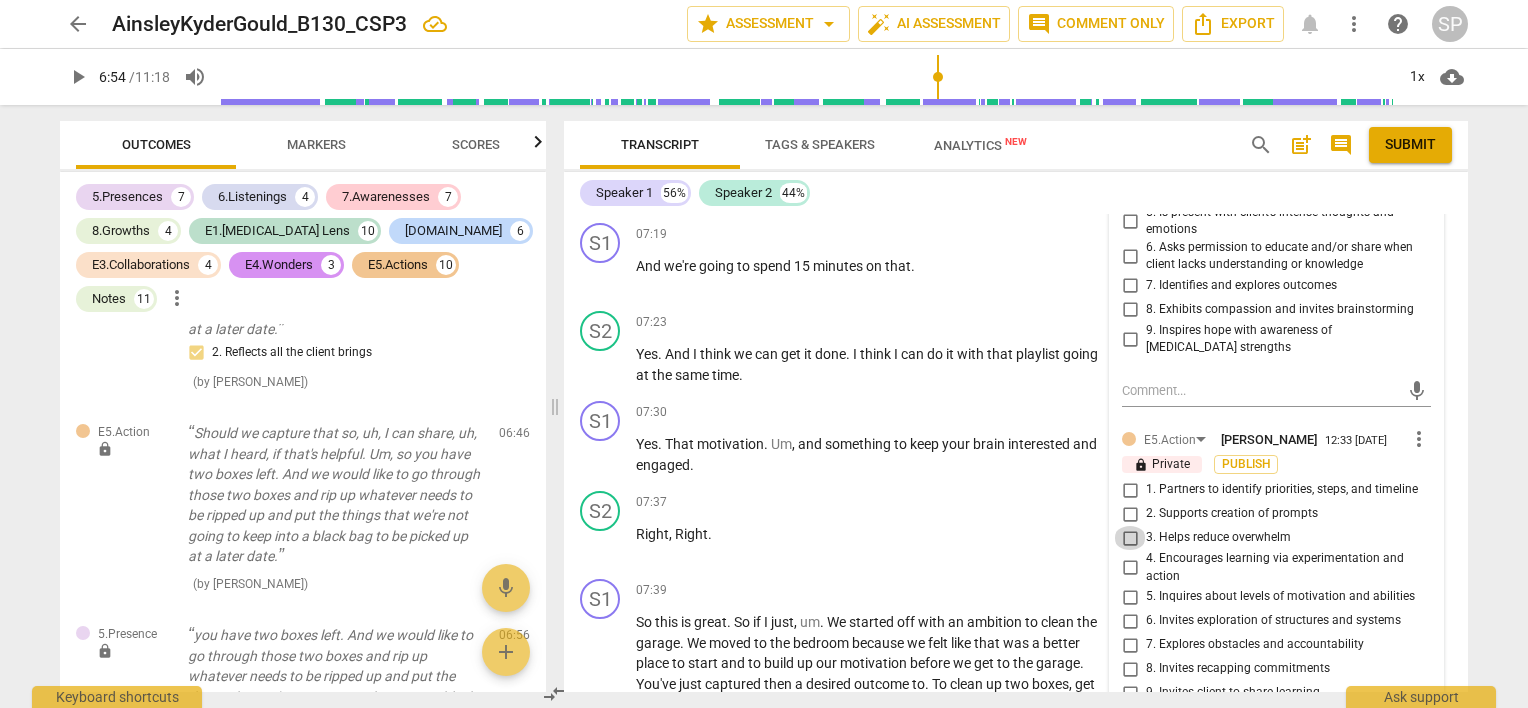 click on "3. Helps reduce overwhelm" at bounding box center [1130, 538] 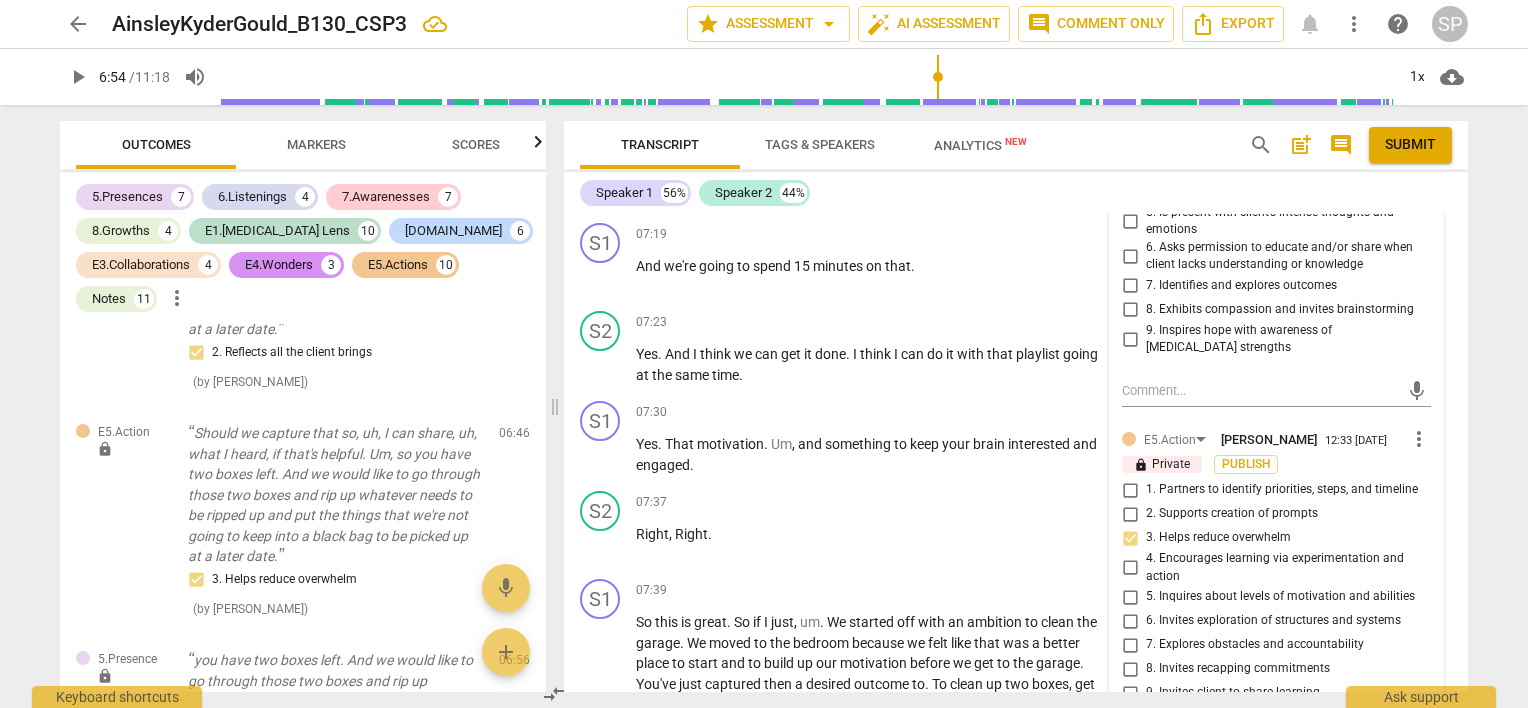 scroll, scrollTop: 4033, scrollLeft: 0, axis: vertical 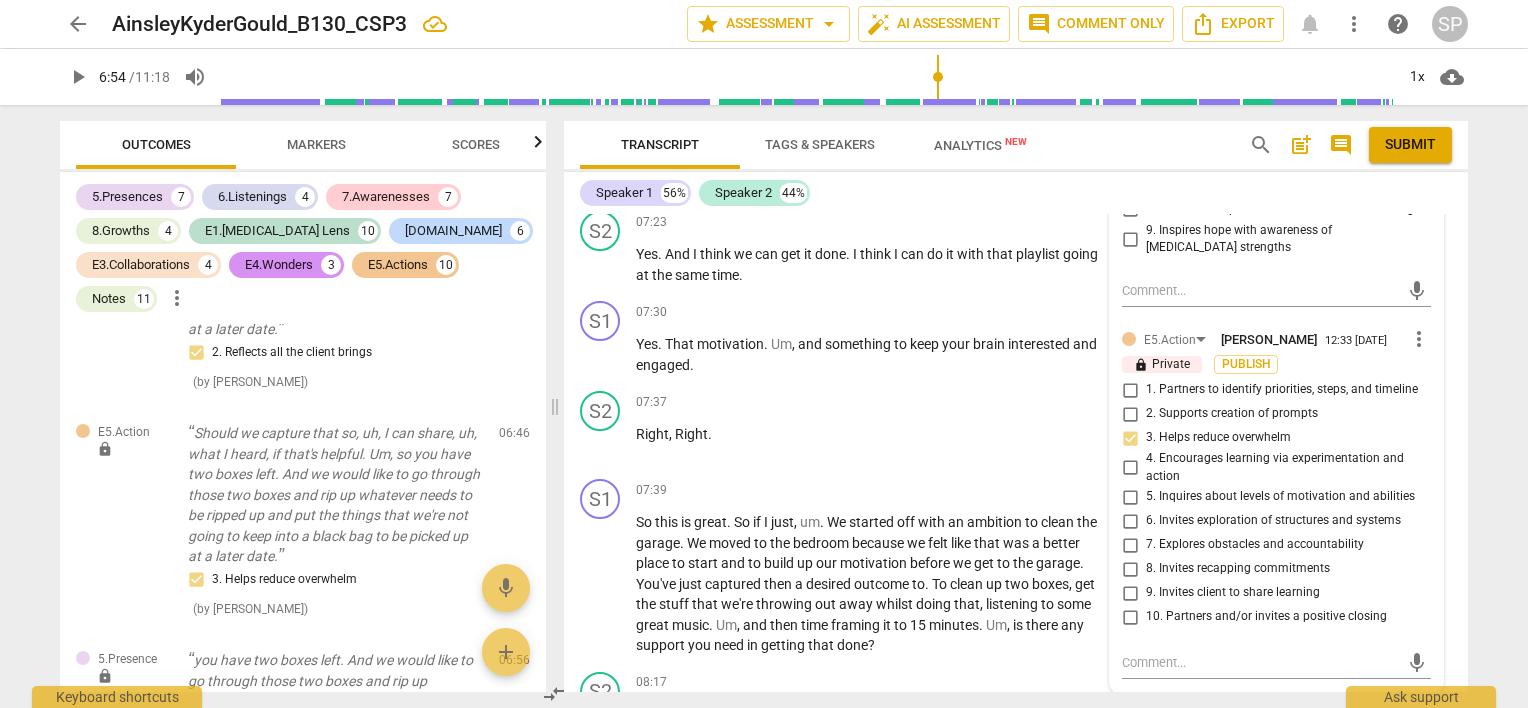 click on "1. Partners to identify priorities, steps, and timeline" at bounding box center [1130, 390] 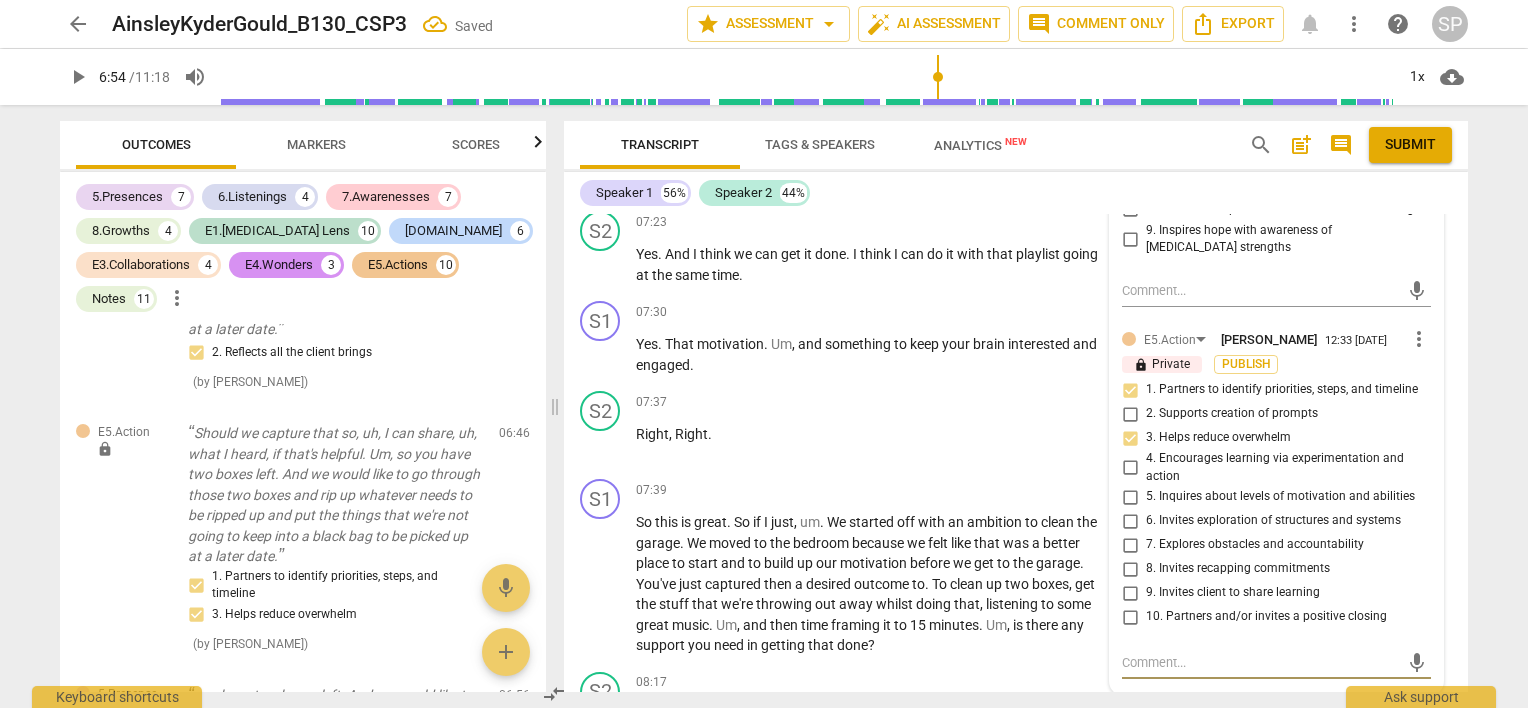 click at bounding box center (1260, 662) 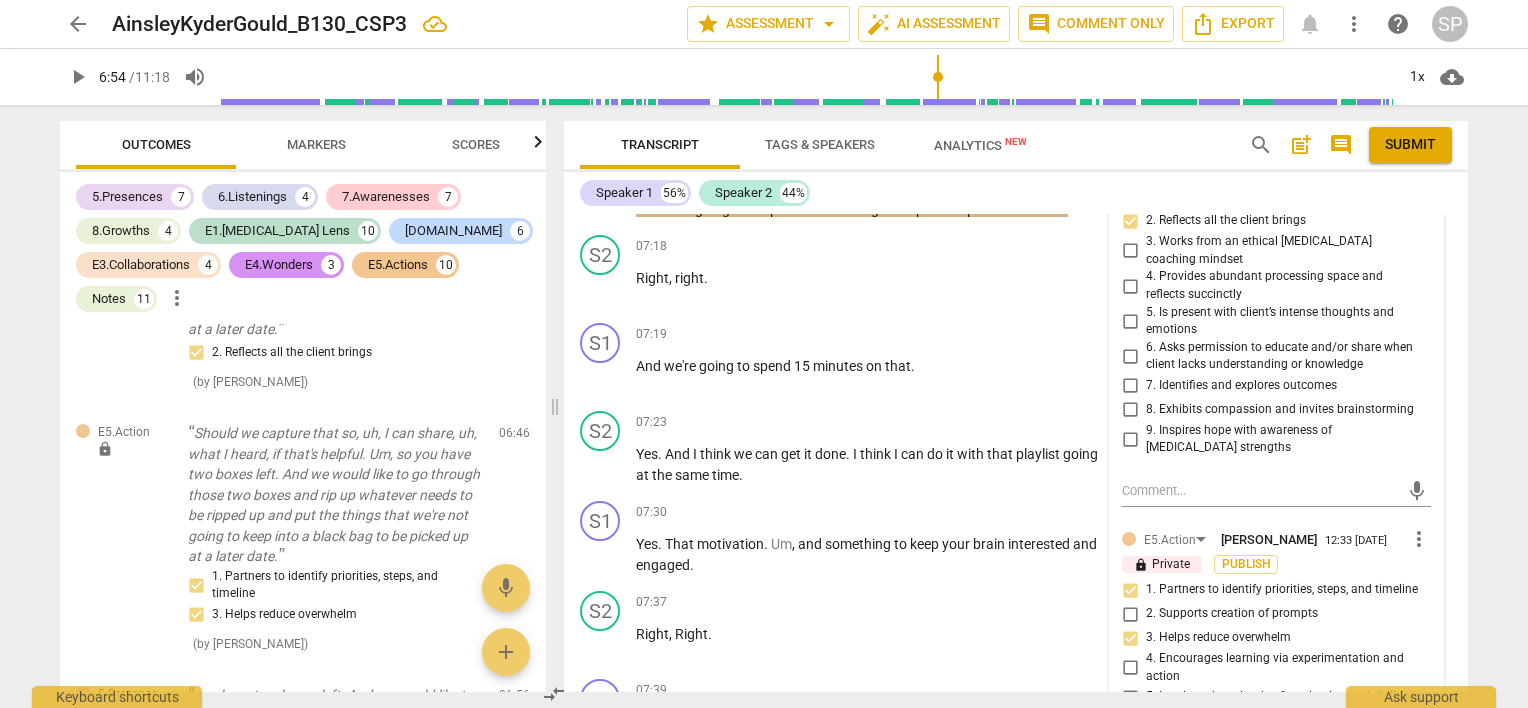 scroll, scrollTop: 4033, scrollLeft: 0, axis: vertical 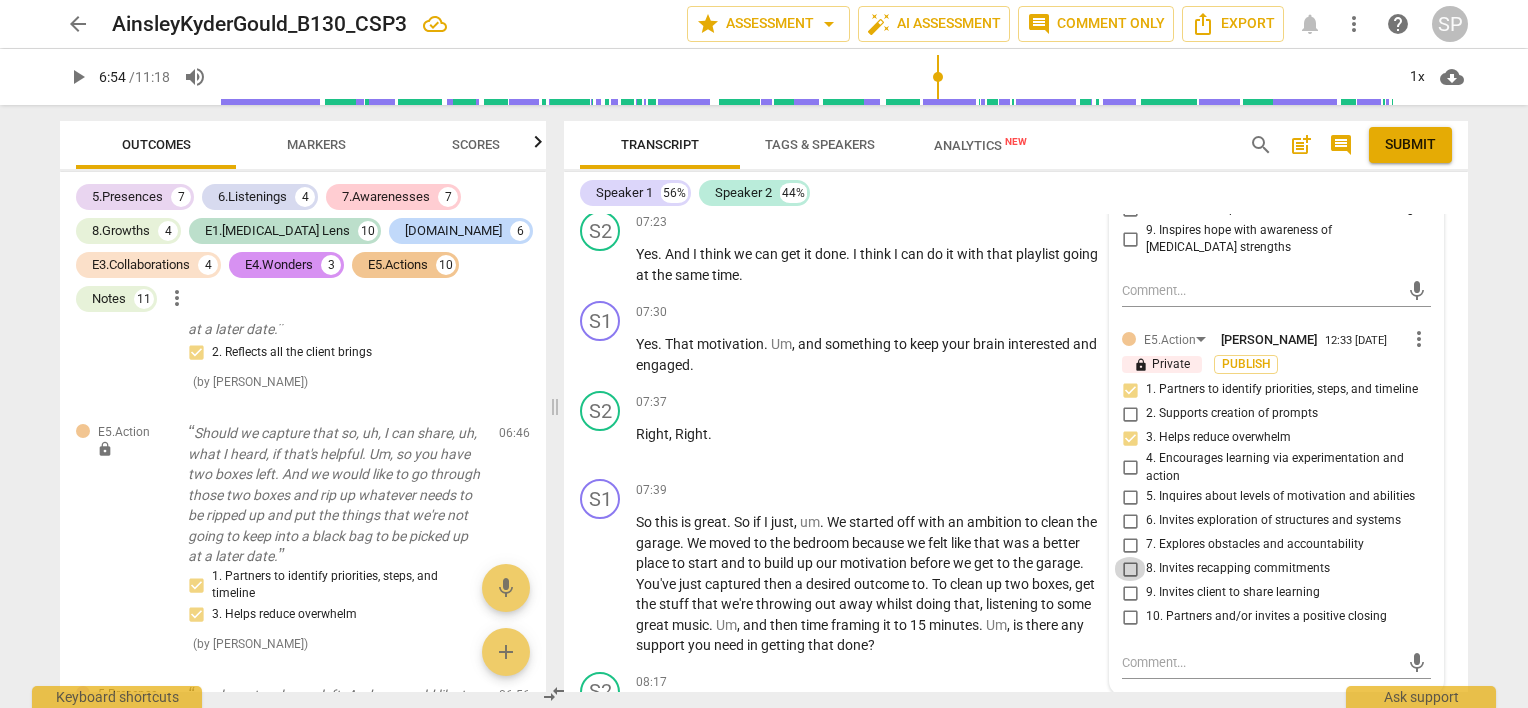 click on "8. Invites recapping commitments" at bounding box center (1130, 569) 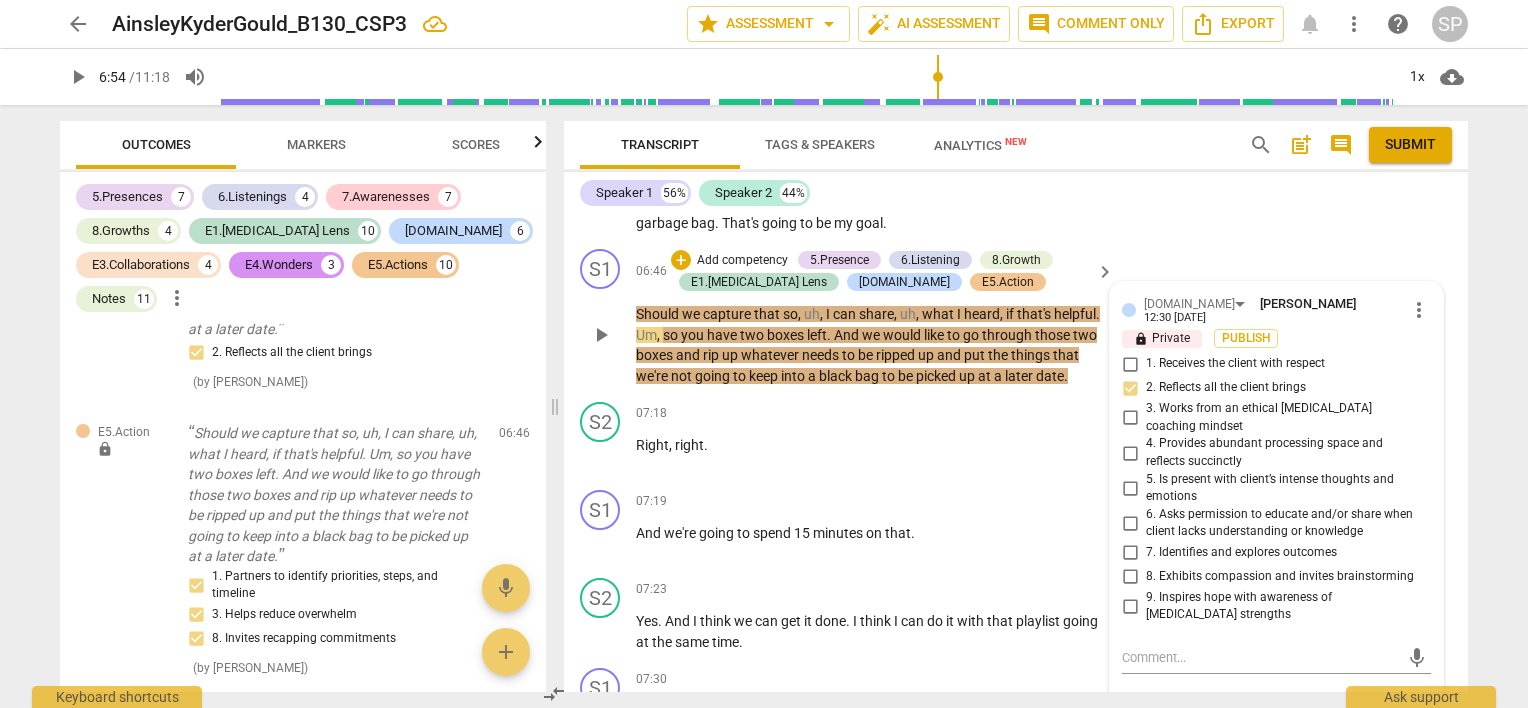 scroll, scrollTop: 3733, scrollLeft: 0, axis: vertical 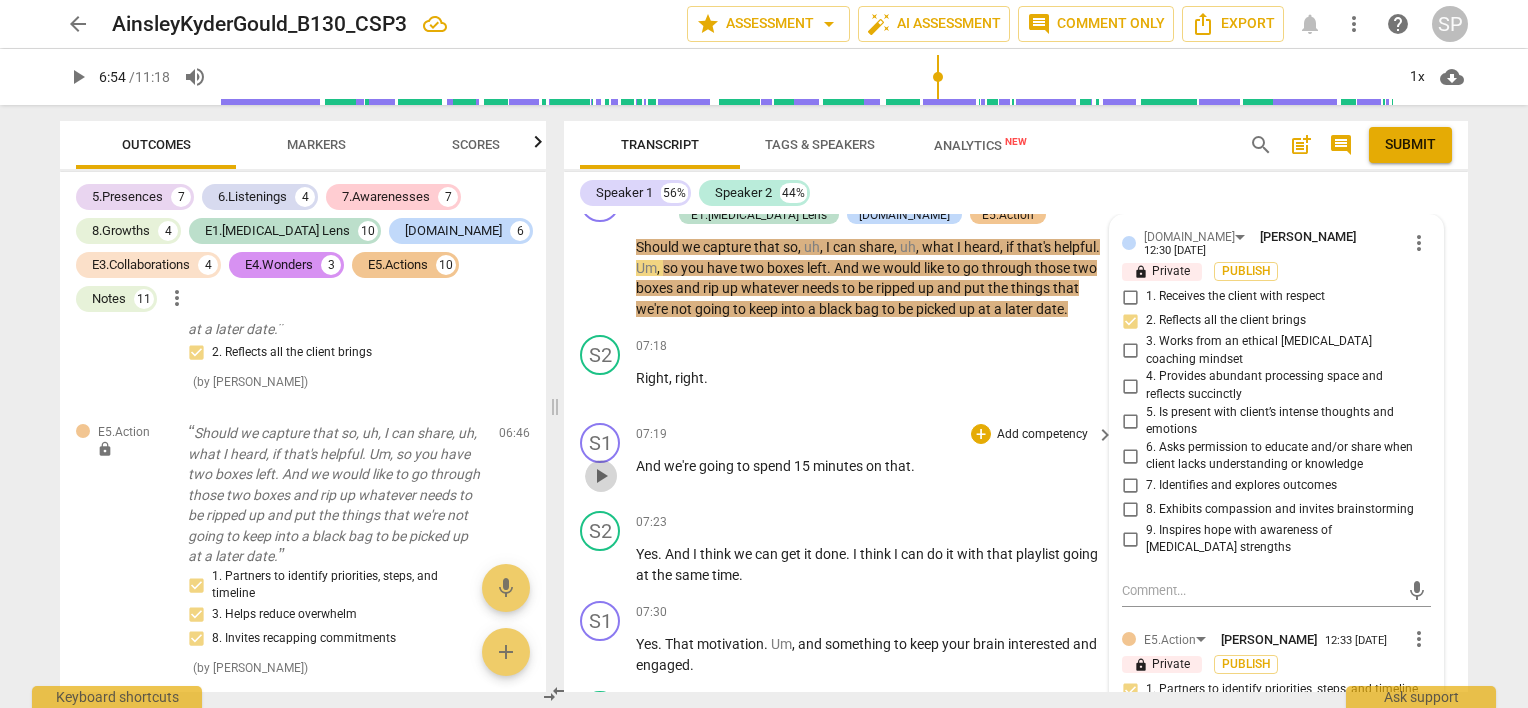 click on "play_arrow" at bounding box center [601, 476] 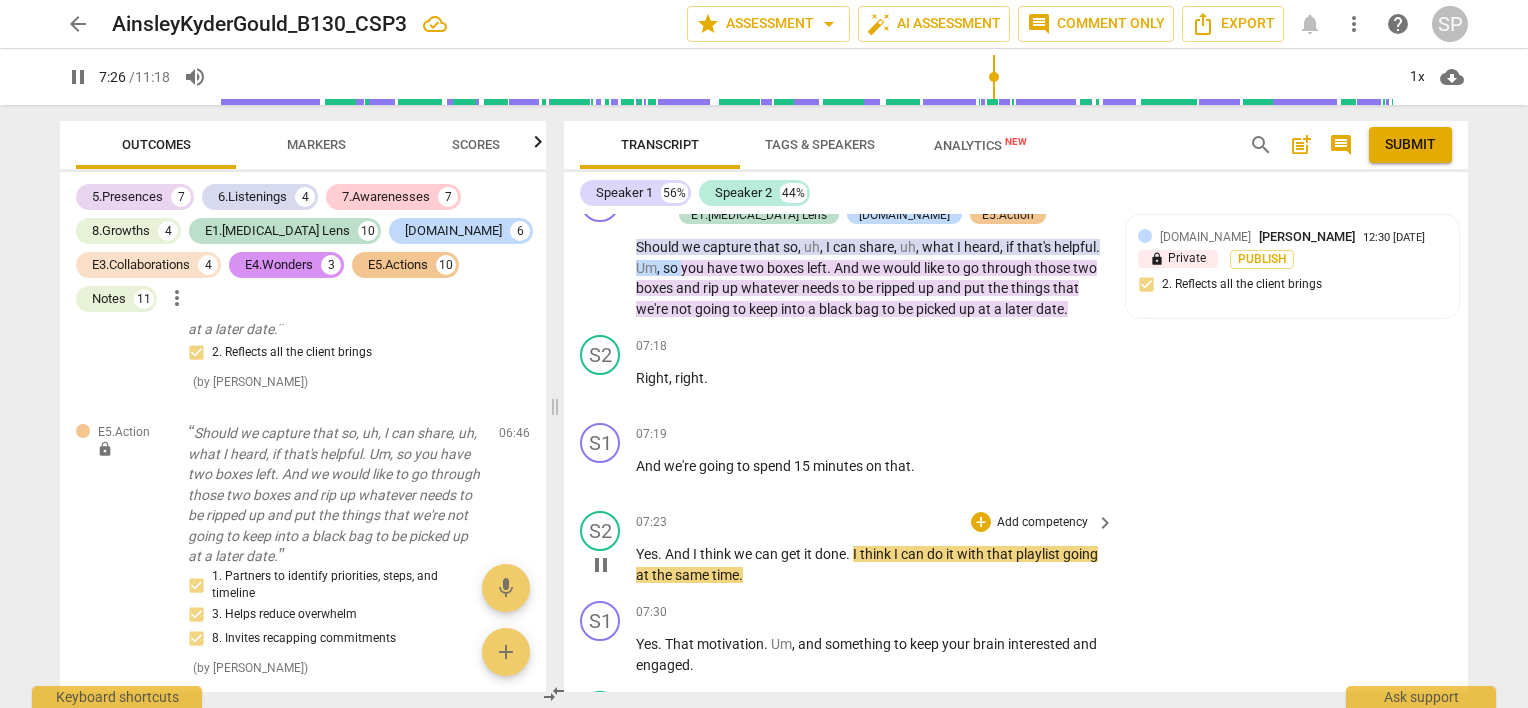 scroll, scrollTop: 3833, scrollLeft: 0, axis: vertical 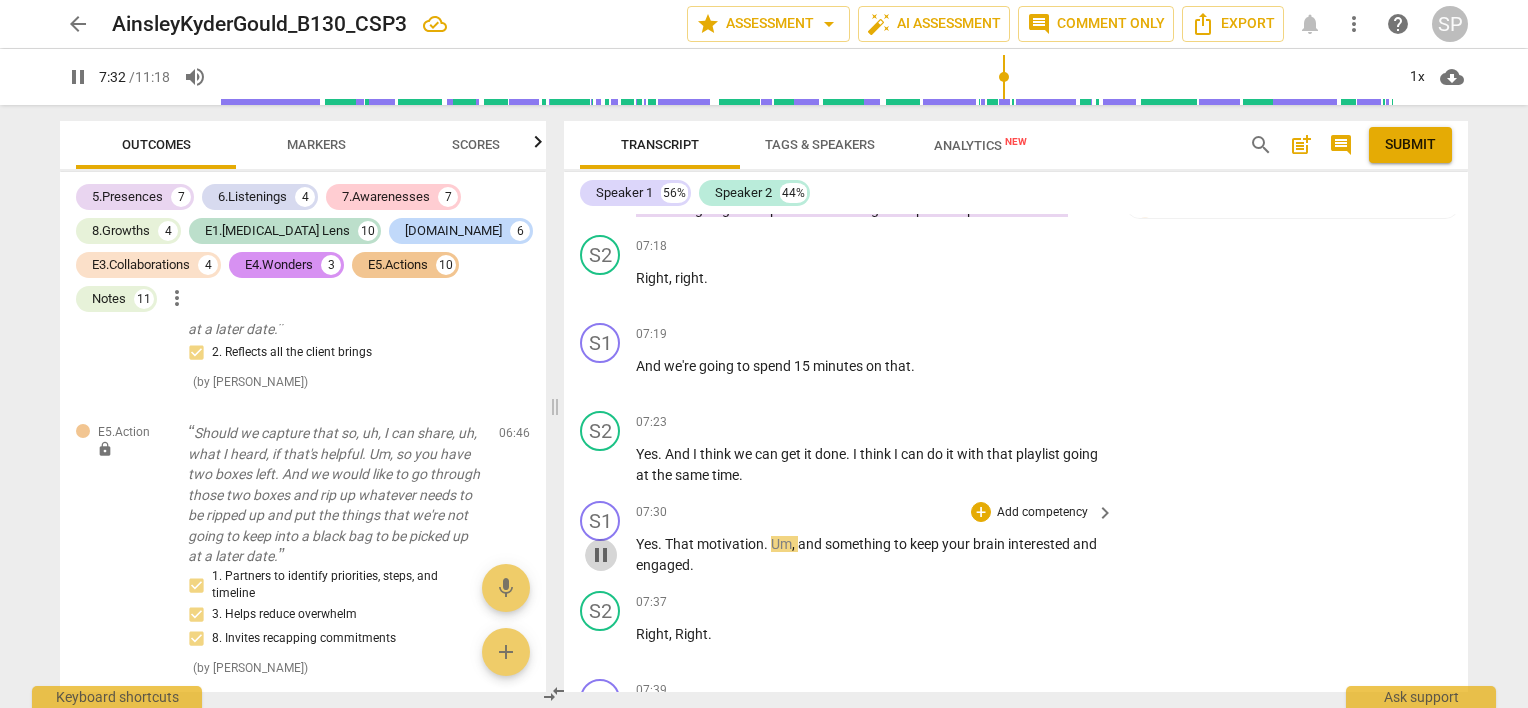 click on "pause" at bounding box center (601, 555) 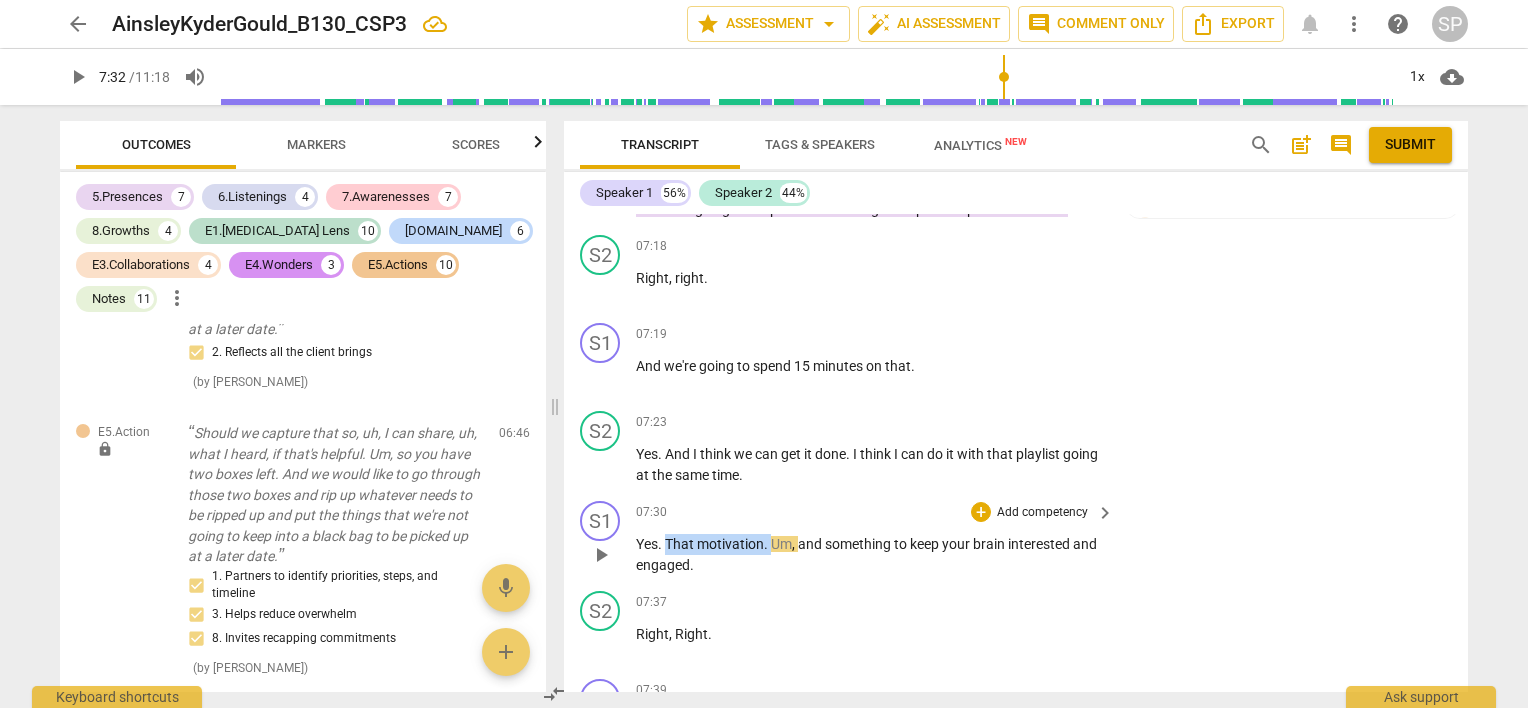 drag, startPoint x: 663, startPoint y: 536, endPoint x: 770, endPoint y: 541, distance: 107.11676 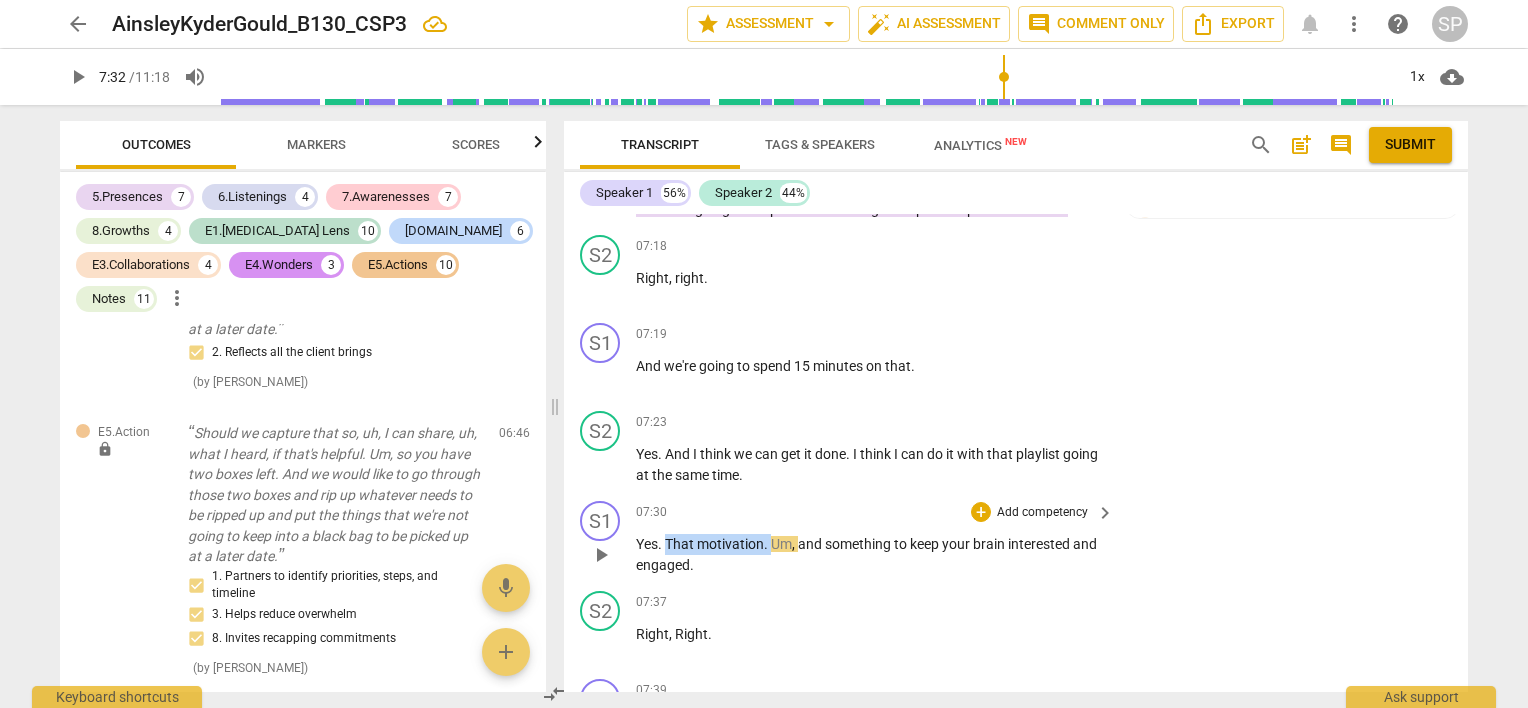 click on "Yes .   That   motivation .   Um ,   and   something   to   keep   your   brain   interested   and   engaged ." at bounding box center [870, 554] 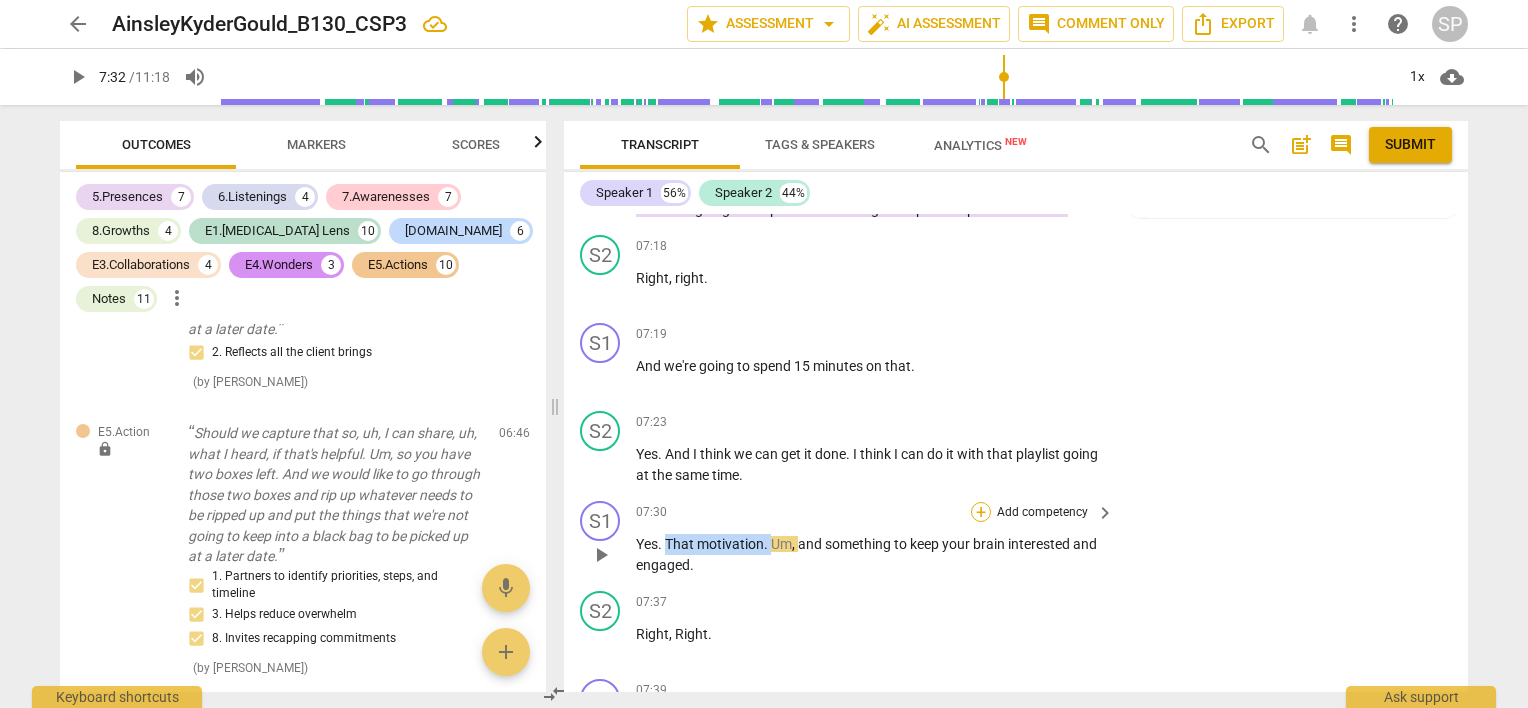click on "+" at bounding box center (981, 512) 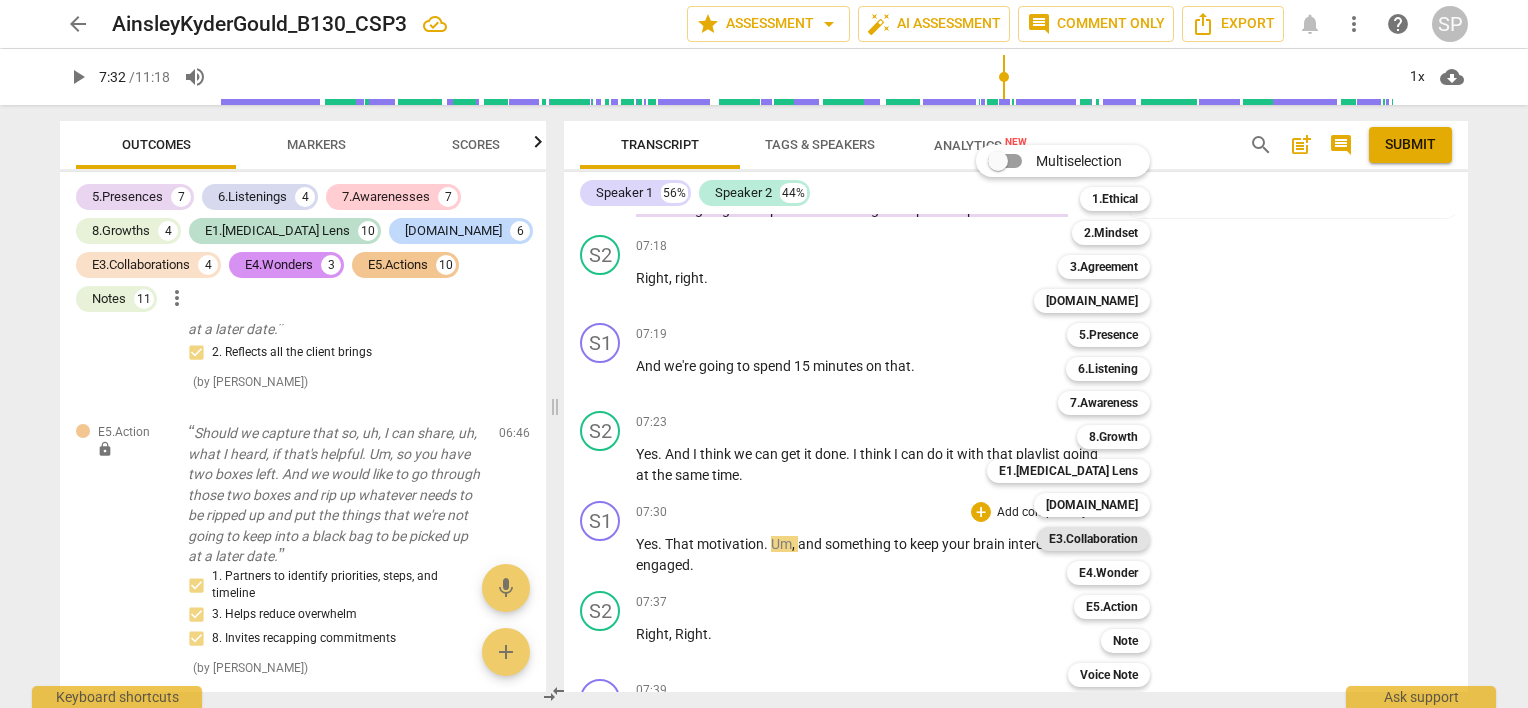 click on "E3.Collaboration" at bounding box center [1093, 539] 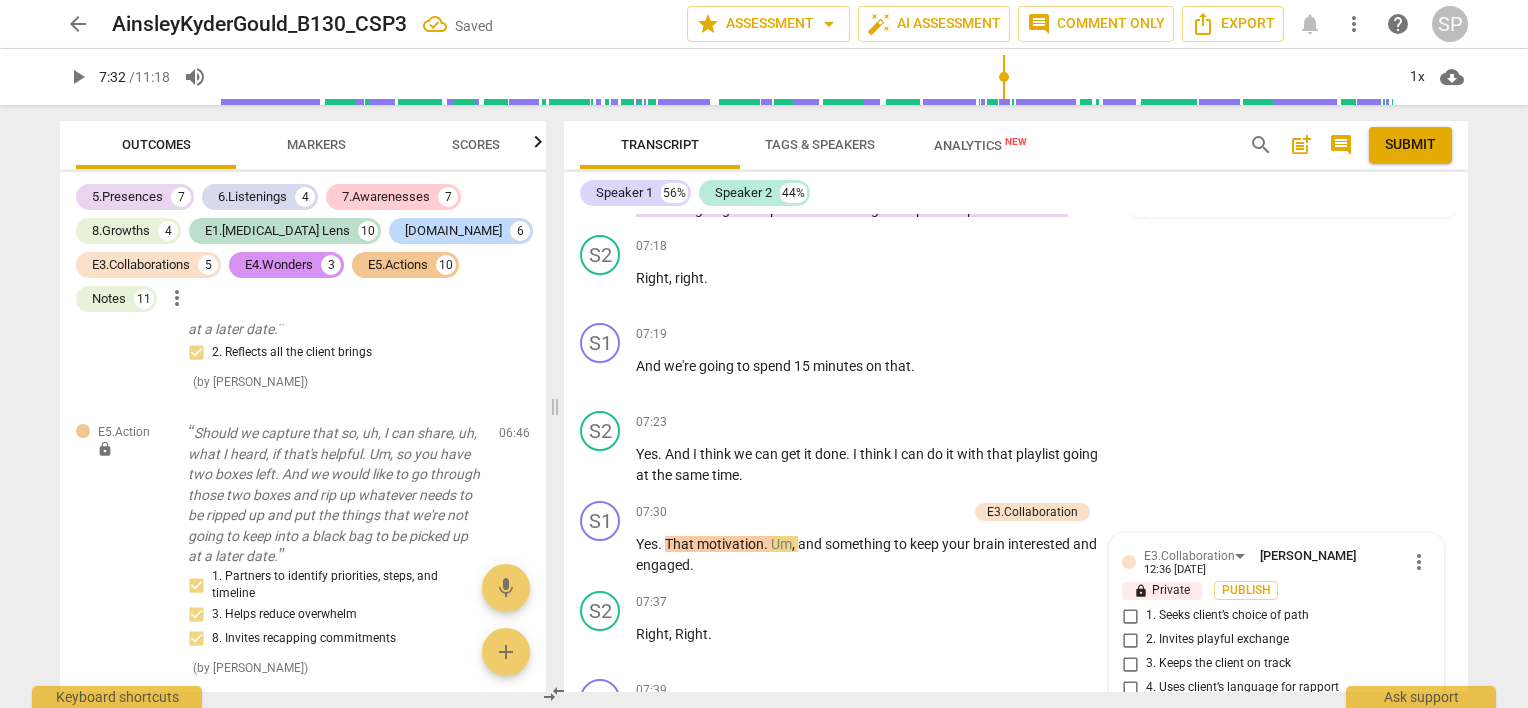 scroll, scrollTop: 4187, scrollLeft: 0, axis: vertical 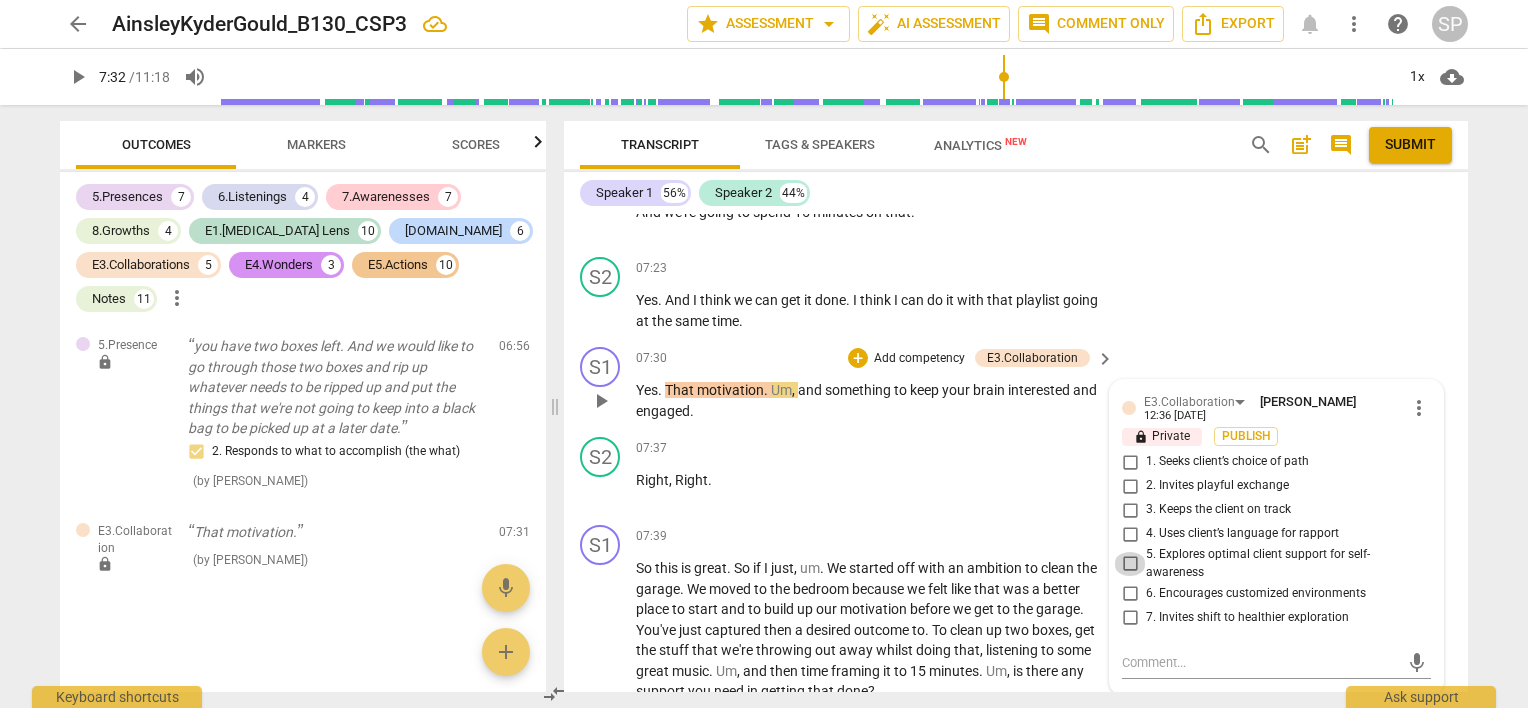 click on "5. Explores optimal client support for self-awareness" at bounding box center (1130, 564) 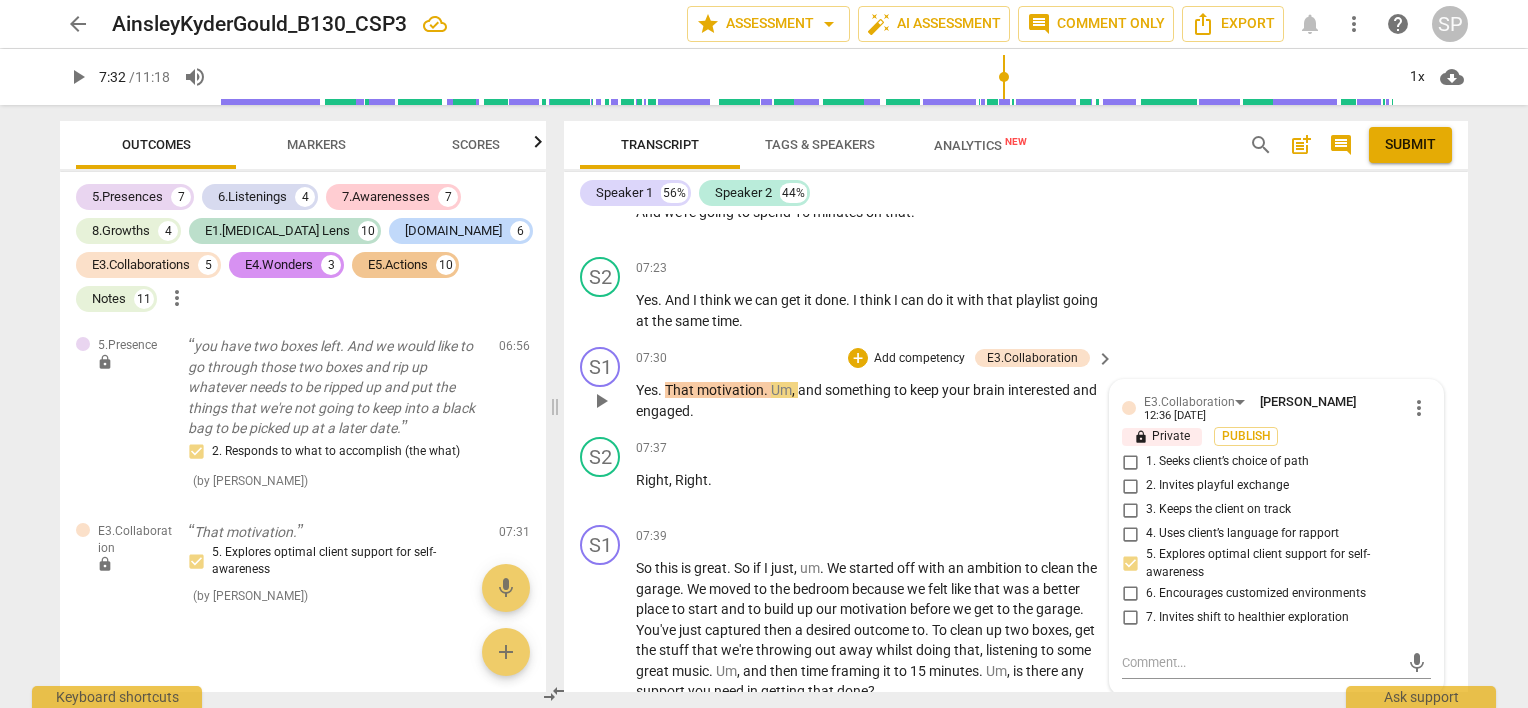 click on "6. Encourages customized environments" at bounding box center [1130, 593] 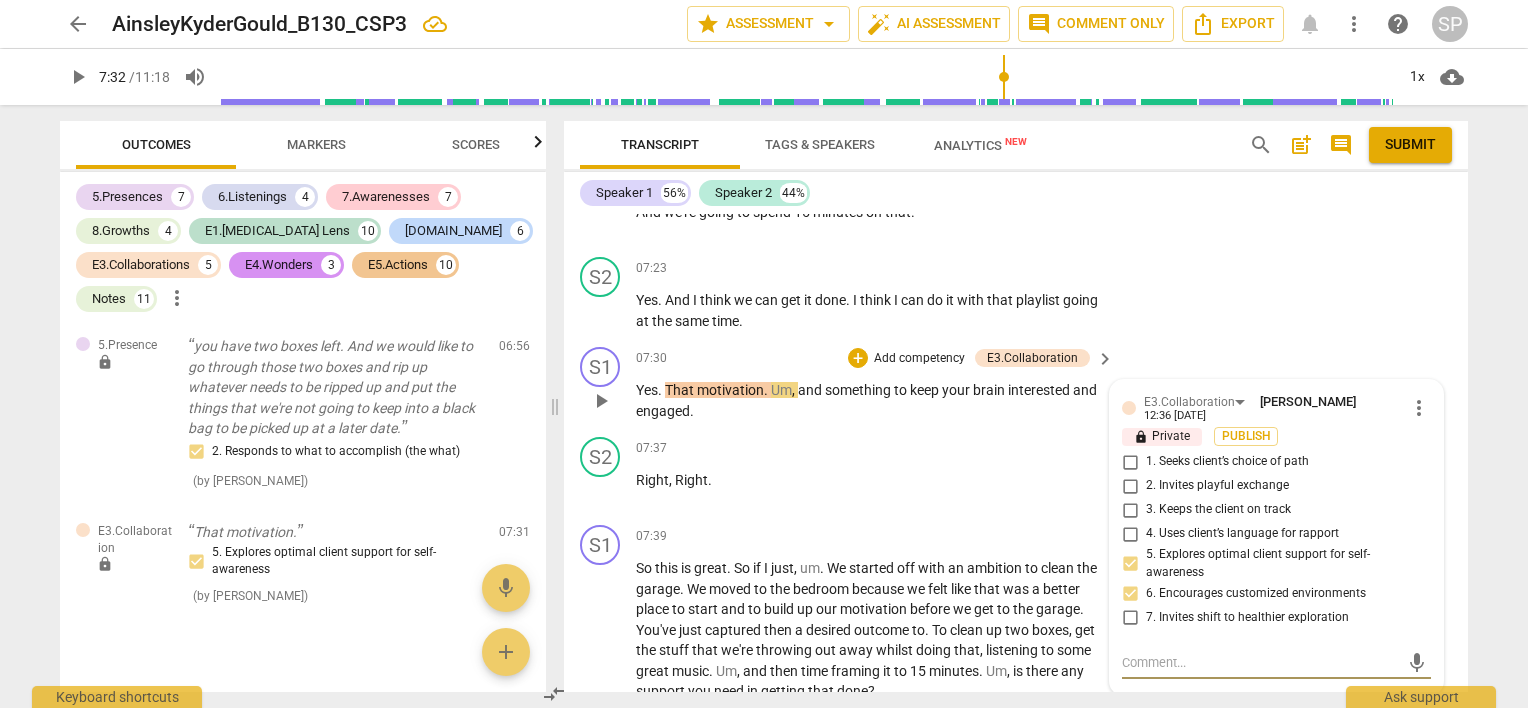 click at bounding box center [1260, 662] 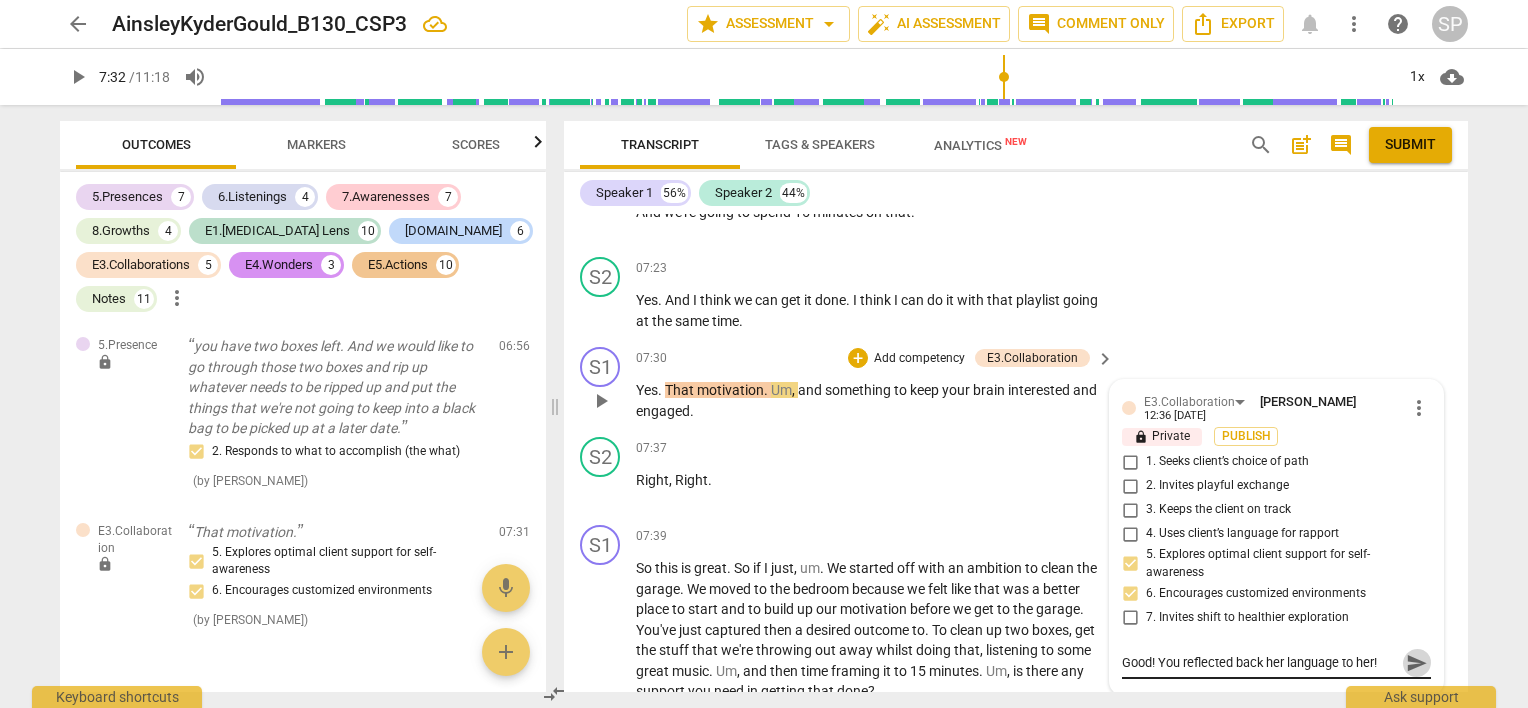 click on "send" at bounding box center [1417, 663] 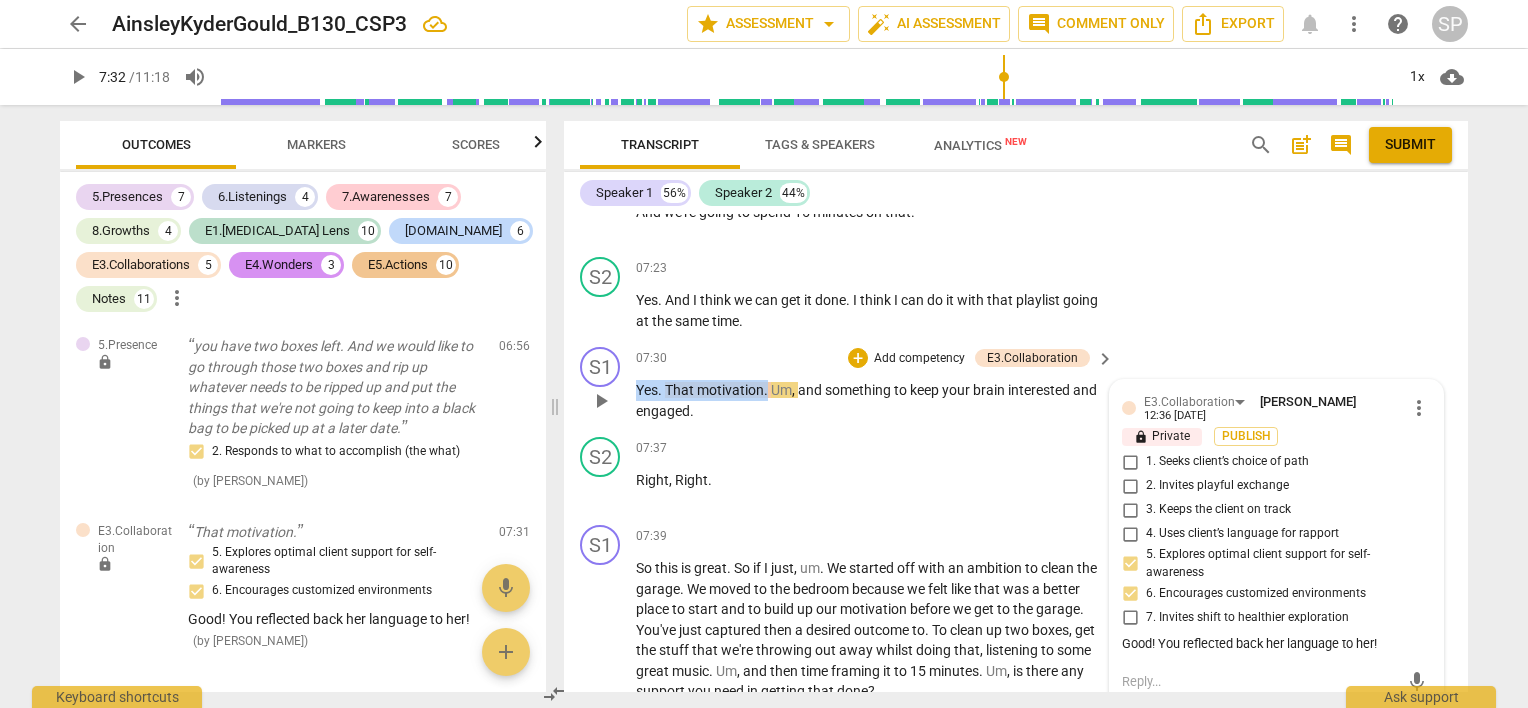 drag, startPoint x: 634, startPoint y: 375, endPoint x: 765, endPoint y: 380, distance: 131.09538 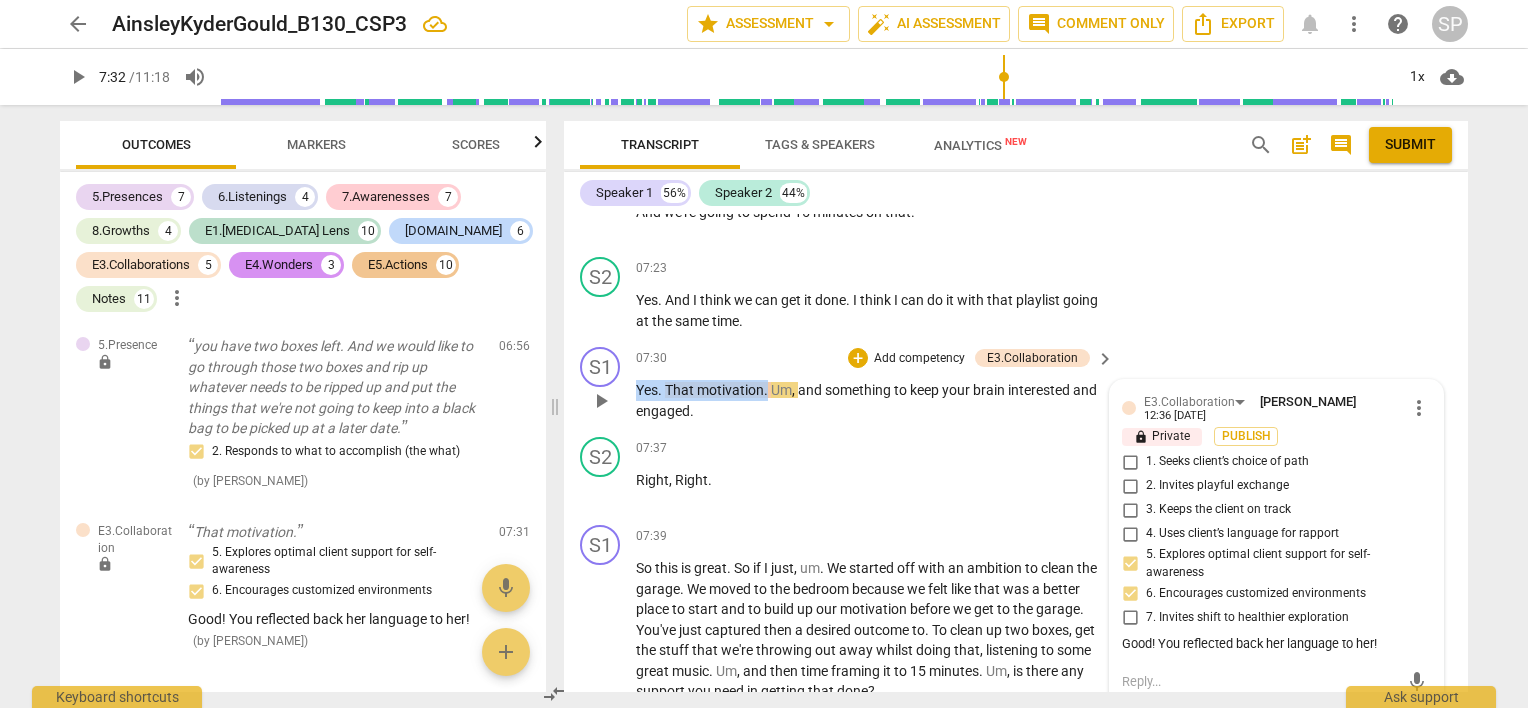 click on "S1 play_arrow pause 07:30 + Add competency E3.Collaboration keyboard_arrow_right Yes .   That   motivation .   Um ,   and   something   to   keep   your   brain   interested   and   engaged . E3.Collaboration [PERSON_NAME] 12:36 [DATE] more_vert lock Private Publish 1. Seeks client’s choice of path 2. Invites playful exchange 3. Keeps the client on track 4. Uses client’s language for rapport 5. Explores optimal client support for self-awareness 6. Encourages customized environments 7. Invites shift to healthier exploration Good! You reflected back her language to her! mic" at bounding box center (1016, 384) 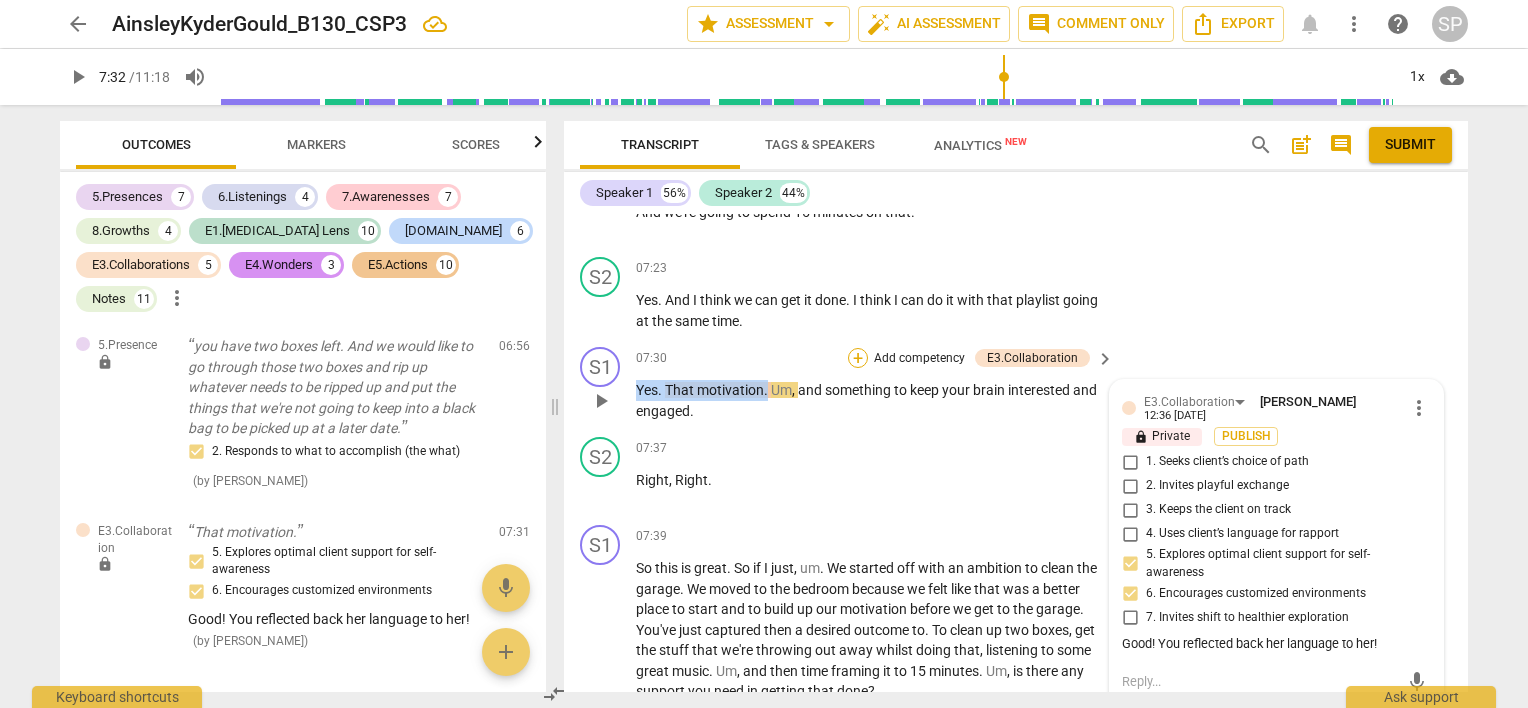 click on "+" at bounding box center (858, 358) 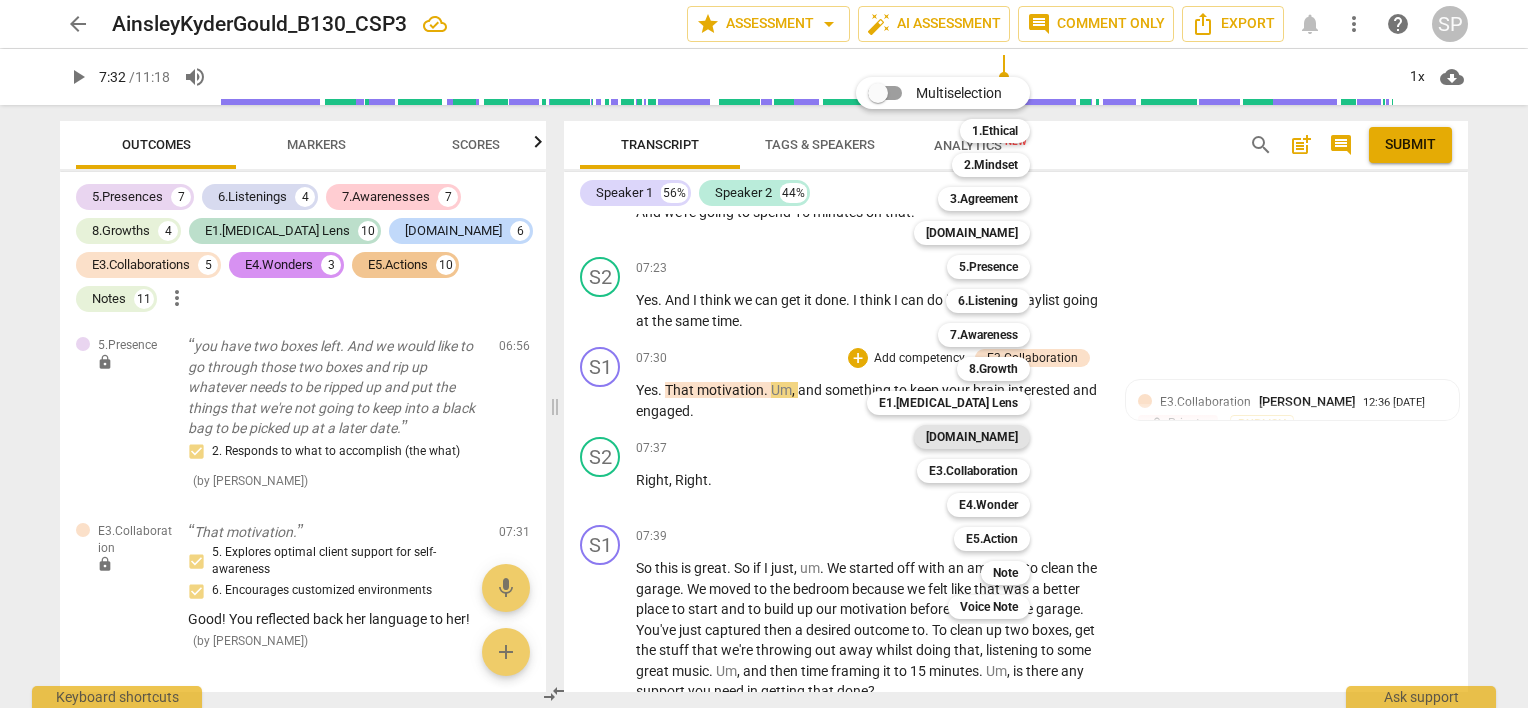 click on "[DOMAIN_NAME]" at bounding box center [972, 437] 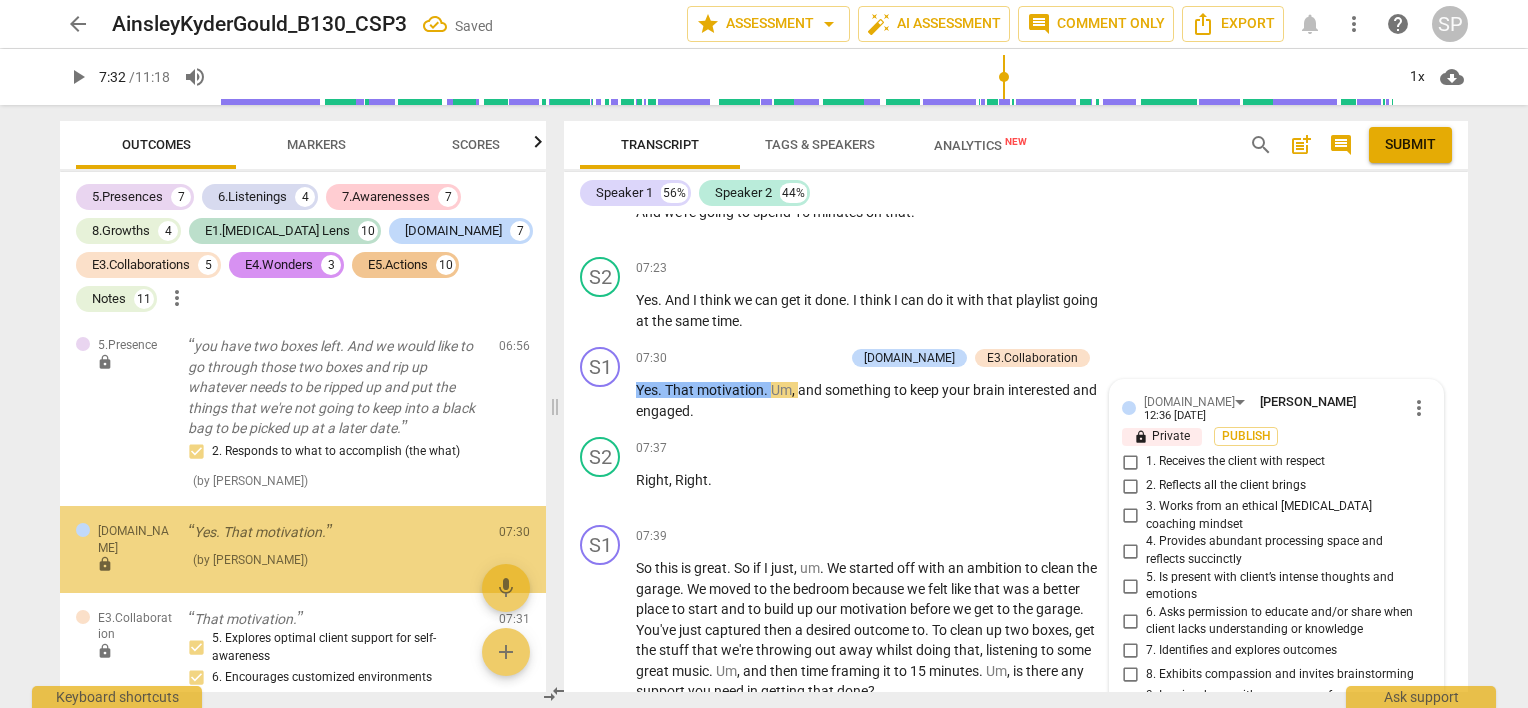 scroll, scrollTop: 4249, scrollLeft: 0, axis: vertical 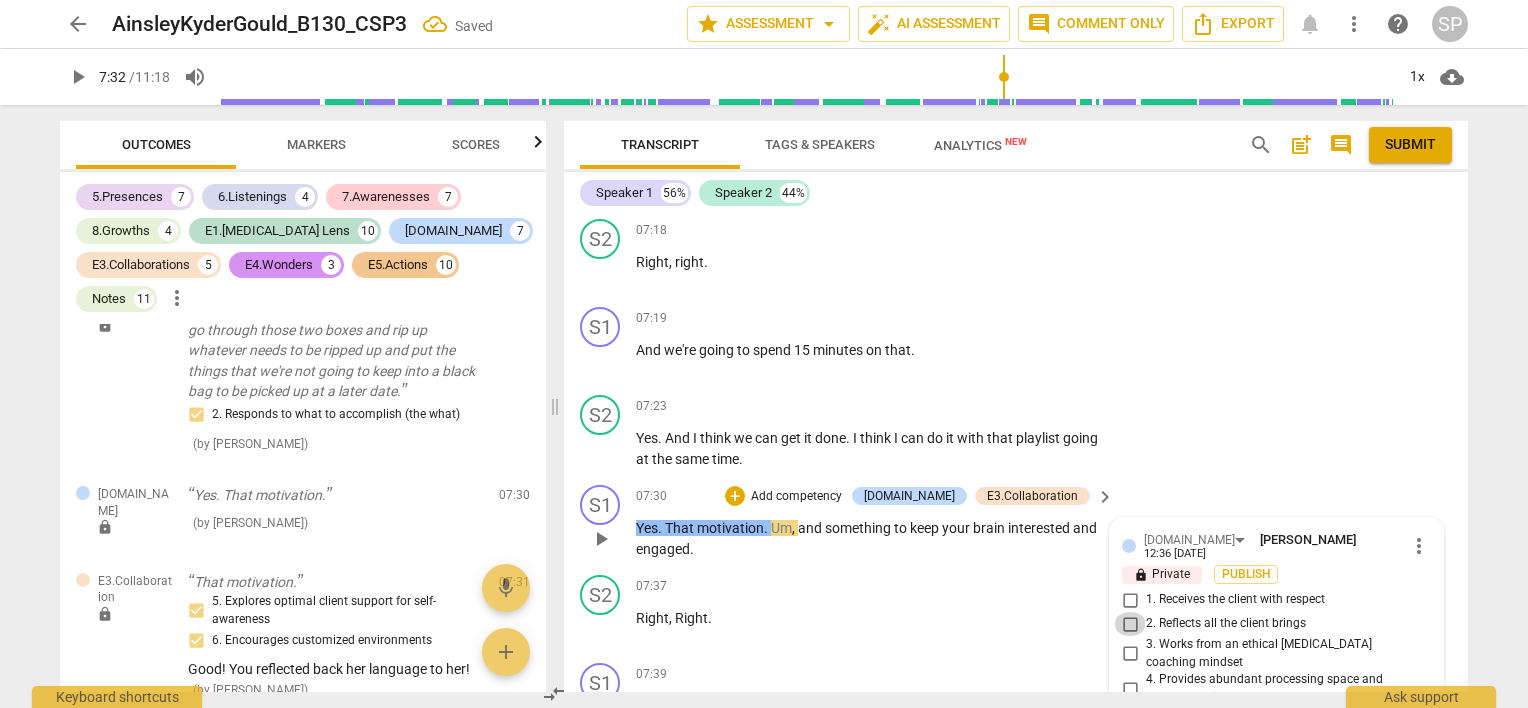 click on "2. Reflects all the client brings" at bounding box center [1130, 624] 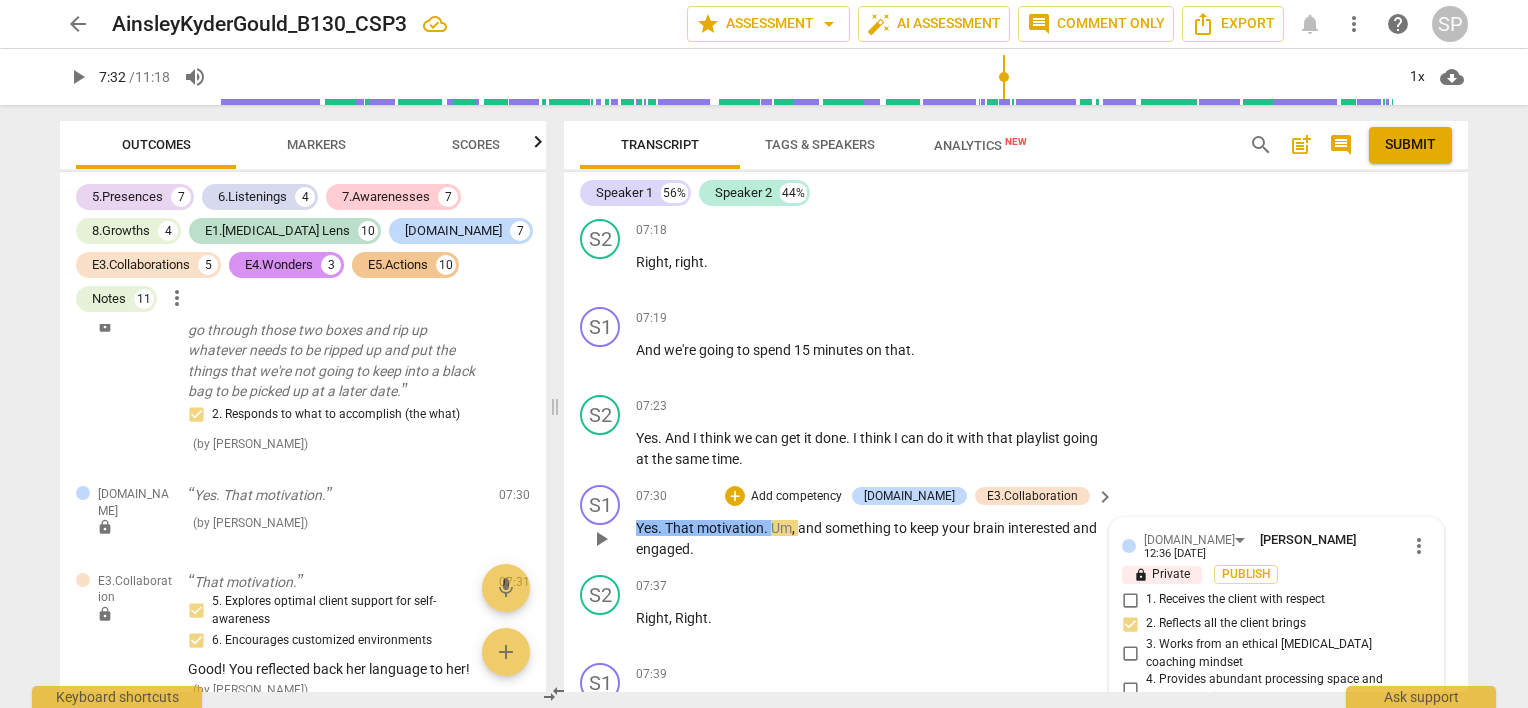 scroll, scrollTop: 3949, scrollLeft: 0, axis: vertical 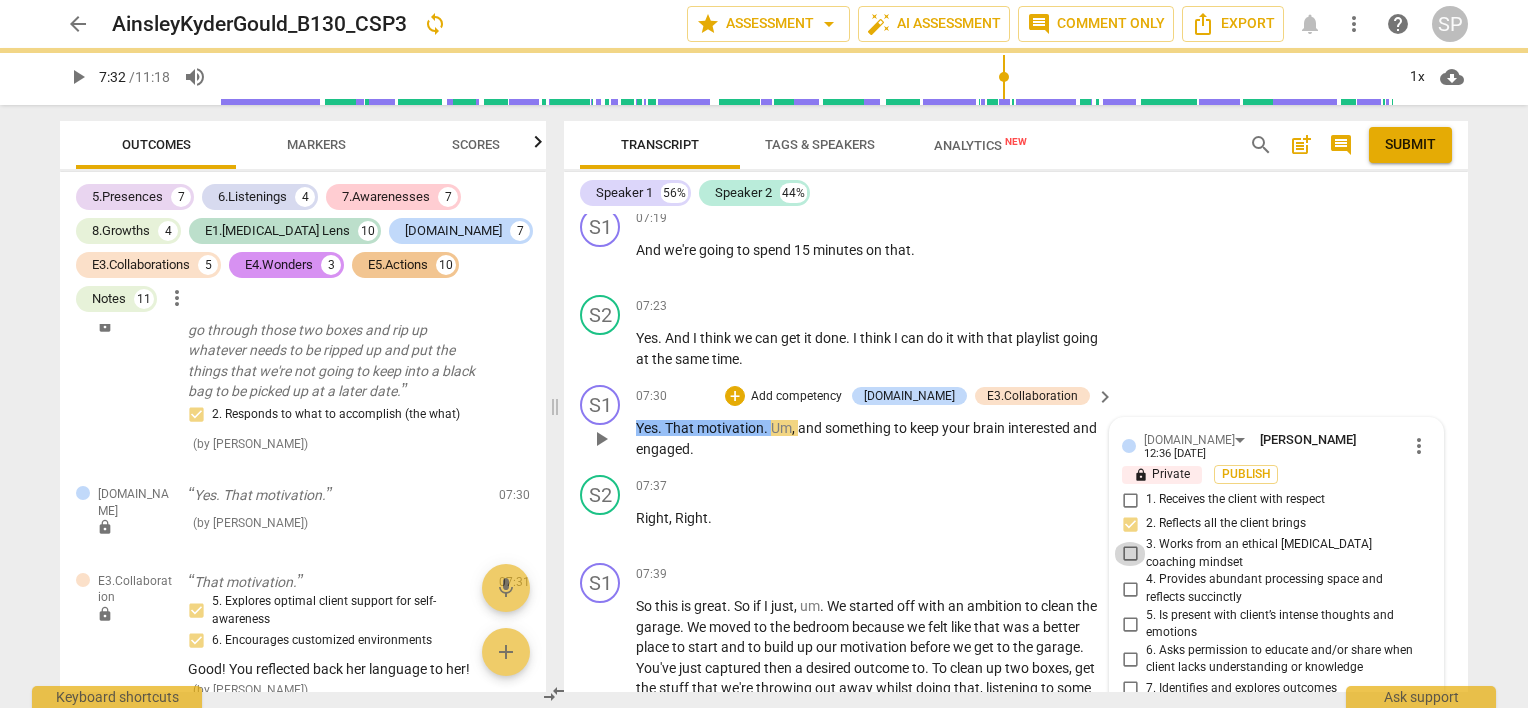 click on "3. Works from an ethical [MEDICAL_DATA] coaching mindset" at bounding box center [1130, 554] 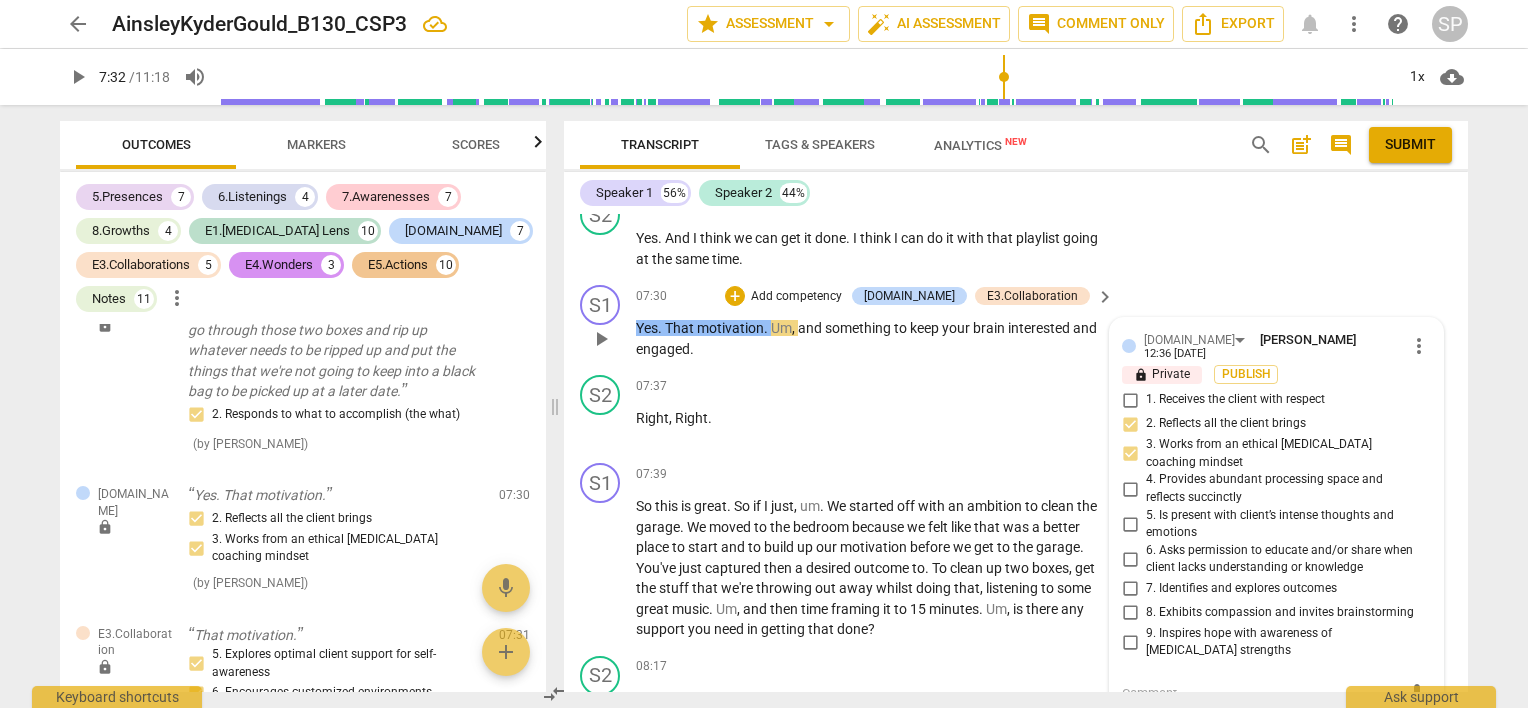 scroll, scrollTop: 4149, scrollLeft: 0, axis: vertical 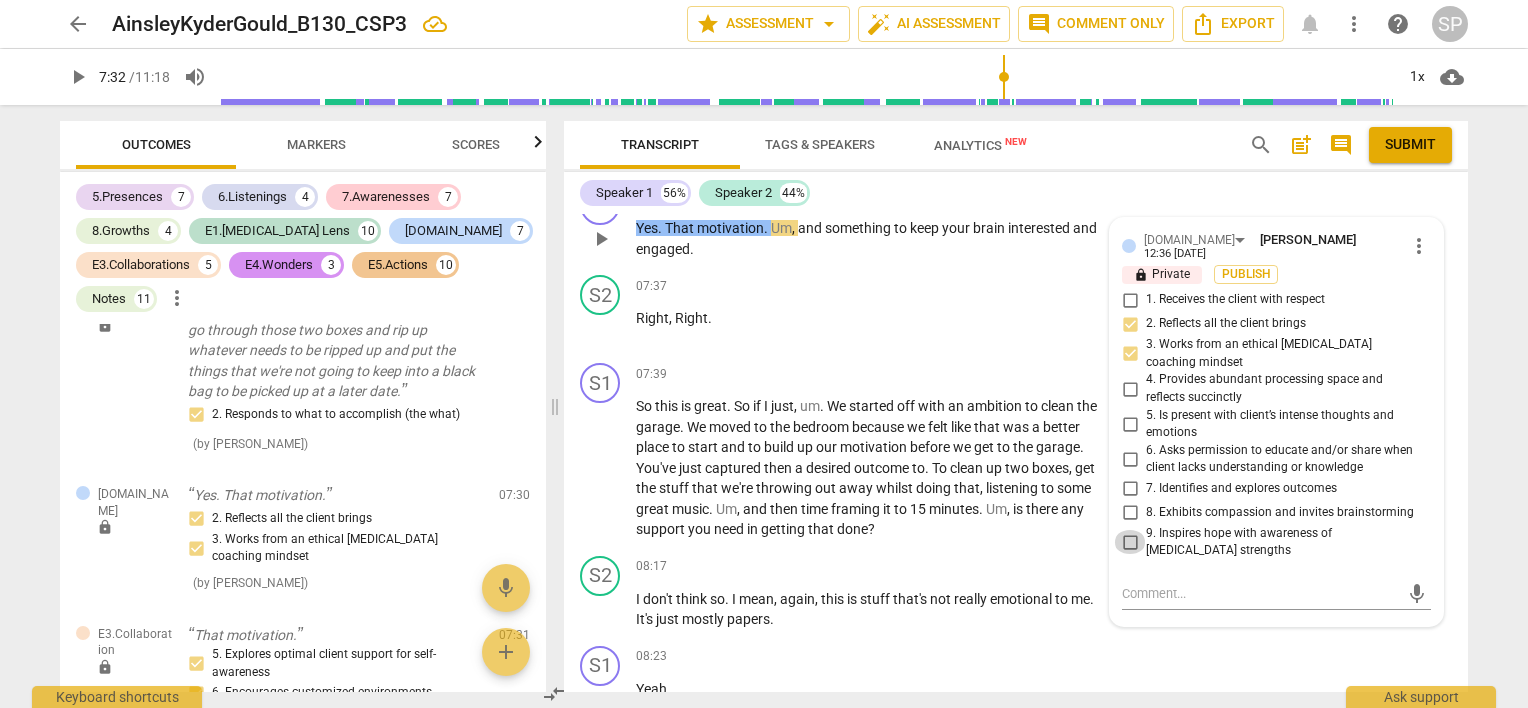 click on "9. Inspires hope with awareness of [MEDICAL_DATA] strengths" at bounding box center [1130, 542] 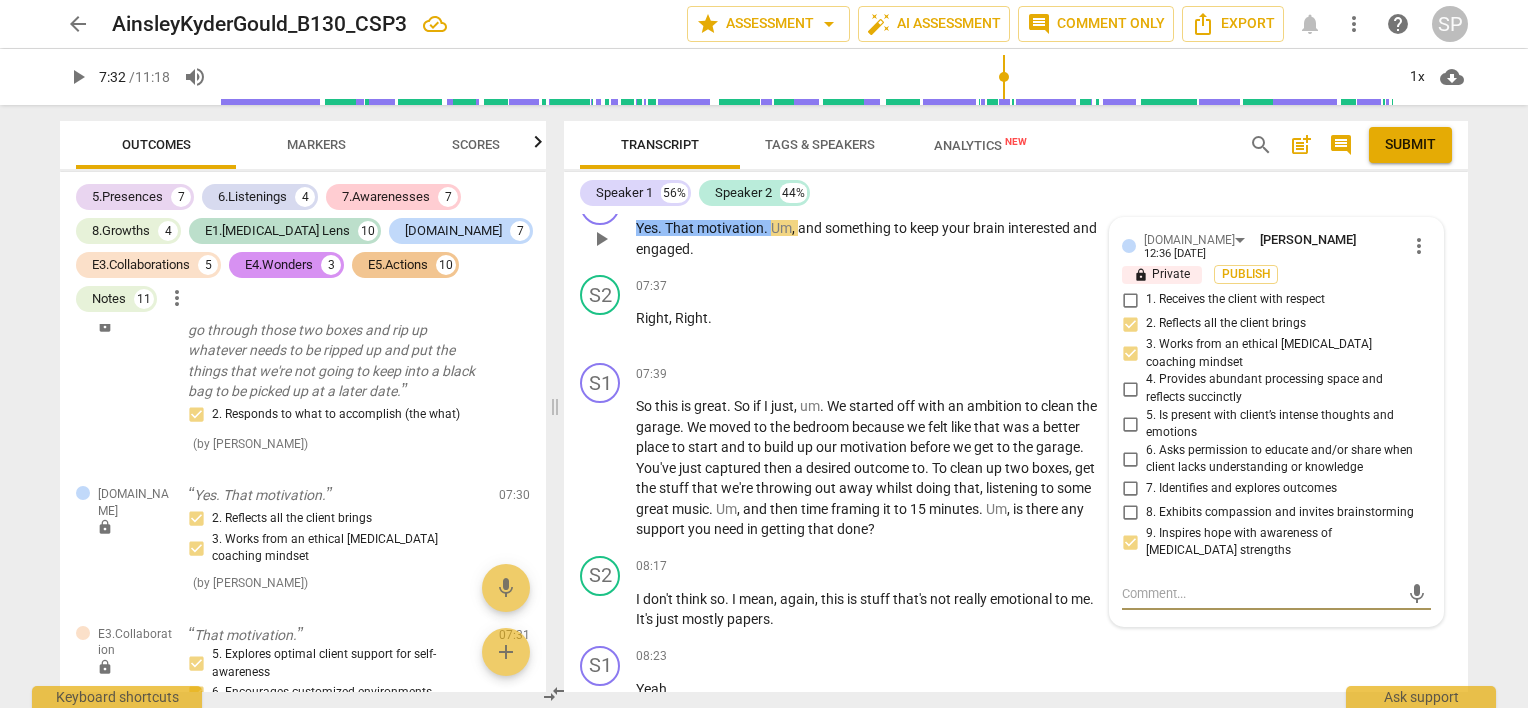 click at bounding box center (1260, 593) 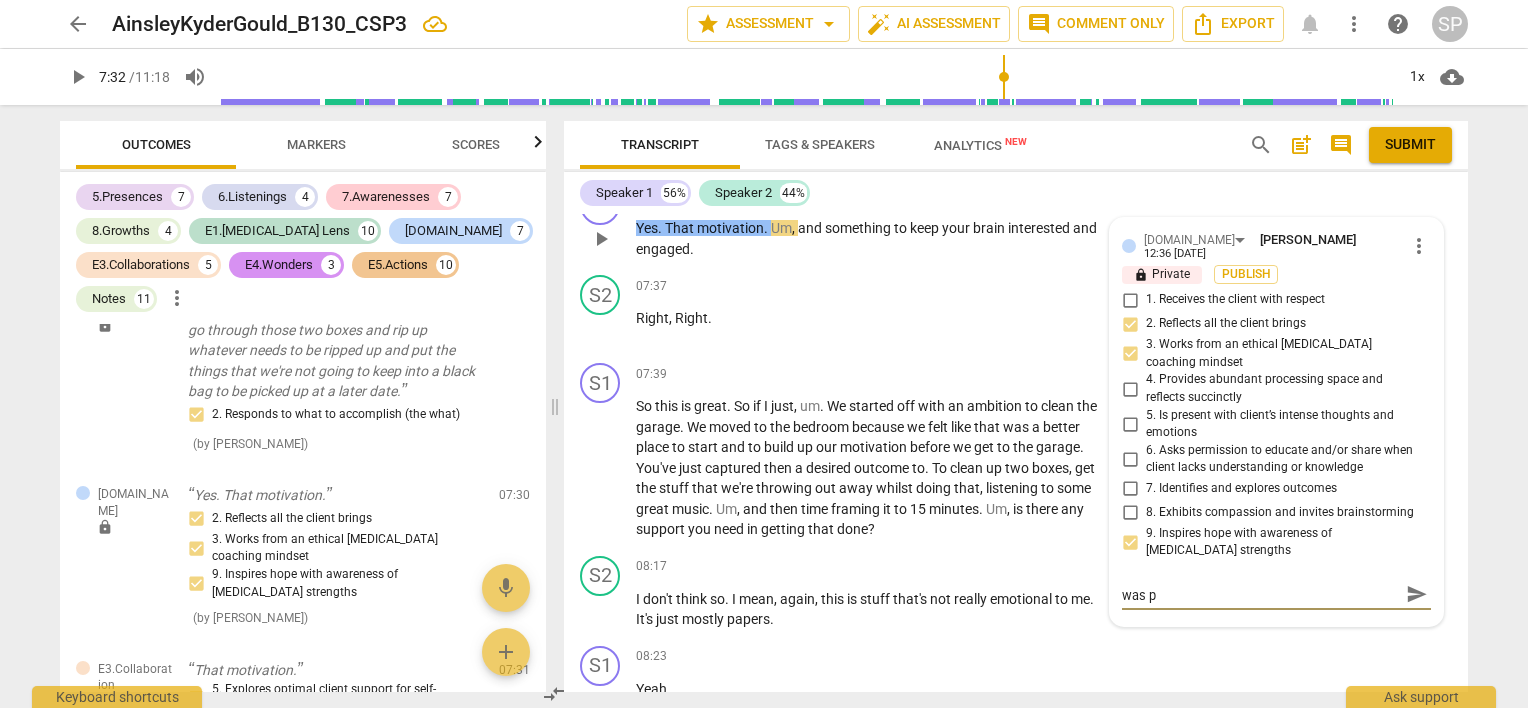 scroll, scrollTop: 0, scrollLeft: 0, axis: both 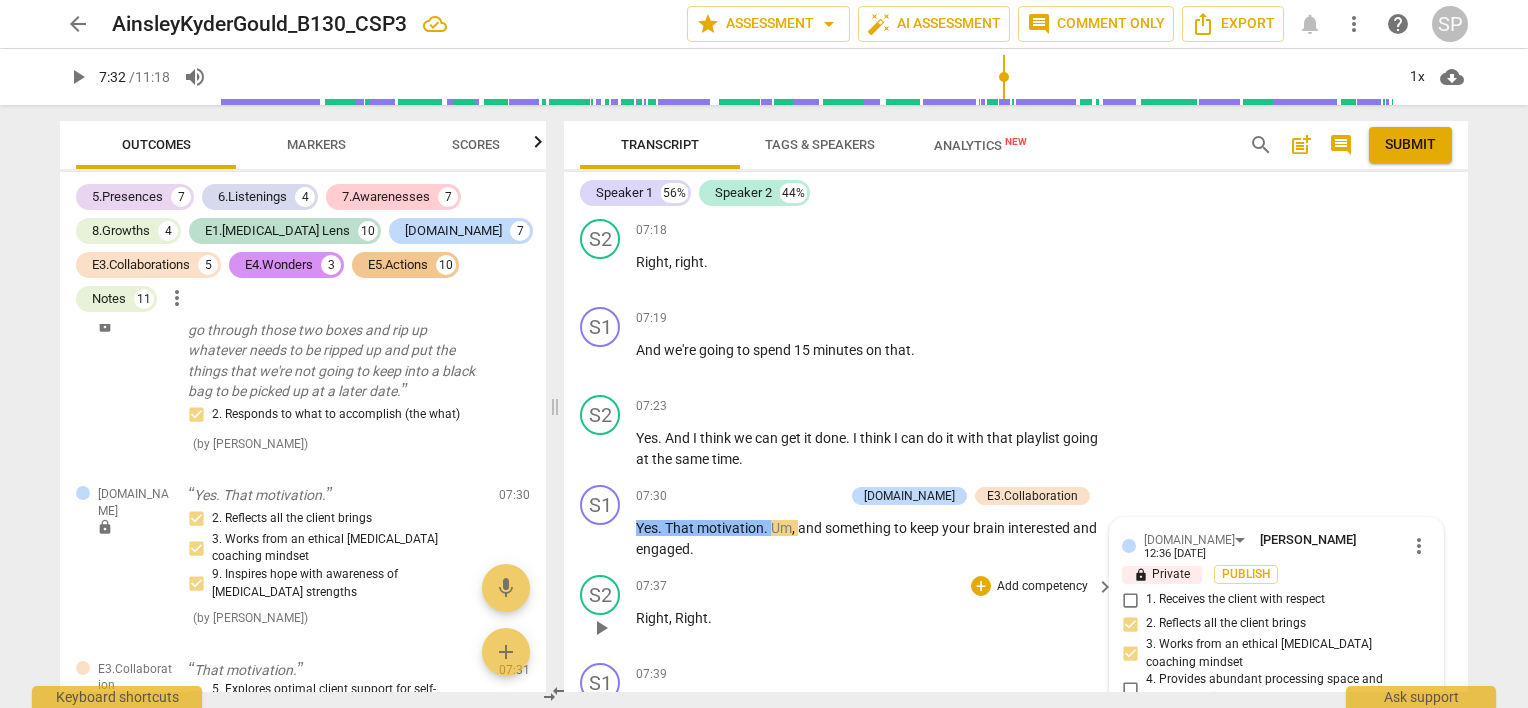 click on "07:37 + Add competency keyboard_arrow_right" at bounding box center (876, 586) 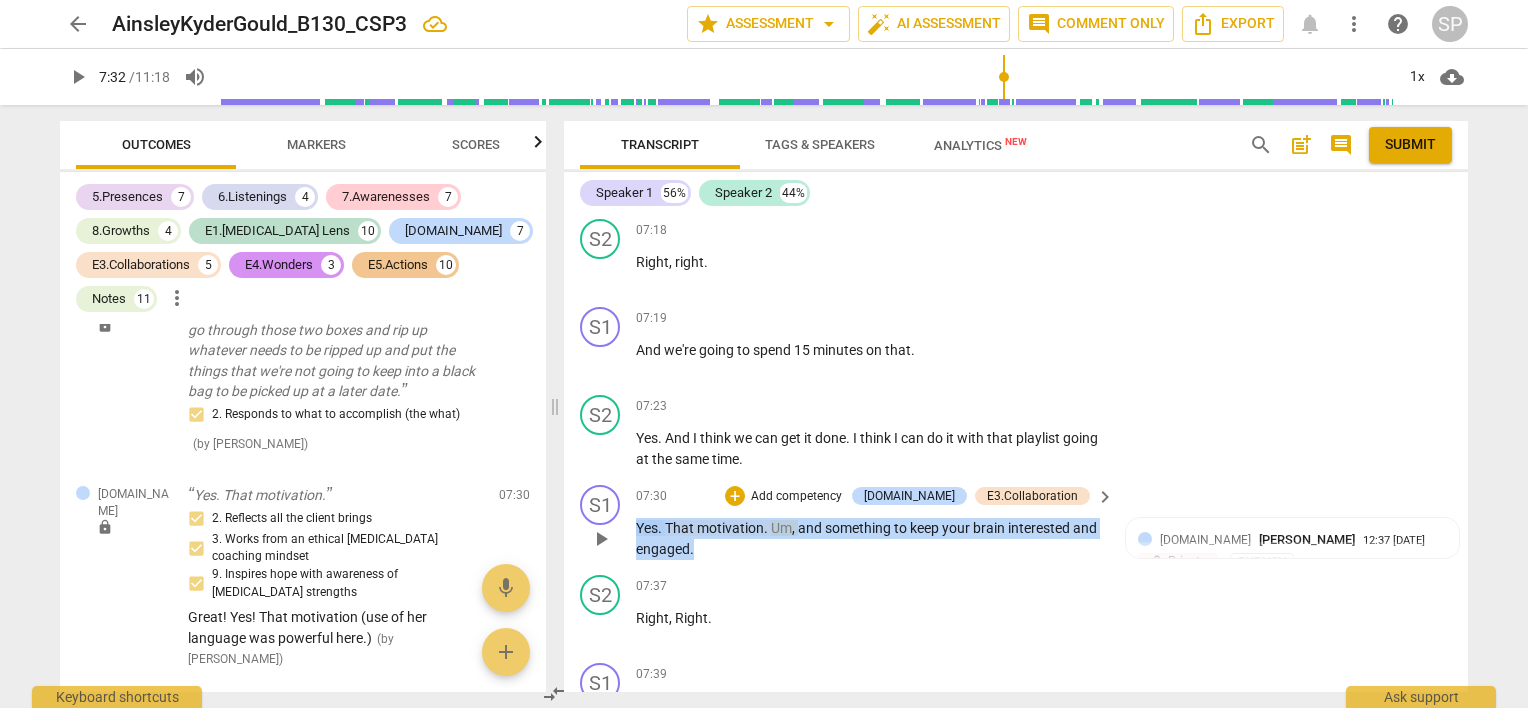 drag, startPoint x: 636, startPoint y: 520, endPoint x: 991, endPoint y: 528, distance: 355.09012 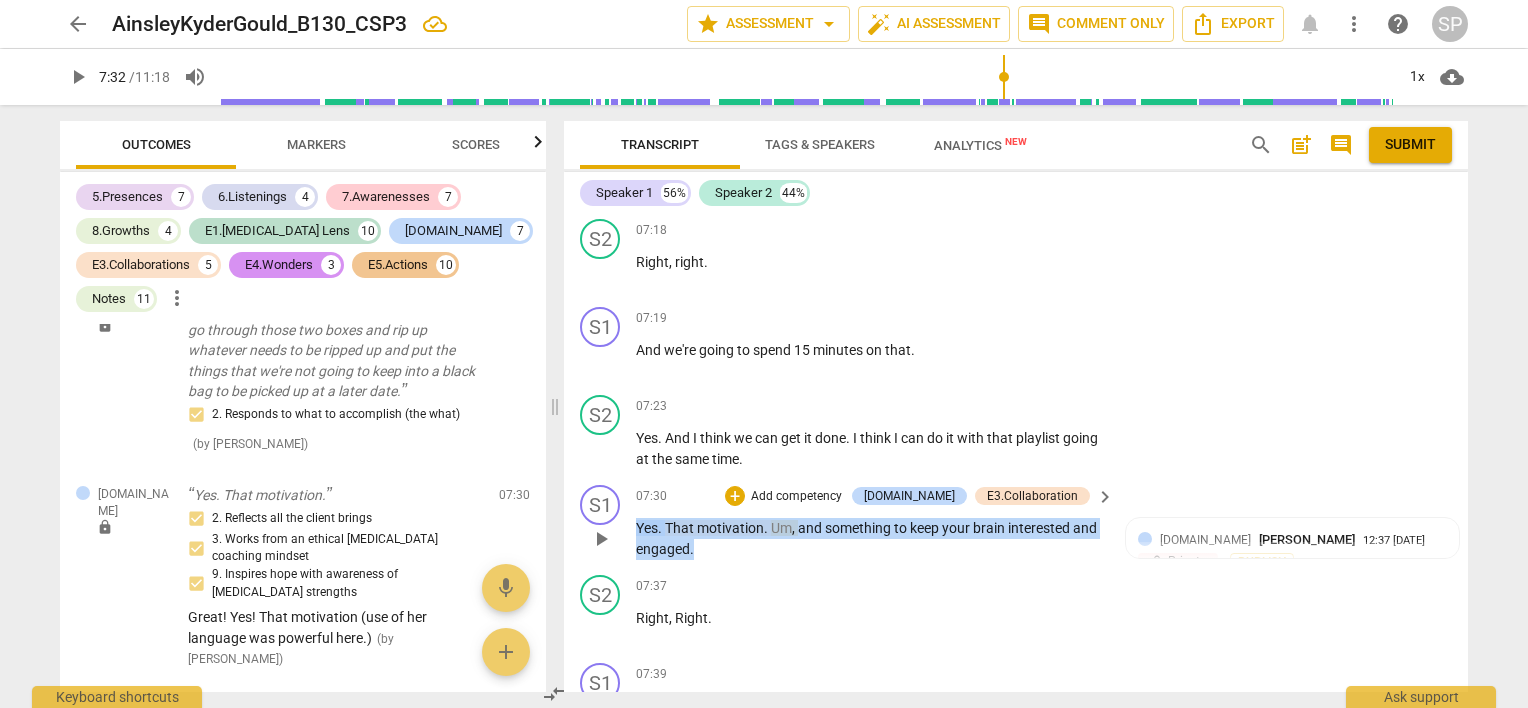 click on "Yes .   That   motivation .   Um ,   and   something   to   keep   your   brain   interested   and   engaged ." at bounding box center [870, 538] 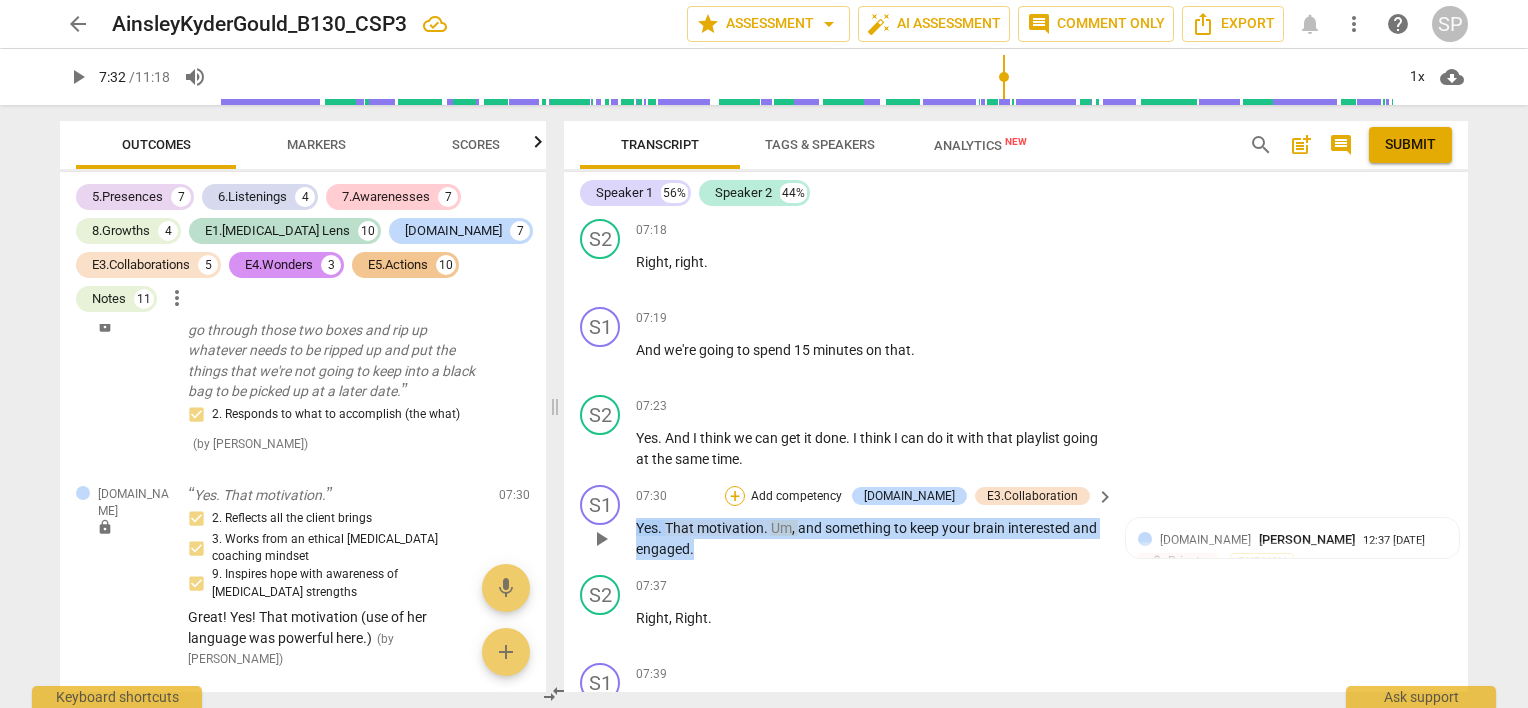 click on "+" at bounding box center (735, 496) 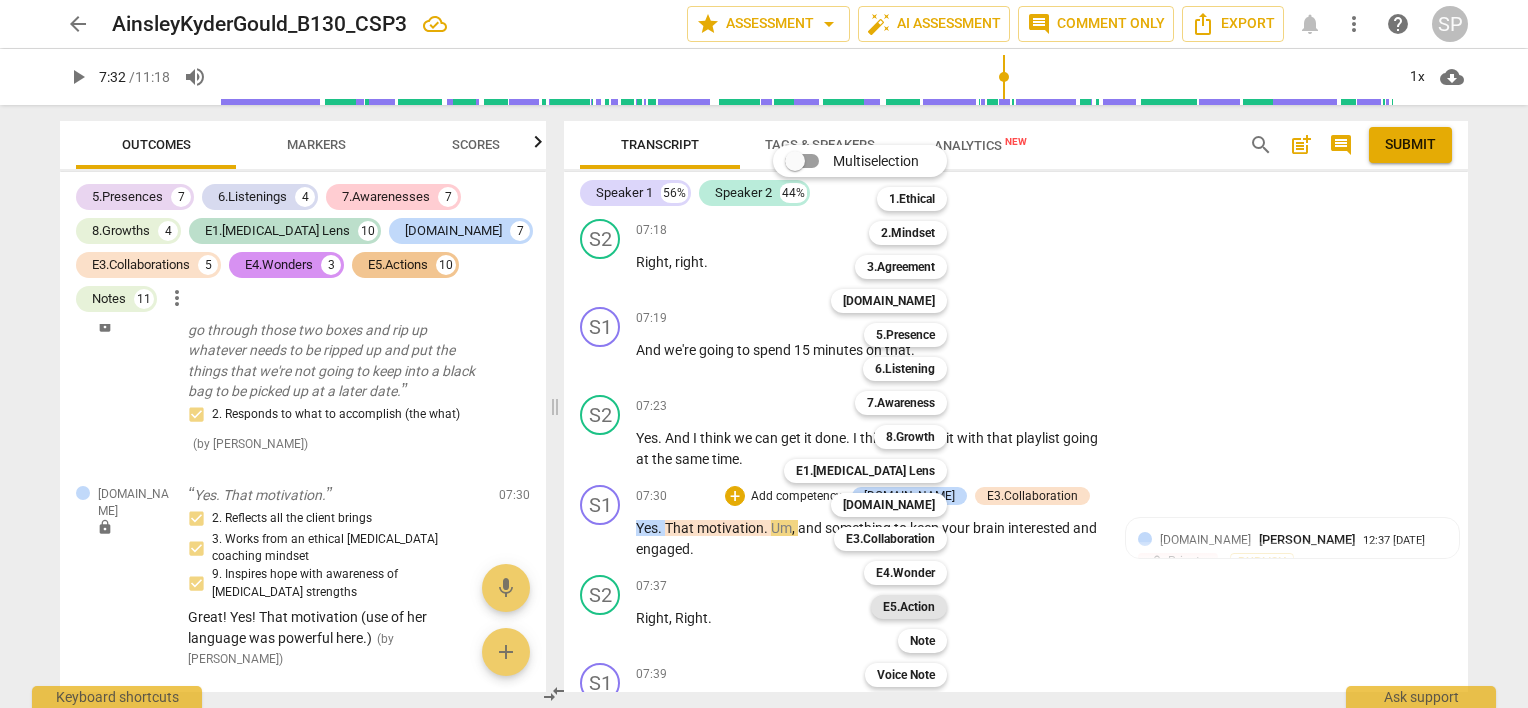 click on "E5.Action" at bounding box center (909, 607) 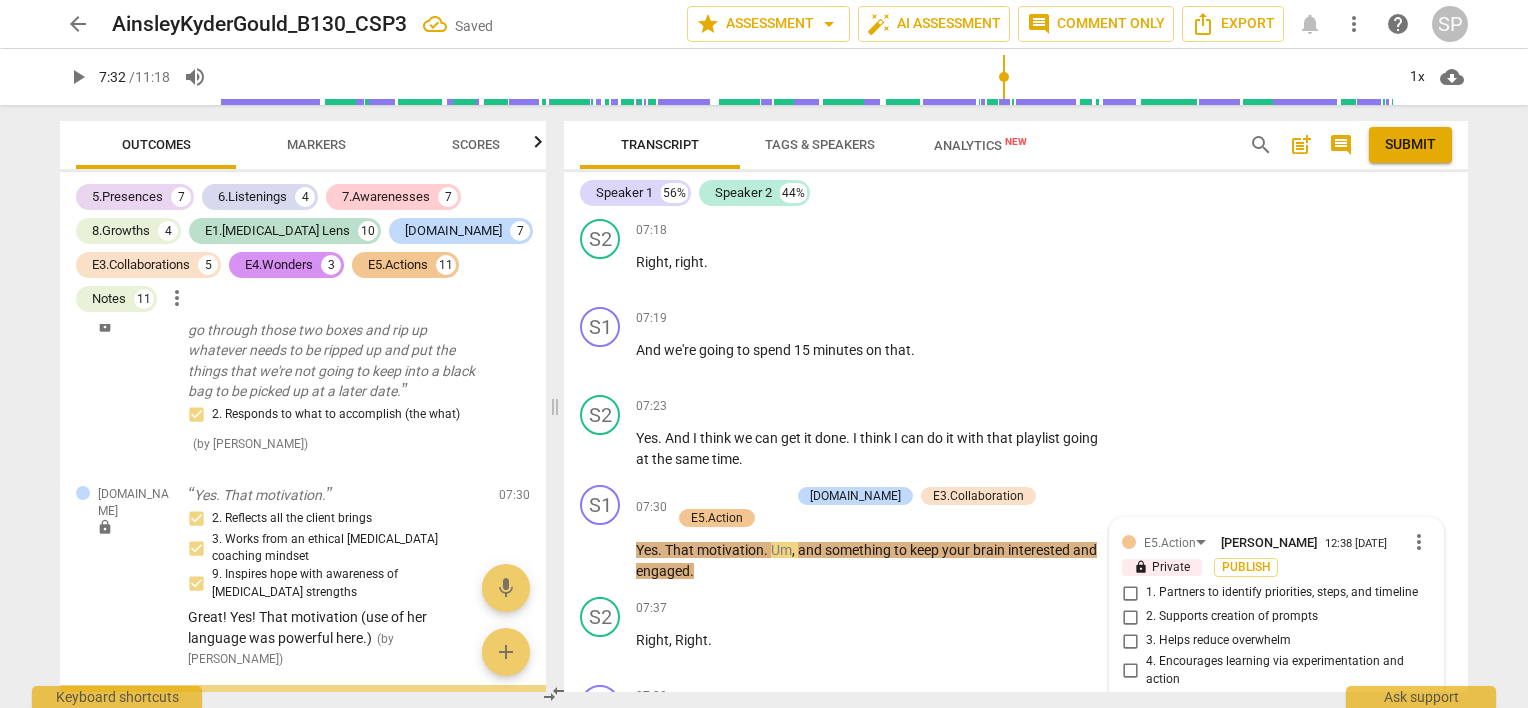 scroll, scrollTop: 4252, scrollLeft: 0, axis: vertical 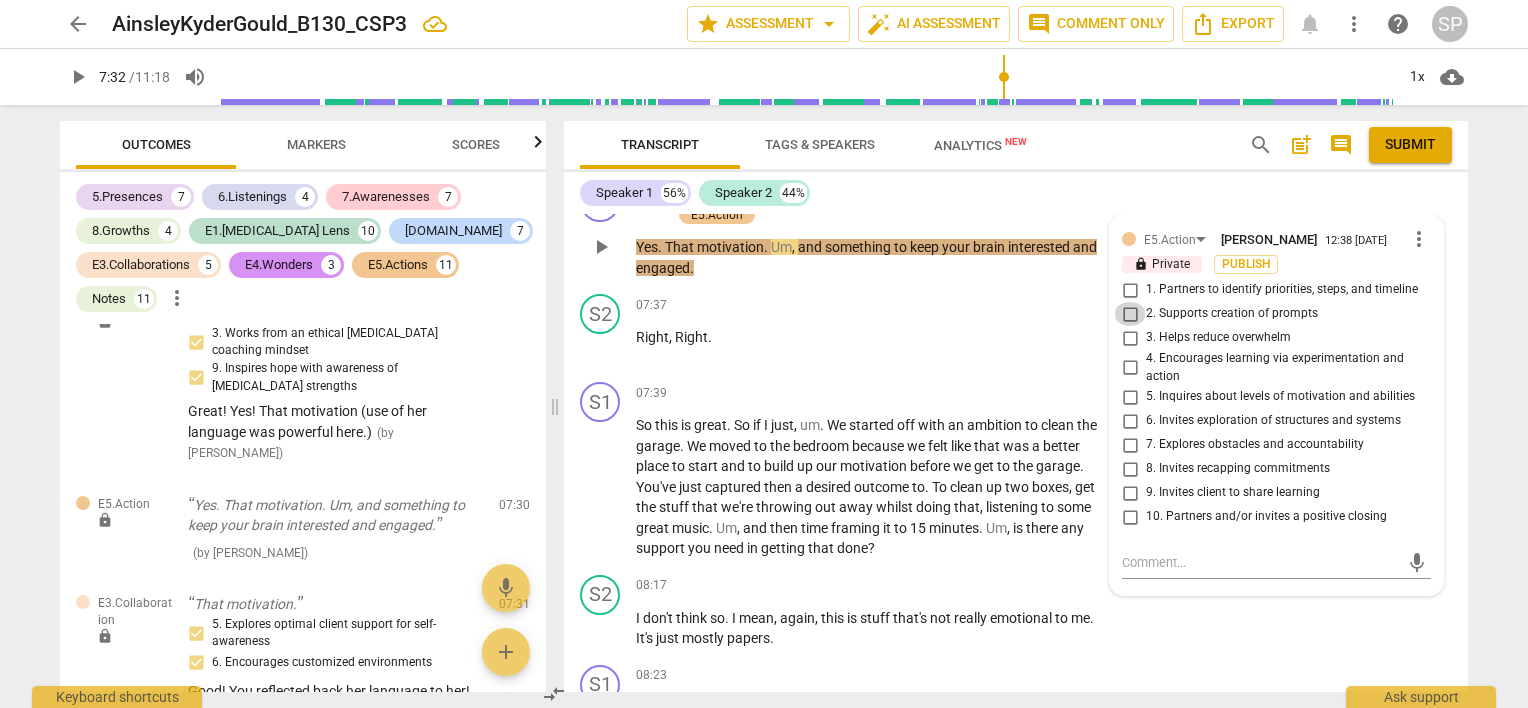 click on "2. Supports creation of prompts" at bounding box center [1130, 314] 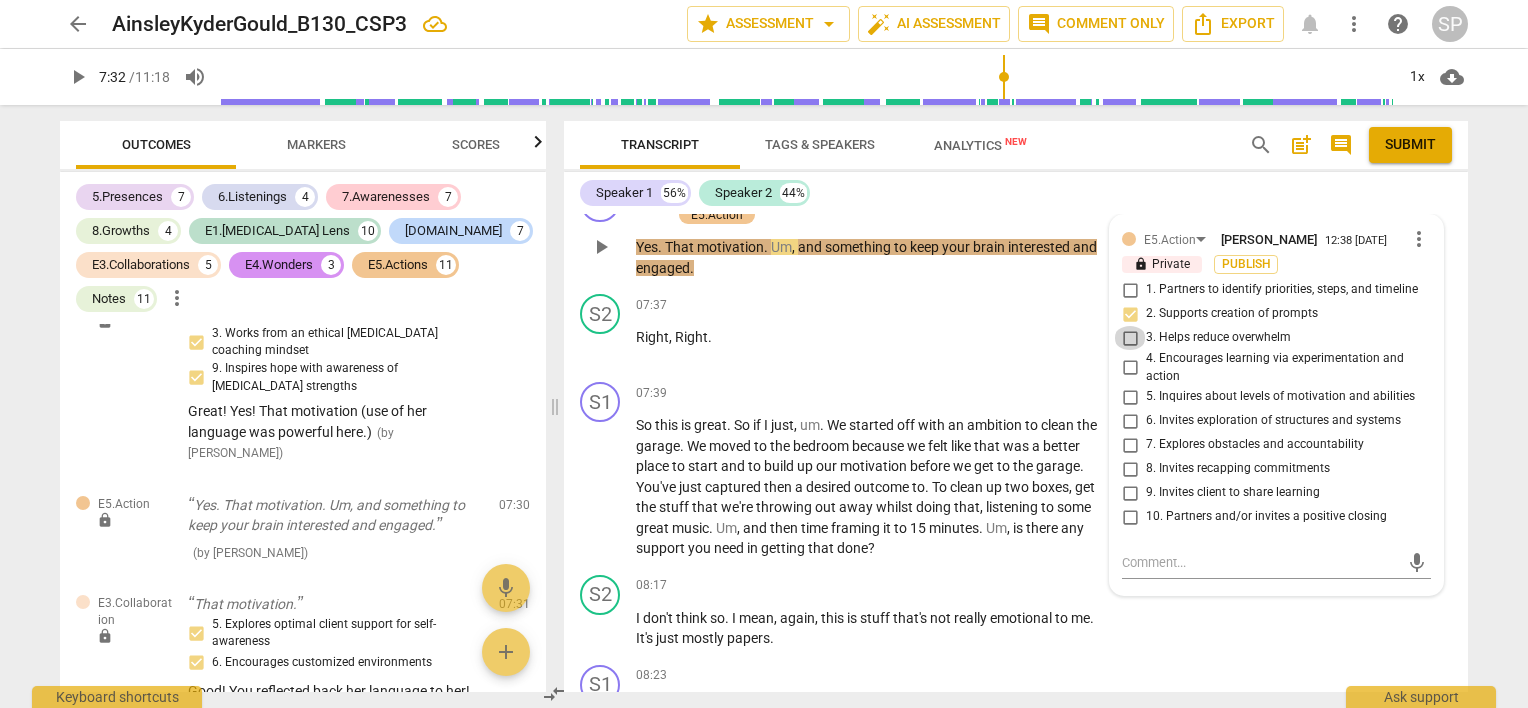 click on "3. Helps reduce overwhelm" at bounding box center [1130, 338] 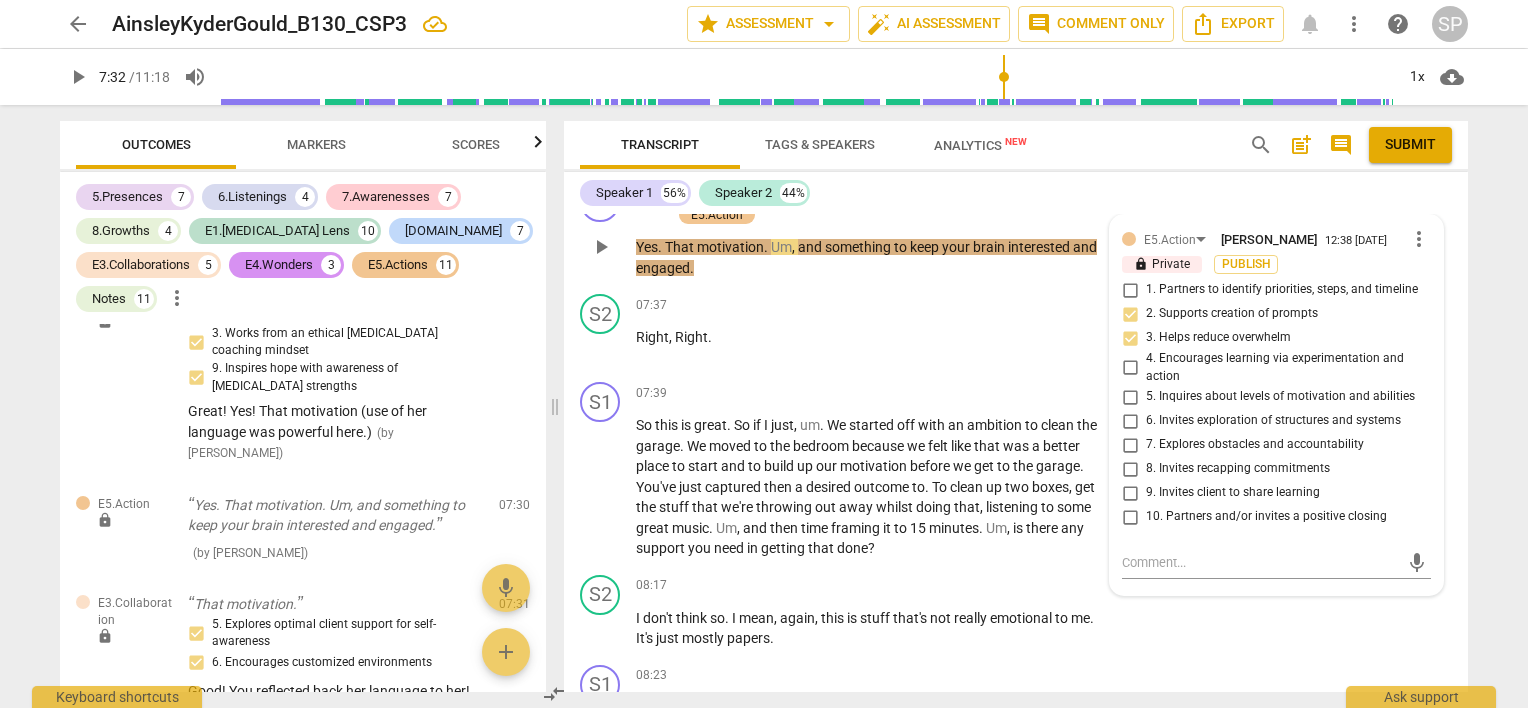 click on "4. Encourages learning via experimentation and action" at bounding box center [1130, 368] 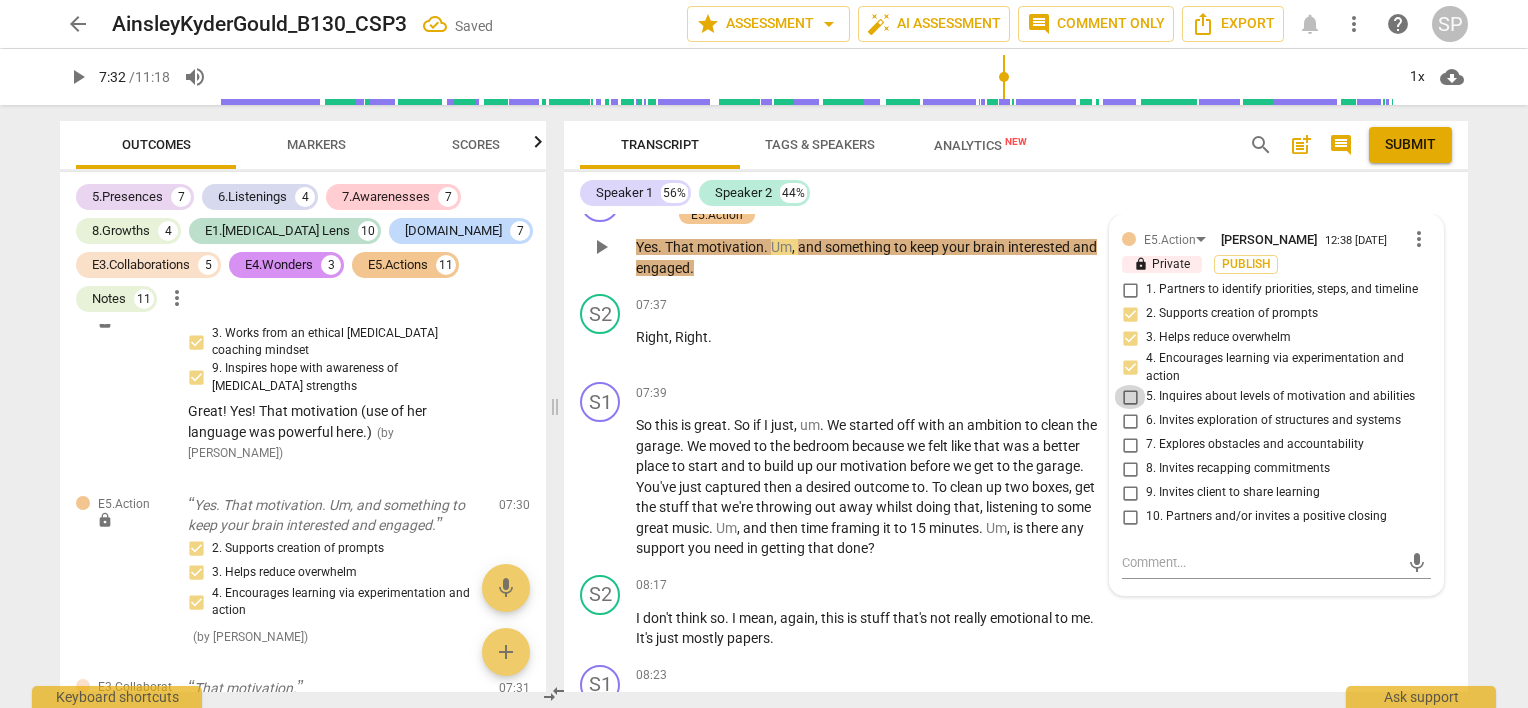 click on "5. Inquires about levels of motivation and abilities" at bounding box center [1130, 397] 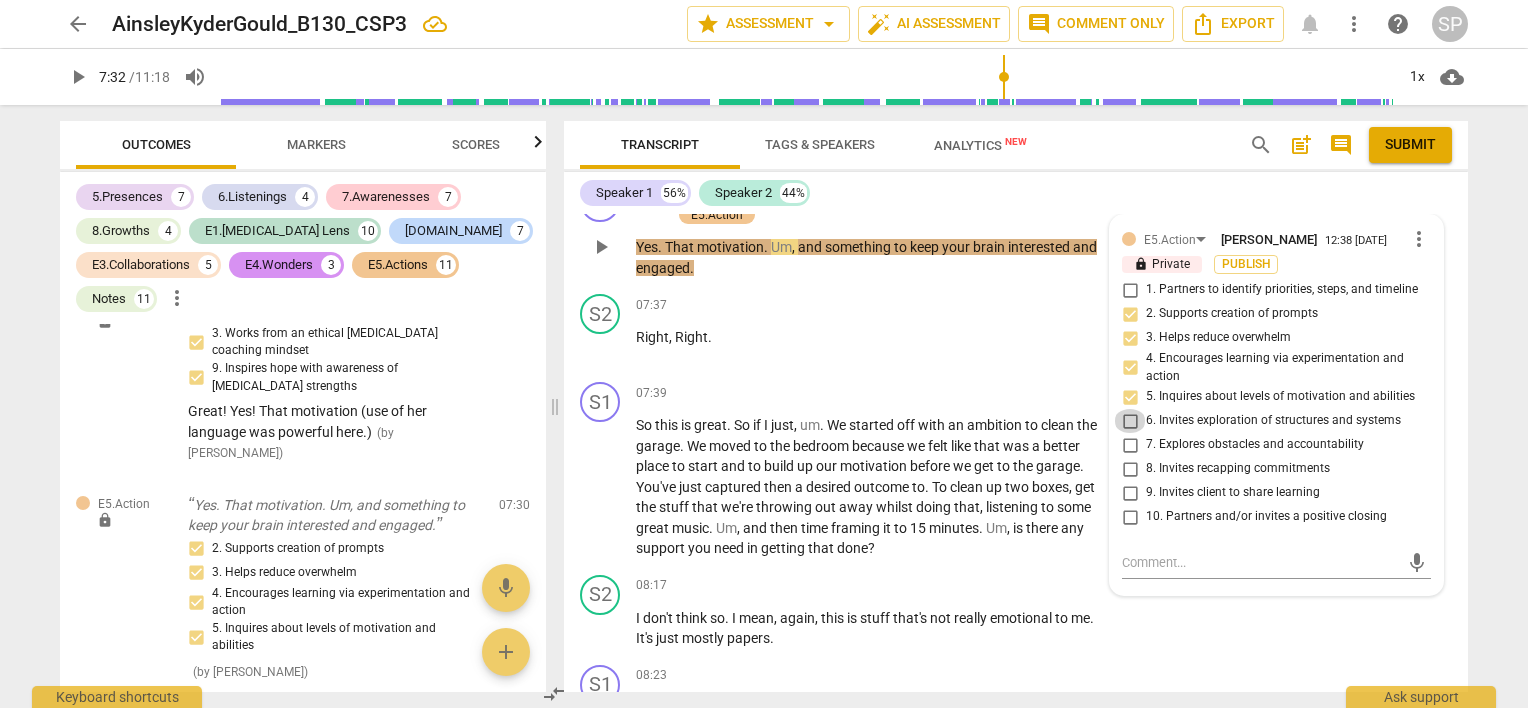 click on "6. Invites exploration of structures and systems" at bounding box center [1130, 421] 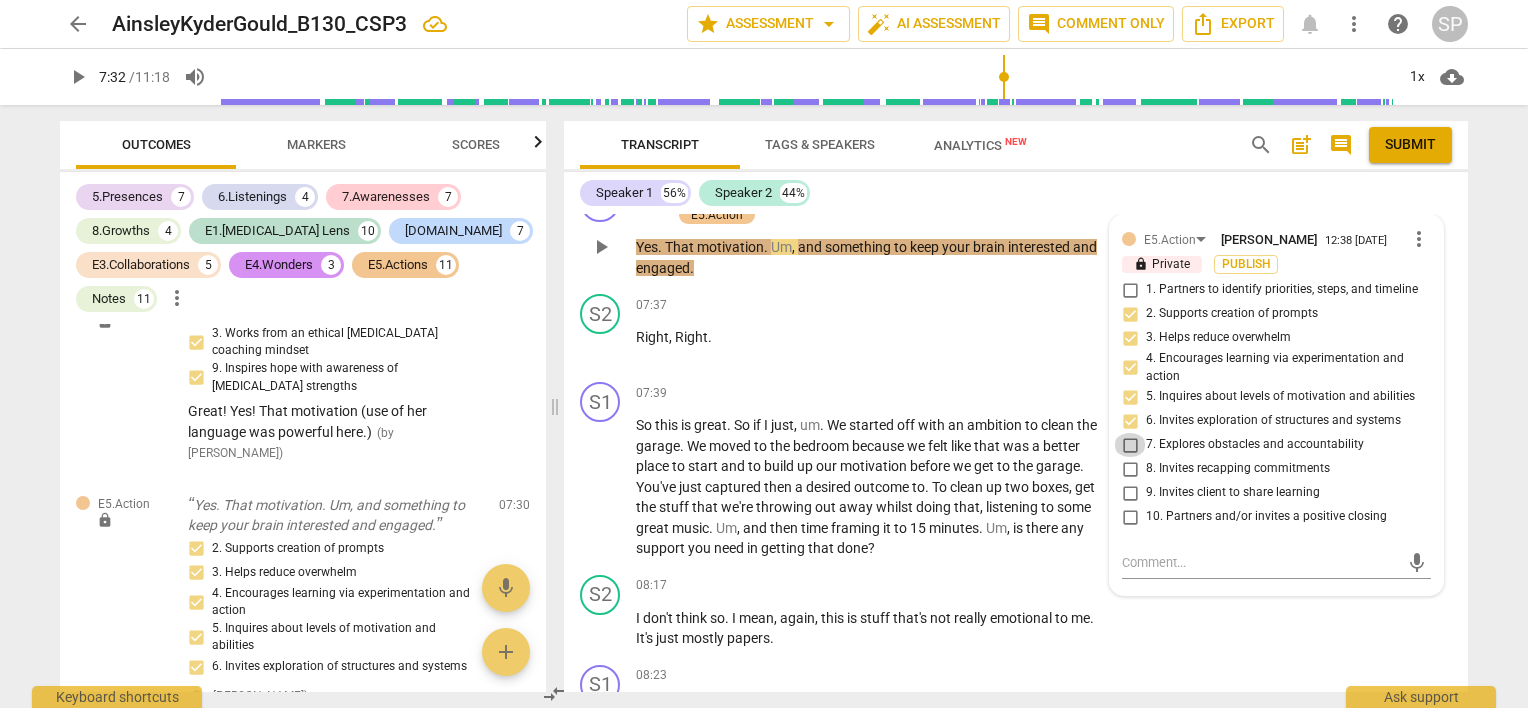 click on "7. Explores obstacles and accountability" at bounding box center [1130, 445] 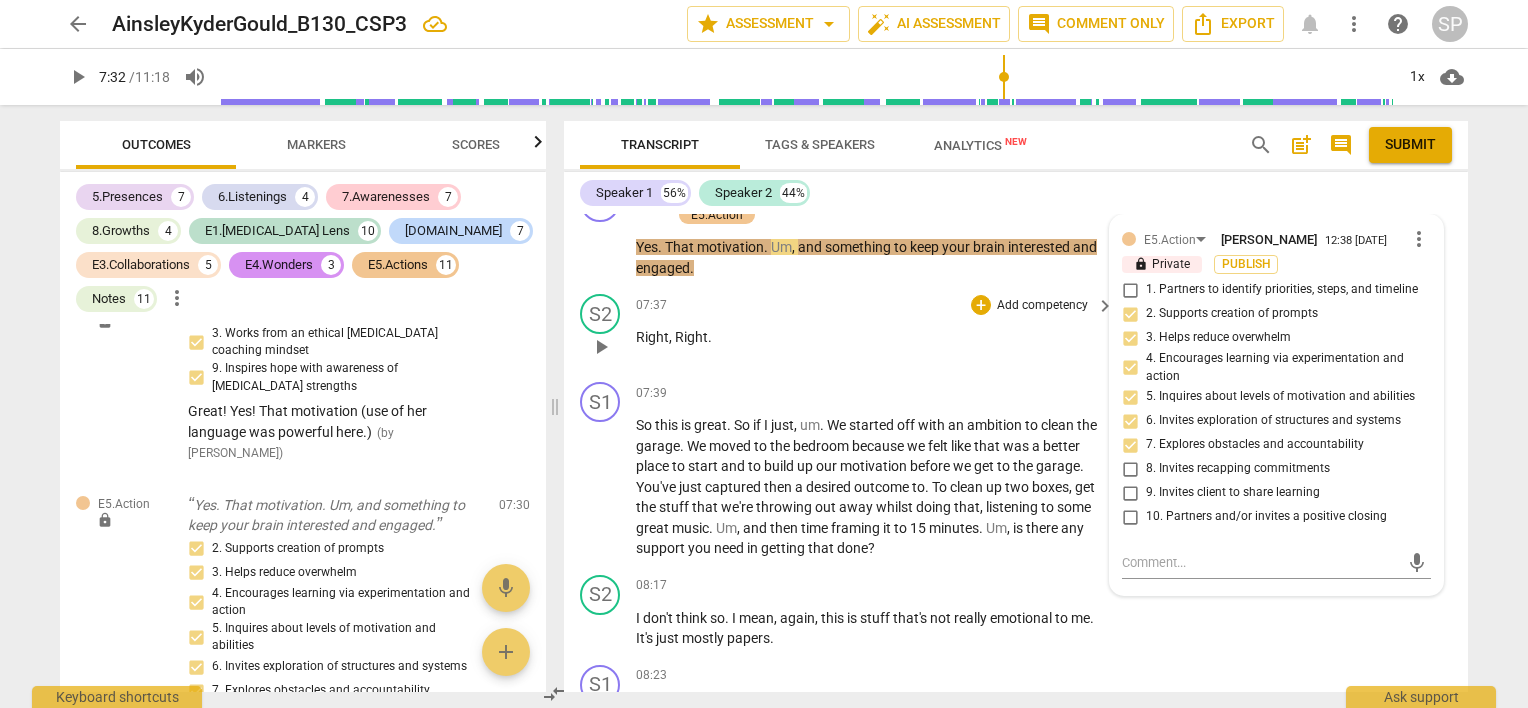 click on "07:37 + Add competency keyboard_arrow_right" at bounding box center [876, 305] 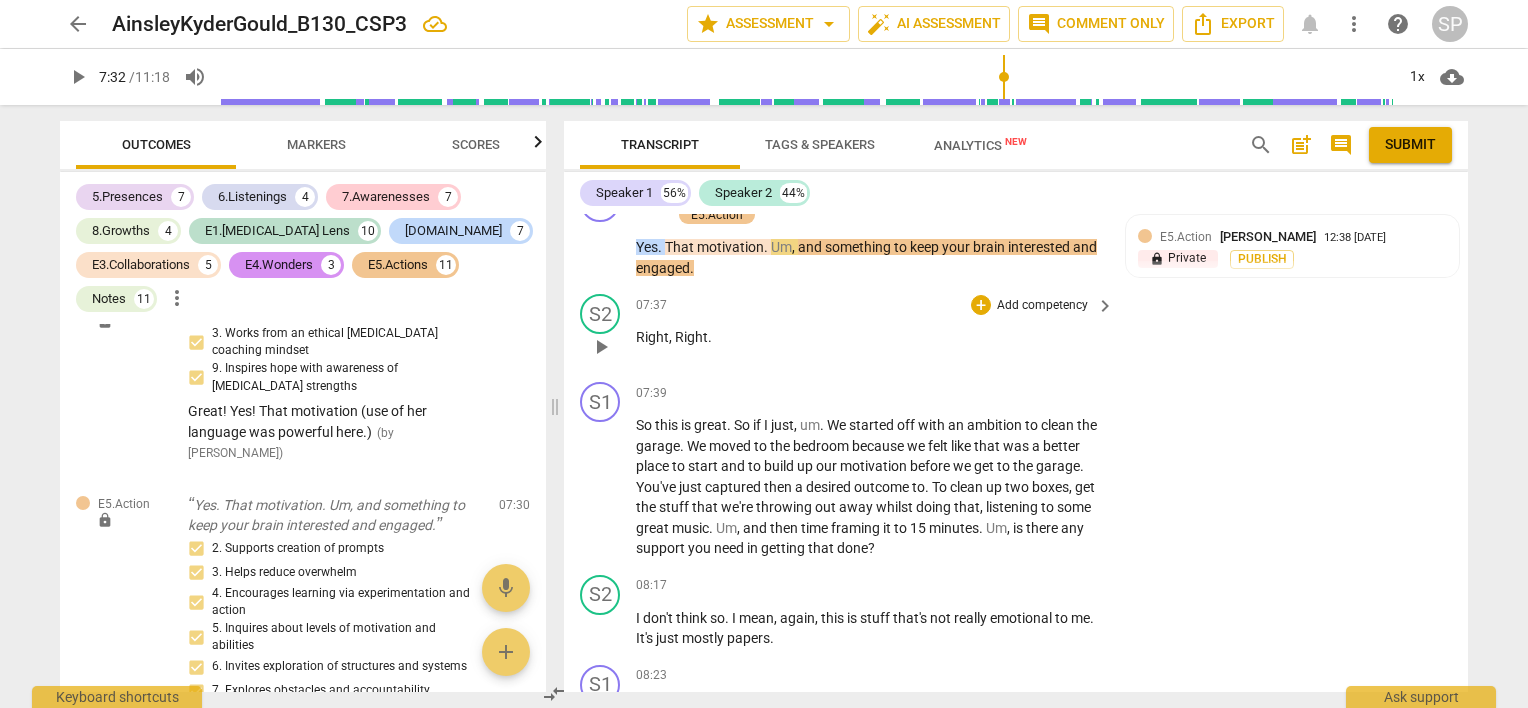 click on "play_arrow" at bounding box center (601, 347) 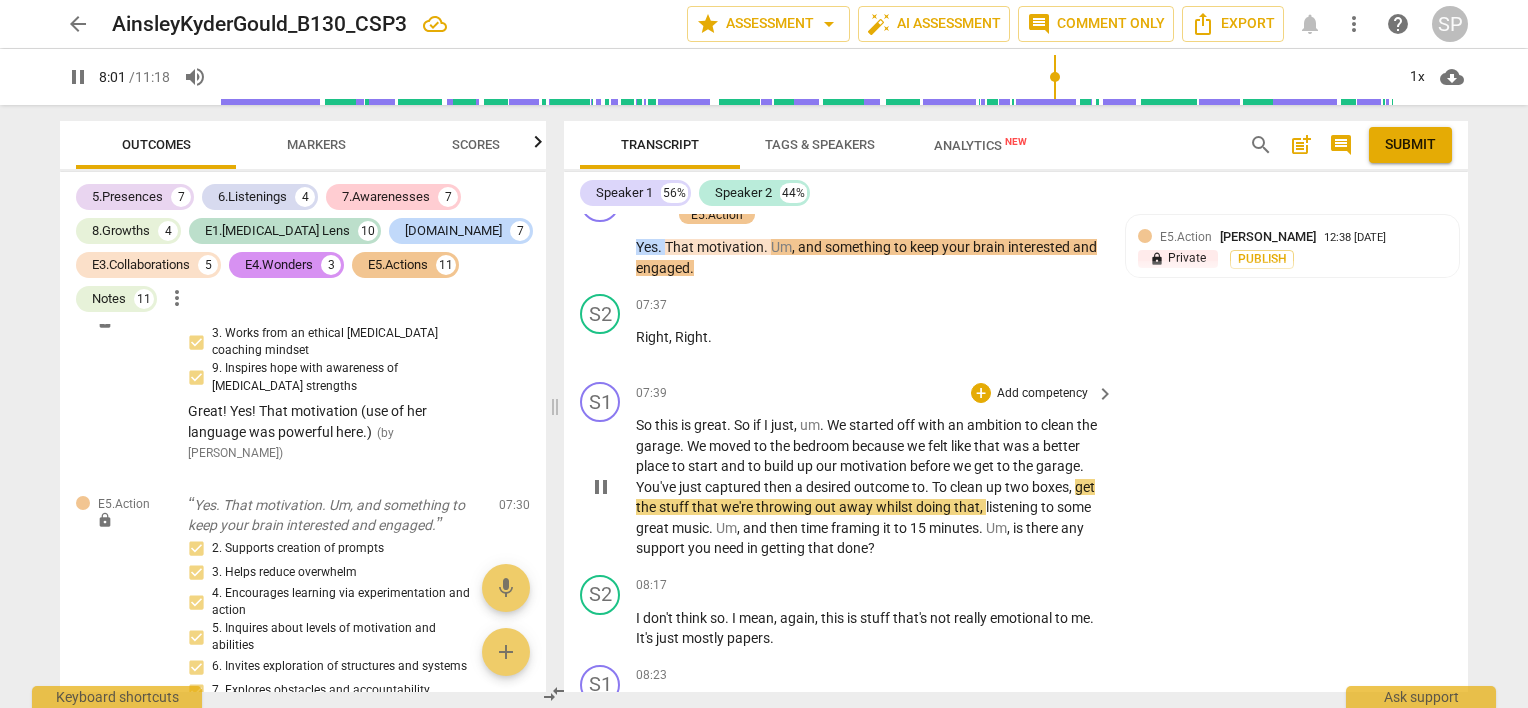 click on "pause" at bounding box center [601, 487] 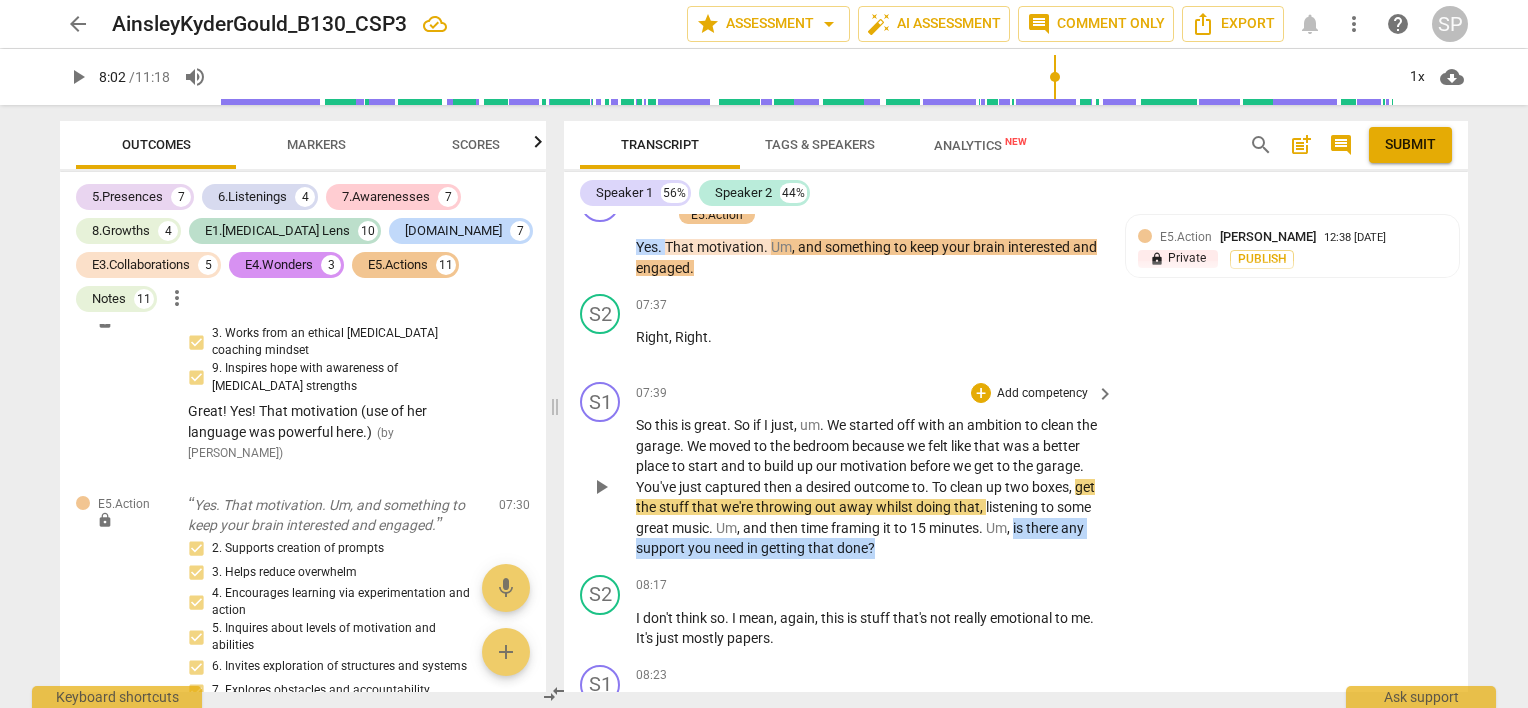 drag, startPoint x: 662, startPoint y: 516, endPoint x: 981, endPoint y: 523, distance: 319.07678 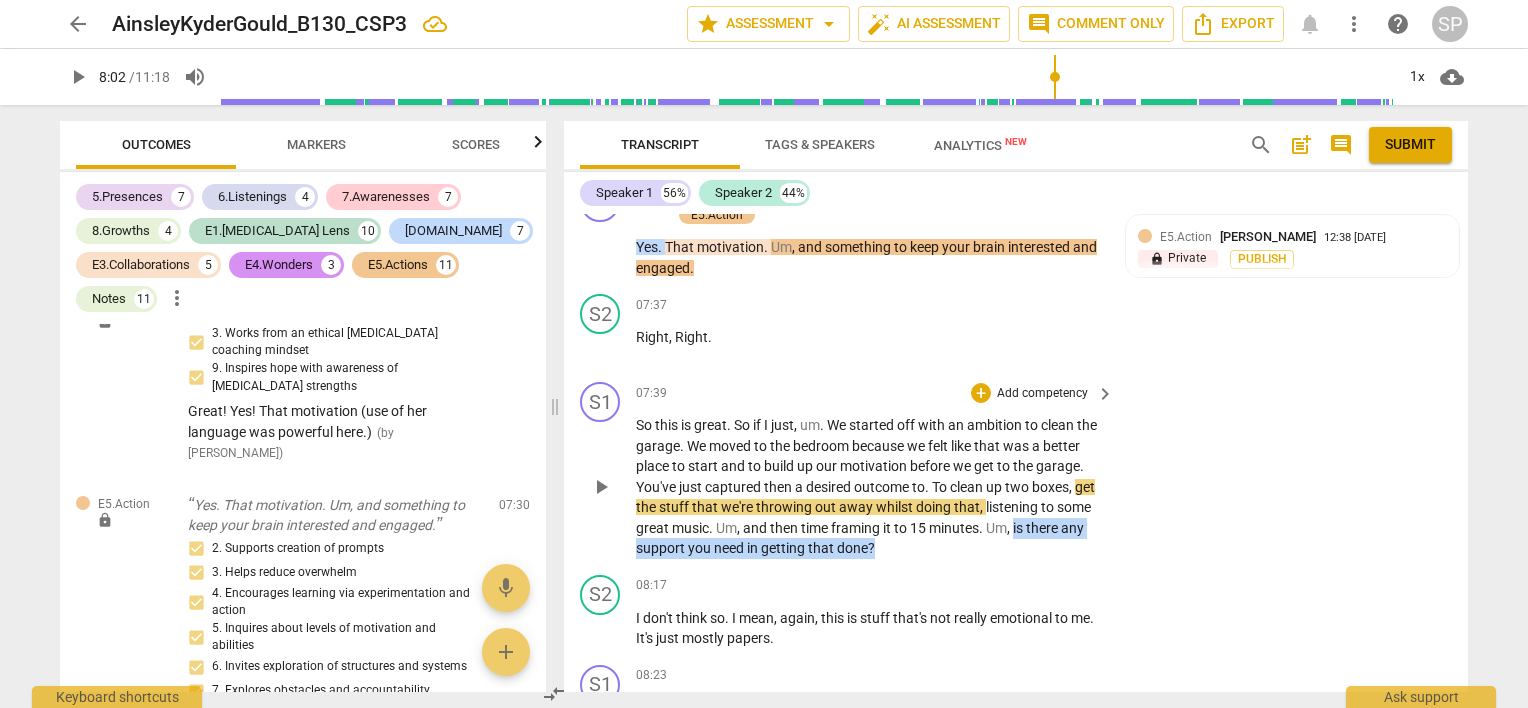 click on "So   this   is   great .   So   if   I   just ,   um .   We   started   off   with   an   ambition   to   clean   the   garage .   We   moved   to   the   bedroom   because   we   felt   like   that   was   a   better   place   to   start   and   to   build   up   our   motivation   before   we   get   to   the   garage .   You've   just   captured   then   a   desired   outcome   to .   To   clean   up   two   boxes ,   get   the   stuff   that   we're   throwing   out   away   whilst   doing   that ,   listening   to   some   great   music .   Um ,   and   then   time   framing   it   to   15   minutes .   Um ,   is   there   any   support   you   need   in   getting   that   done ?" at bounding box center [870, 487] 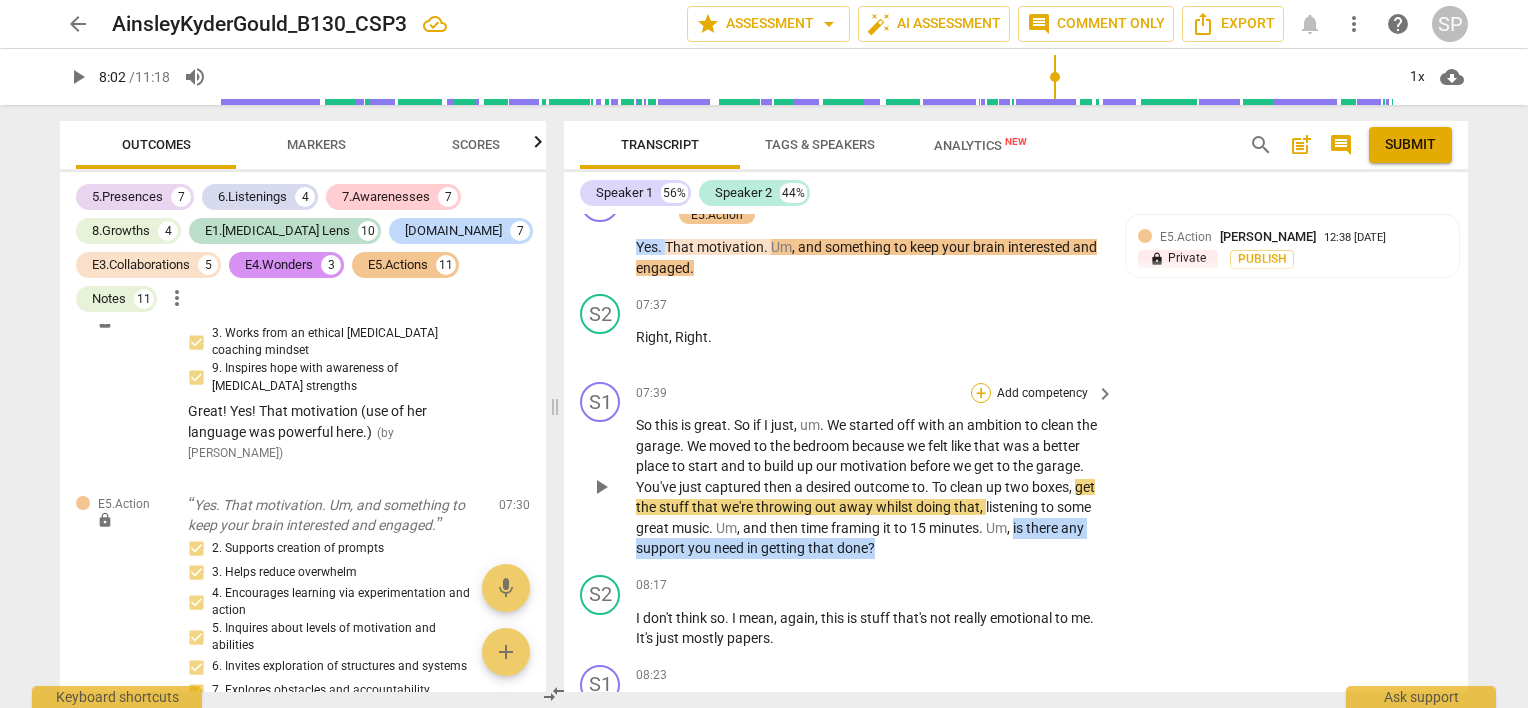 click on "+" at bounding box center (981, 393) 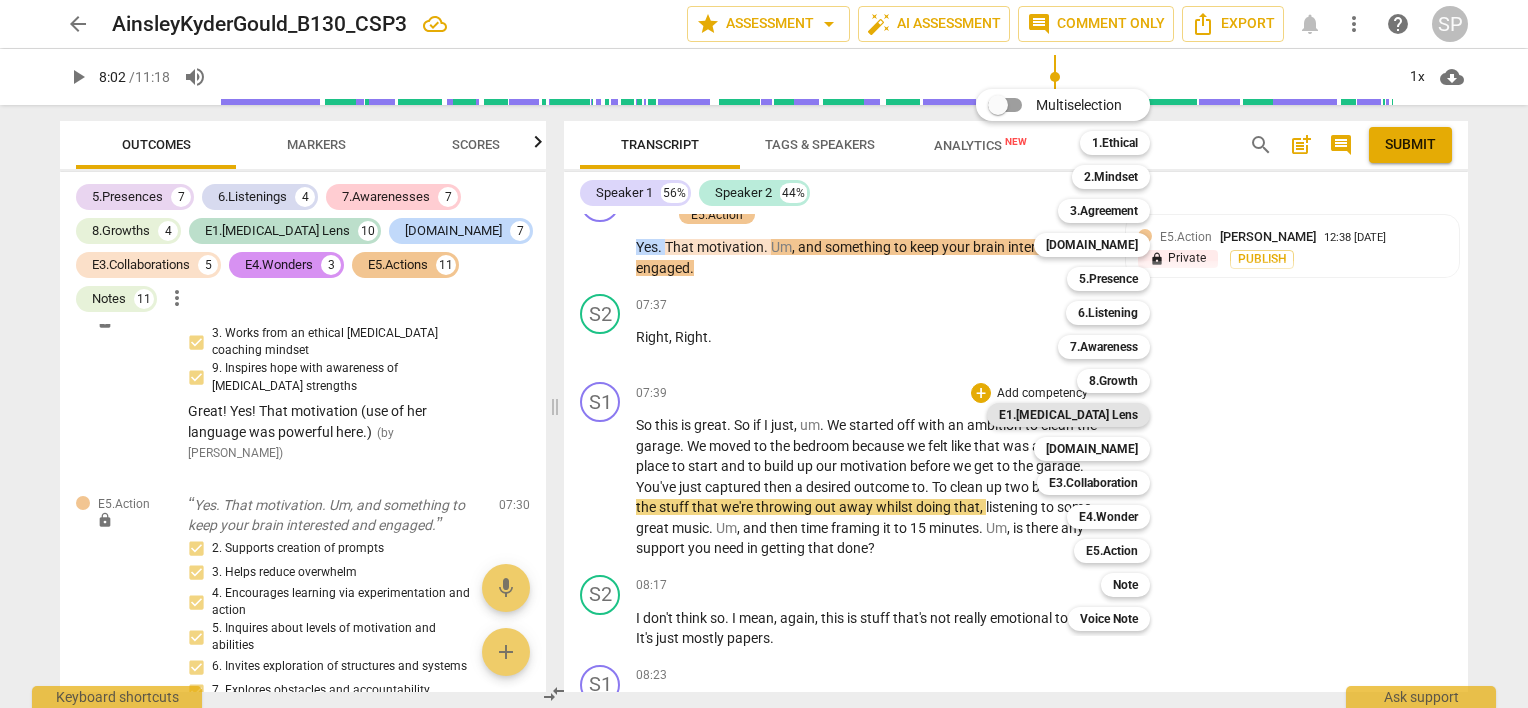 click on "E1.[MEDICAL_DATA] Lens" at bounding box center [1068, 415] 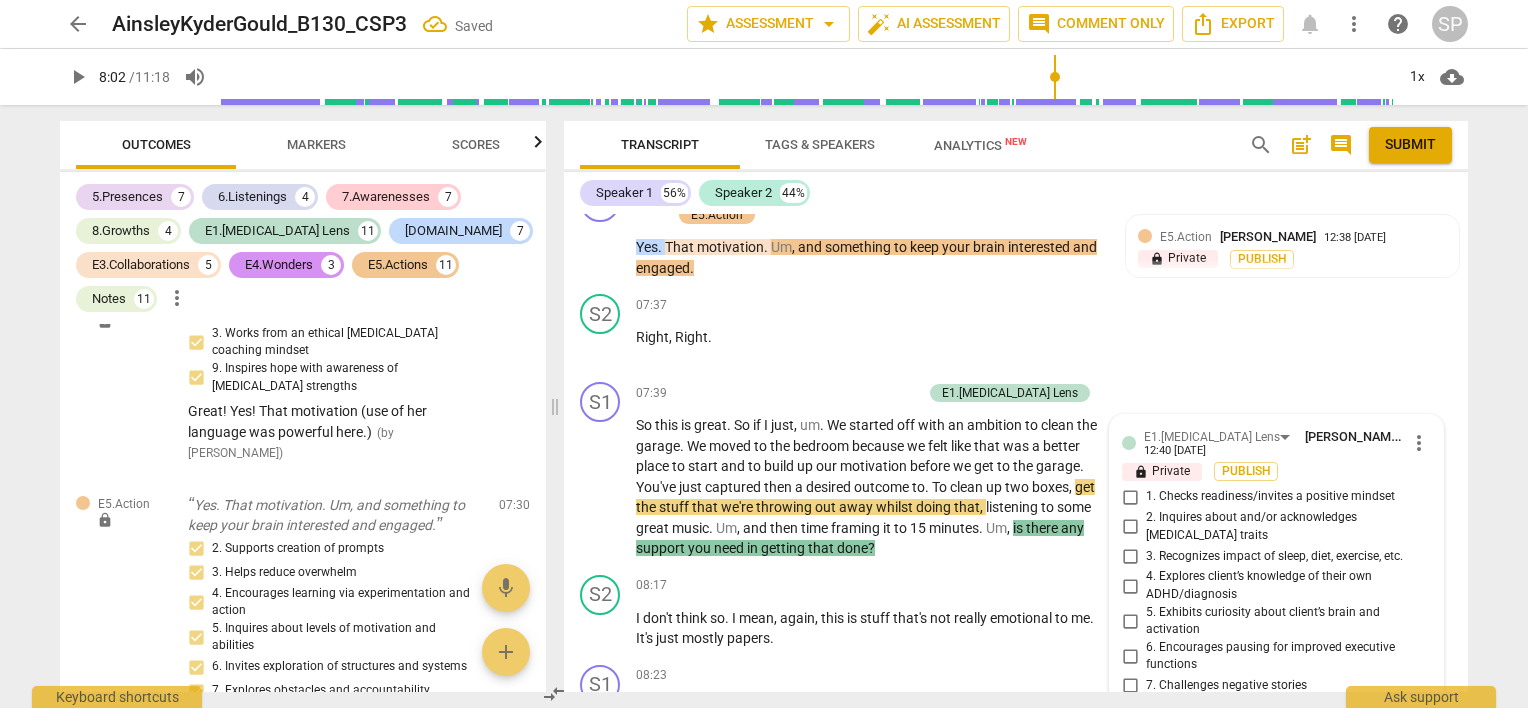 scroll, scrollTop: 4480, scrollLeft: 0, axis: vertical 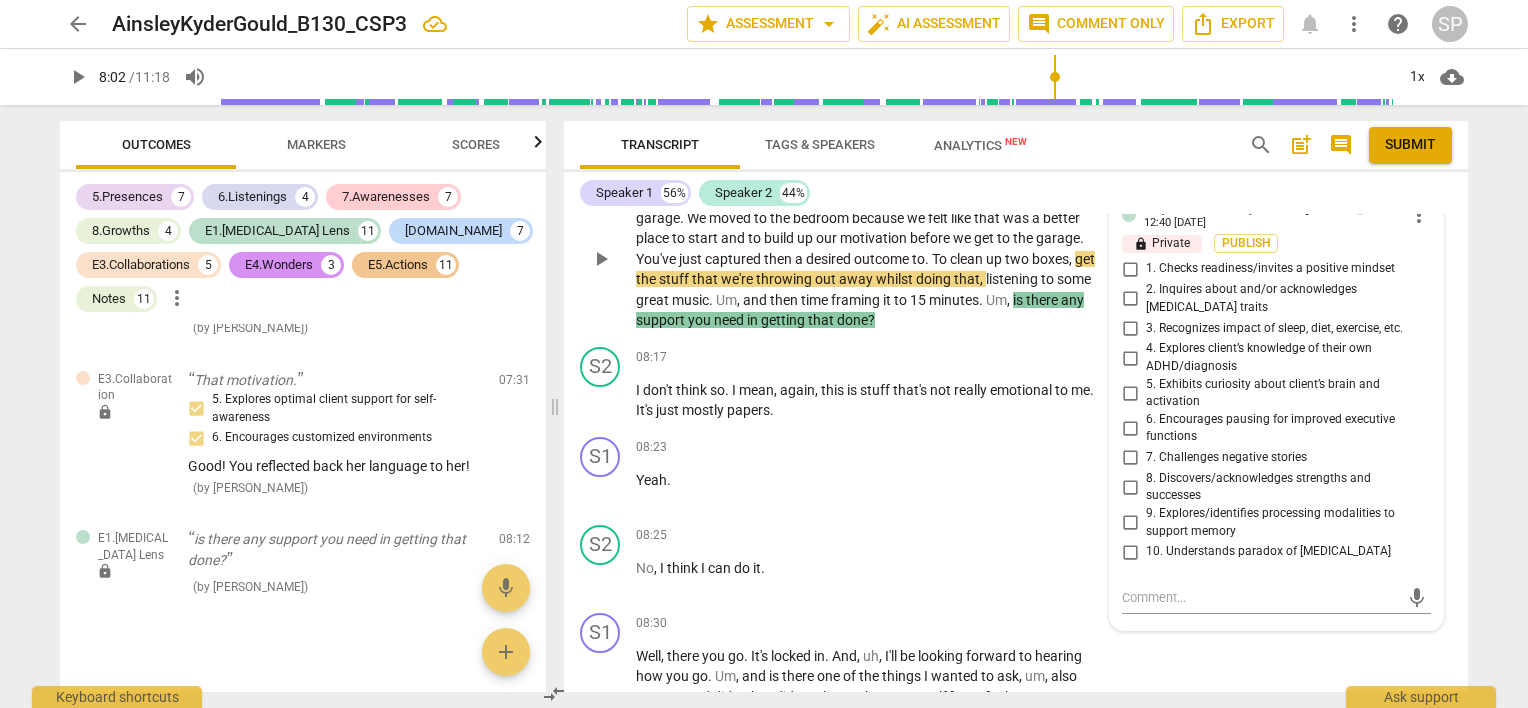 click on "10. Understands paradox of [MEDICAL_DATA]" at bounding box center (1268, 552) 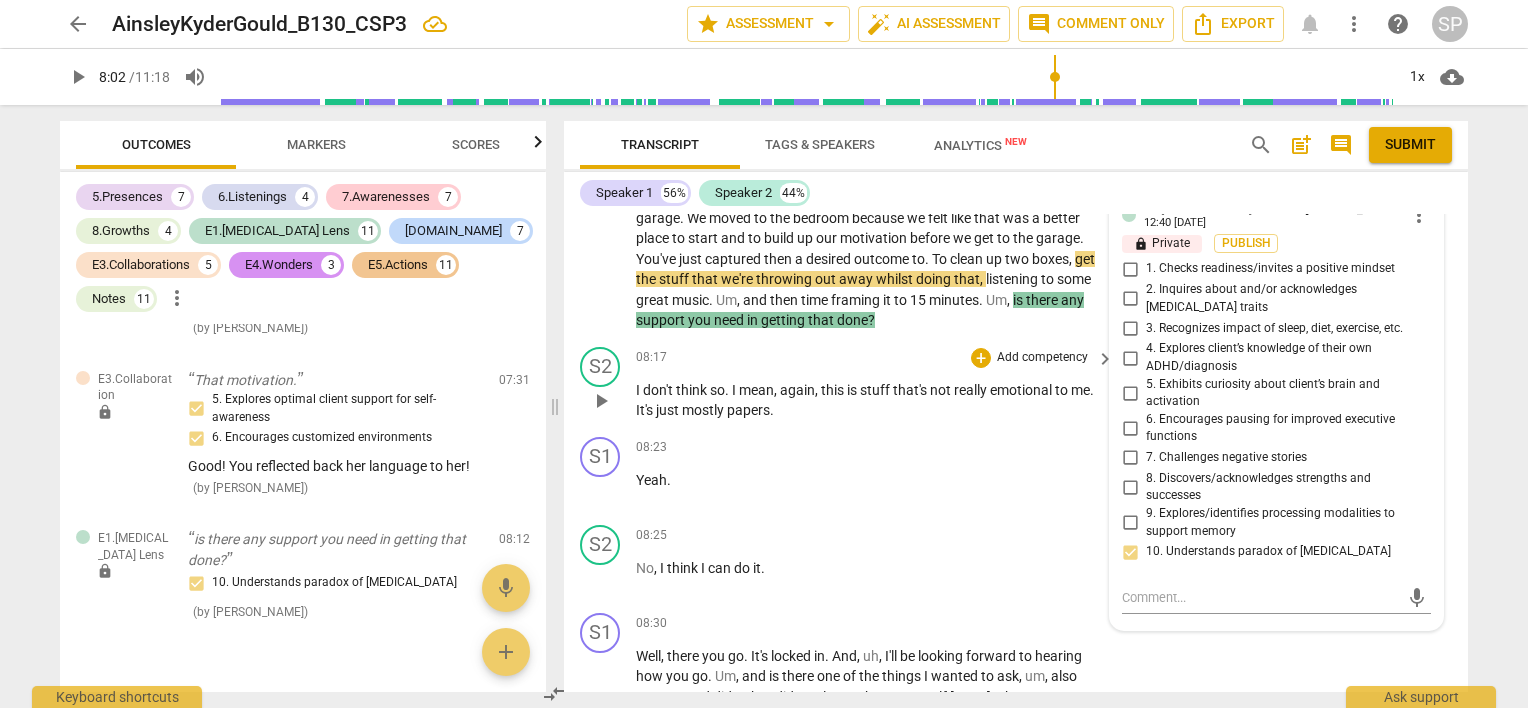 click on "S2 play_arrow pause 08:17 + Add competency keyboard_arrow_right I   don't   think   so .   I   mean ,   again ,   this   is   stuff   that's   not   really   emotional   to   me .   It's   just   mostly   papers ." at bounding box center (1016, 384) 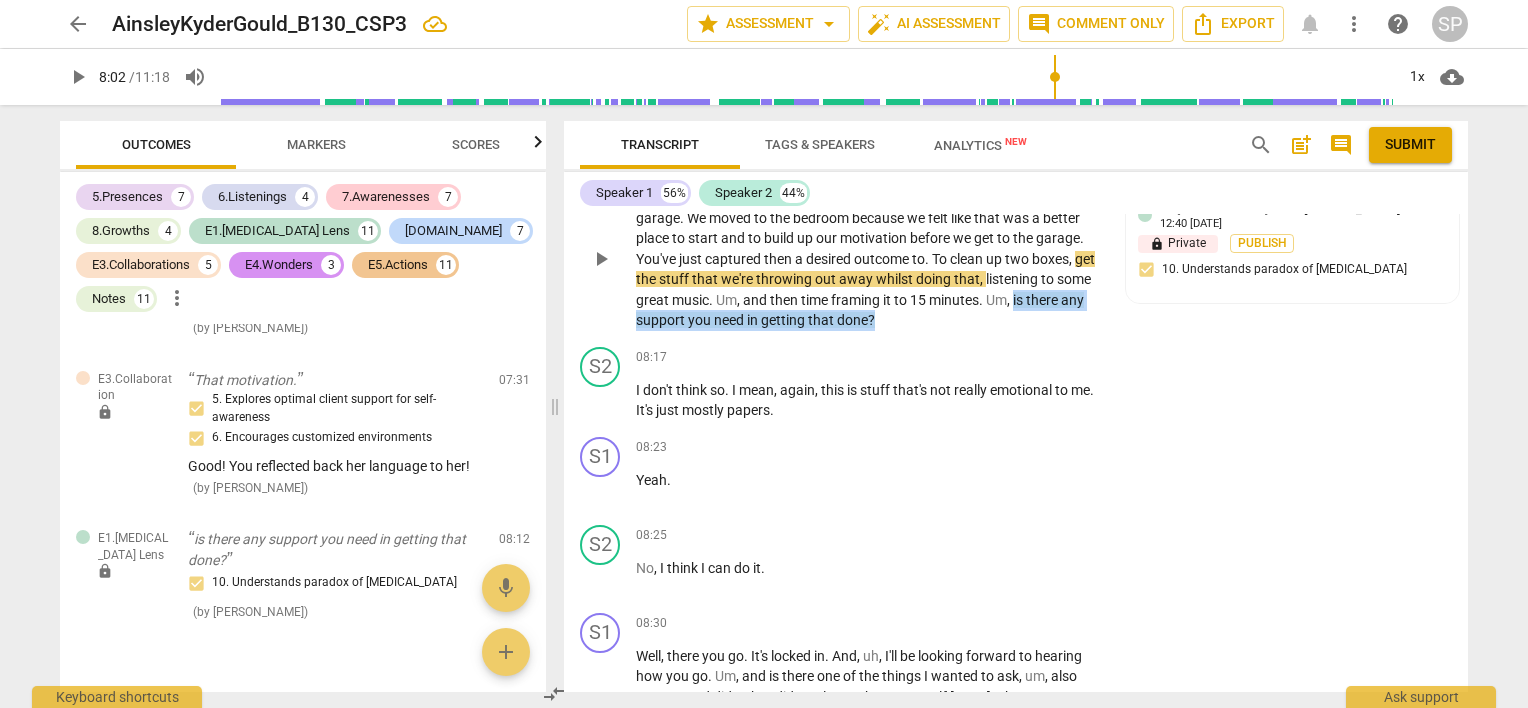 drag, startPoint x: 662, startPoint y: 289, endPoint x: 1010, endPoint y: 296, distance: 348.0704 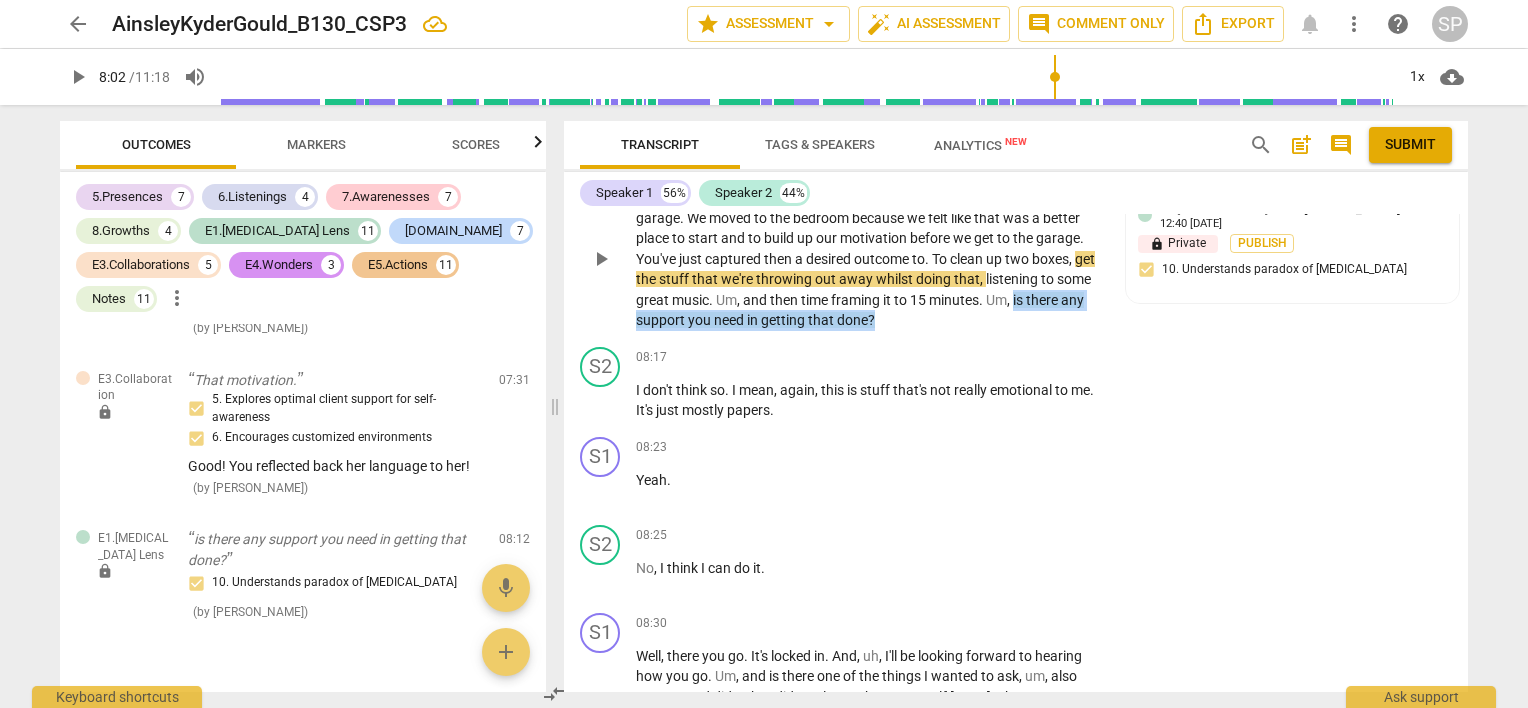click on "So   this   is   great .   So   if   I   just ,   um .   We   started   off   with   an   ambition   to   clean   the   garage .   We   moved   to   the   bedroom   because   we   felt   like   that   was   a   better   place   to   start   and   to   build   up   our   motivation   before   we   get   to   the   garage .   You've   just   captured   then   a   desired   outcome   to .   To   clean   up   two   boxes ,   get   the   stuff   that   we're   throwing   out   away   whilst   doing   that ,   listening   to   some   great   music .   Um ,   and   then   time   framing   it   to   15   minutes .   Um ,   is   there   any   support   you   need   in   getting   that   done ?" at bounding box center [870, 259] 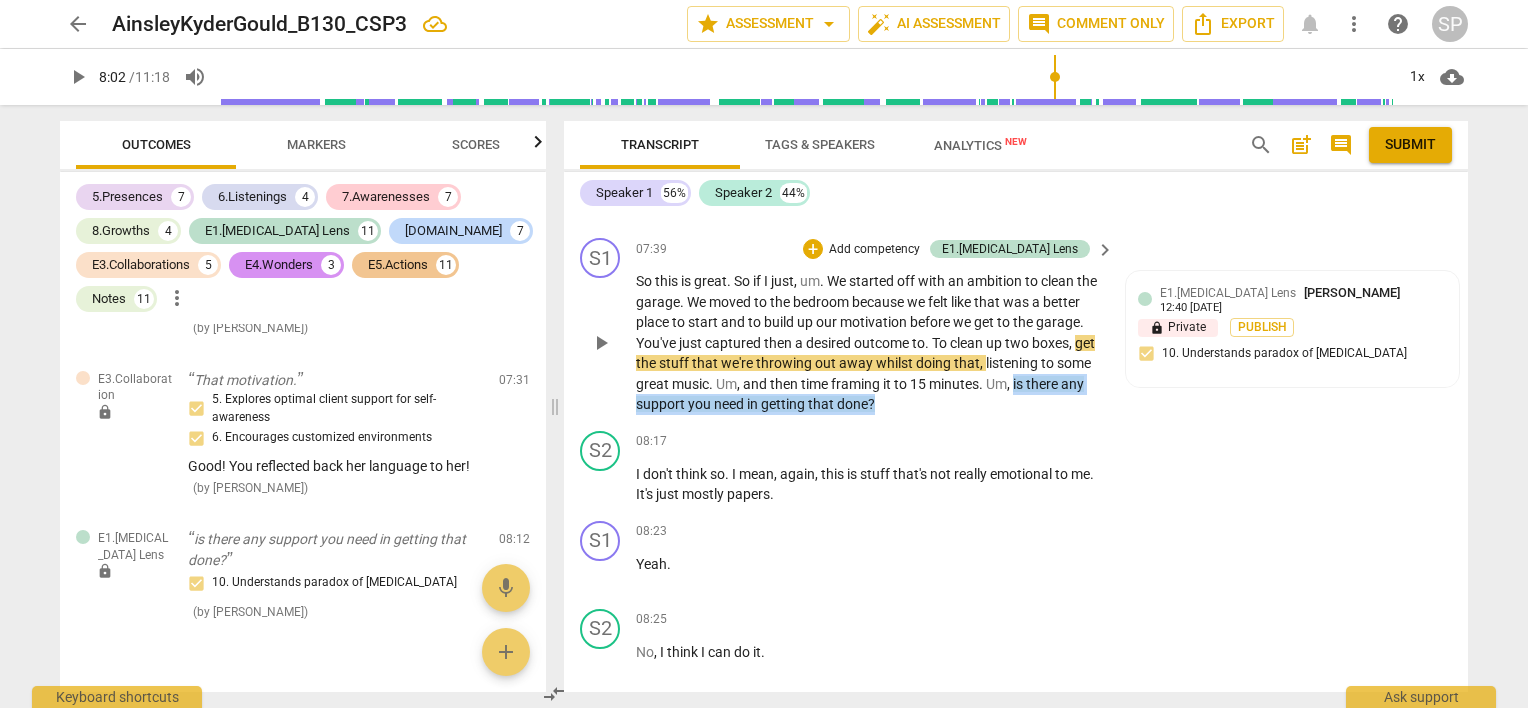 scroll, scrollTop: 4180, scrollLeft: 0, axis: vertical 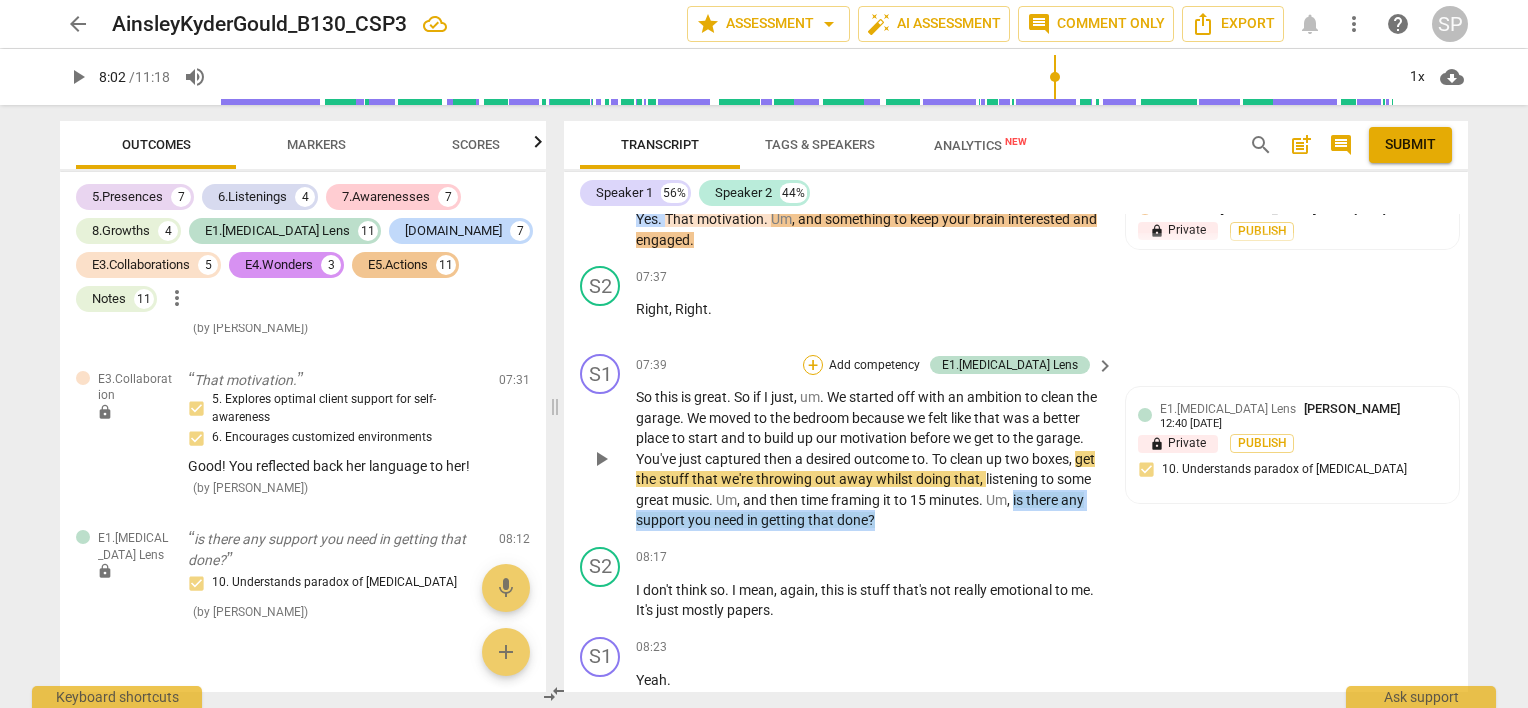 click on "+" at bounding box center (813, 365) 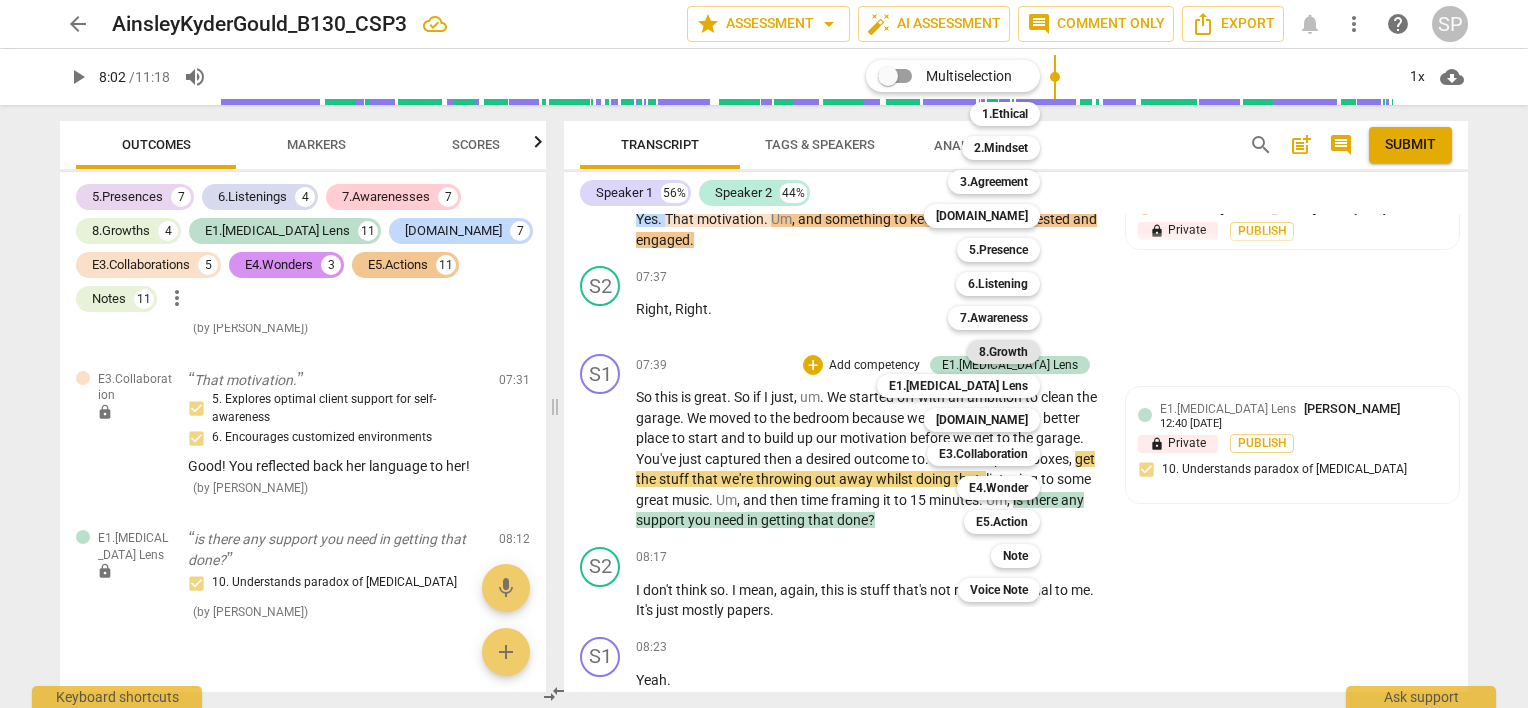 click on "8.Growth" at bounding box center [1003, 352] 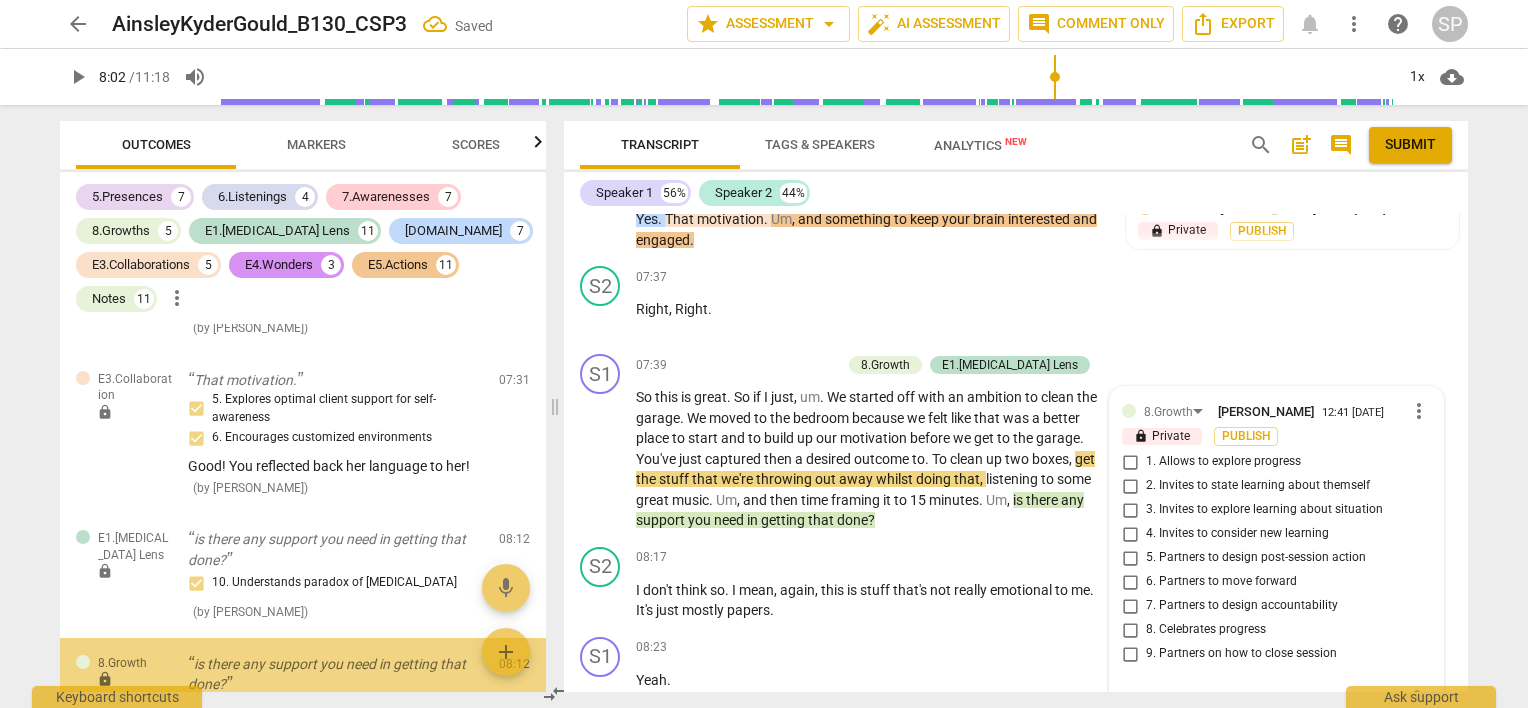 scroll, scrollTop: 13071, scrollLeft: 0, axis: vertical 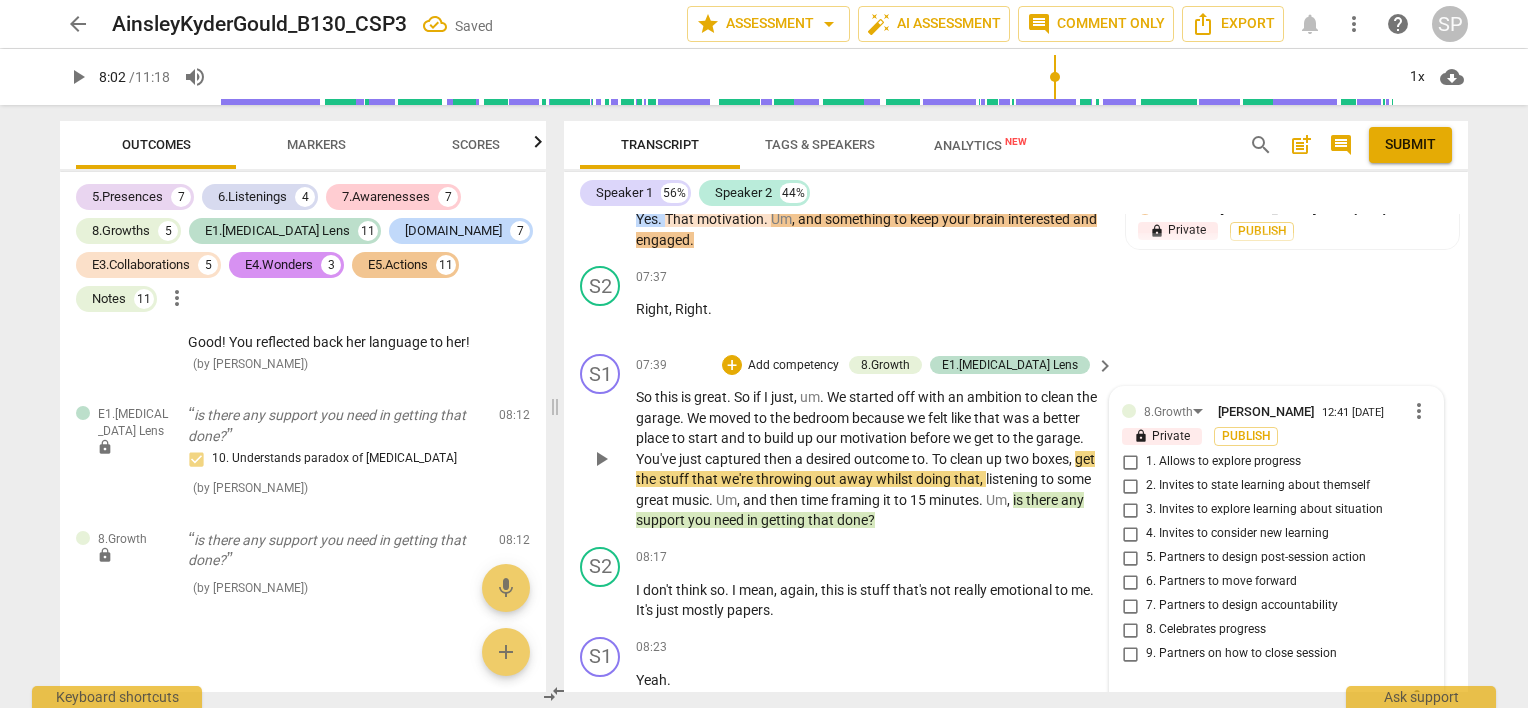 click on "5. Partners to design post-session action" at bounding box center (1130, 558) 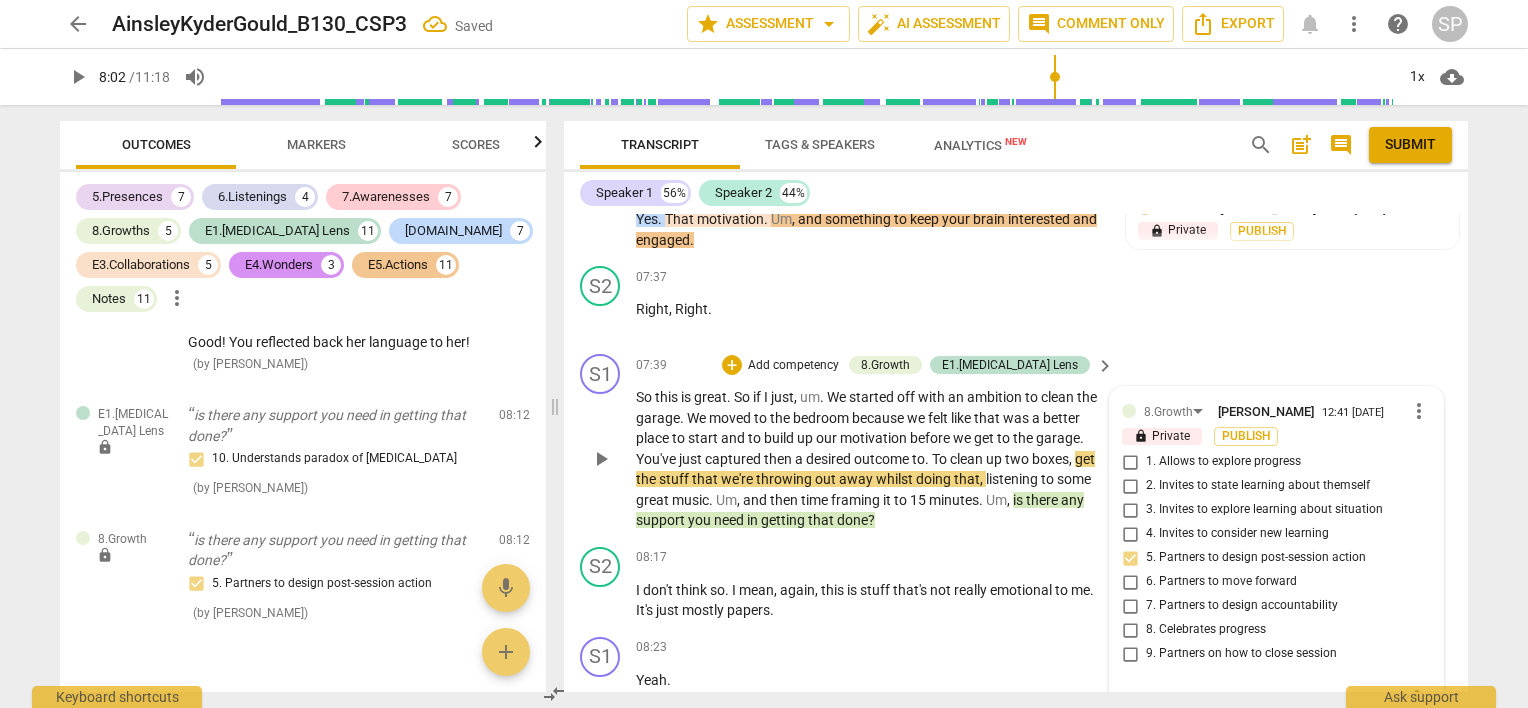 click on "6. Partners to move forward" at bounding box center [1130, 582] 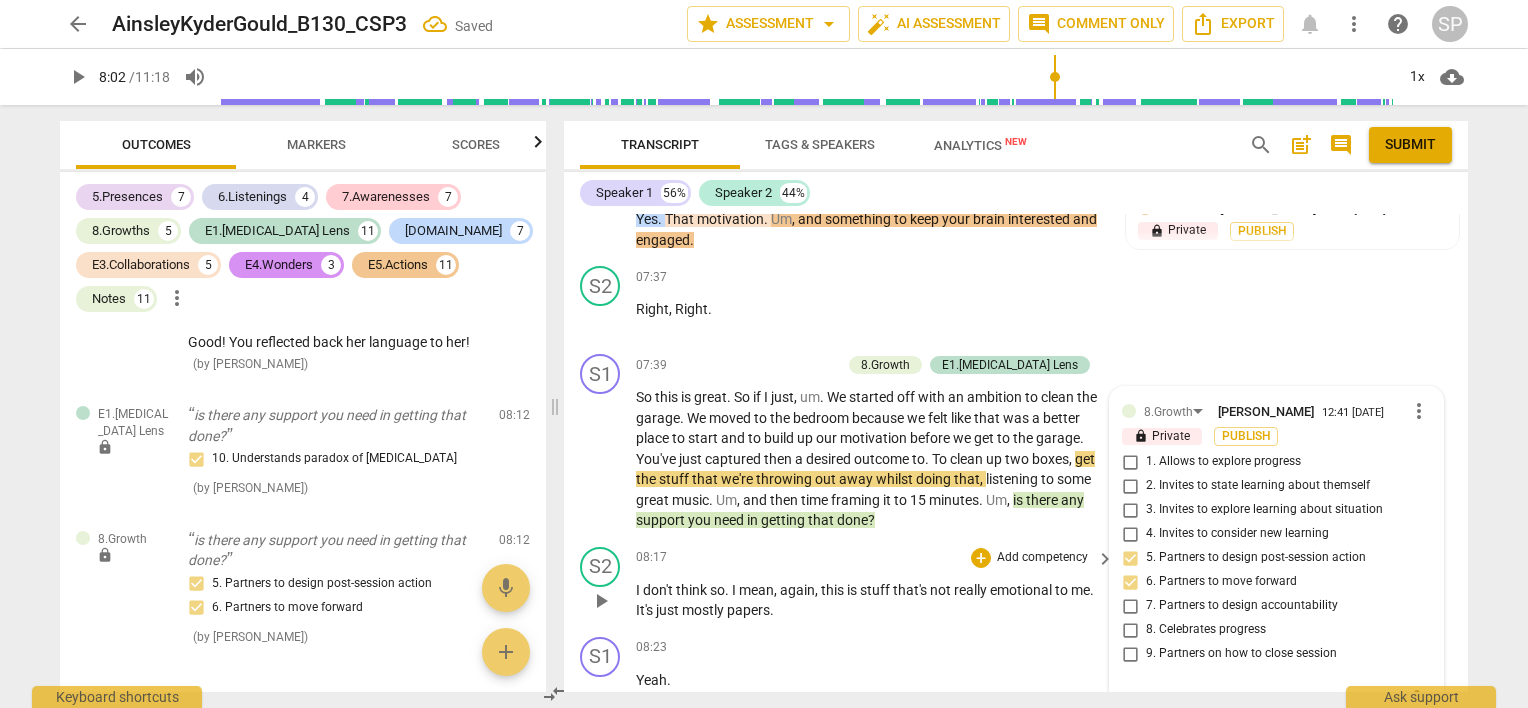 click on "08:17 + Add competency keyboard_arrow_right" at bounding box center [876, 558] 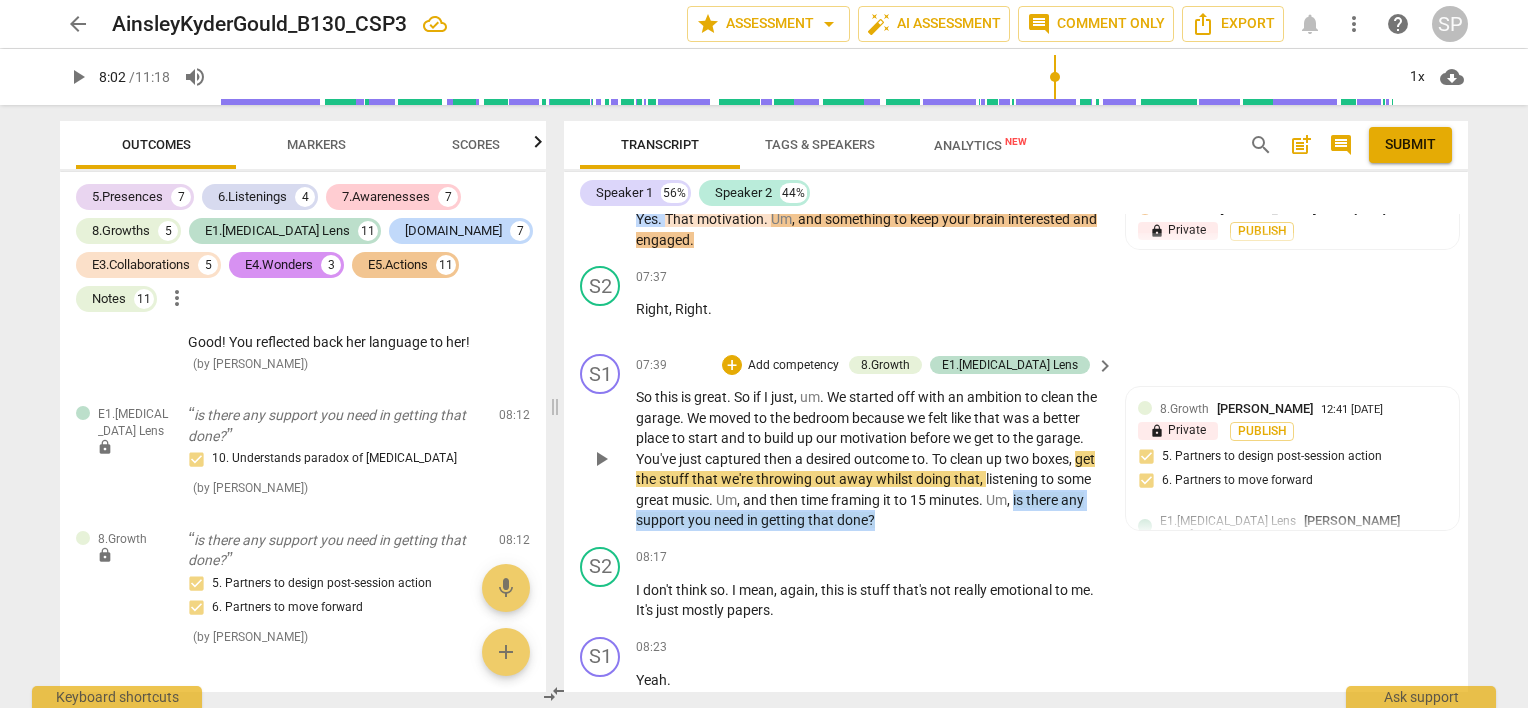 drag, startPoint x: 663, startPoint y: 490, endPoint x: 978, endPoint y: 496, distance: 315.05713 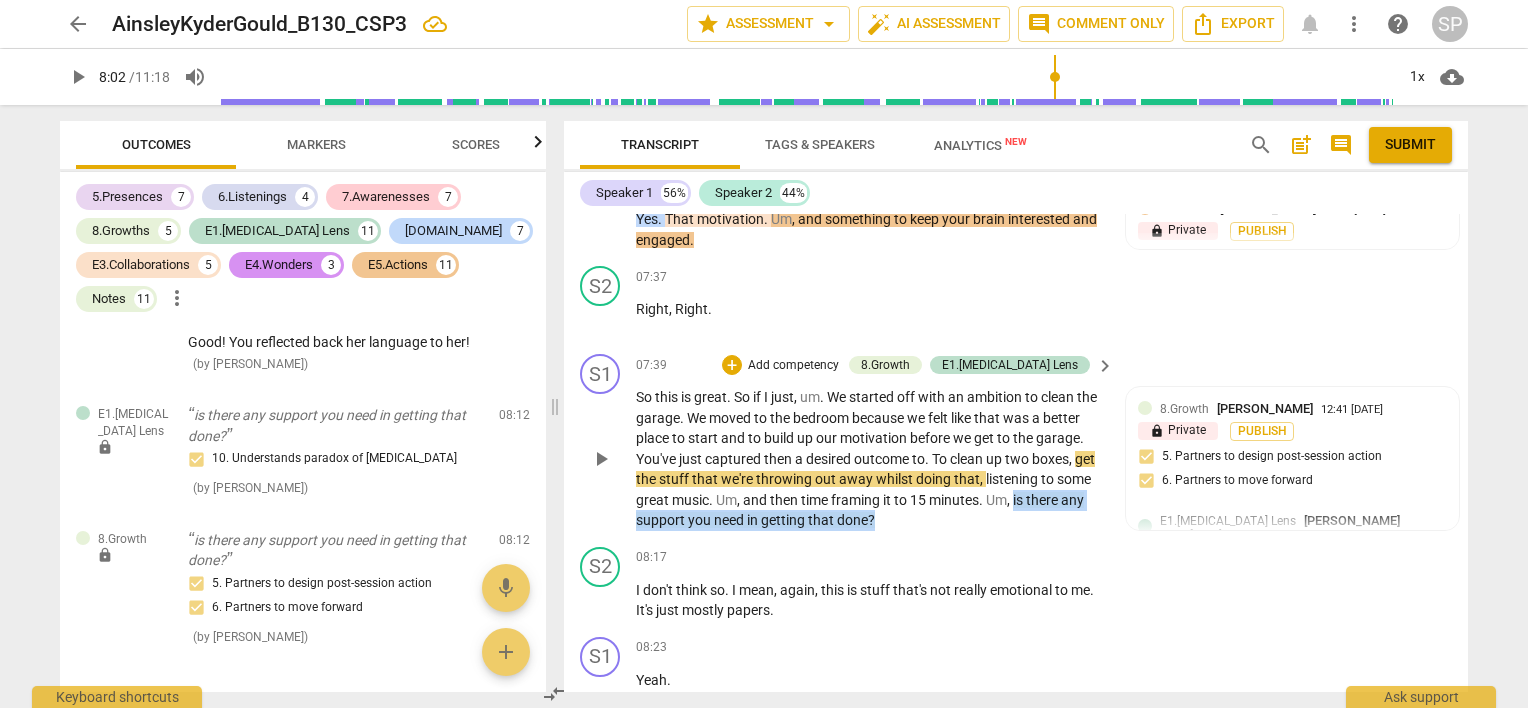 click on "So   this   is   great .   So   if   I   just ,   um .   We   started   off   with   an   ambition   to   clean   the   garage .   We   moved   to   the   bedroom   because   we   felt   like   that   was   a   better   place   to   start   and   to   build   up   our   motivation   before   we   get   to   the   garage .   You've   just   captured   then   a   desired   outcome   to .   To   clean   up   two   boxes ,   get   the   stuff   that   we're   throwing   out   away   whilst   doing   that ,   listening   to   some   great   music .   Um ,   and   then   time   framing   it   to   15   minutes .   Um ,   is   there   any   support   you   need   in   getting   that   done ?" at bounding box center [870, 459] 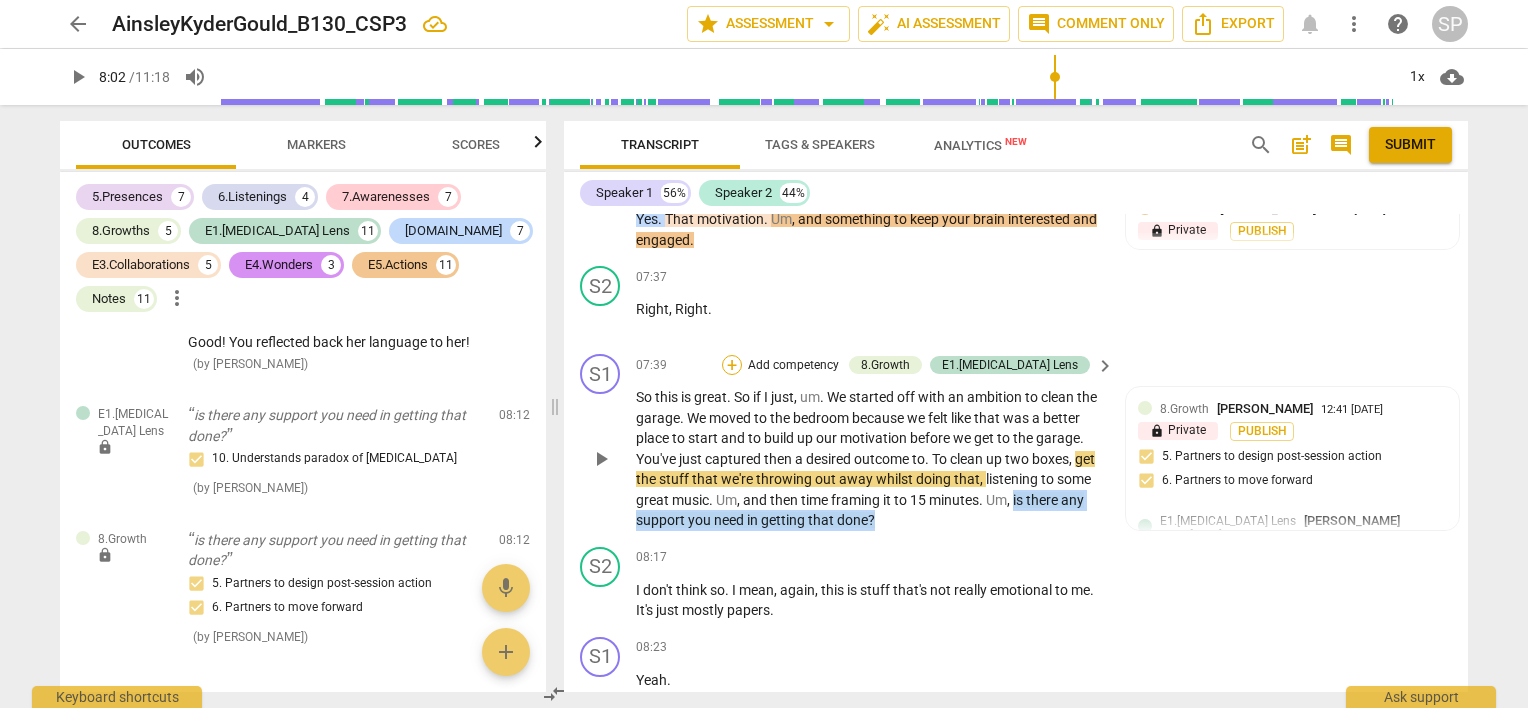 click on "+" at bounding box center (732, 365) 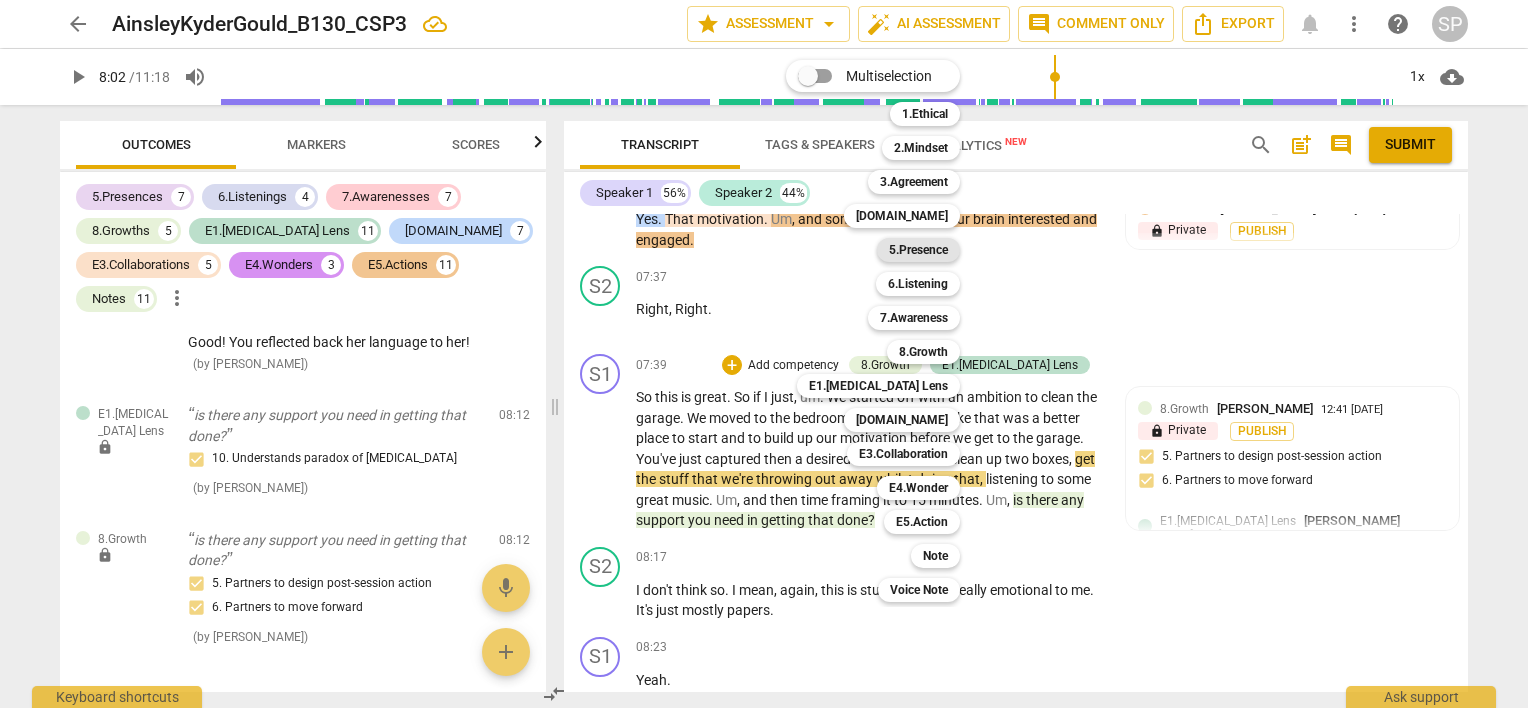 click on "5.Presence" at bounding box center [918, 250] 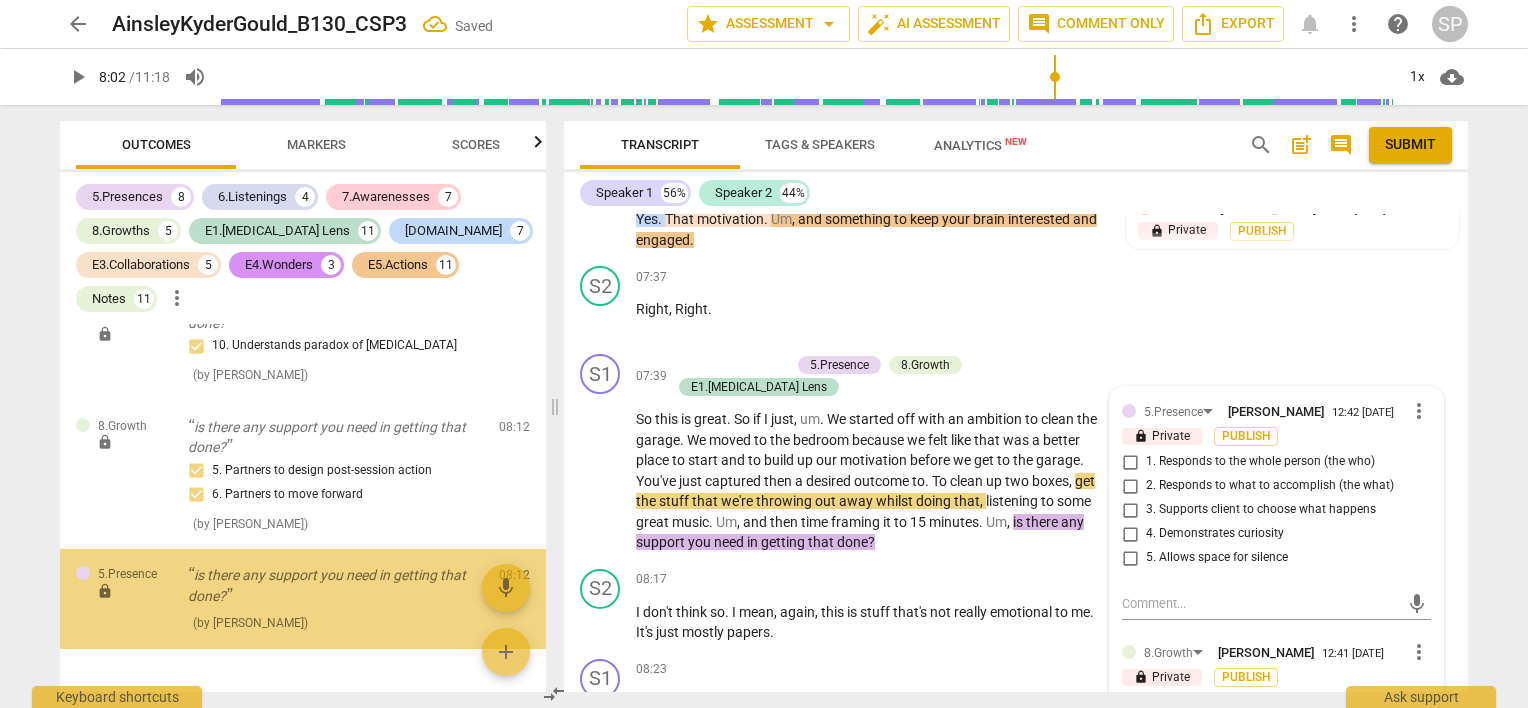 scroll, scrollTop: 13220, scrollLeft: 0, axis: vertical 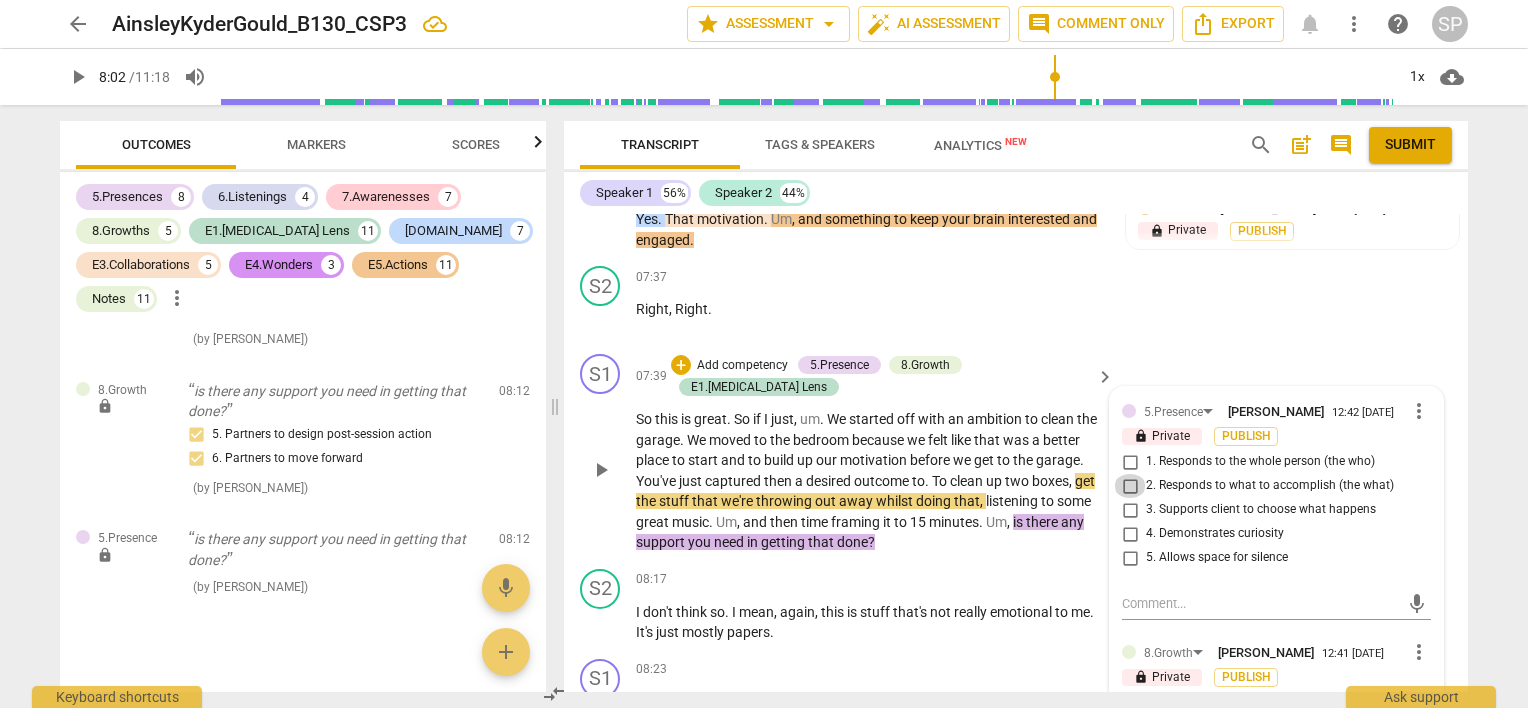 click on "2. Responds to what to accomplish (the what)" at bounding box center [1130, 486] 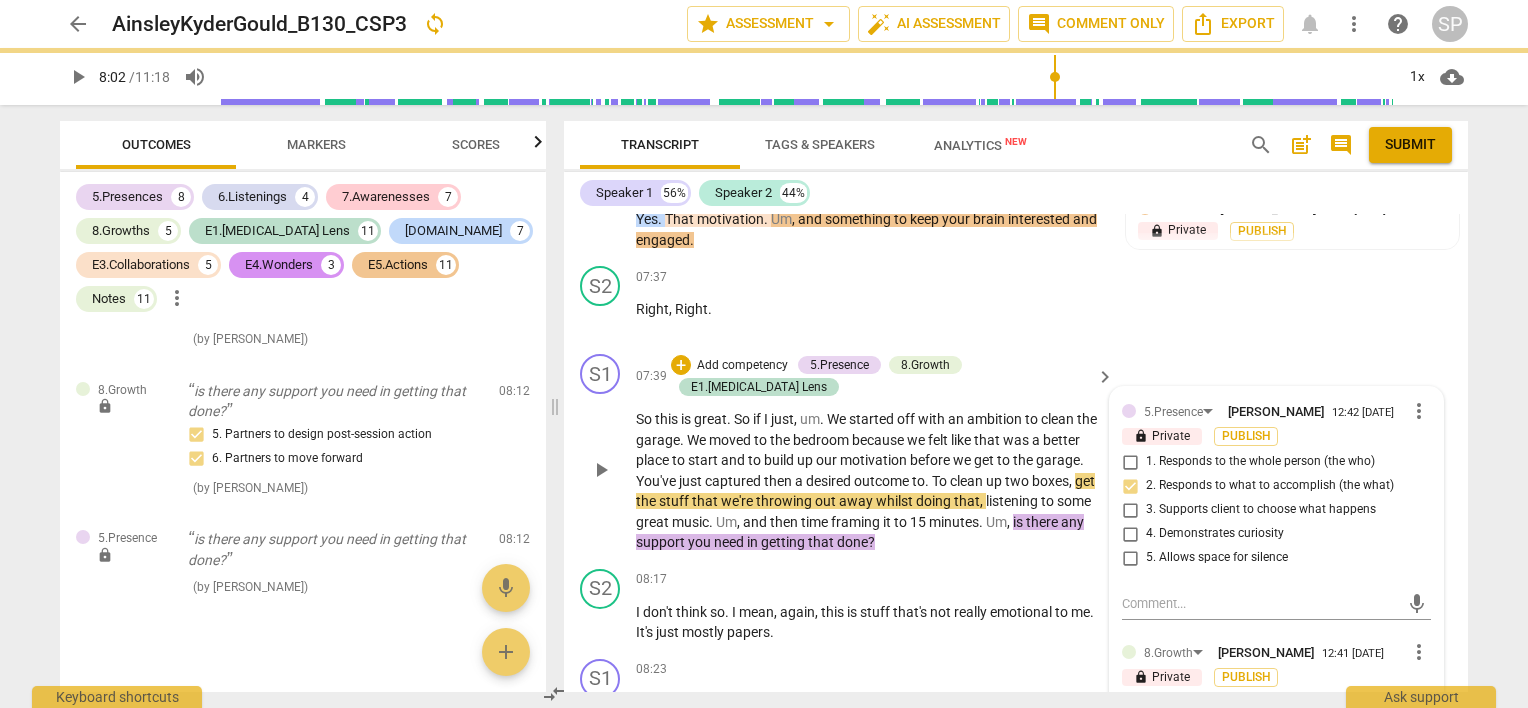 click on "1. Responds to the whole person (the who)" at bounding box center [1130, 462] 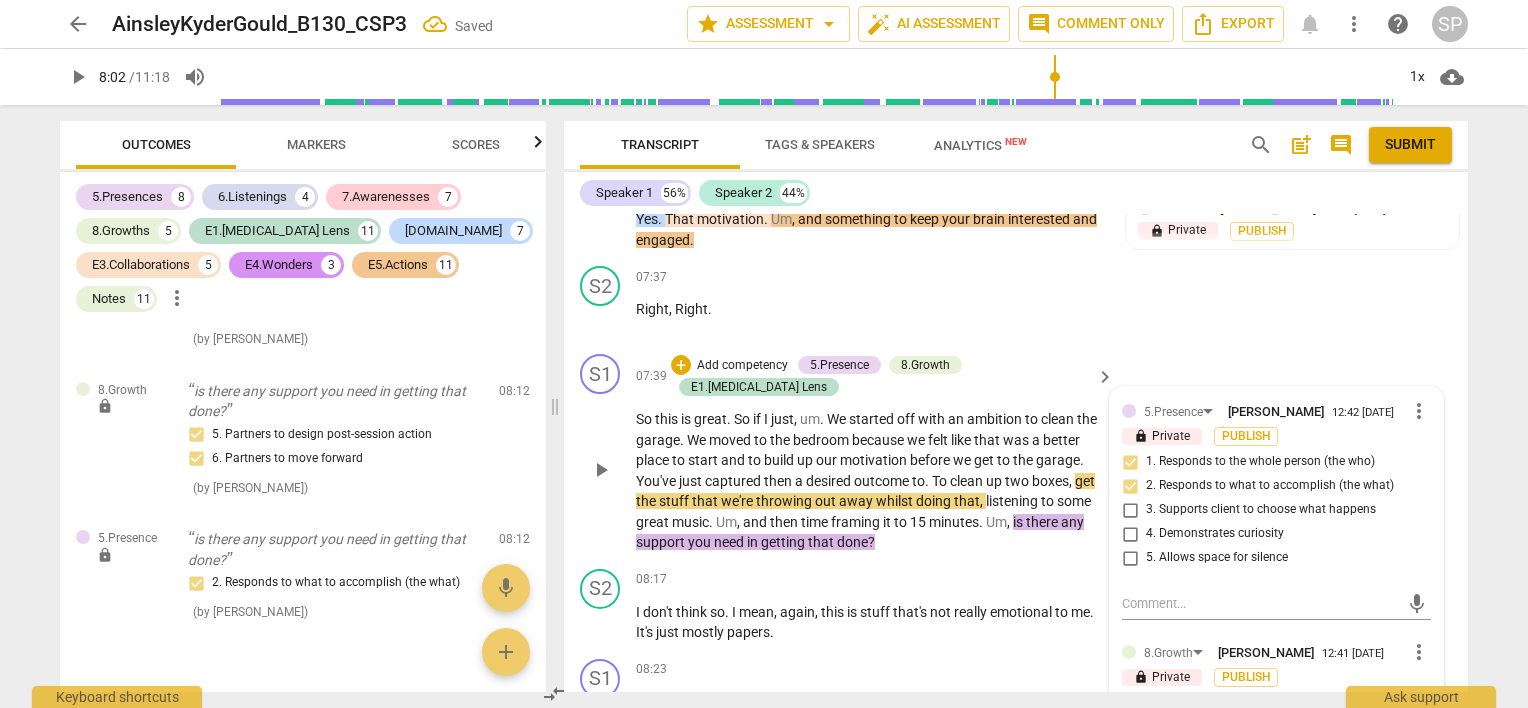 click on "4. Demonstrates curiosity" at bounding box center [1130, 534] 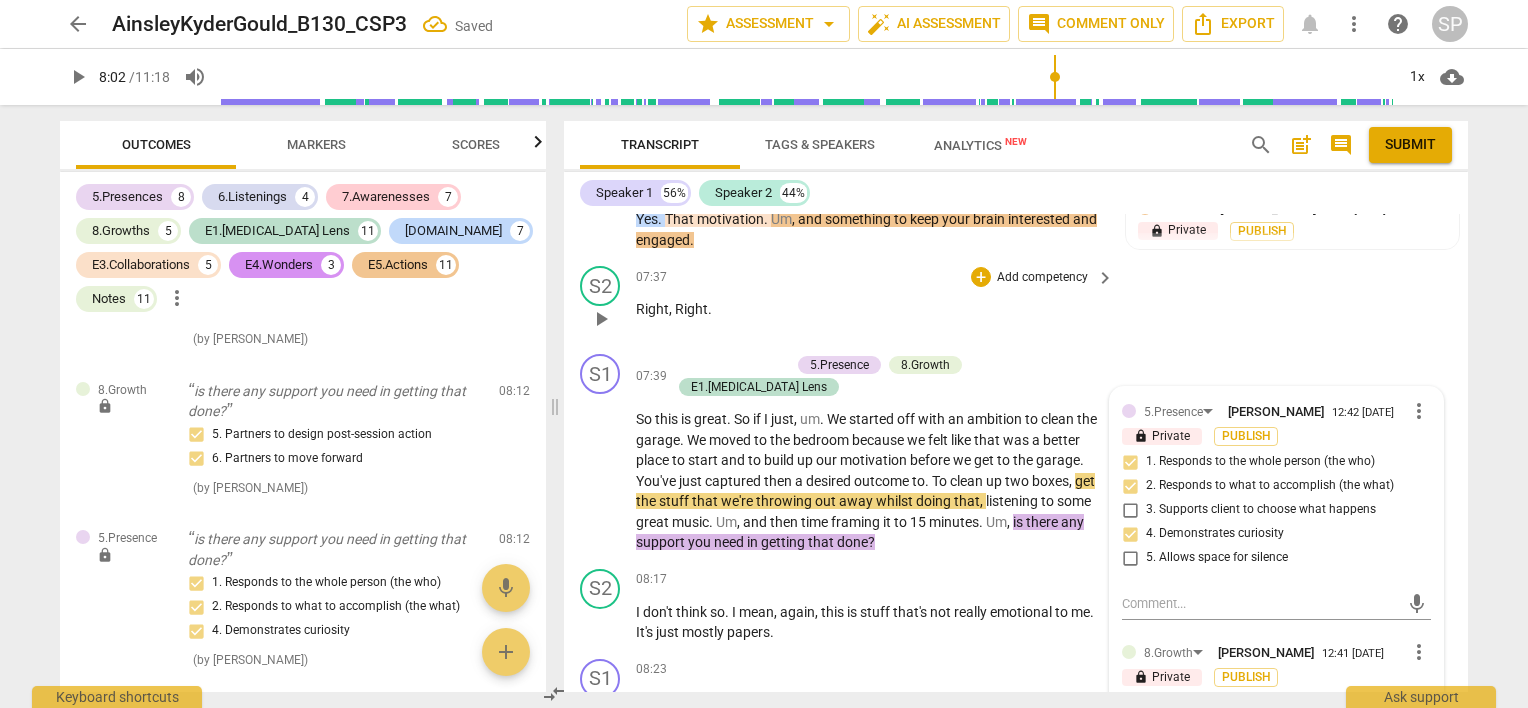 click on "07:37 + Add competency keyboard_arrow_right Right ,   Right ." at bounding box center (876, 302) 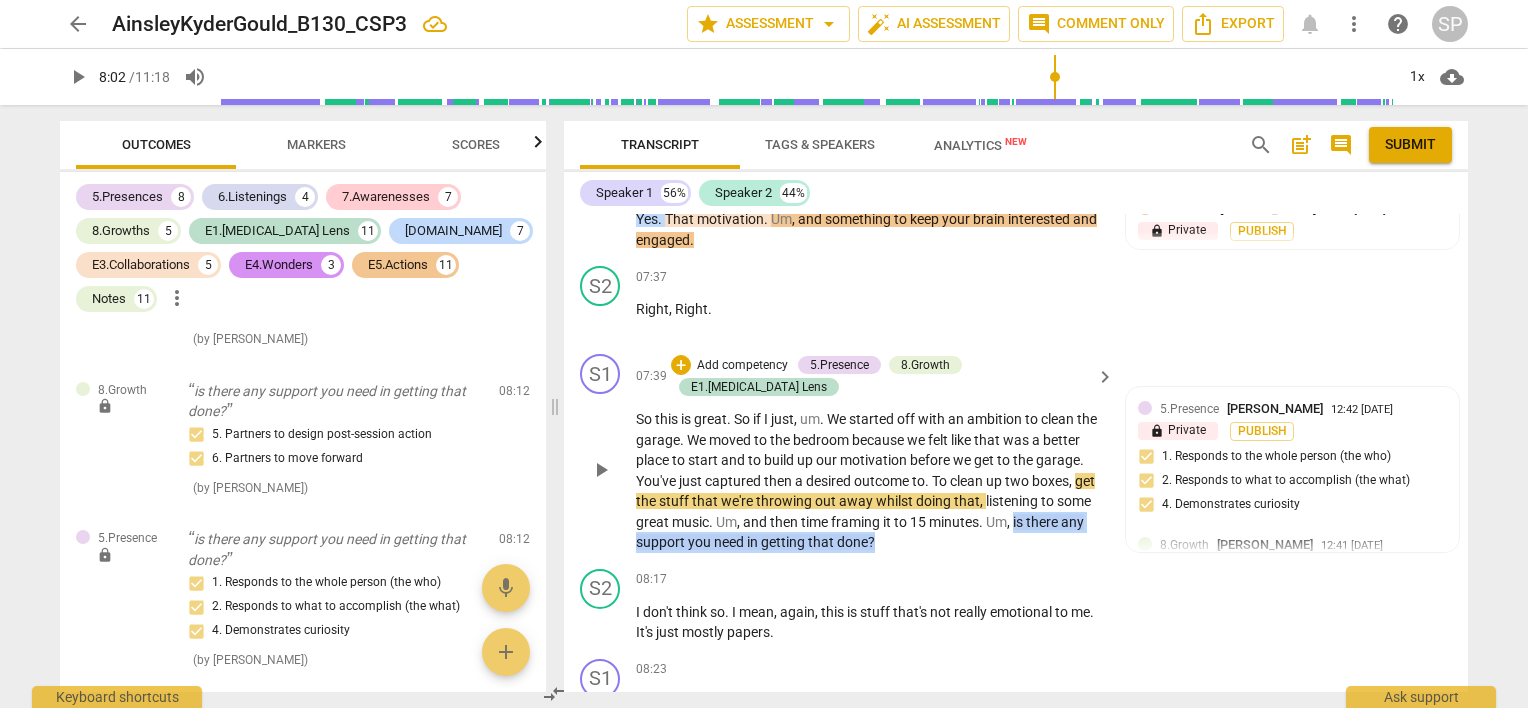 drag, startPoint x: 663, startPoint y: 487, endPoint x: 981, endPoint y: 496, distance: 318.12732 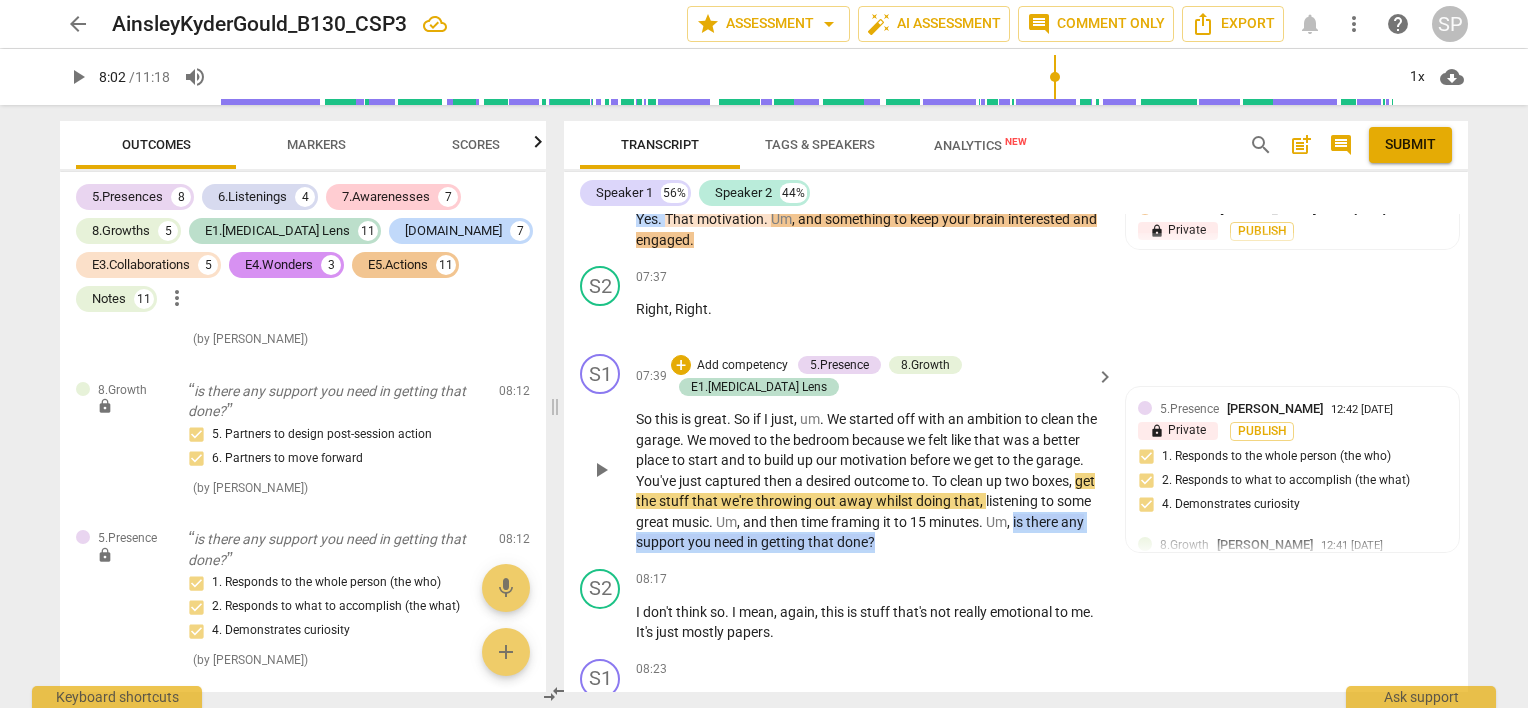 click on "So   this   is   great .   So   if   I   just ,   um .   We   started   off   with   an   ambition   to   clean   the   garage .   We   moved   to   the   bedroom   because   we   felt   like   that   was   a   better   place   to   start   and   to   build   up   our   motivation   before   we   get   to   the   garage .   You've   just   captured   then   a   desired   outcome   to .   To   clean   up   two   boxes ,   get   the   stuff   that   we're   throwing   out   away   whilst   doing   that ,   listening   to   some   great   music .   Um ,   and   then   time   framing   it   to   15   minutes .   Um ,   is   there   any   support   you   need   in   getting   that   done ?" at bounding box center [870, 481] 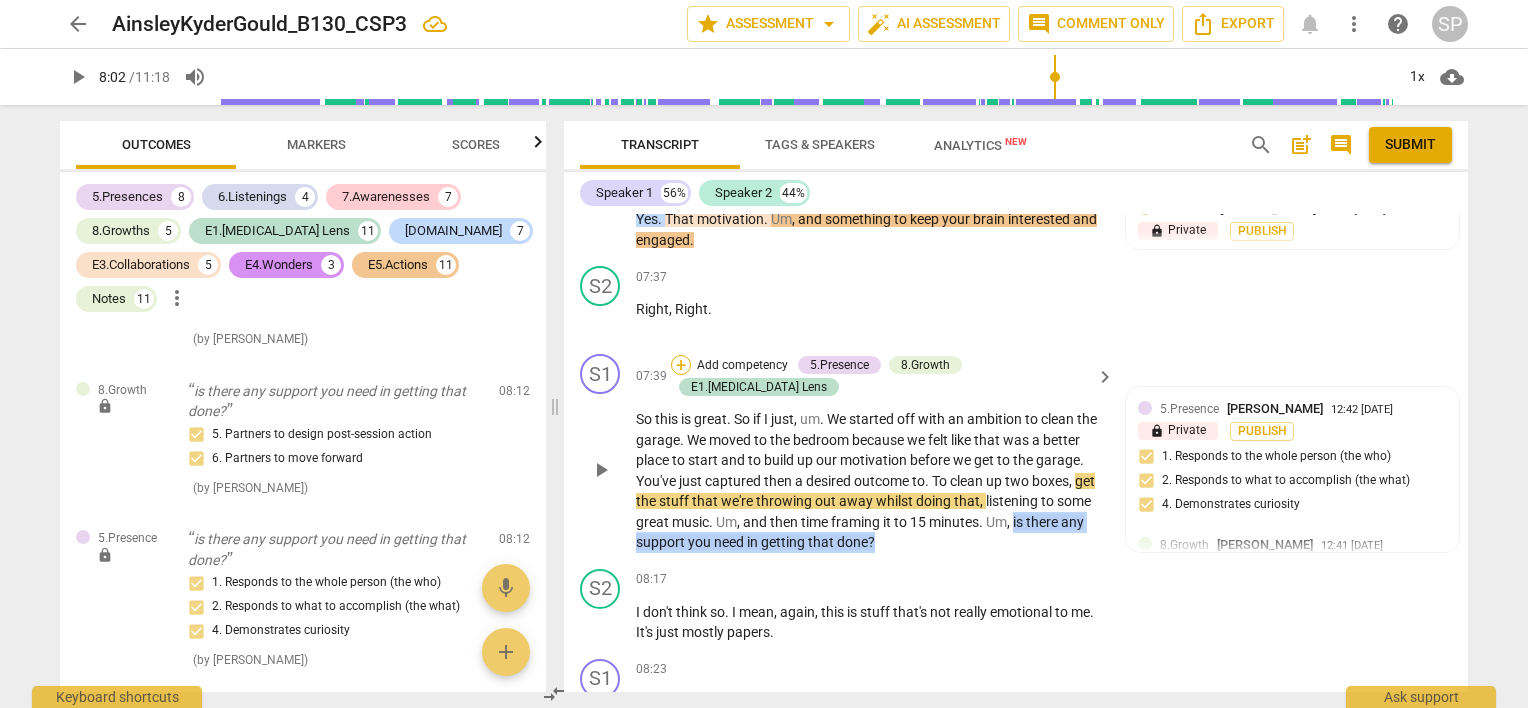 click on "+" at bounding box center (681, 365) 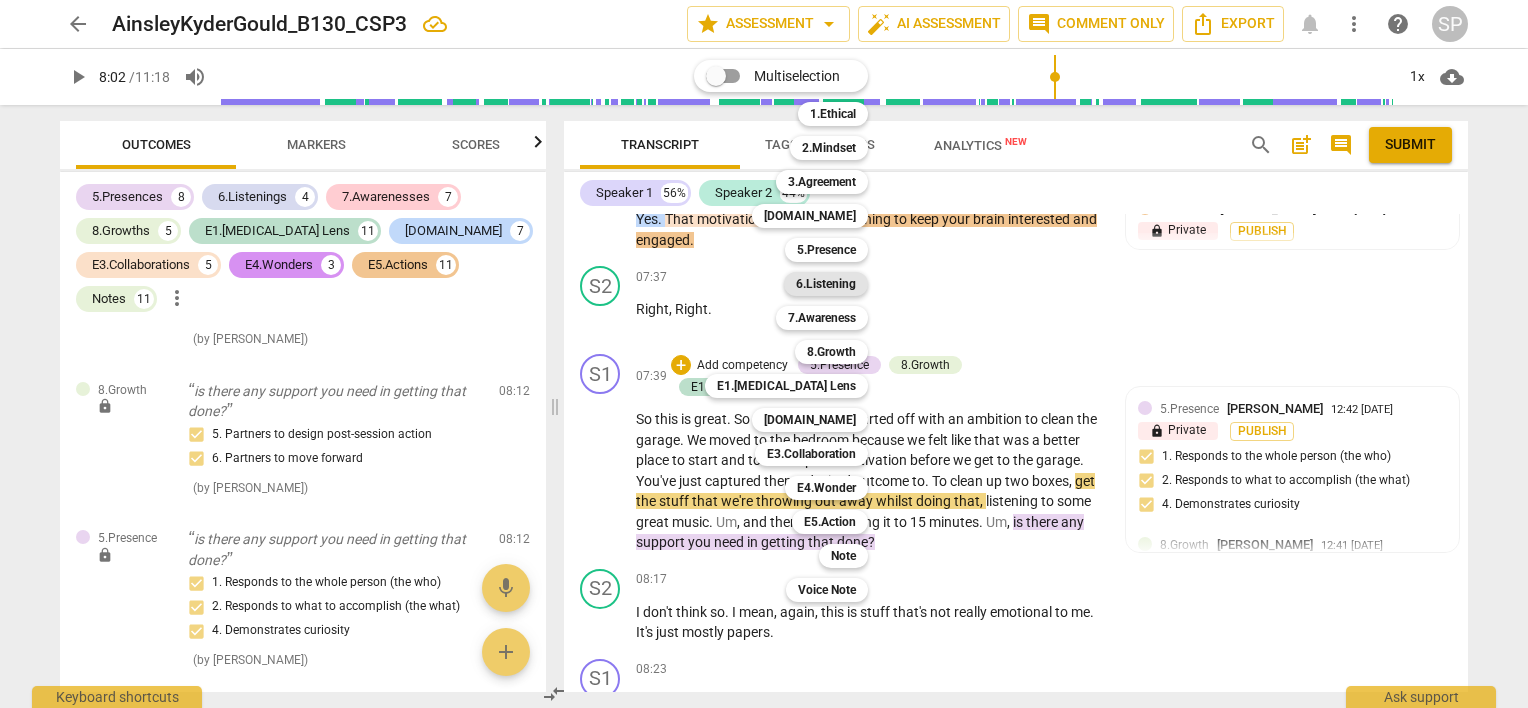 click on "6.Listening" at bounding box center (826, 284) 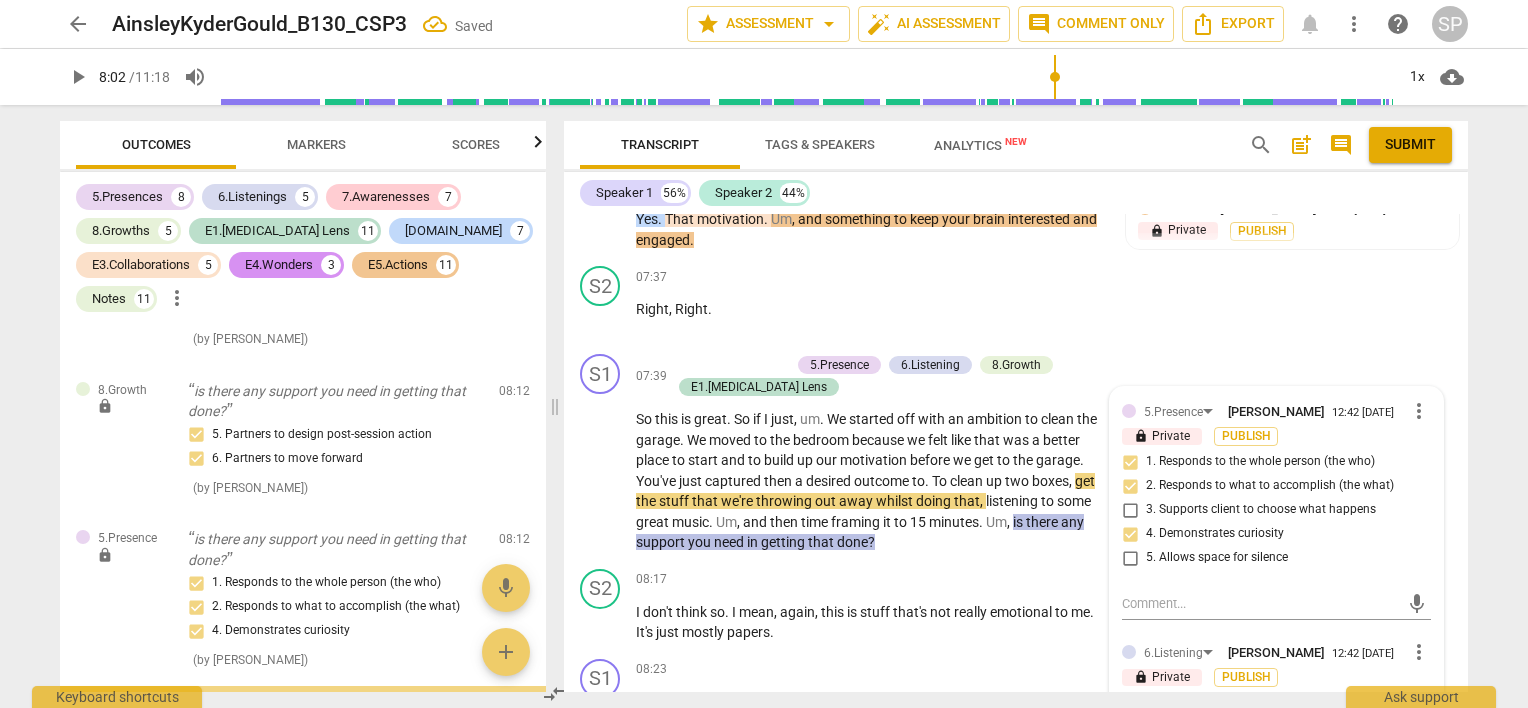 scroll, scrollTop: 13392, scrollLeft: 0, axis: vertical 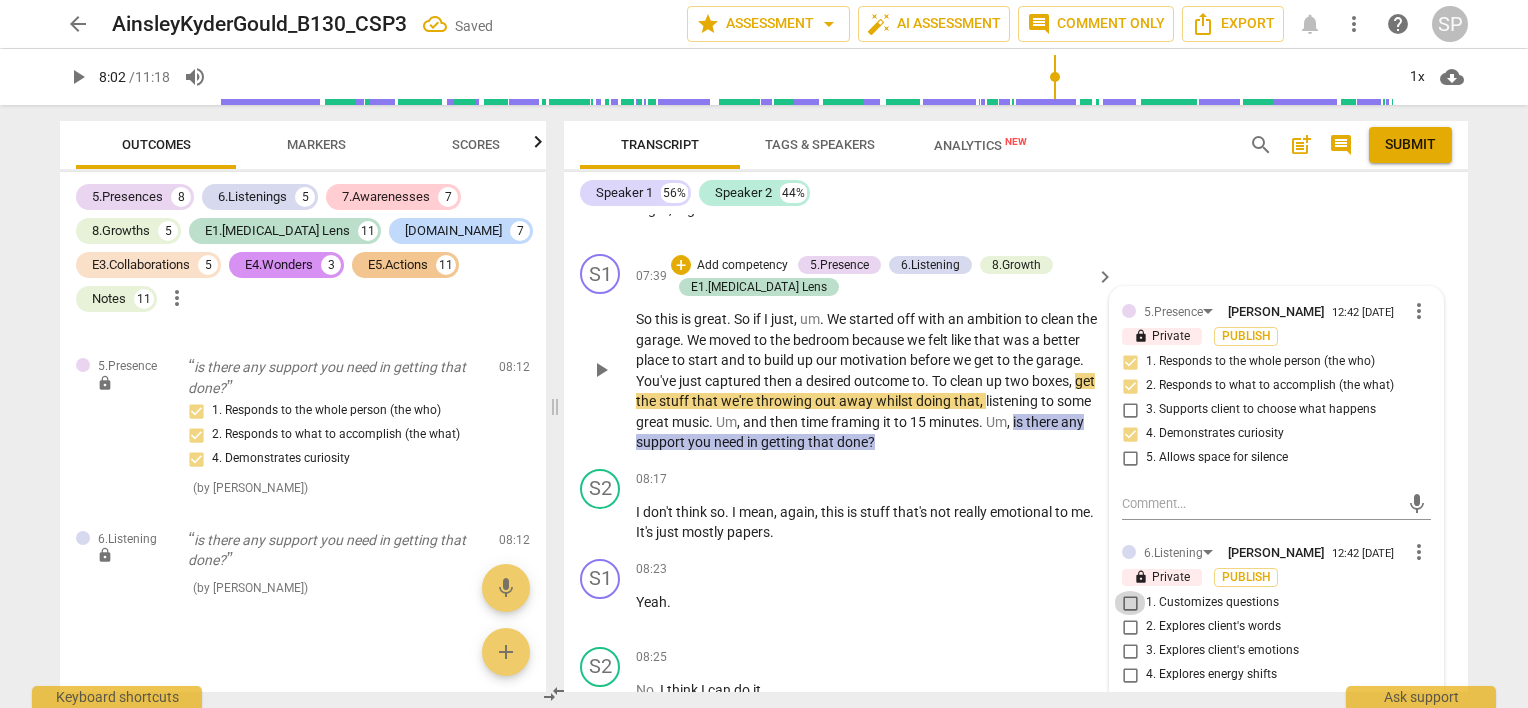 click on "1. Customizes questions" at bounding box center (1130, 603) 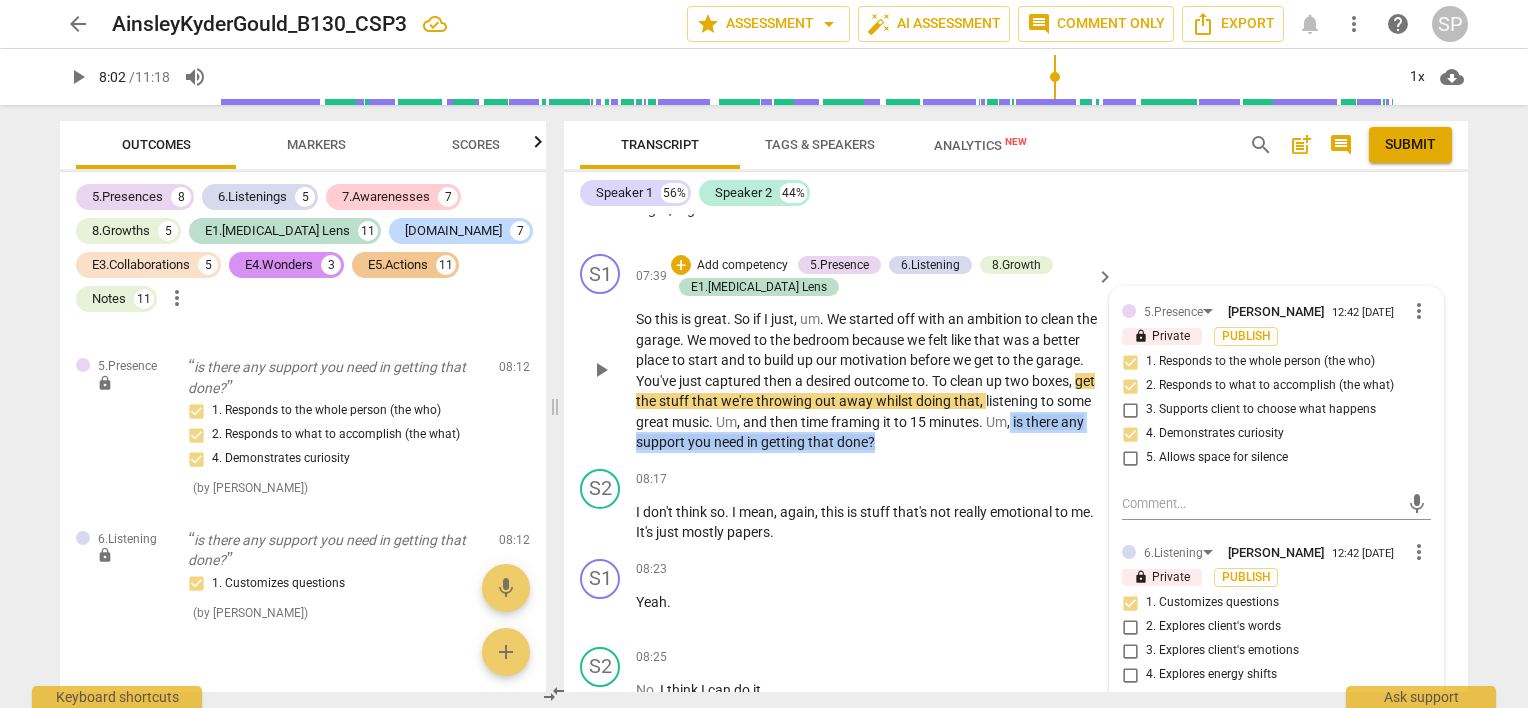 drag, startPoint x: 660, startPoint y: 409, endPoint x: 1004, endPoint y: 418, distance: 344.1177 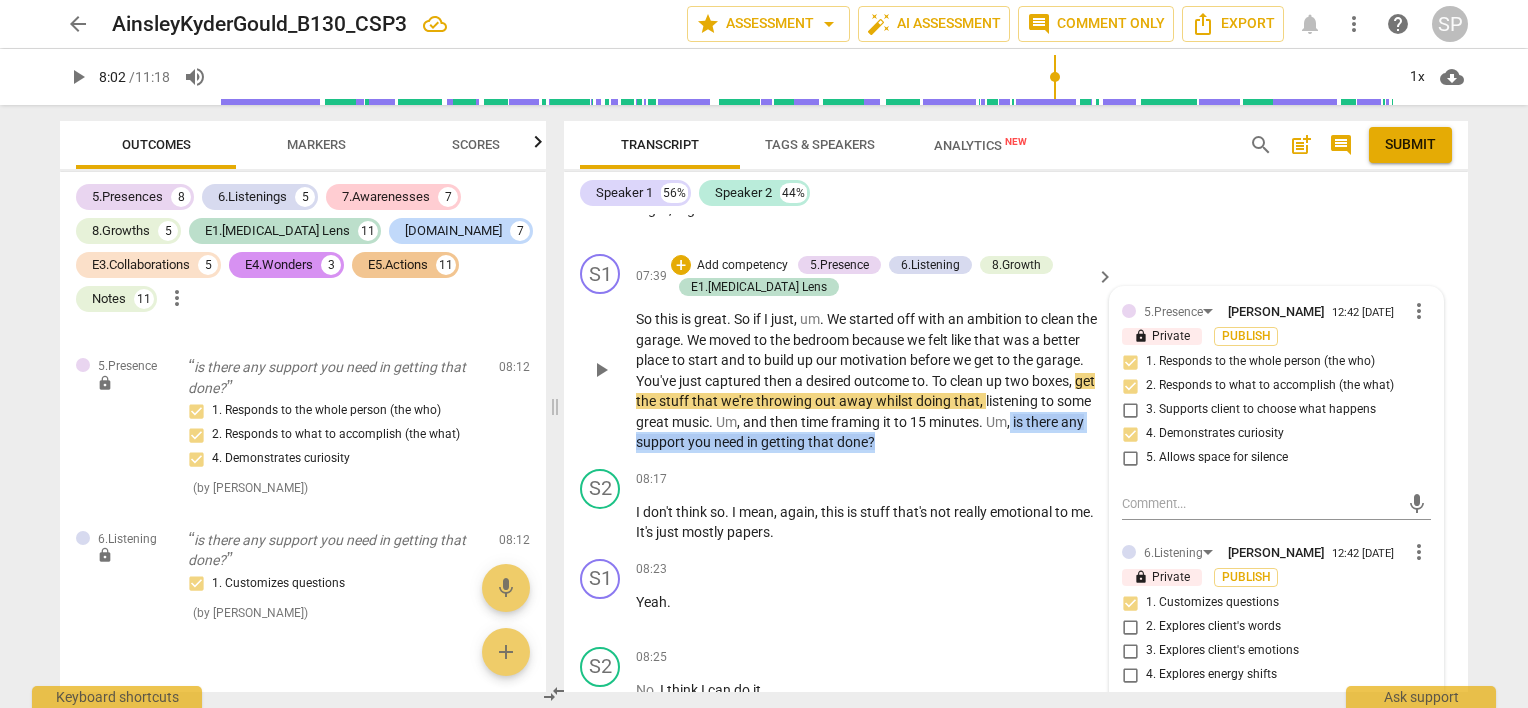 click on "So   this   is   great .   So   if   I   just ,   um .   We   started   off   with   an   ambition   to   clean   the   garage .   We   moved   to   the   bedroom   because   we   felt   like   that   was   a   better   place   to   start   and   to   build   up   our   motivation   before   we   get   to   the   garage .   You've   just   captured   then   a   desired   outcome   to .   To   clean   up   two   boxes ,   get   the   stuff   that   we're   throwing   out   away   whilst   doing   that ,   listening   to   some   great   music .   Um ,   and   then   time   framing   it   to   15   minutes .   Um ,   is   there   any   support   you   need   in   getting   that   done ?" at bounding box center [870, 381] 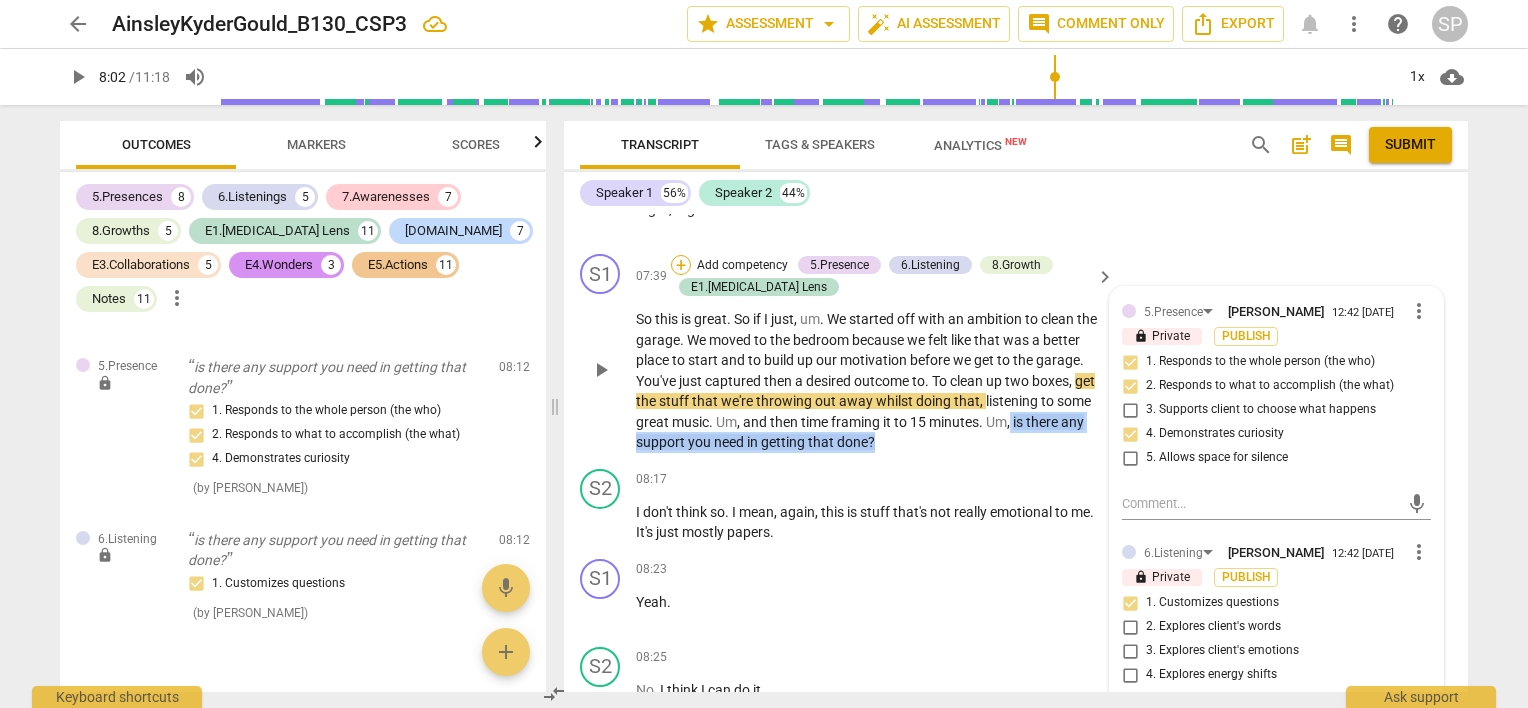 click on "+" at bounding box center (681, 265) 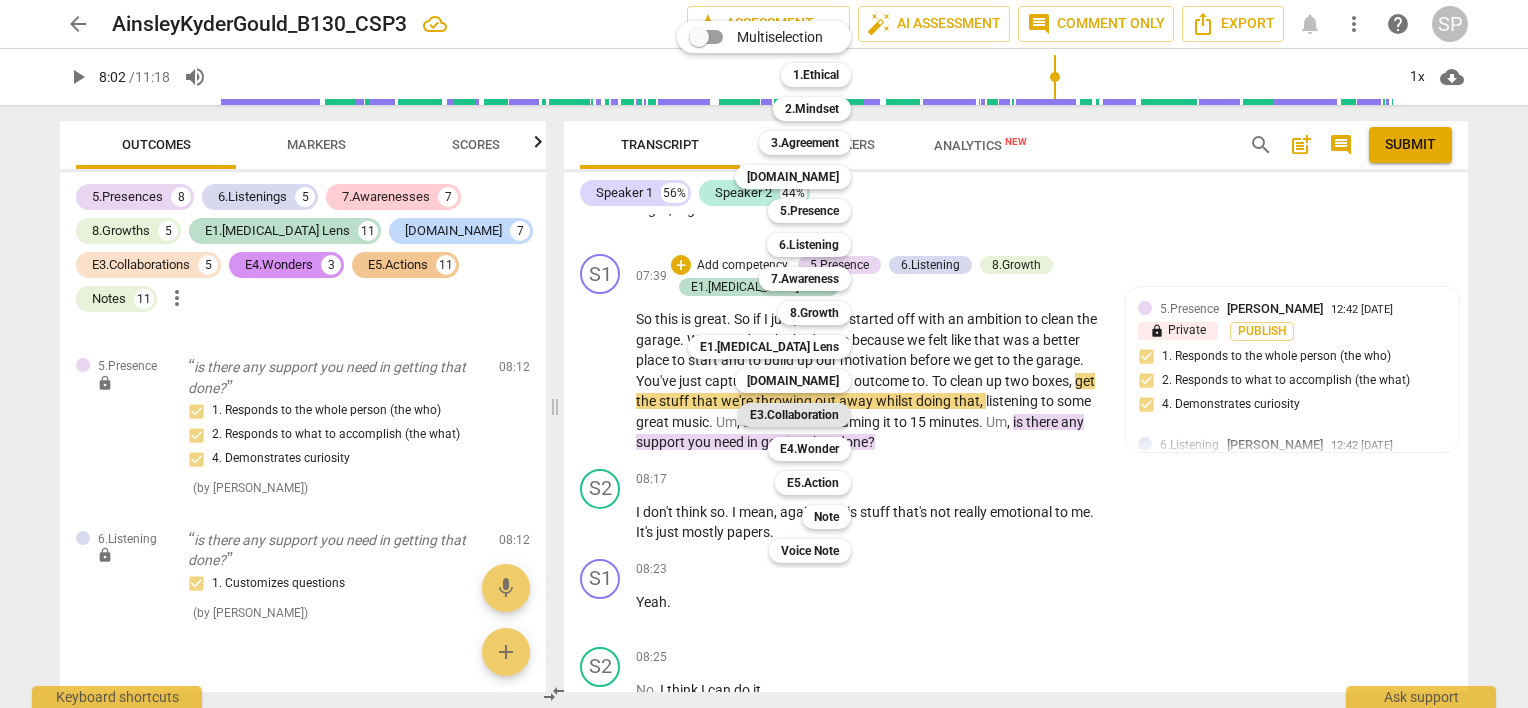 click on "E3.Collaboration" at bounding box center (794, 415) 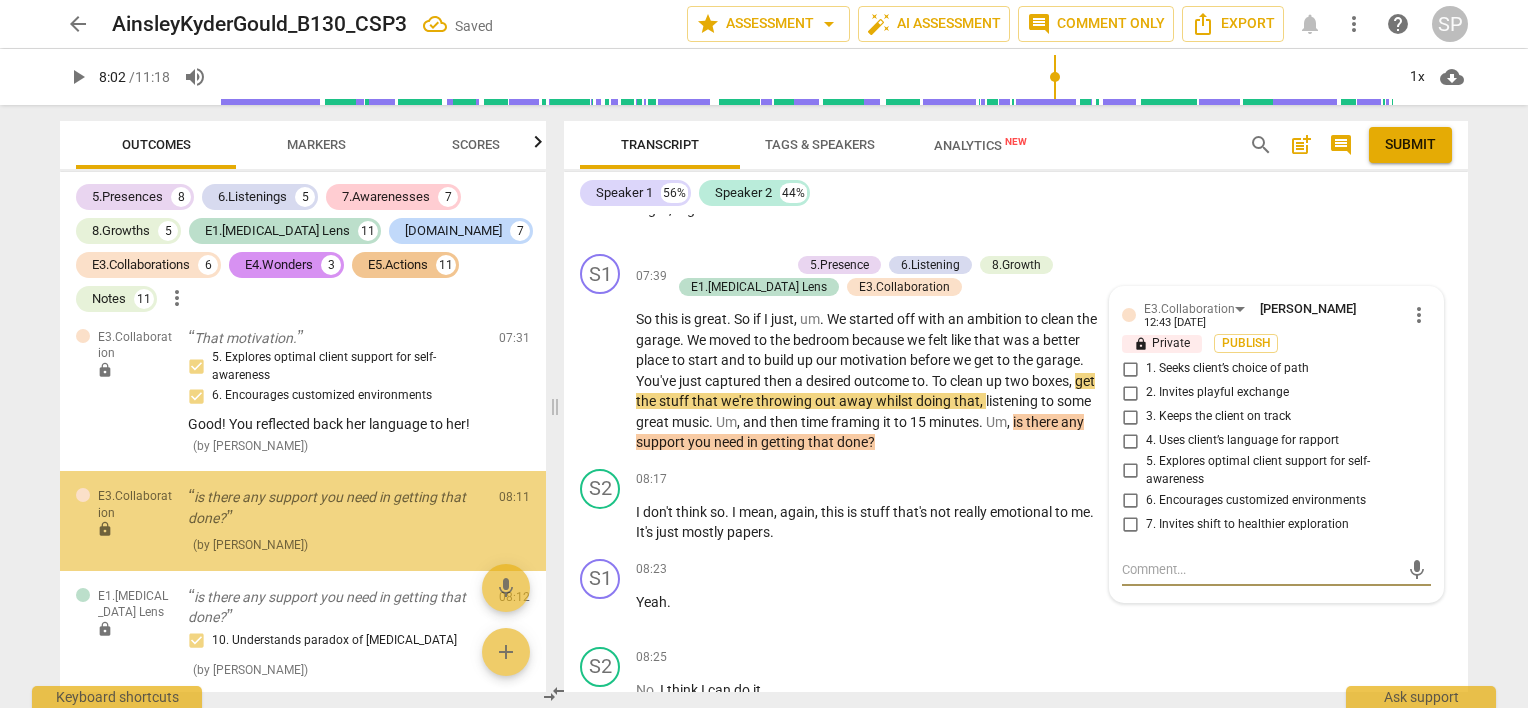 scroll, scrollTop: 12981, scrollLeft: 0, axis: vertical 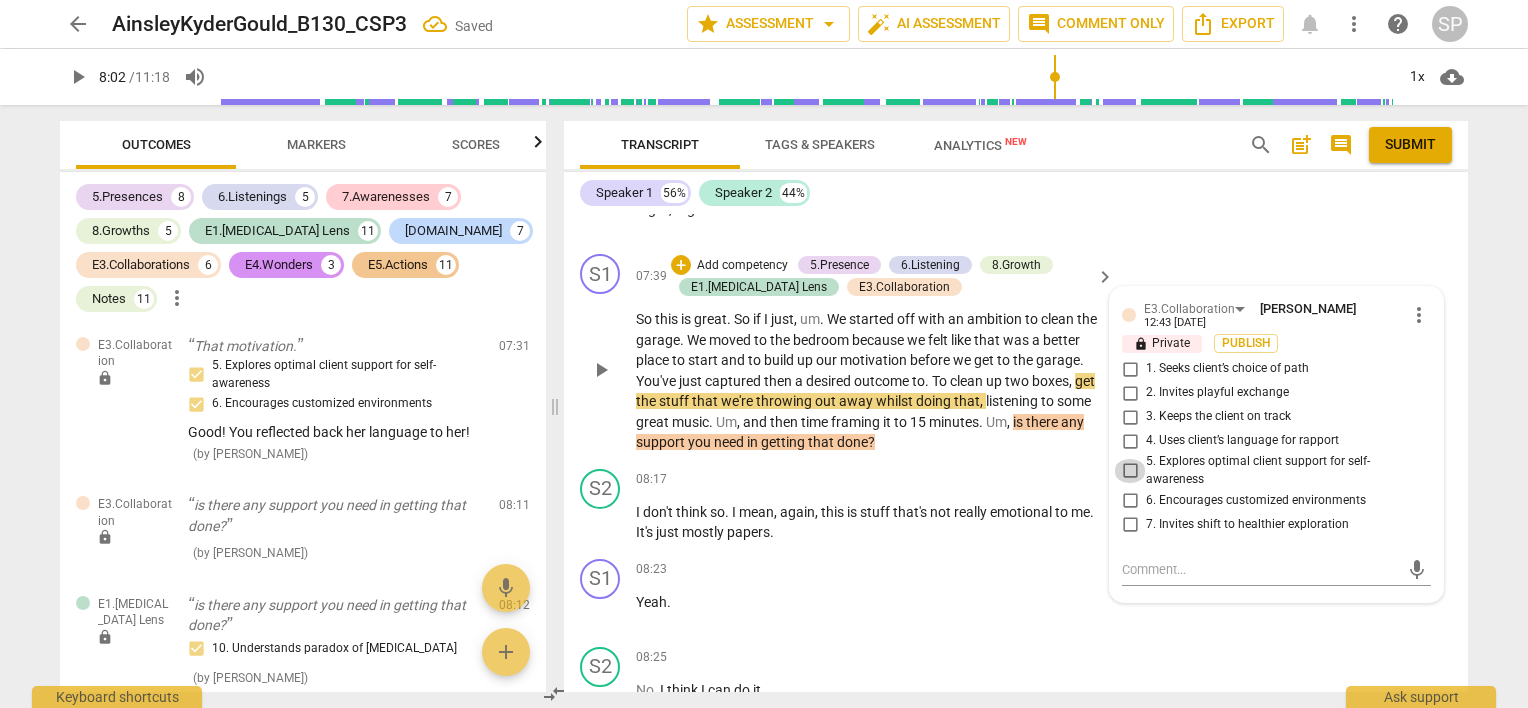 click on "5. Explores optimal client support for self-awareness" at bounding box center [1130, 471] 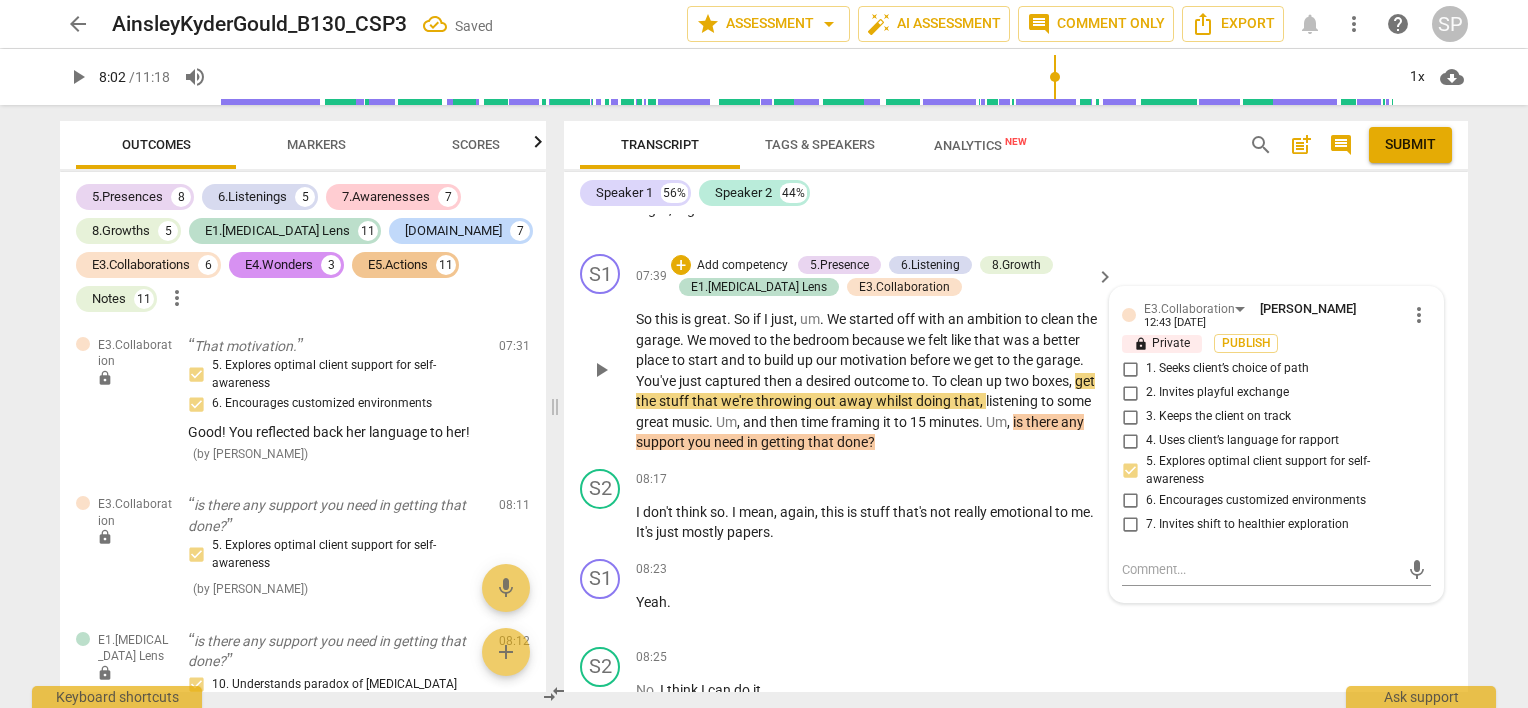 click on "5. Explores optimal client support for self-awareness" at bounding box center [1284, 470] 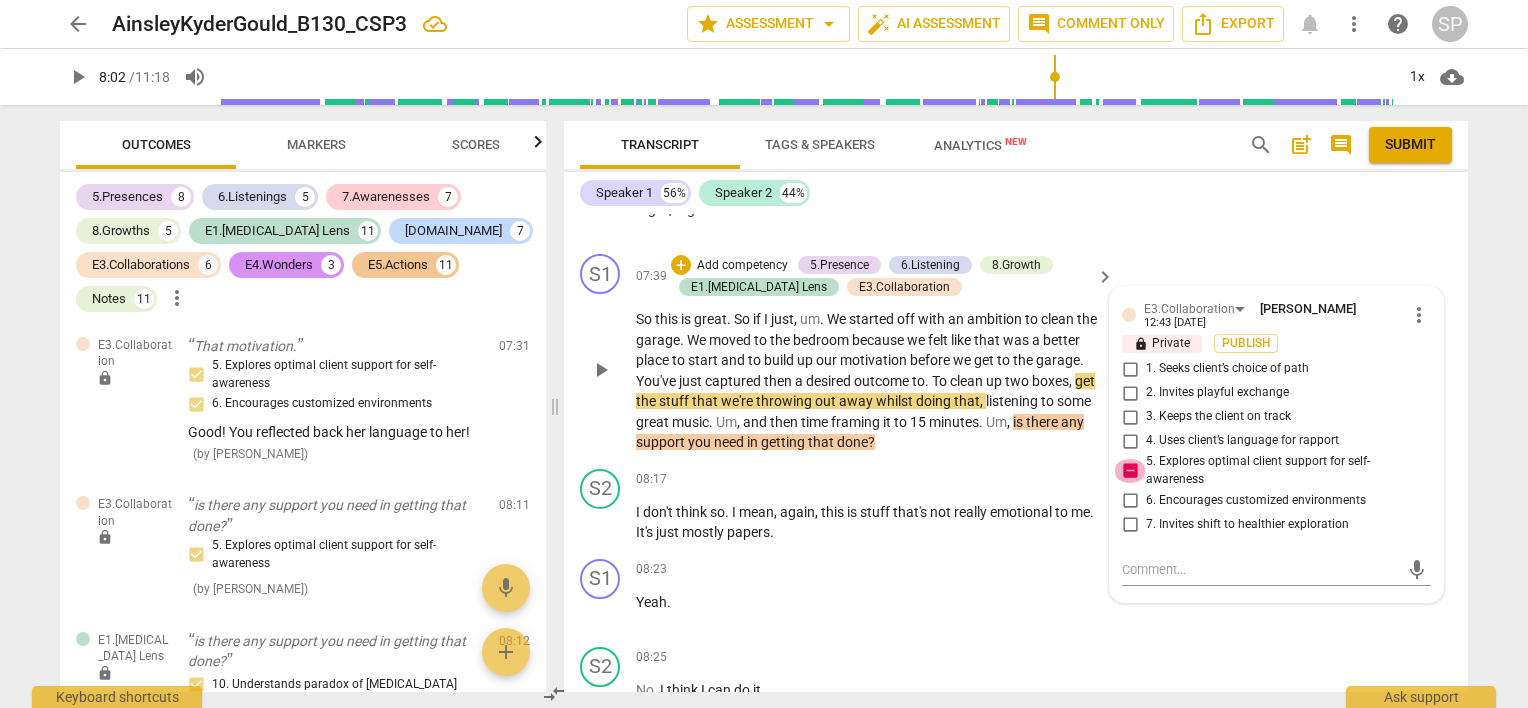 click on "5. Explores optimal client support for self-awareness" at bounding box center (1130, 471) 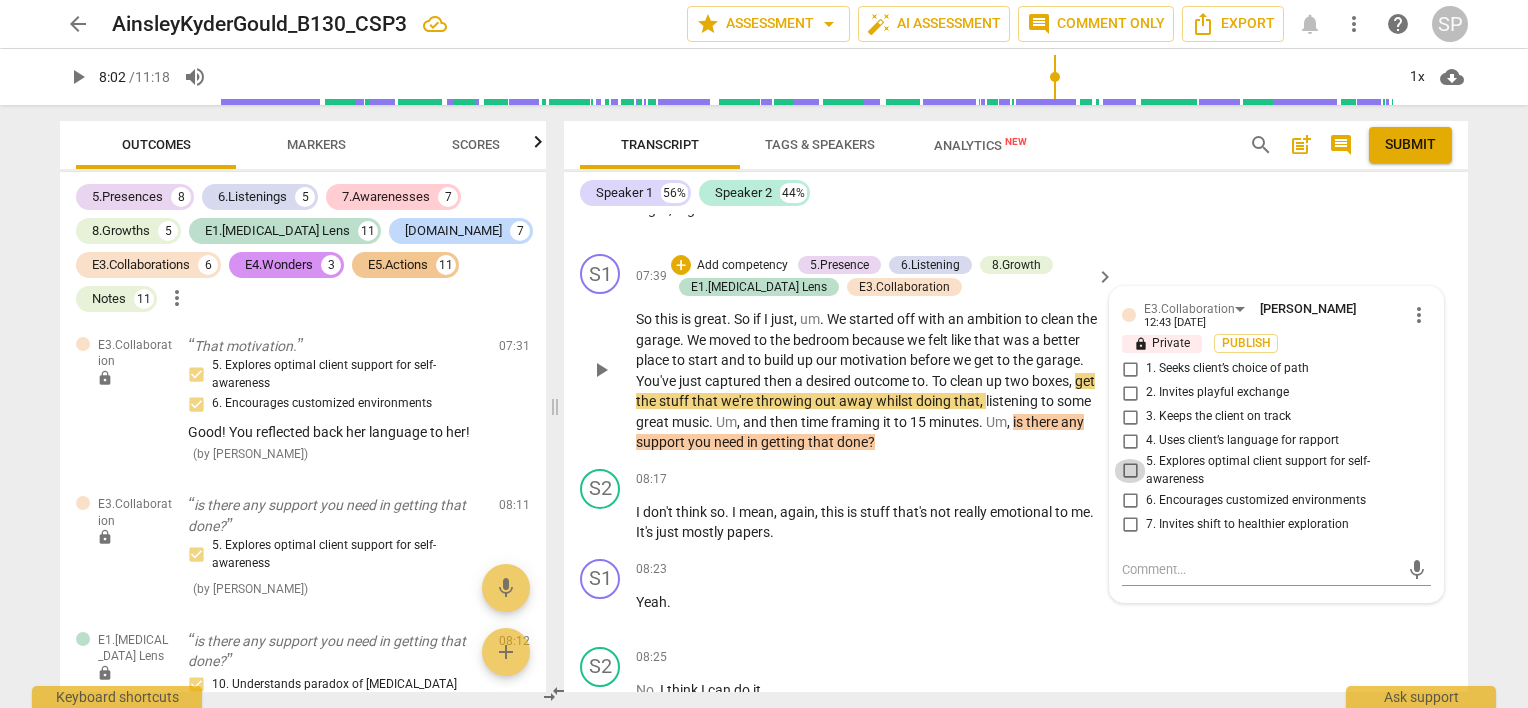 click on "5. Explores optimal client support for self-awareness" at bounding box center [1130, 471] 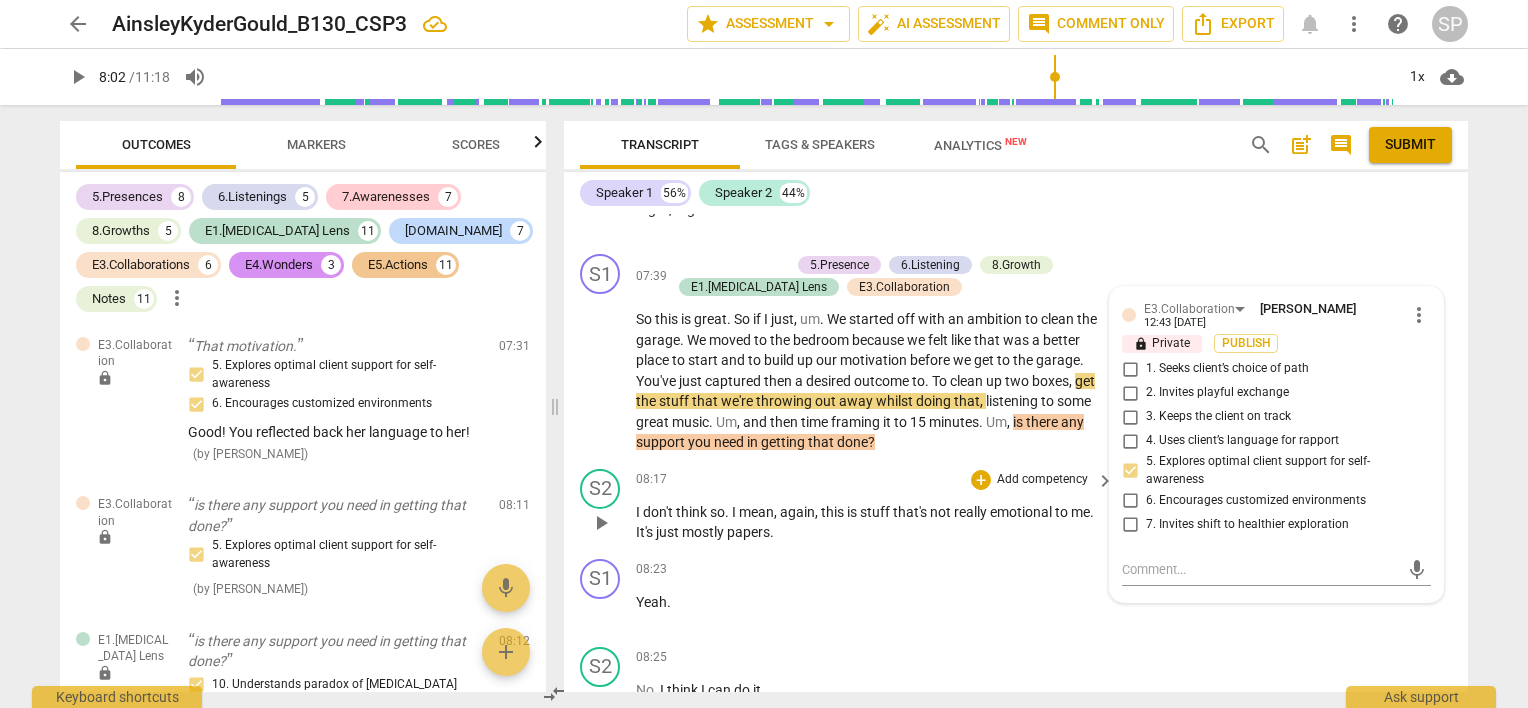 click on "08:17 + Add competency keyboard_arrow_right" at bounding box center (876, 480) 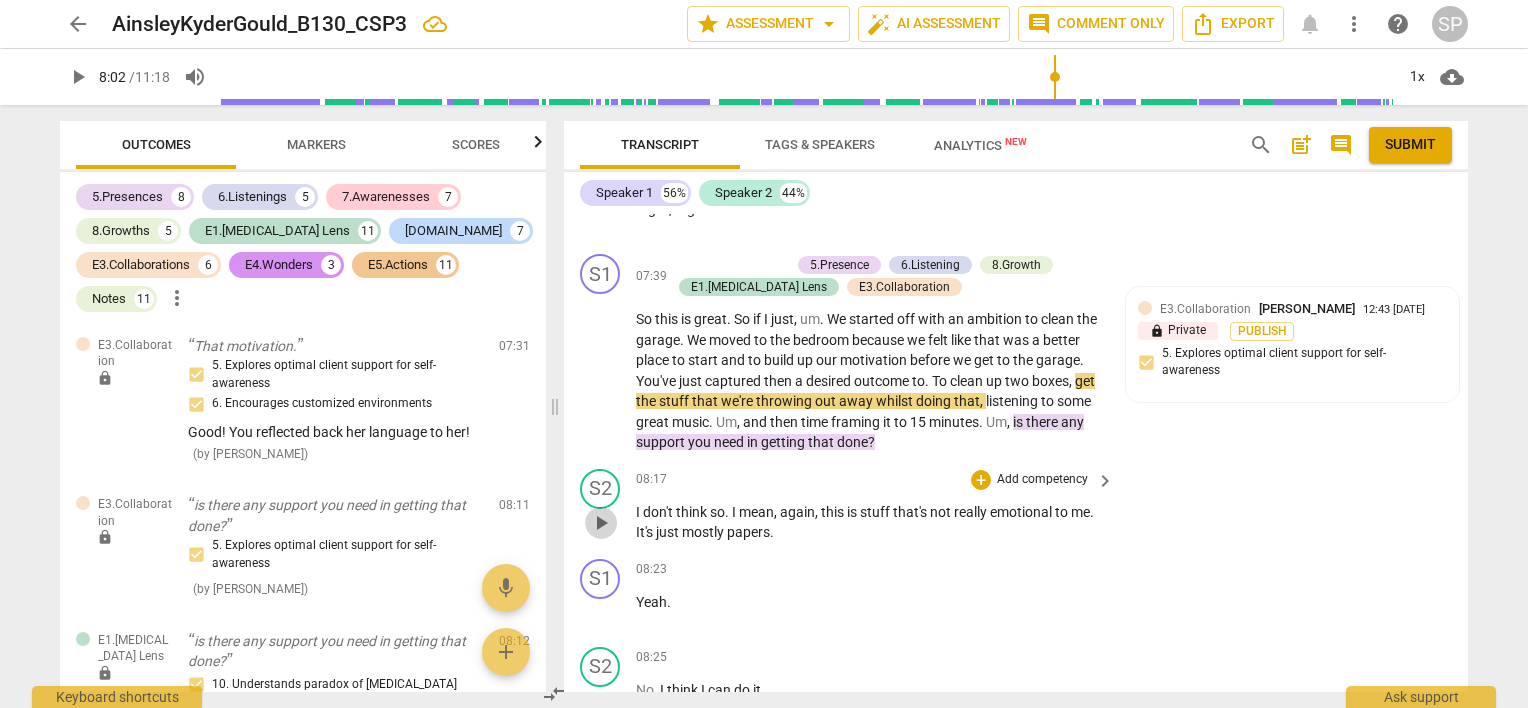 click on "play_arrow" at bounding box center [601, 523] 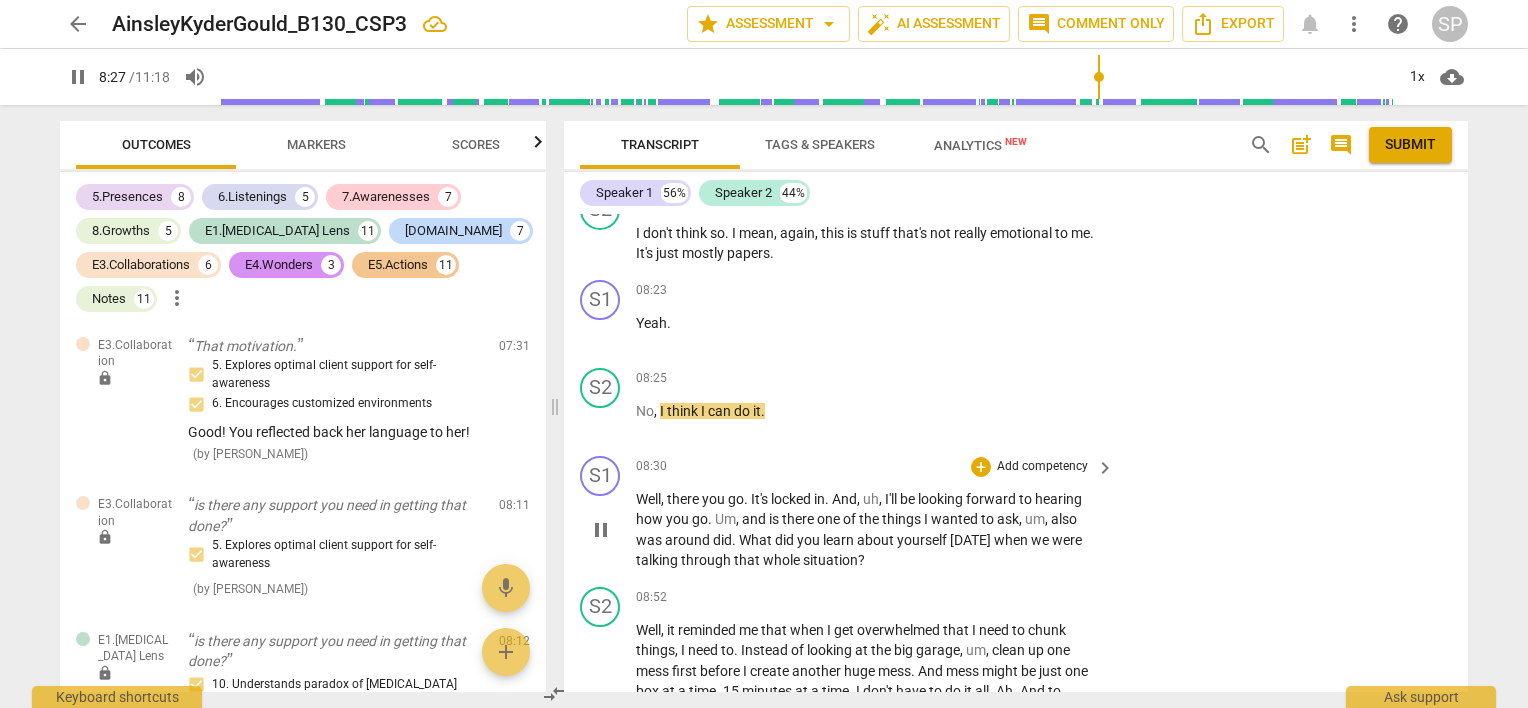 scroll, scrollTop: 4580, scrollLeft: 0, axis: vertical 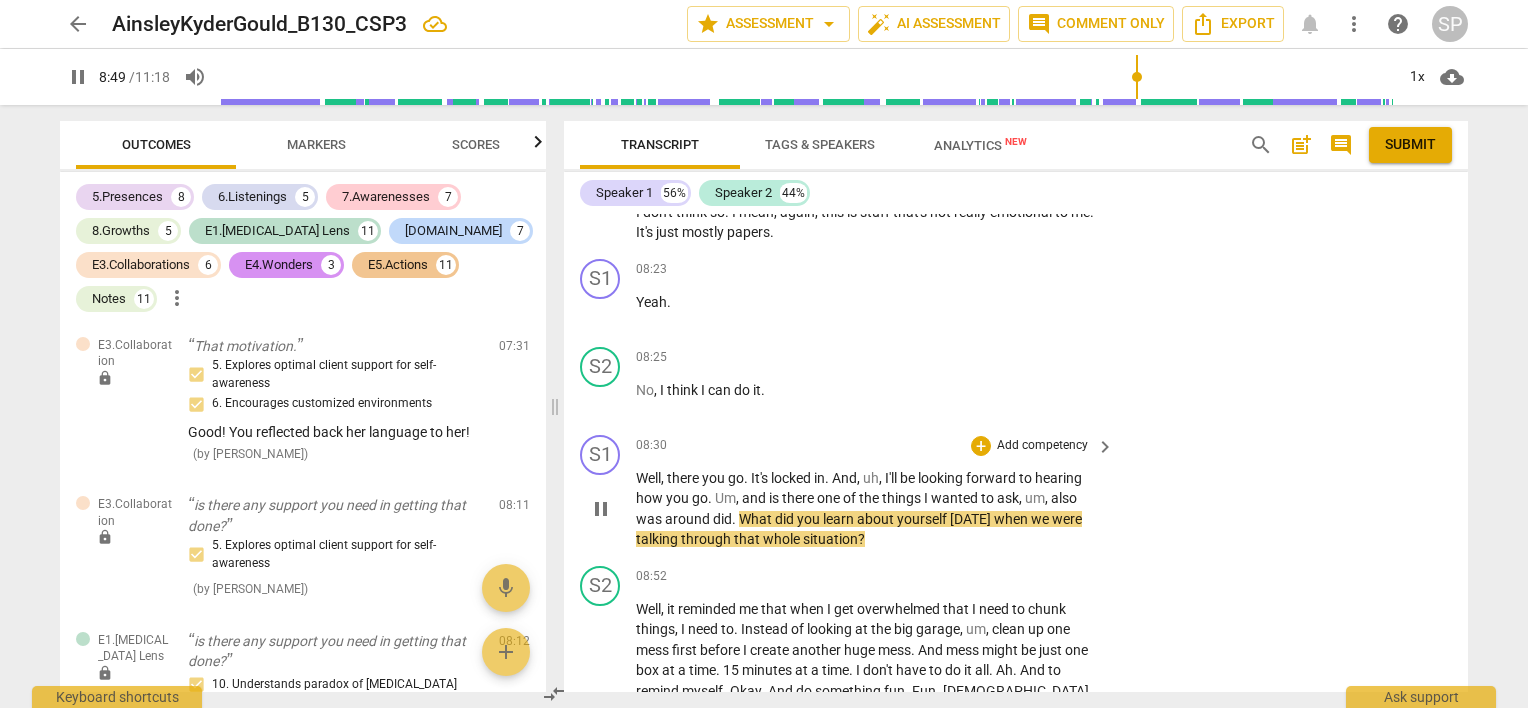 click on "pause" at bounding box center [601, 509] 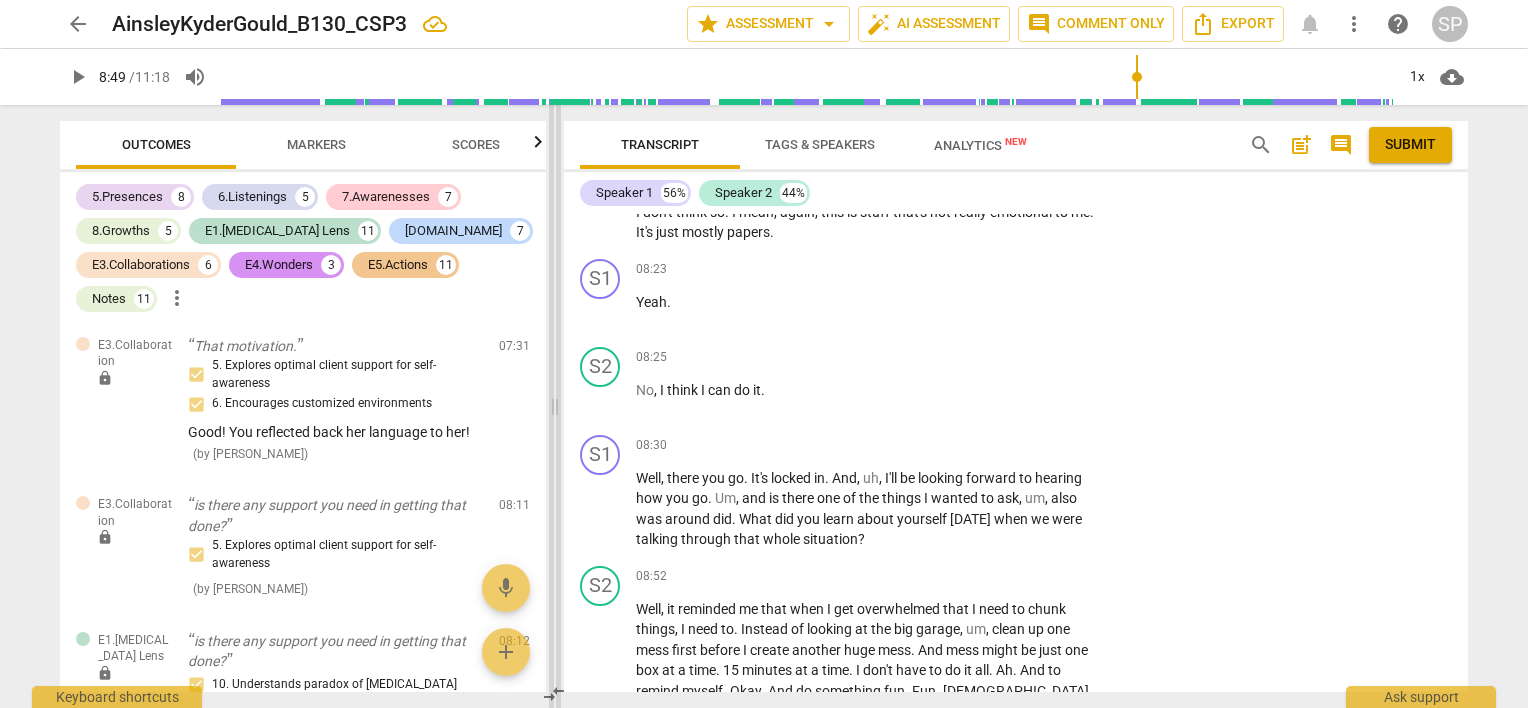 scroll, scrollTop: 12940, scrollLeft: 0, axis: vertical 